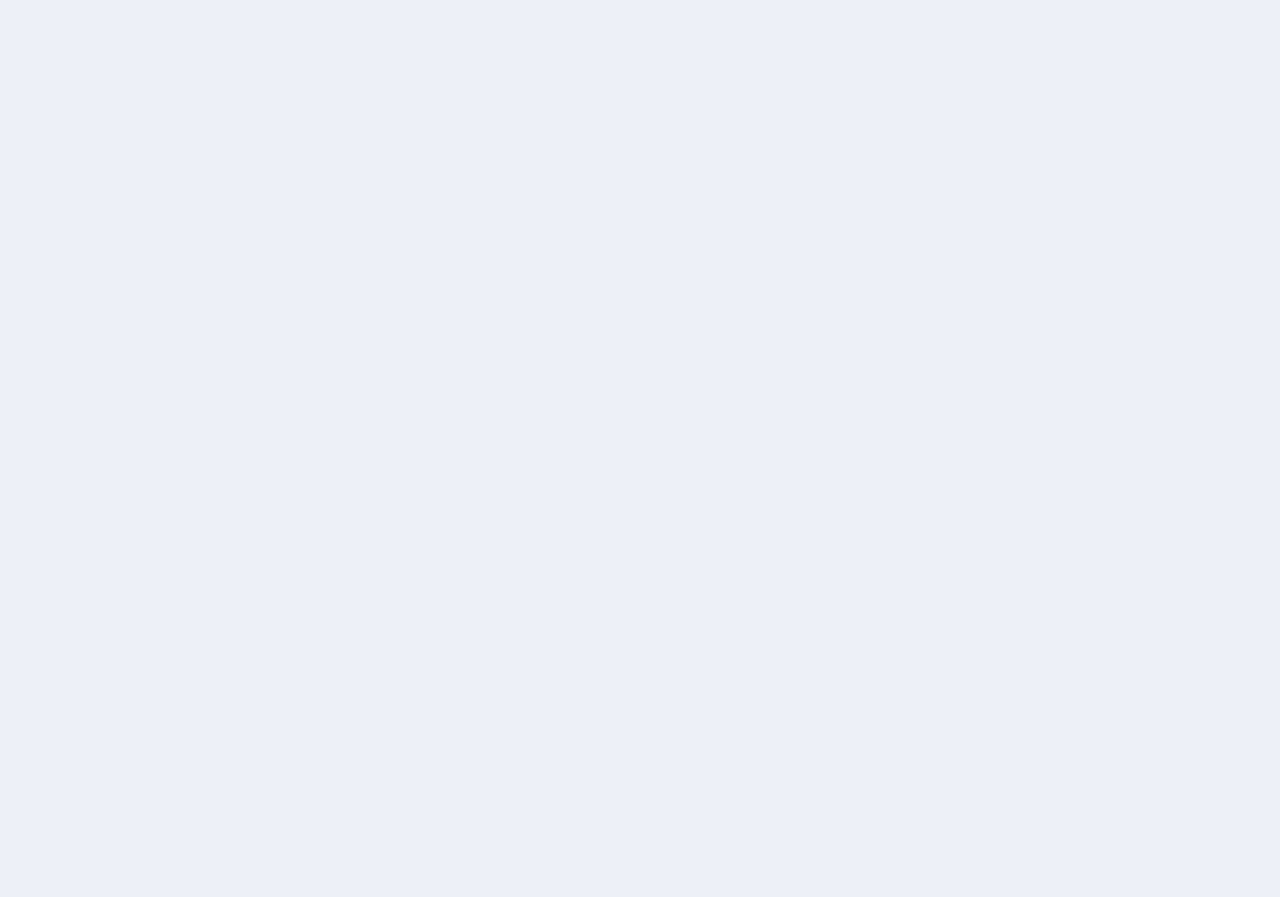 scroll, scrollTop: 0, scrollLeft: 0, axis: both 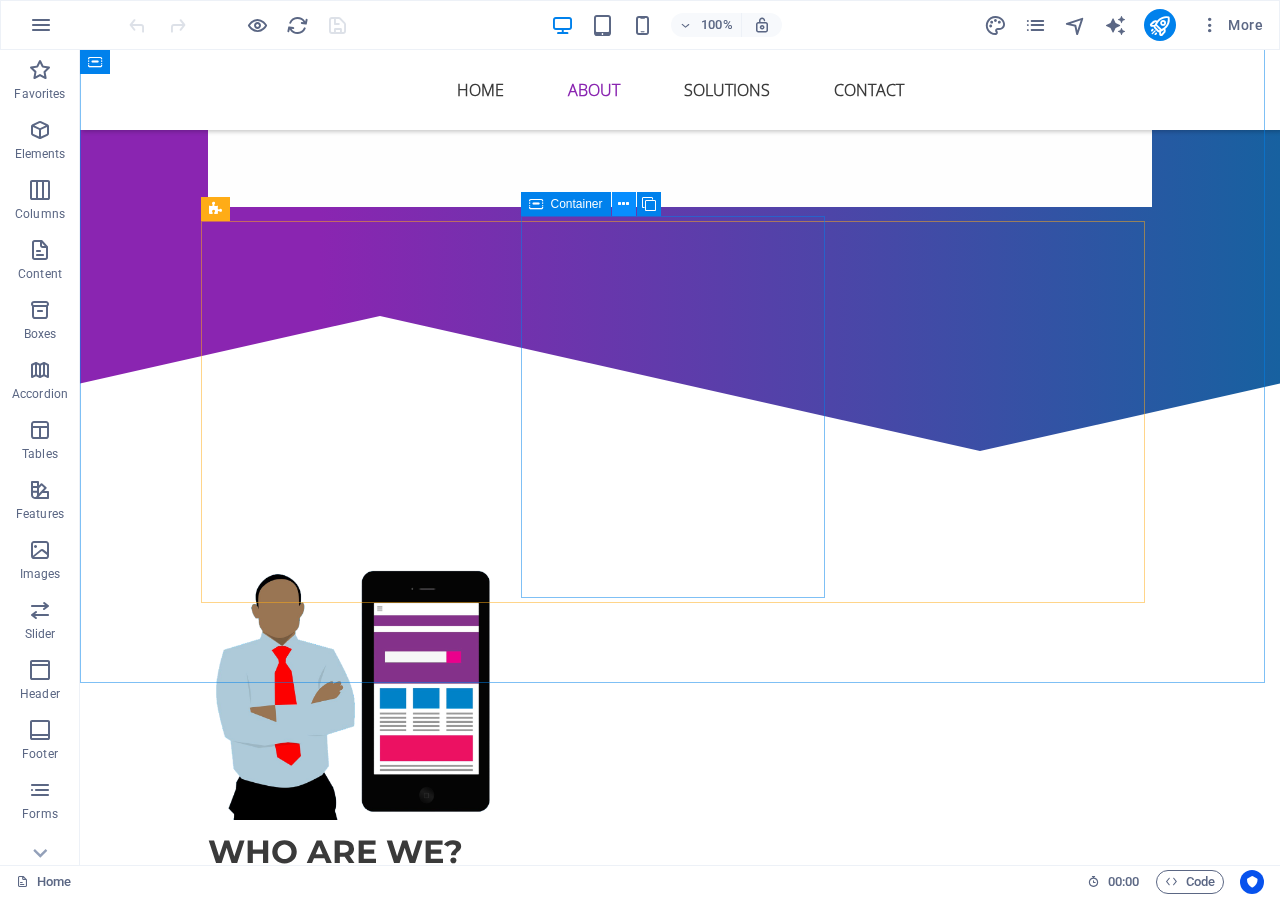 click at bounding box center (623, 204) 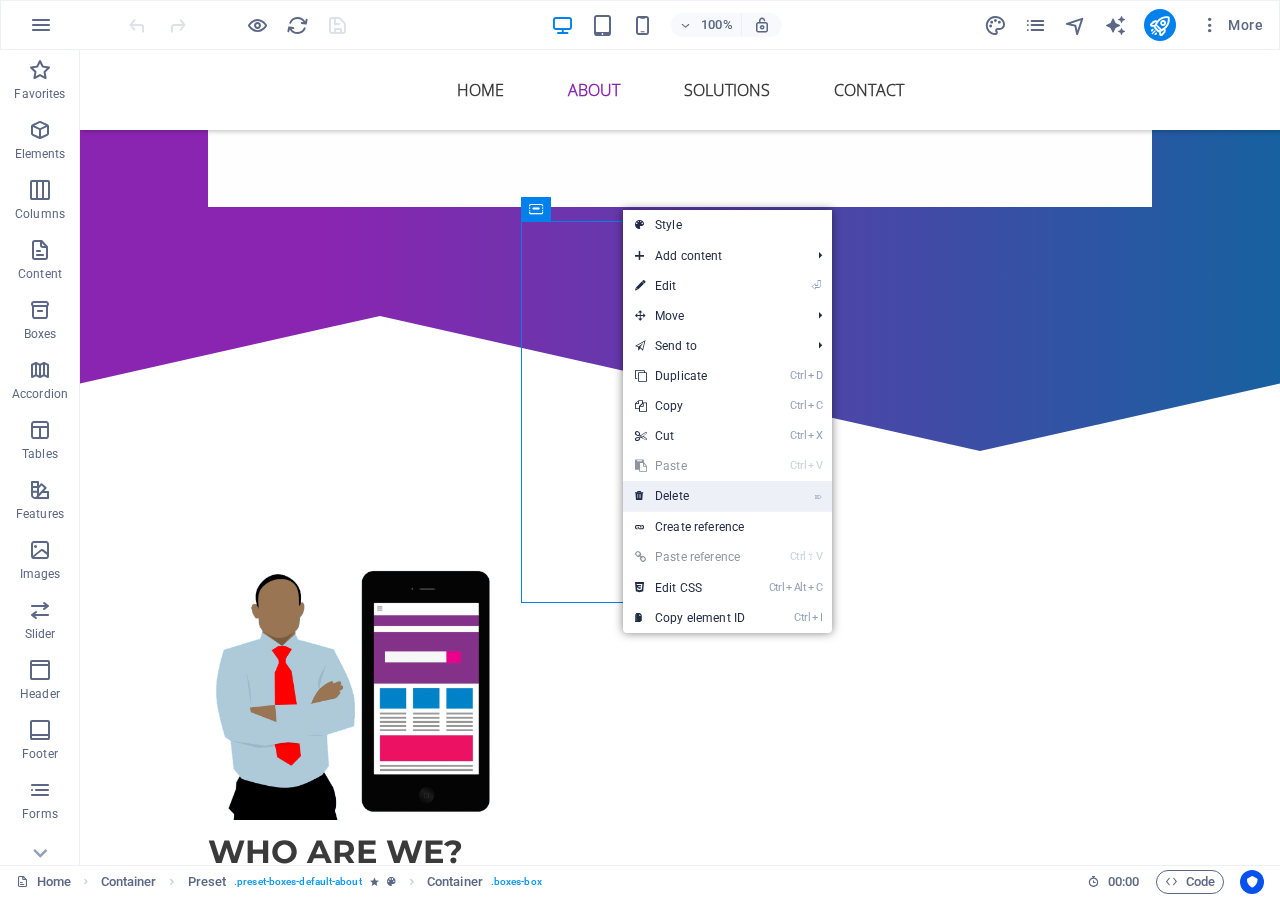click on "⌦  Delete" at bounding box center (690, 496) 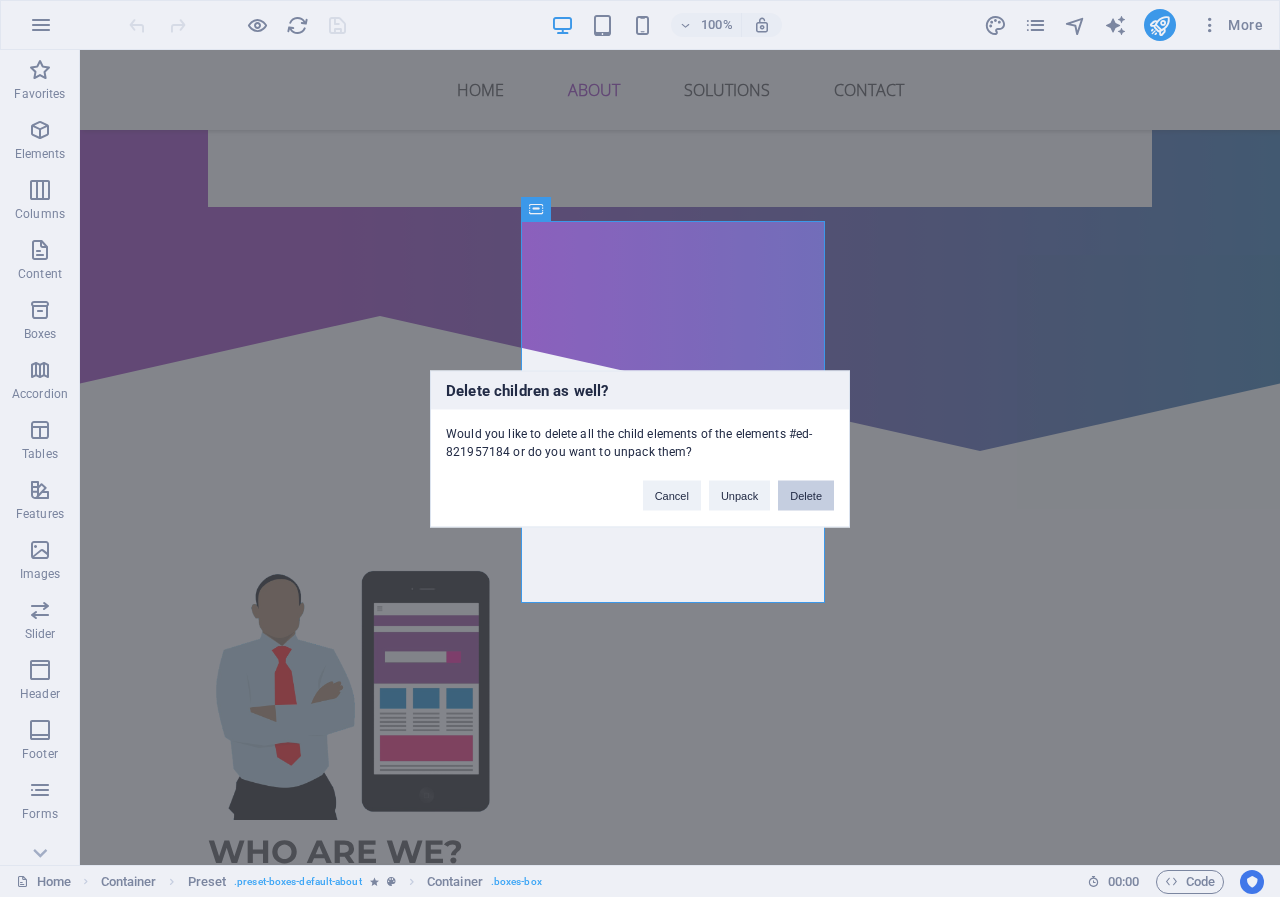 click on "Delete" at bounding box center [806, 495] 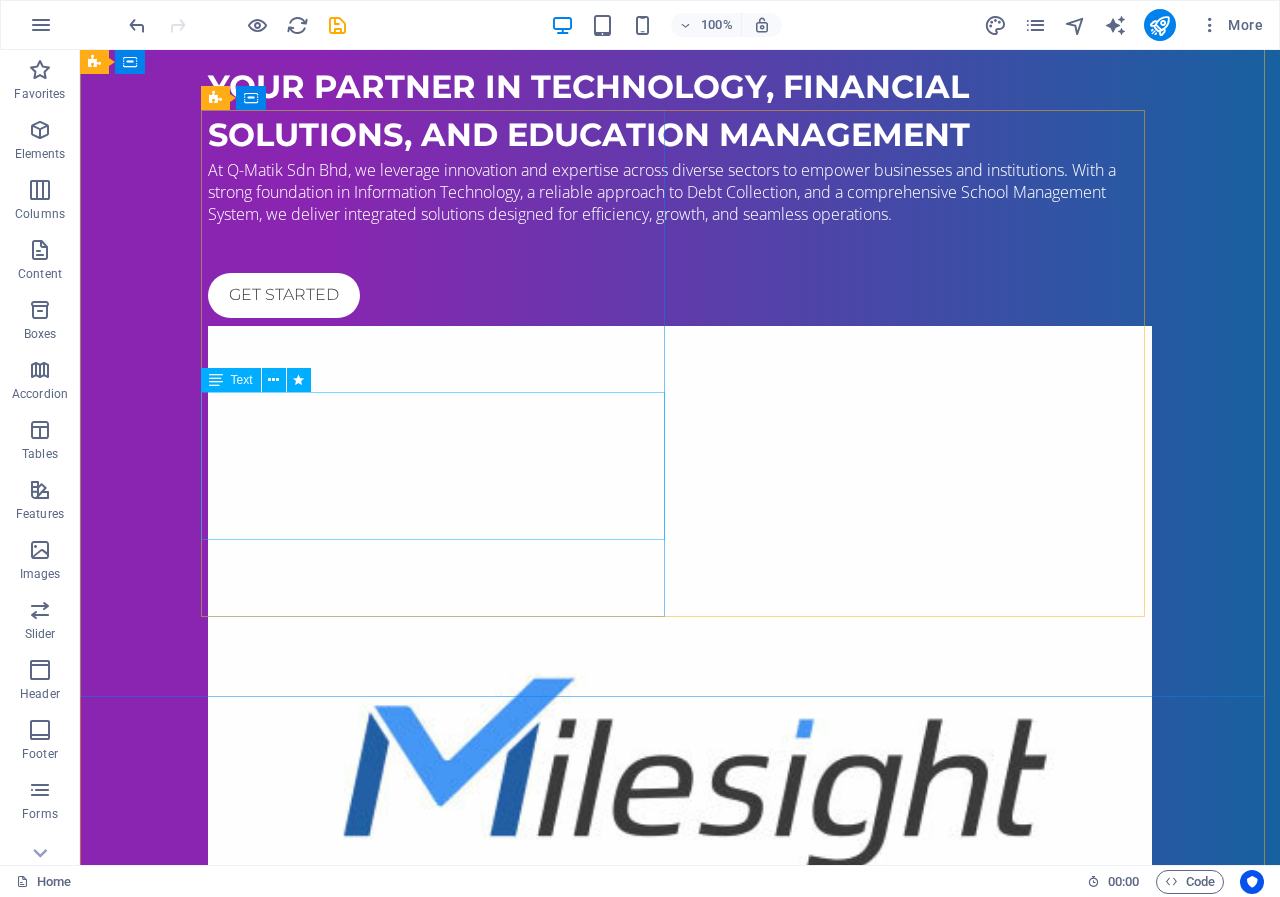 scroll, scrollTop: 100, scrollLeft: 0, axis: vertical 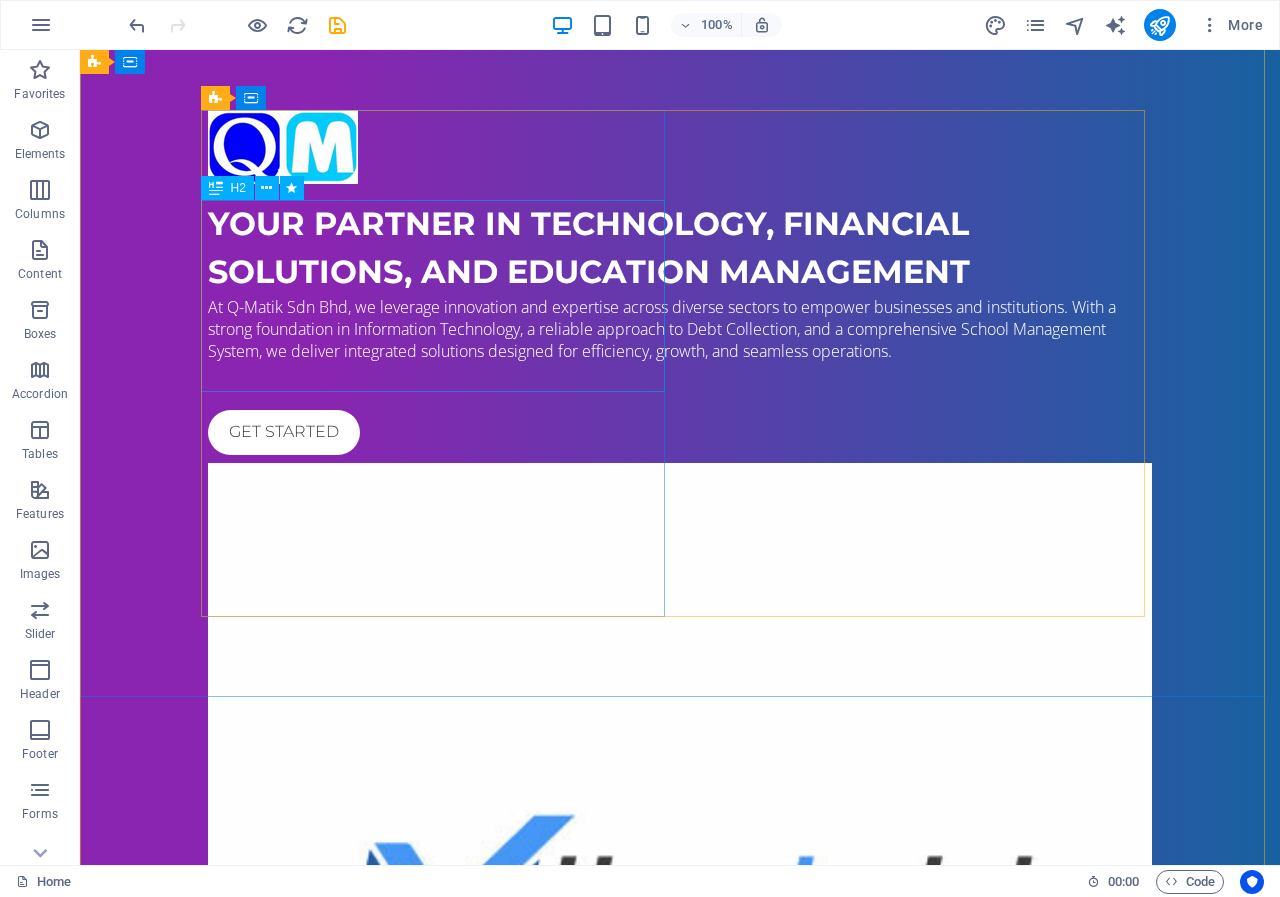 click on "Your Partner in Technology, Financial Solutions, and Education Management" at bounding box center [680, 248] 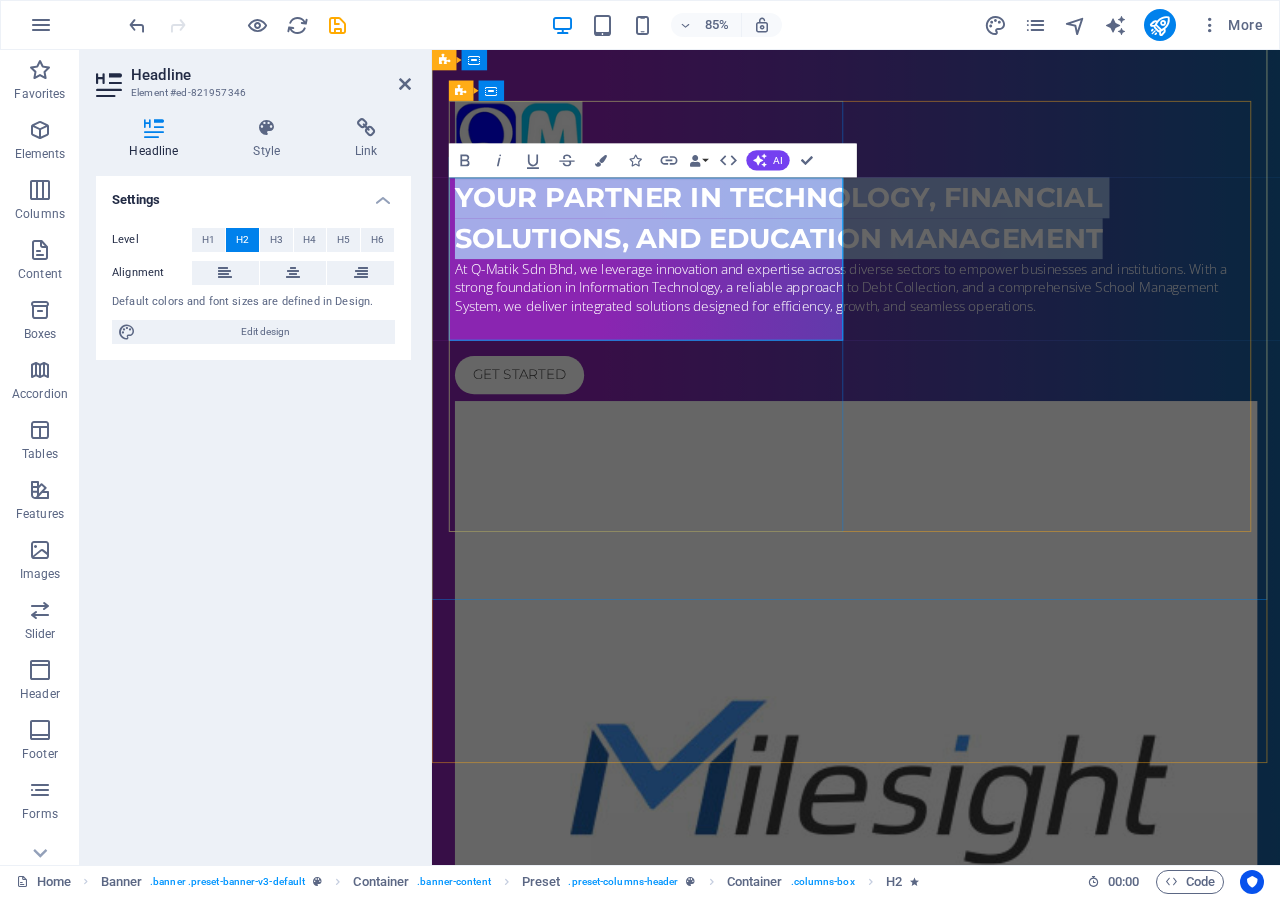 click on "Your Partner in Technology, Financial Solutions, and Education Management" at bounding box center (931, 248) 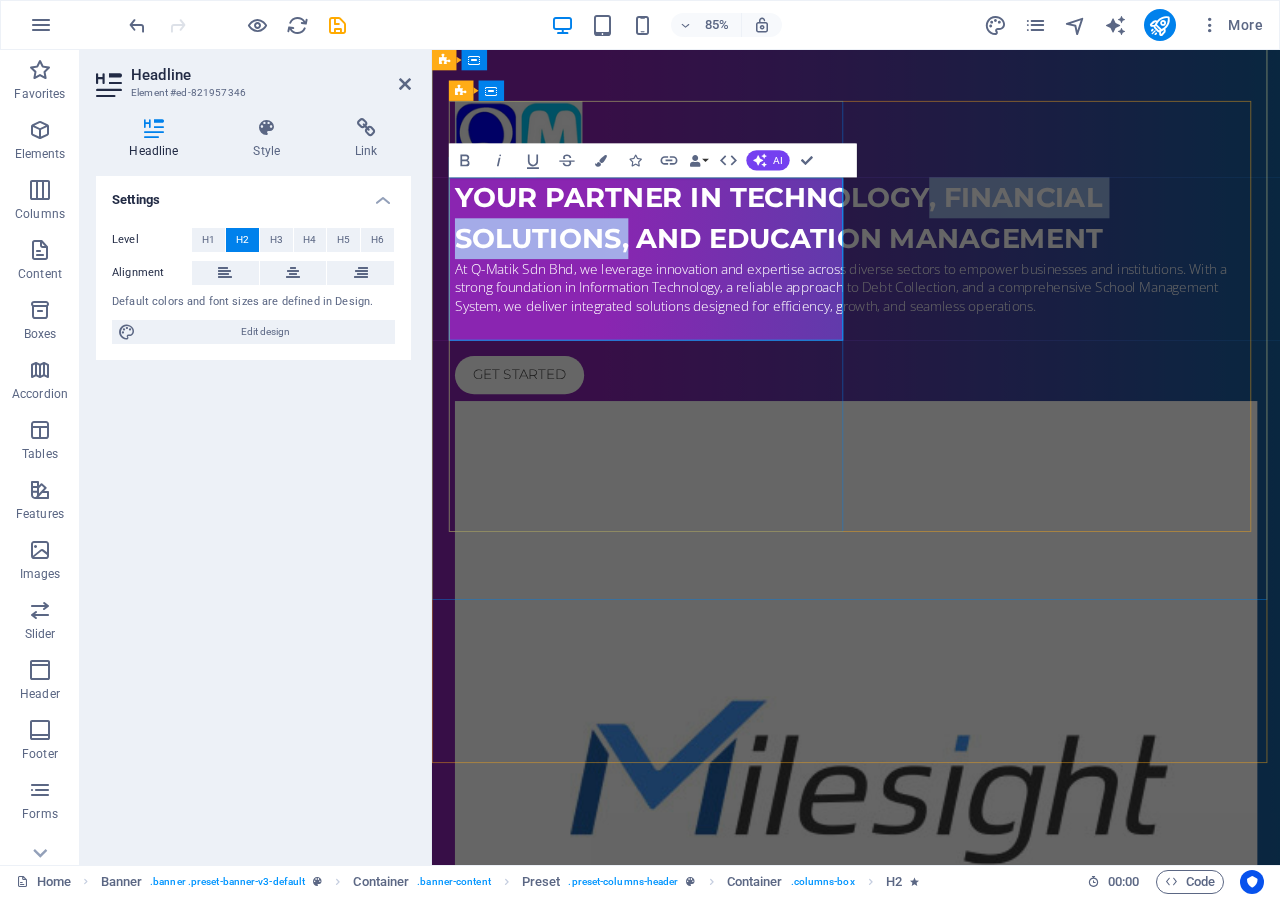 drag, startPoint x: 686, startPoint y: 274, endPoint x: 656, endPoint y: 321, distance: 55.758408 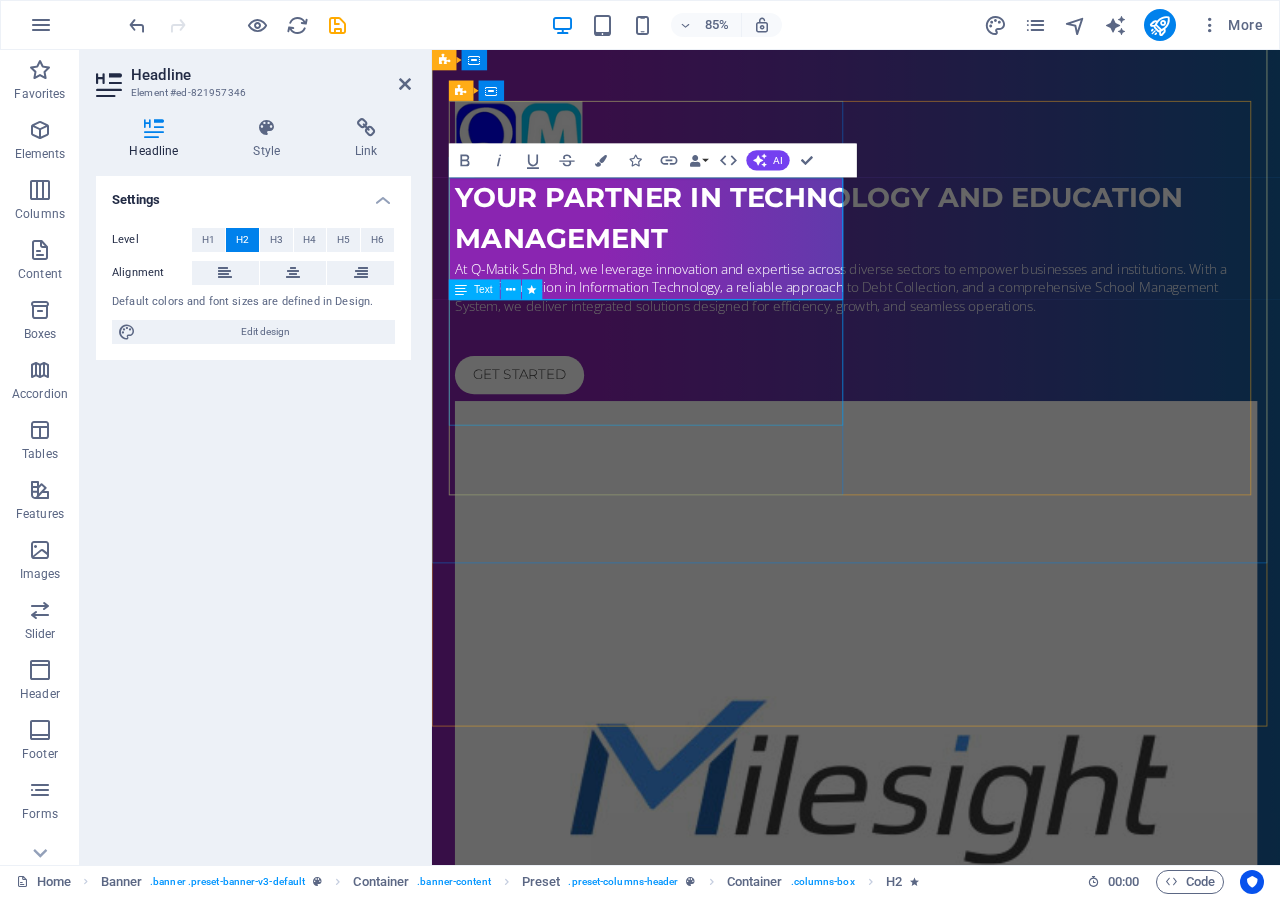 click on "At Q-Matik Sdn Bhd, we leverage innovation and expertise across diverse sectors to empower businesses and institutions. With a strong foundation in Information Technology, a reliable approach to Debt Collection, and a comprehensive School Management System, we deliver integrated solutions designed for efficiency, growth, and seamless operations." at bounding box center (931, 329) 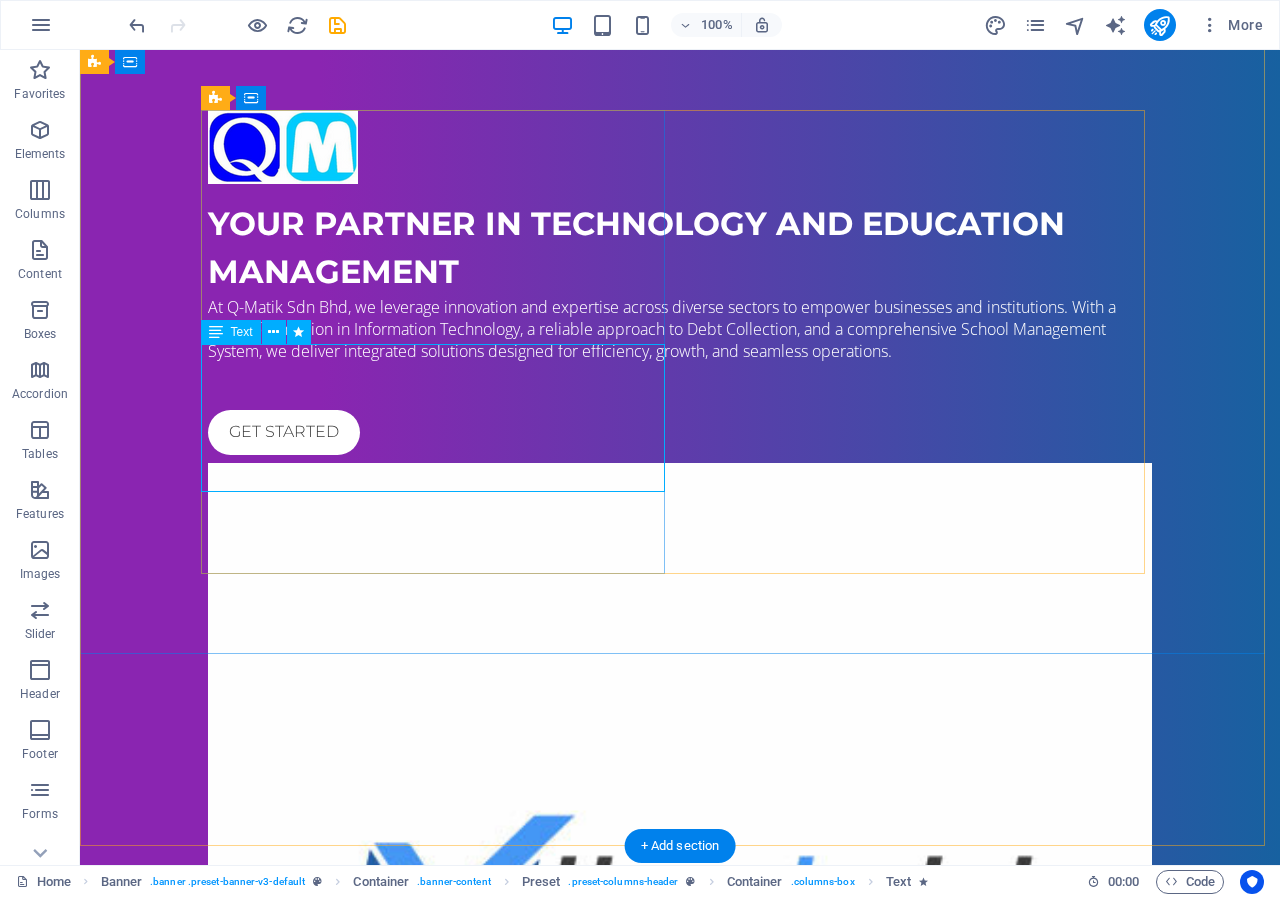 click on "At Q-Matik Sdn Bhd, we leverage innovation and expertise across diverse sectors to empower businesses and institutions. With a strong foundation in Information Technology, a reliable approach to Debt Collection, and a comprehensive School Management System, we deliver integrated solutions designed for efficiency, growth, and seamless operations." at bounding box center (680, 329) 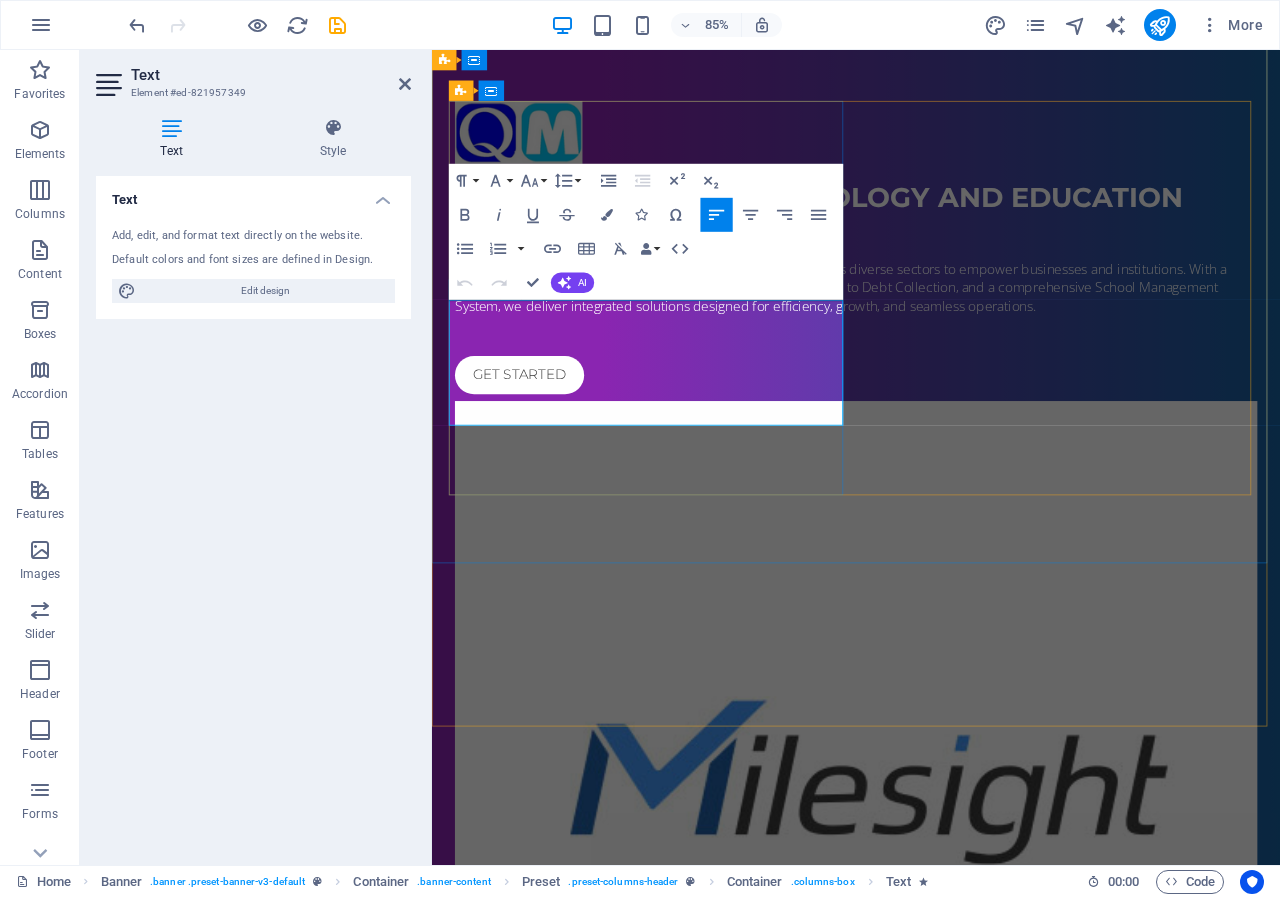 click on "At Q-Matik Sdn Bhd, we leverage innovation and expertise across diverse sectors to empower businesses and institutions. With a strong foundation in Information Technology, a reliable approach to Debt Collection, and a comprehensive School Management System, we deliver integrated solutions designed for efficiency, growth, and seamless operations." at bounding box center (913, 329) 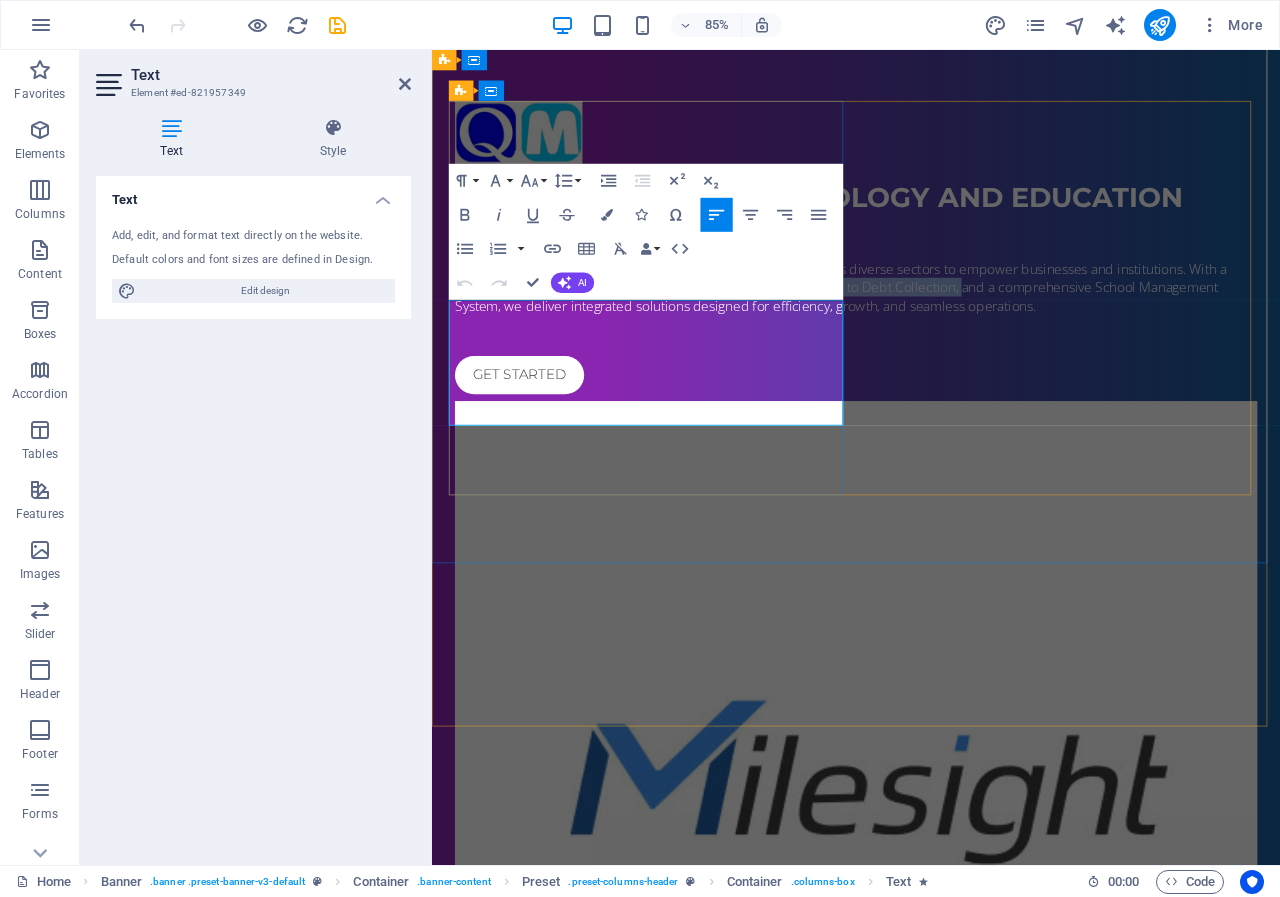 drag, startPoint x: 659, startPoint y: 425, endPoint x: 819, endPoint y: 400, distance: 161.94135 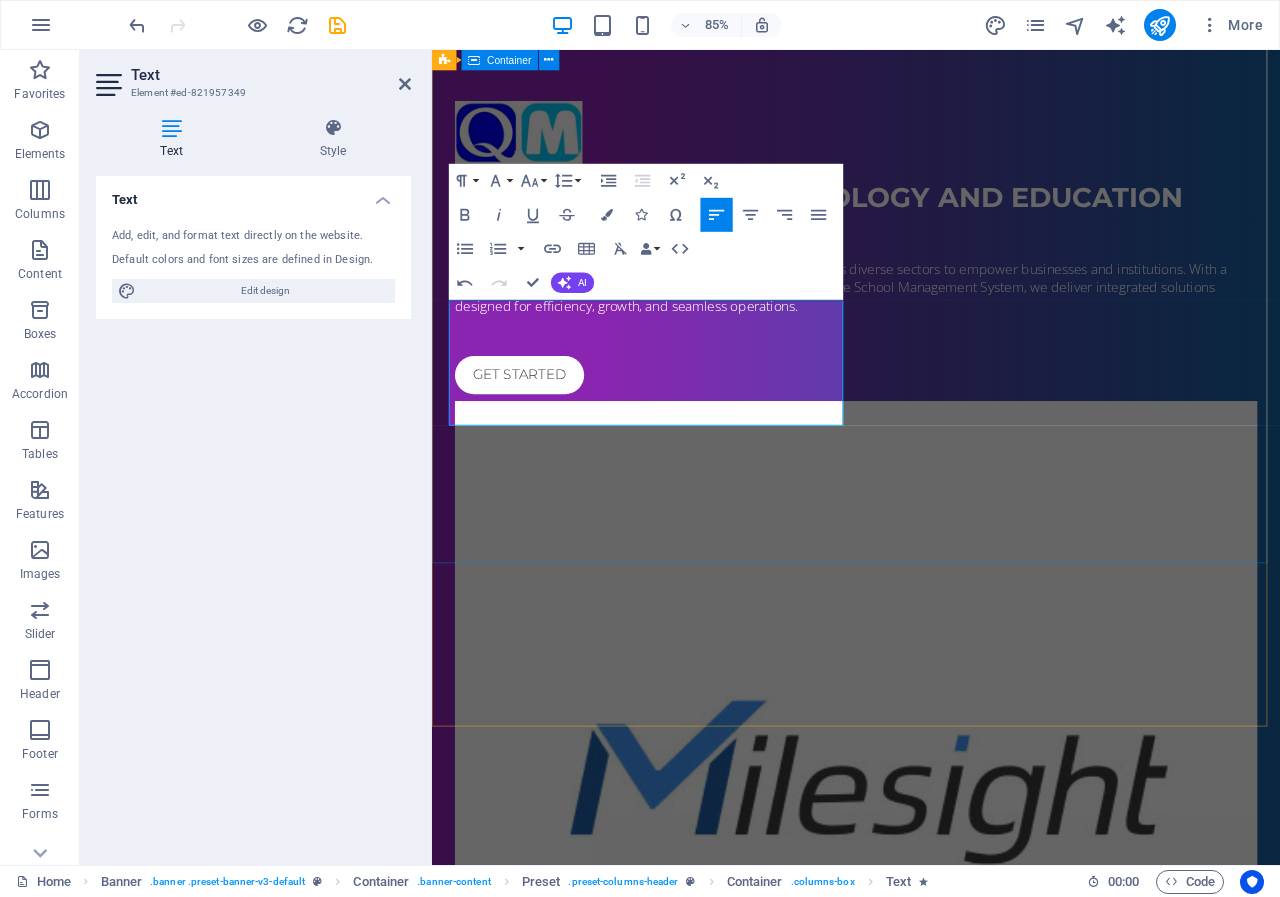 type 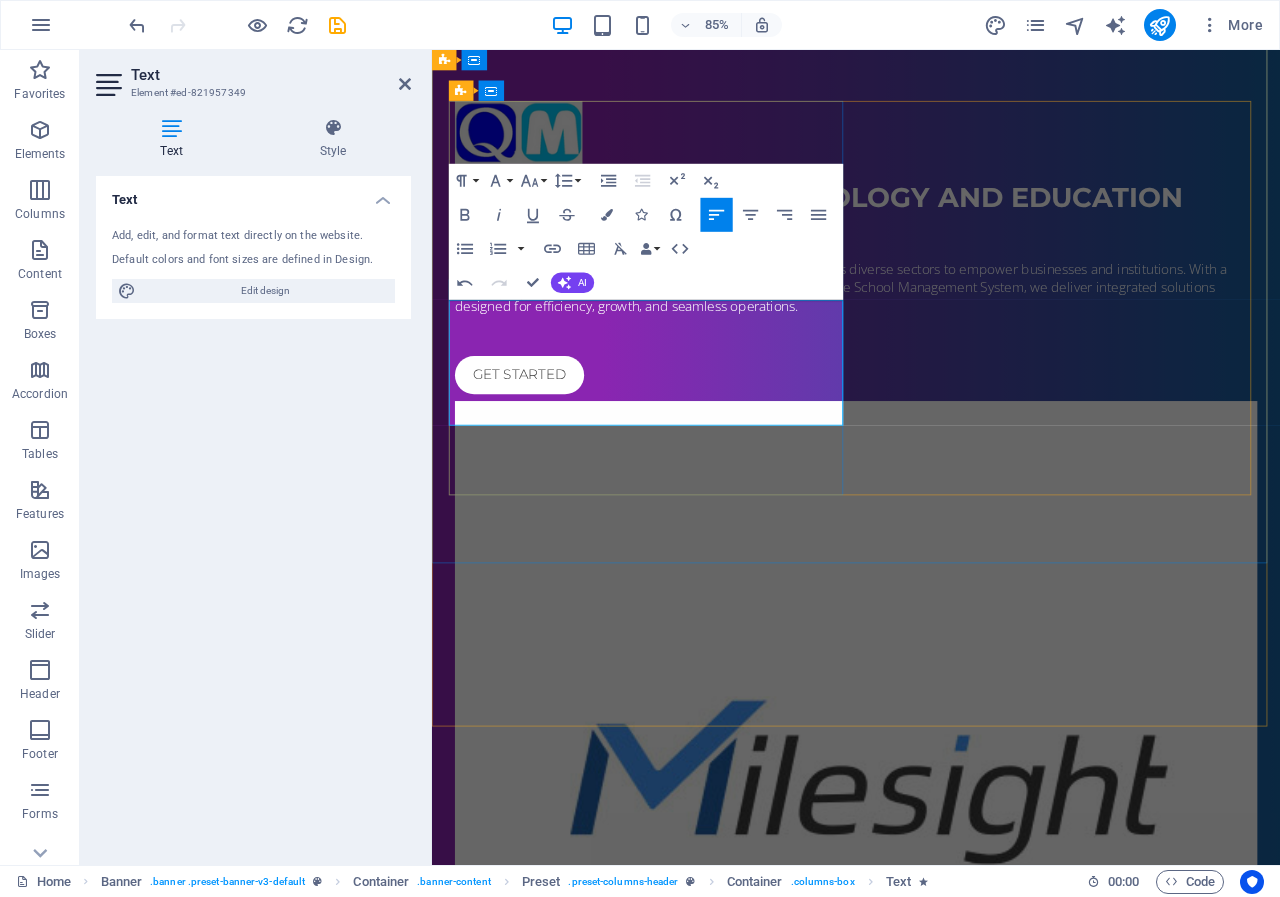 click on "At Q-Matik Sdn Bhd, we leverage innovation and expertise across diverse sectors to empower businesses and institutions. With a strong foundation in Information Technology  and a comprehensive School Management System, we deliver integrated solutions designed for efficiency, growth, and seamless operations." at bounding box center [913, 329] 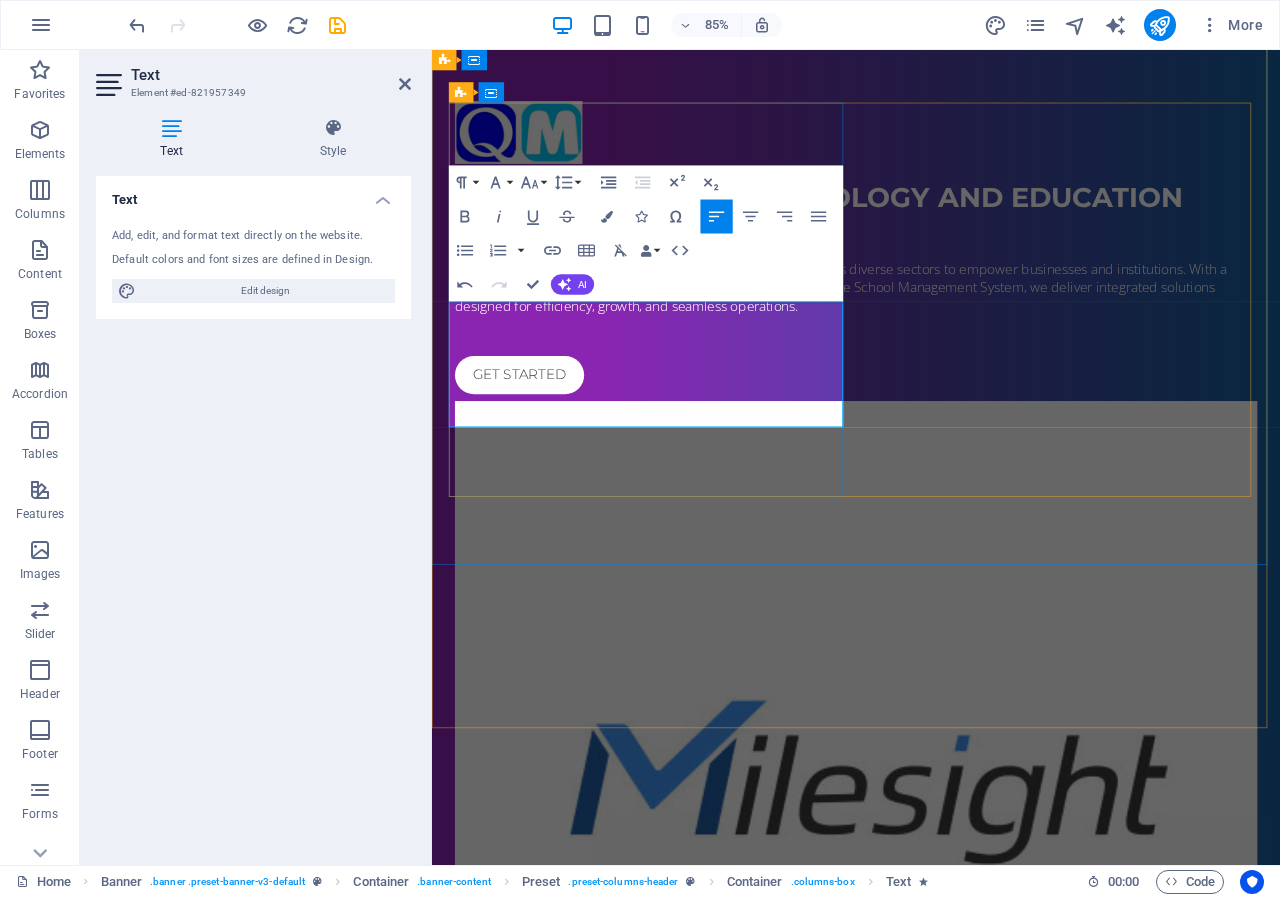scroll, scrollTop: 0, scrollLeft: 0, axis: both 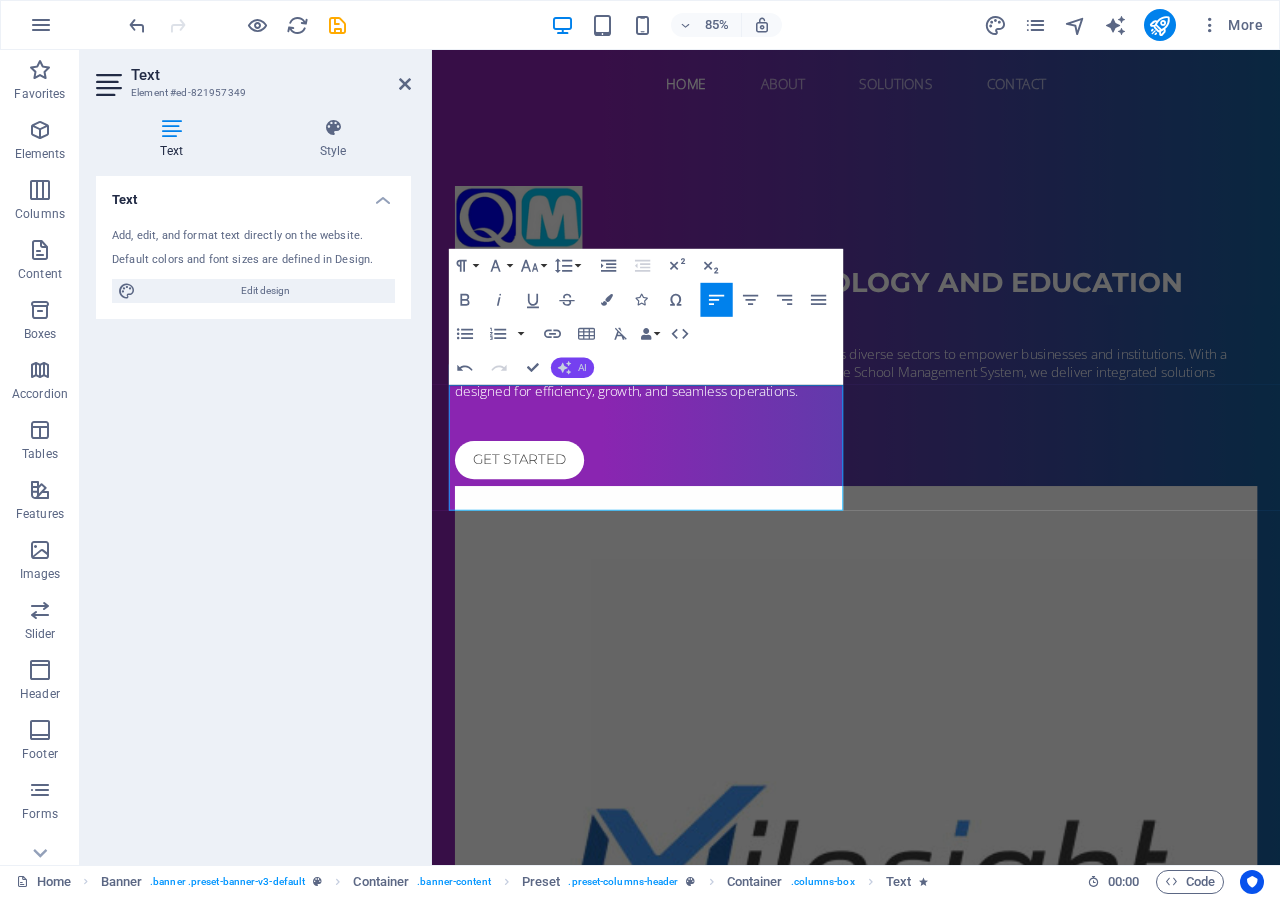 click on "AI" at bounding box center [582, 368] 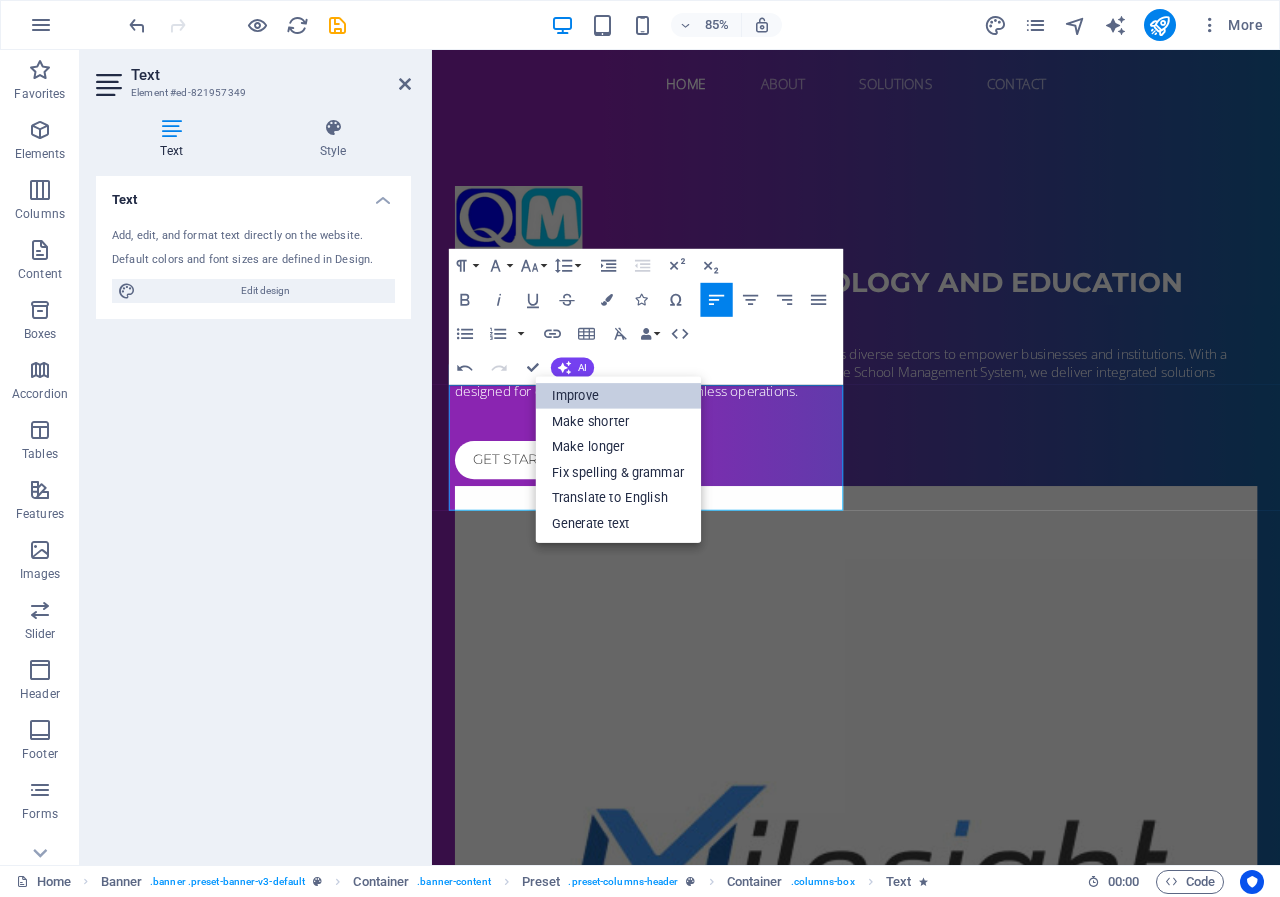 click on "Improve" at bounding box center [618, 396] 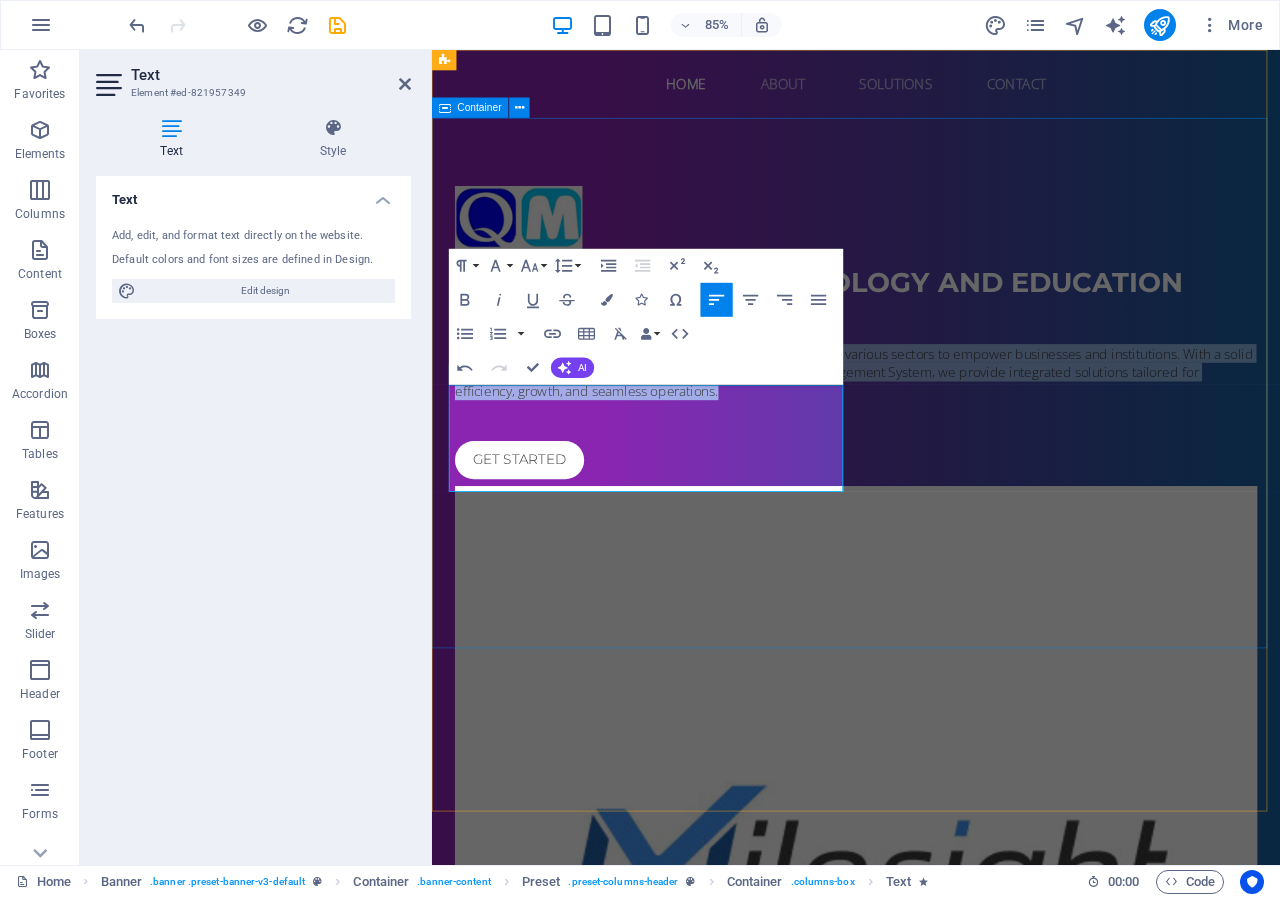 drag, startPoint x: 802, startPoint y: 538, endPoint x: 449, endPoint y: 437, distance: 367.16483 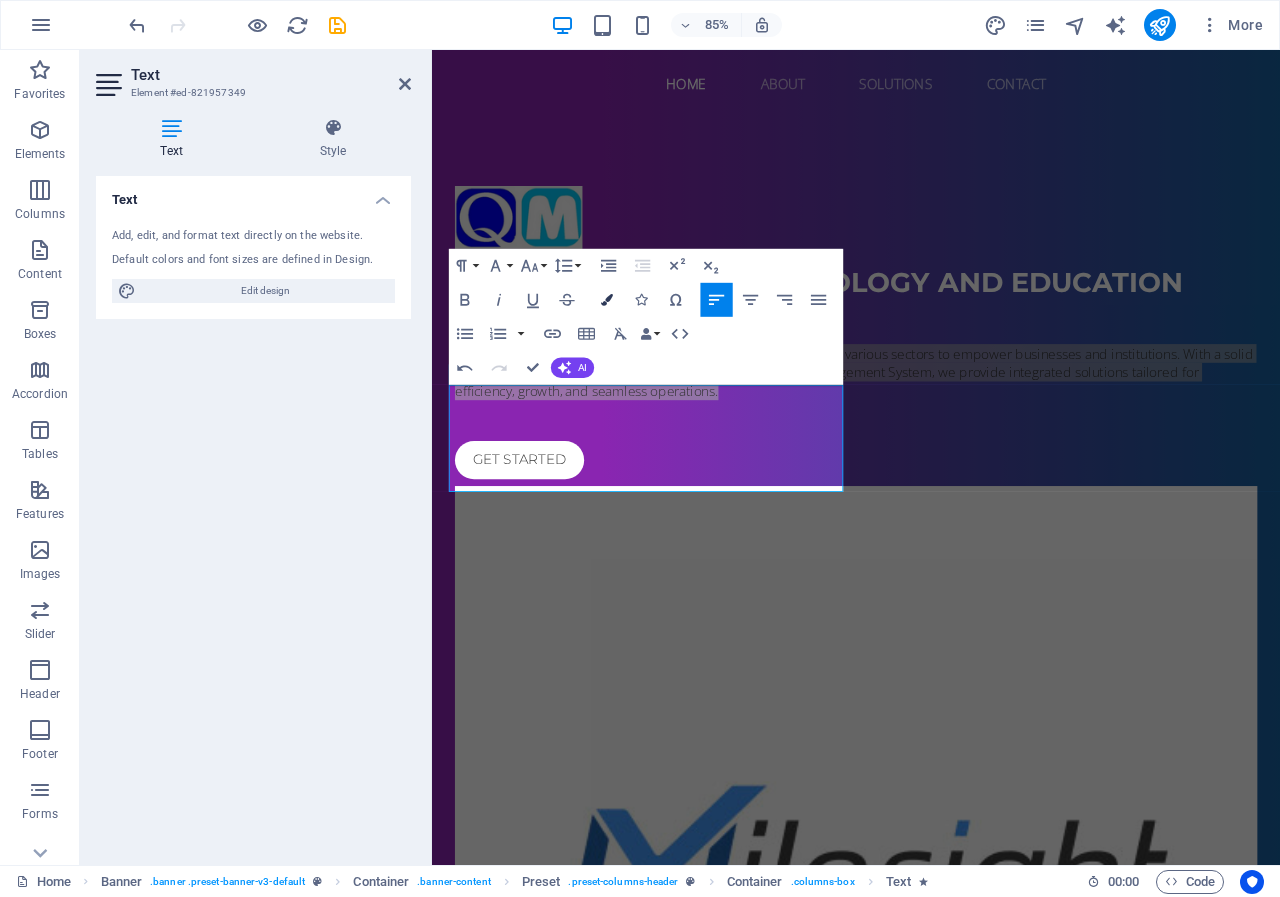 click at bounding box center (608, 300) 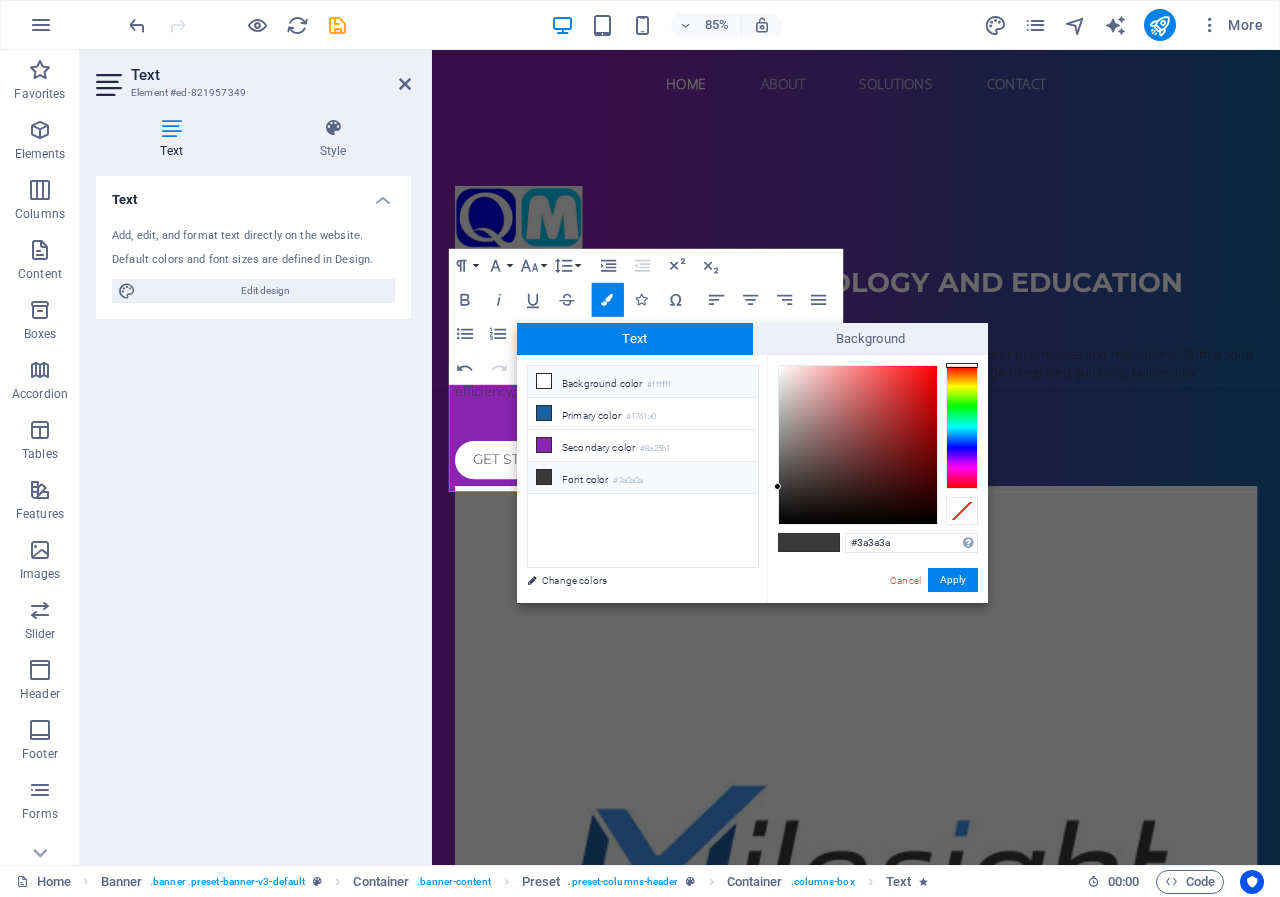 click on "Background color
#ffffff" at bounding box center [643, 382] 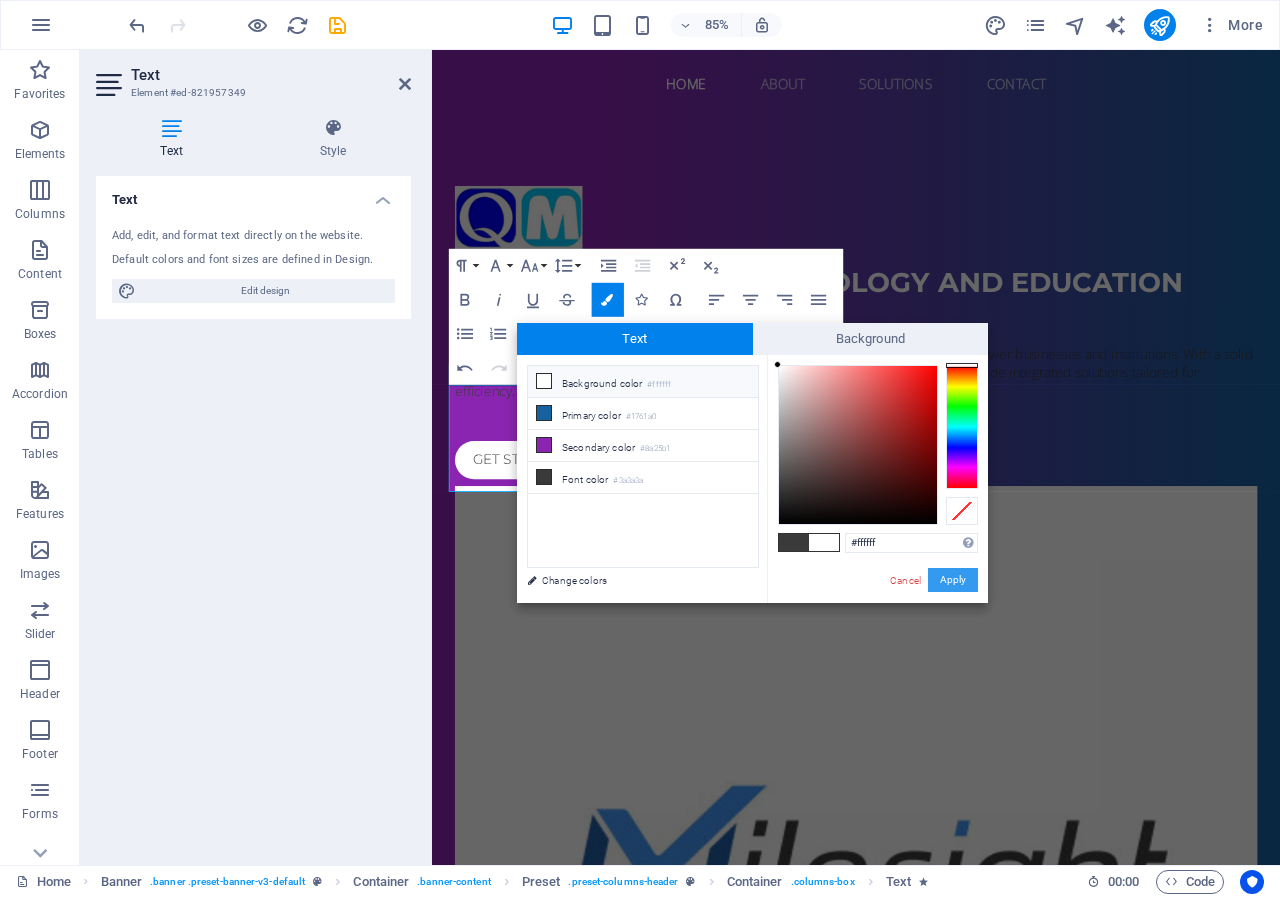 click on "Apply" at bounding box center (953, 580) 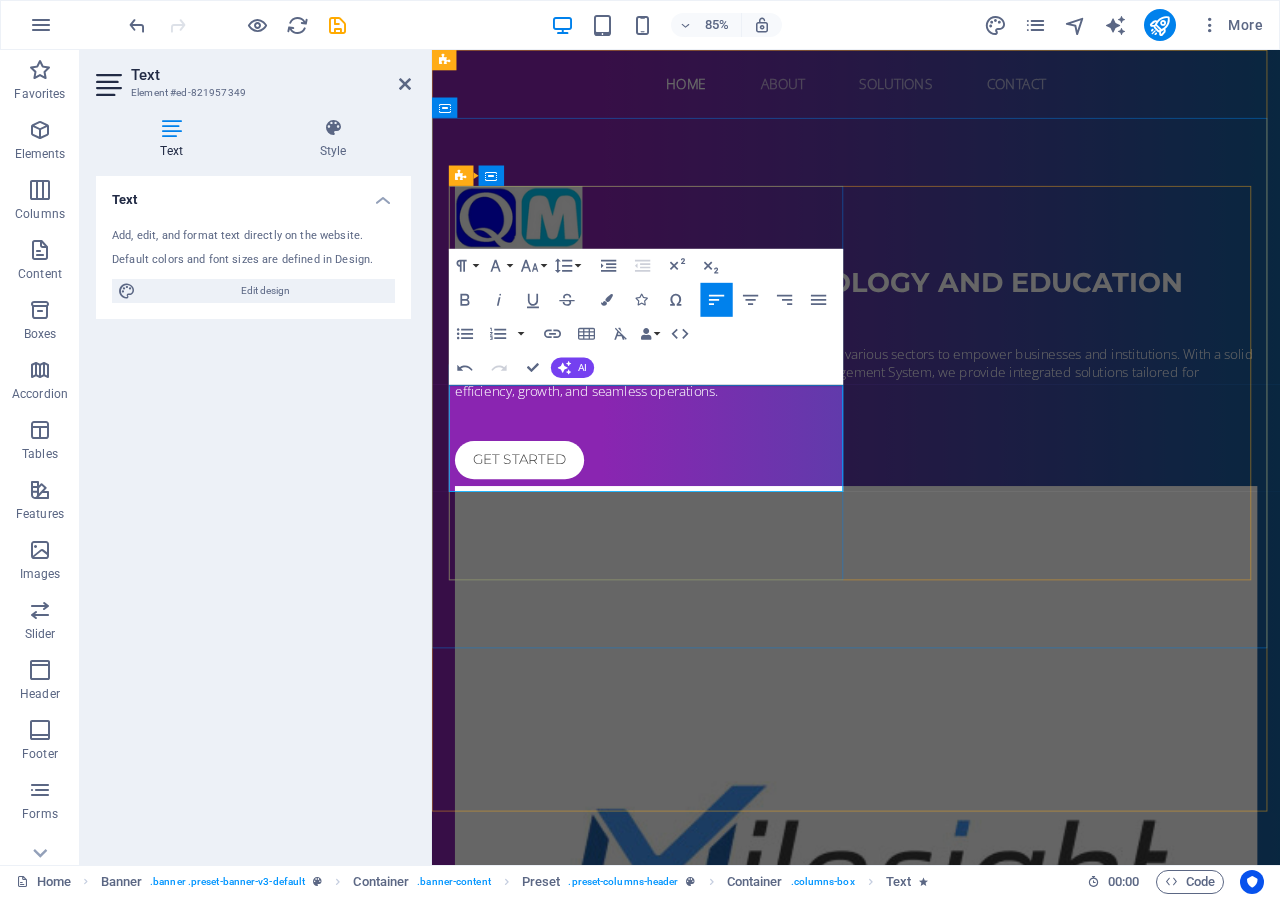 click on "At Q-Matik Sdn Bhd, we harness innovation and expertise across various sectors to empower businesses and institutions. With a solid foundation in Information Technology and a robust School Management System, we provide integrated solutions tailored for efficiency, growth, and seamless operations." at bounding box center (928, 429) 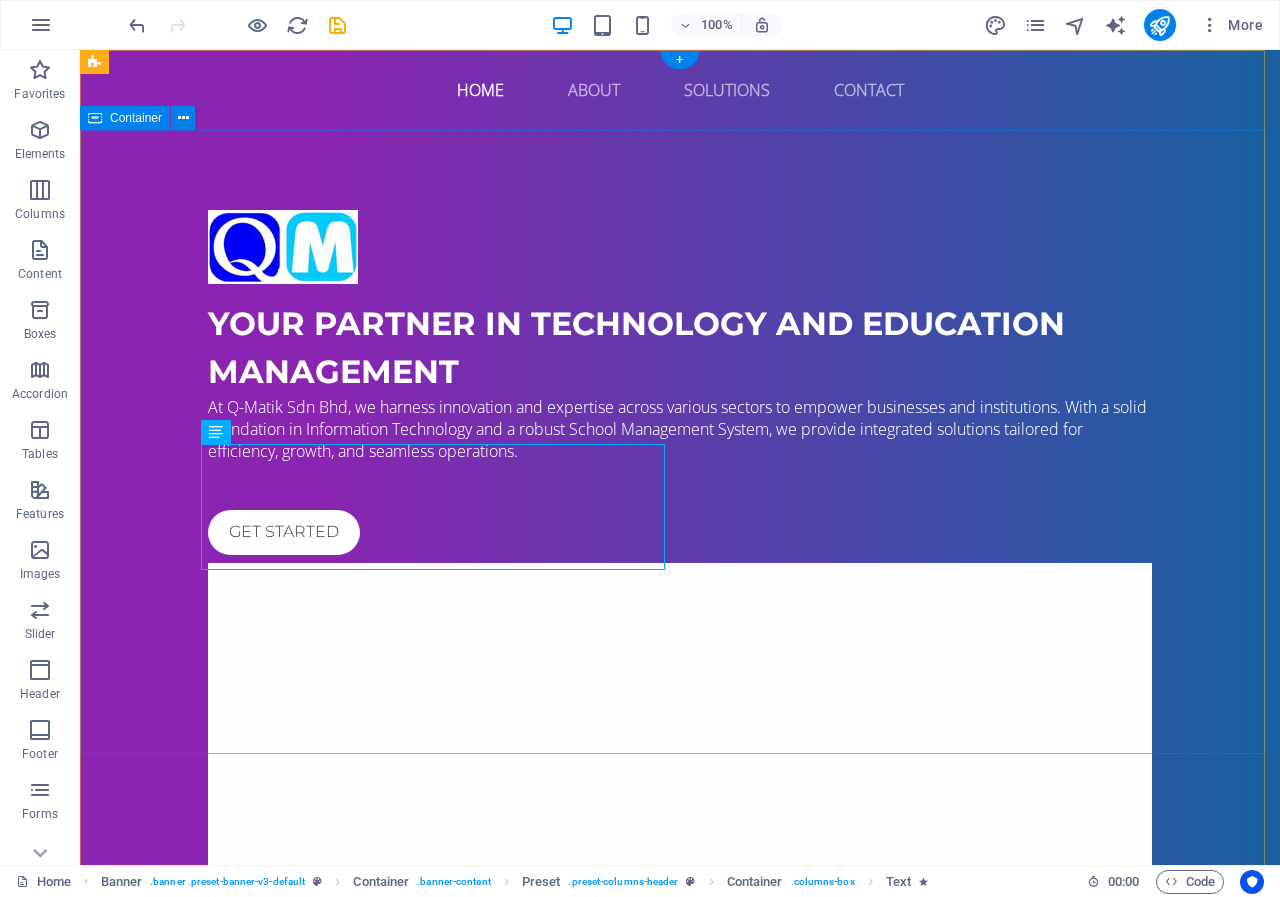 click on "Your Partner in Technology and Education Management At Q-Matik Sdn Bhd, we harness innovation and expertise across various sectors to empower businesses and institutions. With a solid foundation in Information Technology and a robust School Management System, we provide integrated solutions tailored for efficiency, growth, and seamless operations. Get started" at bounding box center [680, 858] 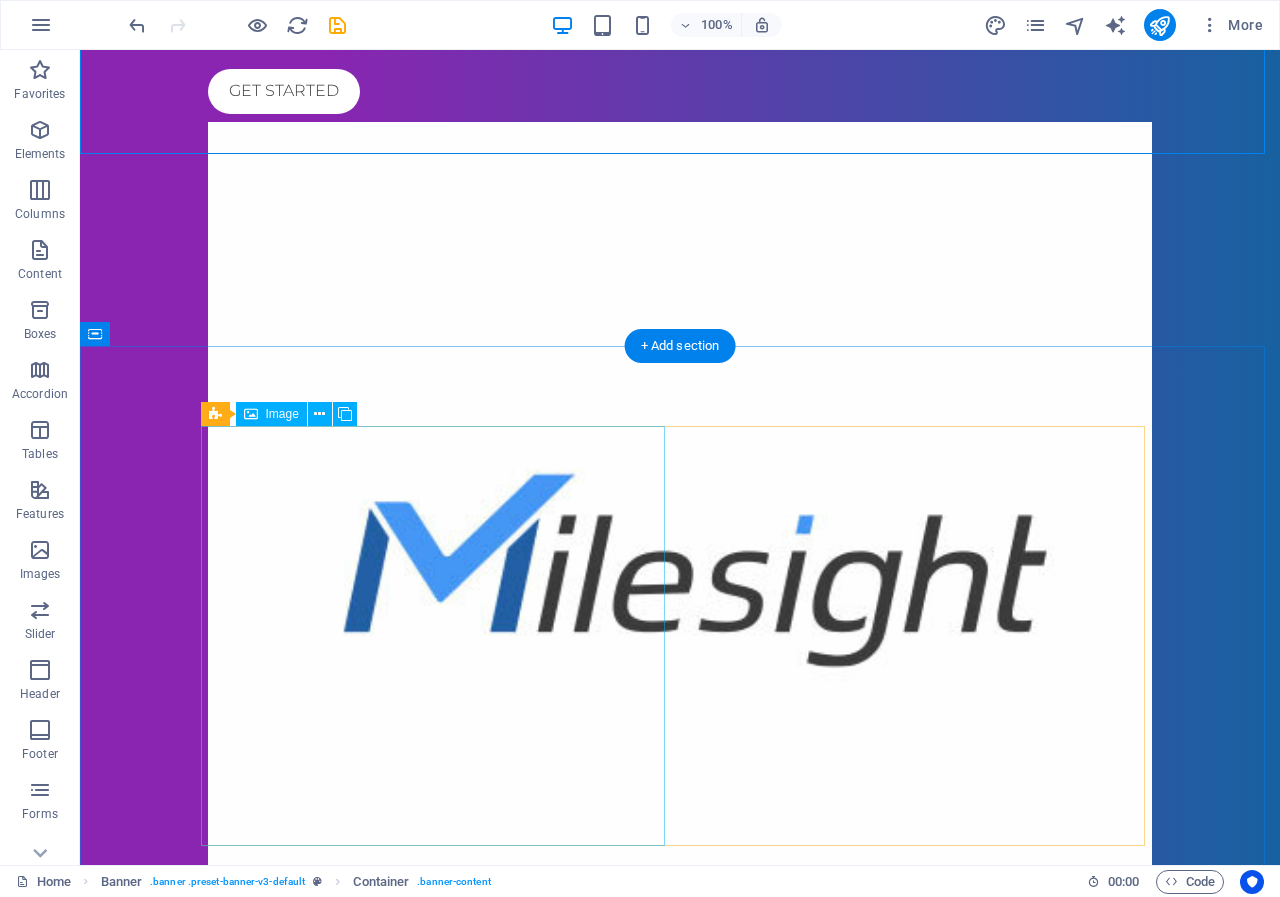 scroll, scrollTop: 700, scrollLeft: 0, axis: vertical 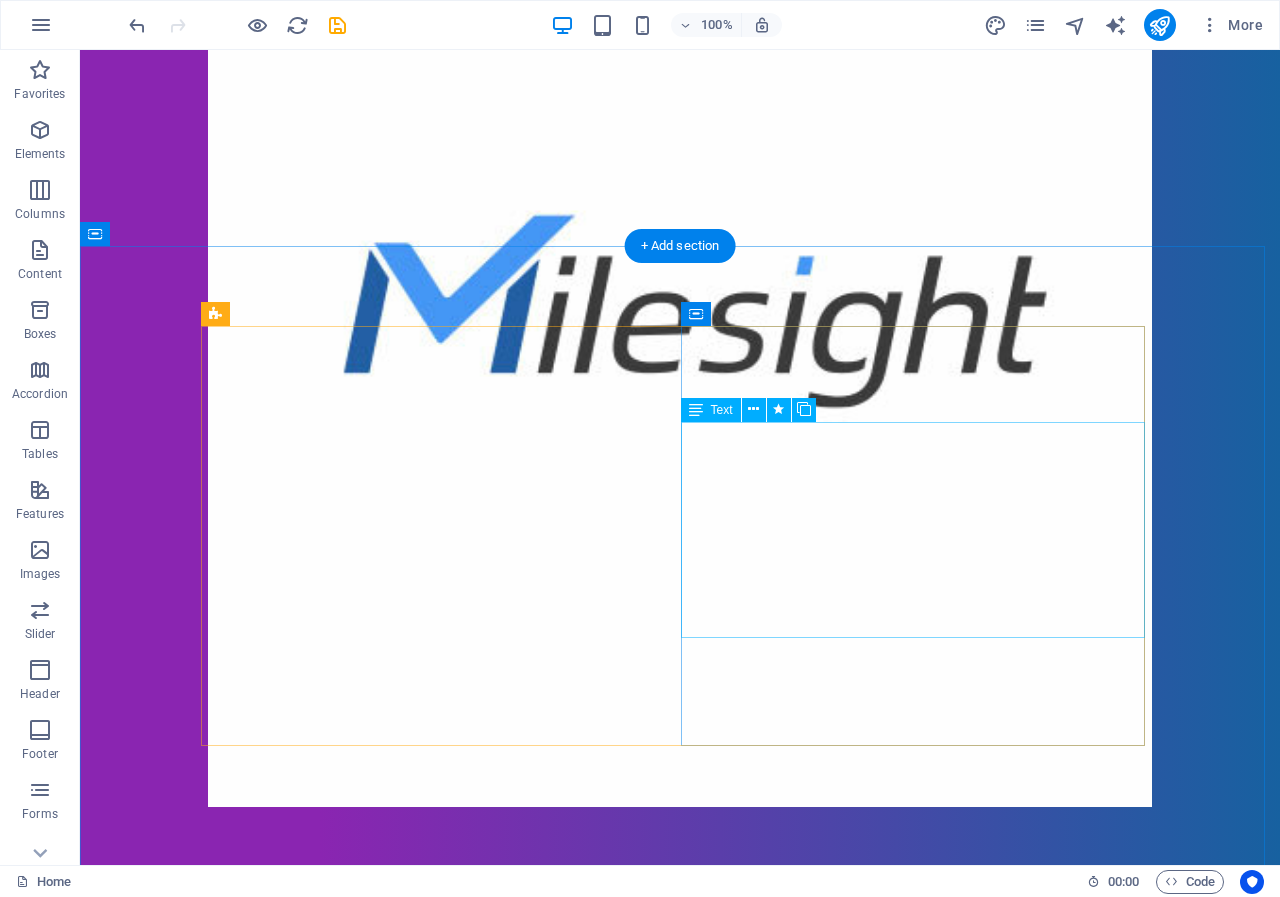 click on "Q-Matik Sdn Bhd is a versatile solutions provider based in Seremban, Negeri Sembilan. We specialize in three core areas: IT business solutions for enhanced efficiency, professional debt collection services, and an integrated school management system for streamlined administration. Our mission is to empower organizations and institutions with innovative, efficient services that promote growth and success. We're committed to quality and customer satisfaction, aiming to be a trusted partner in achieving our clients' goals." at bounding box center (680, 1524) 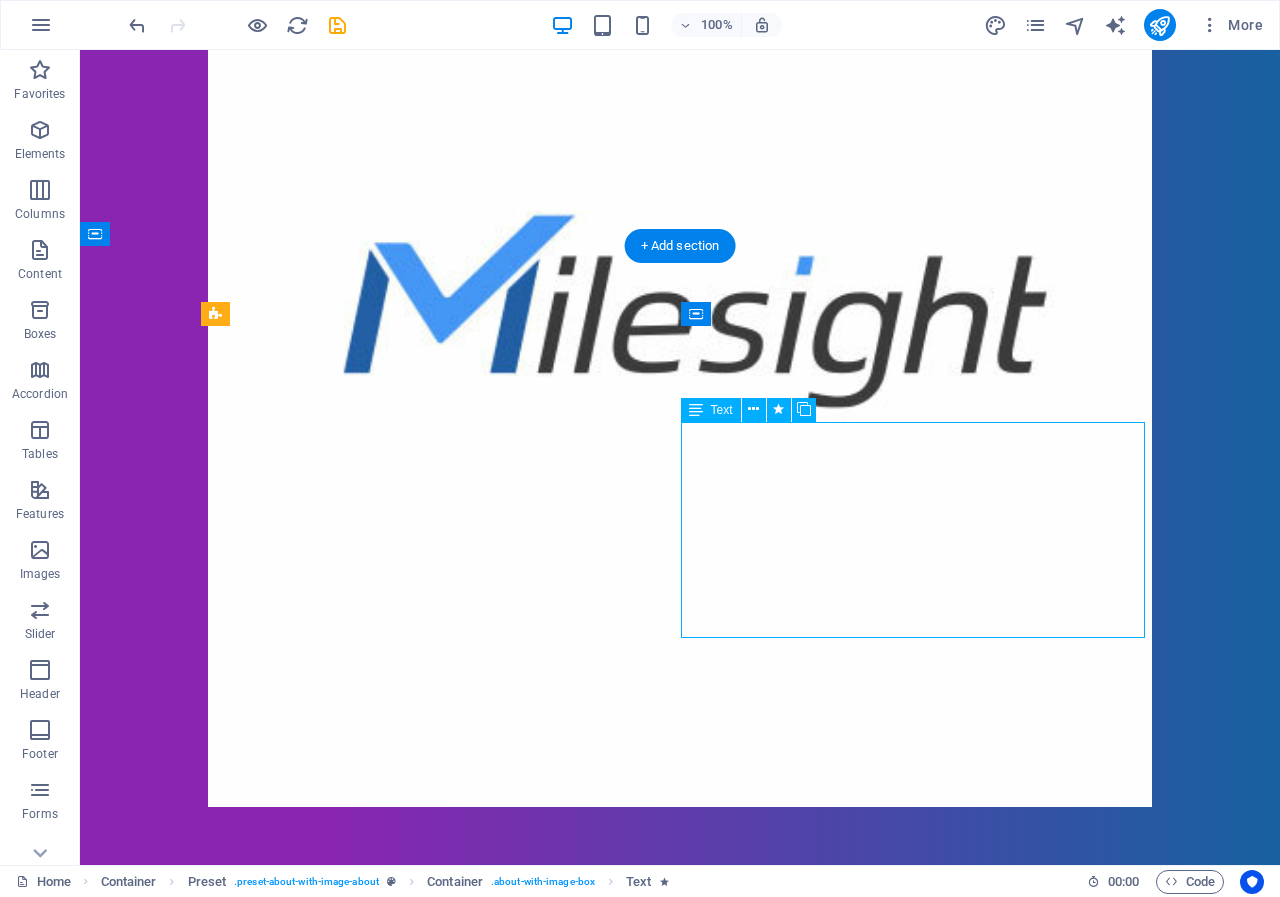 click on "Q-Matik Sdn Bhd is a versatile solutions provider based in Seremban, Negeri Sembilan. We specialize in three core areas: IT business solutions for enhanced efficiency, professional debt collection services, and an integrated school management system for streamlined administration. Our mission is to empower organizations and institutions with innovative, efficient services that promote growth and success. We're committed to quality and customer satisfaction, aiming to be a trusted partner in achieving our clients' goals." at bounding box center [680, 1524] 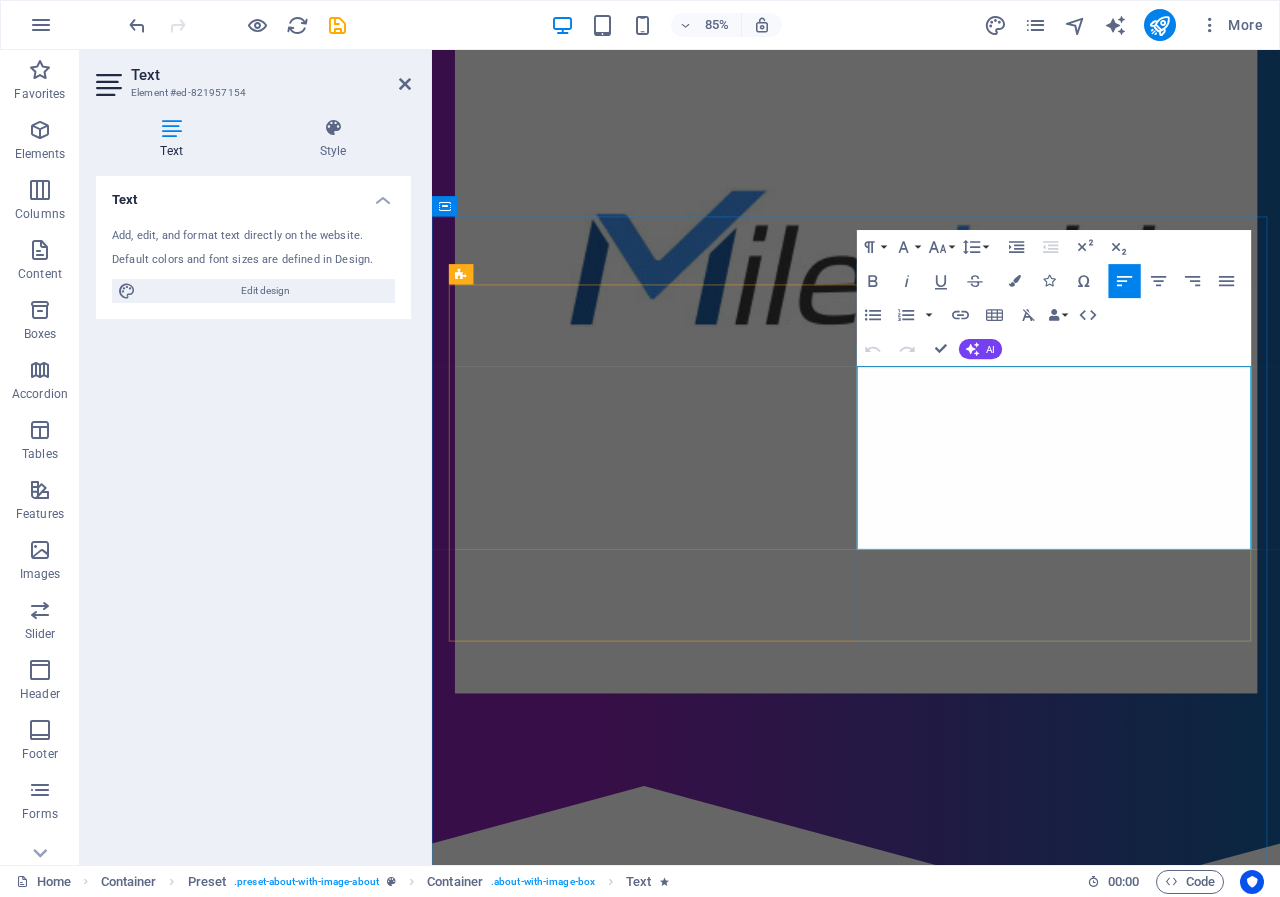 click on "Q-Matik Sdn Bhd is a versatile solutions provider based in Seremban, Negeri Sembilan. We specialize in three core areas: IT business solutions for enhanced efficiency, professional debt collection services, and an integrated school management system for streamlined administration. Our mission is to empower organizations and institutions with innovative, efficient services that promote growth and success. We're committed to quality and customer satisfaction, aiming to be a trusted partner in achieving our clients' goals." at bounding box center (931, 1524) 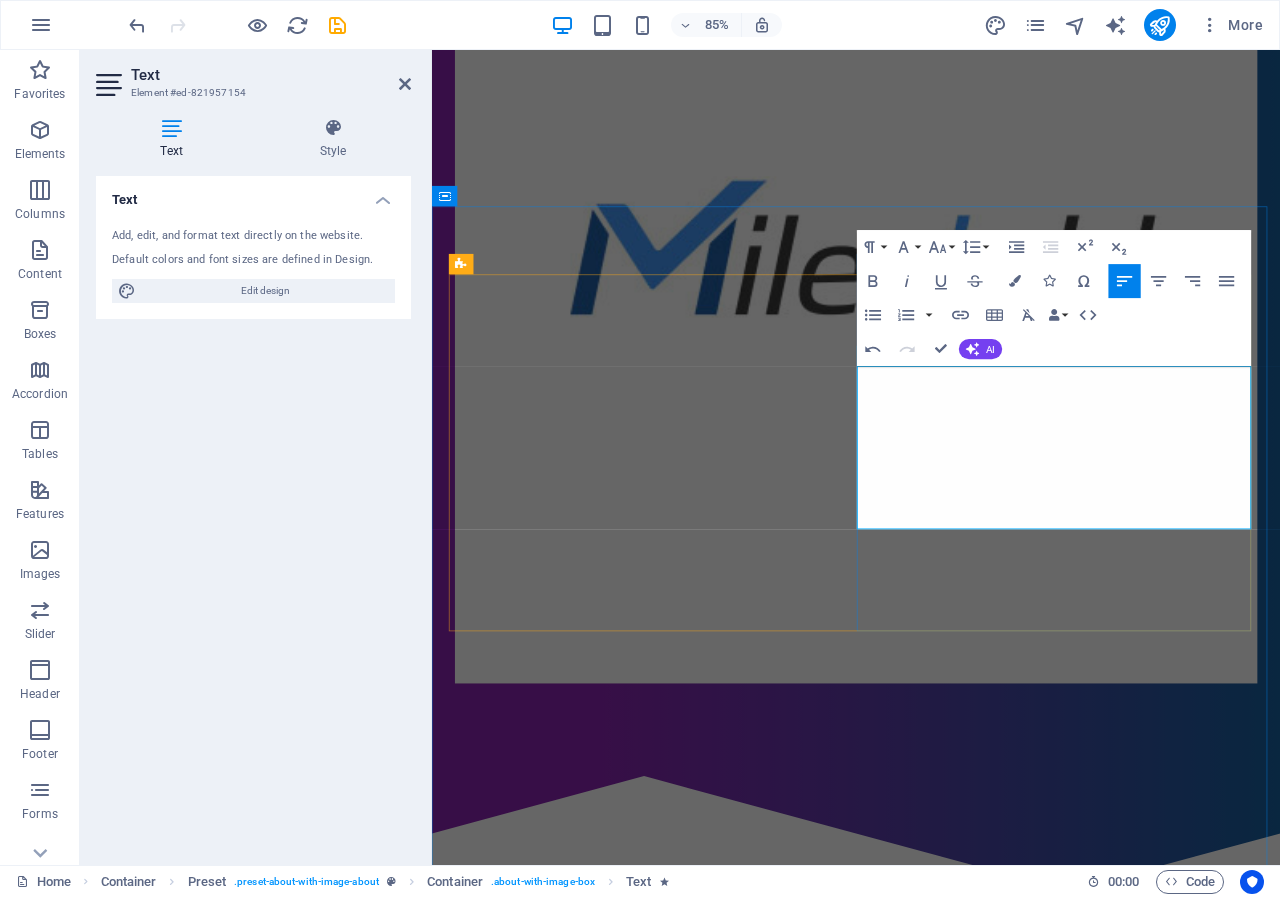 type 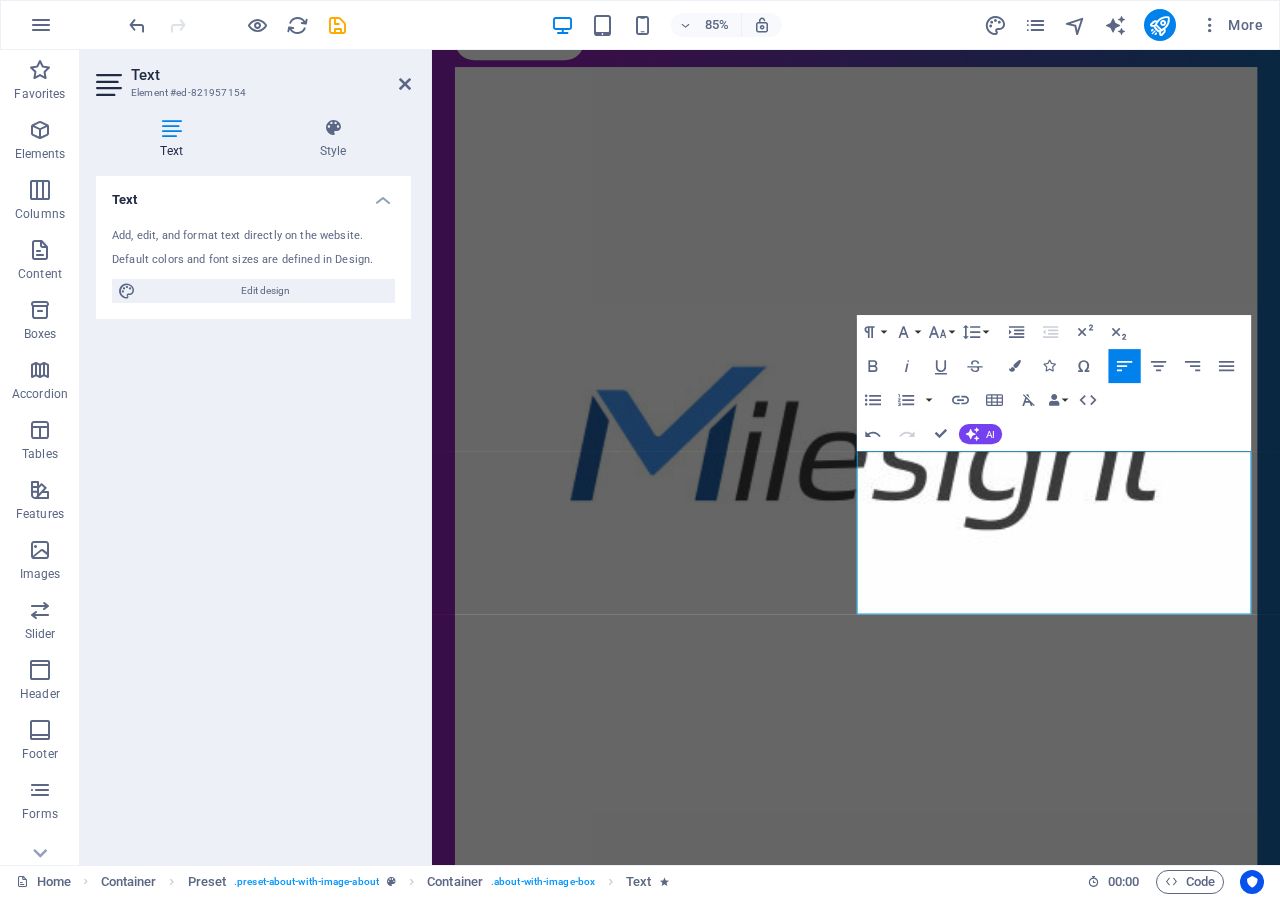 scroll, scrollTop: 612, scrollLeft: 0, axis: vertical 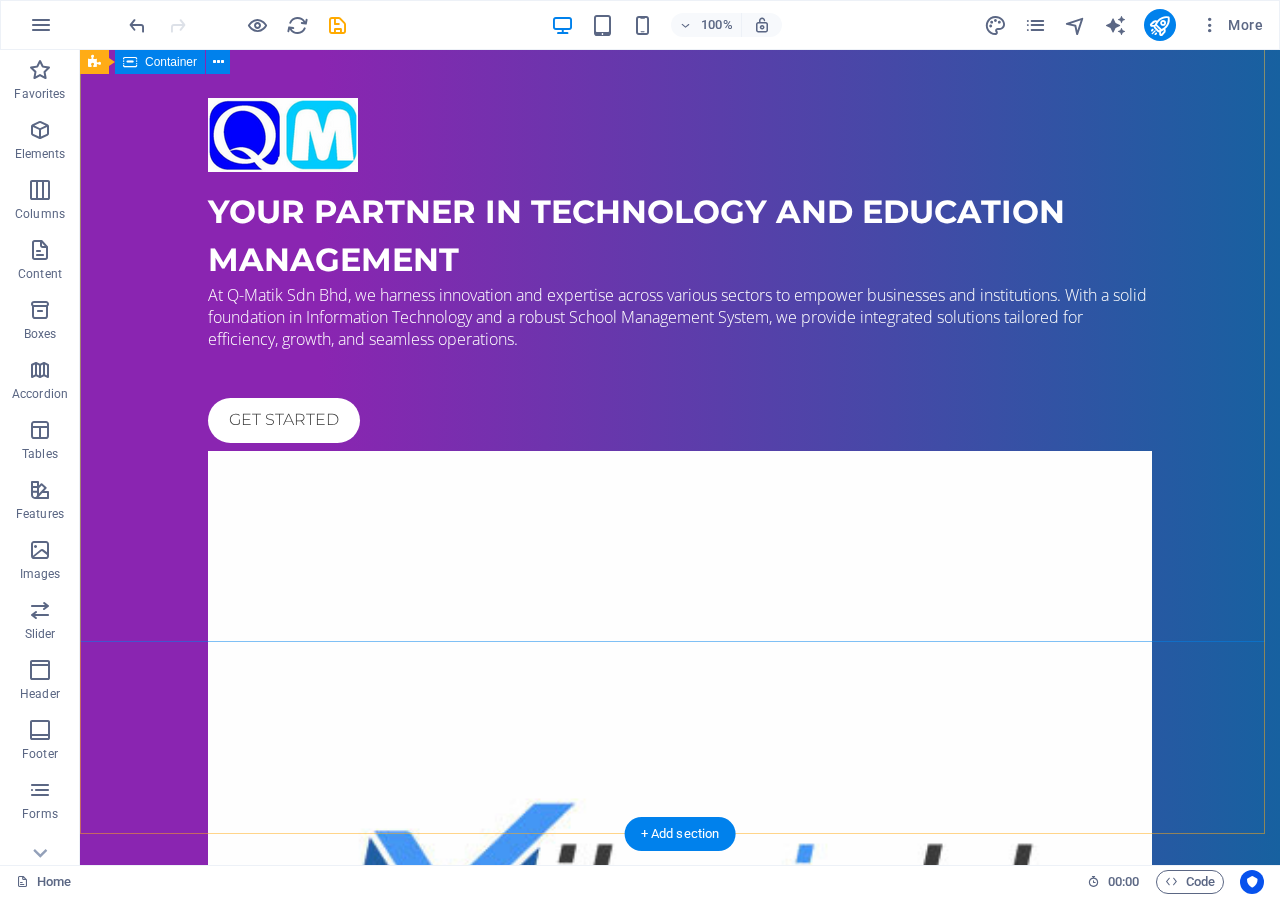 click on "Your Partner in Technology and Education Management At Q-Matik Sdn Bhd, we harness innovation and expertise across various sectors to empower businesses and institutions. With a solid foundation in Information Technology and a robust School Management System, we provide integrated solutions tailored for efficiency, growth, and seamless operations. Get started" at bounding box center (680, 746) 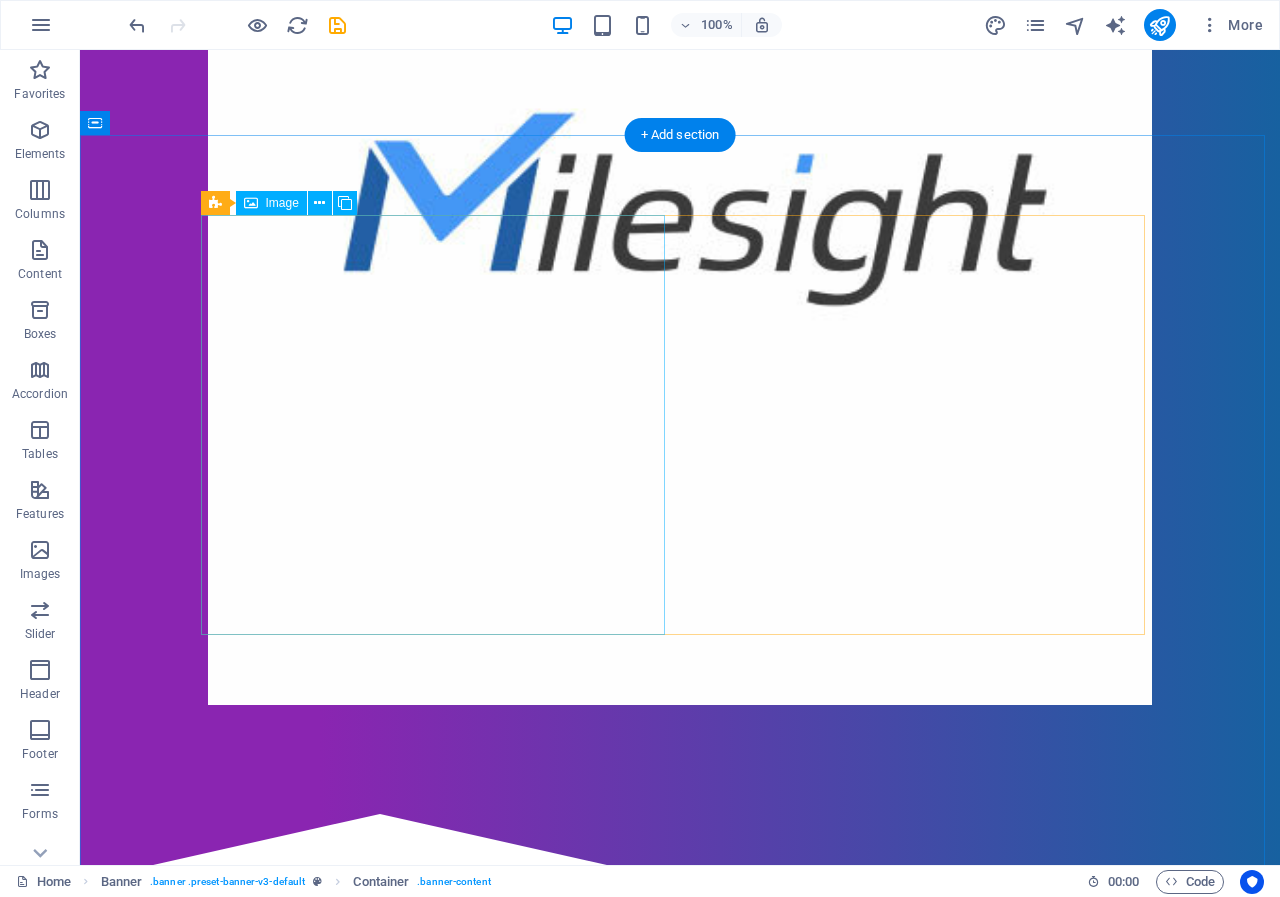 scroll, scrollTop: 812, scrollLeft: 0, axis: vertical 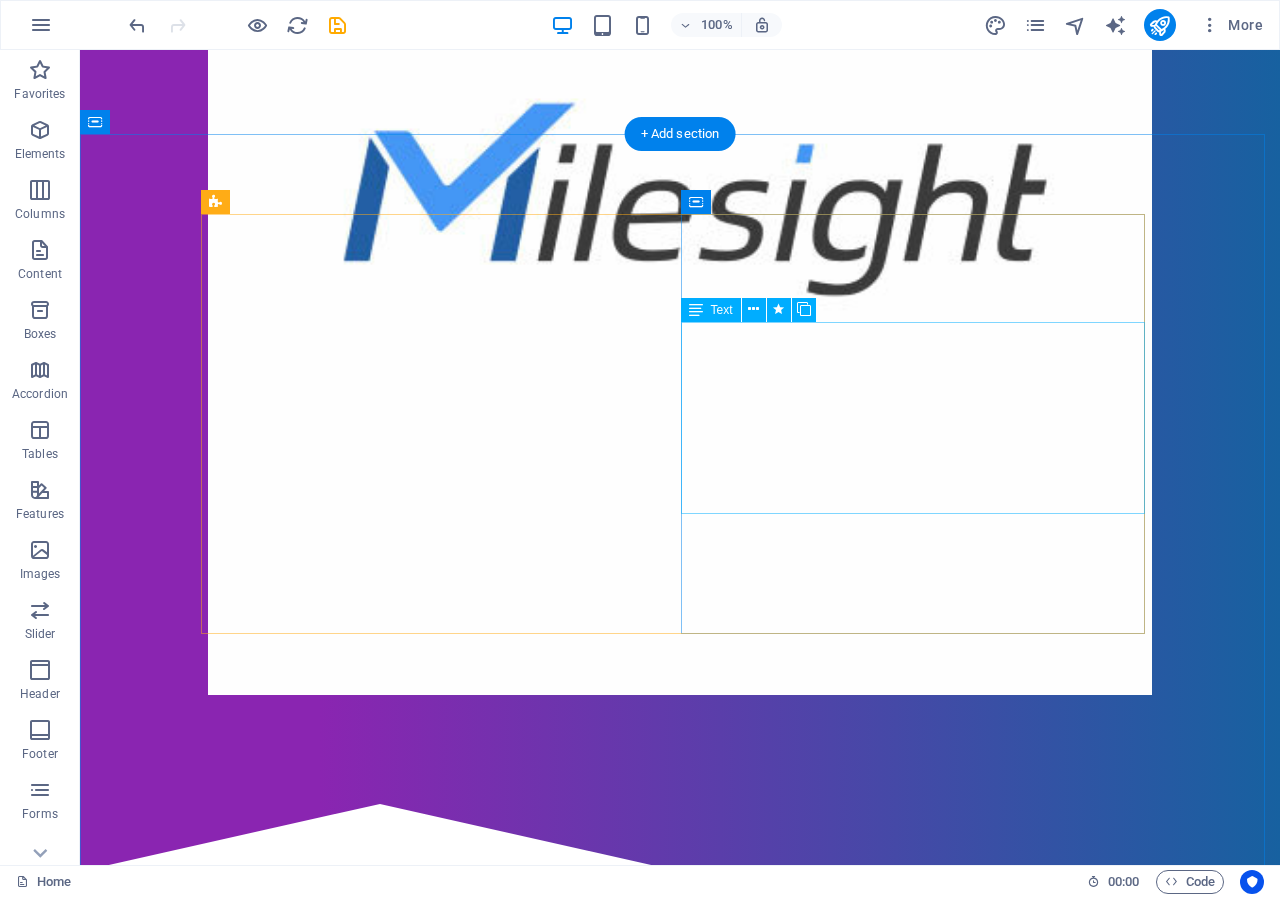 click on "Q-Matik Sdn Bhd is a versatile solutions provider based in Seremban, Negeri Sembilan. We specialize in three core areas: IT business solutions for enhanced efficiency and an integrated school management system for streamlined administration. Our mission is to empower organizations and institutions with innovative, efficient services that promote growth and success. We're committed to quality and customer satisfaction, aiming to be a trusted partner in achieving our clients' goals." at bounding box center (680, 1412) 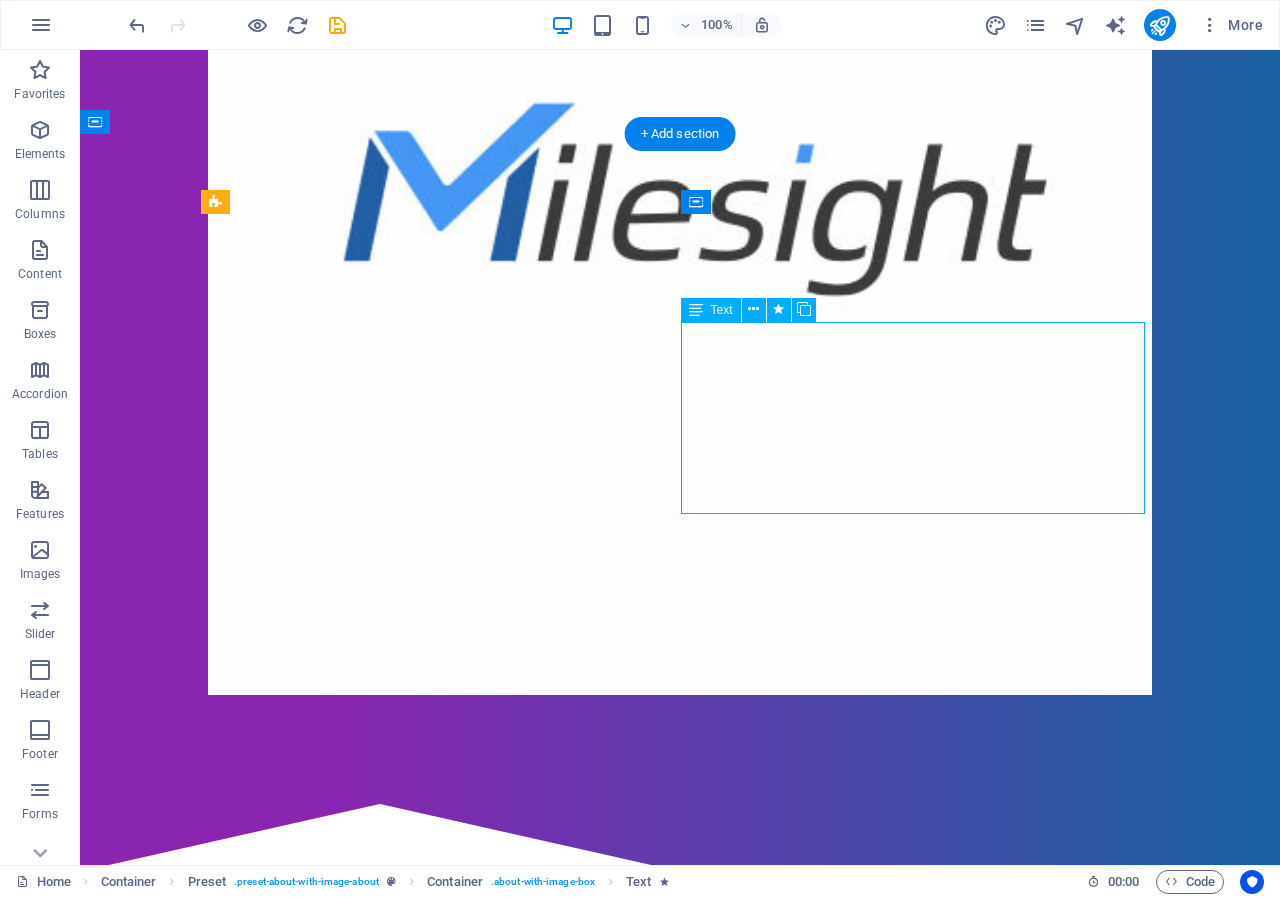click on "Q-Matik Sdn Bhd is a versatile solutions provider based in Seremban, Negeri Sembilan. We specialize in three core areas: IT business solutions for enhanced efficiency and an integrated school management system for streamlined administration. Our mission is to empower organizations and institutions with innovative, efficient services that promote growth and success. We're committed to quality and customer satisfaction, aiming to be a trusted partner in achieving our clients' goals." at bounding box center [680, 1412] 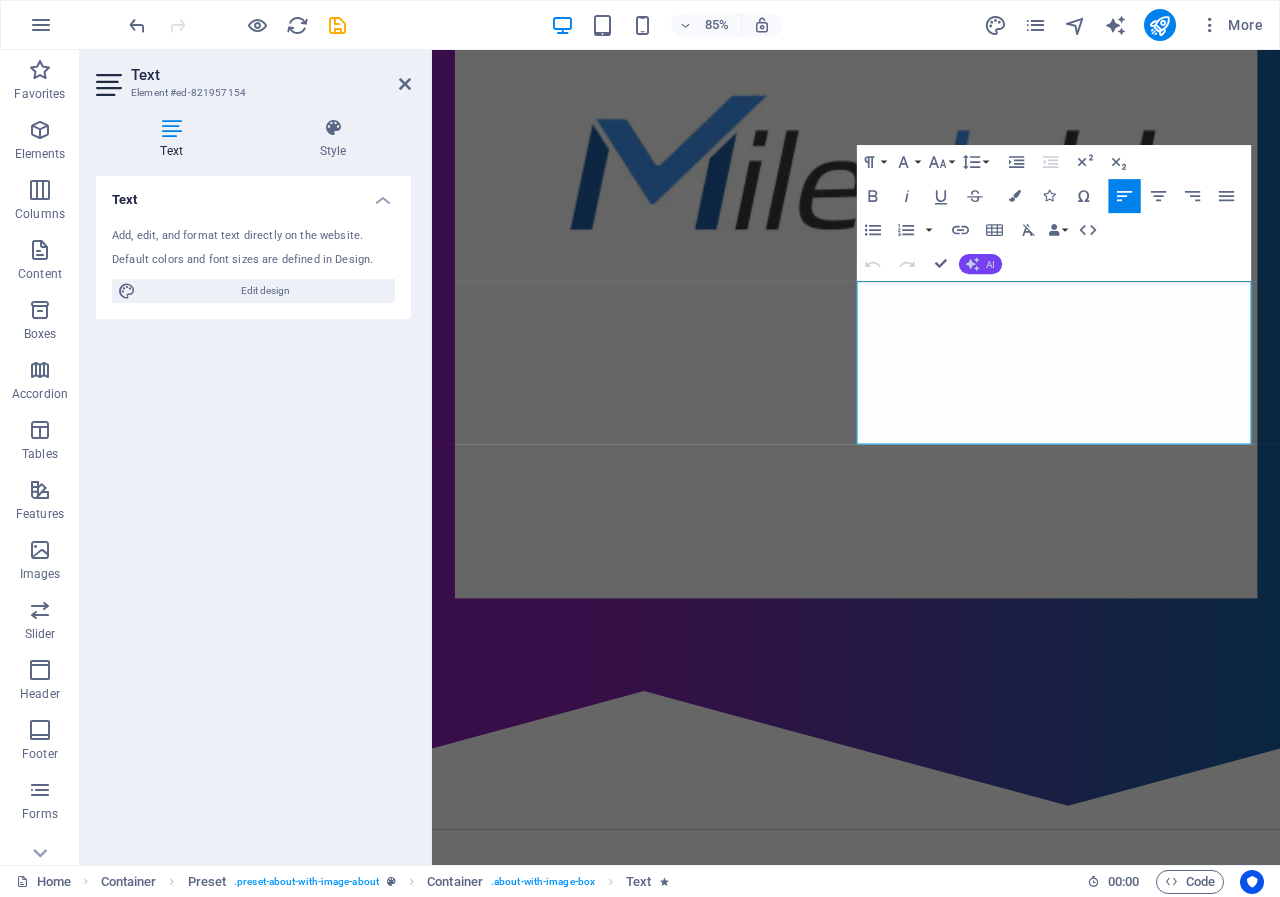 click on "AI" at bounding box center [980, 264] 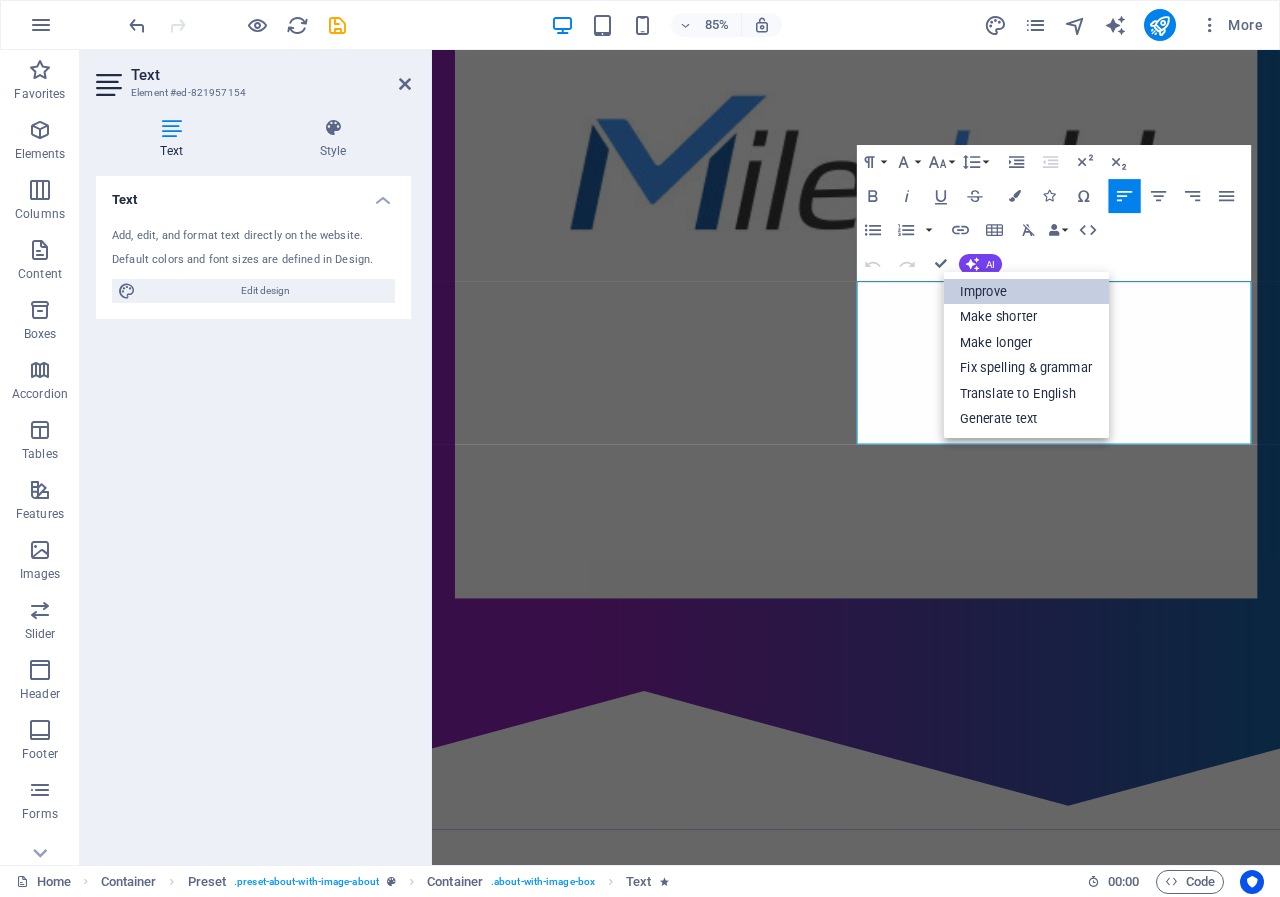 click on "Improve" at bounding box center (1026, 292) 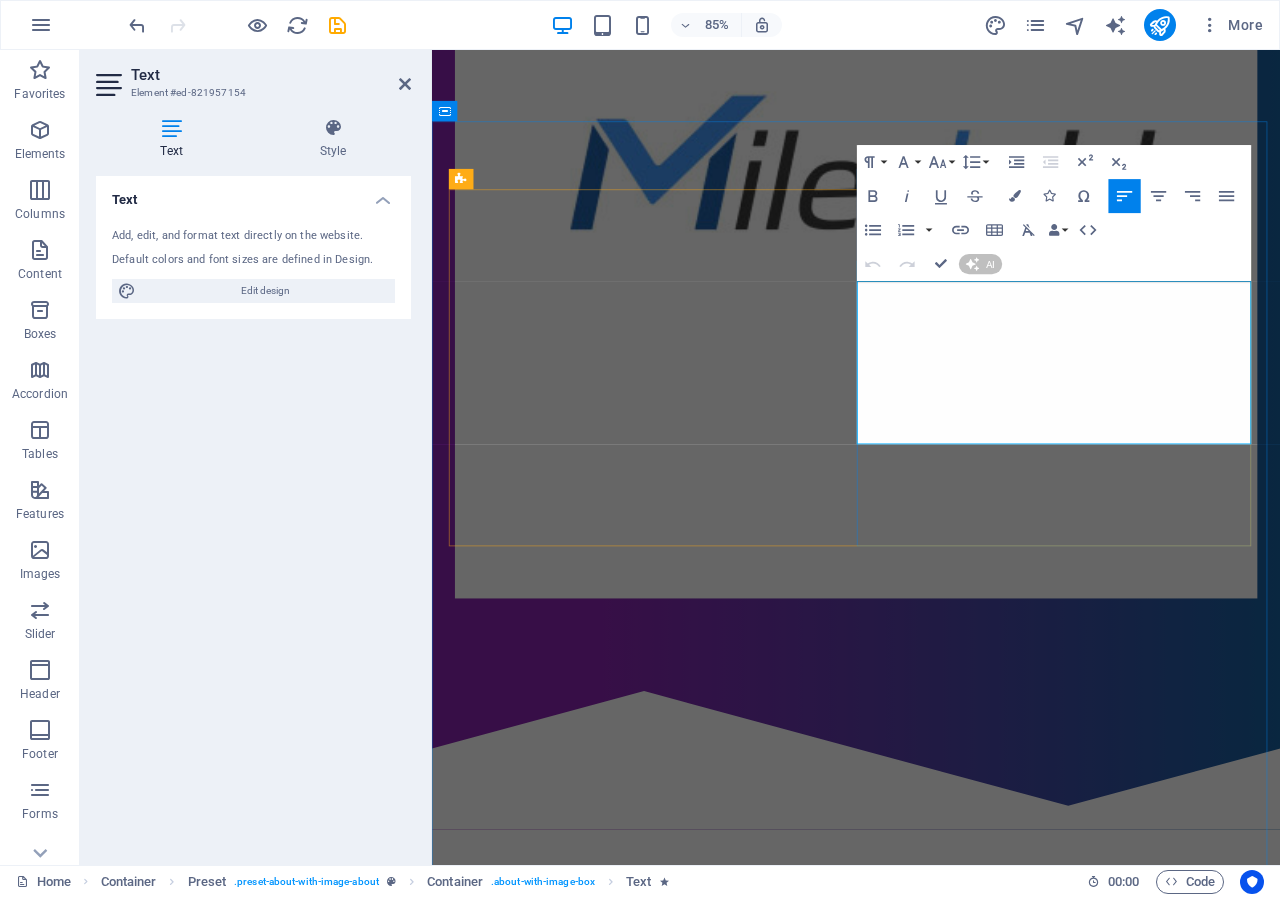 type 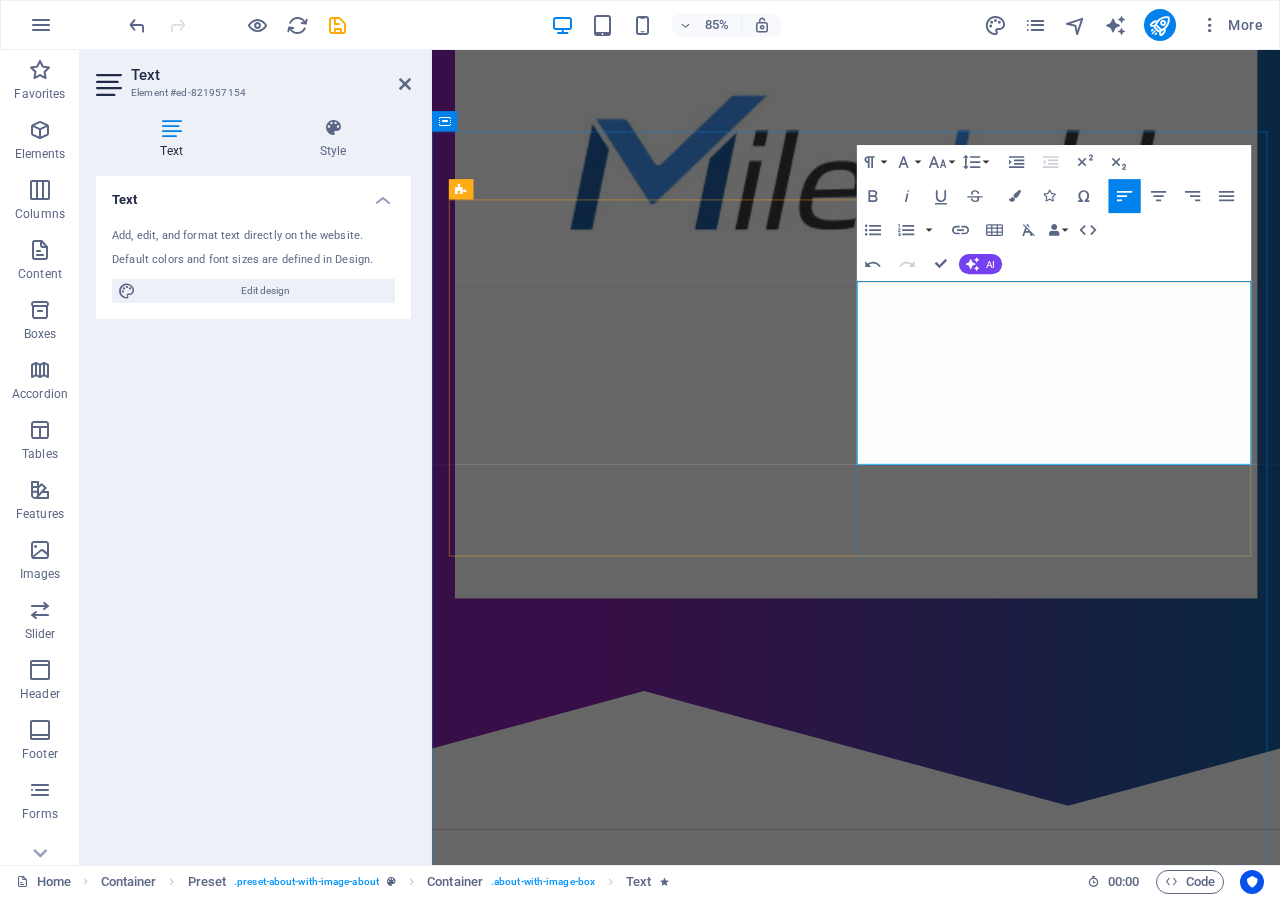 scroll, scrollTop: 800, scrollLeft: 0, axis: vertical 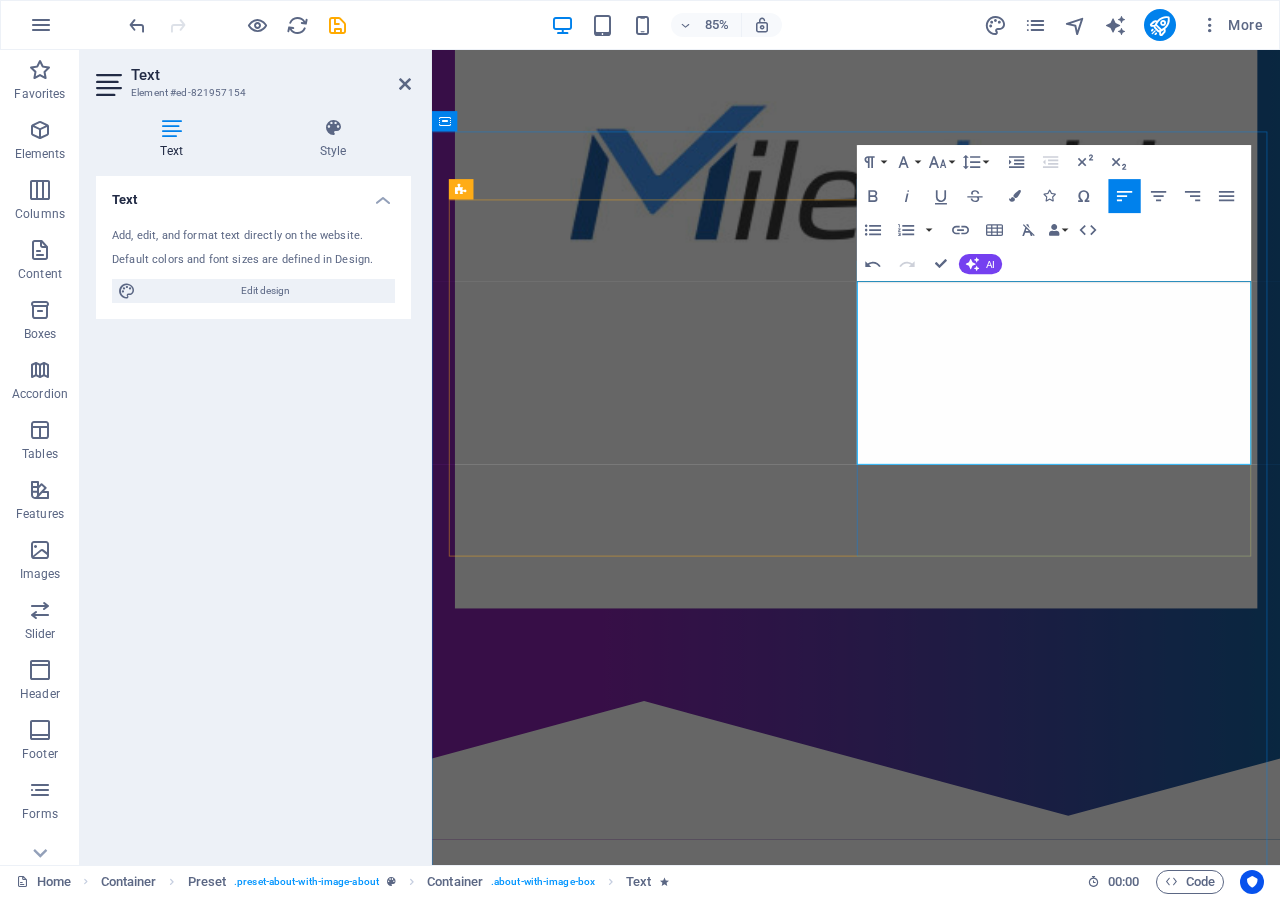 drag, startPoint x: 1256, startPoint y: 360, endPoint x: 1297, endPoint y: 362, distance: 41.04875 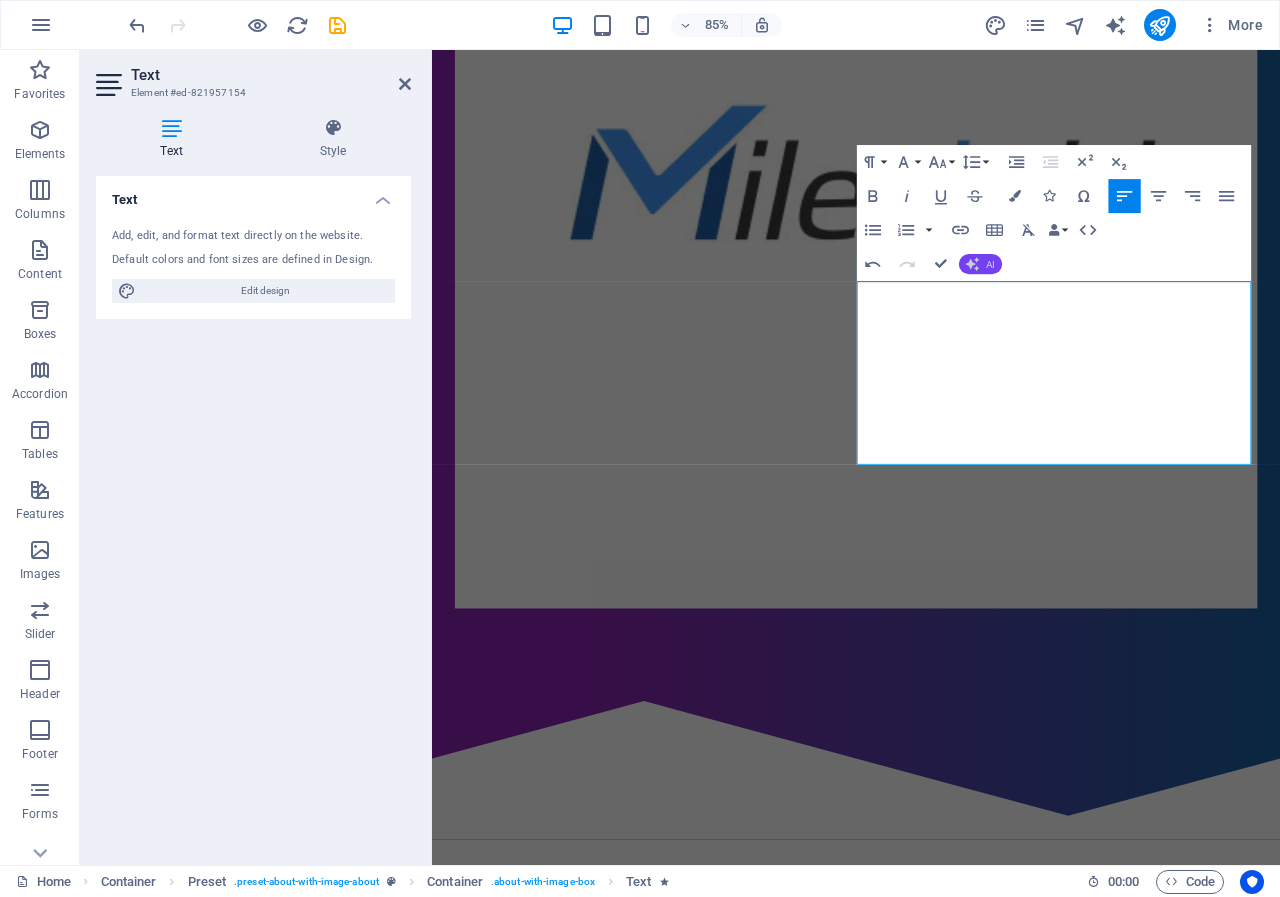 click on "AI" at bounding box center (980, 264) 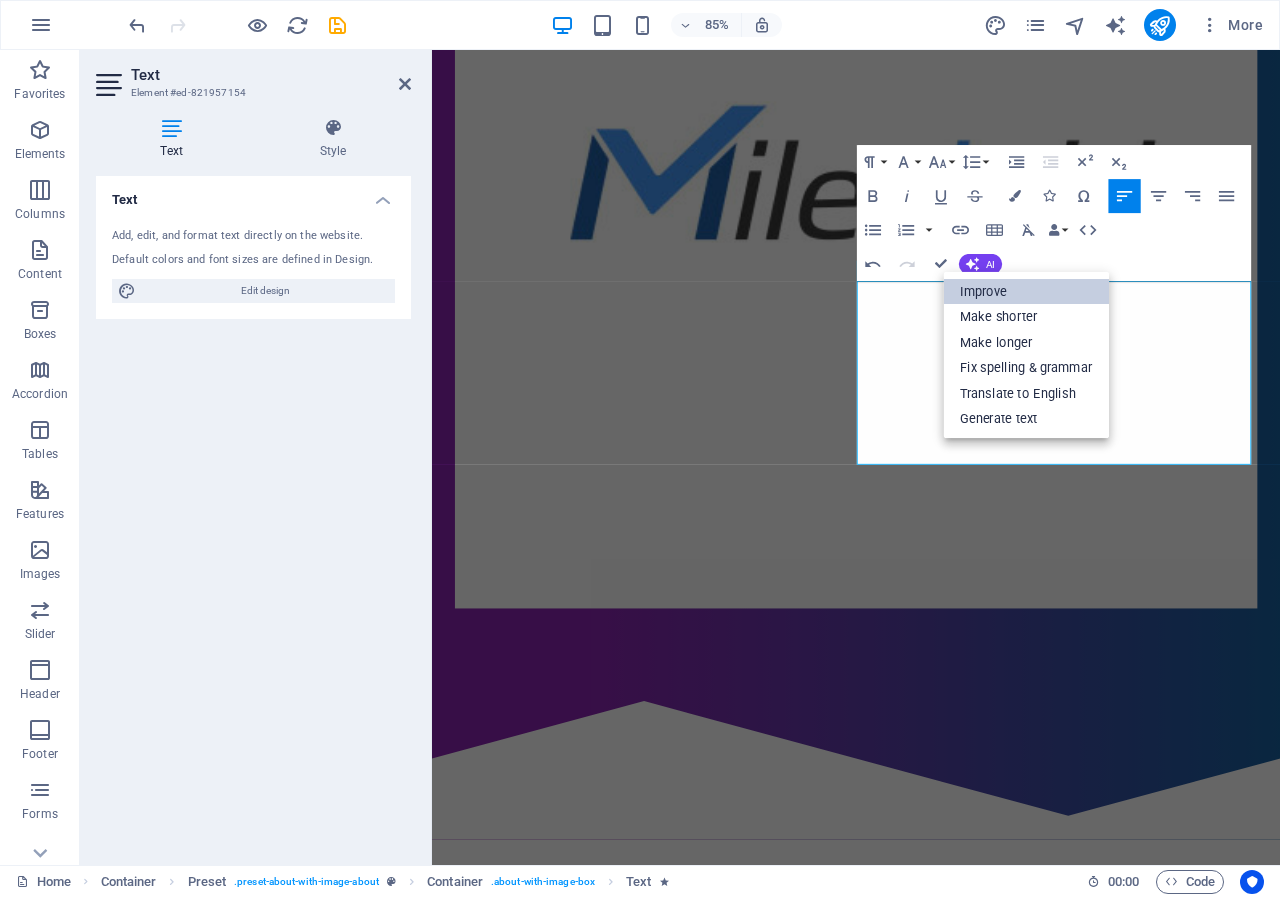 click on "Improve" at bounding box center (1026, 292) 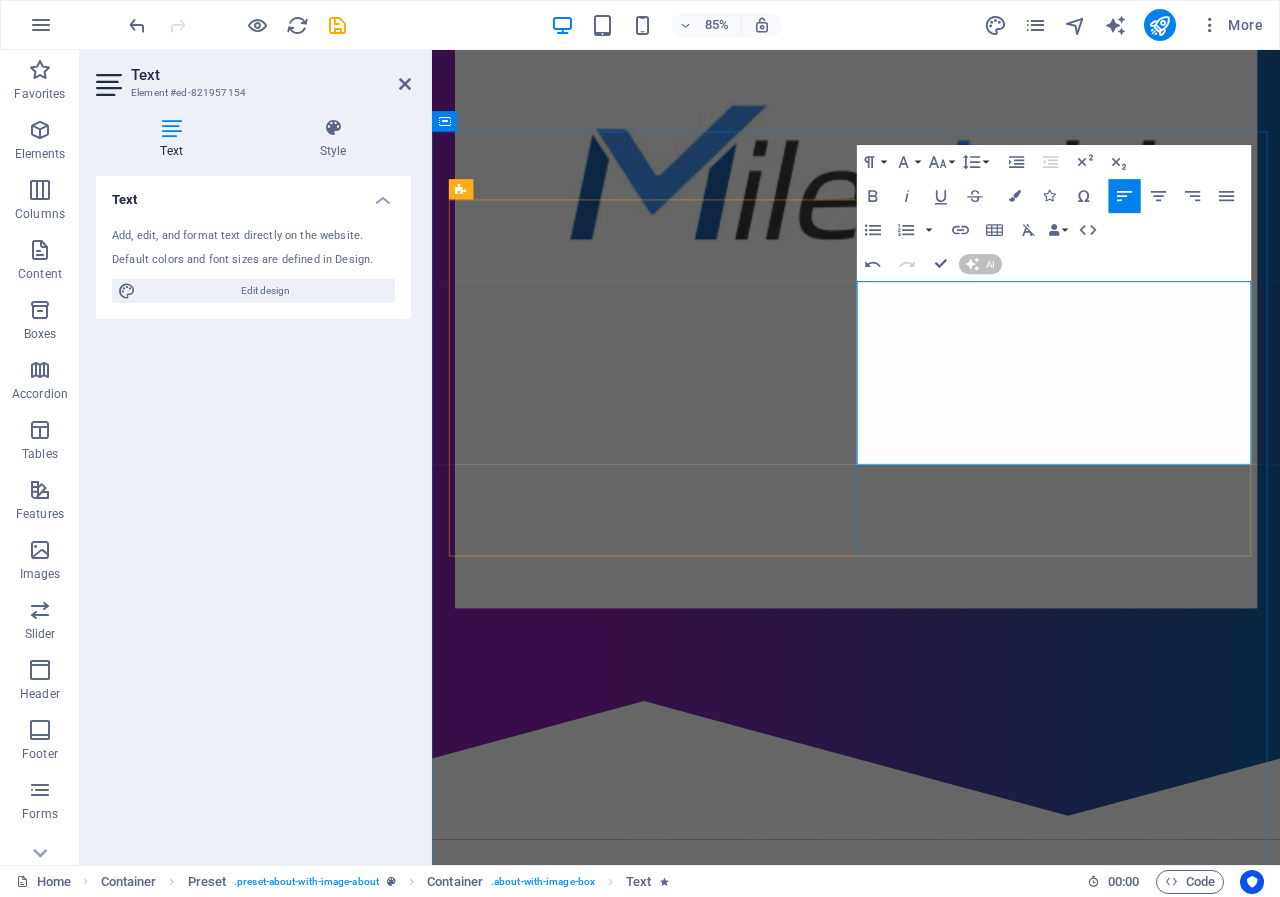 scroll, scrollTop: 776, scrollLeft: 0, axis: vertical 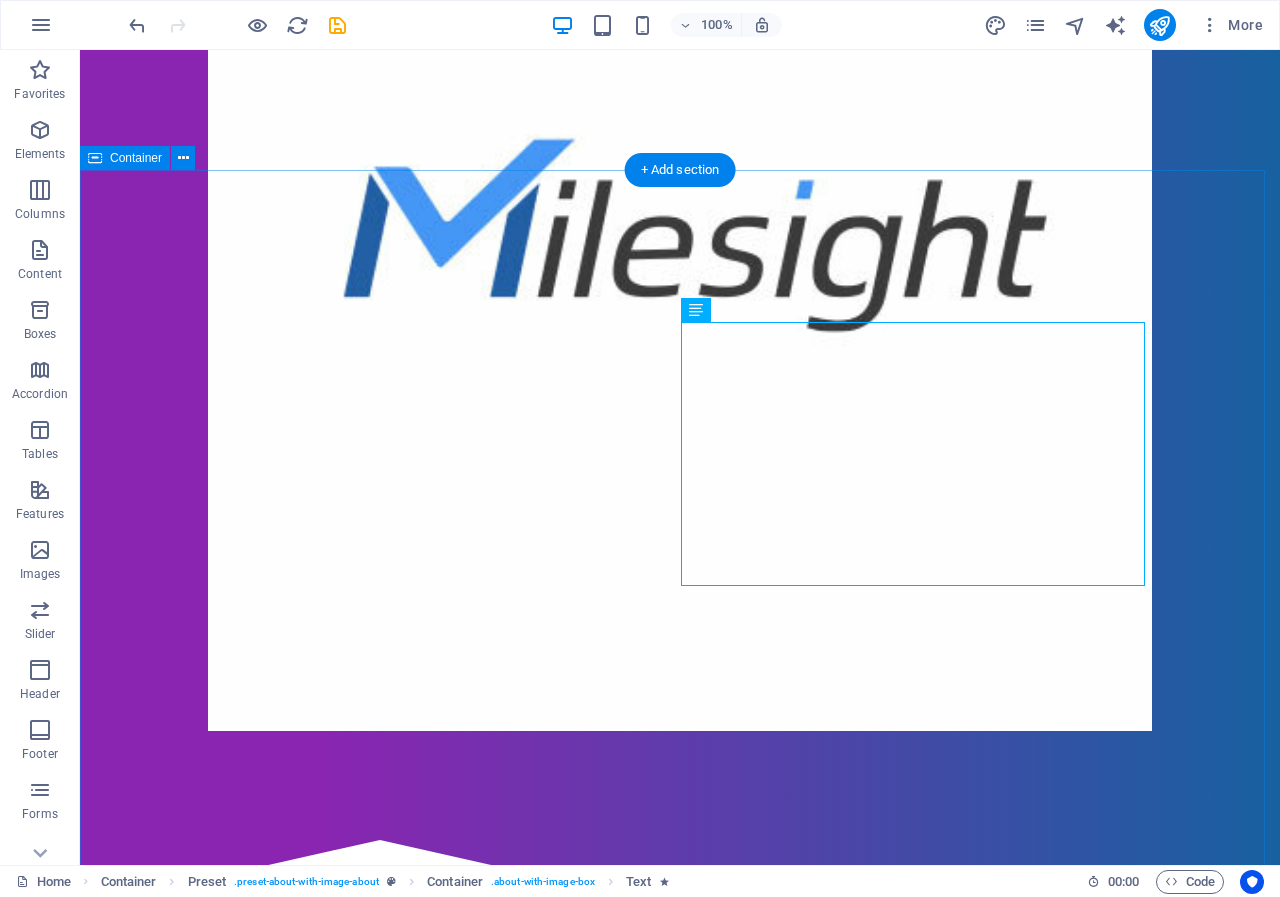 click on "Who are we? Q-Matik Sdn Bhd is a dynamic solutions provider based in Seremban, Negeri Sembilan. We specialize in two primary areas: Information Technology Solutions that enhance operational efficiency, and an Integrated School Management System that simplifies administrative processes. Our mission is to empower organizations and institutions with innovative, efficient services that foster growth and success. We are committed to delivering quality and ensuring customer satisfaction, striving to be a trusted partner in helping our clients reach their goals. Get in touch .fa-secondary{opacity:.4} Information Technology Solution Elevate your business with our expert IT solutions: proactive support, resilient networks, advanced cybersecurity, and custom software development. School Management System Transform your school with Q-Matik's cloud-based Management System for streamlined admissions, academics, fees, and communication." at bounding box center [680, 1584] 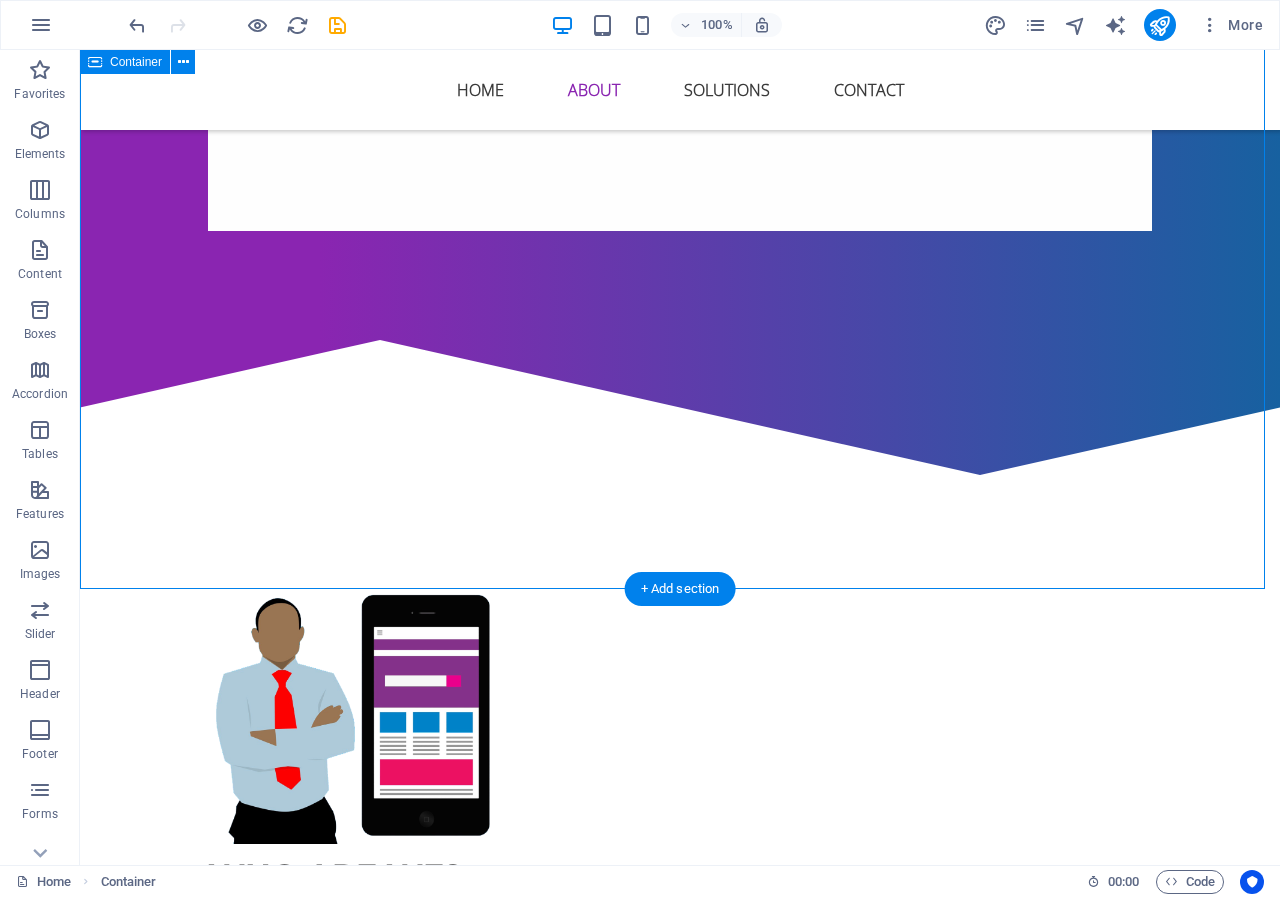 scroll, scrollTop: 1176, scrollLeft: 0, axis: vertical 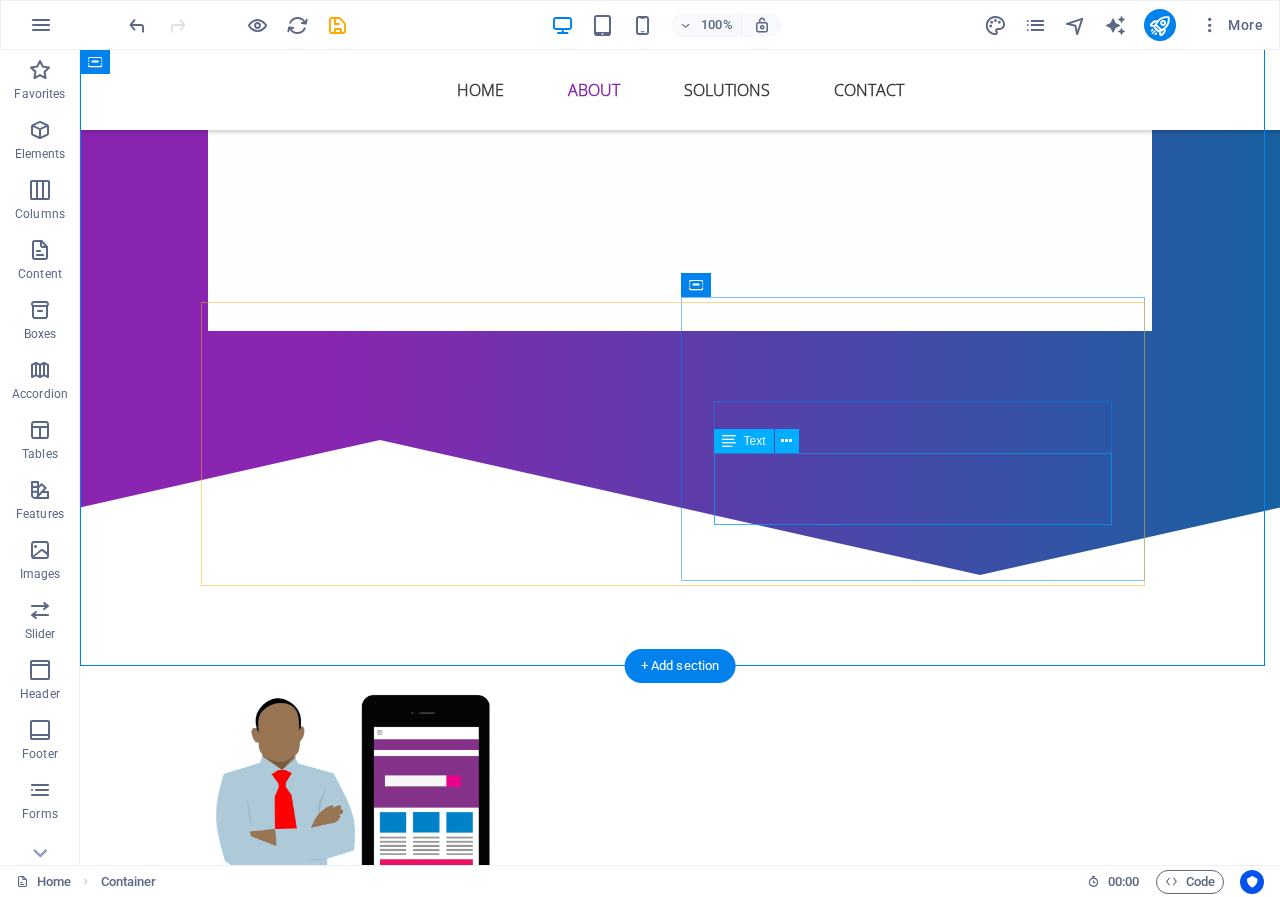 click on "Transform your school with Q-Matik's cloud-based Management System for streamlined admissions, academics, fees, and communication." at bounding box center [680, 1623] 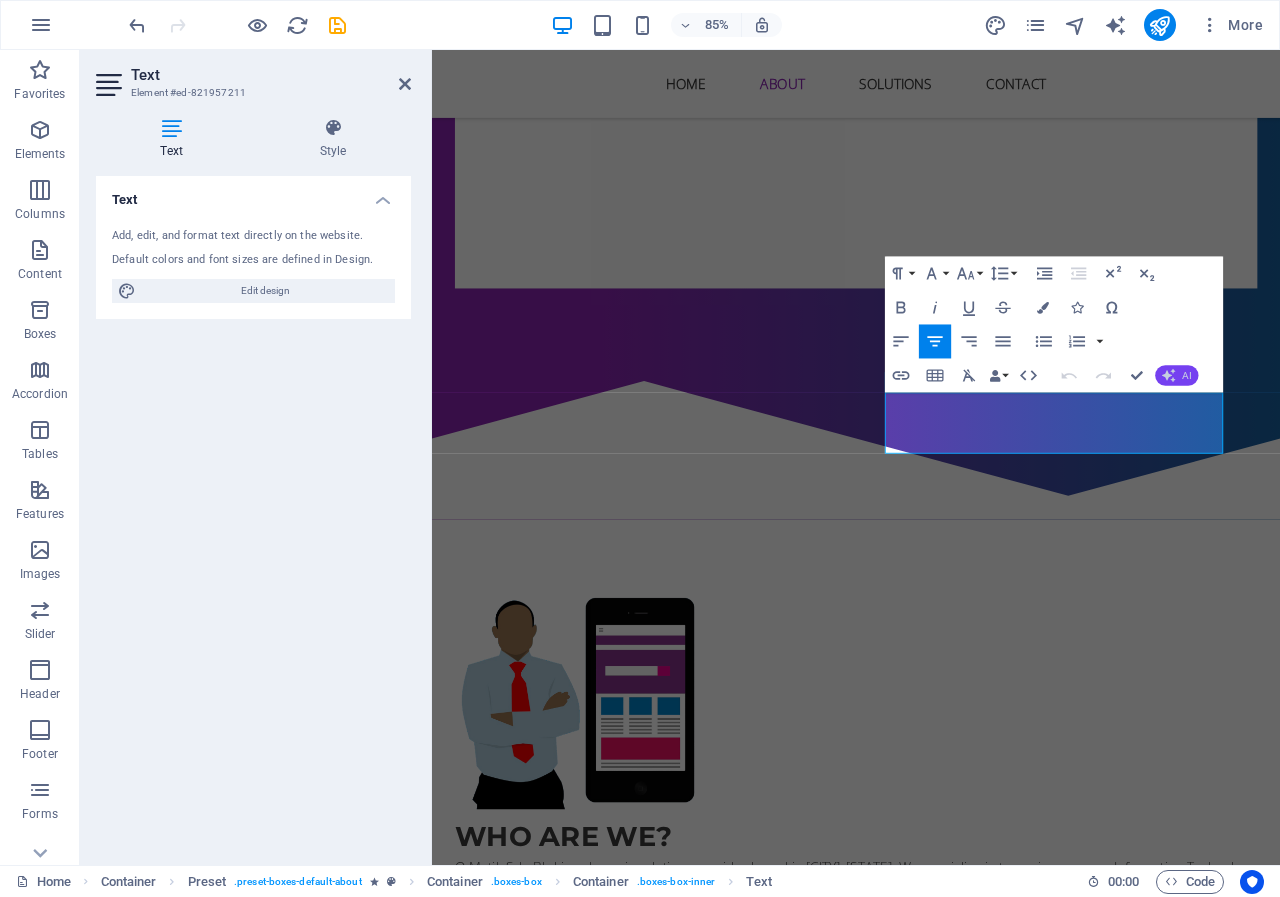 click 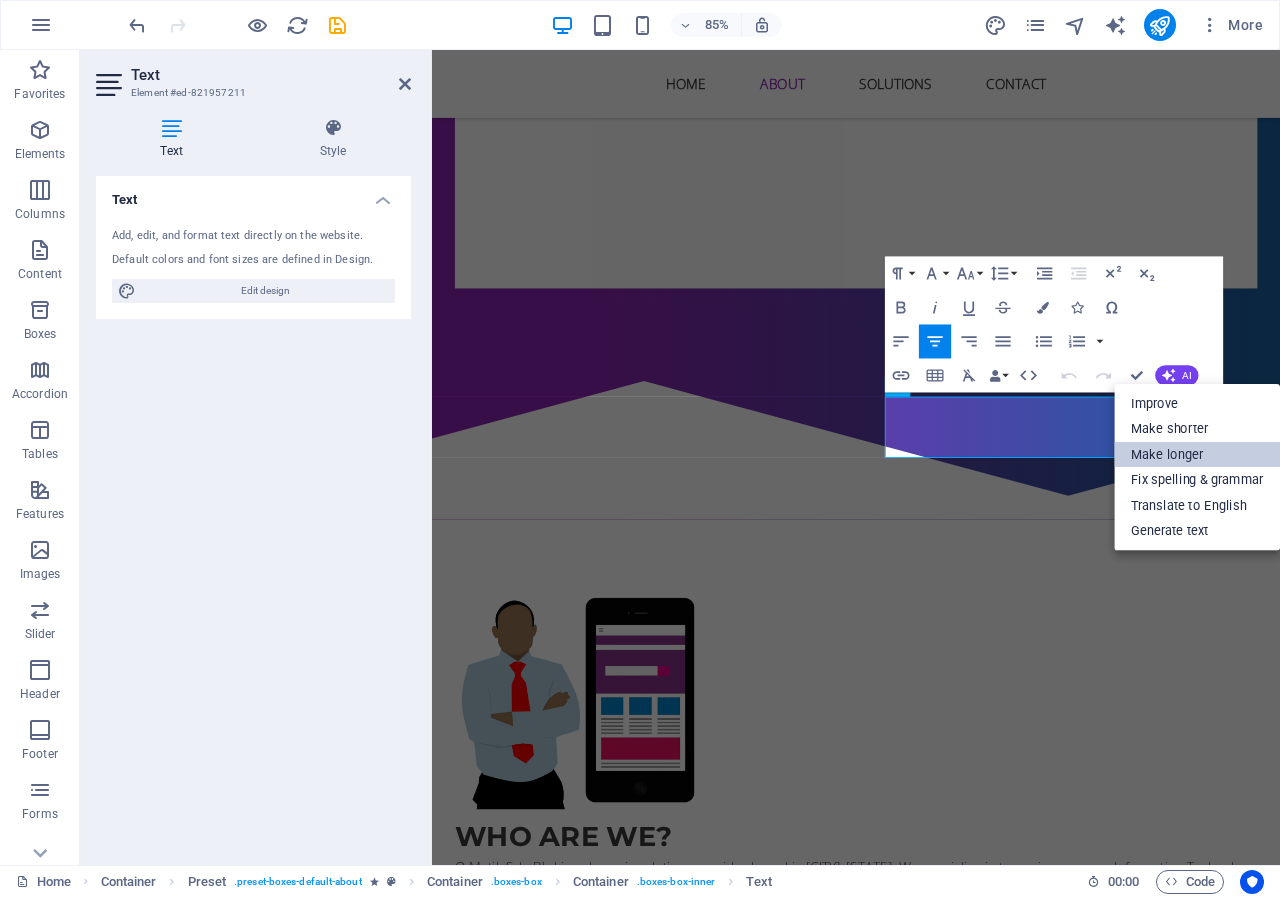 click on "Make longer" at bounding box center (1197, 455) 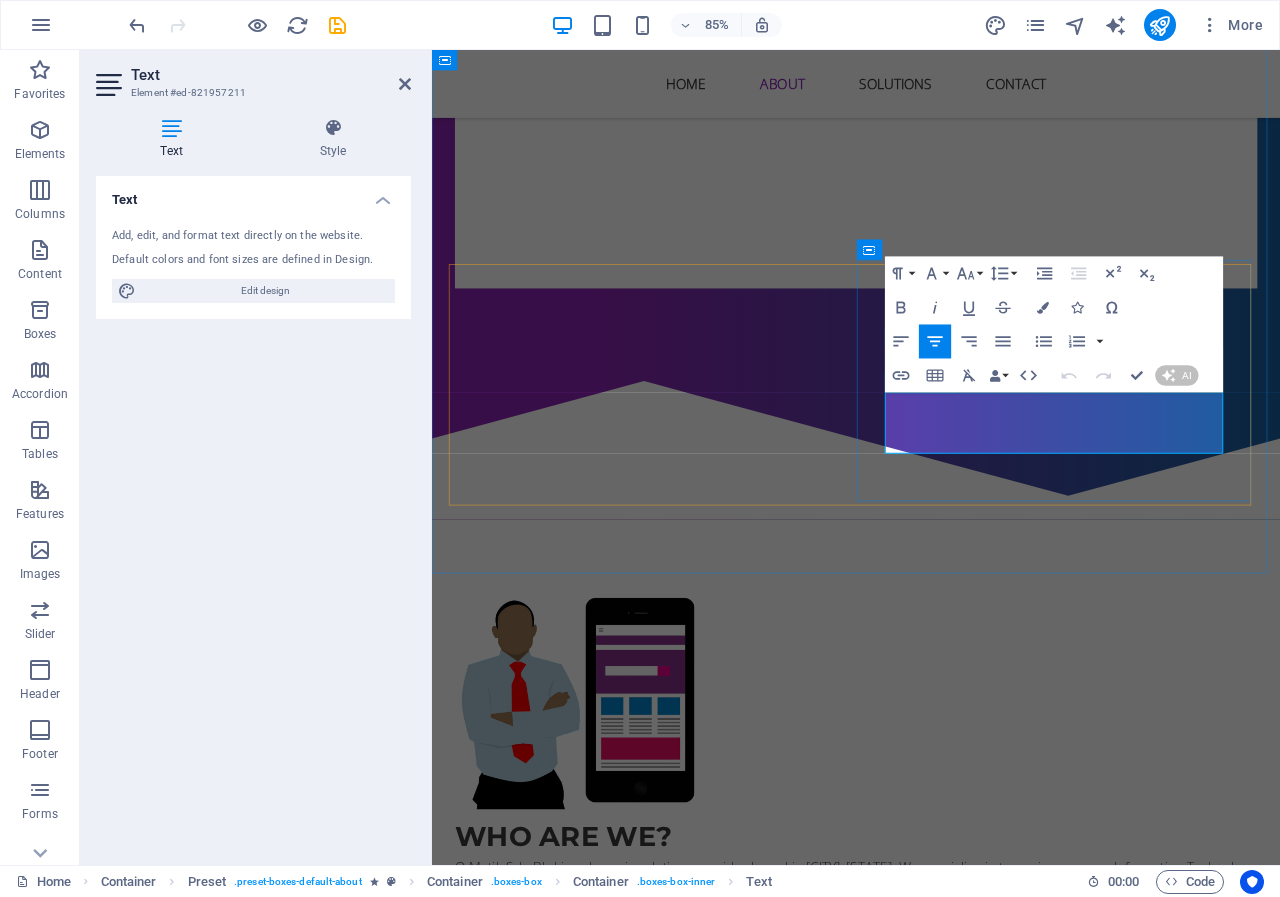 type 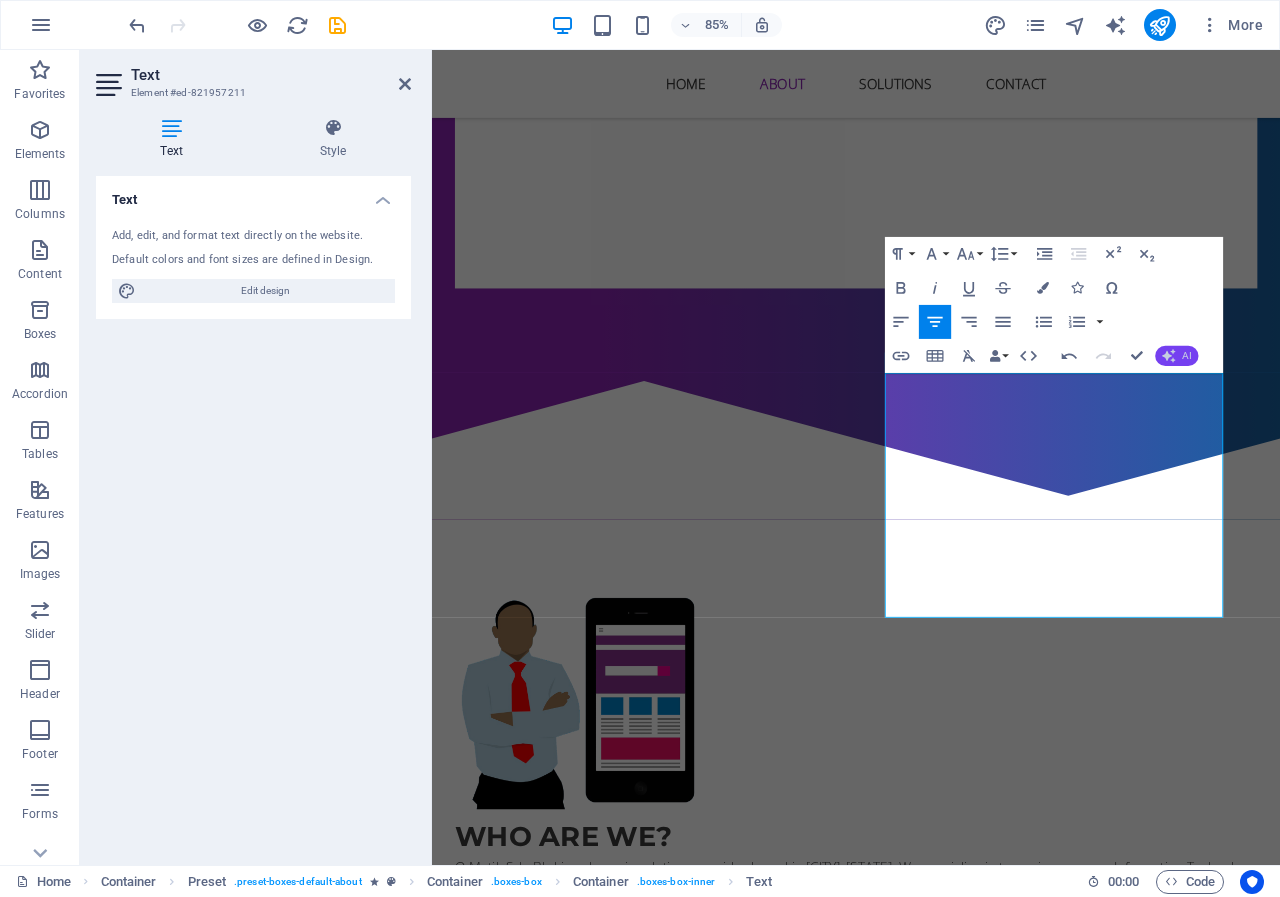 click on "AI" at bounding box center (1186, 356) 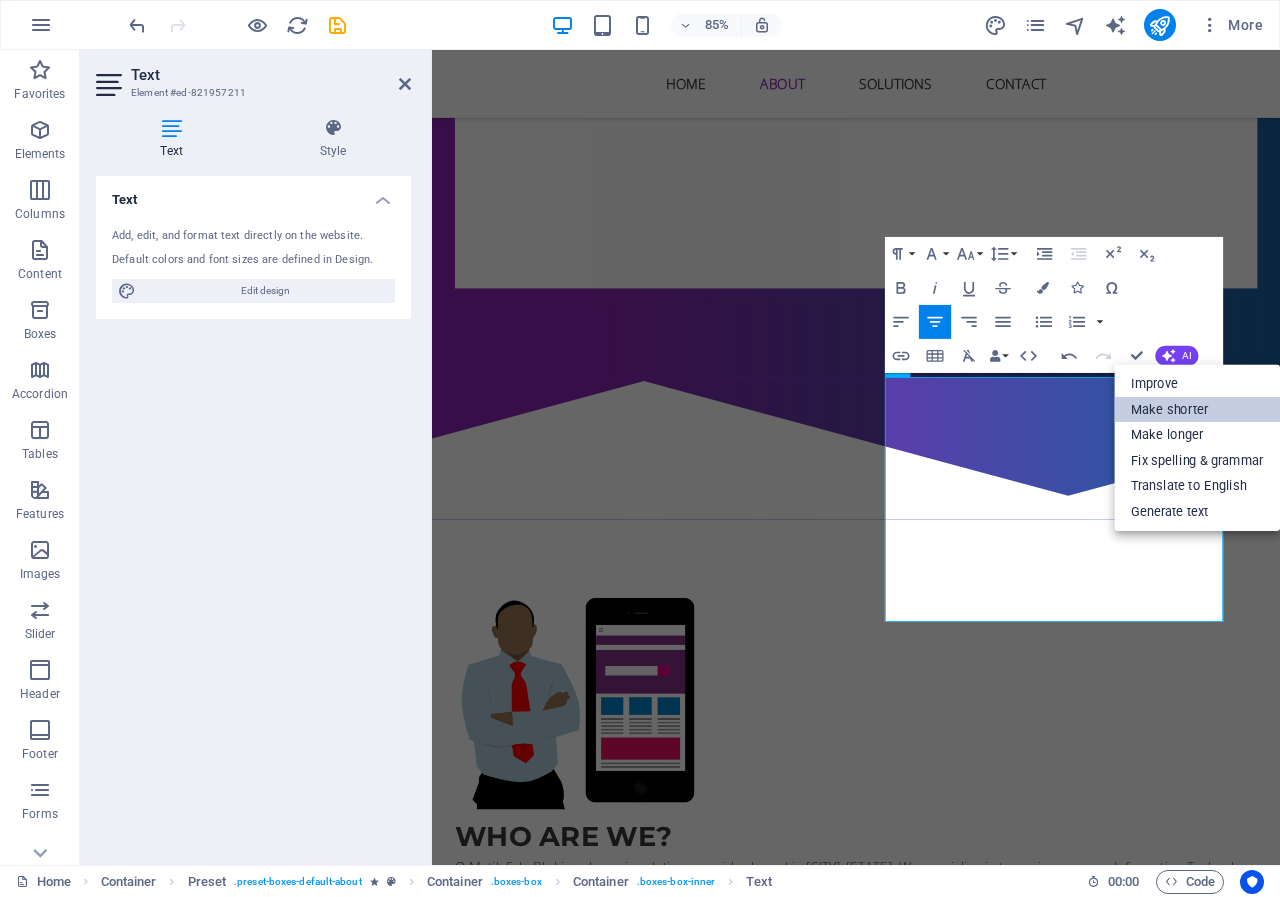 click on "Make shorter" at bounding box center [1197, 410] 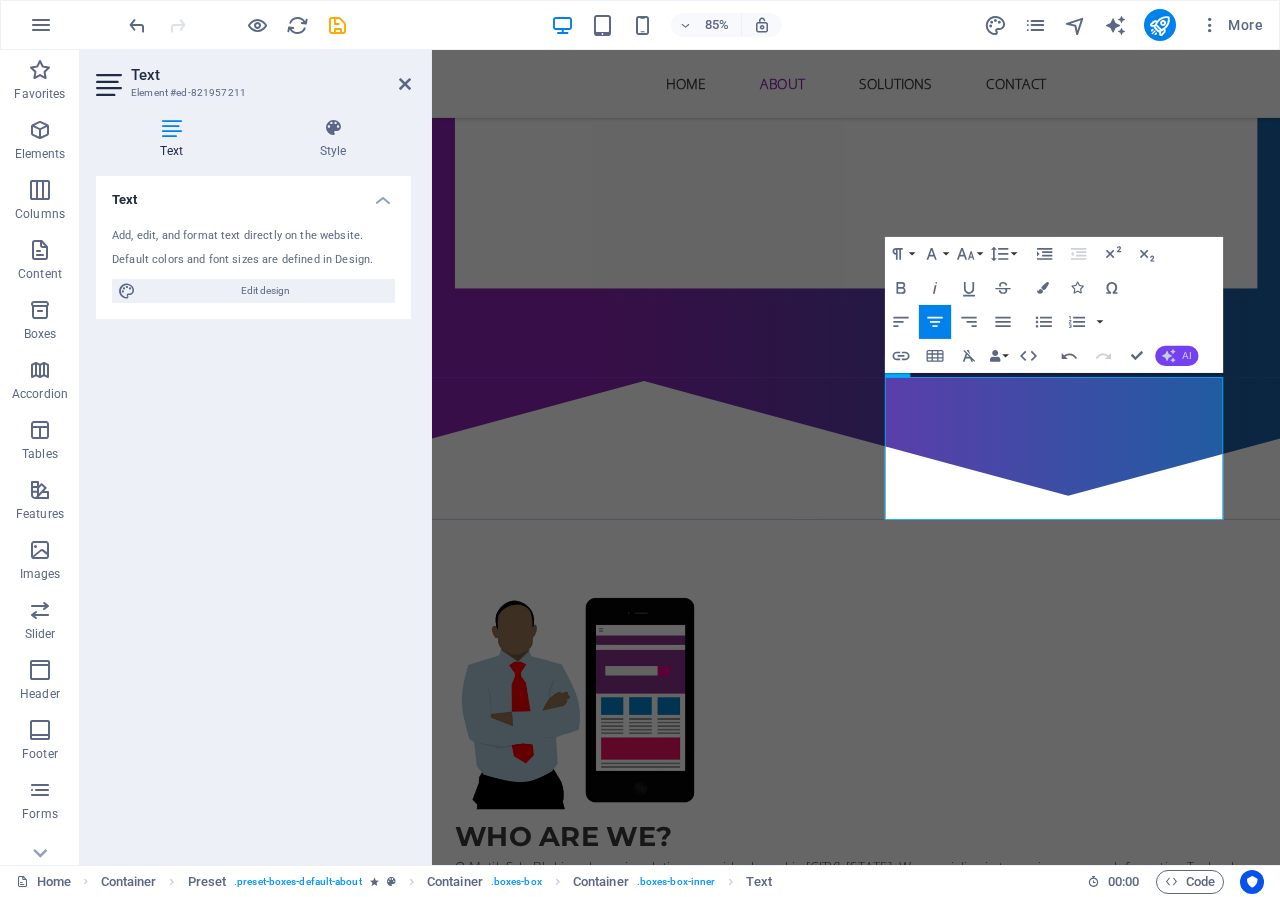 click on "AI" at bounding box center [1186, 356] 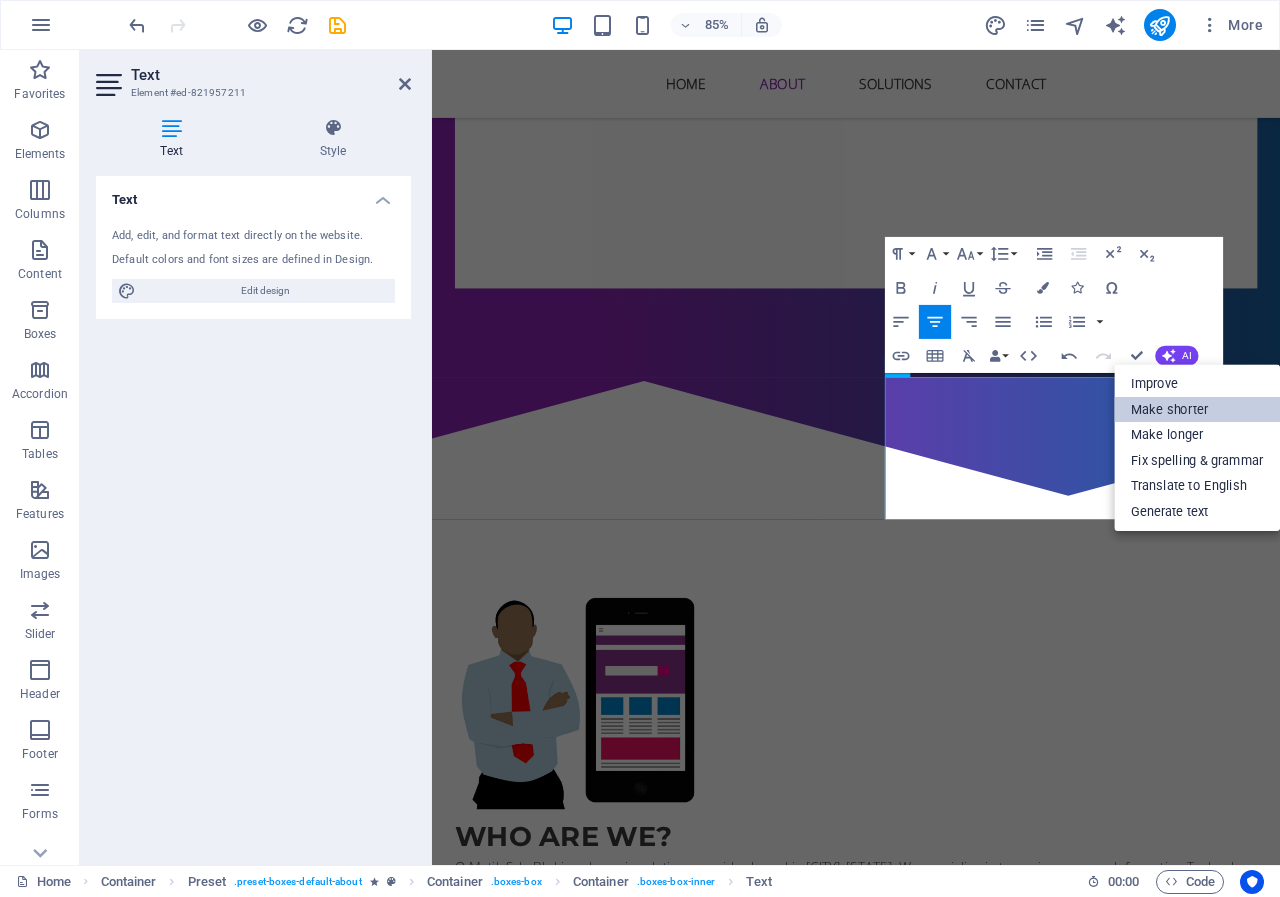 click on "Make shorter" at bounding box center (1197, 410) 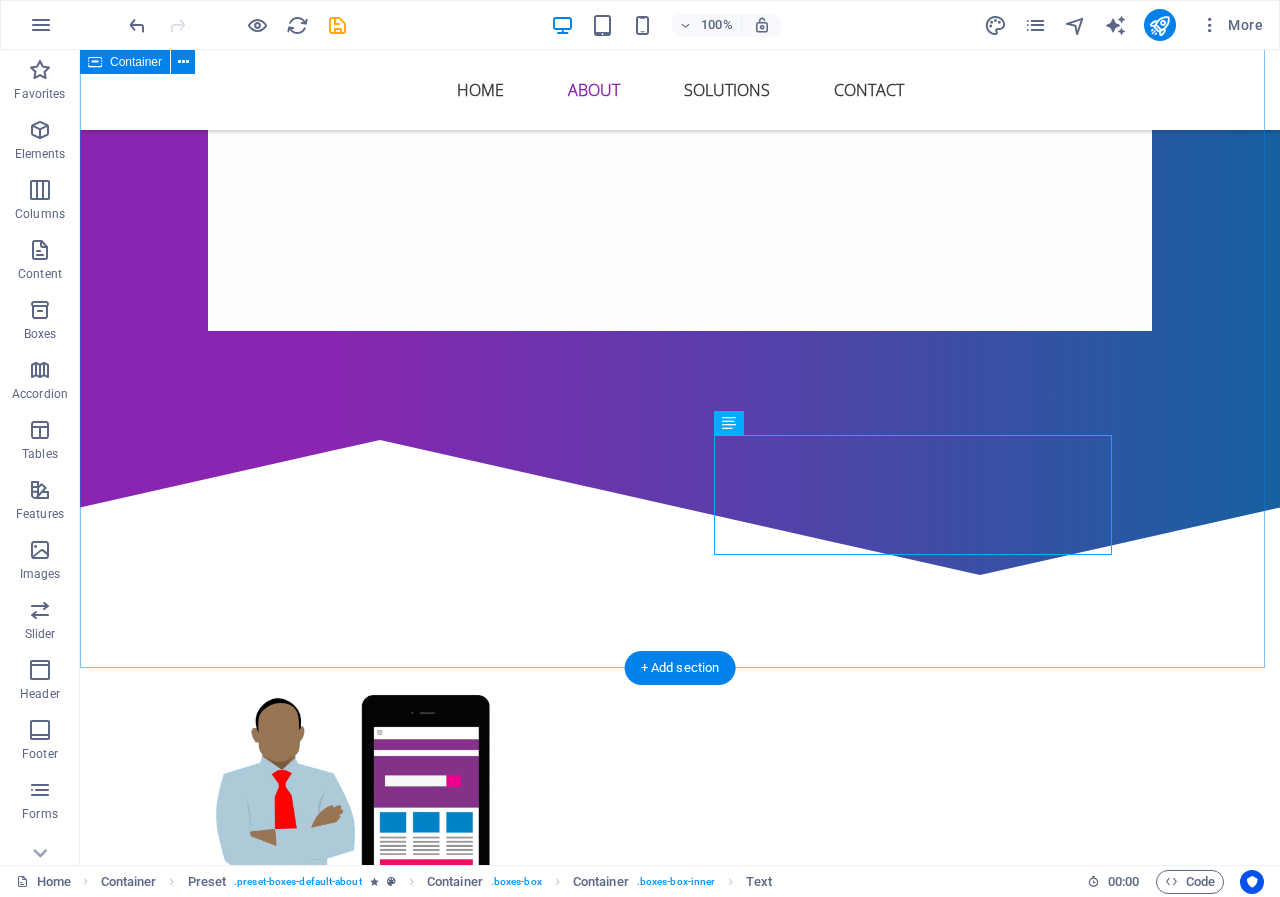 click on "Who are we? Q-Matik Sdn Bhd is a dynamic solutions provider based in Seremban, Negeri Sembilan. We specialize in two primary areas: Information Technology Solutions that enhance operational efficiency, and an Integrated School Management System that simplifies administrative processes. Our mission is to empower organizations and institutions with innovative, efficient services that foster growth and success. We are committed to delivering quality and ensuring customer satisfaction, striving to be a trusted partner in helping our clients reach their goals. Get in touch .fa-secondary{opacity:.4} Information Technology Solution Elevate your business with our expert IT solutions: proactive support, resilient networks, advanced cybersecurity, and custom software development. School Management System" at bounding box center (680, 1196) 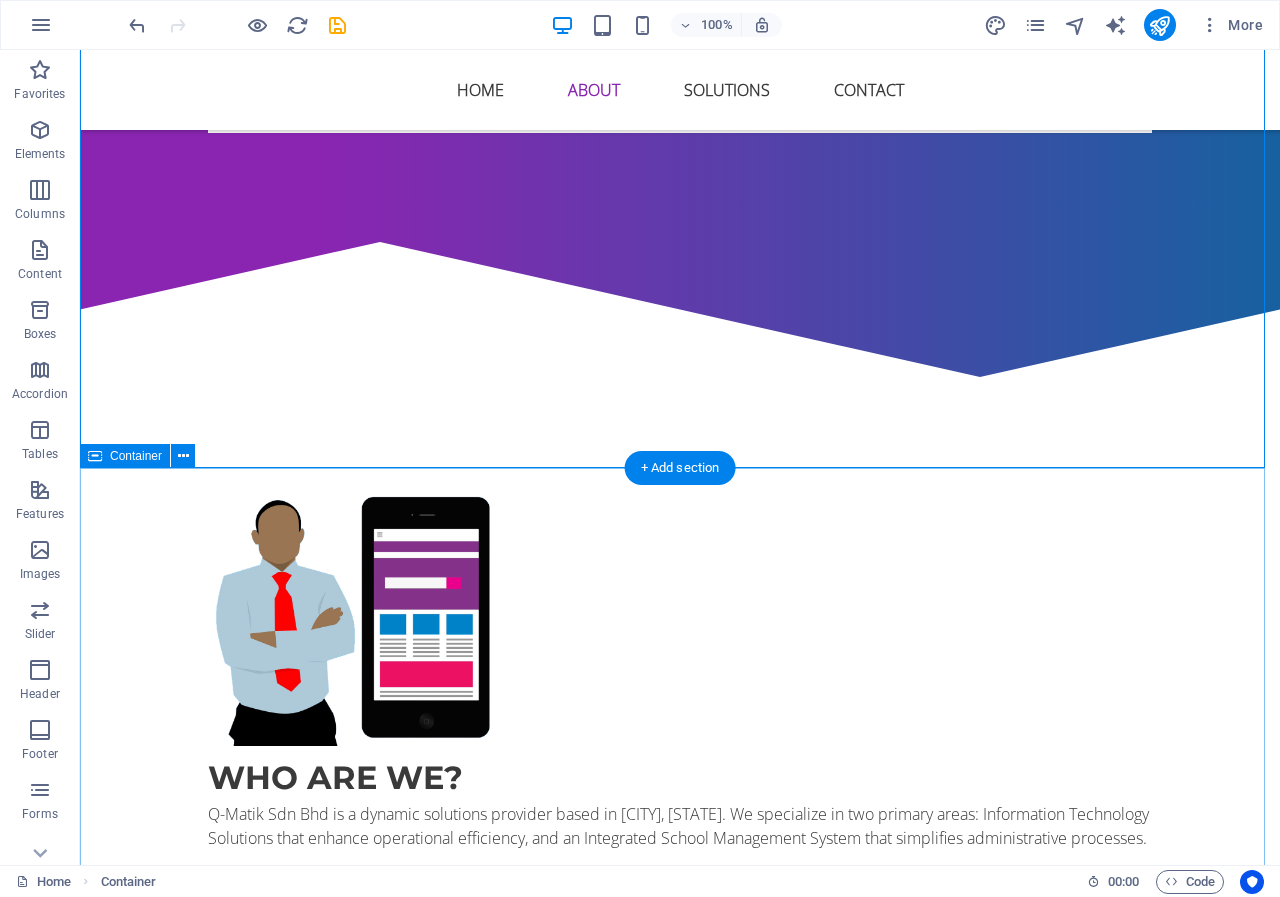 scroll, scrollTop: 1376, scrollLeft: 0, axis: vertical 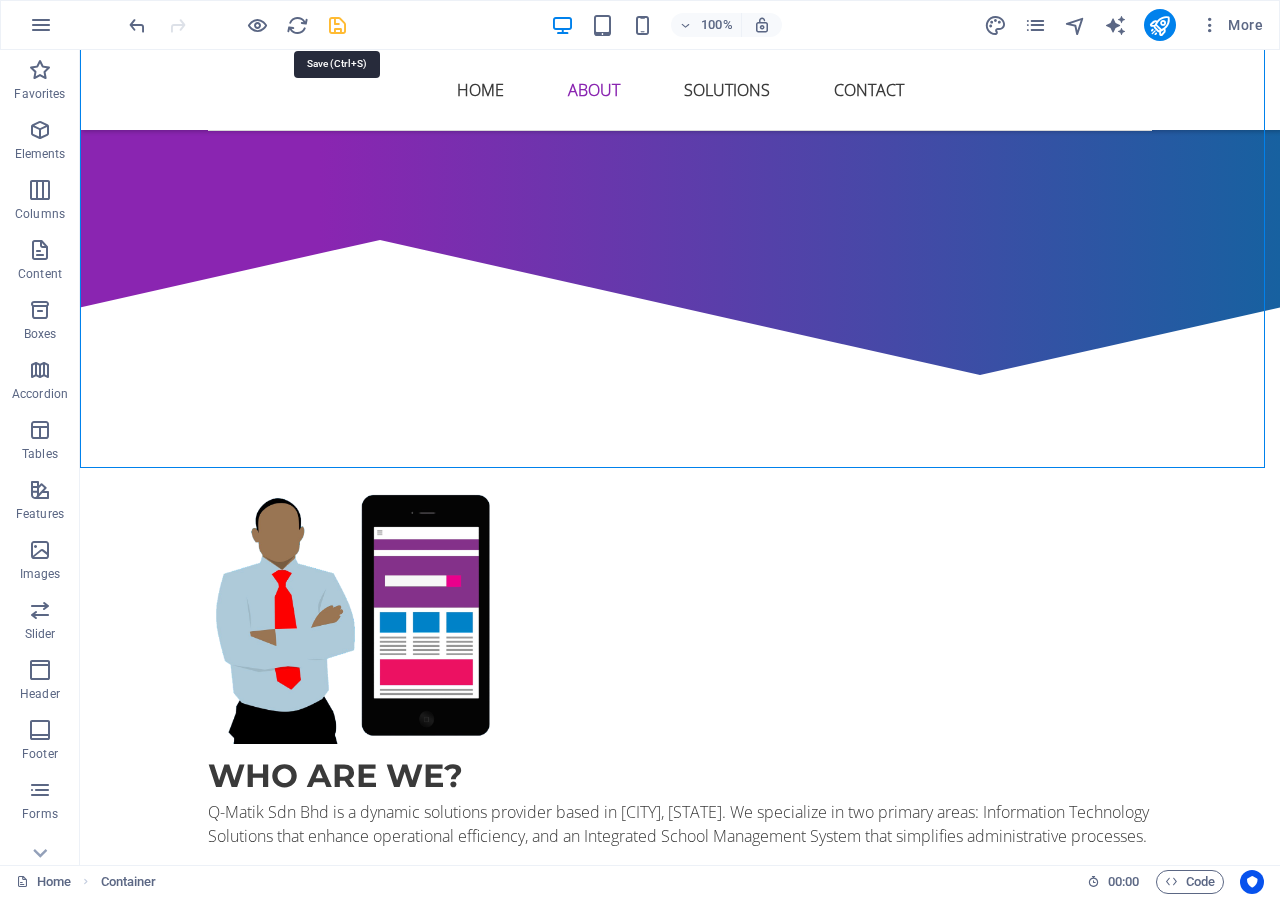 click at bounding box center [337, 25] 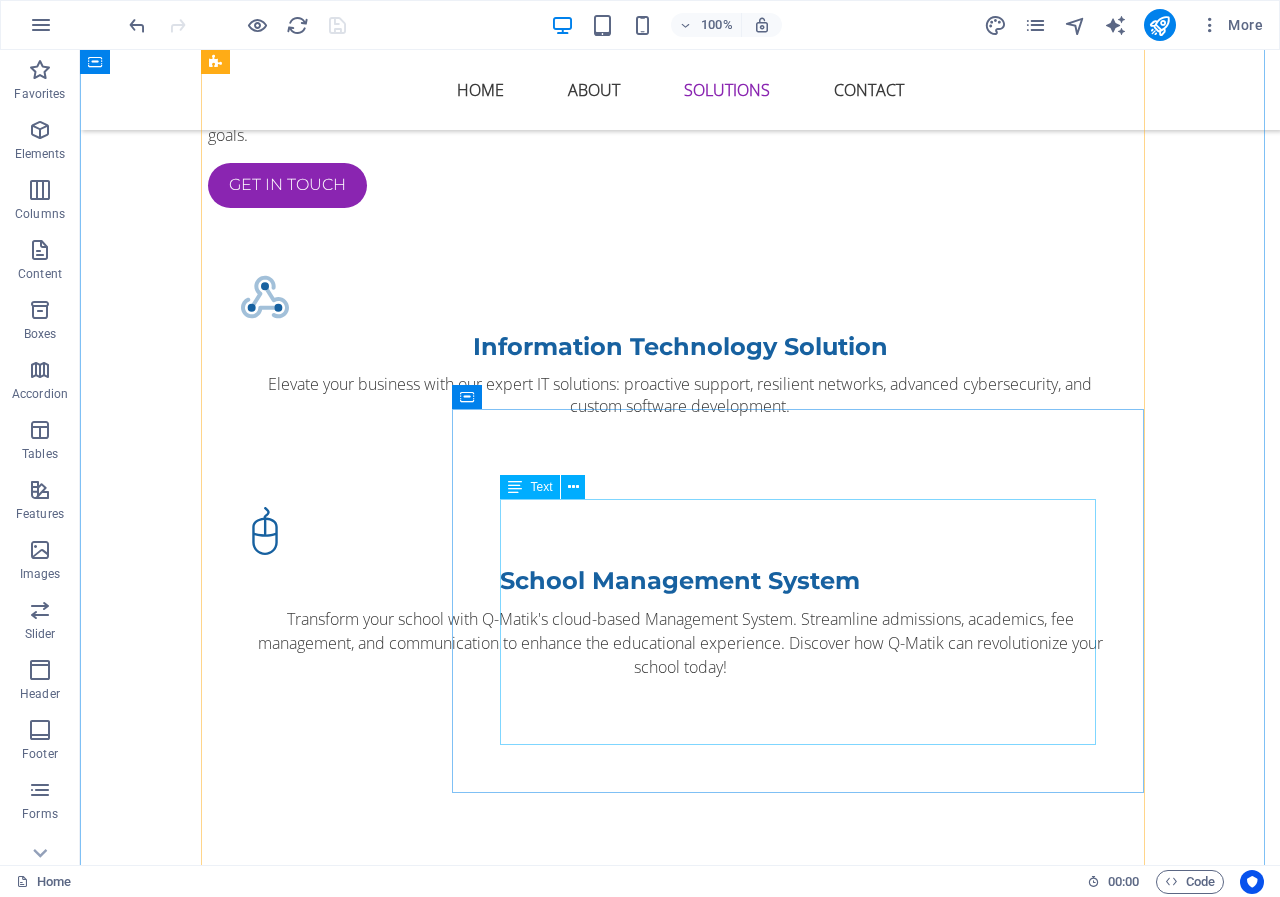 scroll, scrollTop: 2176, scrollLeft: 0, axis: vertical 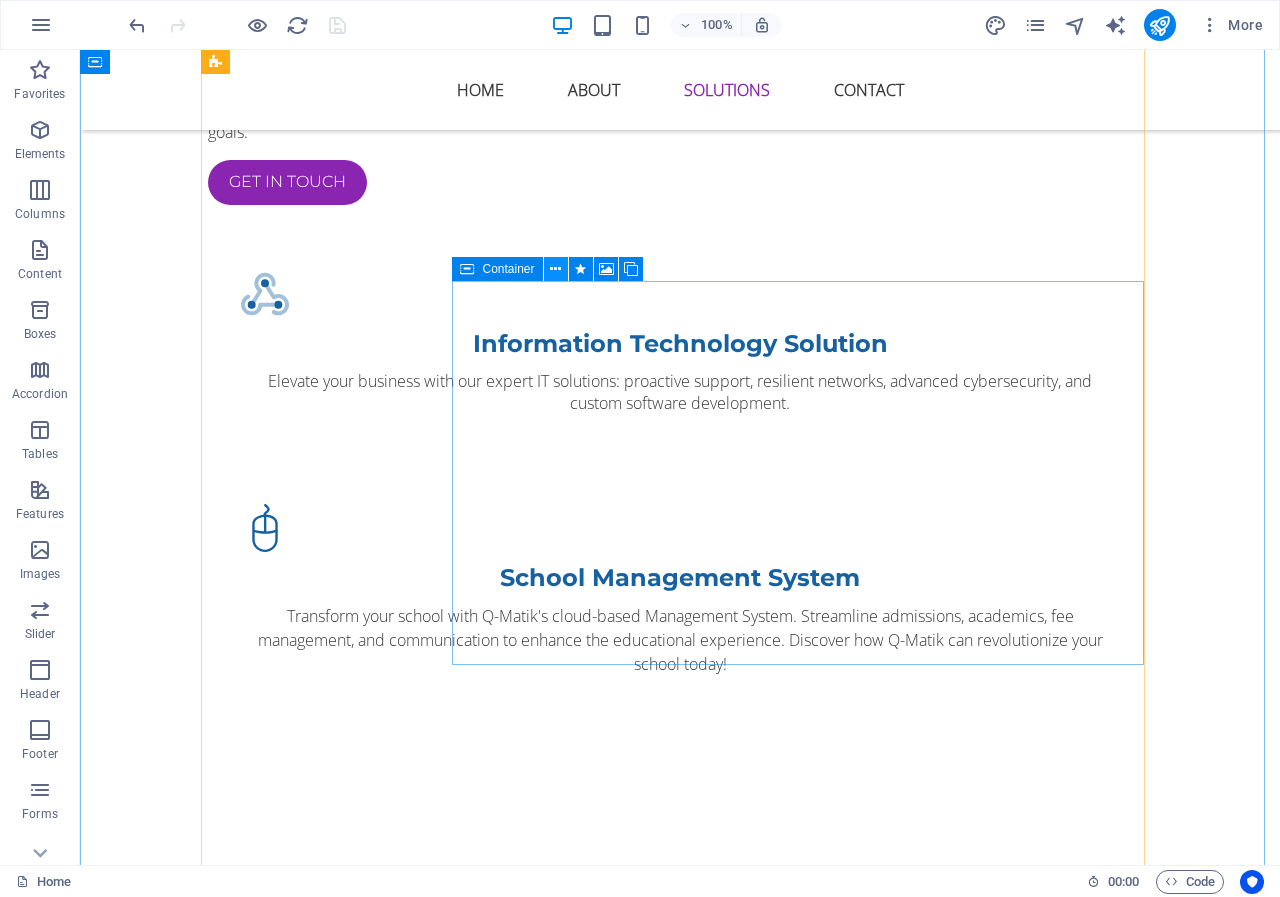 click at bounding box center [555, 269] 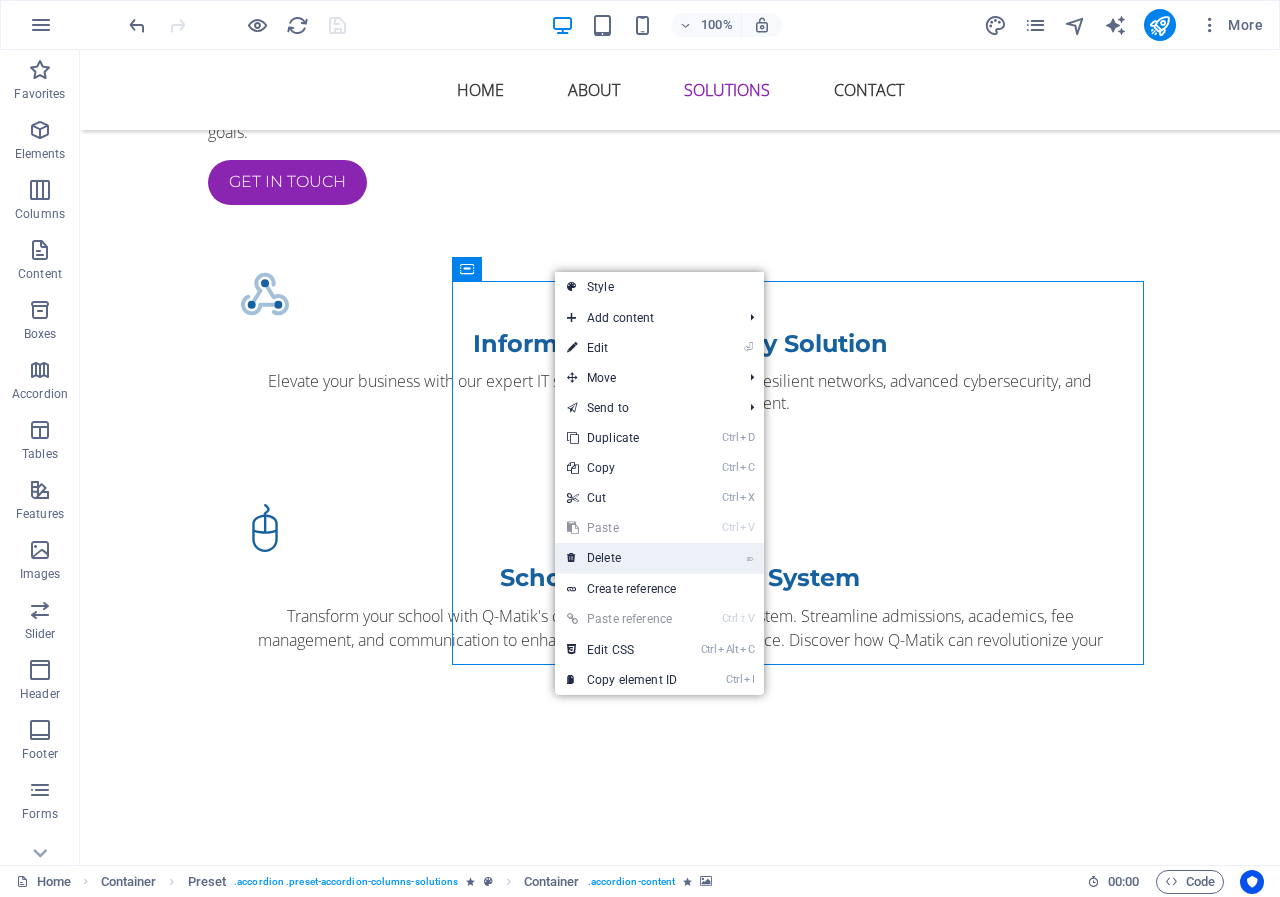 click on "⌦  Delete" at bounding box center (622, 558) 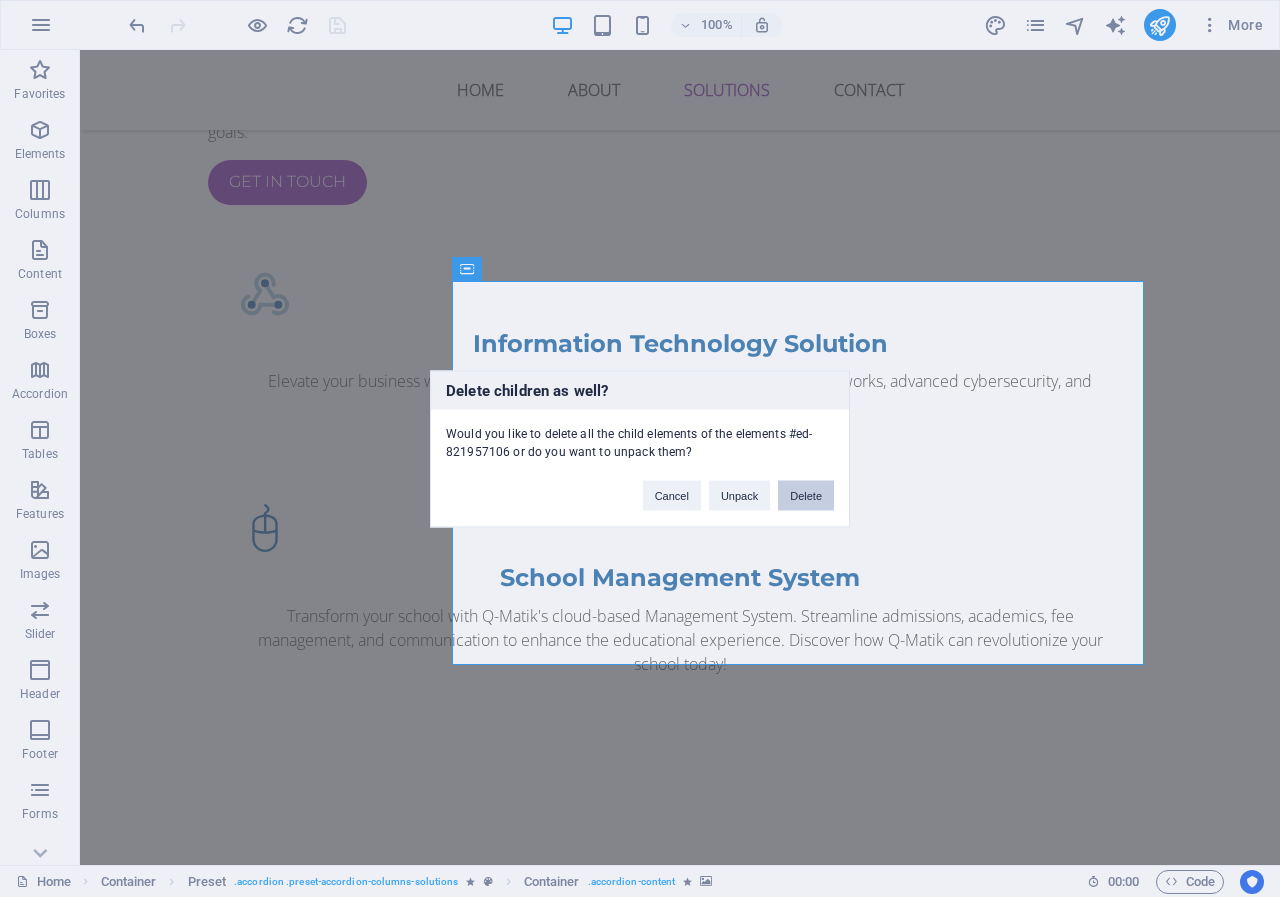 click on "Delete" at bounding box center [806, 495] 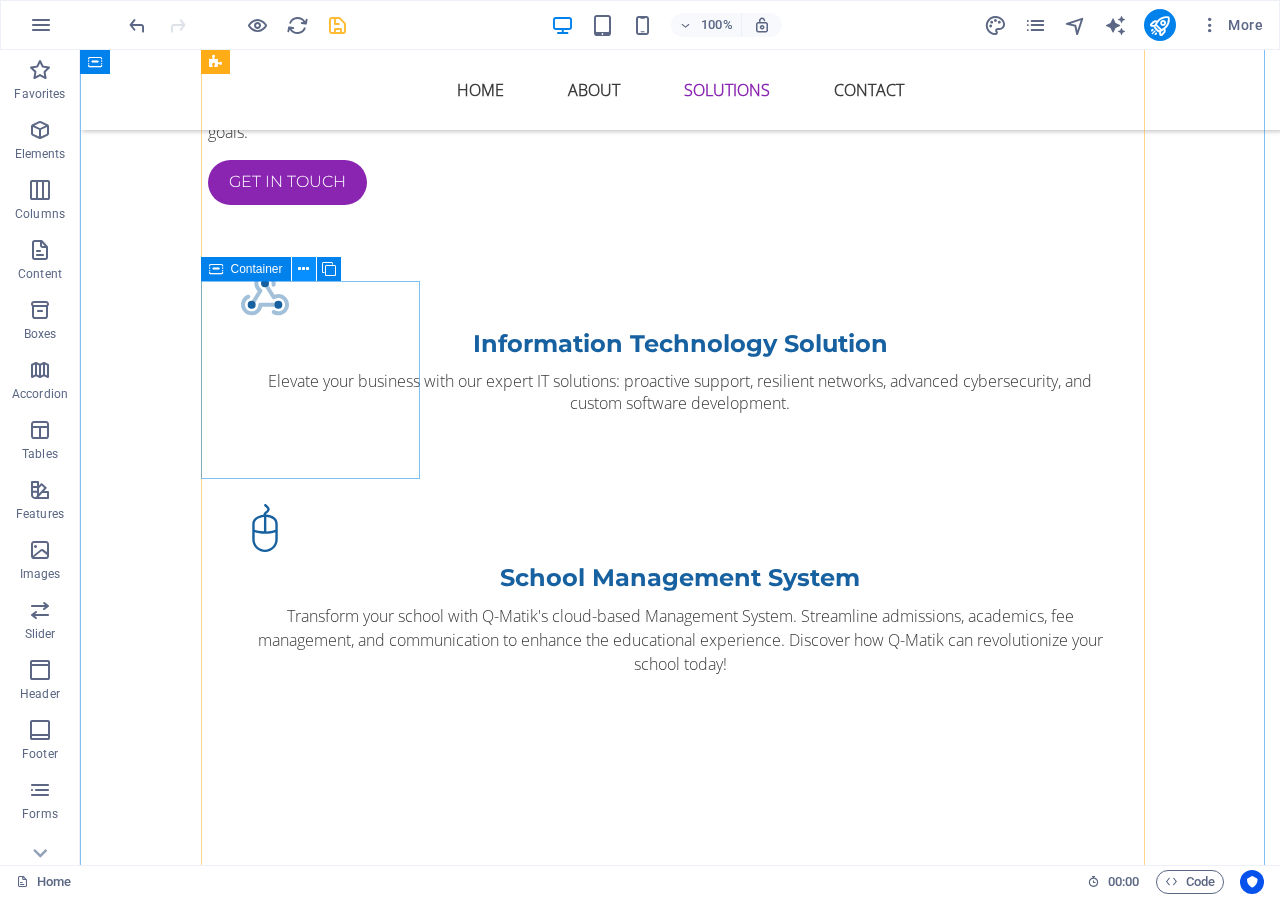 click at bounding box center (303, 269) 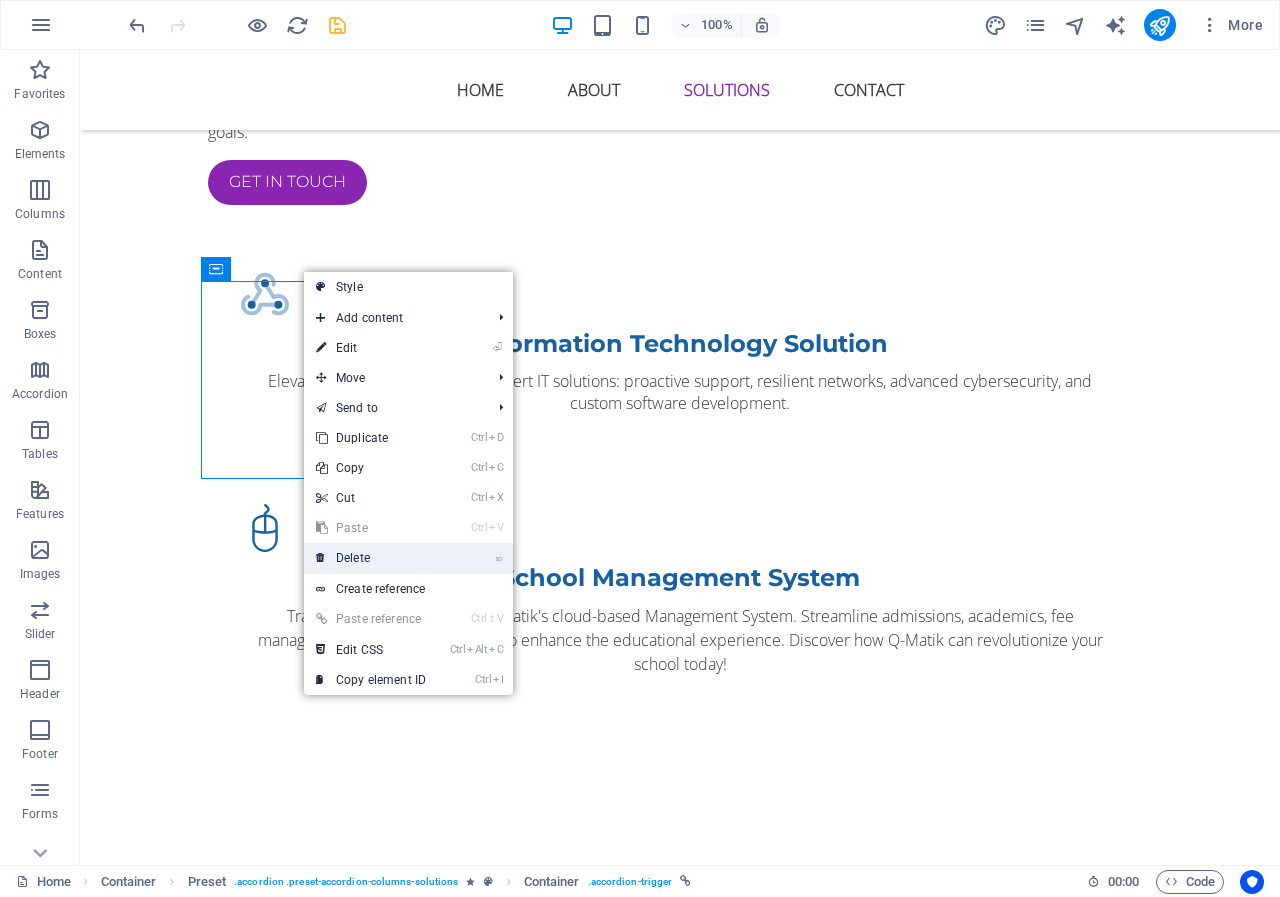 click on "⌦  Delete" at bounding box center (371, 558) 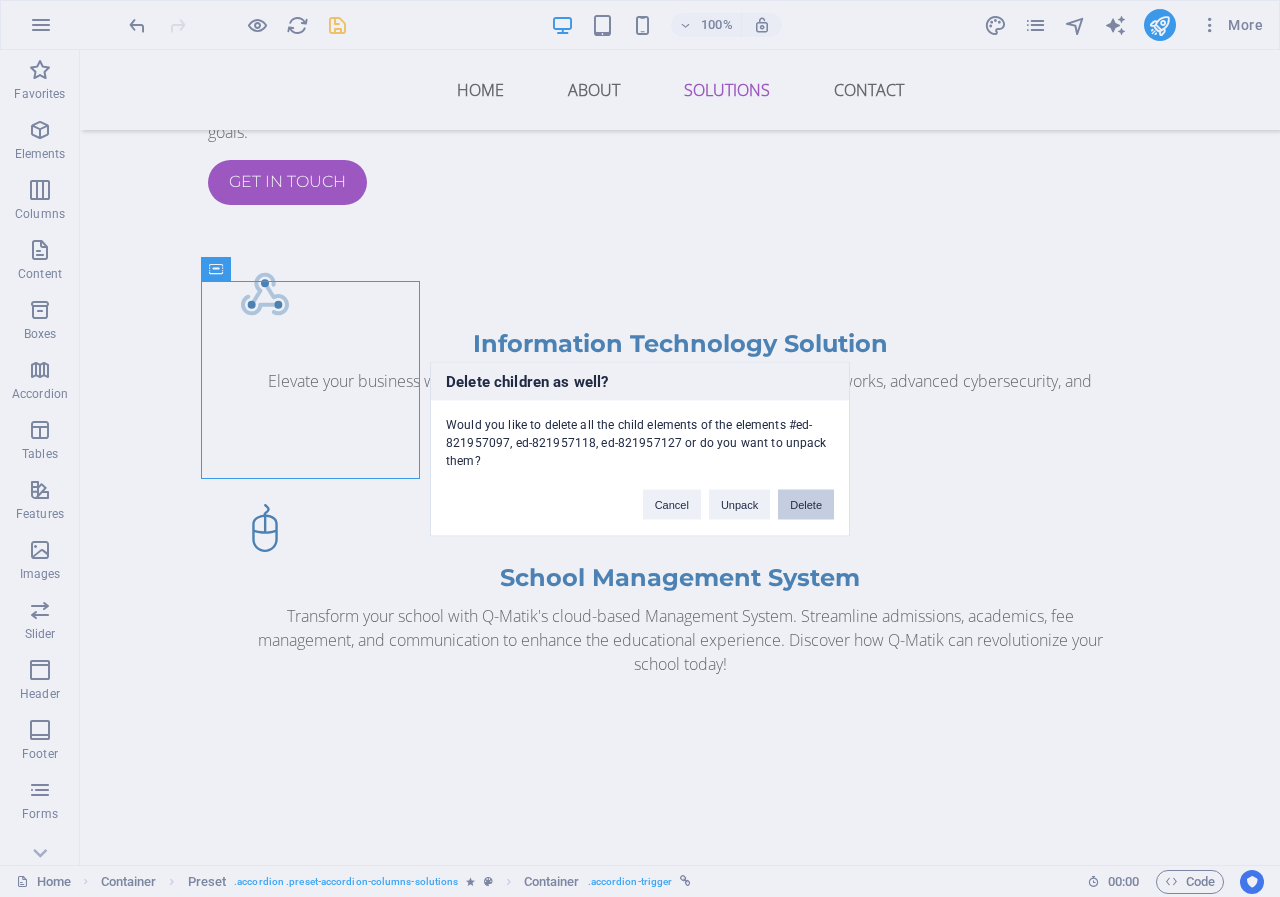 click on "Delete" at bounding box center (806, 504) 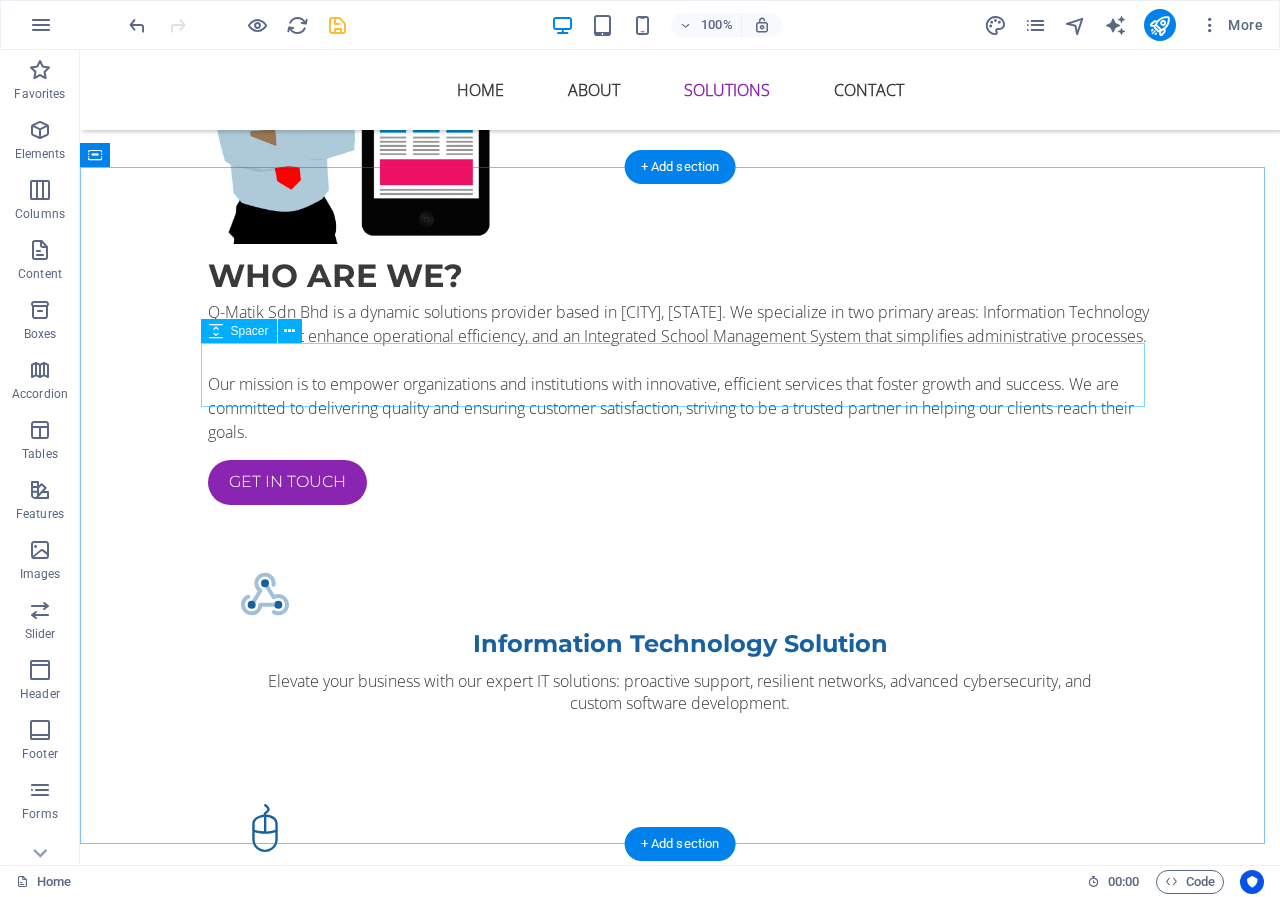 scroll, scrollTop: 1676, scrollLeft: 0, axis: vertical 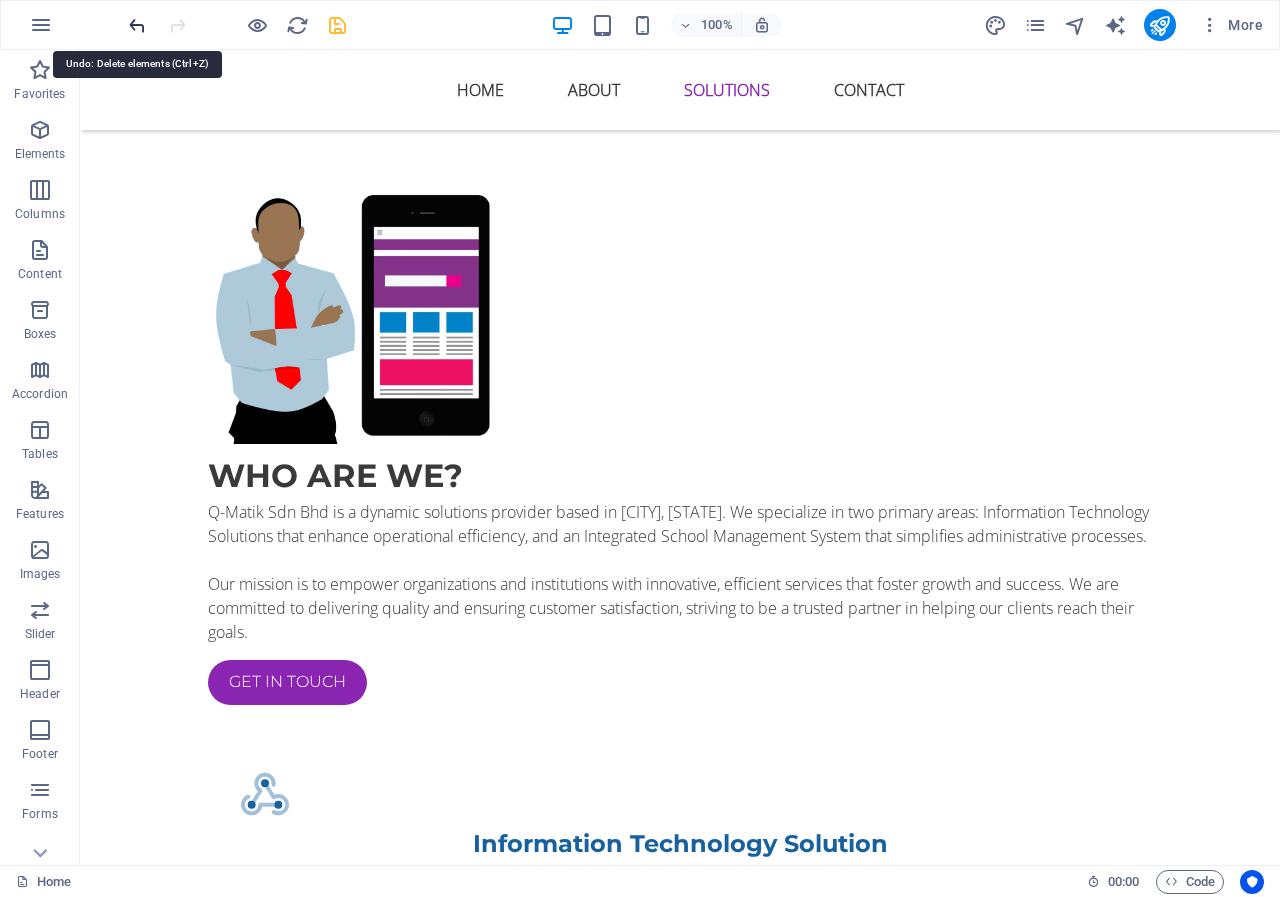 click at bounding box center [137, 25] 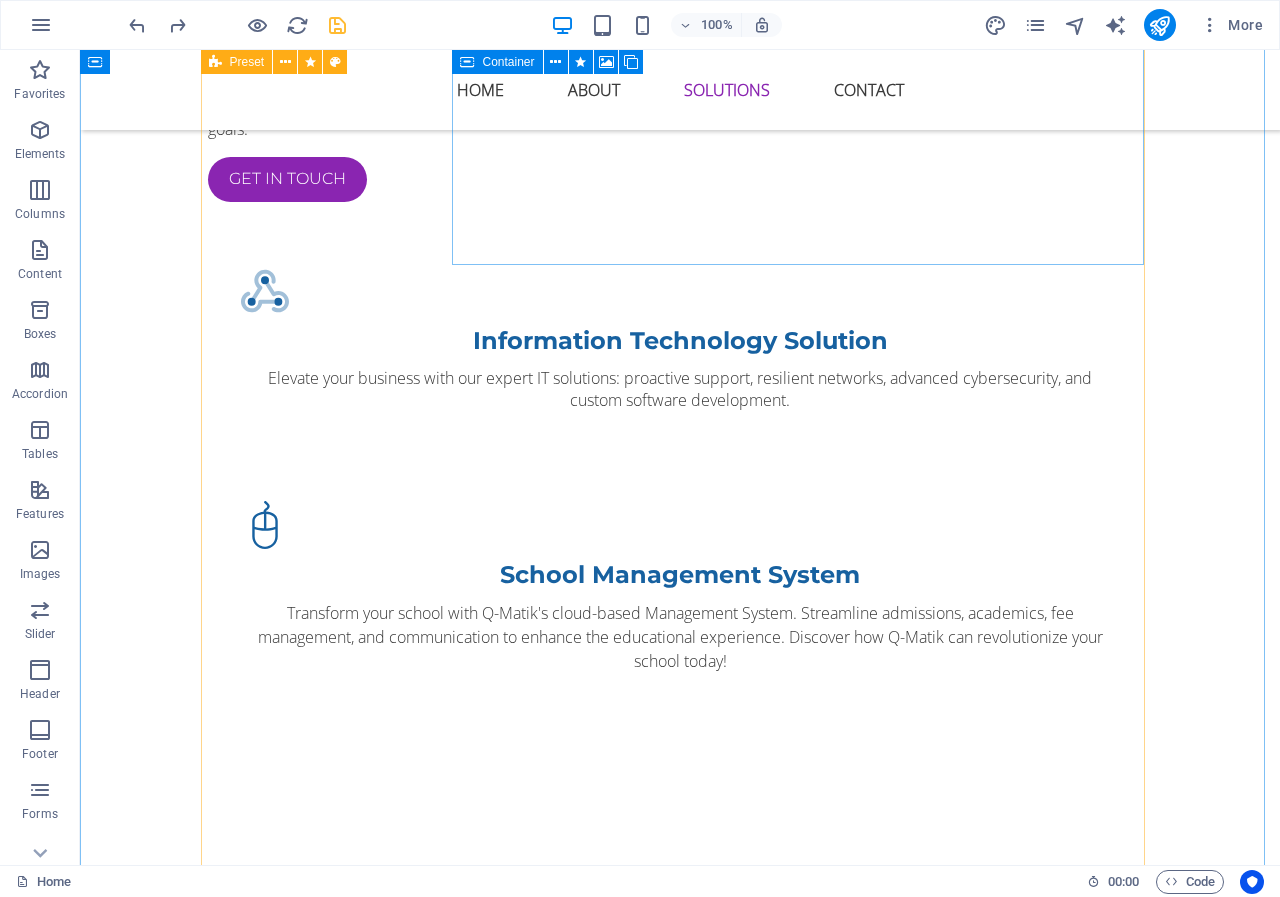 scroll, scrollTop: 2176, scrollLeft: 0, axis: vertical 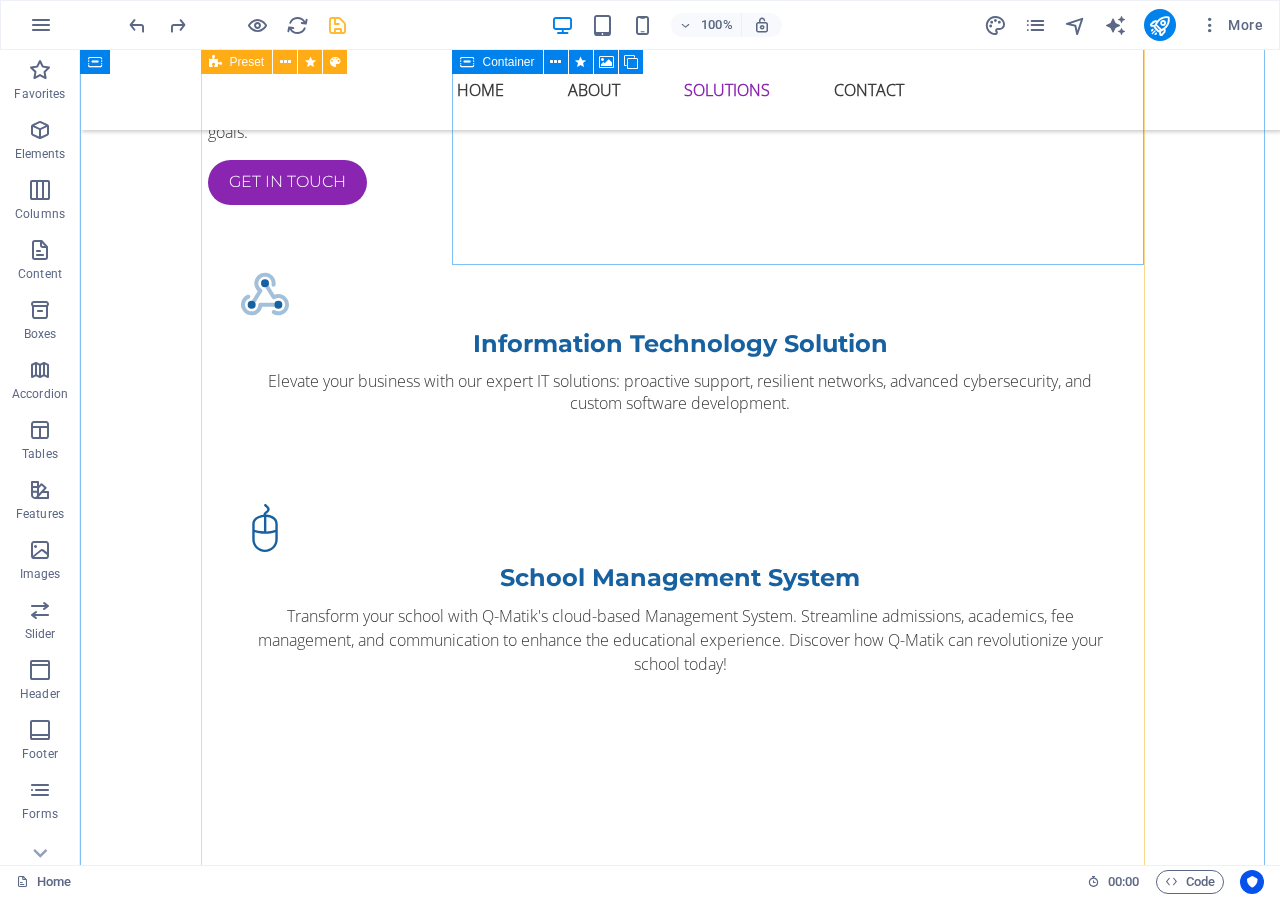 click on ".fa-secondary{opacity:.4} Information Technology Solution Information Technology Solution Empowering Your Digital Future with Comprehensive IT Solutions.    We provide IT support, network solutions, cybersecurity, cloud services, software development, data management, consulting, and infrastructure management.   Our focus is on enhancing efficiency, security, cost-effectiveness, continuity, scalability, and innovation.   We cater to SMEs, large corporations, and diverse industries, including healthcare, finance, manufacturing, and retail.   With an experienced team, cutting-edge technology, tailored solutions, proactive support, and reliable, quick responses, we are committed to driving your success. Debt Collection Solution School Management System School Management System Integrated School Management Solutions Features  - Our system streamlines admissions, academic management, fees, communication, HR, library, transport, and online learning. Benefits  Users  Technology & Support" at bounding box center [680, 1912] 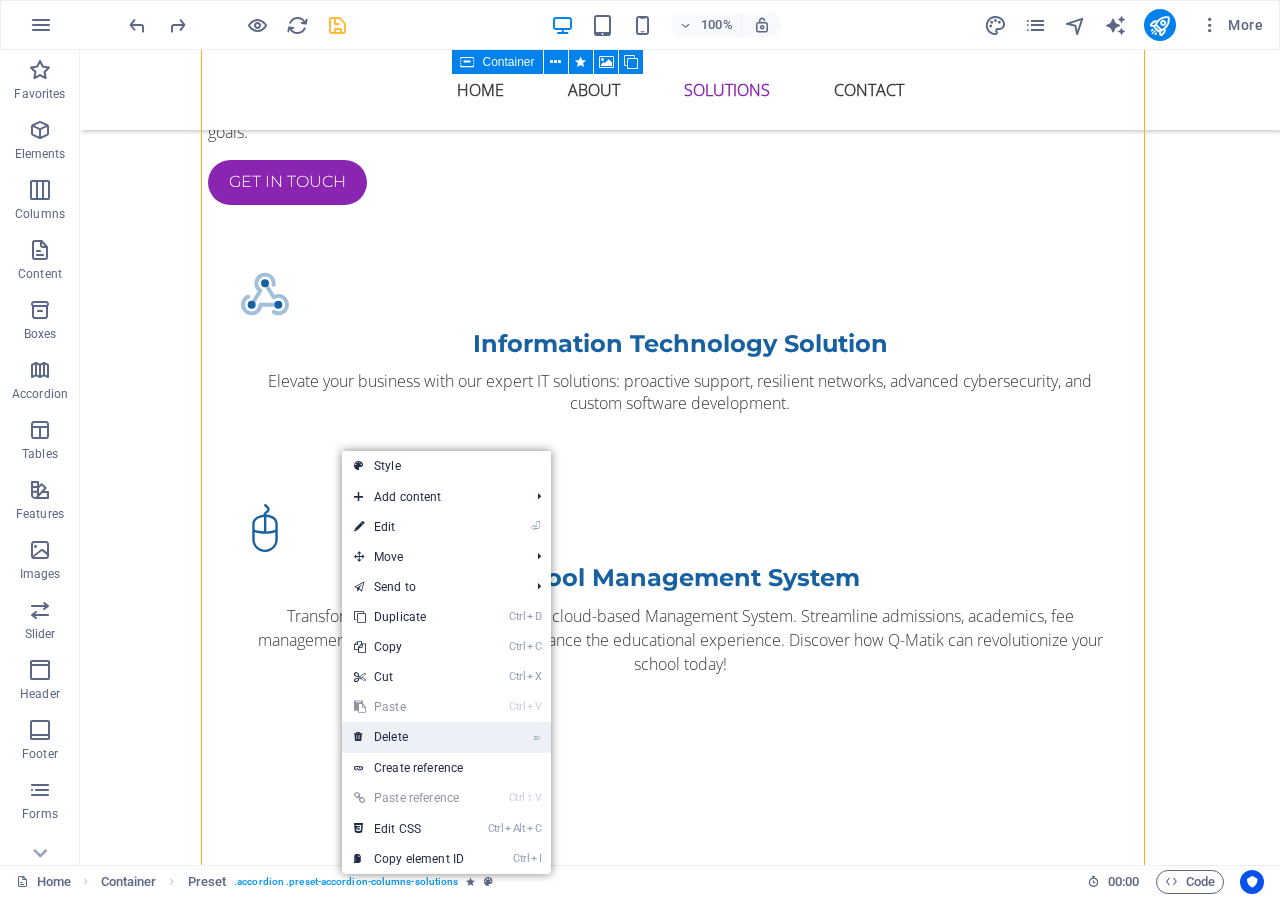 click on "⌦  Delete" at bounding box center (409, 737) 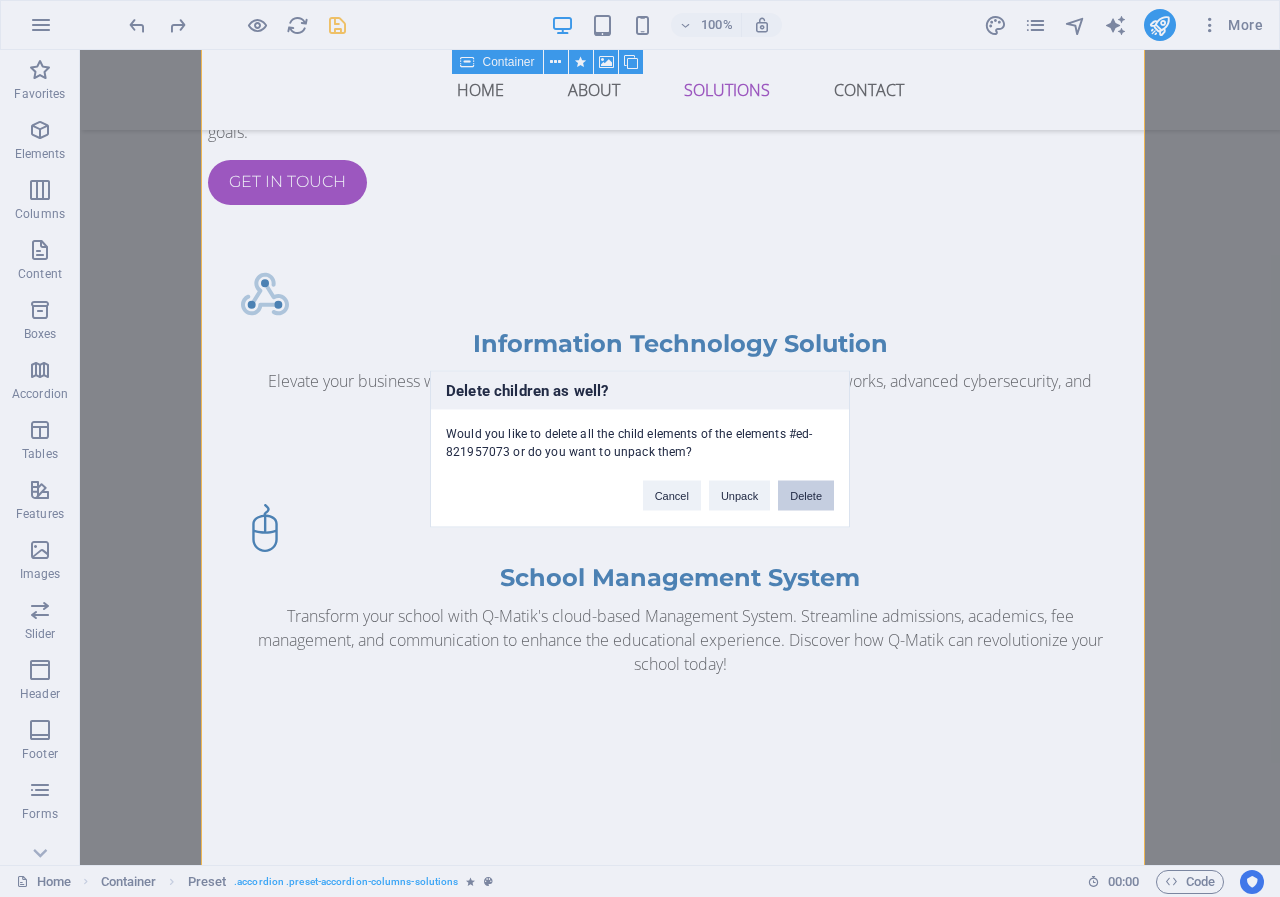 click on "Delete" at bounding box center [806, 495] 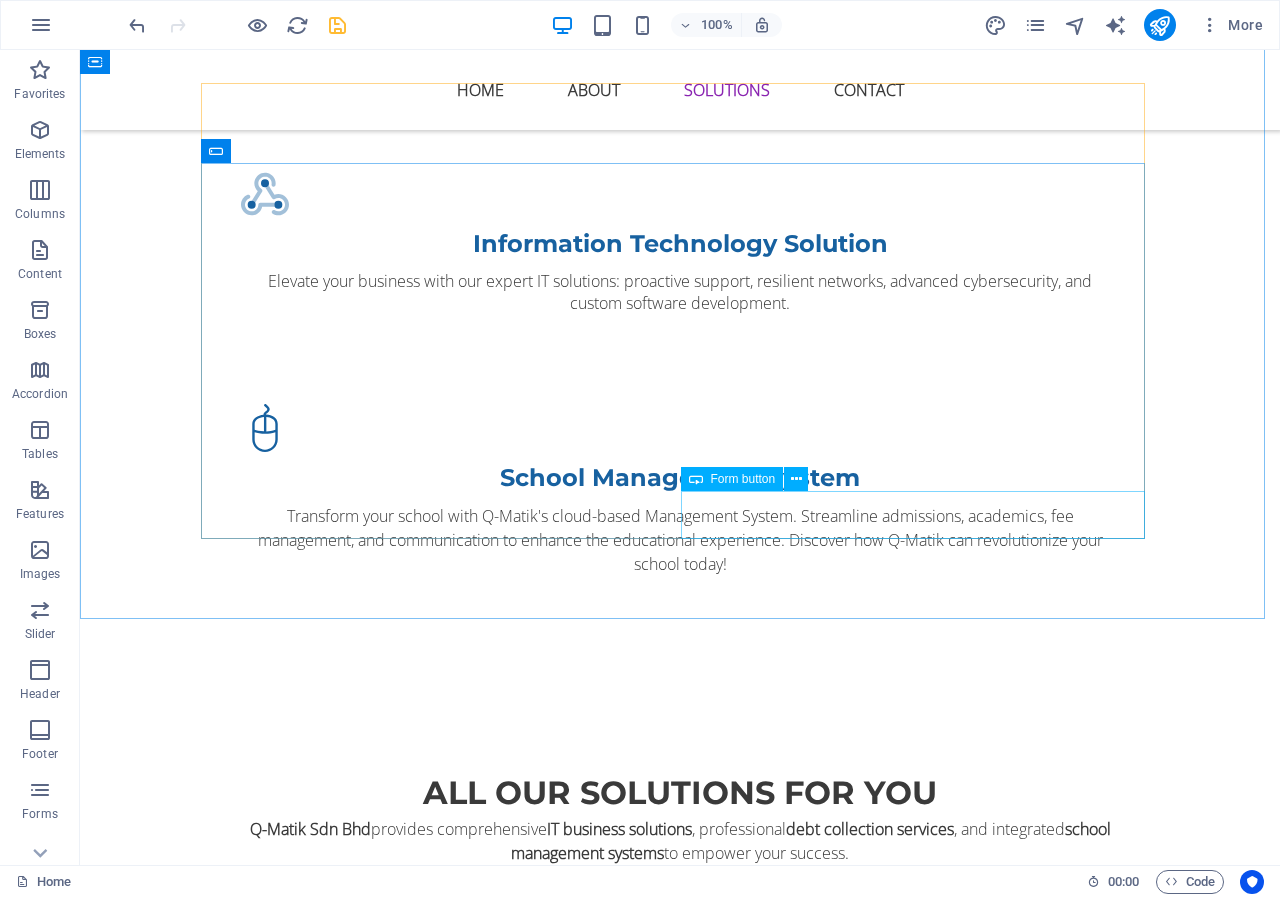 scroll, scrollTop: 2576, scrollLeft: 0, axis: vertical 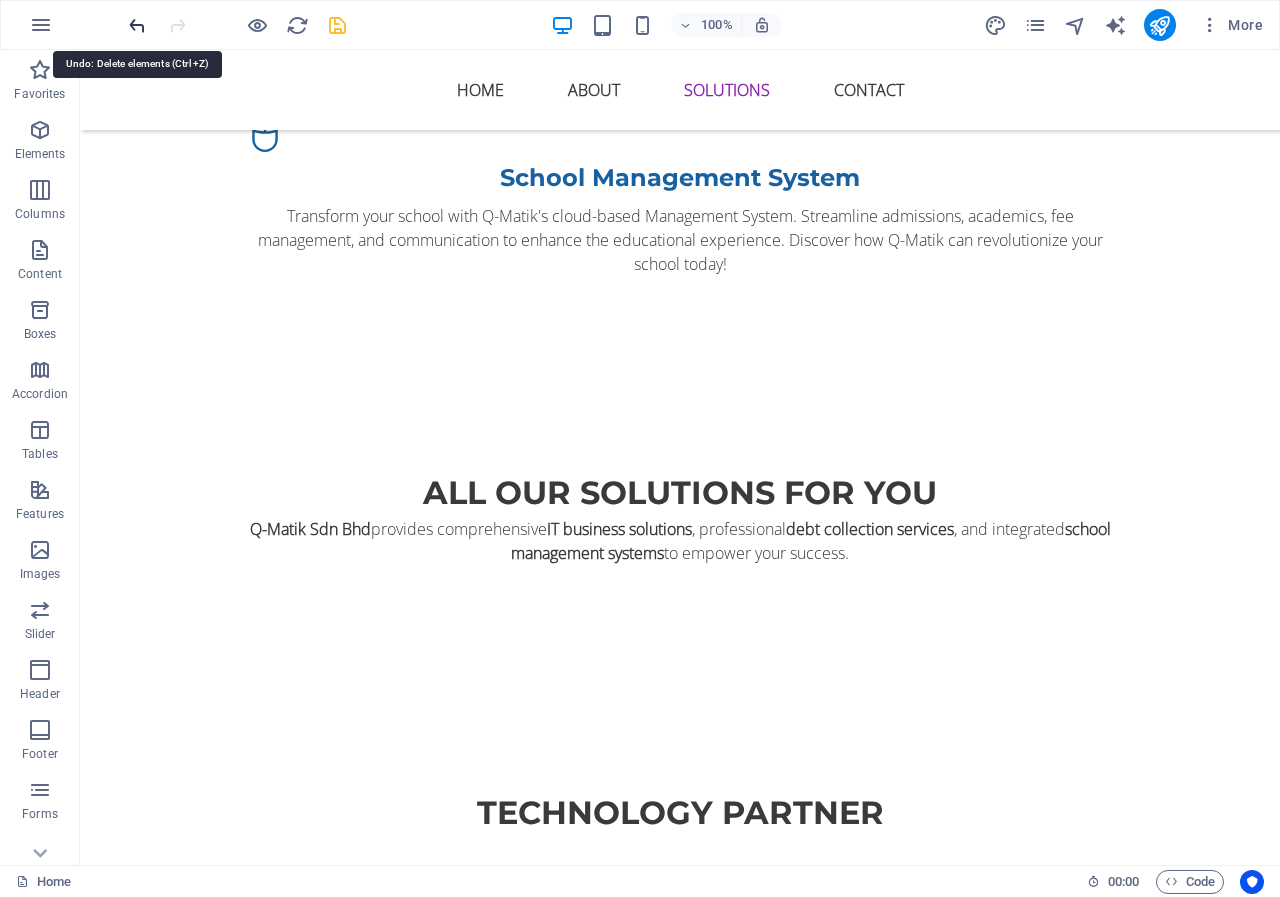 click at bounding box center [137, 25] 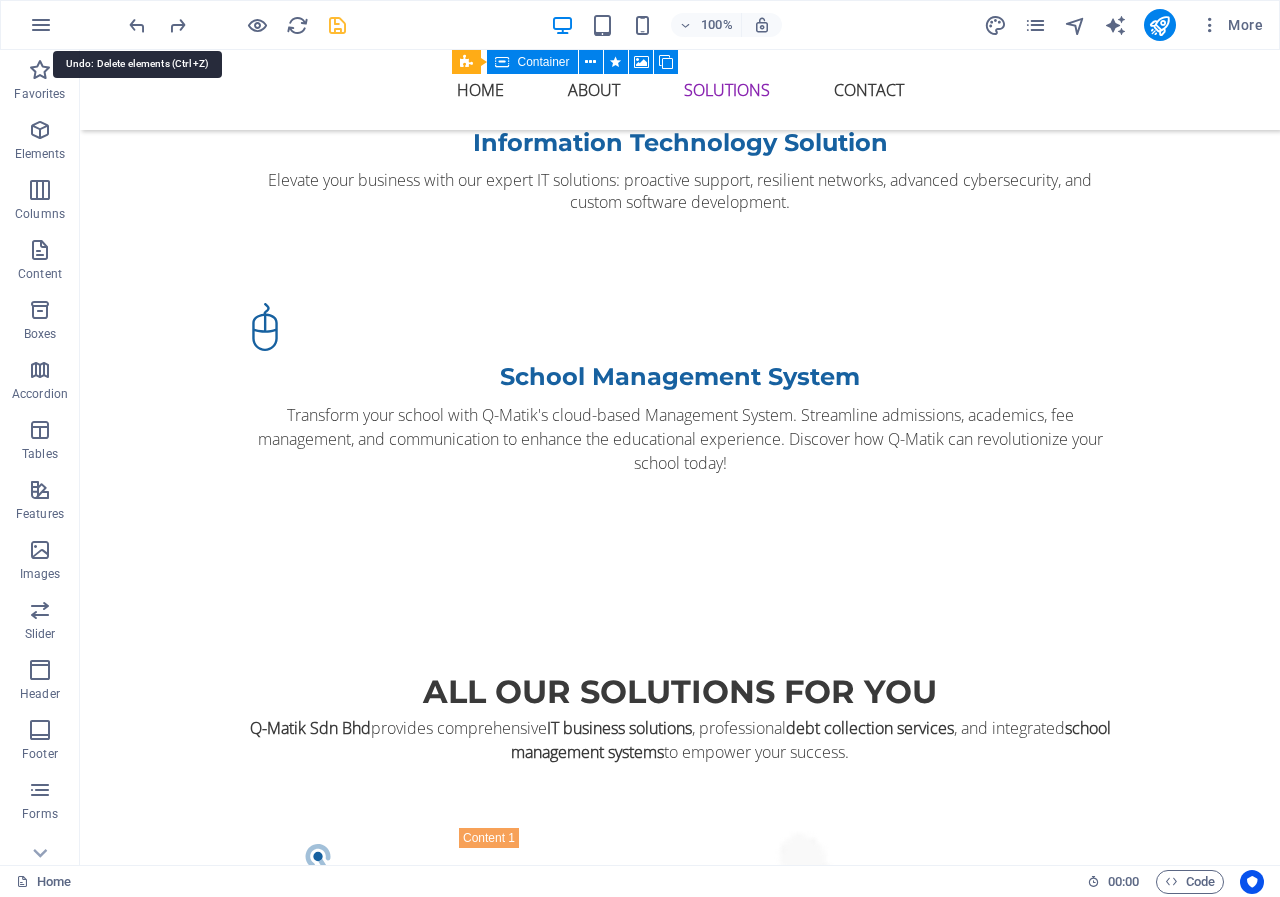 scroll, scrollTop: 2126, scrollLeft: 0, axis: vertical 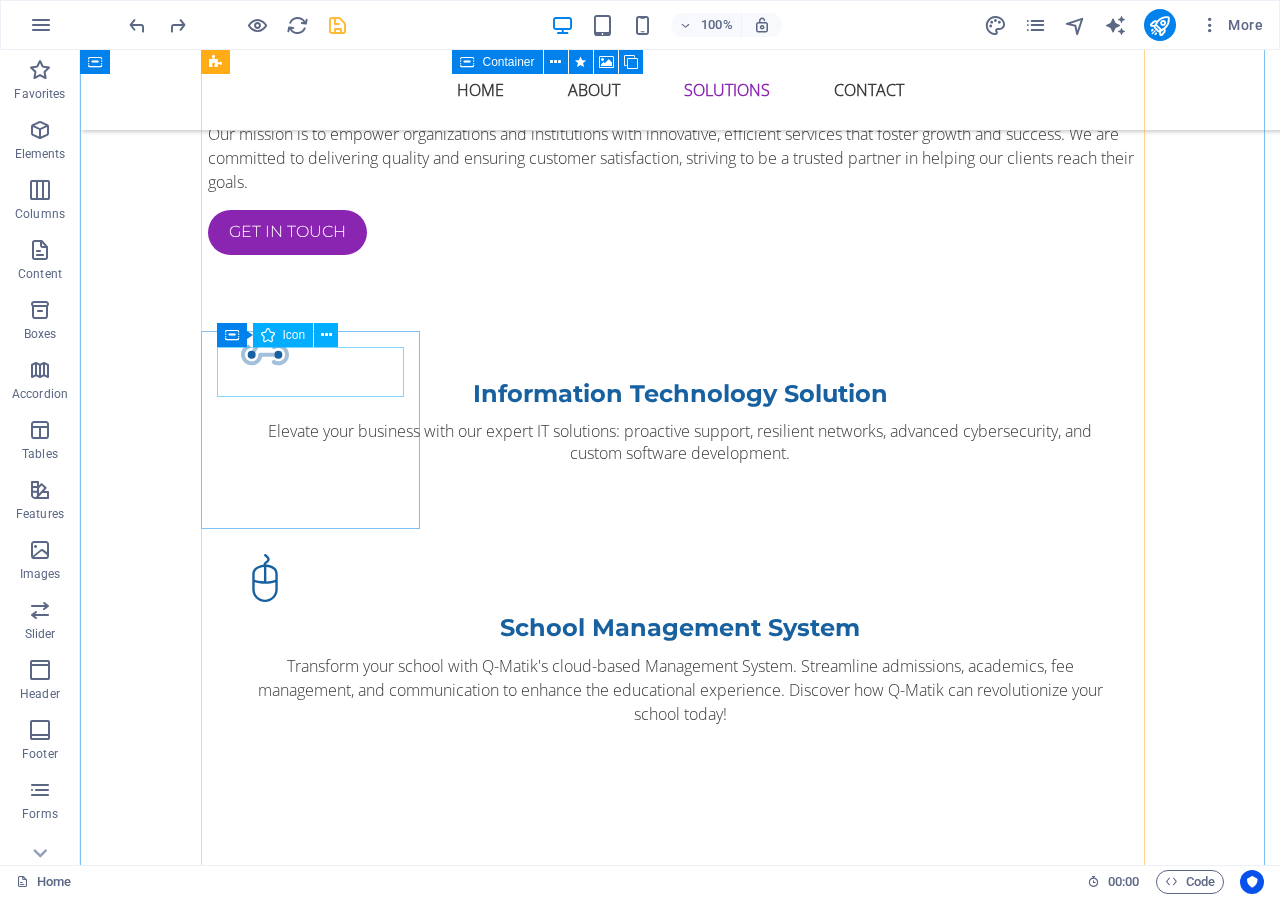 click at bounding box center (318, 1853) 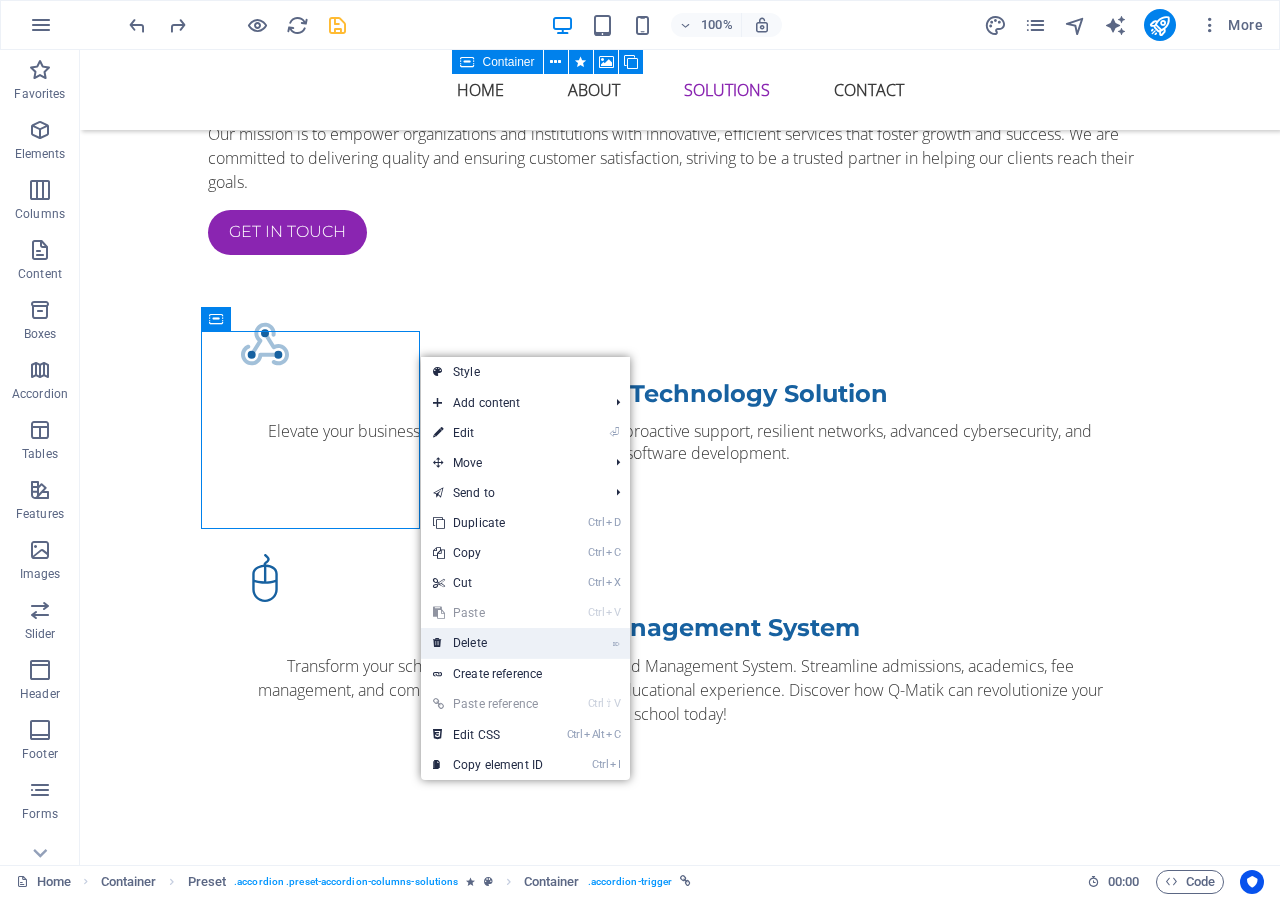 click on "⌦  Delete" at bounding box center [488, 643] 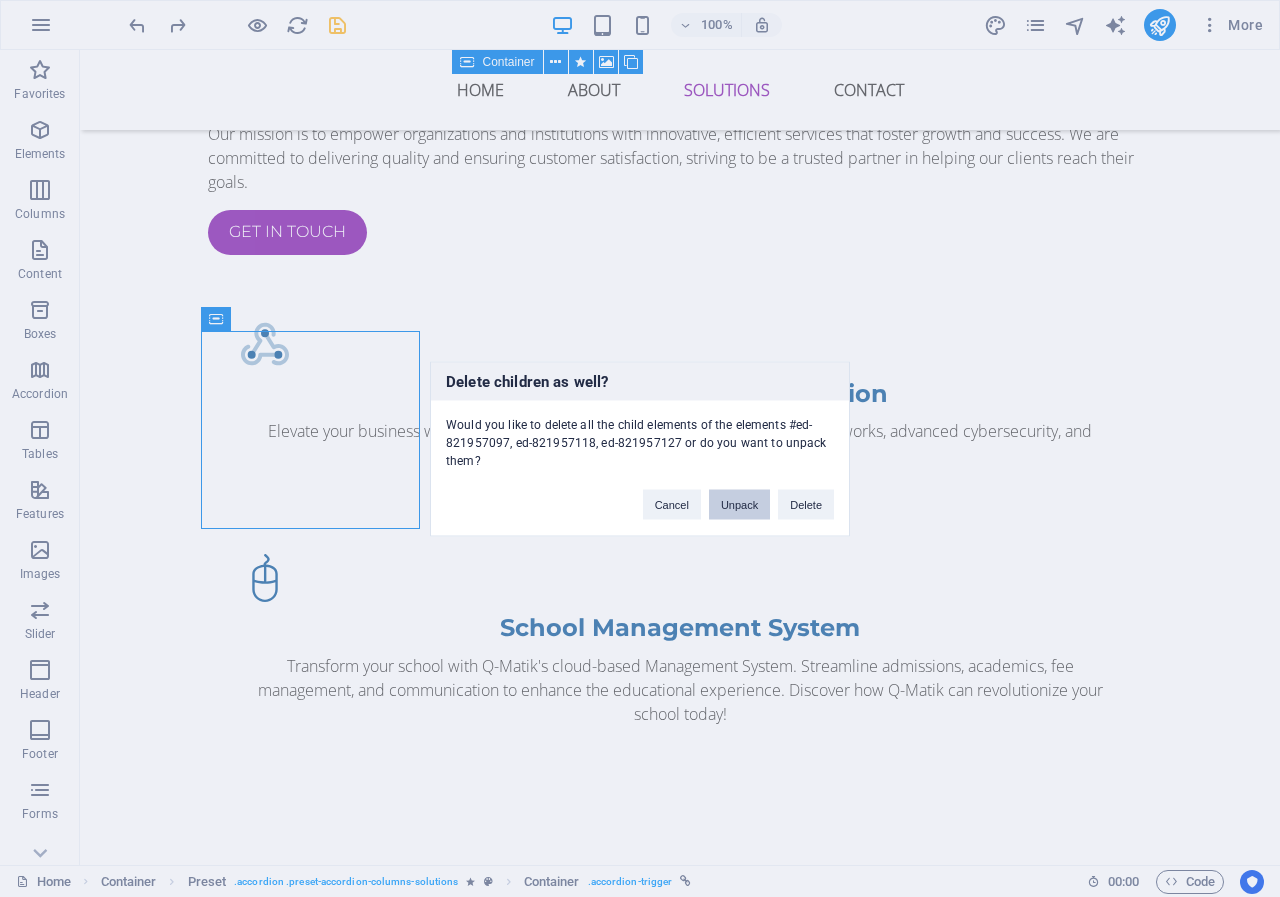 click on "Unpack" at bounding box center (739, 504) 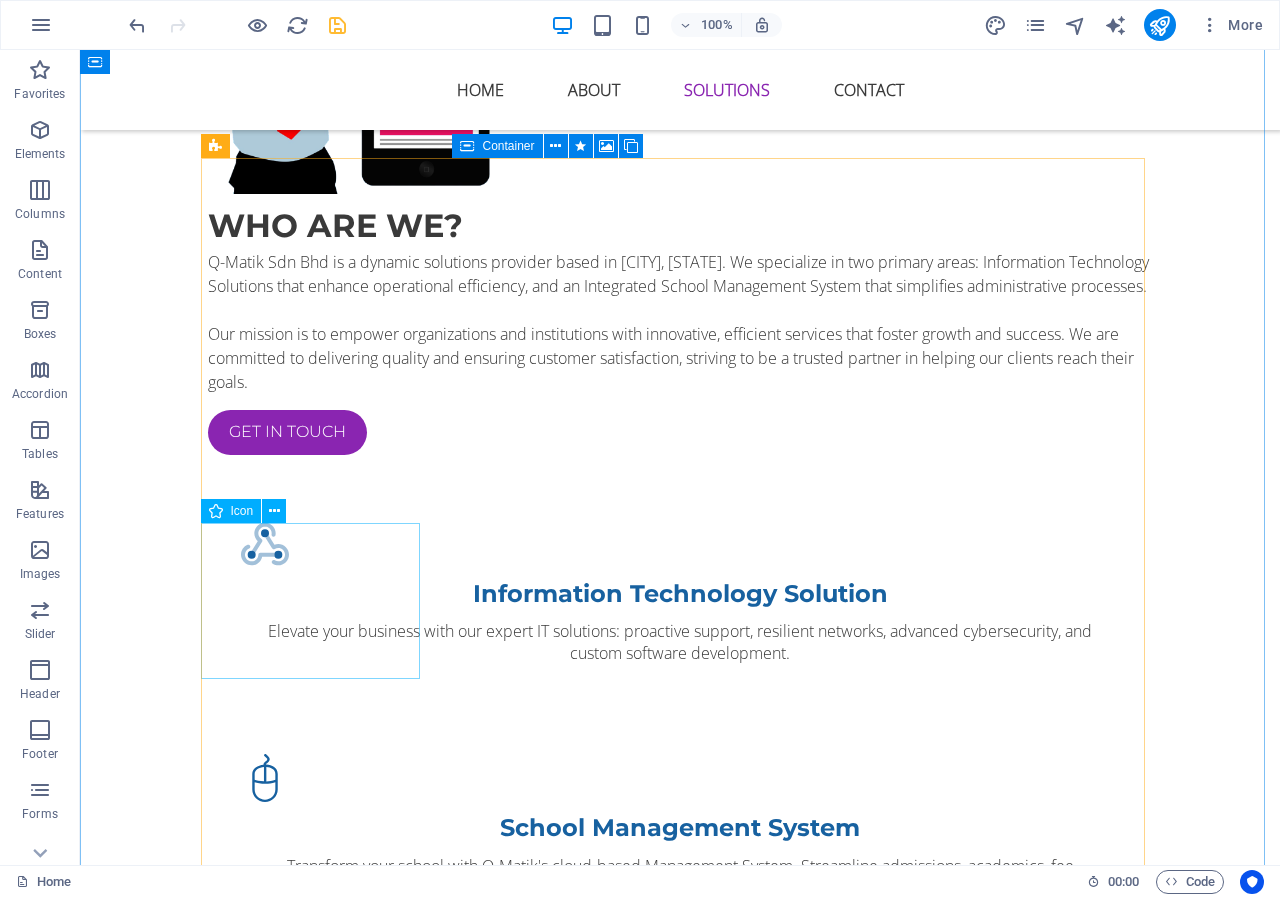 scroll, scrollTop: 2026, scrollLeft: 0, axis: vertical 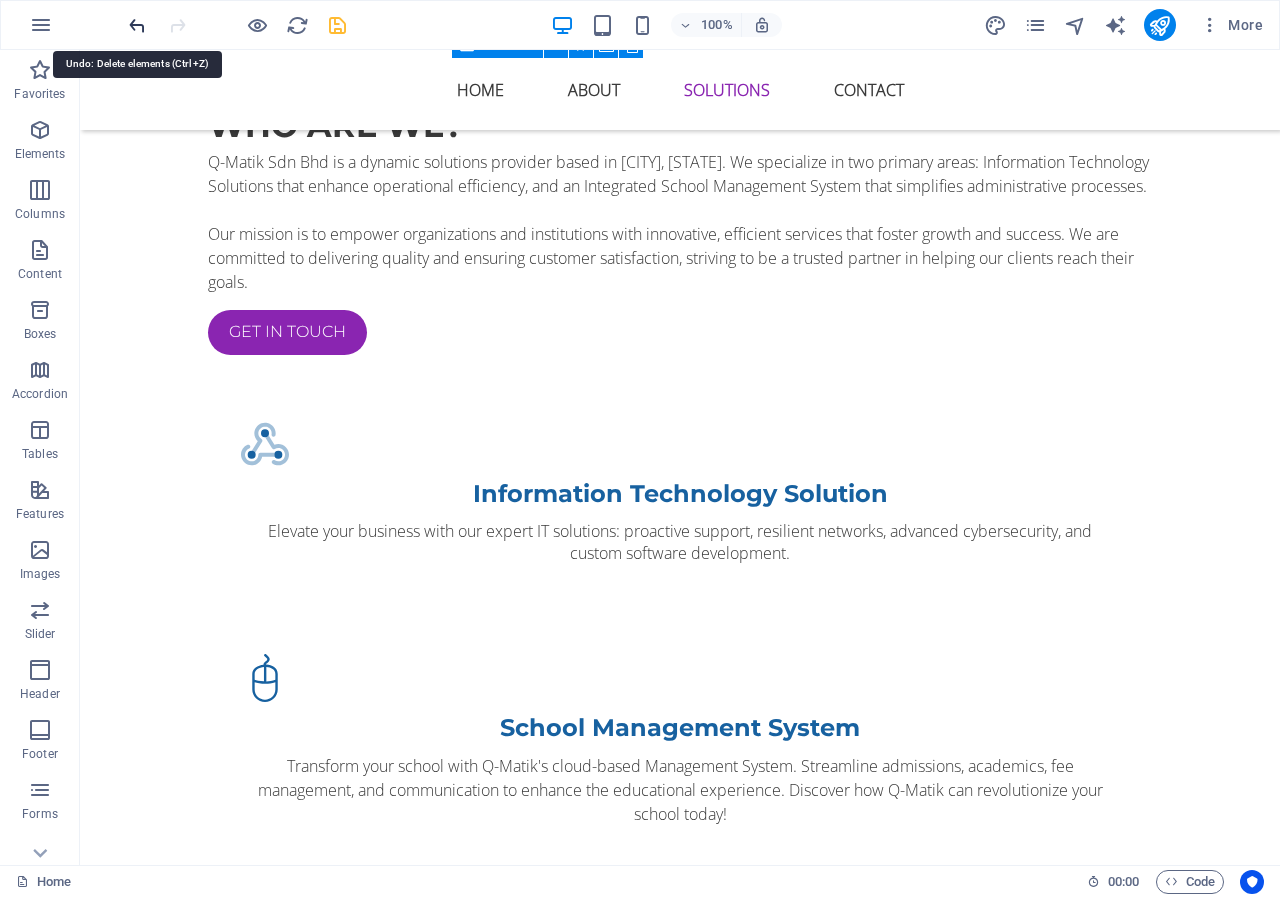 click at bounding box center [137, 25] 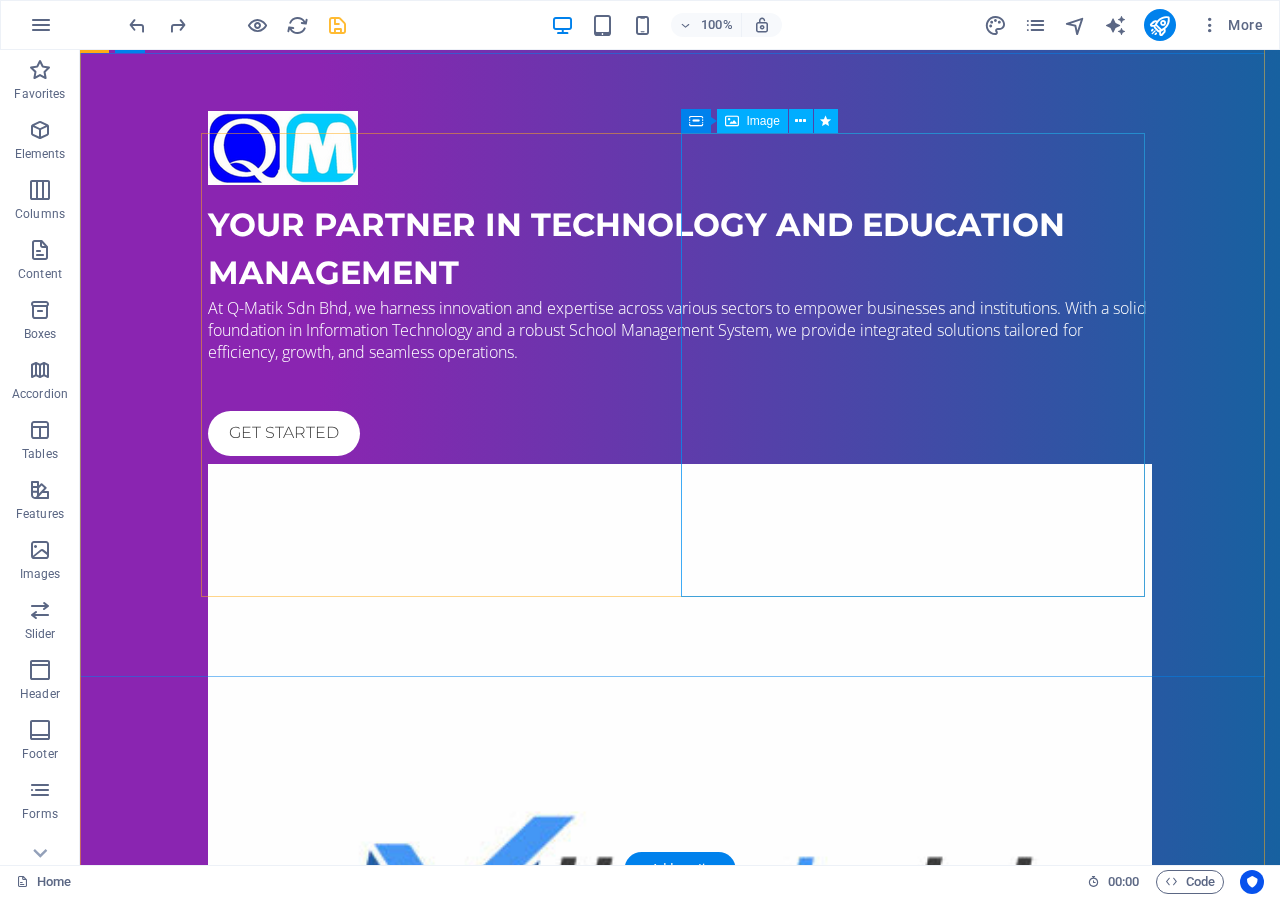 scroll, scrollTop: 0, scrollLeft: 0, axis: both 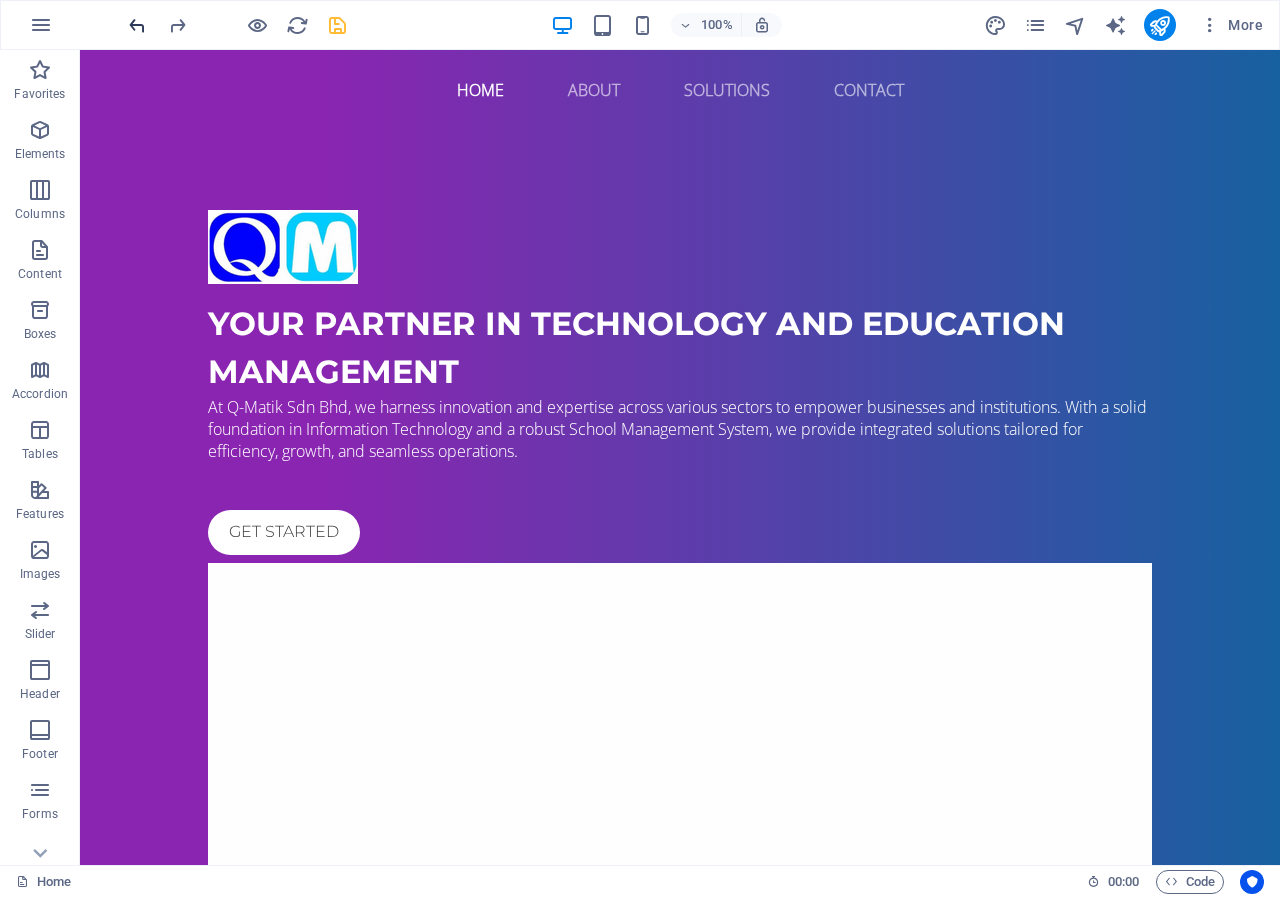 click at bounding box center (137, 25) 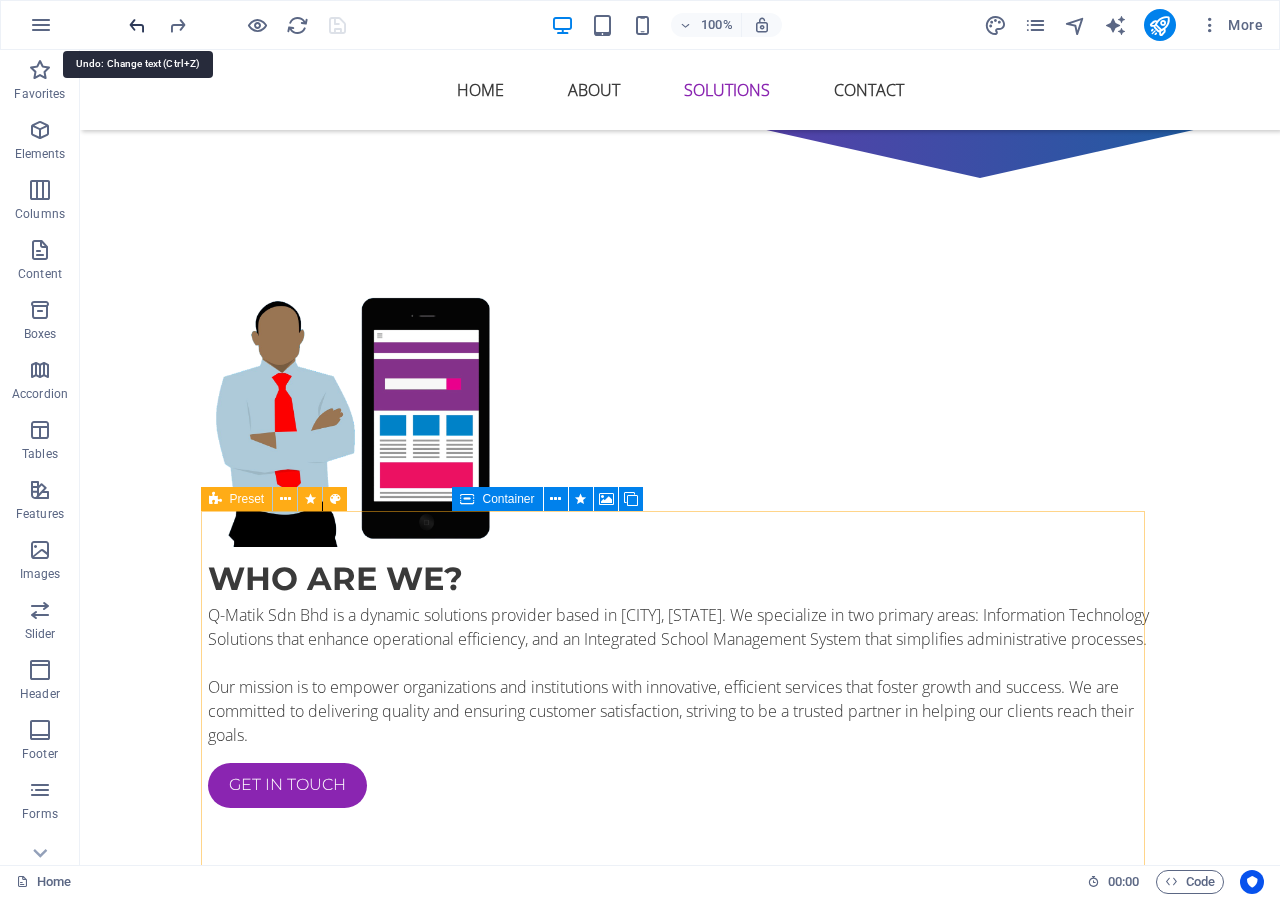 scroll, scrollTop: 2192, scrollLeft: 0, axis: vertical 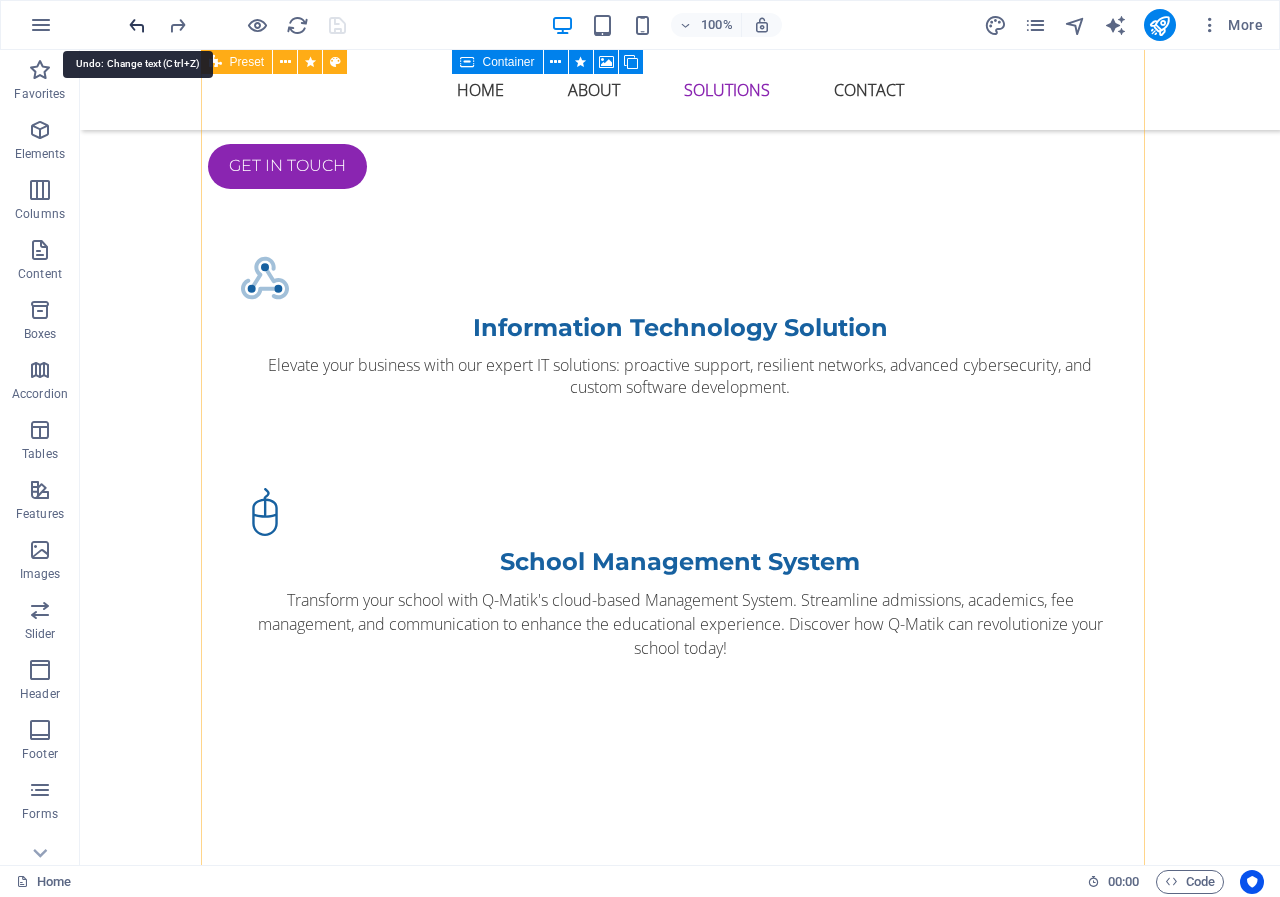 click at bounding box center [137, 25] 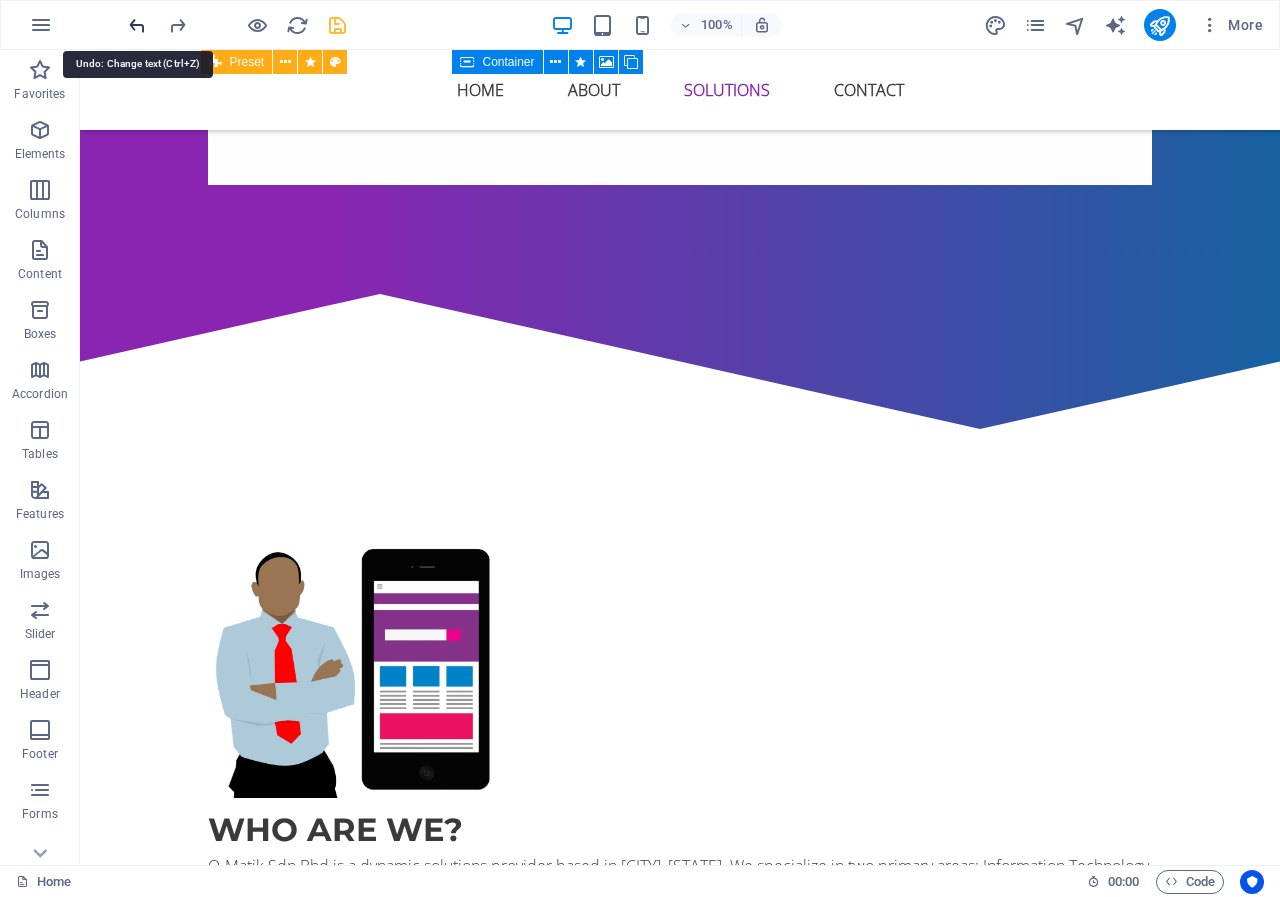 scroll, scrollTop: 1213, scrollLeft: 0, axis: vertical 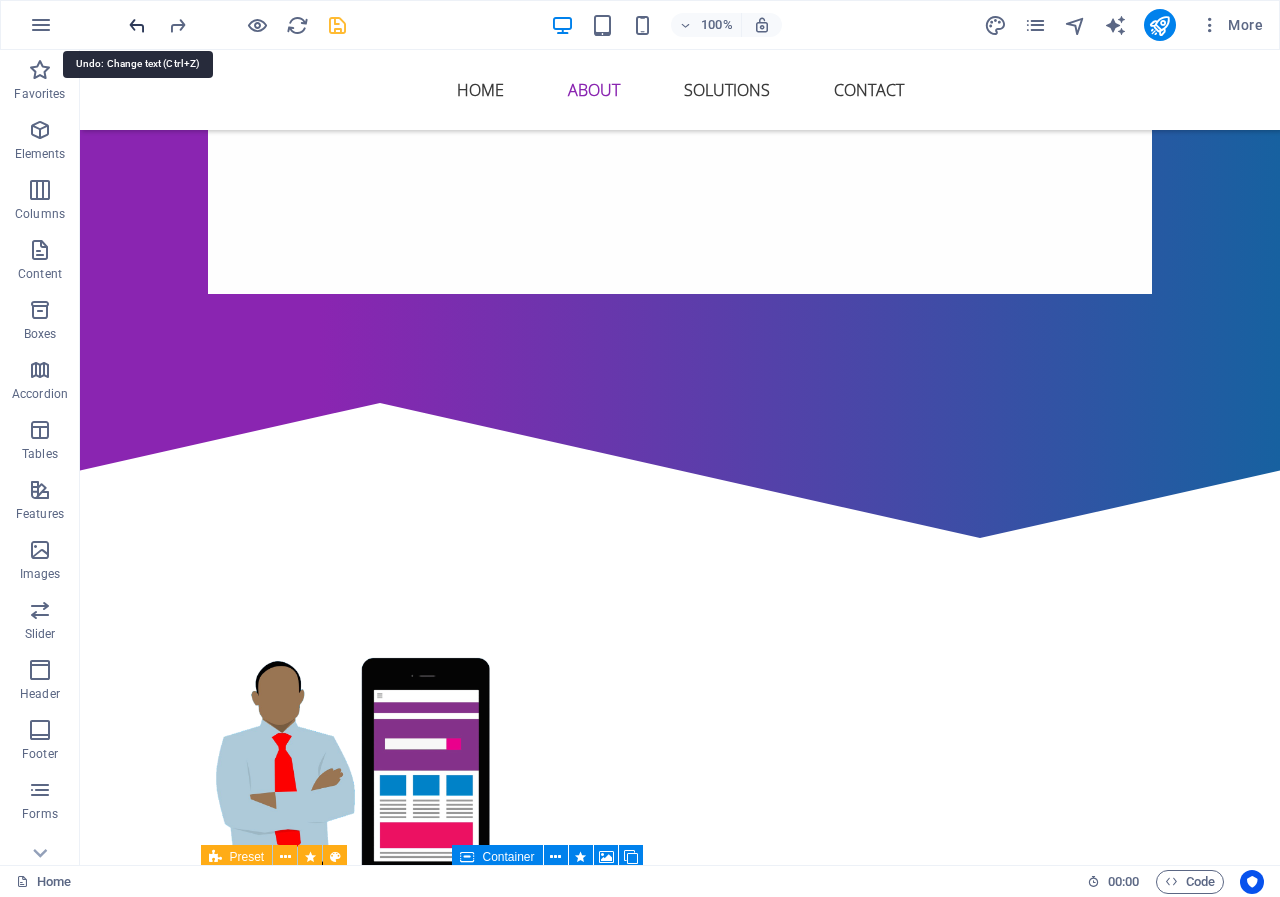 click at bounding box center (137, 25) 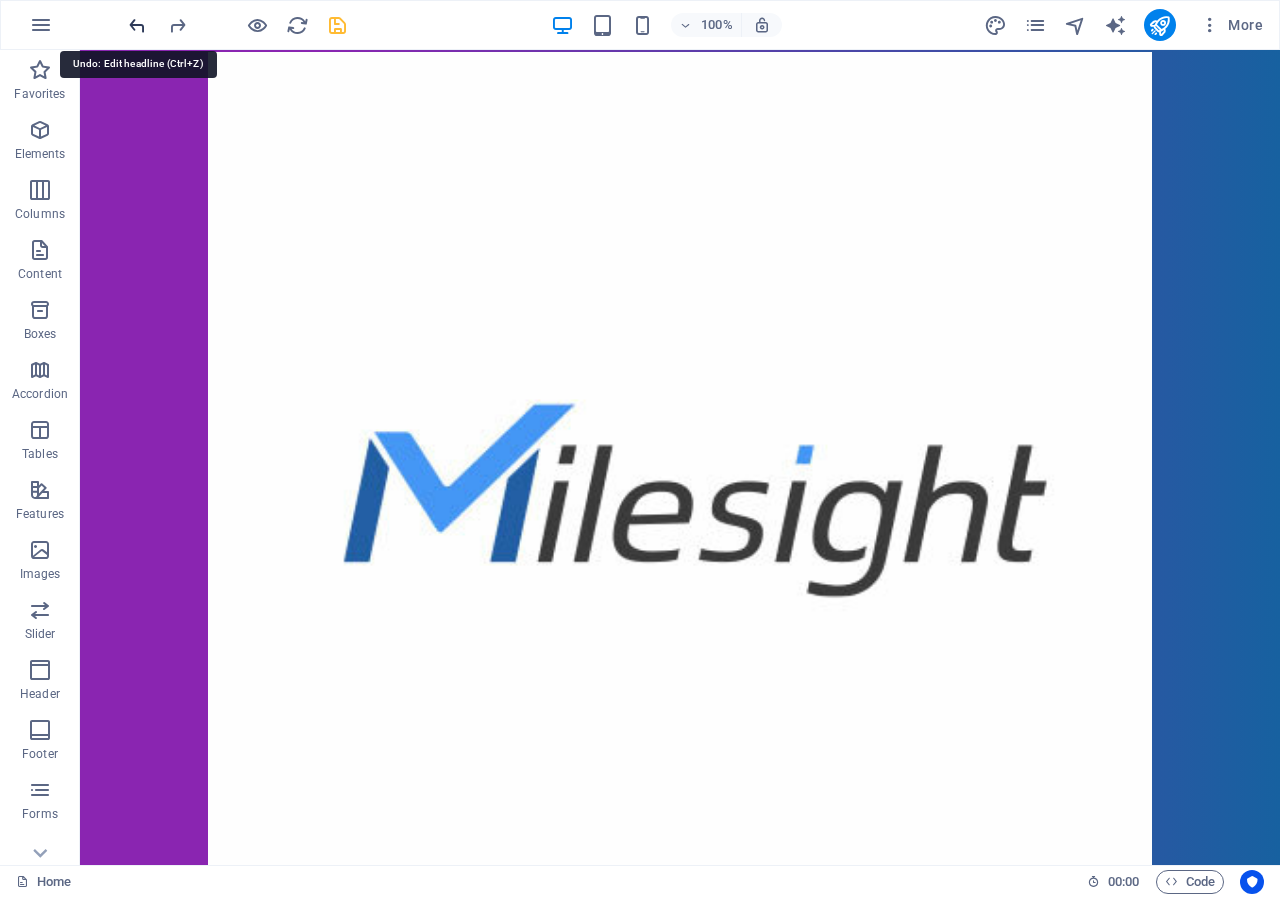 scroll, scrollTop: 61, scrollLeft: 0, axis: vertical 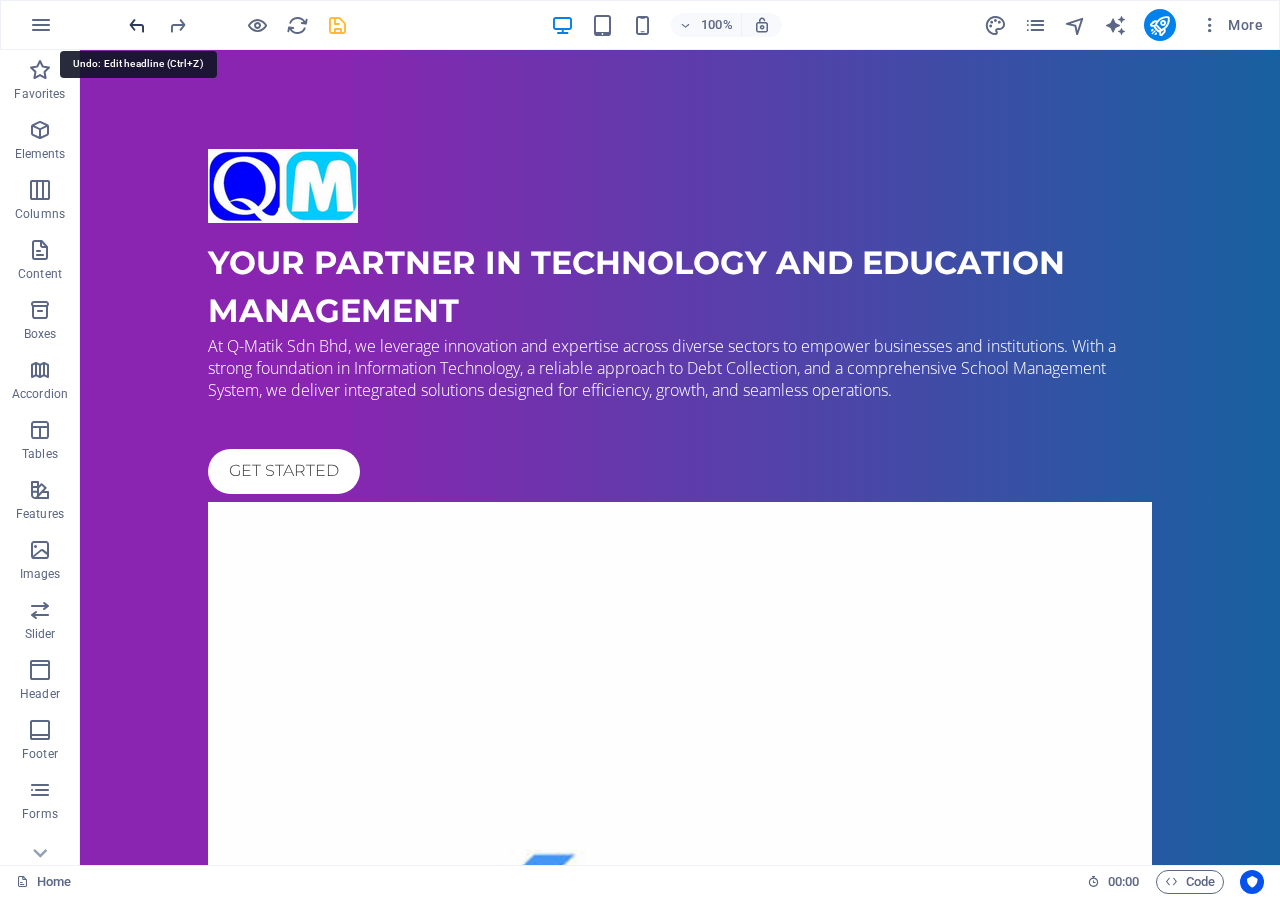 click at bounding box center (137, 25) 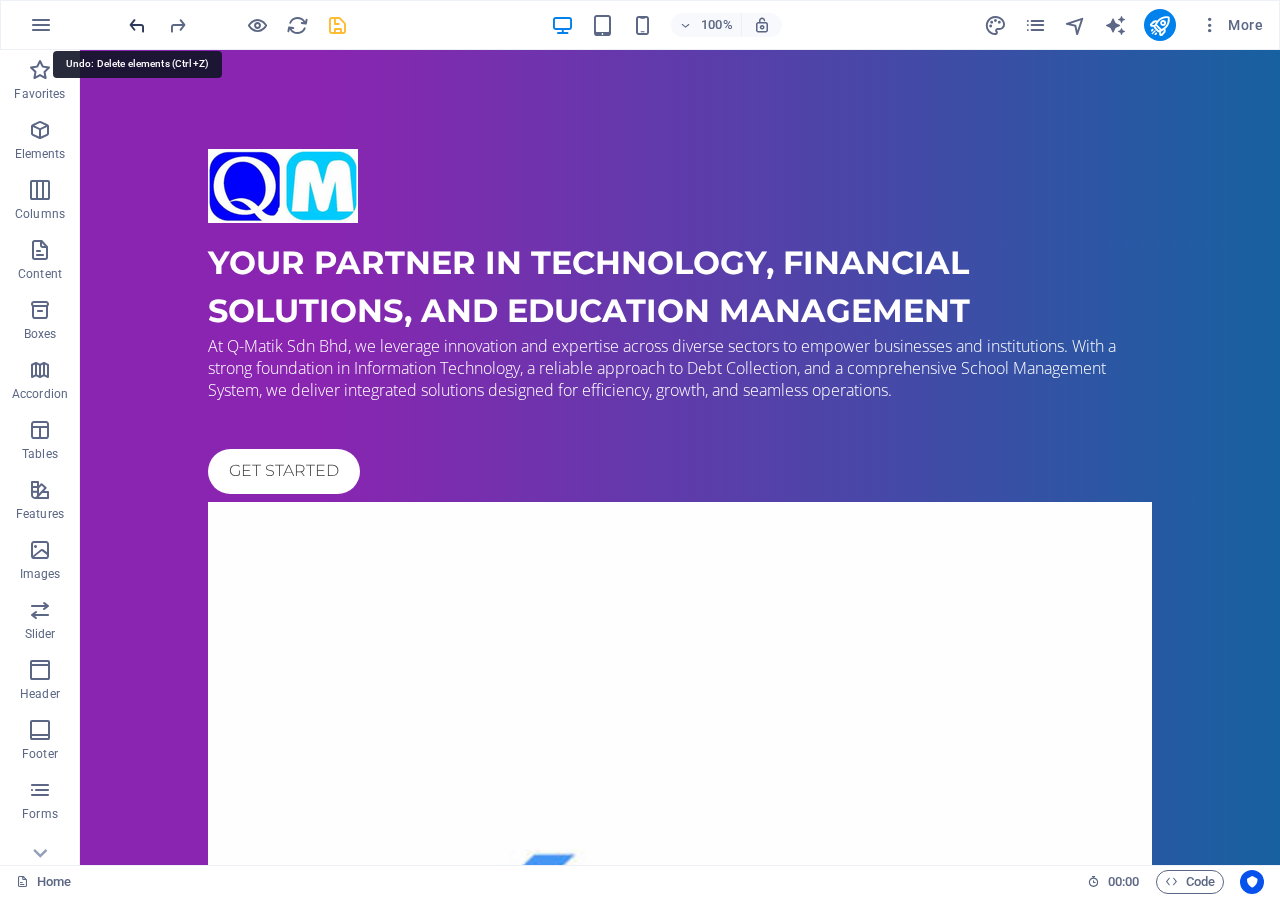 click at bounding box center (137, 25) 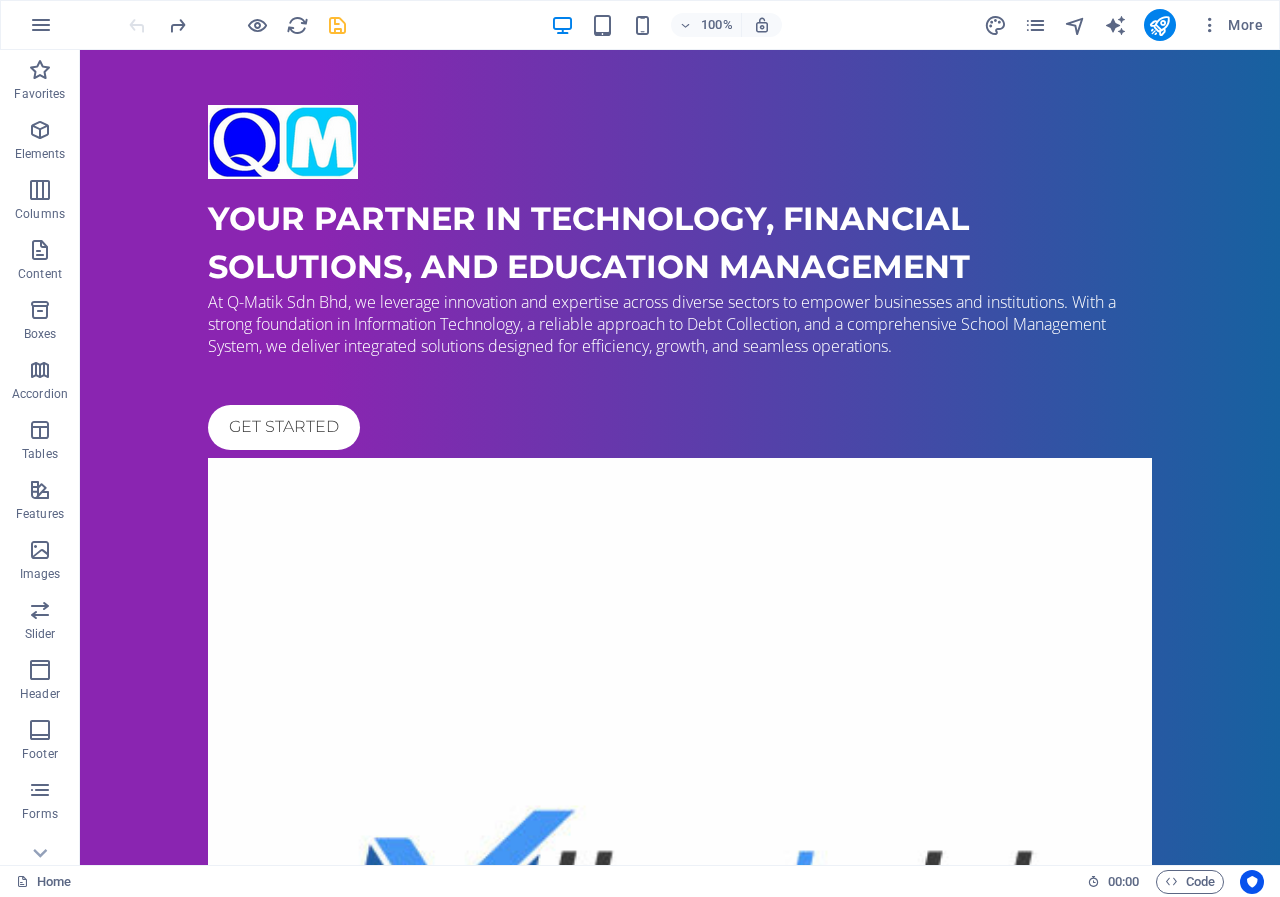scroll, scrollTop: 1255, scrollLeft: 0, axis: vertical 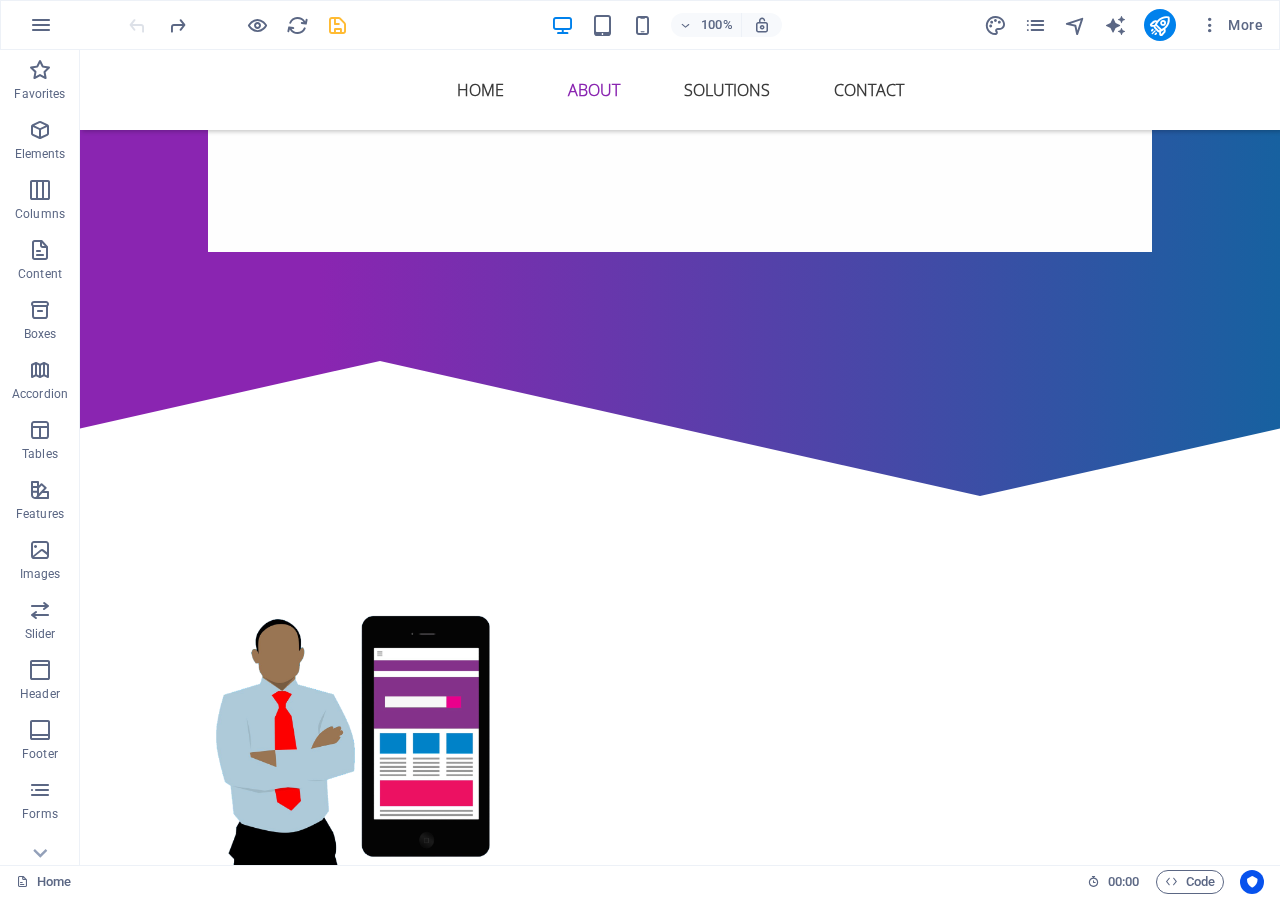 click at bounding box center [237, 25] 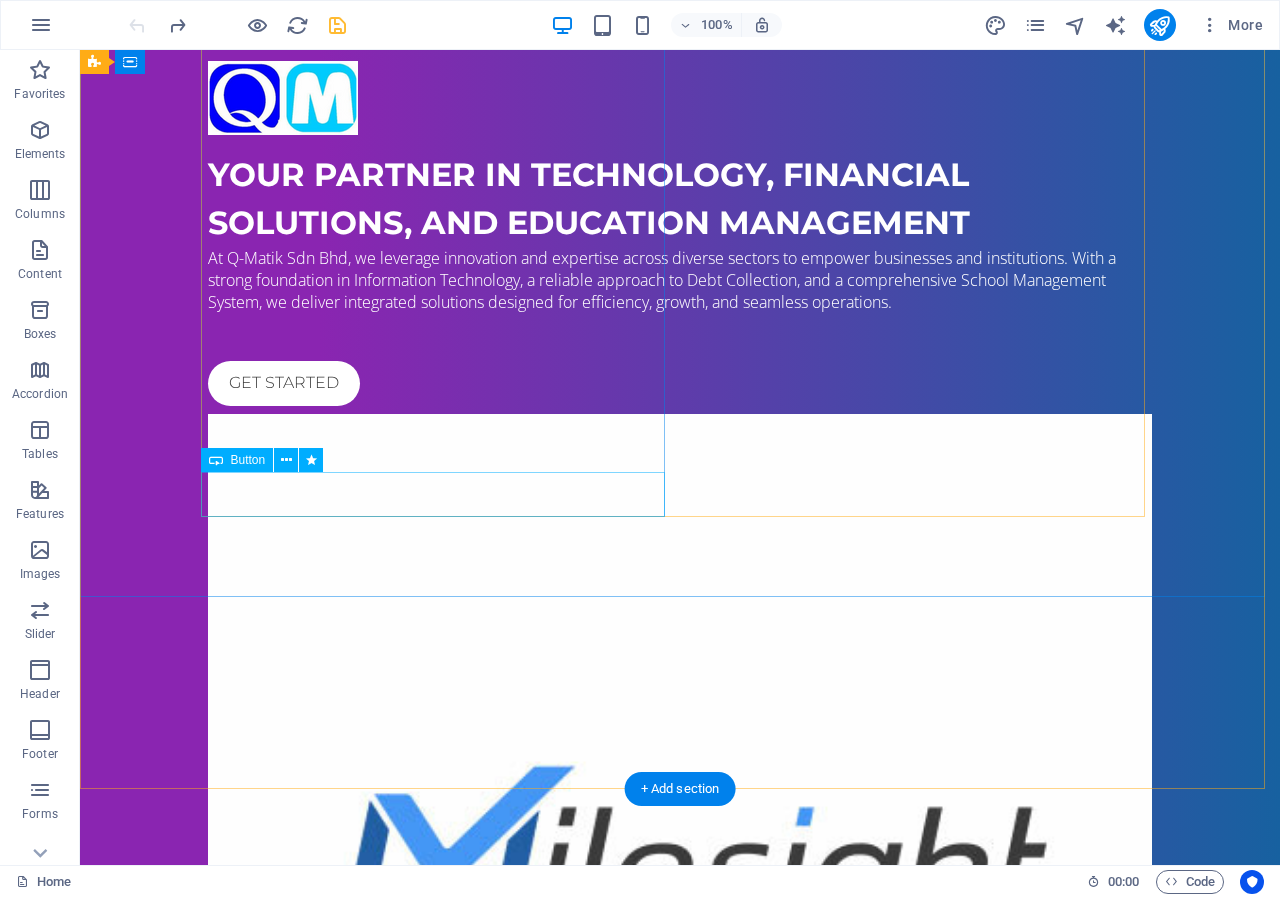 scroll, scrollTop: 200, scrollLeft: 0, axis: vertical 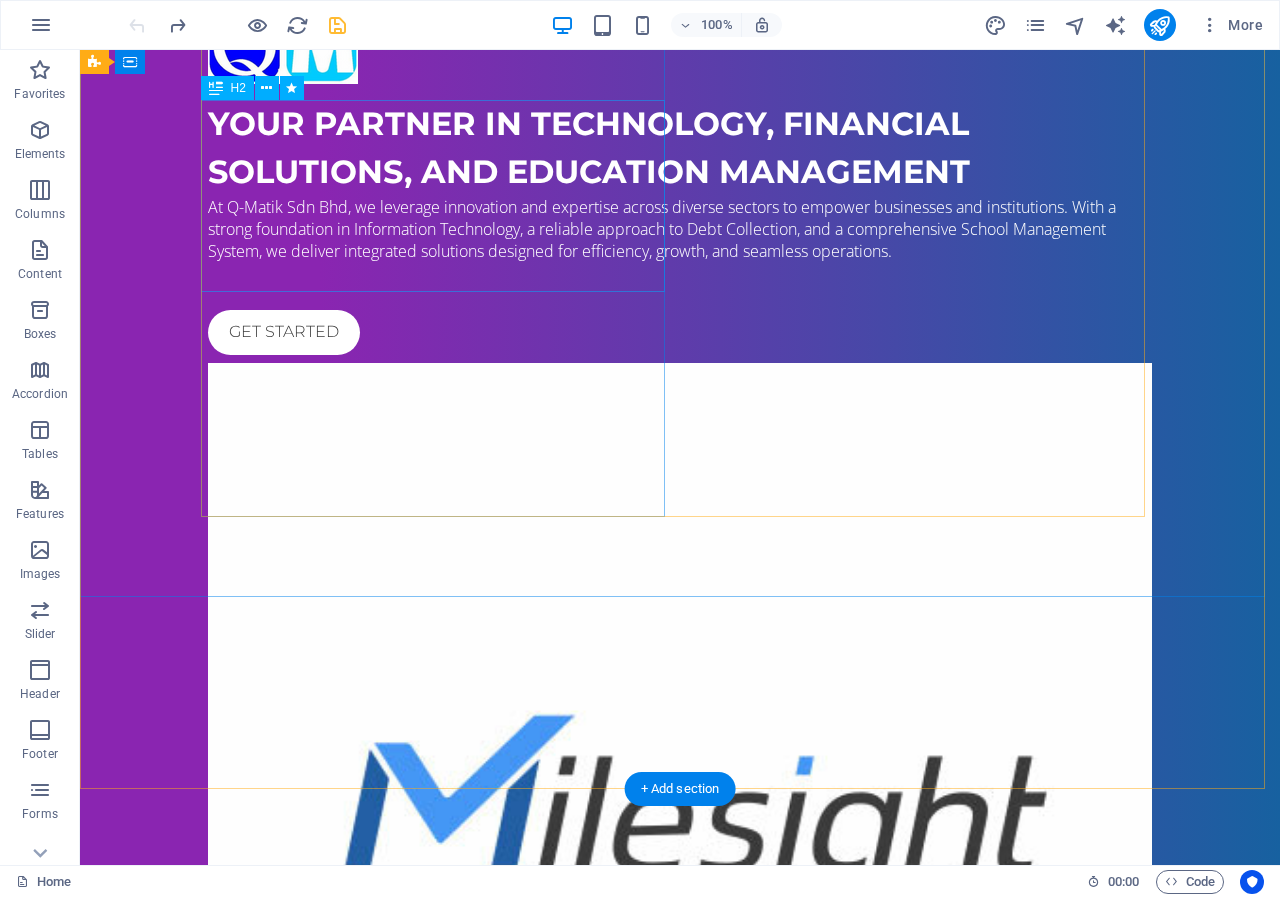 click on "Your Partner in Technology, Financial Solutions, and Education Management" at bounding box center [680, 148] 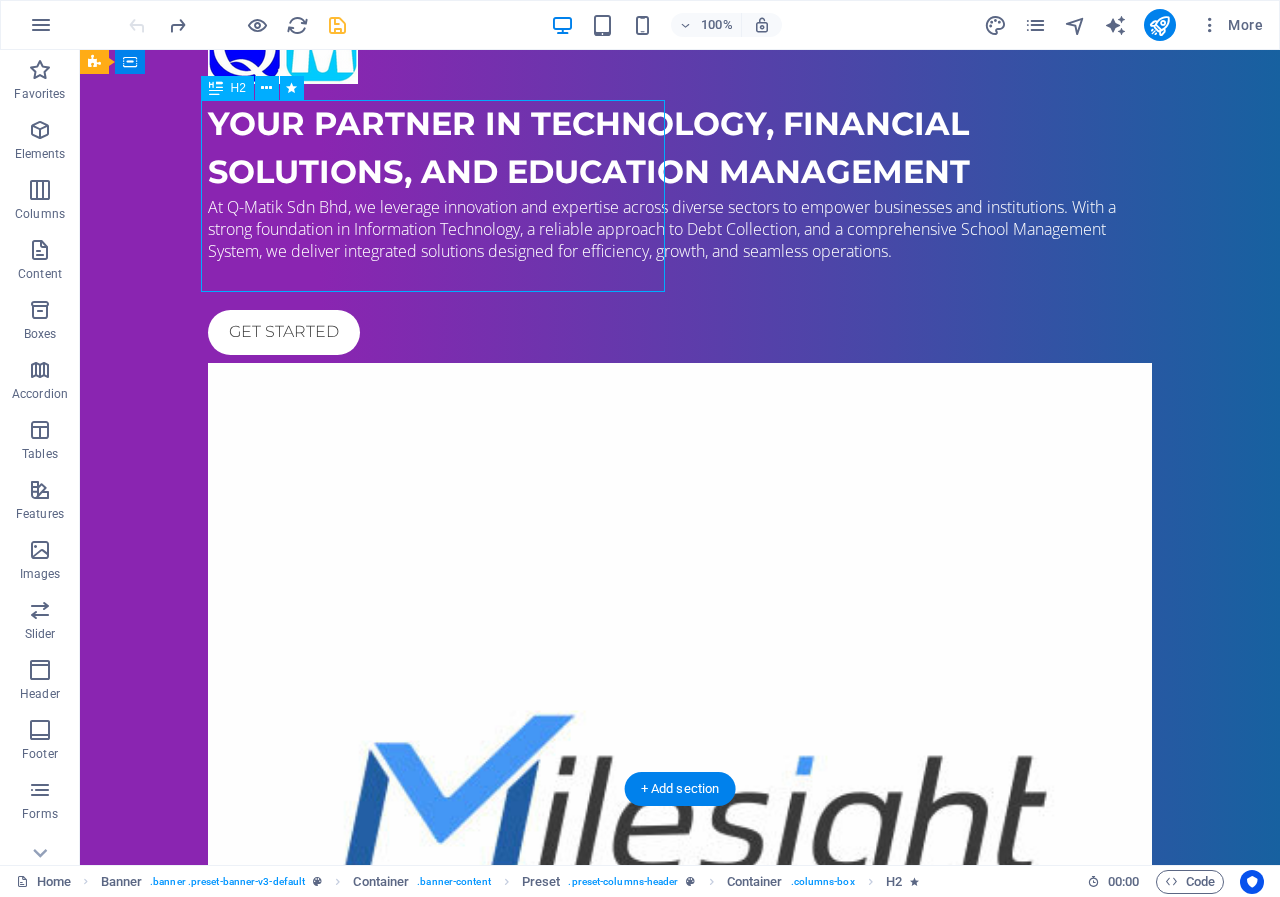 click on "Your Partner in Technology, Financial Solutions, and Education Management" at bounding box center (680, 148) 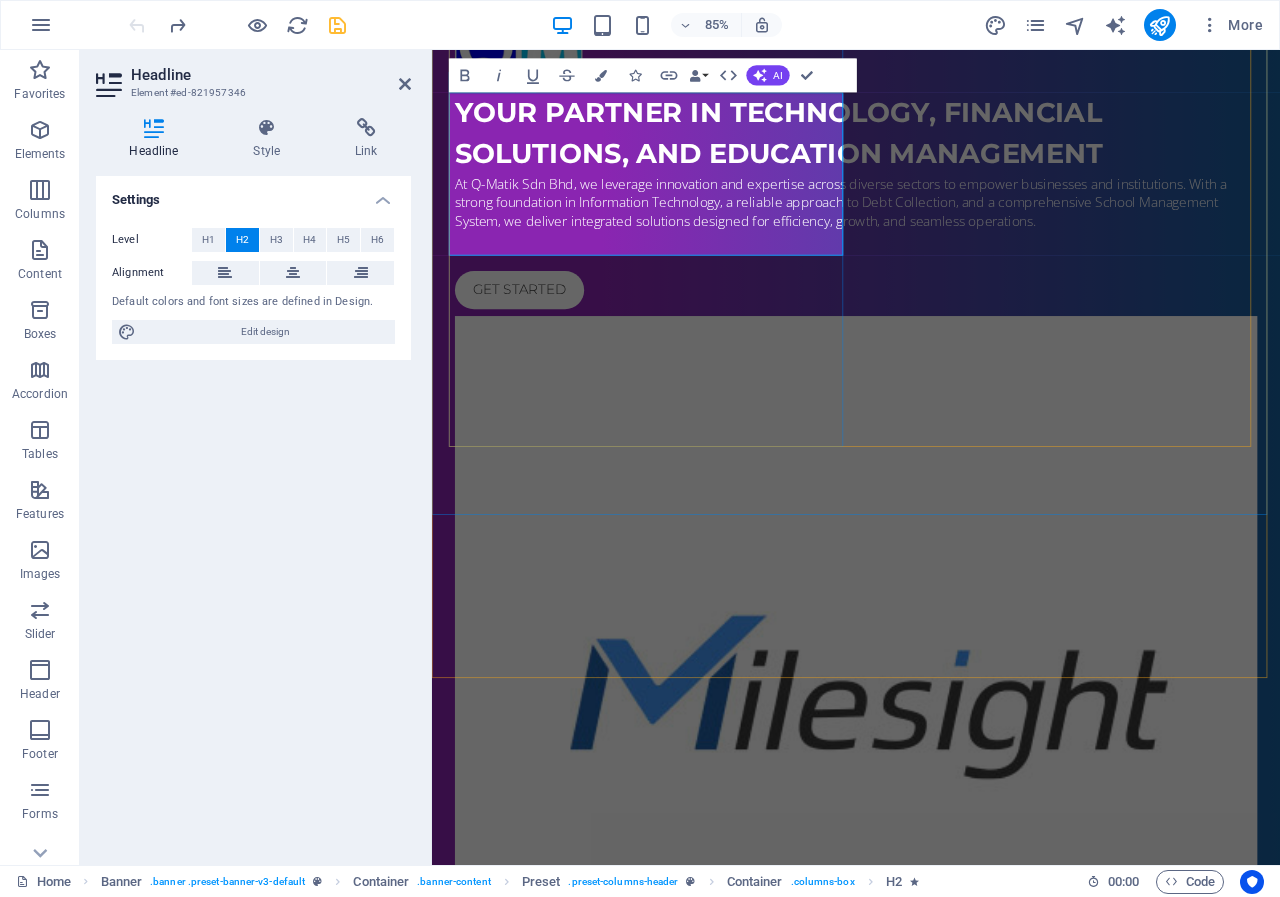 click on "Your Partner in Technology, Financial Solutions, and Education Management" at bounding box center (840, 147) 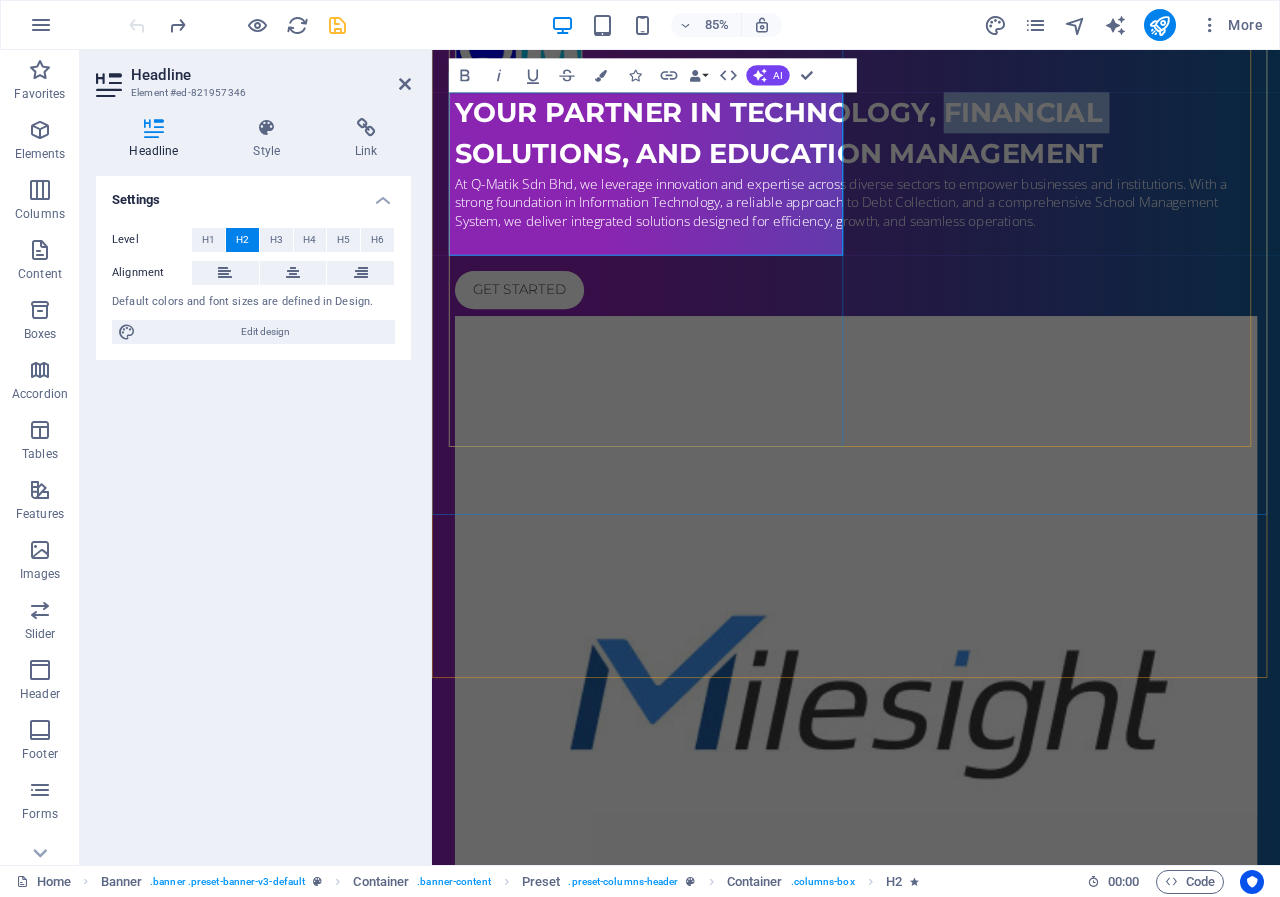 click on "Your Partner in Technology, Financial Solutions, and Education Management" at bounding box center (840, 147) 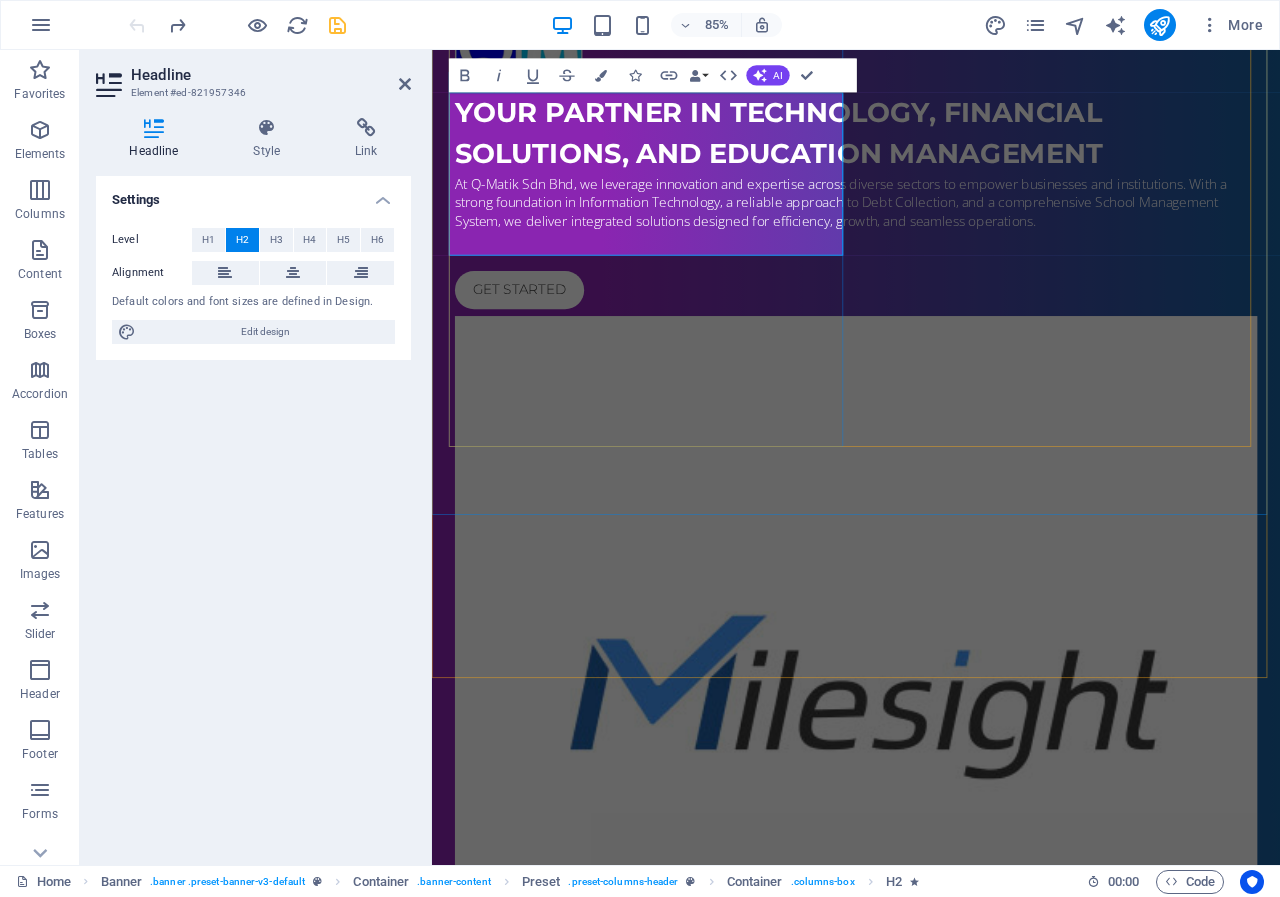 type 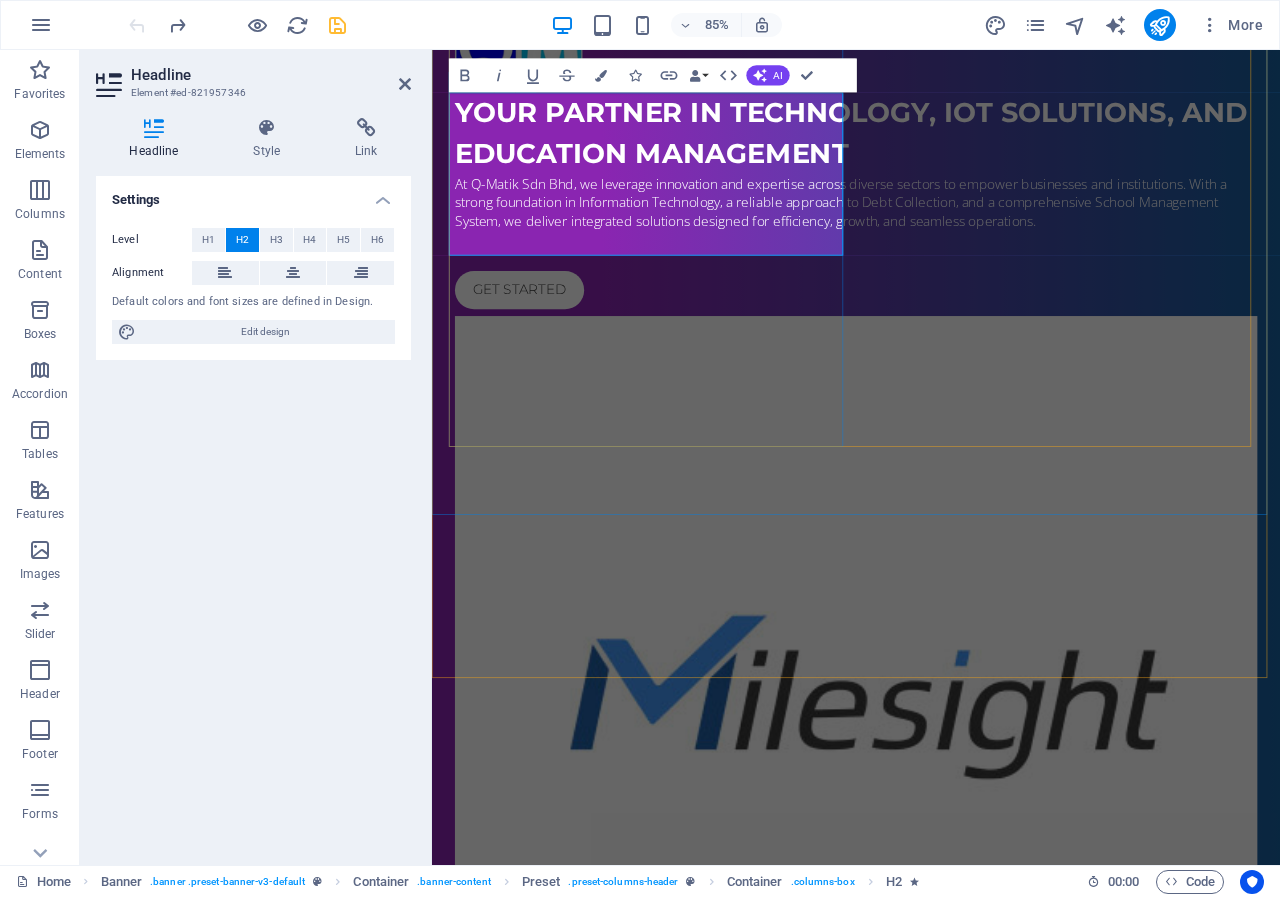 click on "Your Partner in Technology, IOT Solutions, and Education Management" at bounding box center (931, 148) 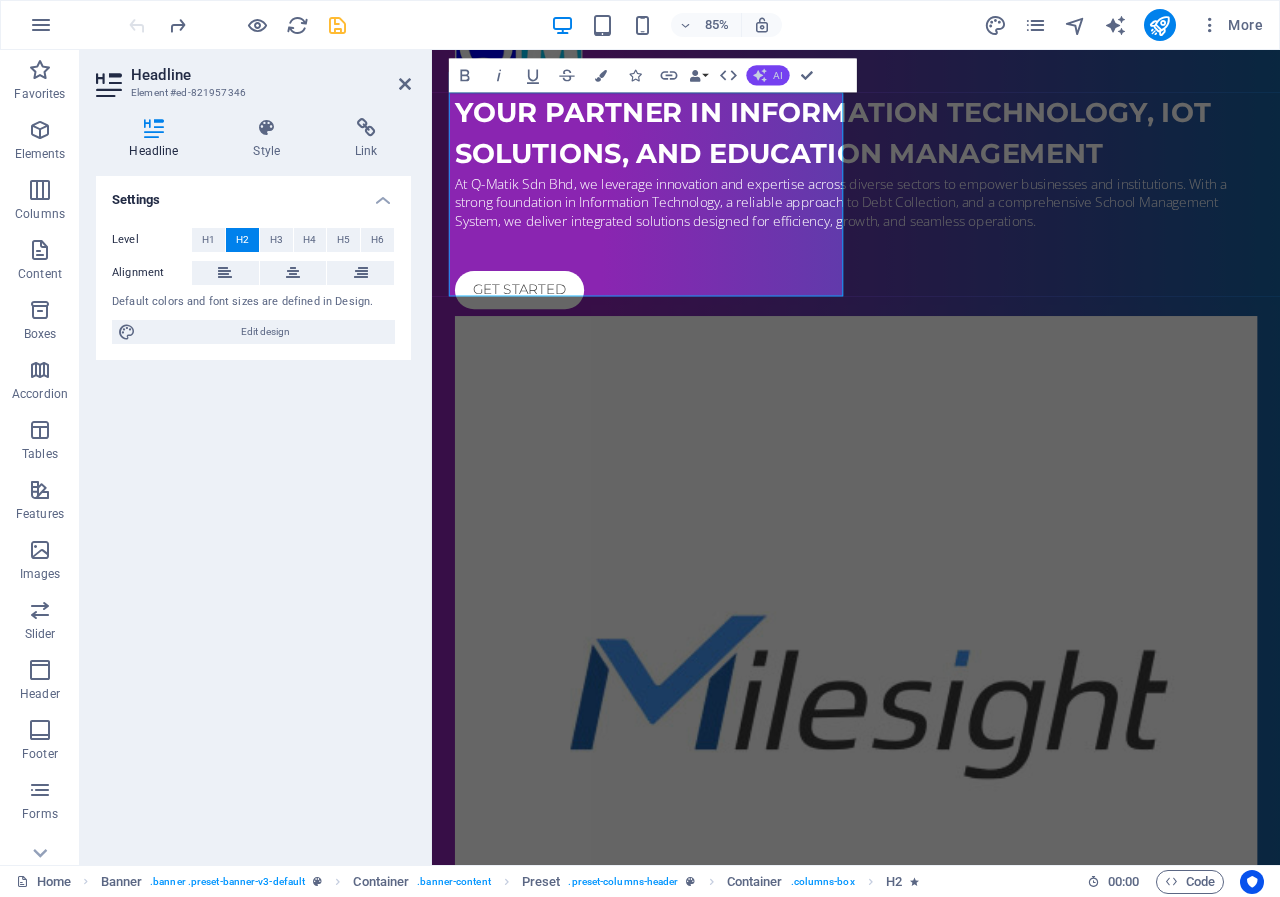 click on "AI" at bounding box center (767, 75) 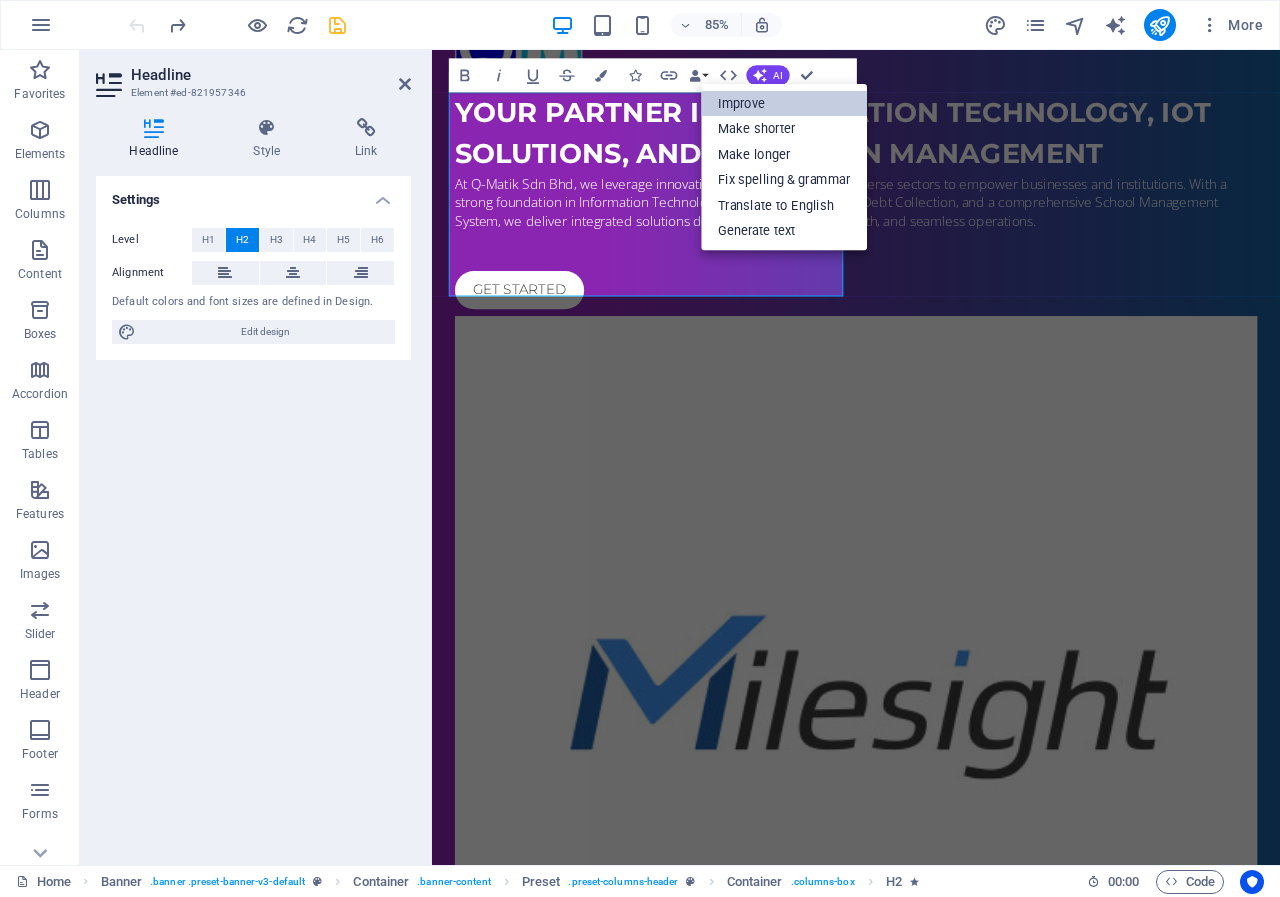 click on "Improve" at bounding box center (784, 103) 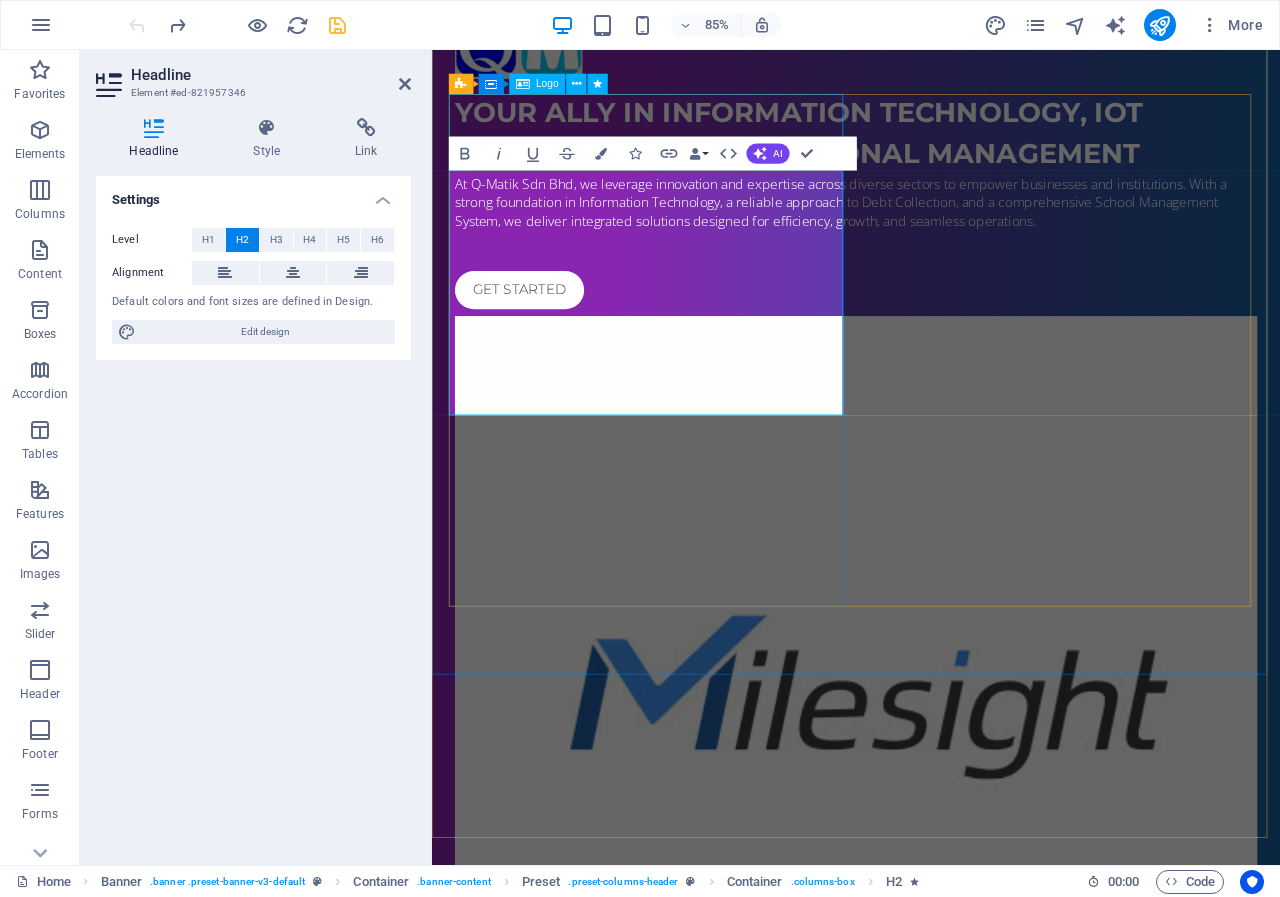 scroll, scrollTop: 0, scrollLeft: 0, axis: both 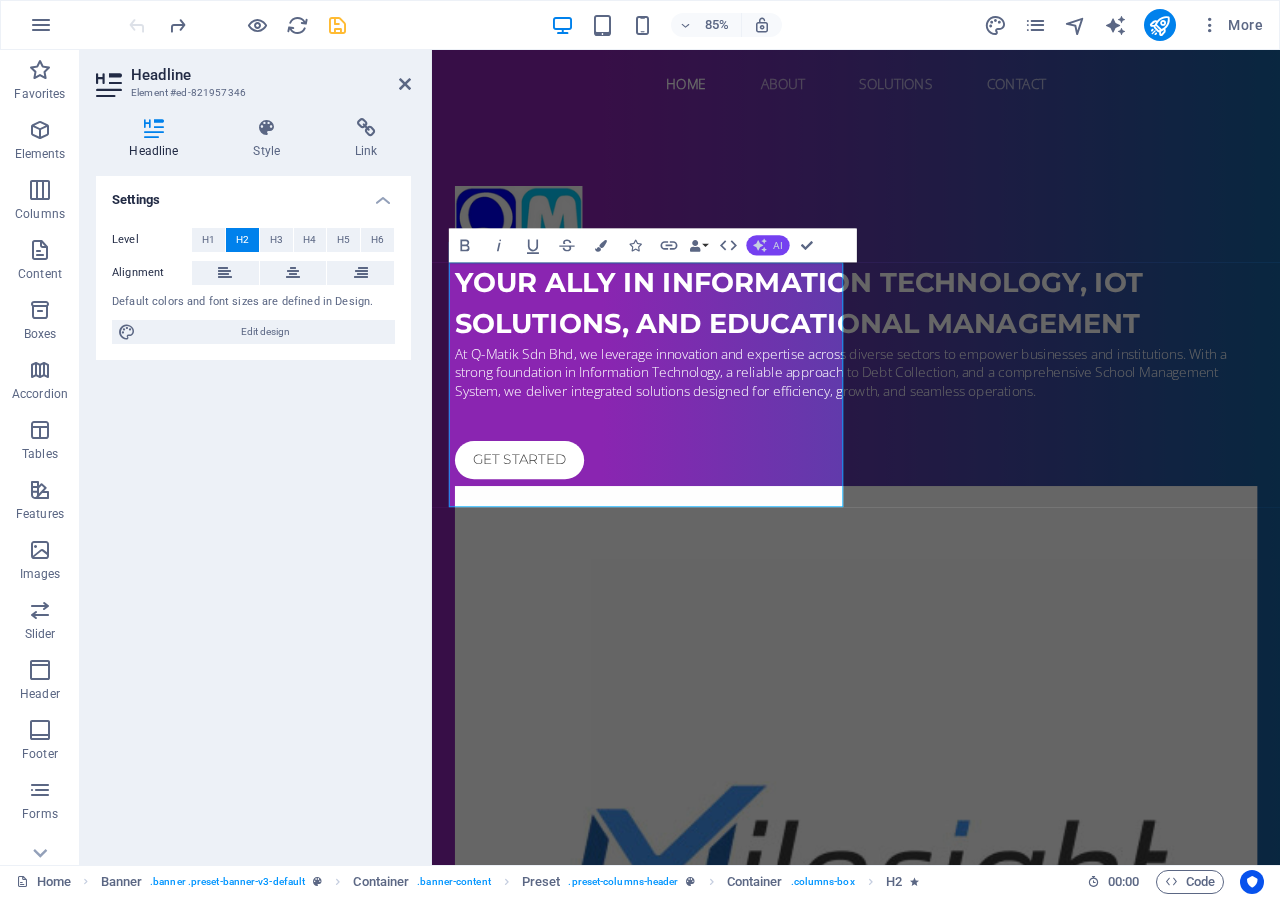 click on "AI" at bounding box center (767, 245) 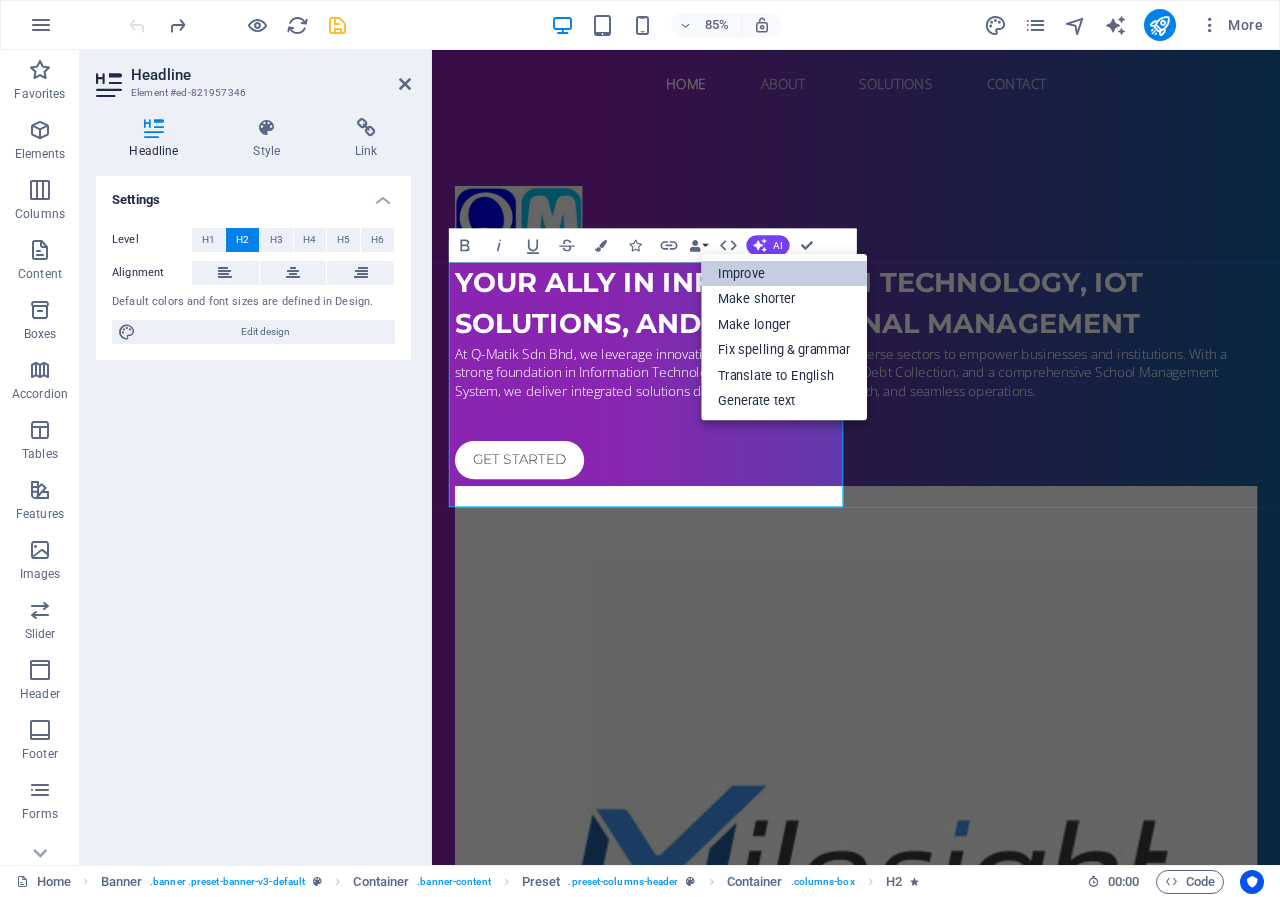 click on "Improve" at bounding box center [784, 273] 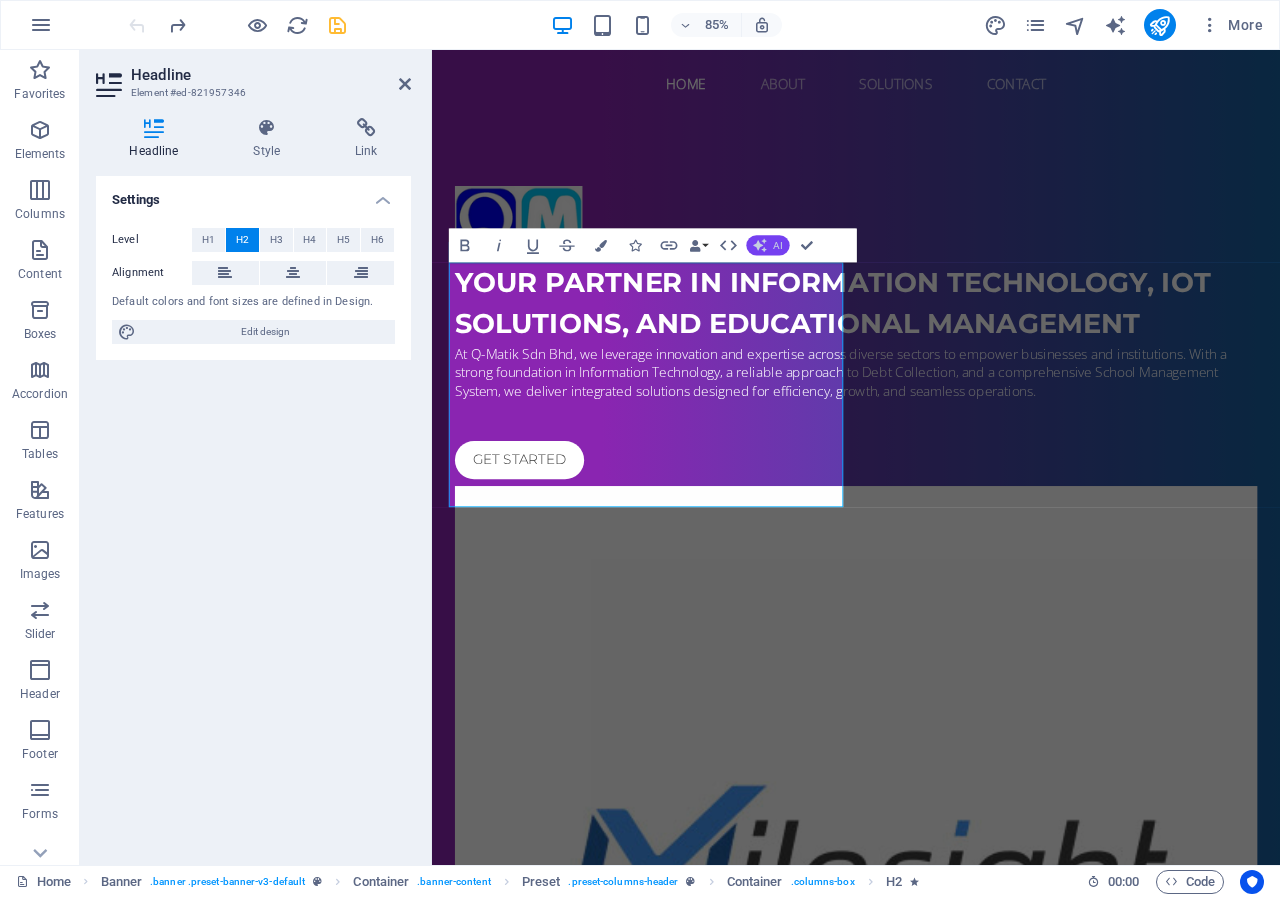 click on "AI" at bounding box center (777, 245) 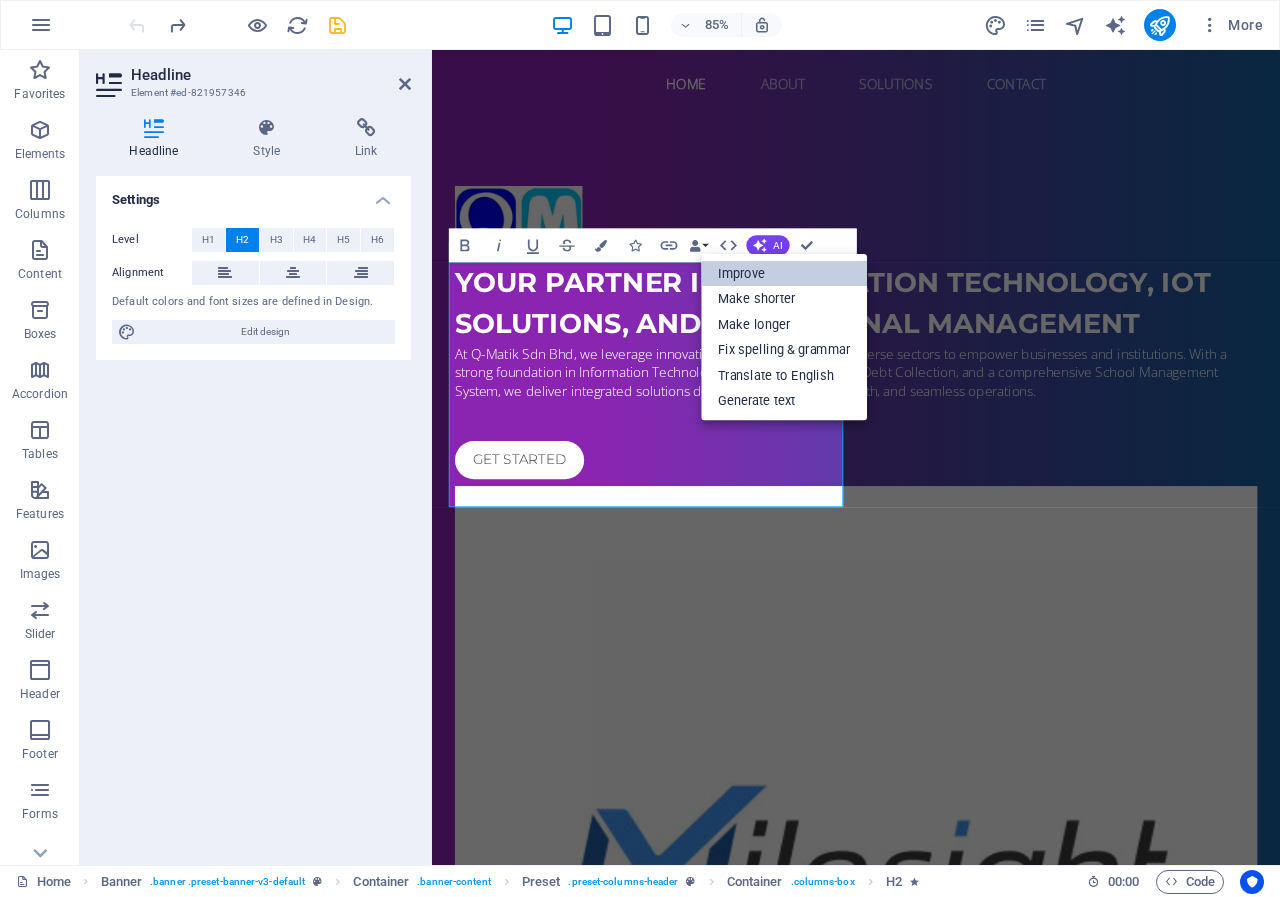 click on "Improve" at bounding box center (784, 273) 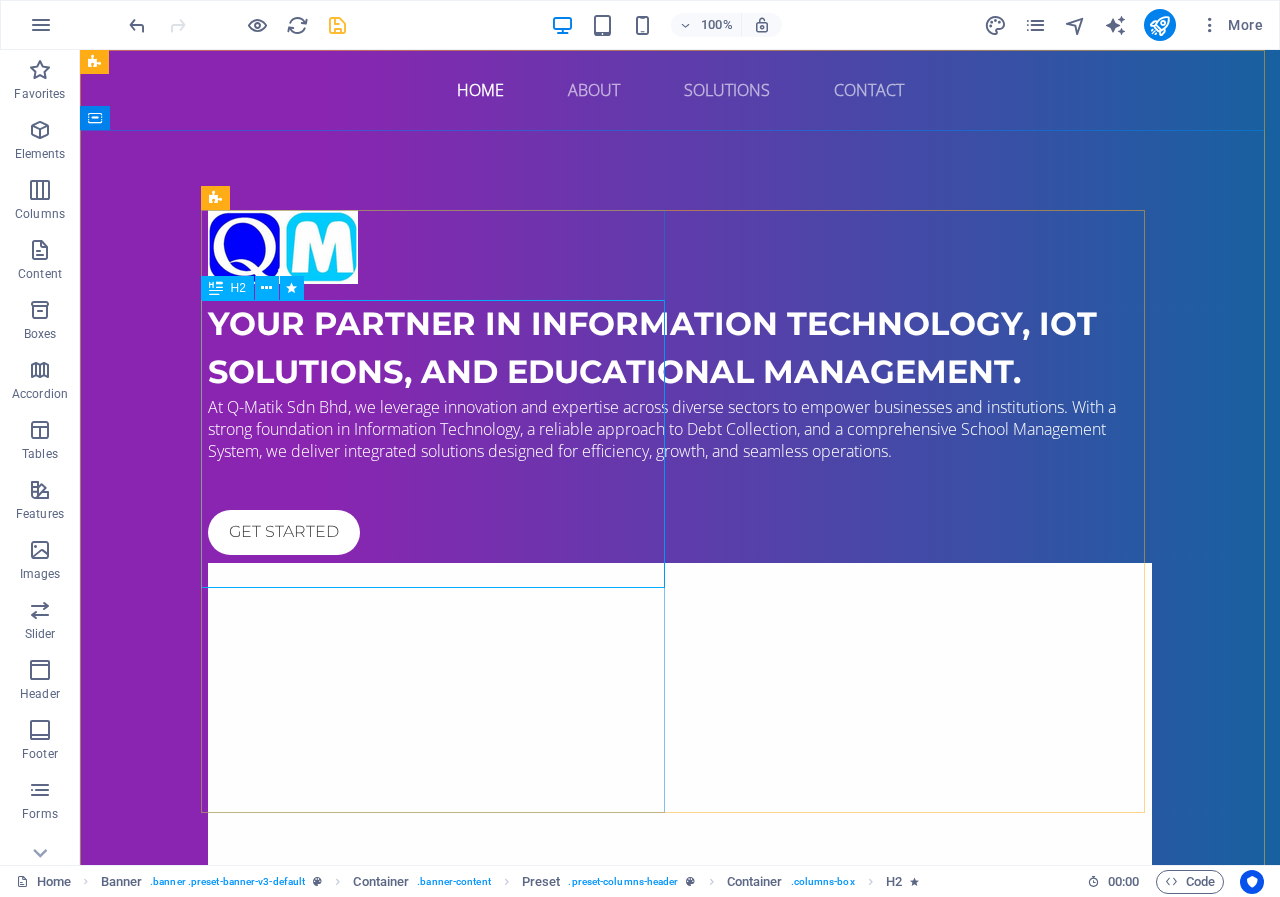 click on "H2" at bounding box center (238, 288) 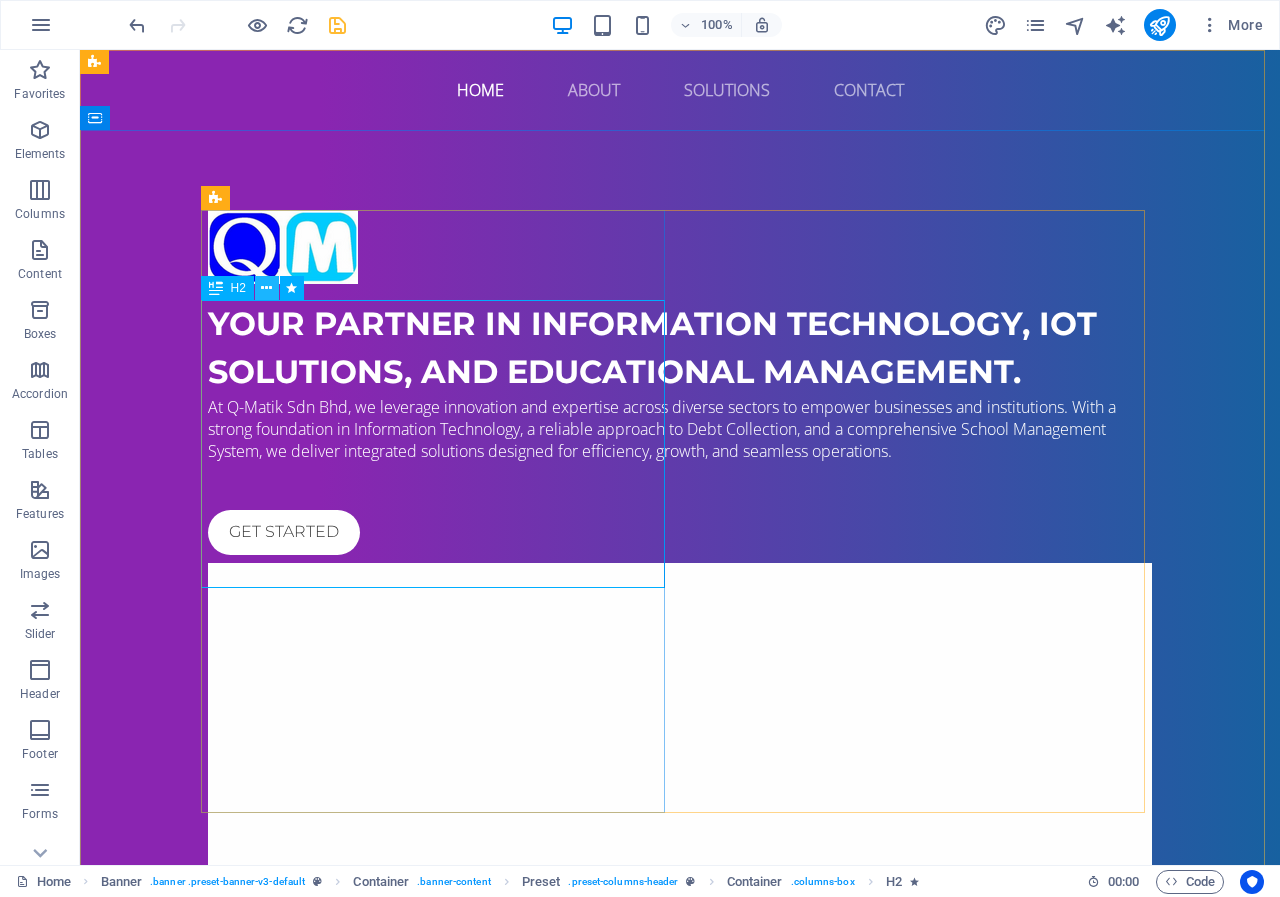 click at bounding box center (266, 288) 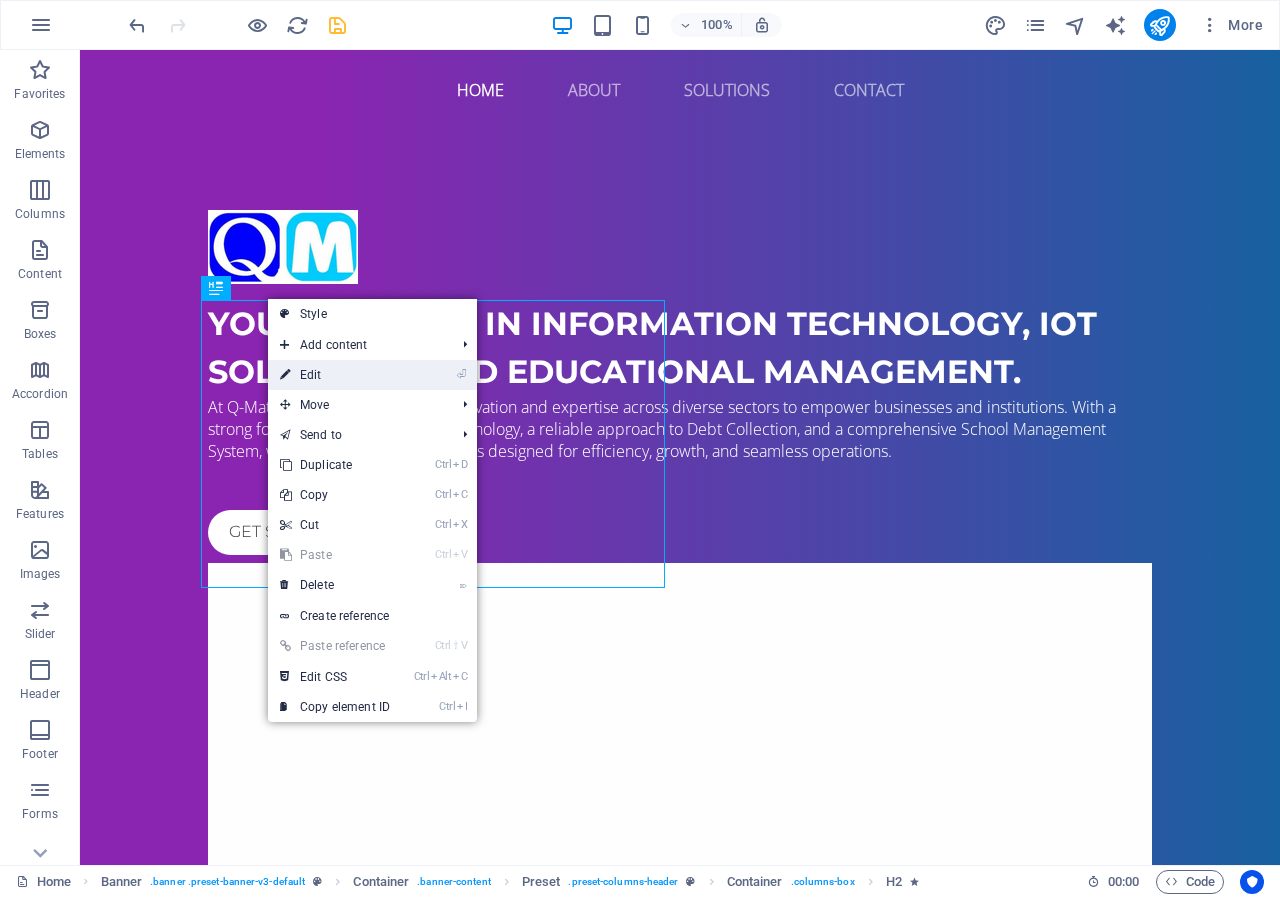 click on "⏎  Edit" at bounding box center (335, 375) 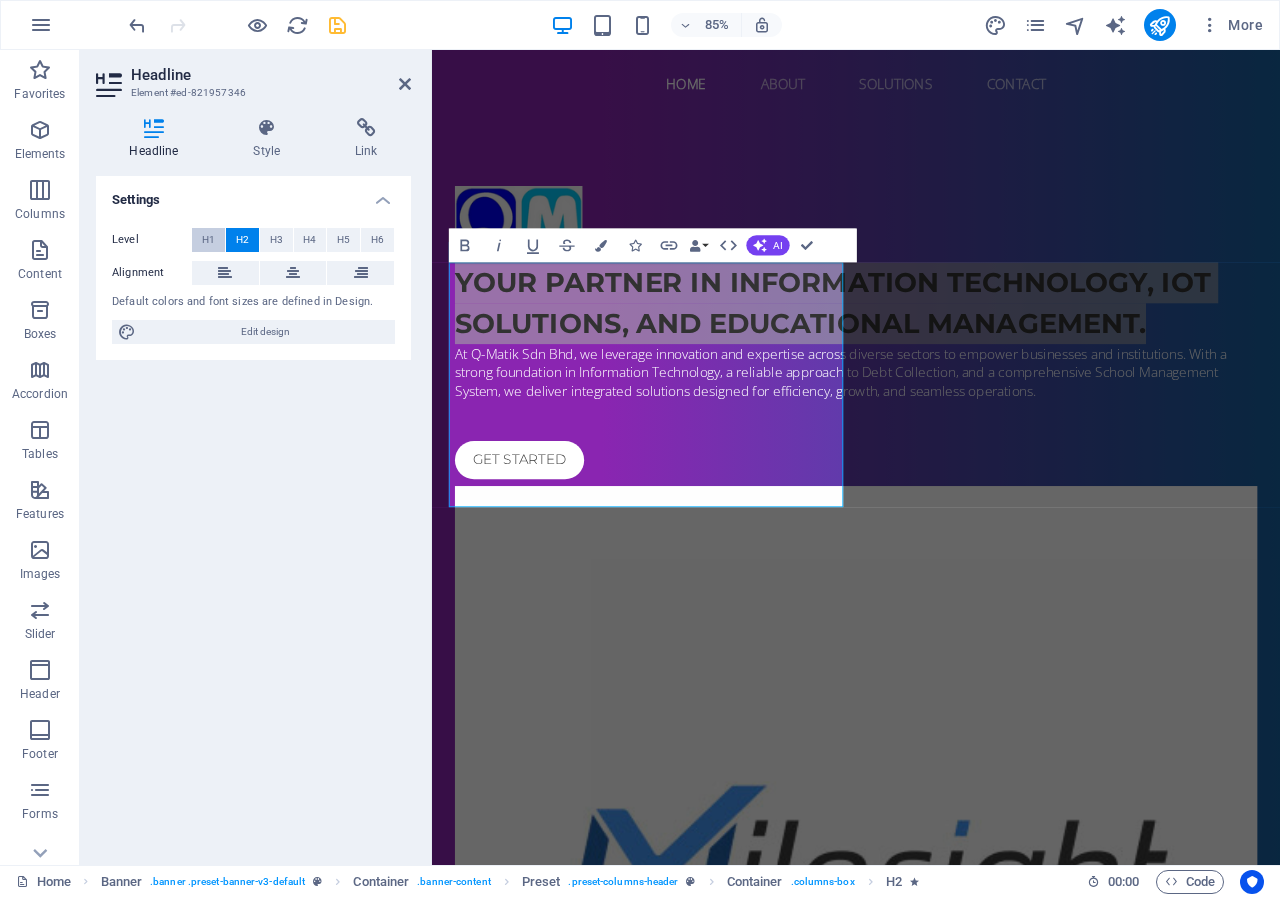 click on "H1" at bounding box center (208, 240) 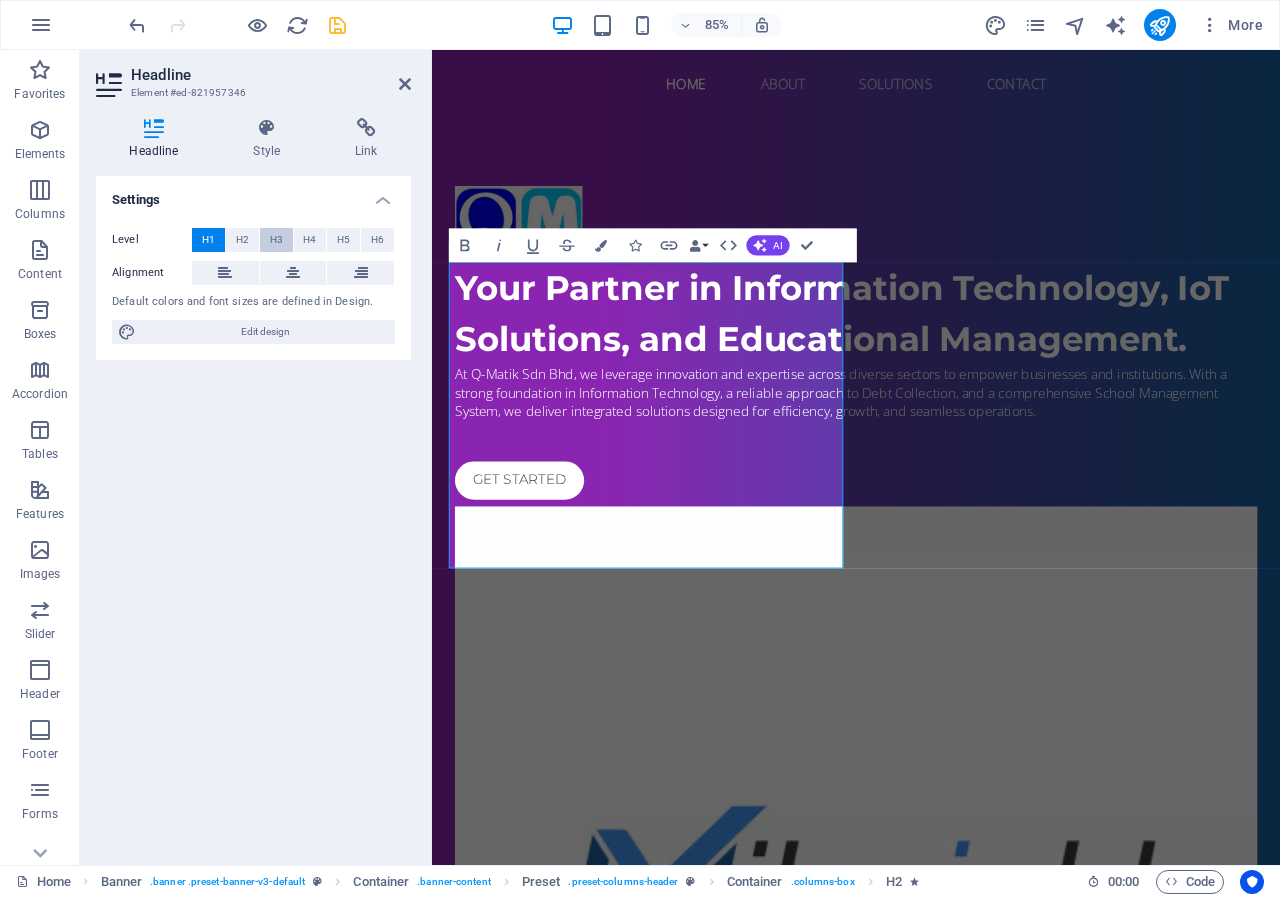 click on "H3" at bounding box center [276, 240] 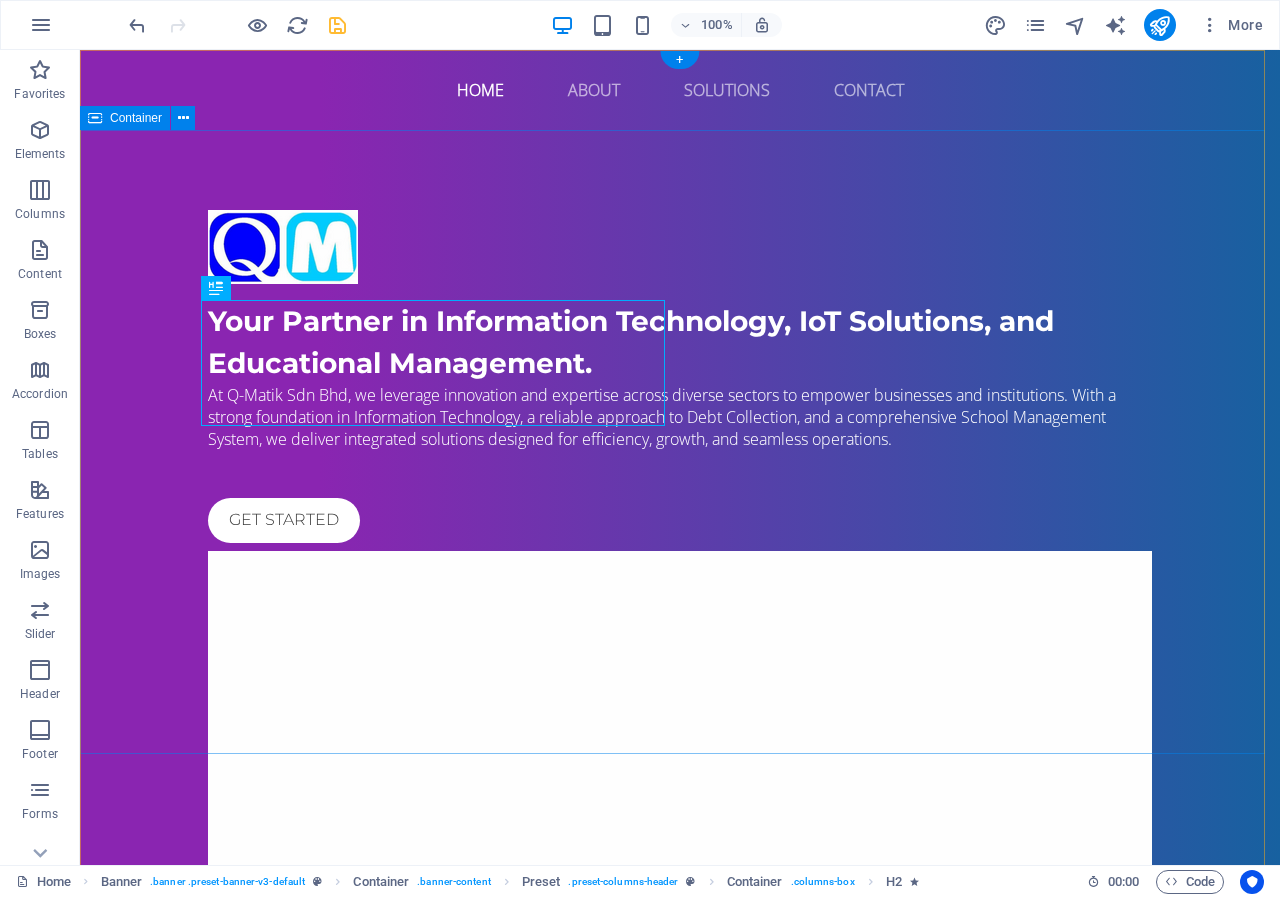 click on "Your Partner in Information Technology, IoT Solutions, and Educational Management. At Q-Matik Sdn Bhd, we leverage innovation and expertise across diverse sectors to empower businesses and institutions. With a strong foundation in Information Technology, a reliable approach to Debt Collection, and a comprehensive School Management System, we deliver integrated solutions designed for efficiency, growth, and seamless operations. Get started" at bounding box center [680, 852] 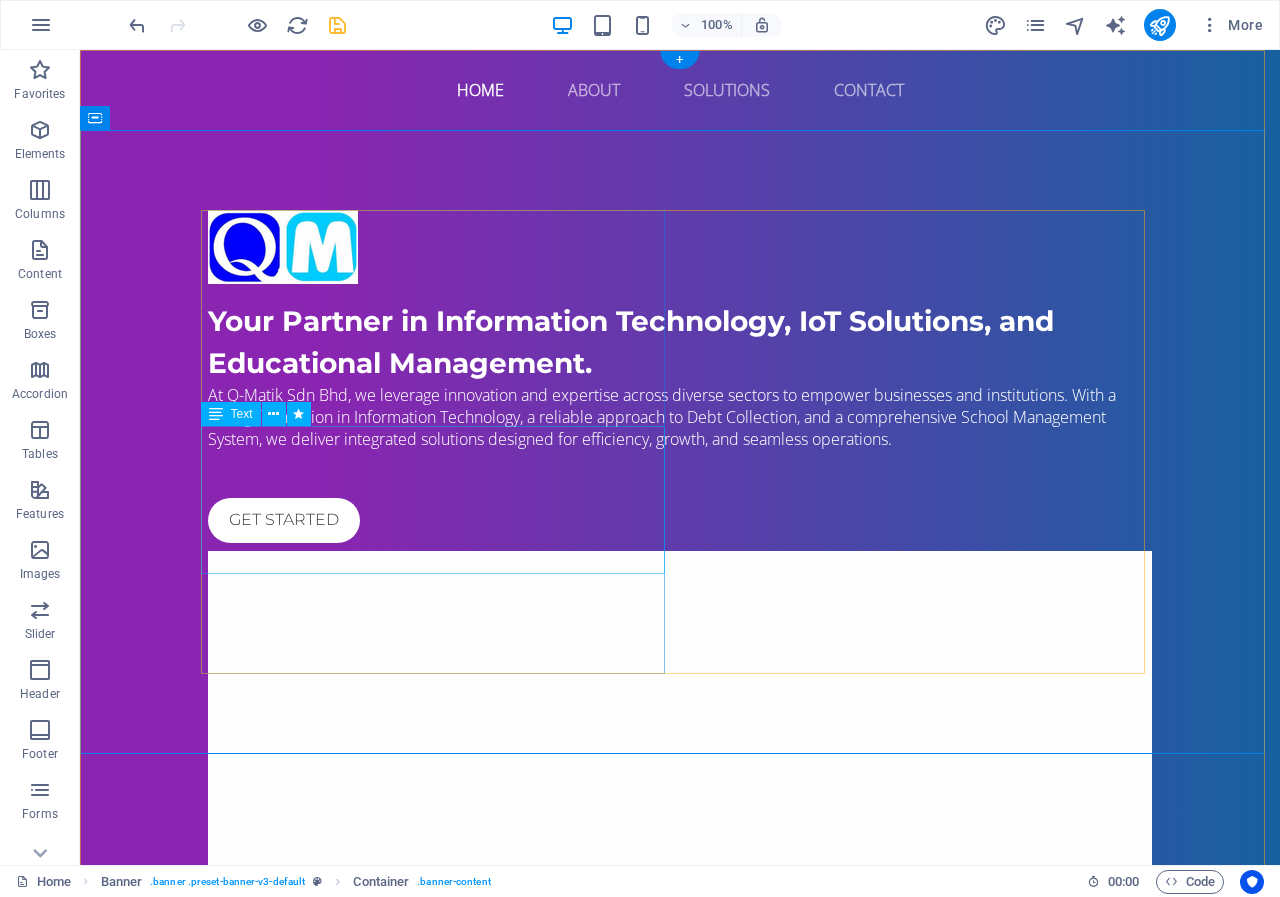 click on "At Q-Matik Sdn Bhd, we leverage innovation and expertise across diverse sectors to empower businesses and institutions. With a strong foundation in Information Technology, a reliable approach to Debt Collection, and a comprehensive School Management System, we deliver integrated solutions designed for efficiency, growth, and seamless operations." at bounding box center (680, 417) 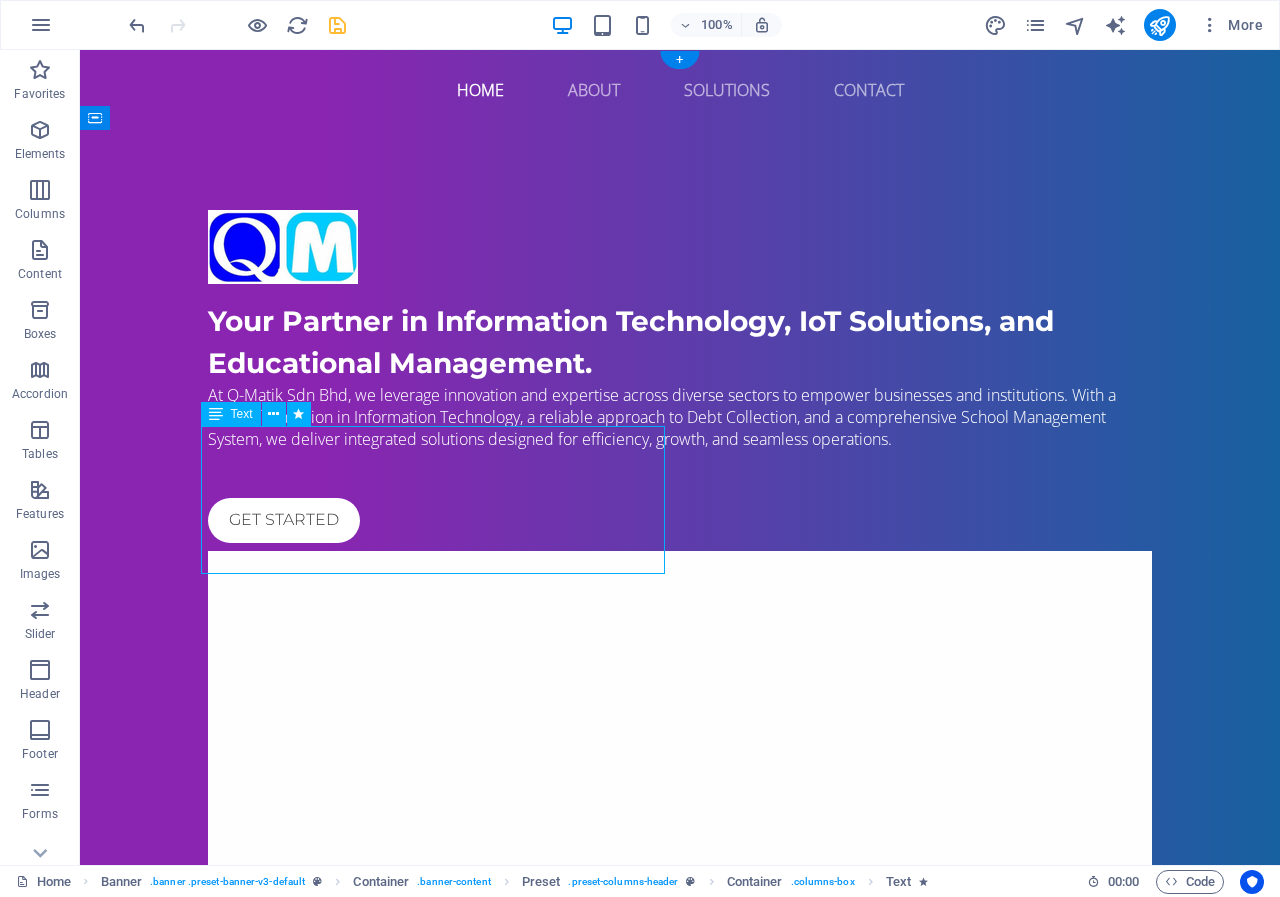 click on "At Q-Matik Sdn Bhd, we leverage innovation and expertise across diverse sectors to empower businesses and institutions. With a strong foundation in Information Technology, a reliable approach to Debt Collection, and a comprehensive School Management System, we deliver integrated solutions designed for efficiency, growth, and seamless operations." at bounding box center [680, 417] 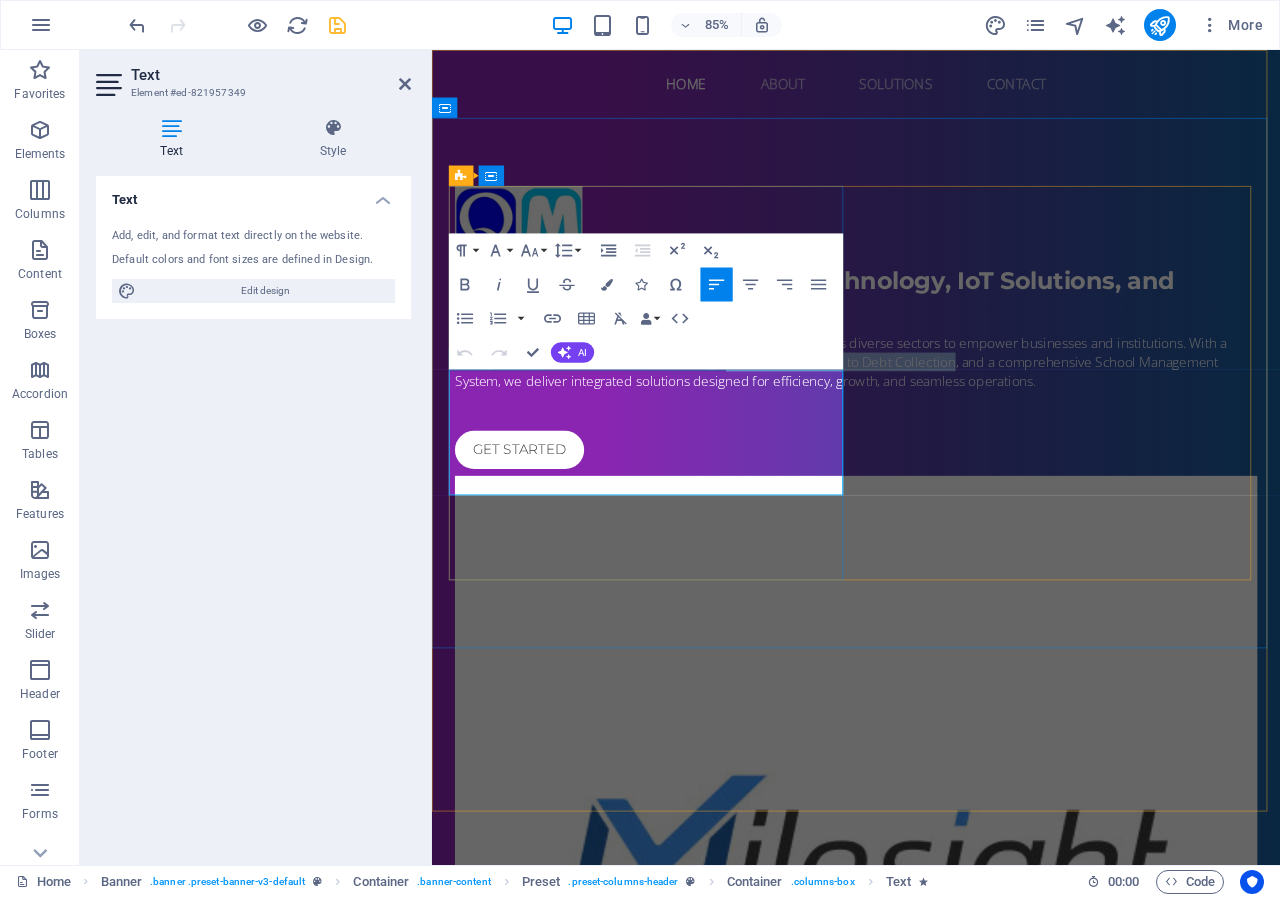 drag, startPoint x: 830, startPoint y: 482, endPoint x: 653, endPoint y: 500, distance: 177.9129 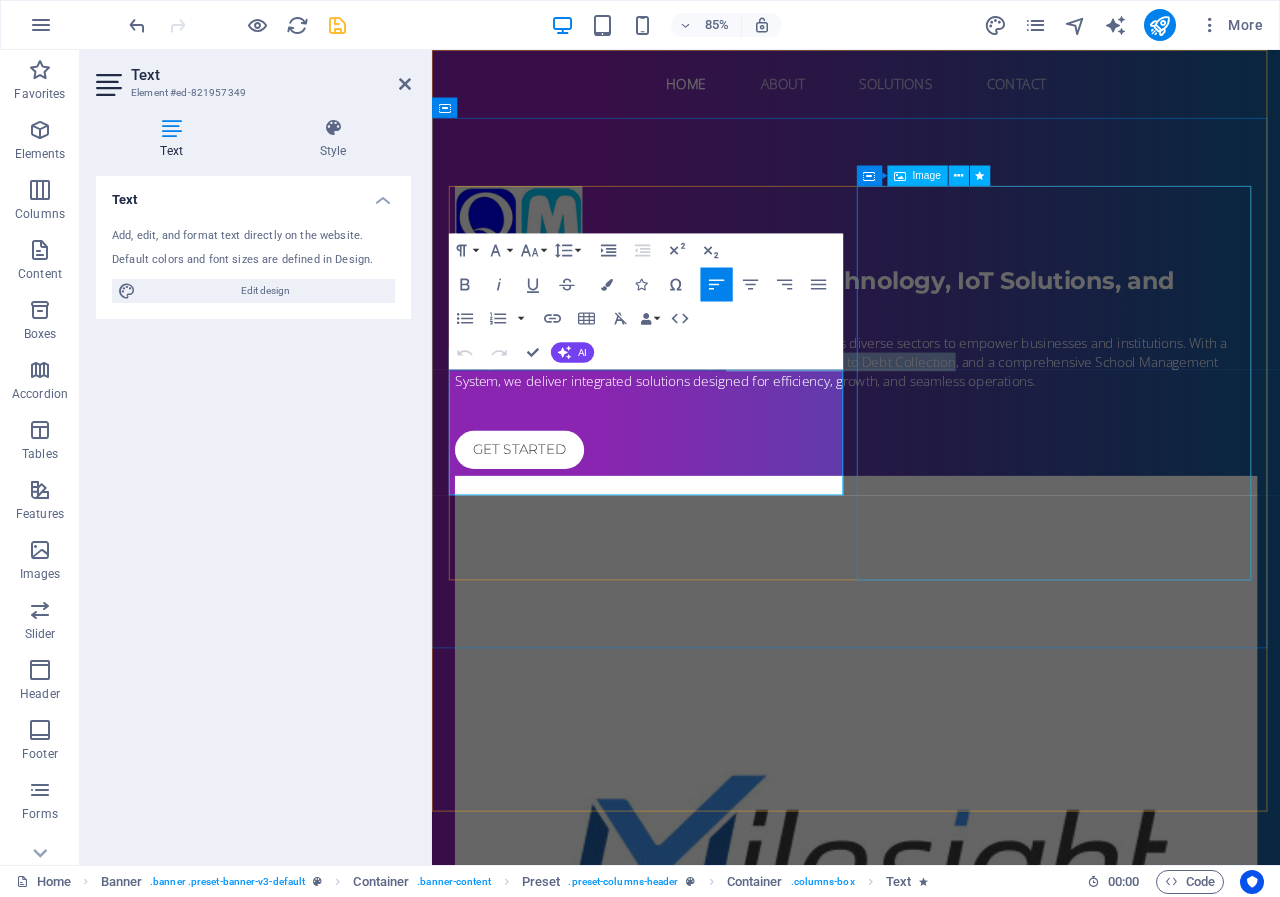 type 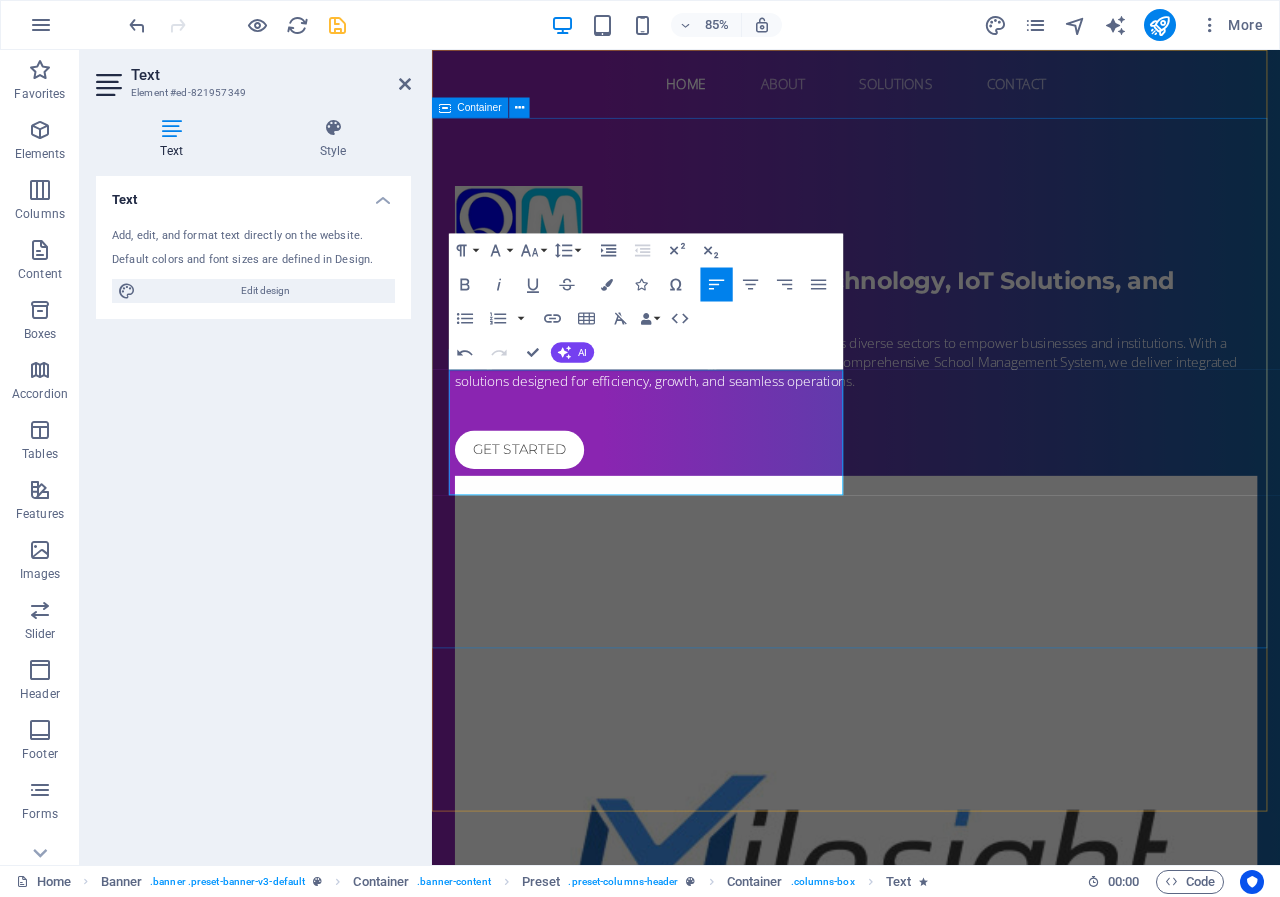 drag, startPoint x: 596, startPoint y: 435, endPoint x: 448, endPoint y: 420, distance: 148.7582 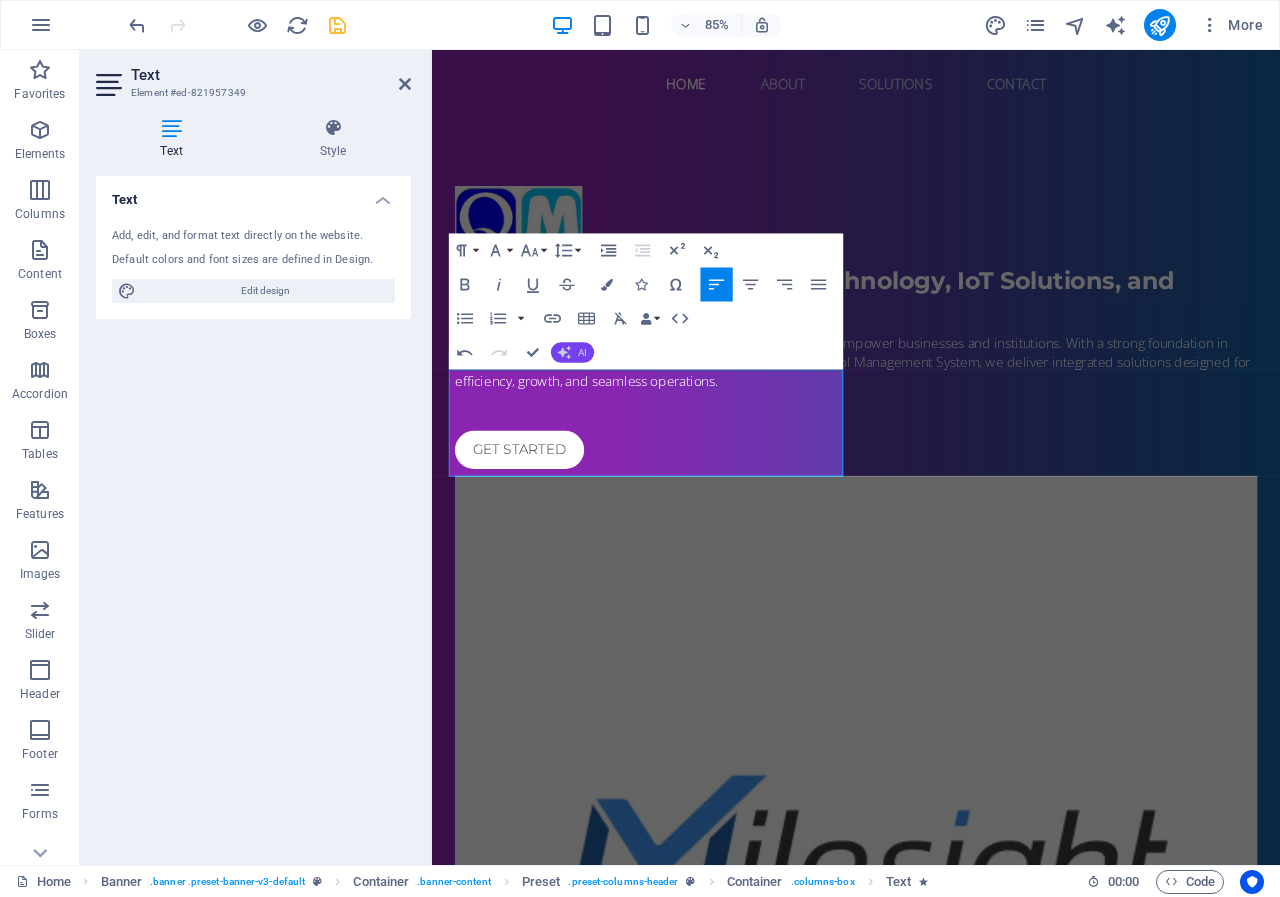 click 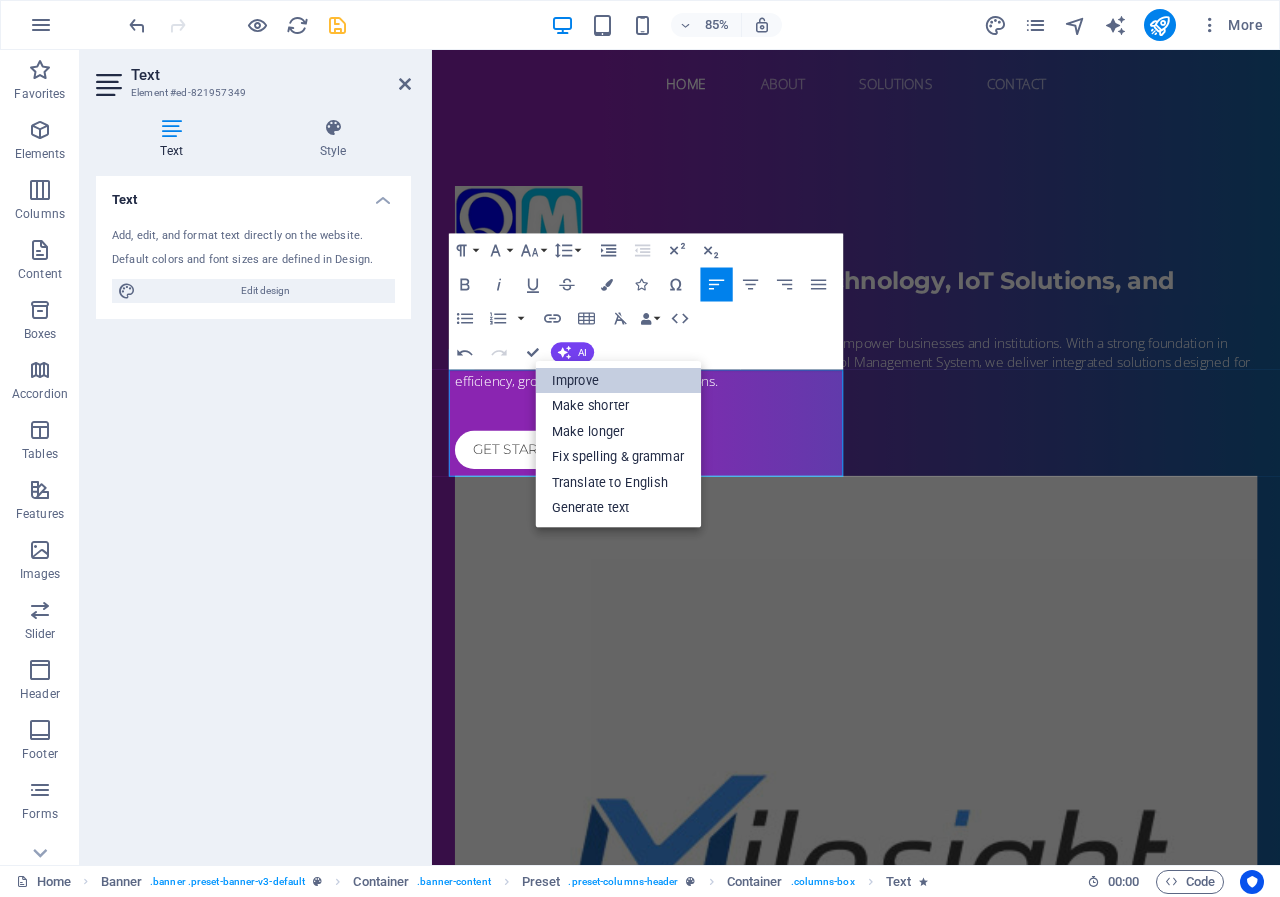 click on "Improve" at bounding box center [618, 381] 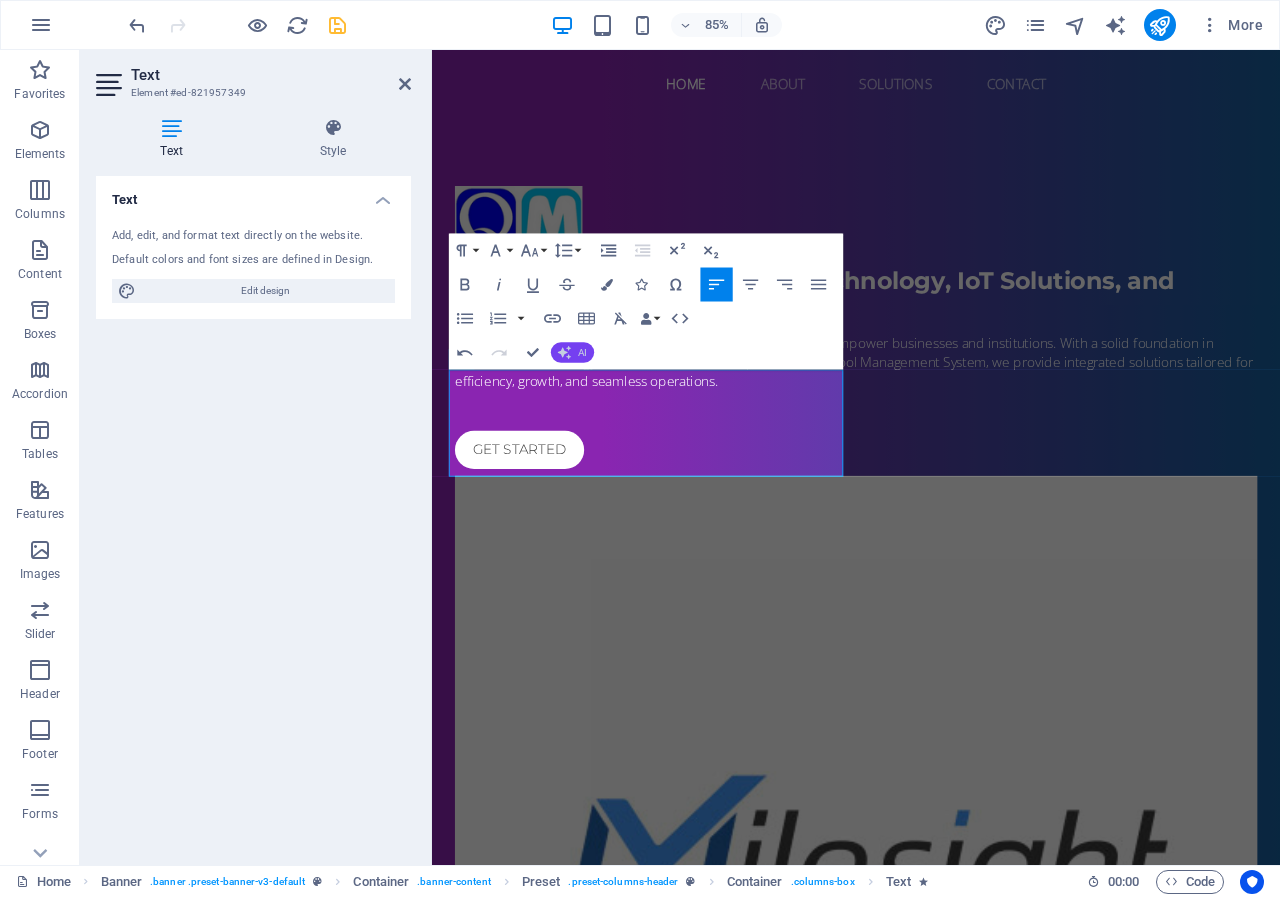 click 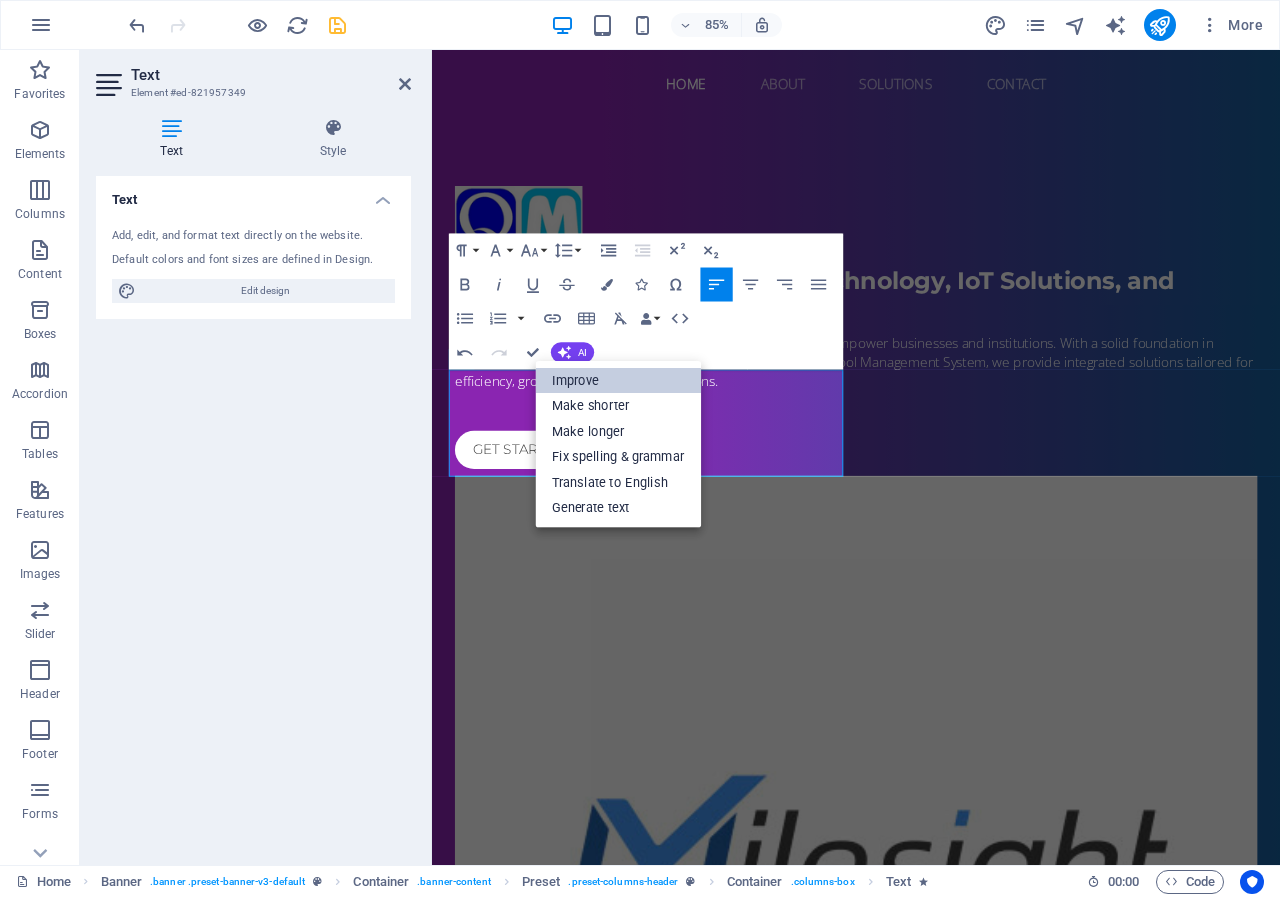 click on "Improve" at bounding box center (618, 381) 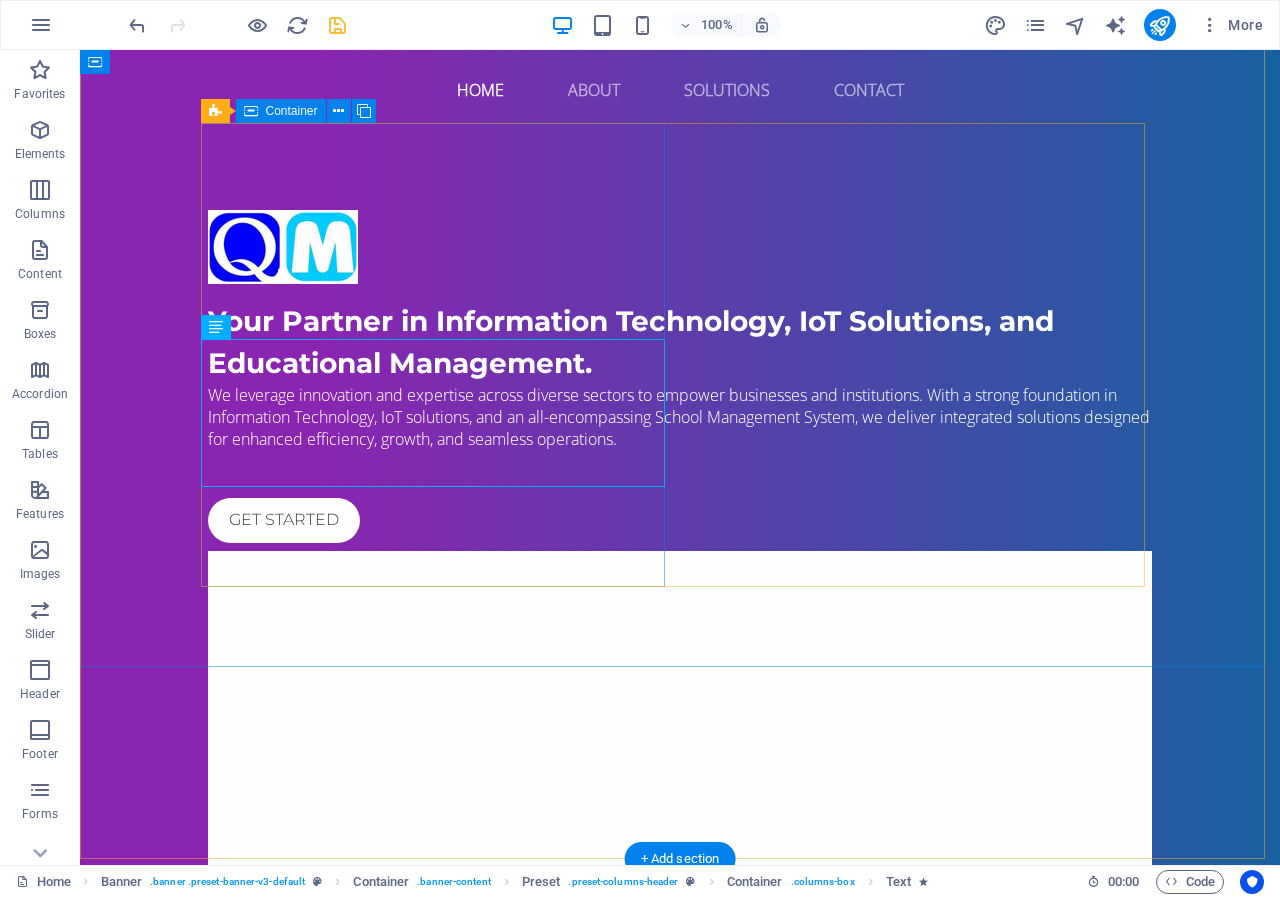 scroll, scrollTop: 100, scrollLeft: 0, axis: vertical 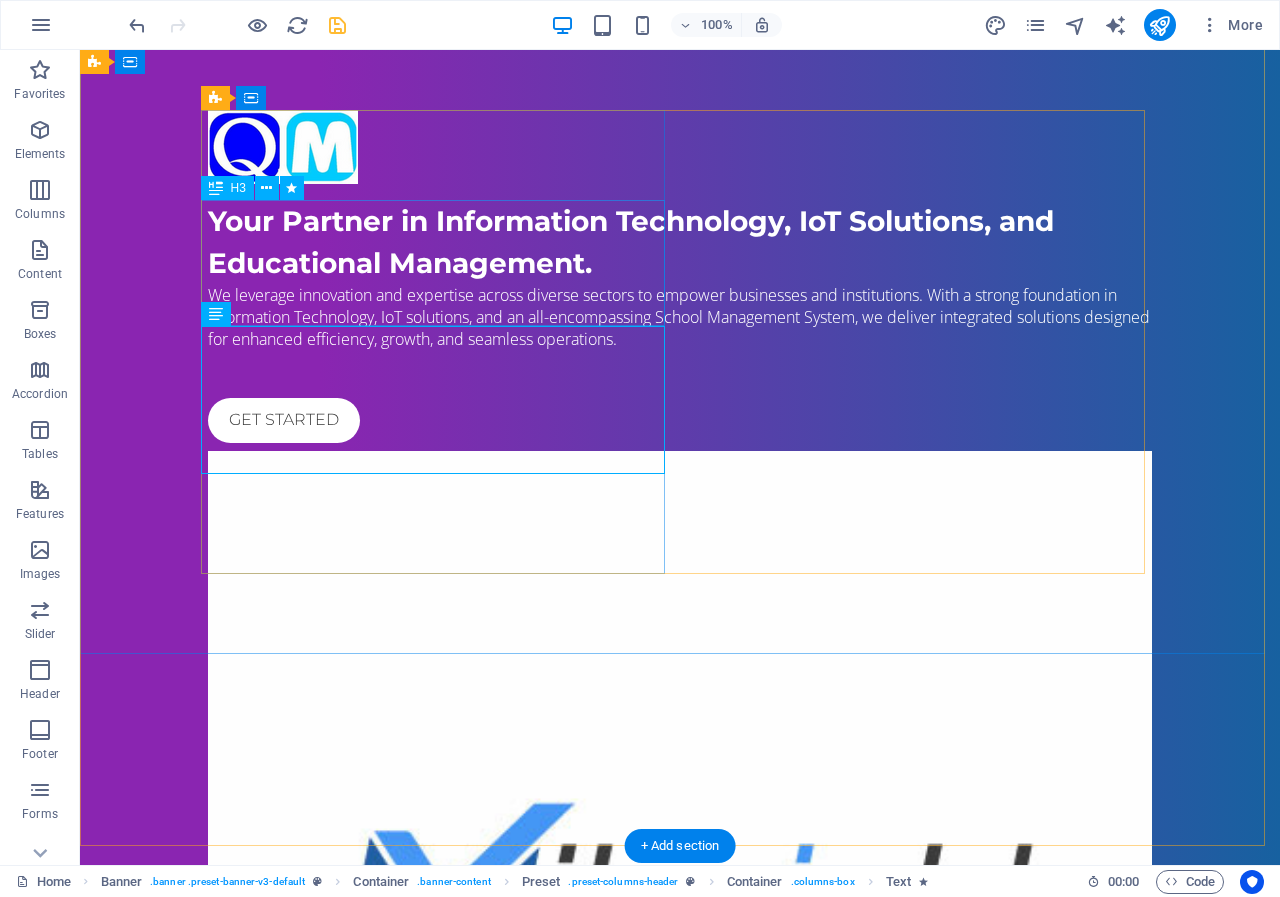 click on "Your Partner in Information Technology, IoT Solutions, and Educational Management." at bounding box center [680, 242] 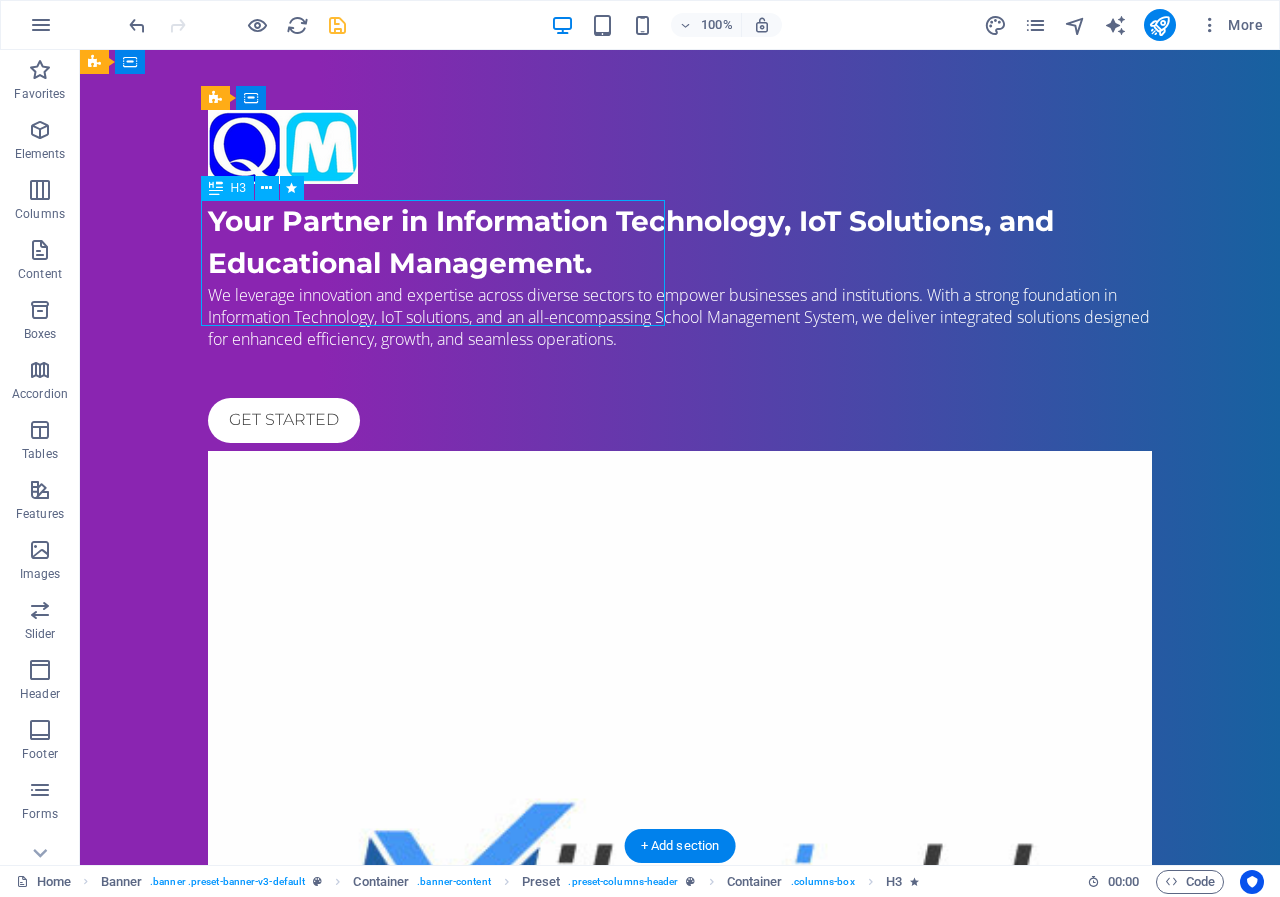 click on "Your Partner in Information Technology, IoT Solutions, and Educational Management." at bounding box center [680, 242] 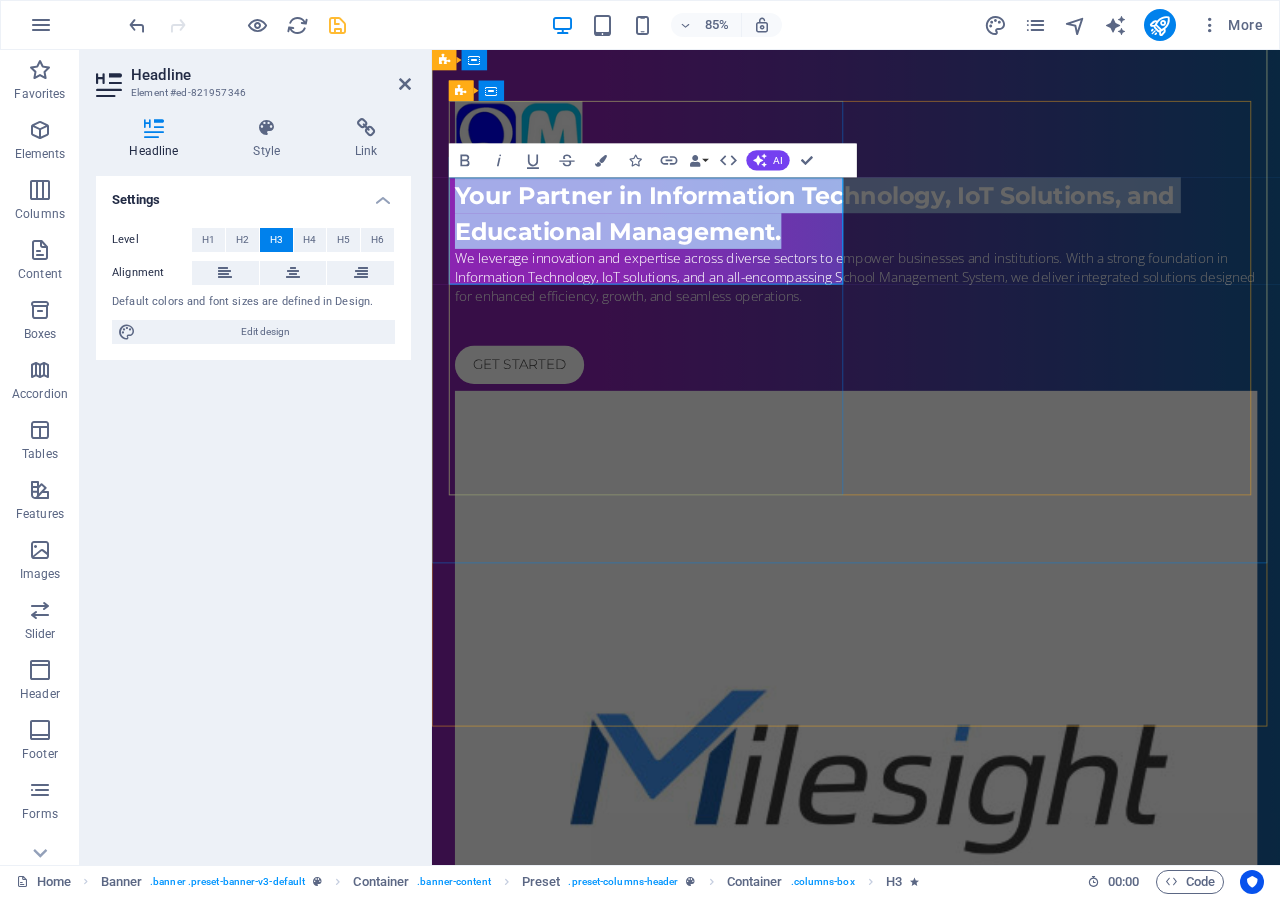 click on "Your Partner in Information Technology, IoT Solutions, and Educational Management." at bounding box center (882, 242) 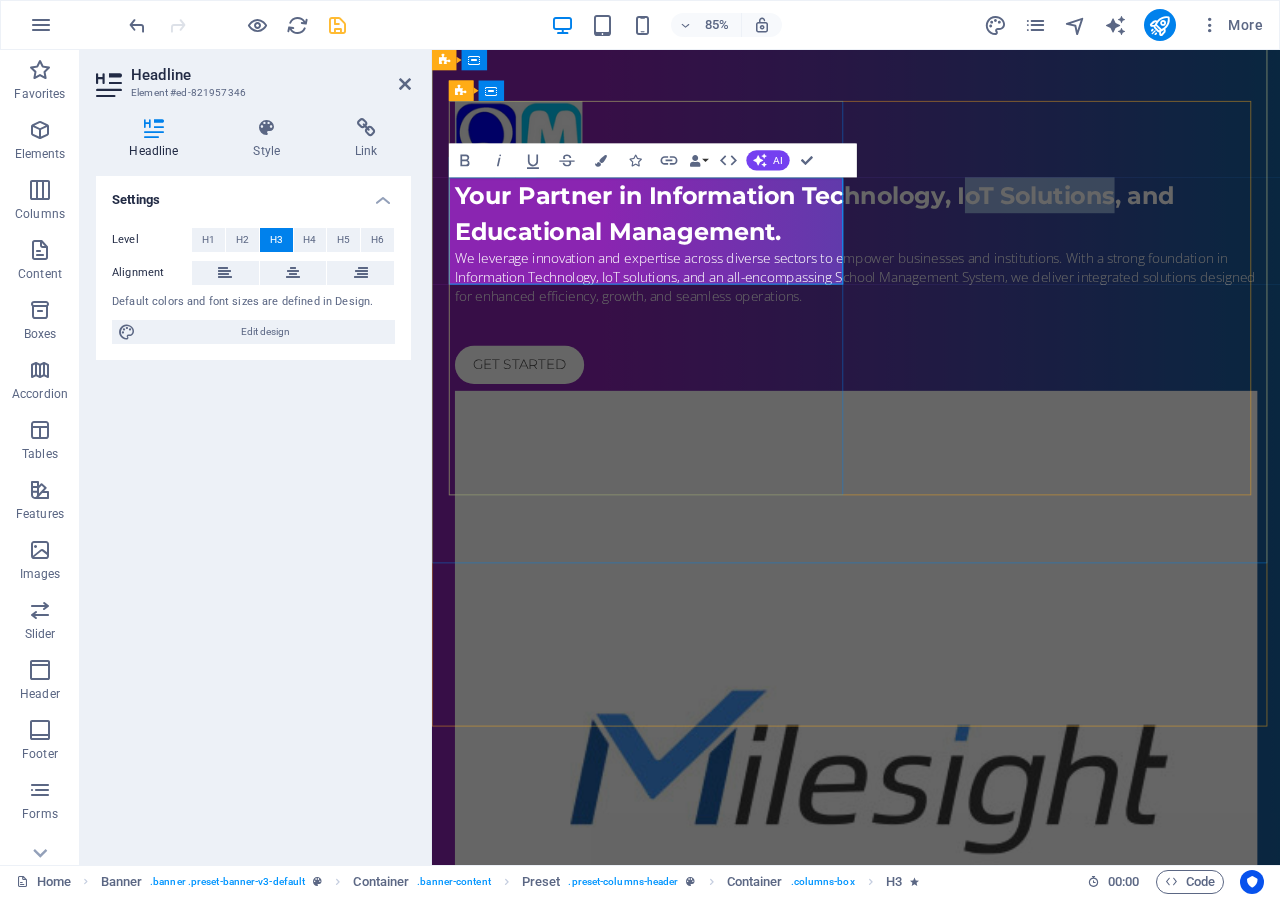drag, startPoint x: 641, startPoint y: 261, endPoint x: 821, endPoint y: 266, distance: 180.06943 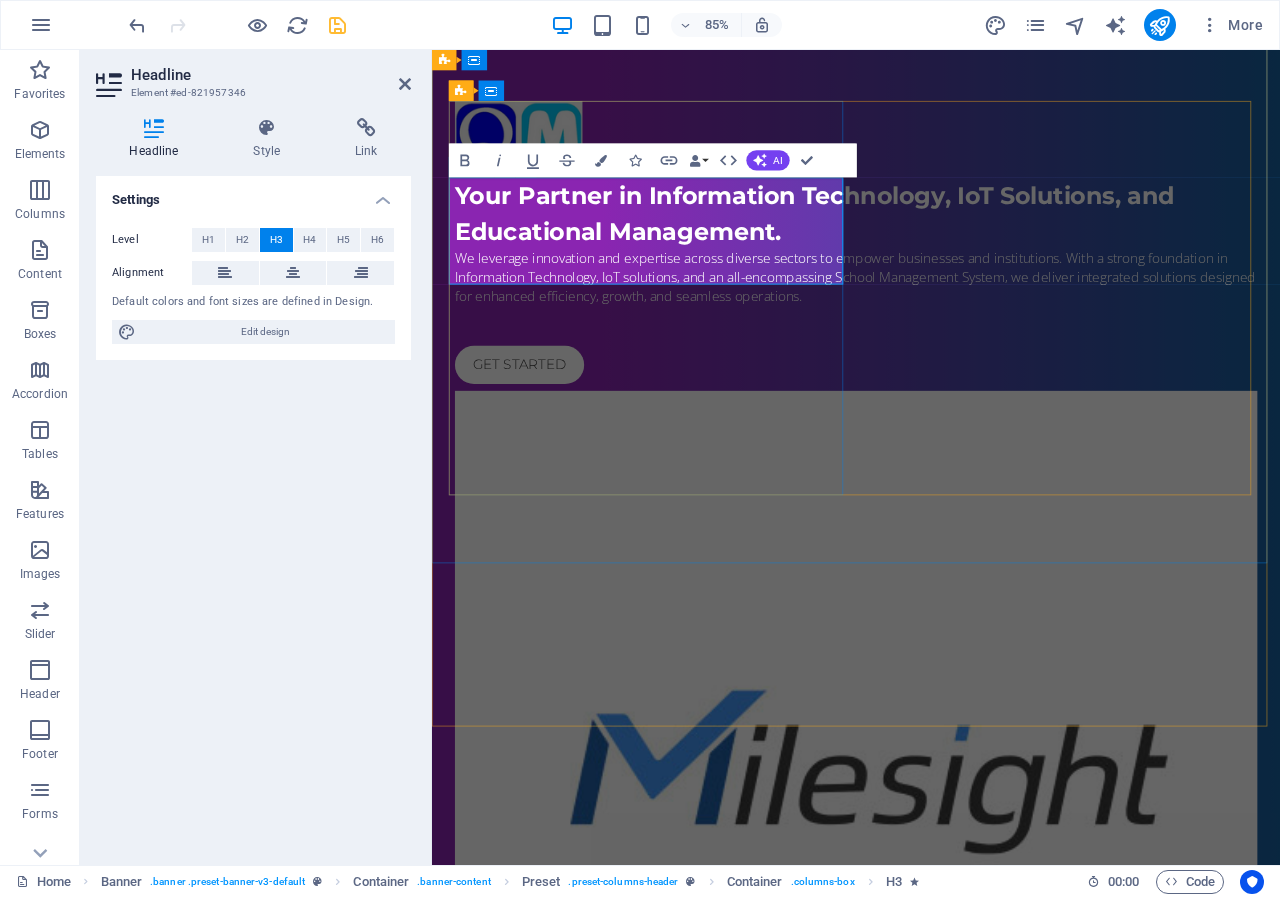 click on "Your Partner in Information Technology, IoT Solutions, and Educational Management." at bounding box center (882, 242) 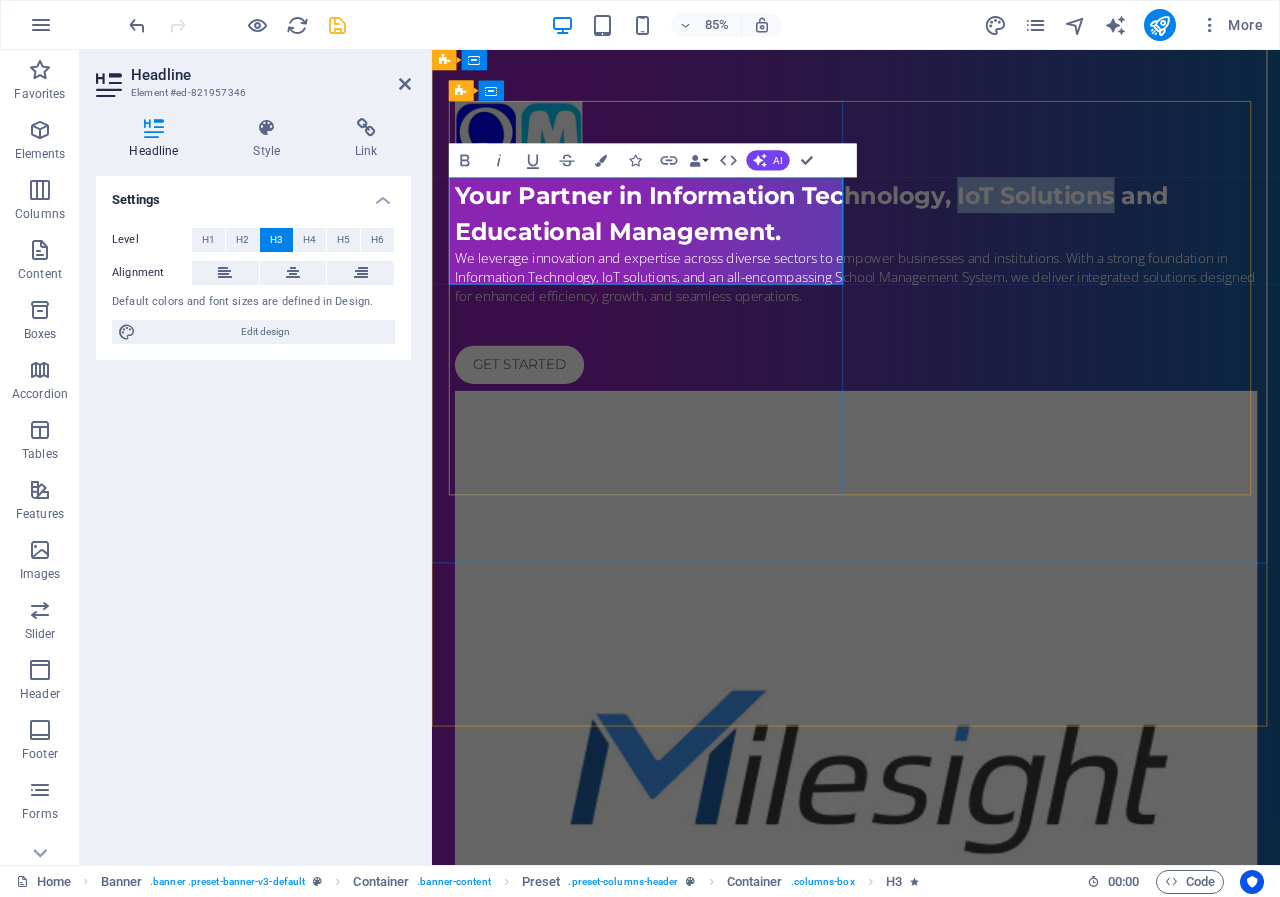 copy on "IoT Solutions" 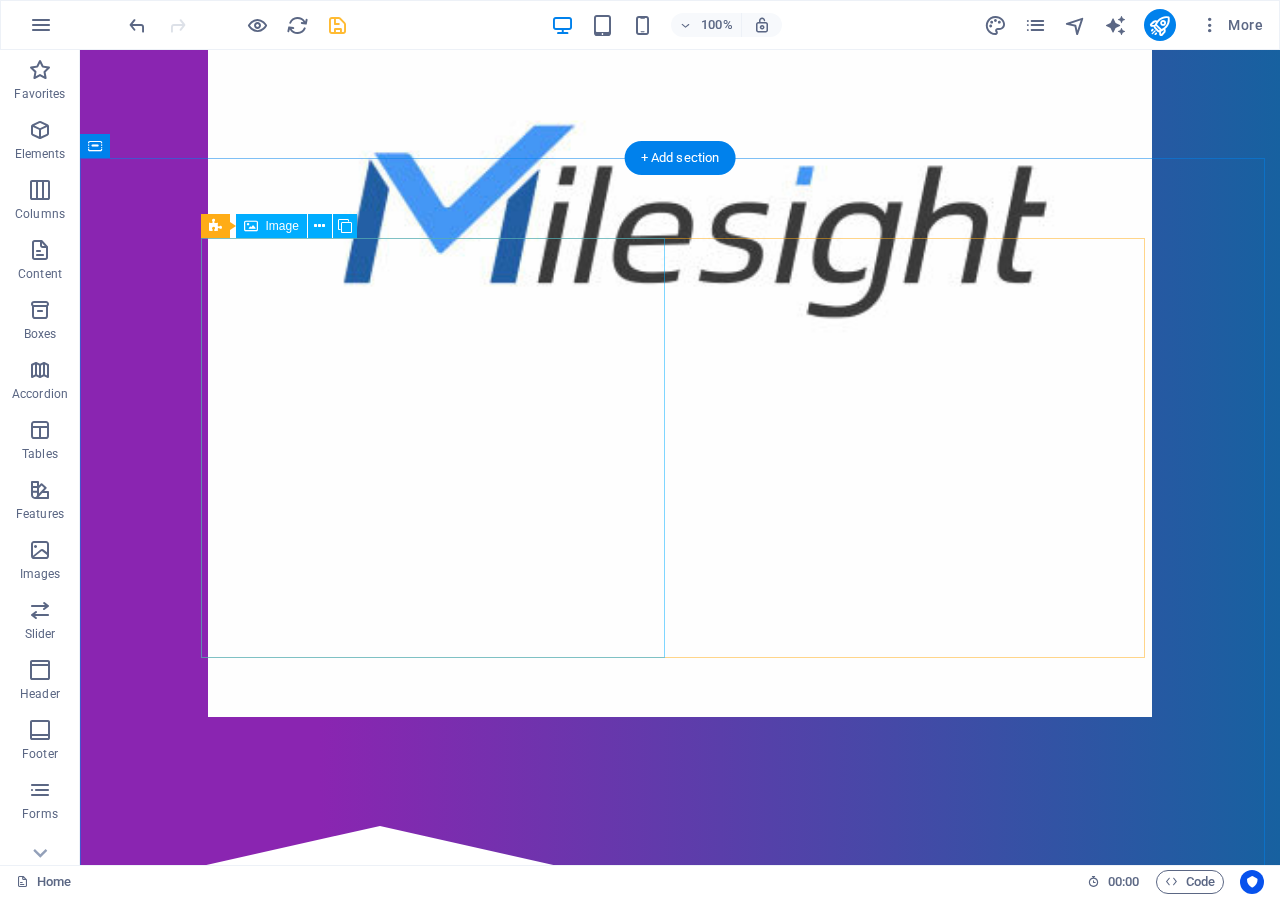 scroll, scrollTop: 800, scrollLeft: 0, axis: vertical 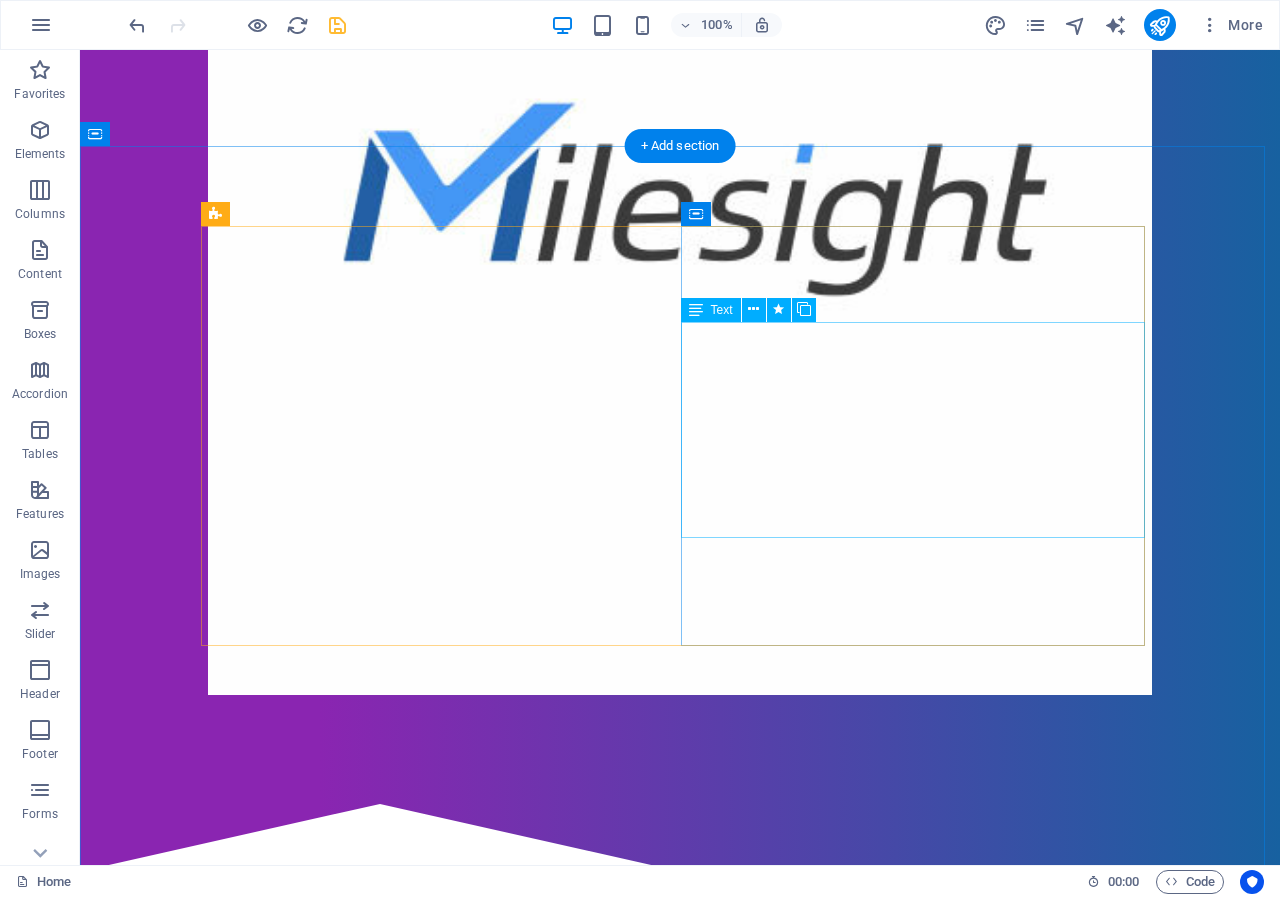 click on "Q-Matik Sdn Bhd is a versatile solutions provider based in Seremban, Negeri Sembilan. We specialize in three core areas: IT business solutions for enhanced efficiency, professional debt collection services, and an integrated school management system for streamlined administration. Our mission is to empower organizations and institutions with innovative, efficient services that promote growth and success. We're committed to quality and customer satisfaction, aiming to be a trusted partner in achieving our clients' goals." at bounding box center (680, 1412) 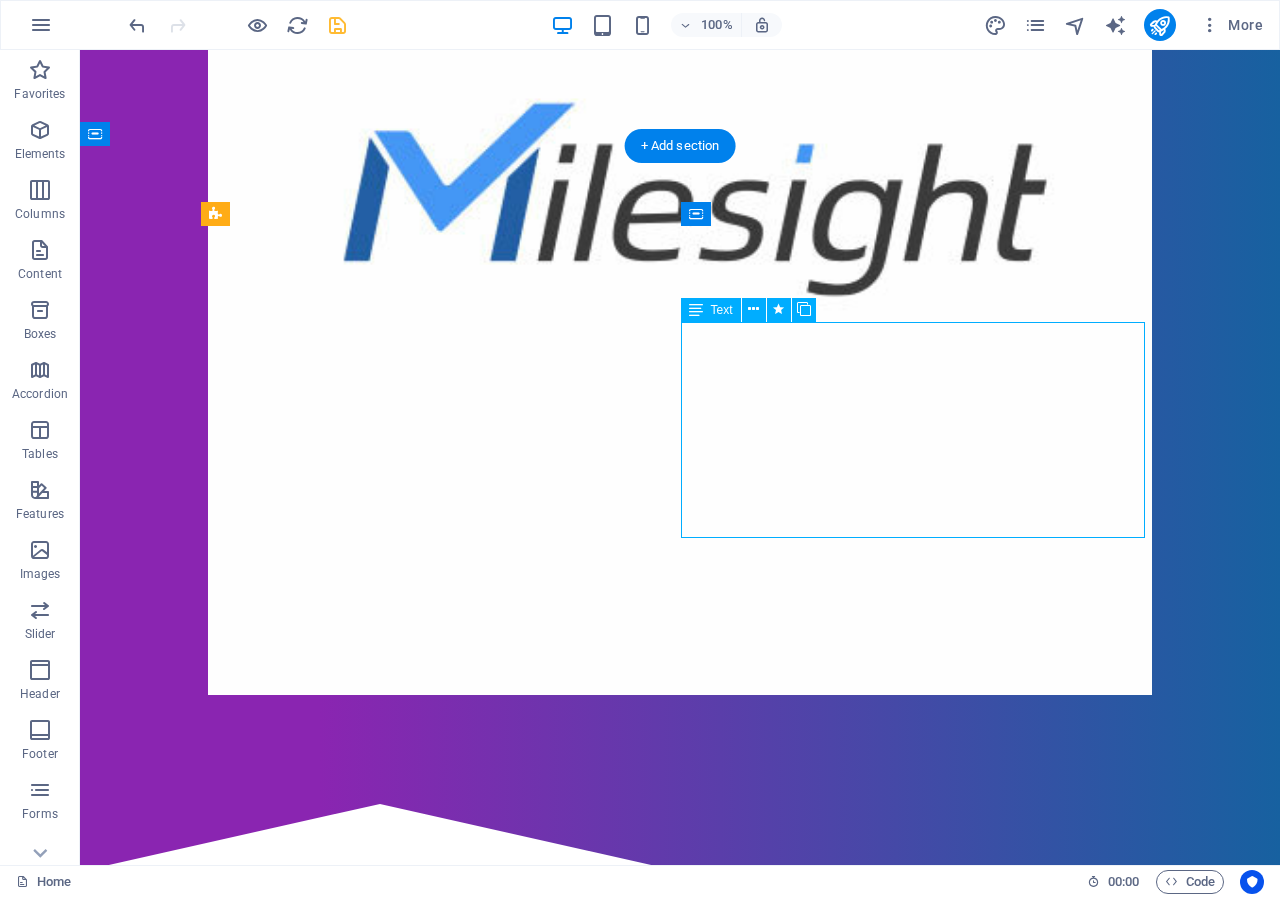 click on "Q-Matik Sdn Bhd is a versatile solutions provider based in Seremban, Negeri Sembilan. We specialize in three core areas: IT business solutions for enhanced efficiency, professional debt collection services, and an integrated school management system for streamlined administration. Our mission is to empower organizations and institutions with innovative, efficient services that promote growth and success. We're committed to quality and customer satisfaction, aiming to be a trusted partner in achieving our clients' goals." at bounding box center (680, 1412) 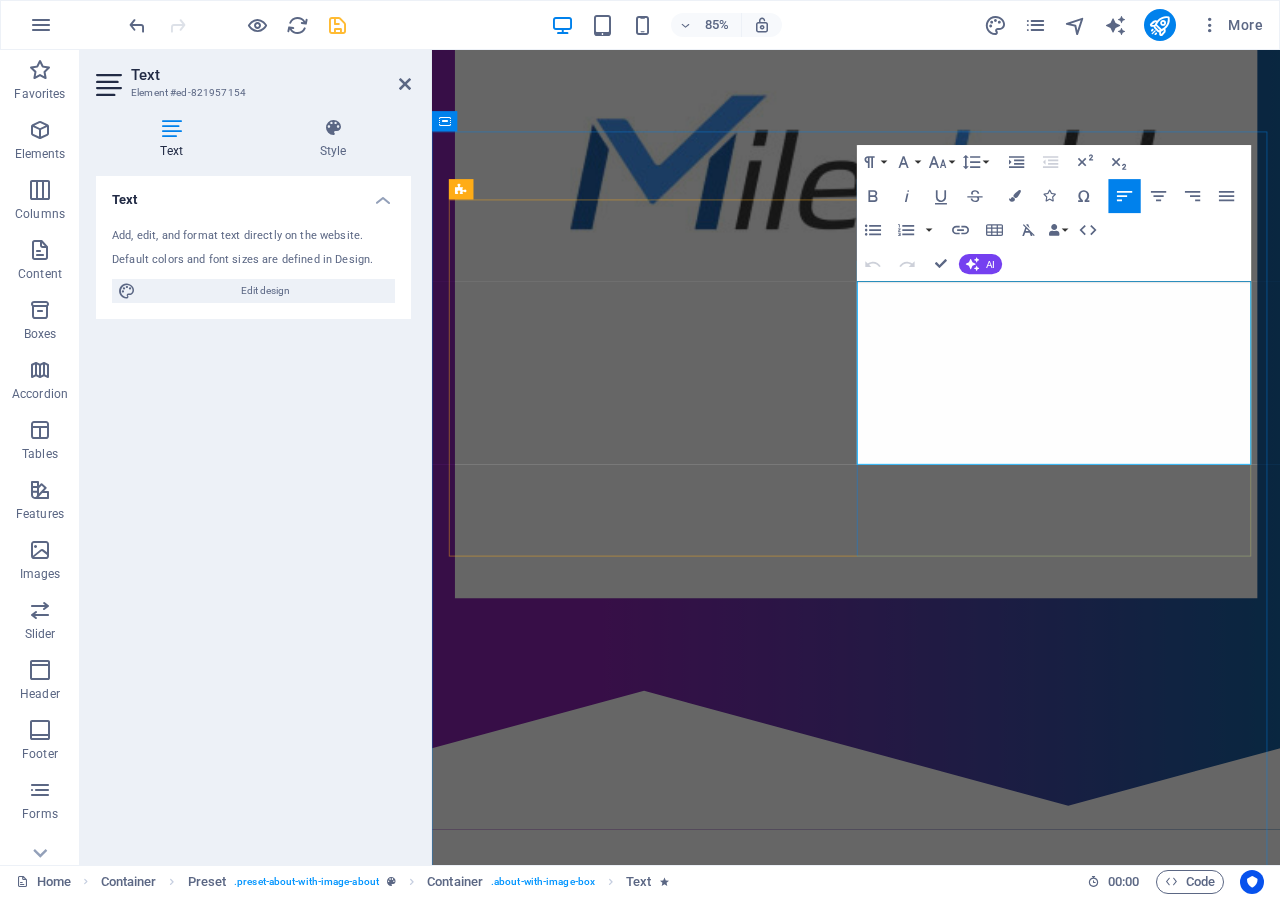 drag, startPoint x: 1244, startPoint y: 382, endPoint x: 1067, endPoint y: 412, distance: 179.52437 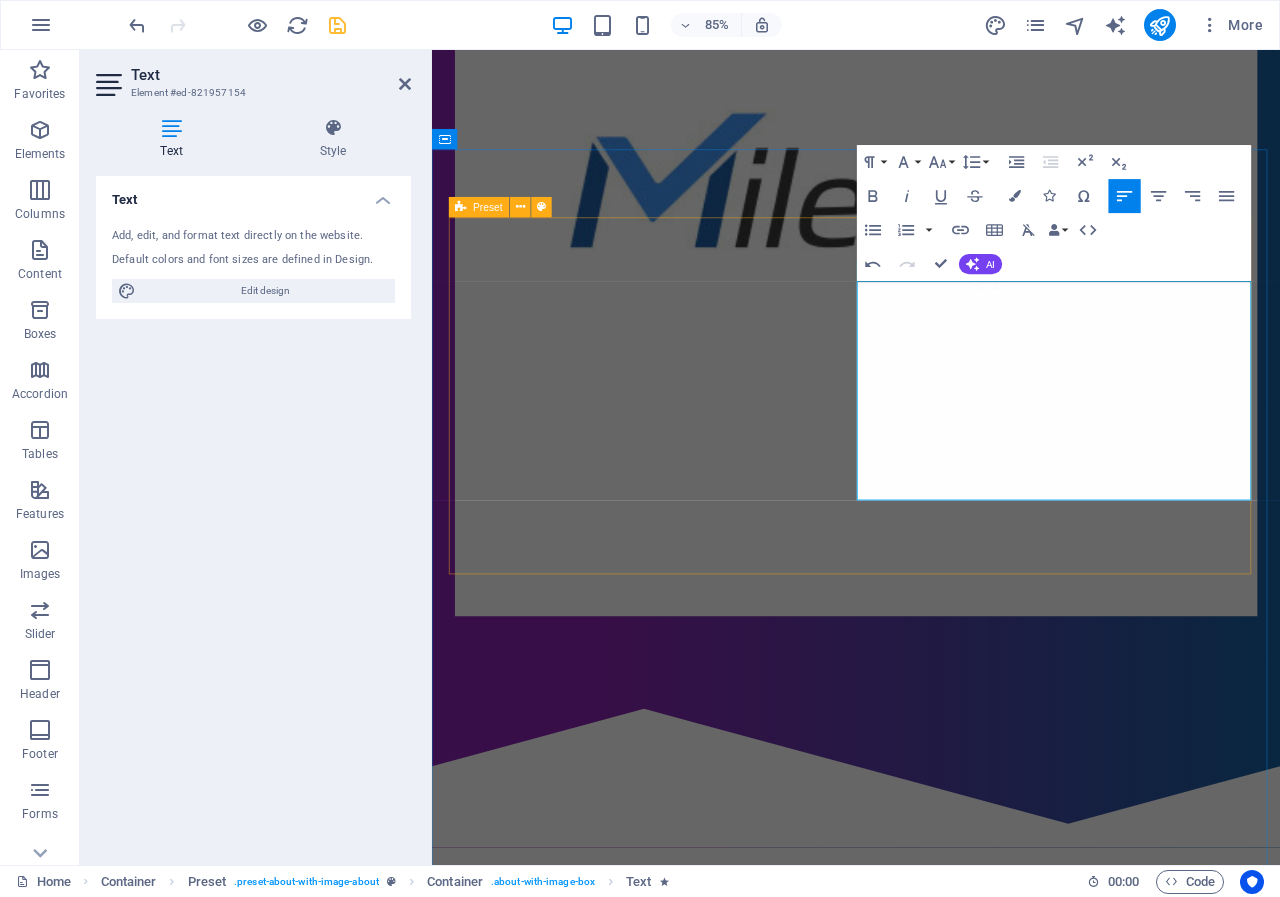 drag, startPoint x: 1113, startPoint y: 419, endPoint x: 920, endPoint y: 414, distance: 193.06476 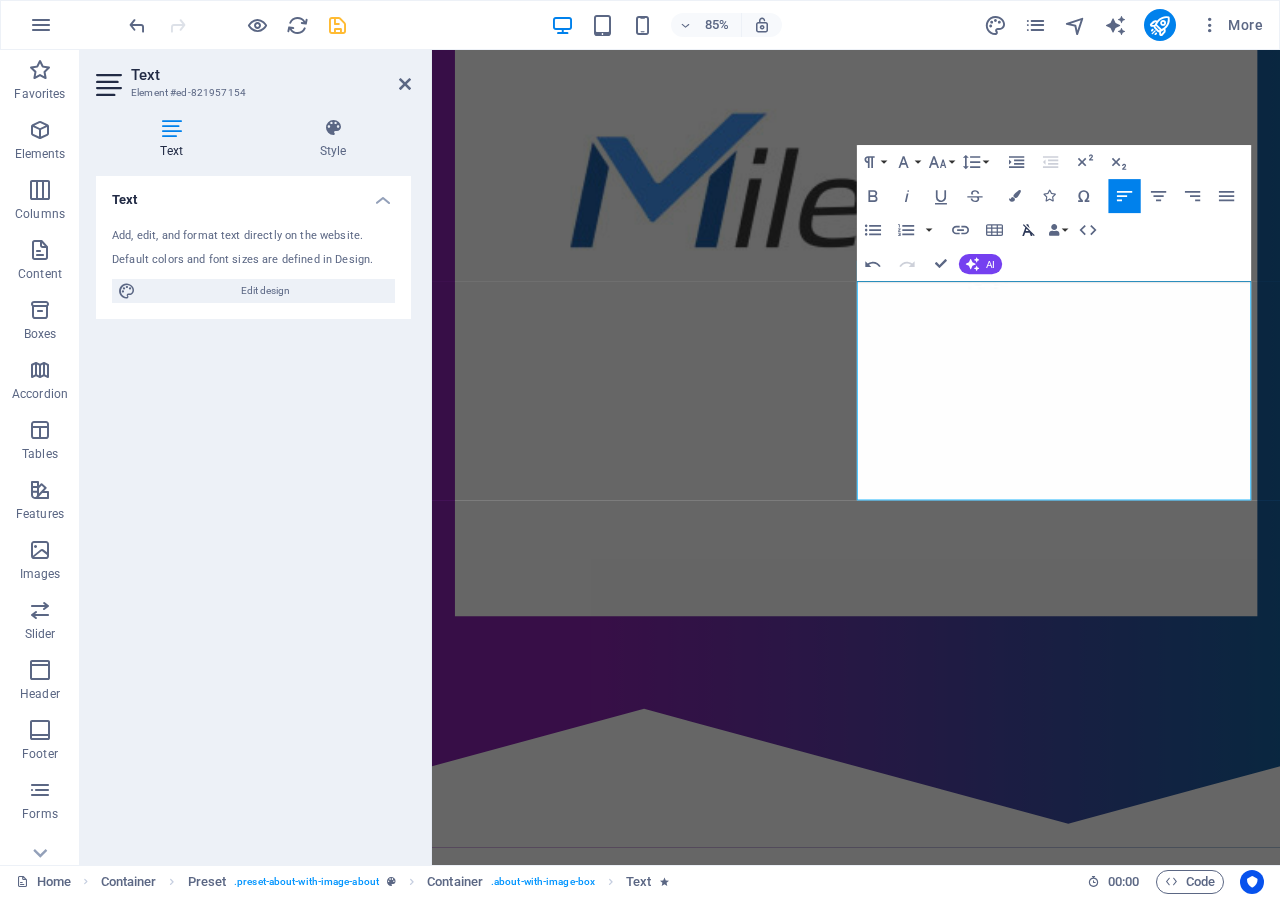 click 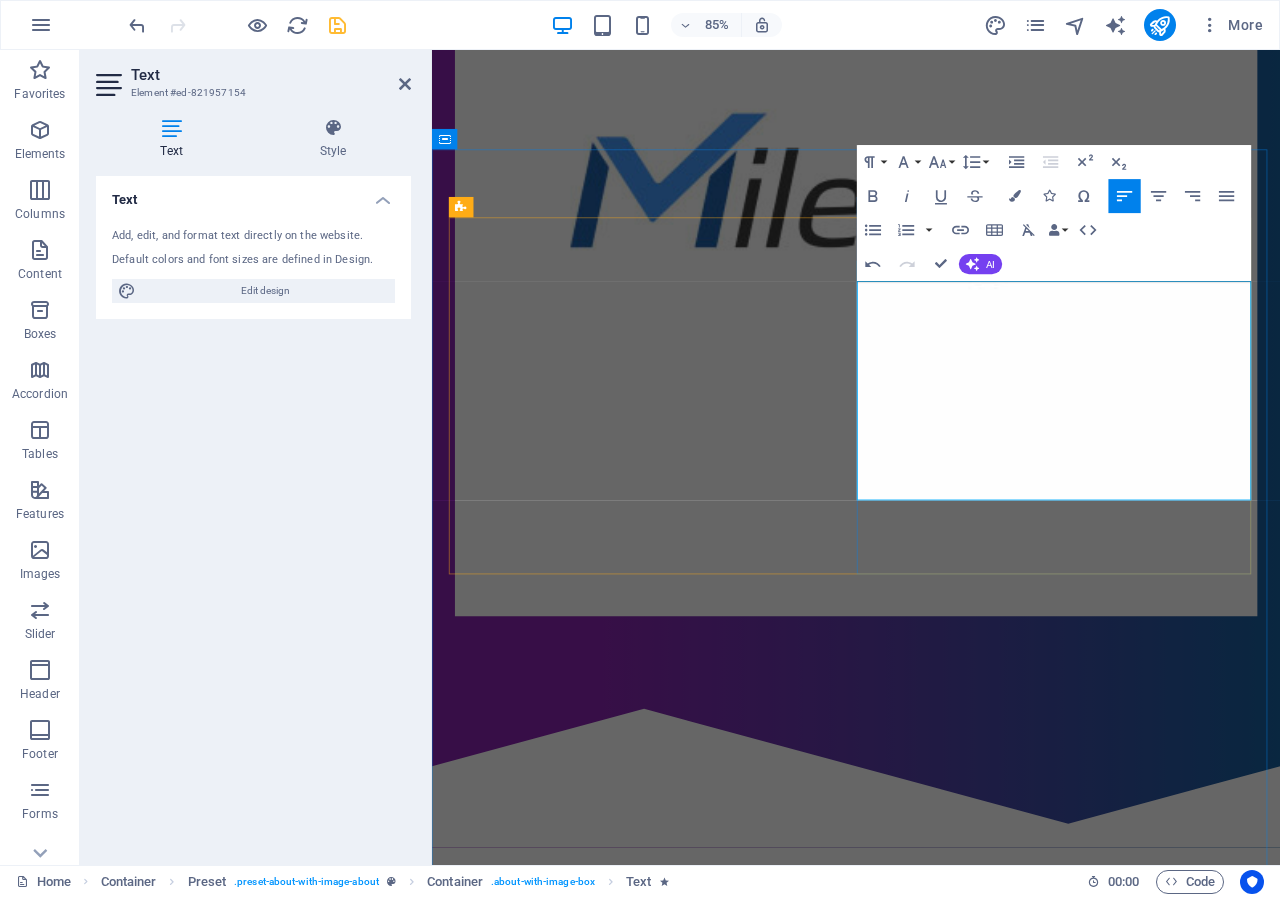 click on "IoT Solutions" at bounding box center [931, 1454] 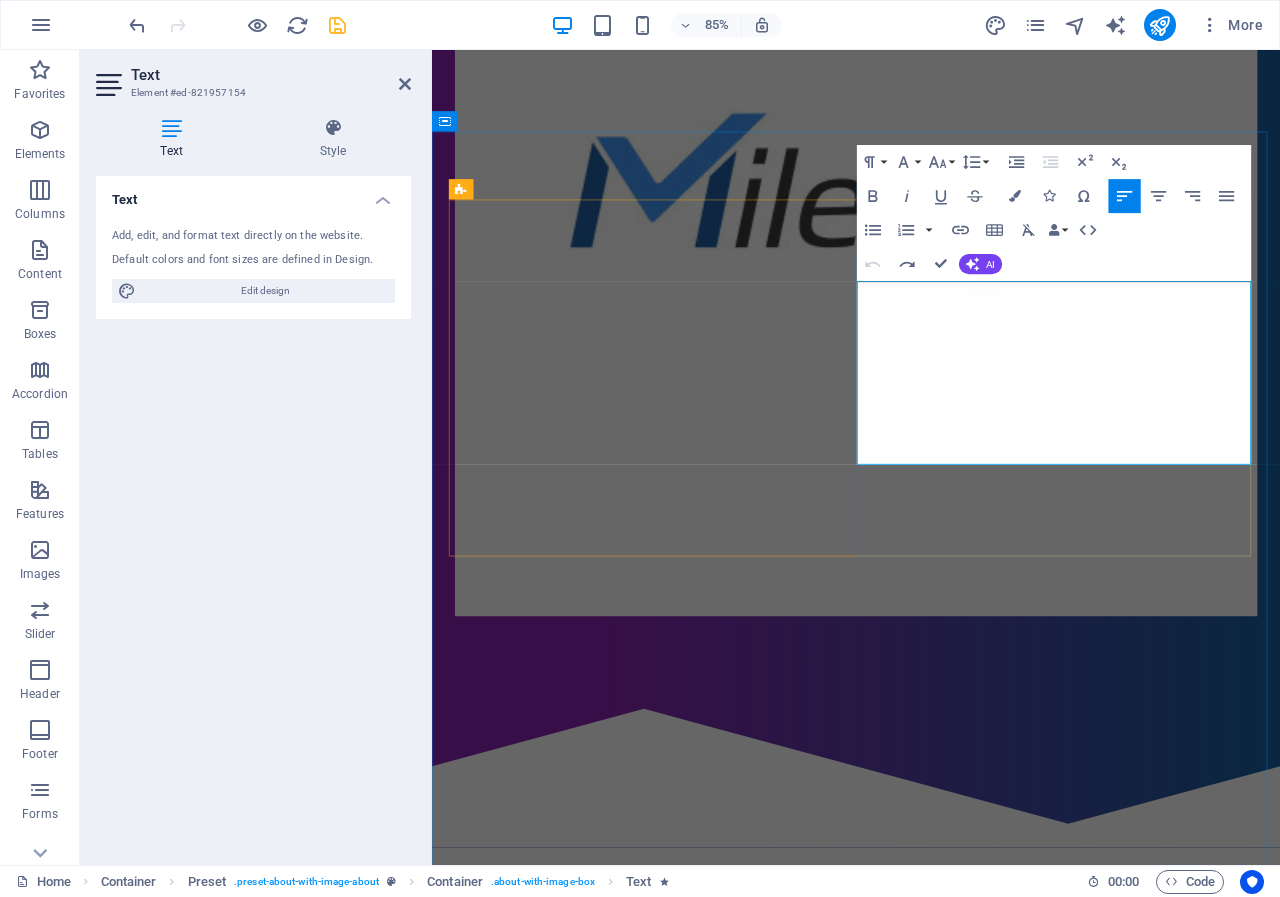 scroll, scrollTop: 800, scrollLeft: 0, axis: vertical 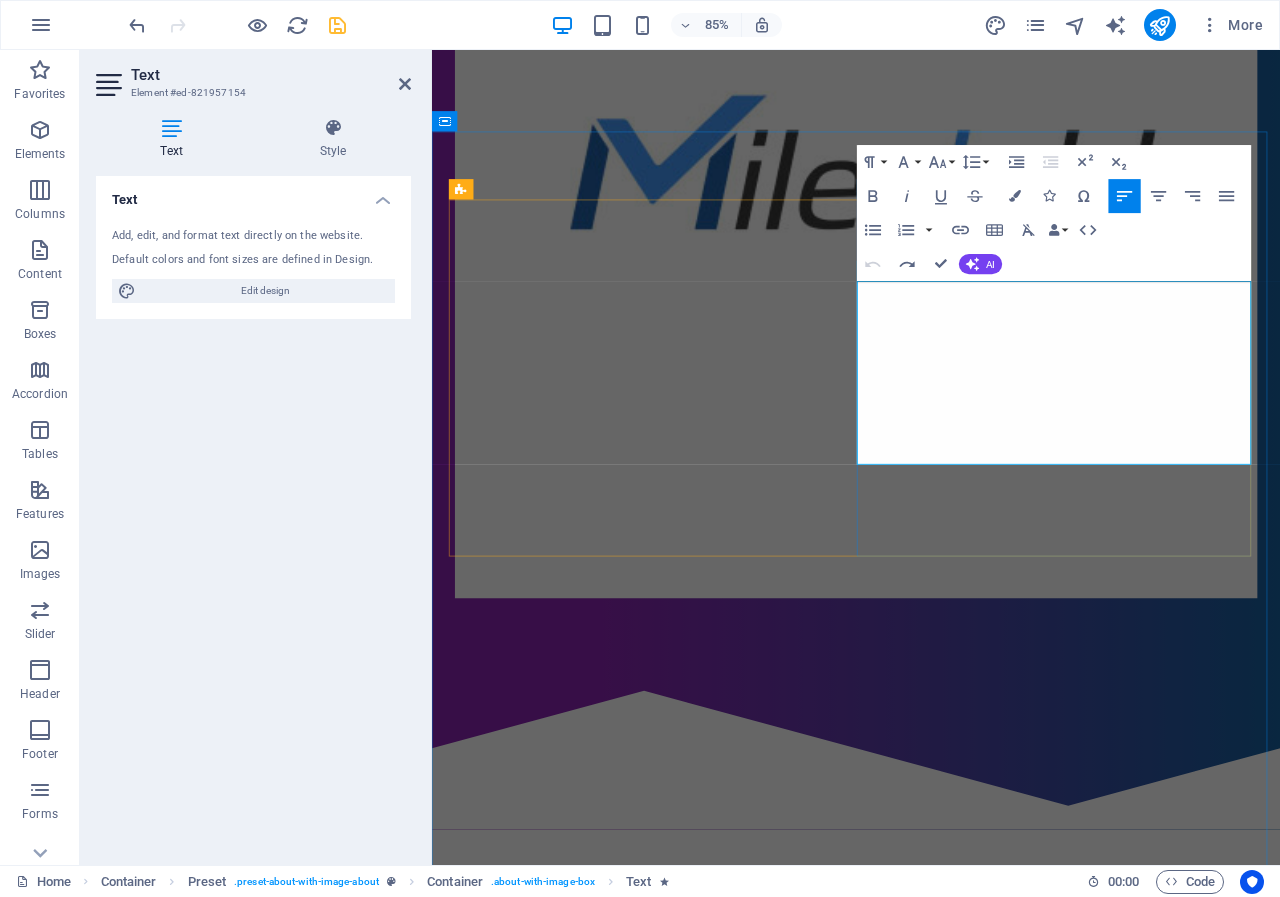 type 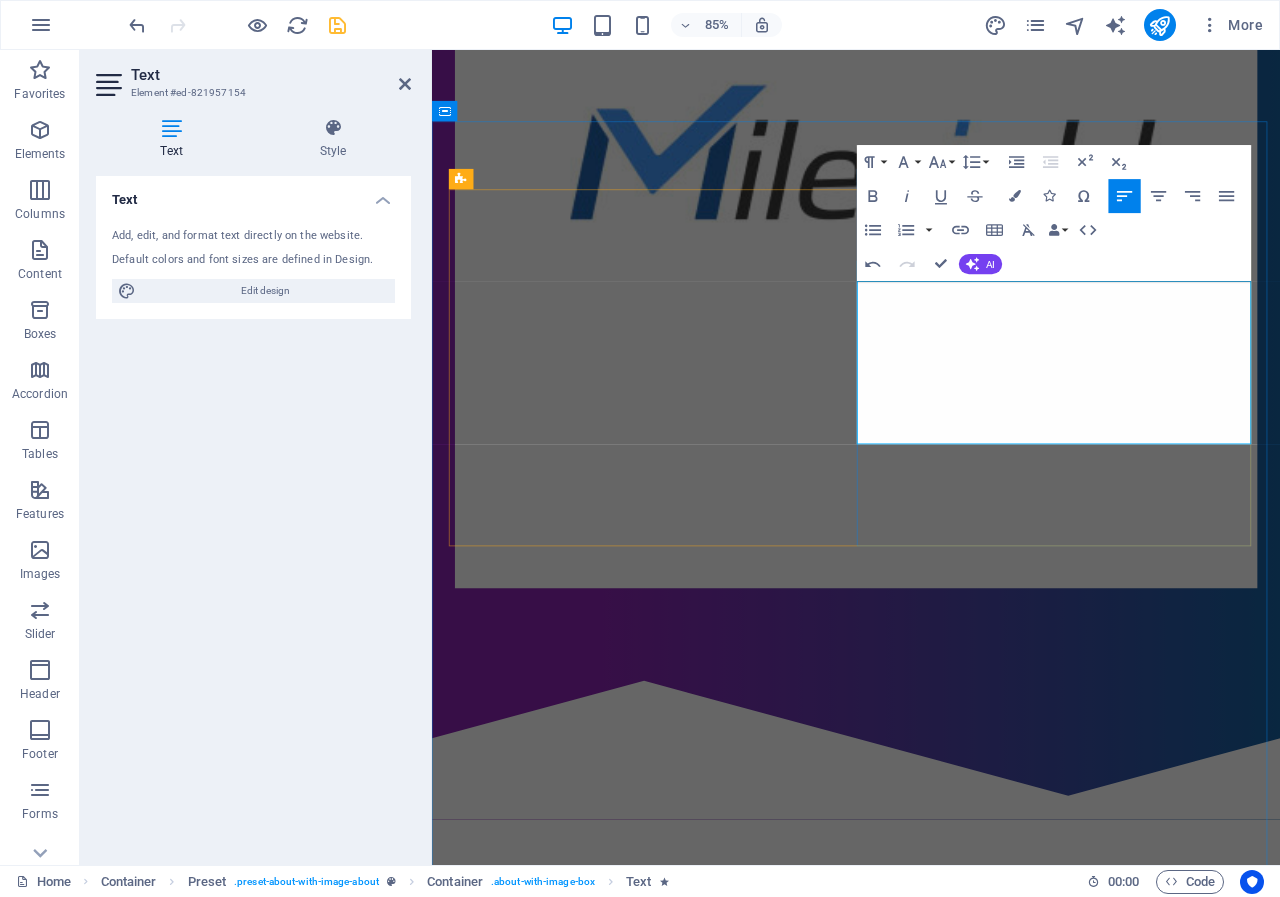 scroll, scrollTop: 800, scrollLeft: 0, axis: vertical 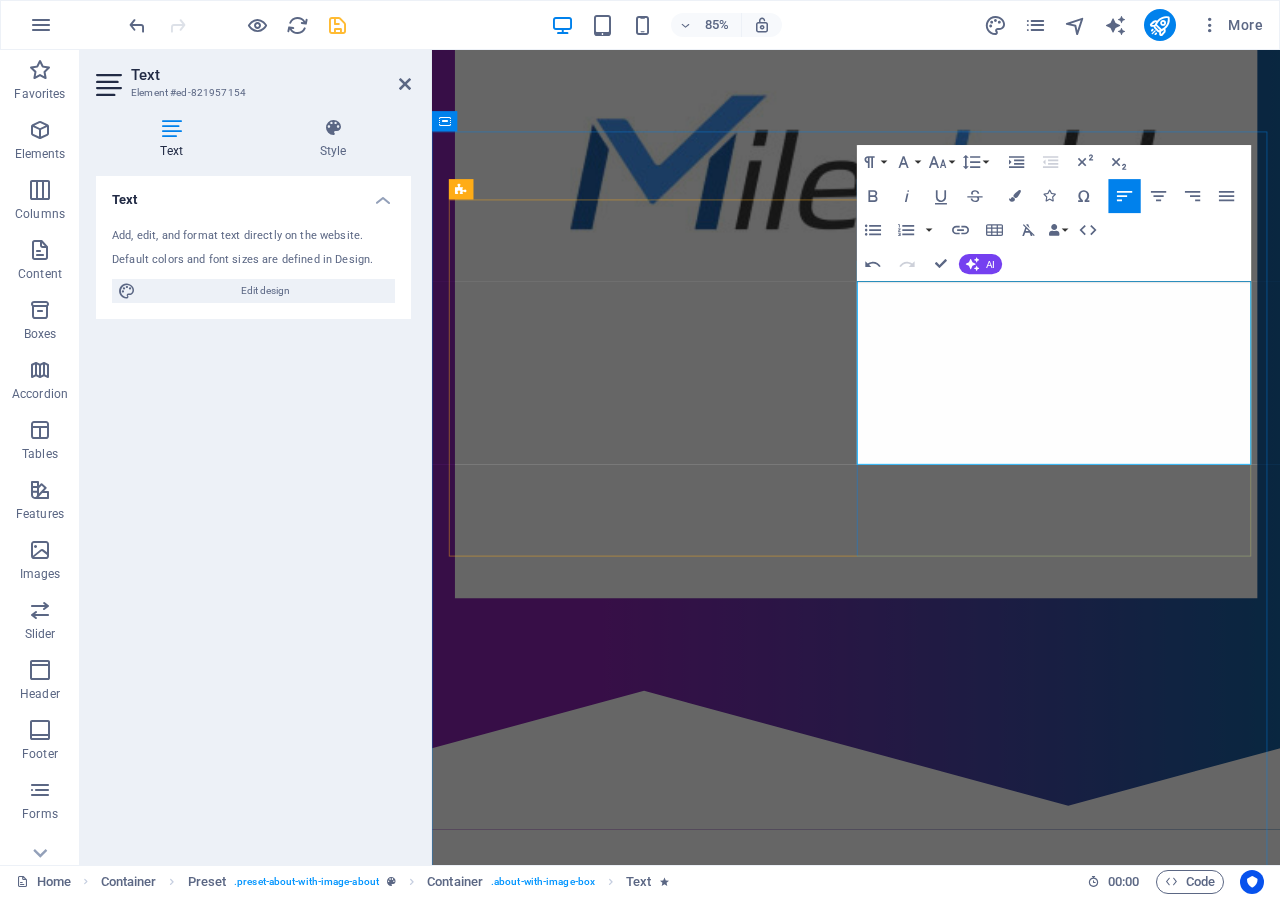 click on "Q-Matik Sdn Bhd is a versatile solutions provider based in Seremban, Negeri Sembilan. We specialize in three core areas: IT business solutions for enhanced efficiency, IoT Solution  and an integrated school management system for streamlined administration. Our mission is to empower organizations and institutions with innovative, efficient services that promote growth and success. We're committed to quality and customer satisfaction, aiming to be a trusted partner in achieving our clients' goals." at bounding box center (931, 1412) 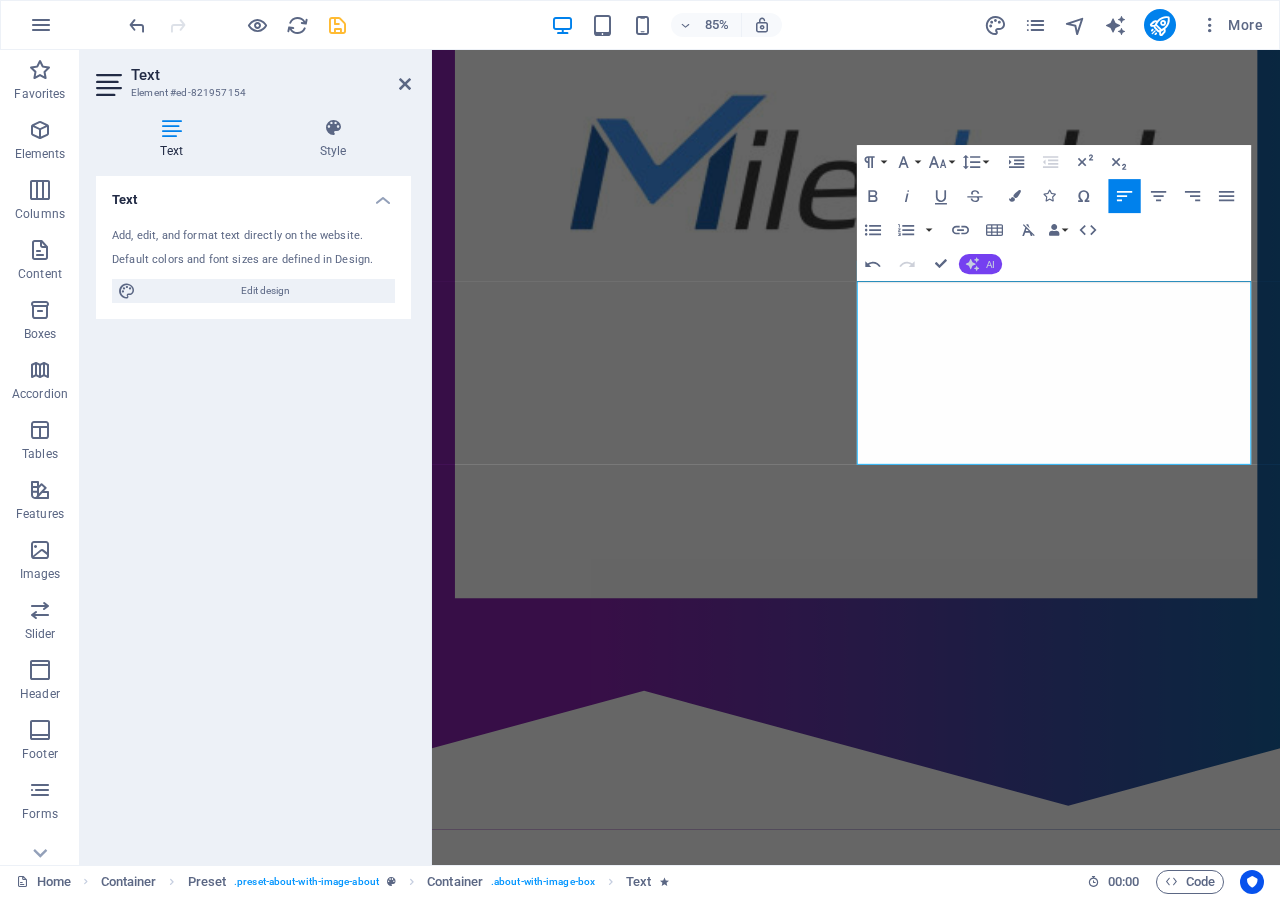 click on "AI" at bounding box center (980, 264) 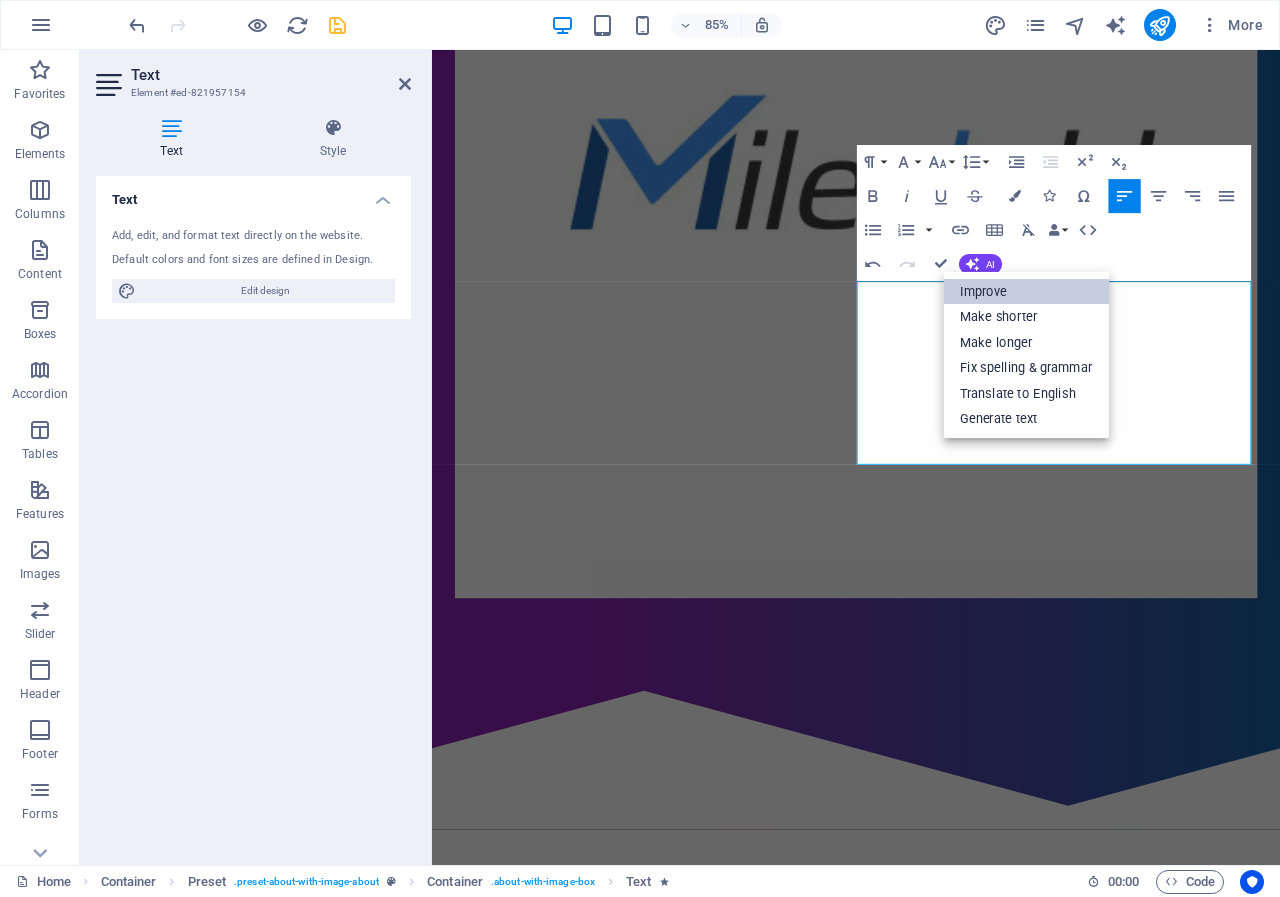 click on "Improve" at bounding box center [1026, 292] 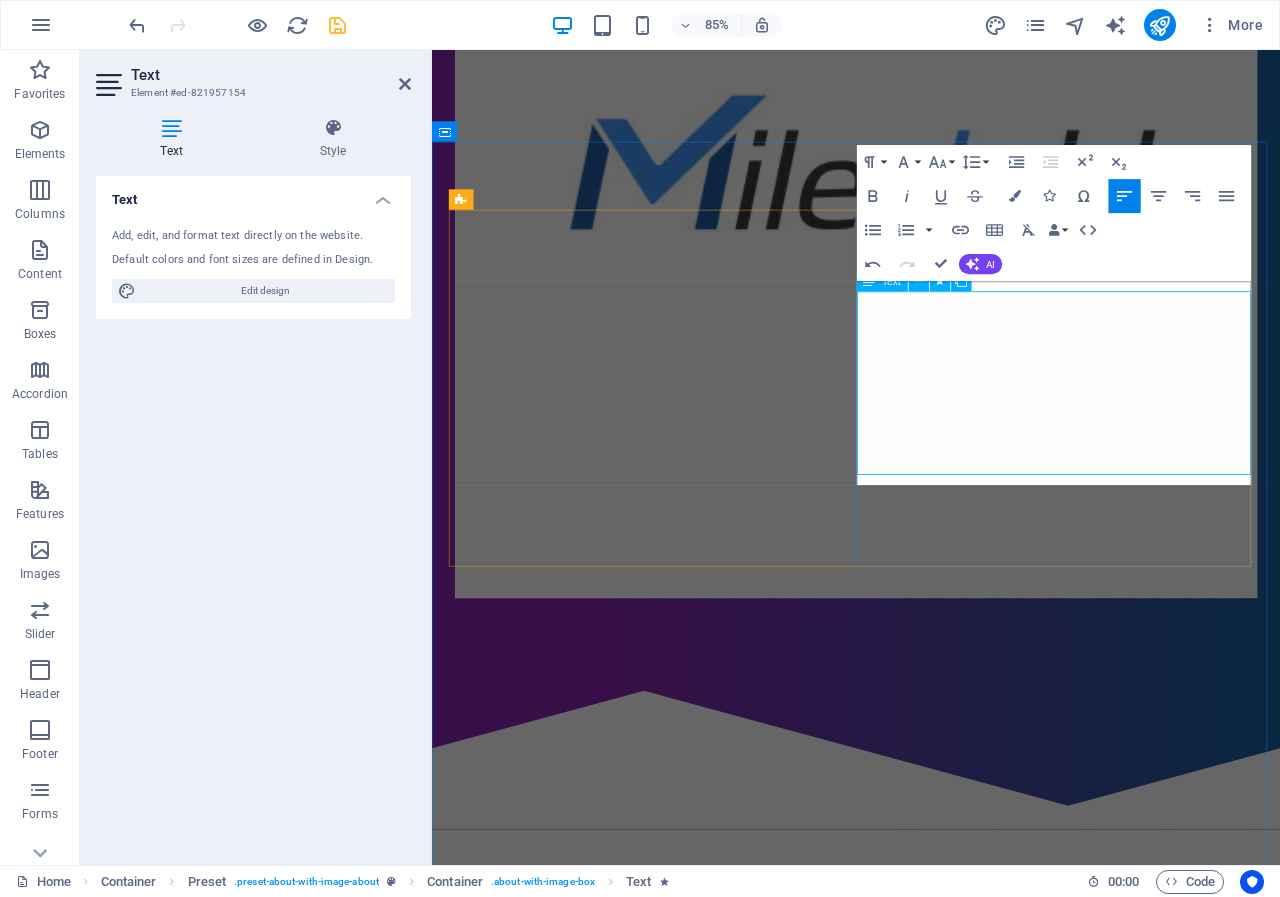 scroll, scrollTop: 788, scrollLeft: 0, axis: vertical 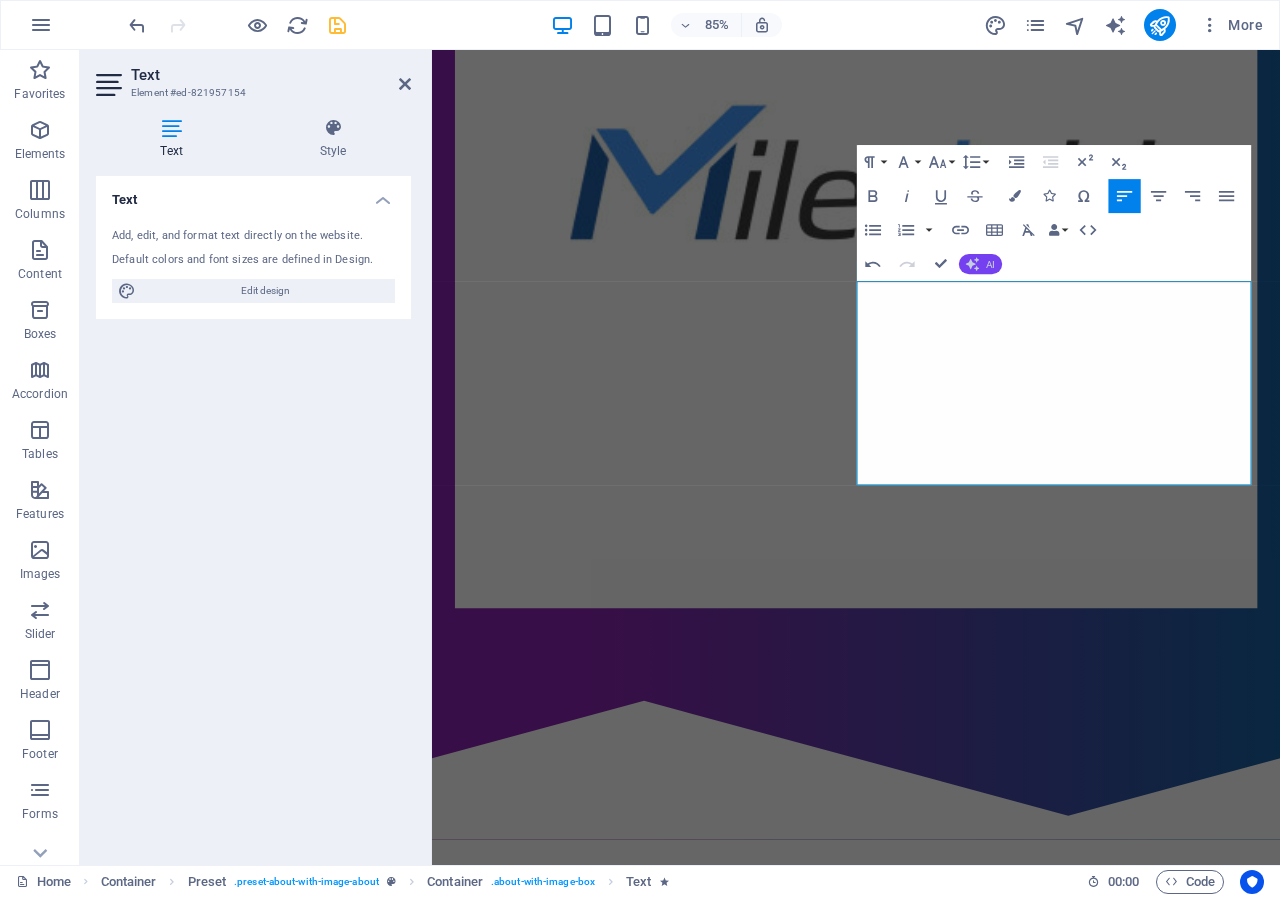click 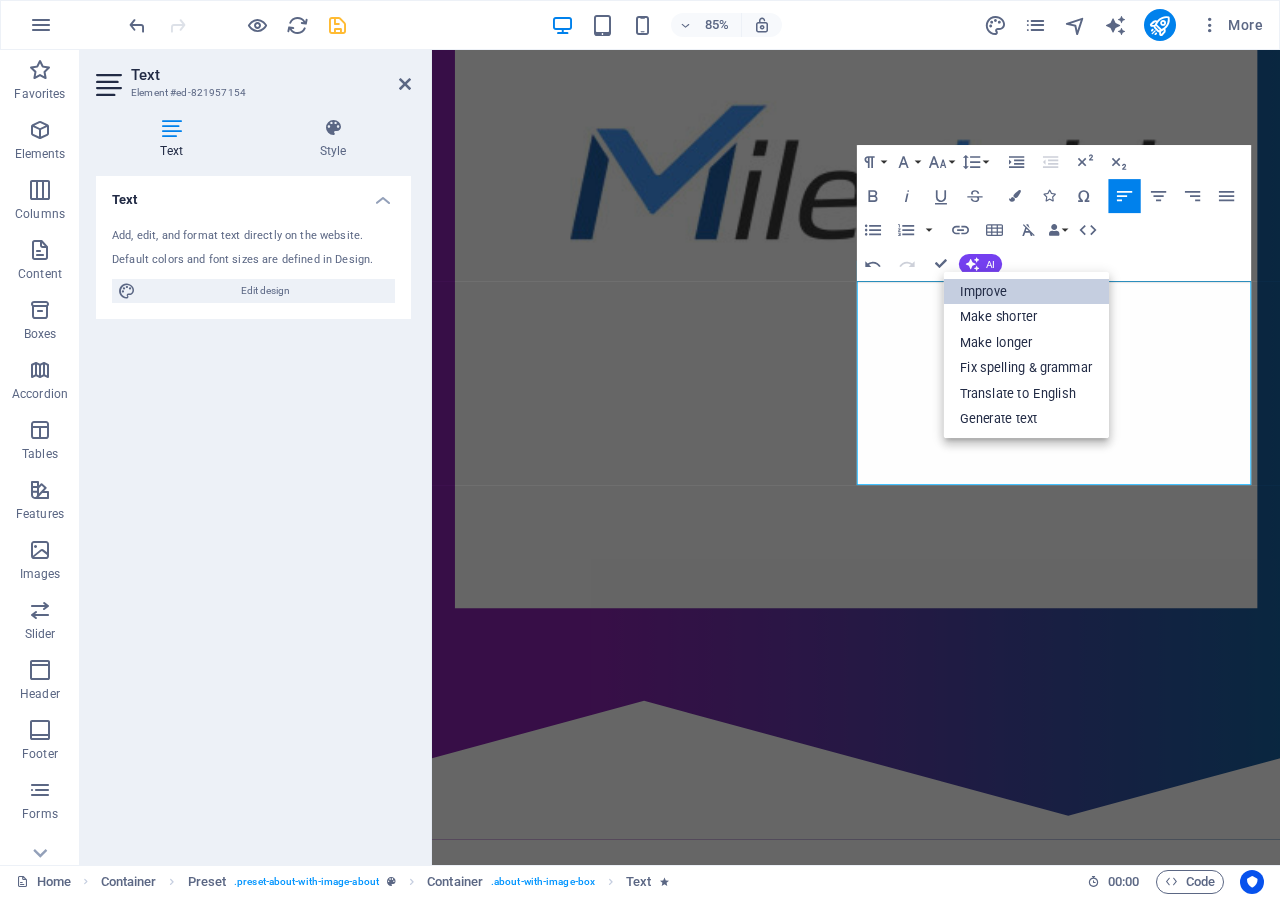 click on "Improve" at bounding box center [1026, 292] 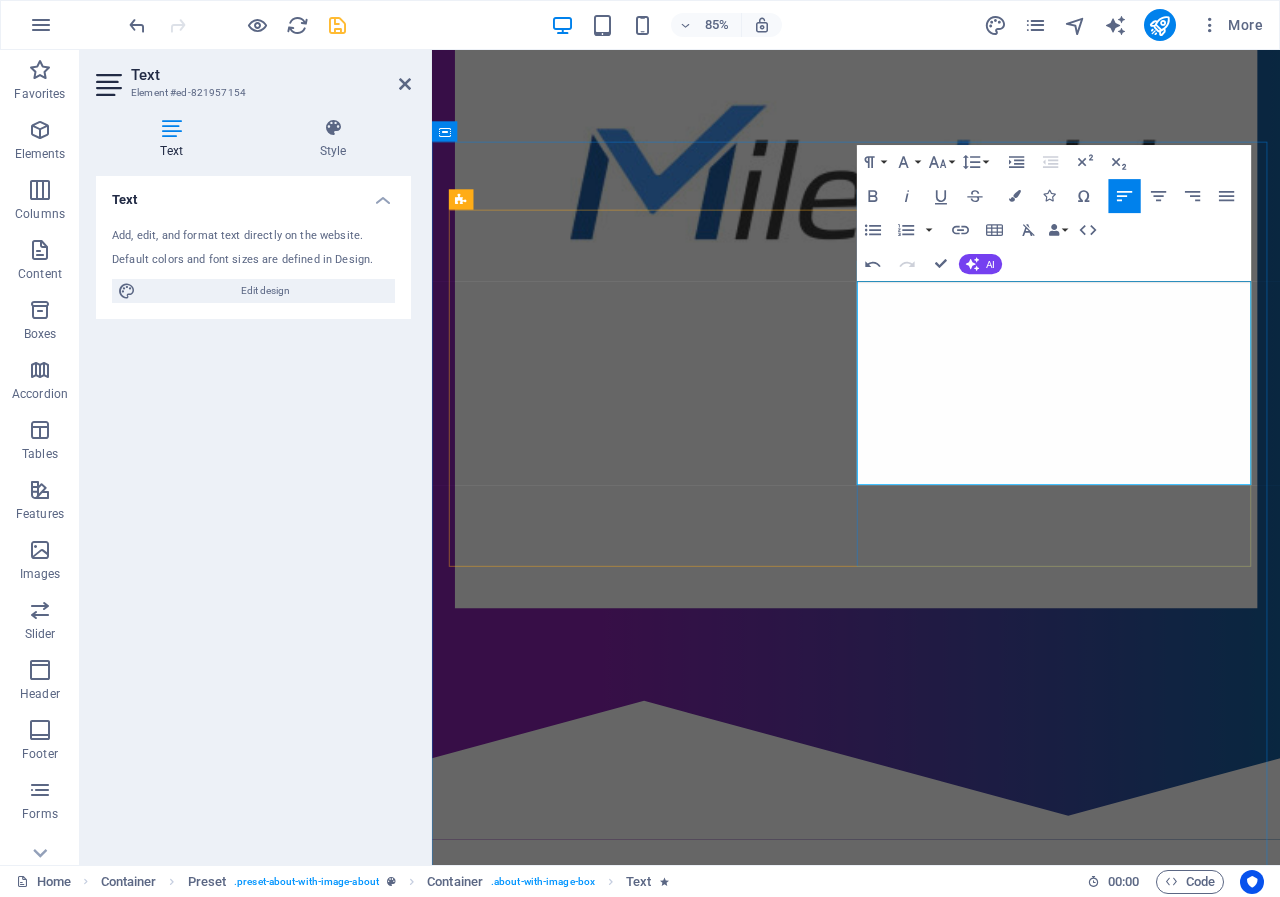 click on "Q-Matik Sdn Bhd is a dynamic solutions provider based in Seremban, Negeri Sembilan, specializing in three core areas: IT business solutions that enhance operational efficiency, IoT solutions, and an integrated school management system designed for seamless administration. Our mission is to empower organizations and institutions with innovative services that drive growth and success. We are committed to delivering quality and ensuring customer satisfaction, positioning ourselves as a trusted partner in helping our clients achieve their objectives." at bounding box center (931, 1436) 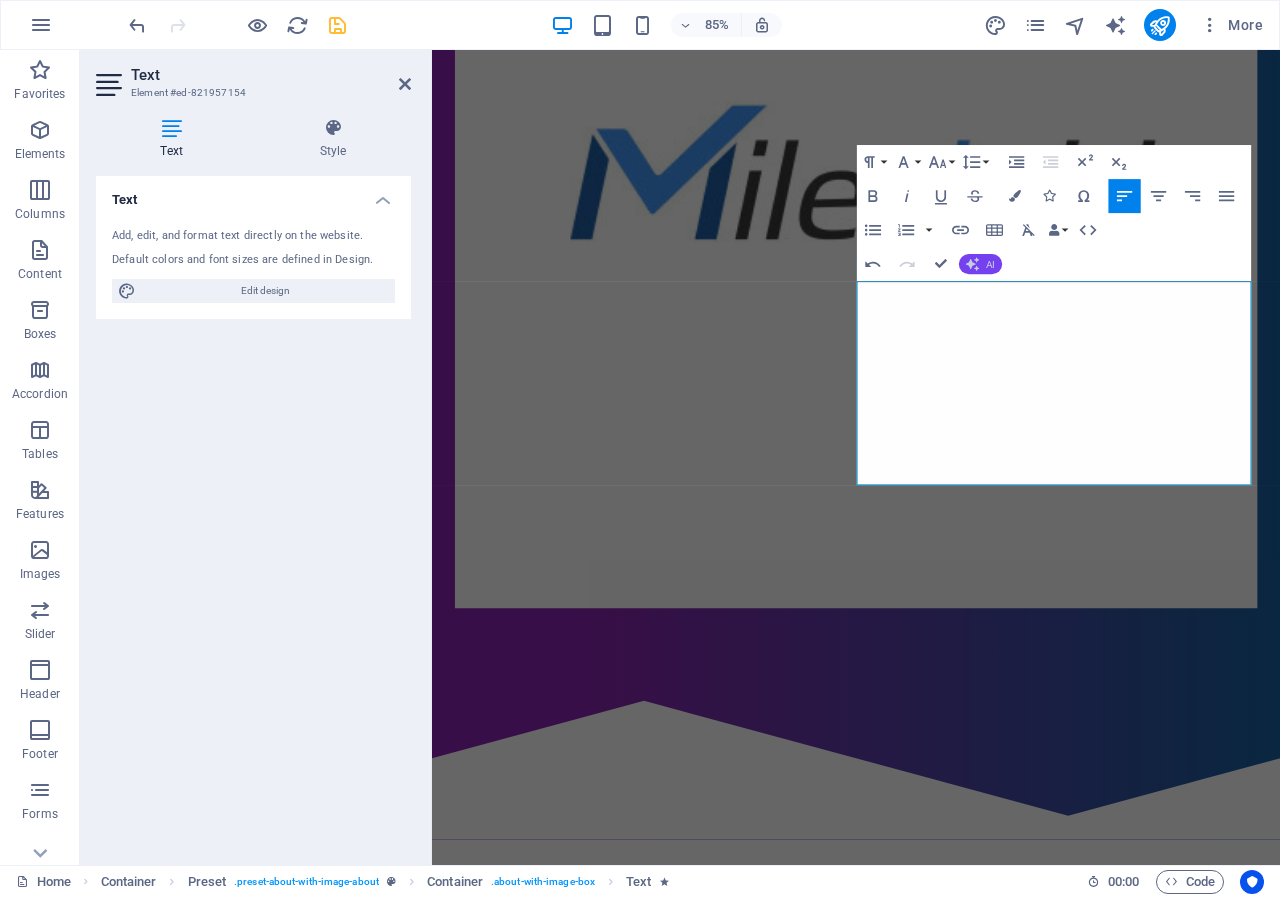 click on "AI" at bounding box center (980, 264) 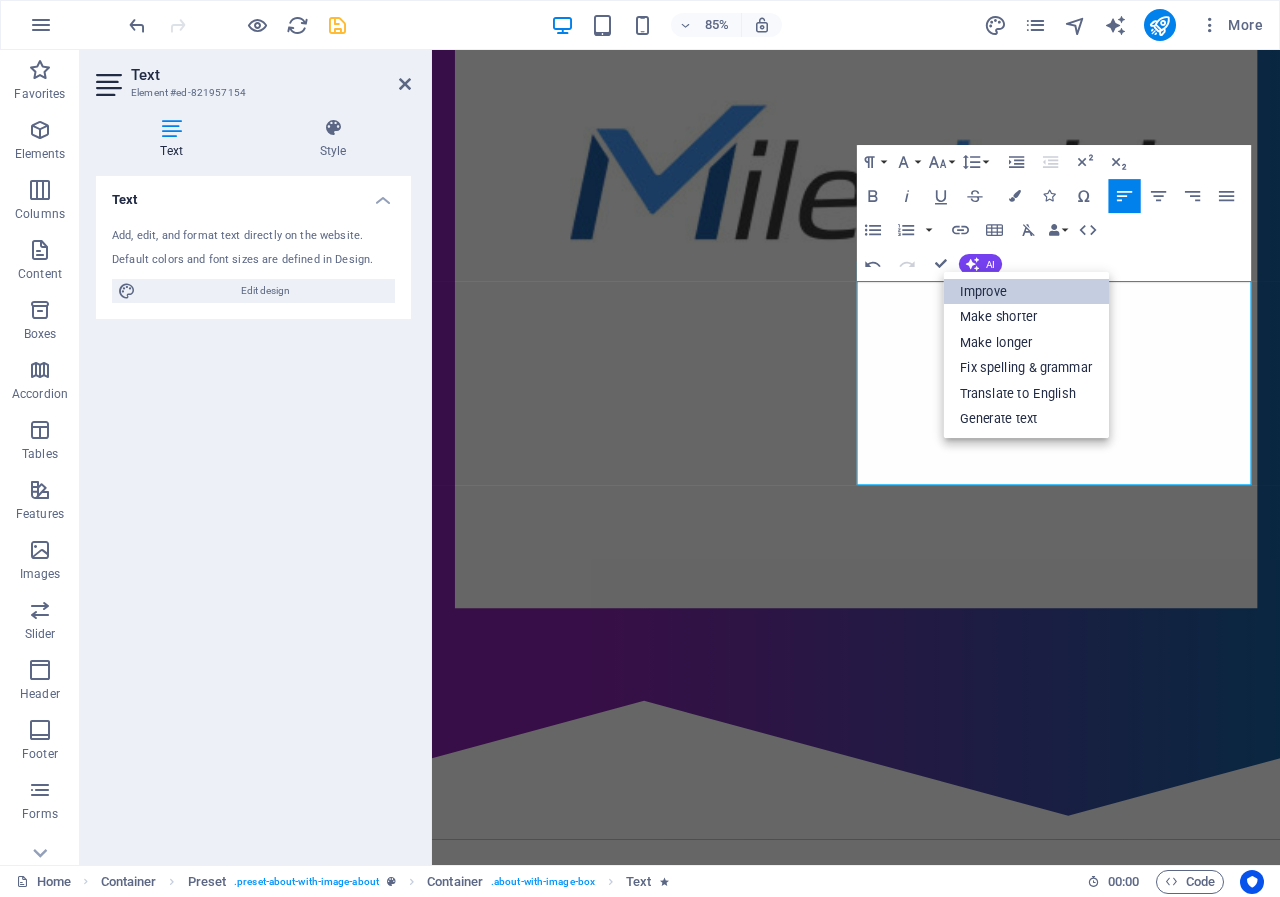 click on "Improve" at bounding box center [1026, 292] 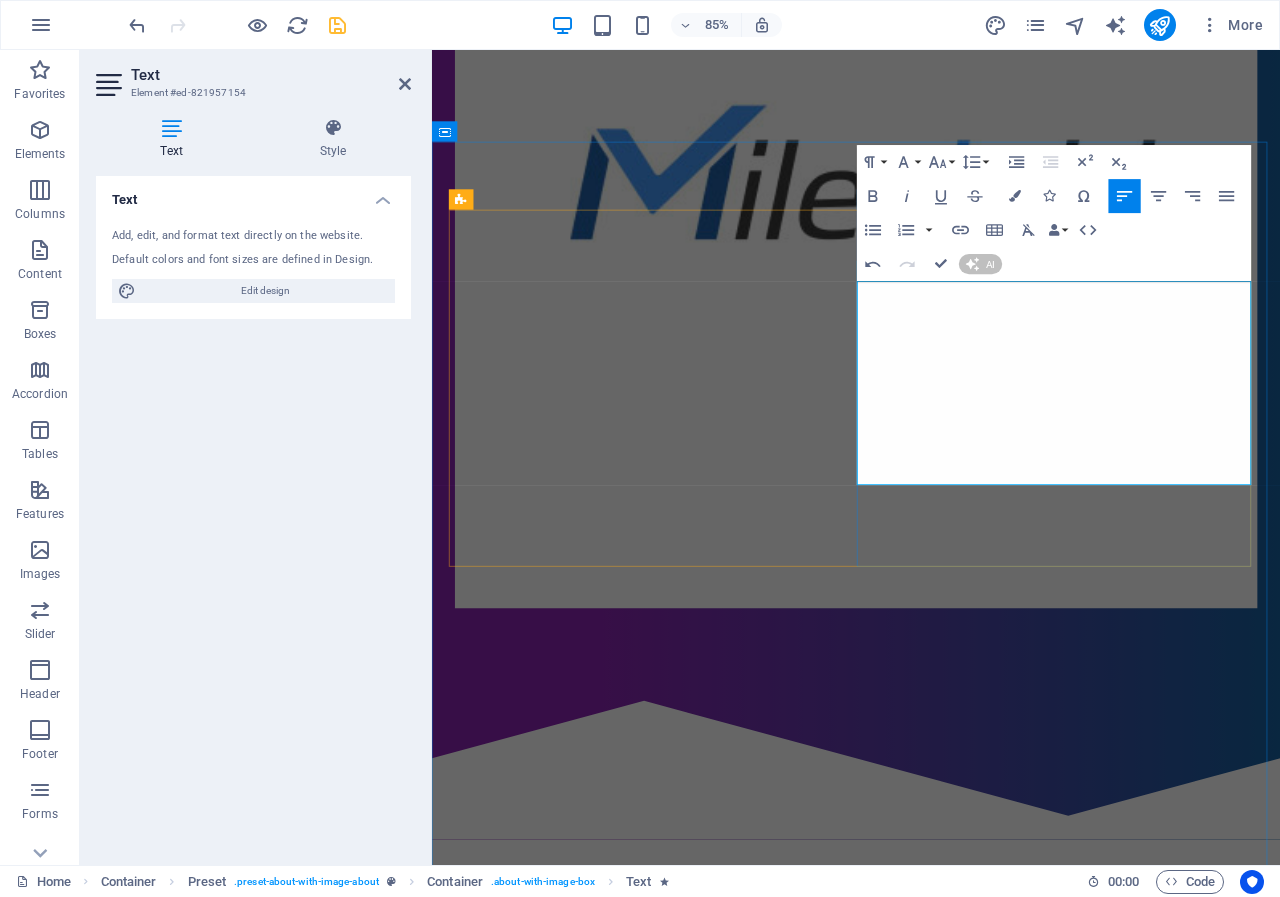 scroll, scrollTop: 764, scrollLeft: 0, axis: vertical 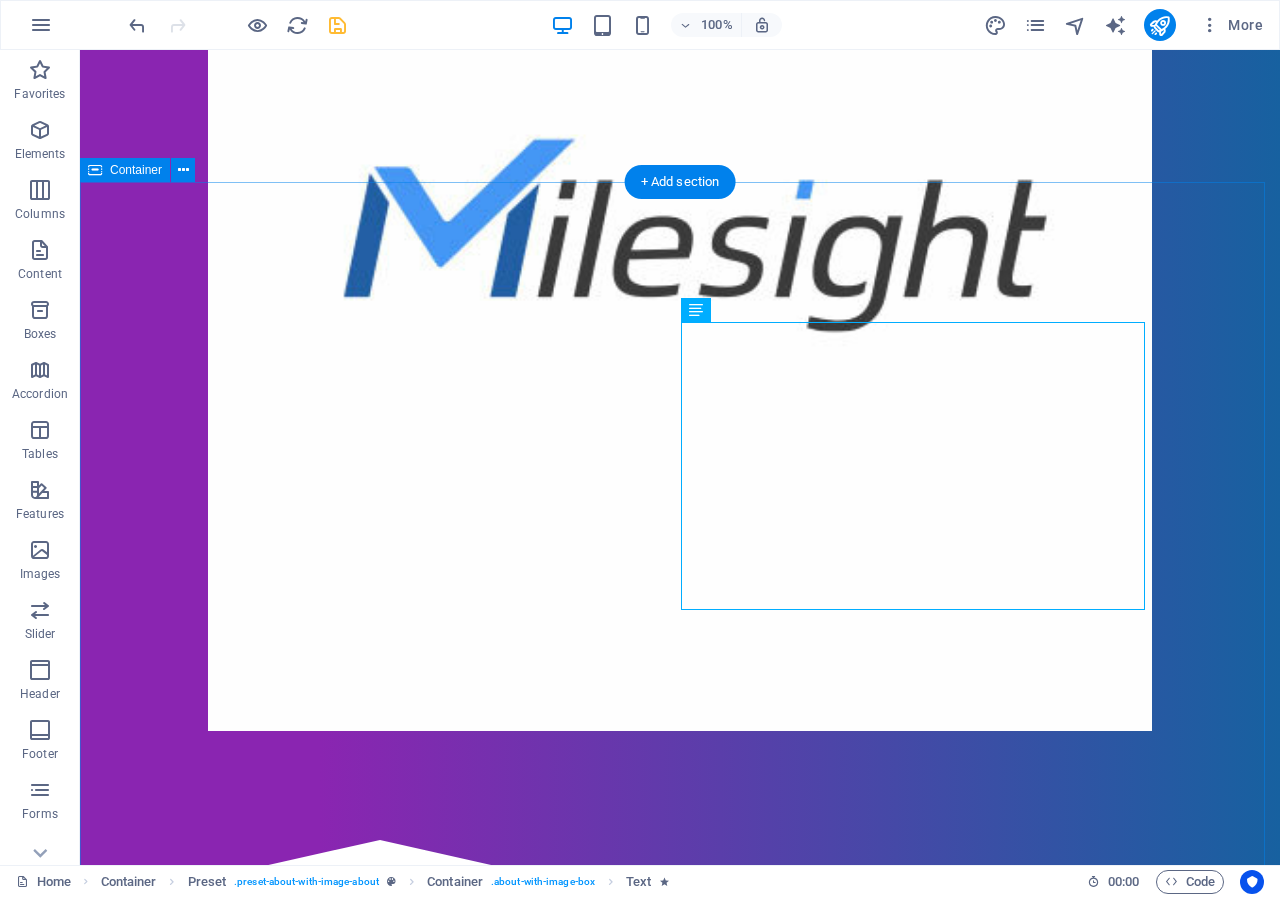 click on "Who are we? Q-Matik Sdn Bhd is a dynamic solutions provider located in Seremban, Negeri Sembilan, specializing in three core areas:  Information Technology Solutions that enhance operational efficiency, IoT solutions, and an integrated school management system designed for streamlined administration. Our mission is to empower organizations and institutions with innovative services that drive growth and success. We are dedicated to delivering high-quality solutions and ensuring customer satisfaction, positioning ourselves as a trusted partner in helping our clients achieve their goals. Get in touch .fa-secondary{opacity:.4} Information Technology Solution Elevate your business with our expert IT solutions: proactive support, resilient networks, advanced cybersecurity, and custom software development. Debt Collection Solution Efficient debt collection services that recover debts while preserving client relationships, boosting recovery rates and cash flow. School Management System" at bounding box center (680, 1719) 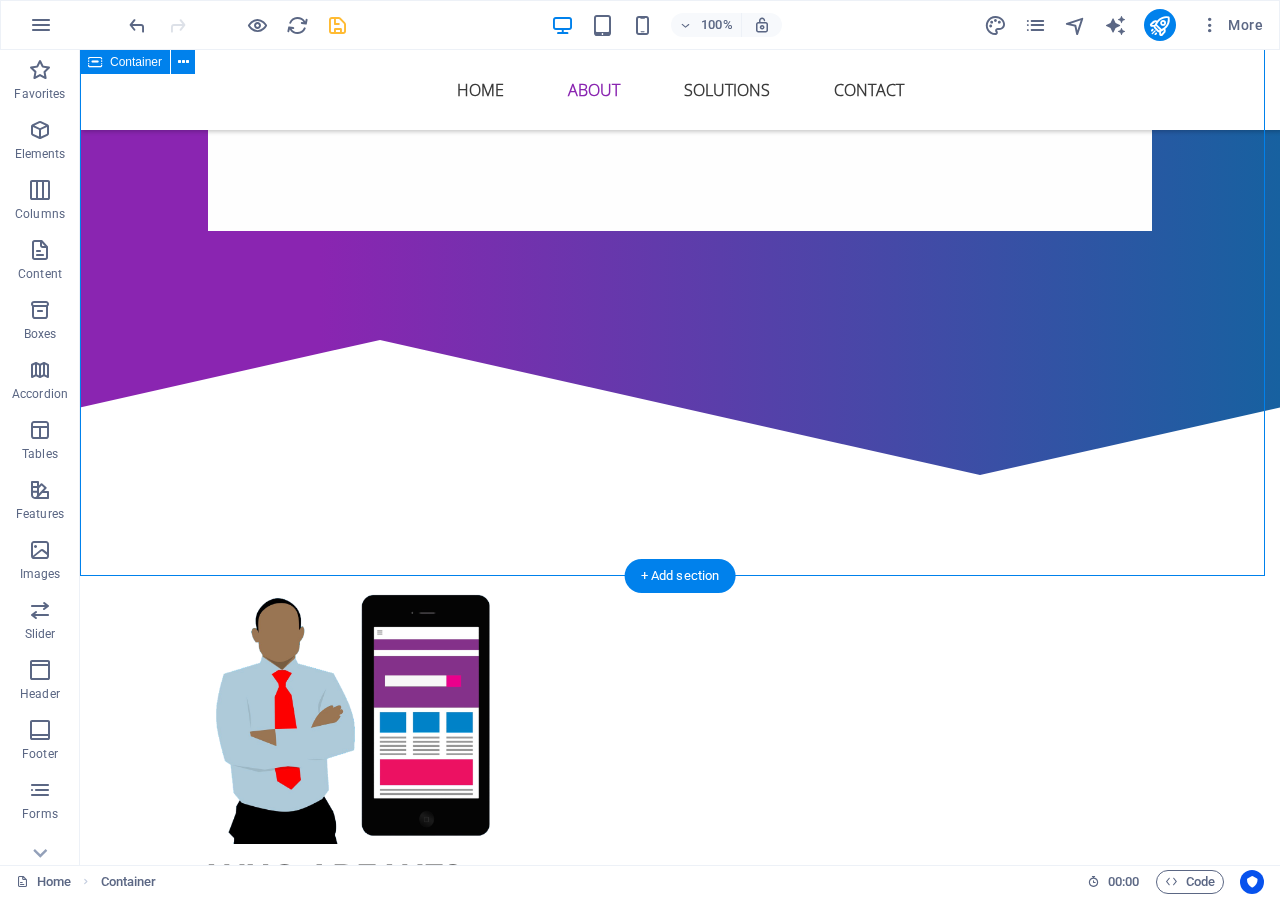 scroll, scrollTop: 1364, scrollLeft: 0, axis: vertical 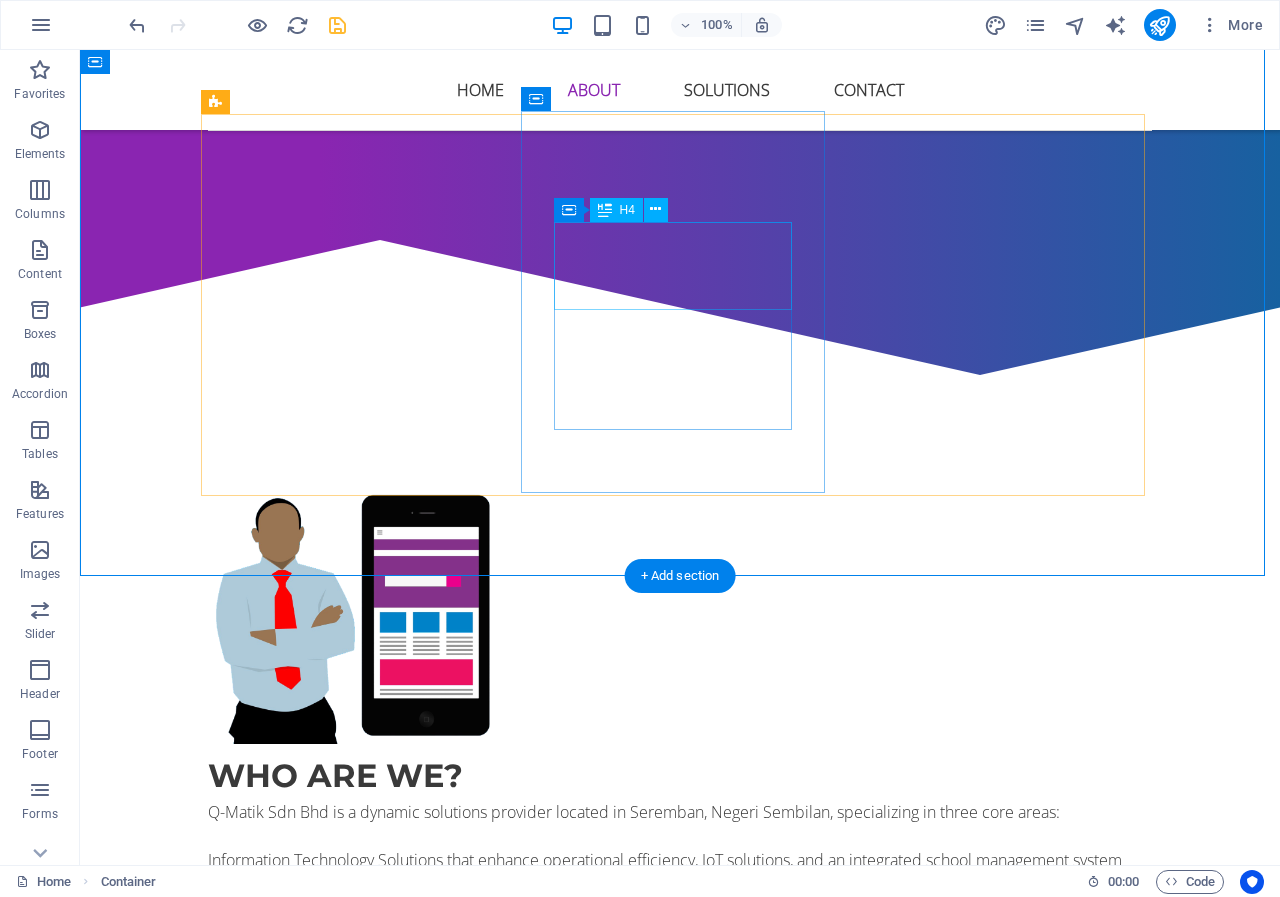 click on "Debt Collection Solution" at bounding box center [680, 1421] 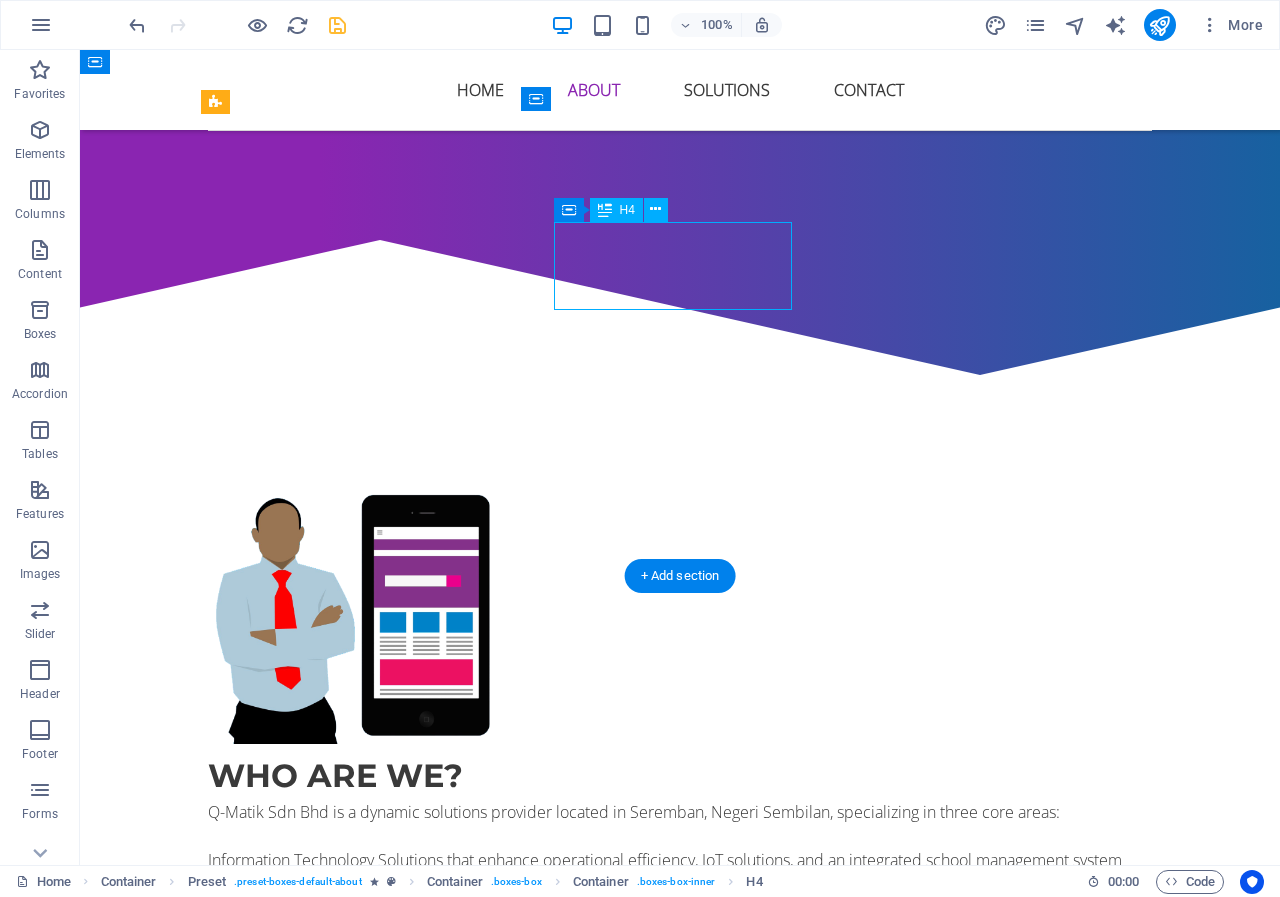 click on "Debt Collection Solution" at bounding box center [680, 1421] 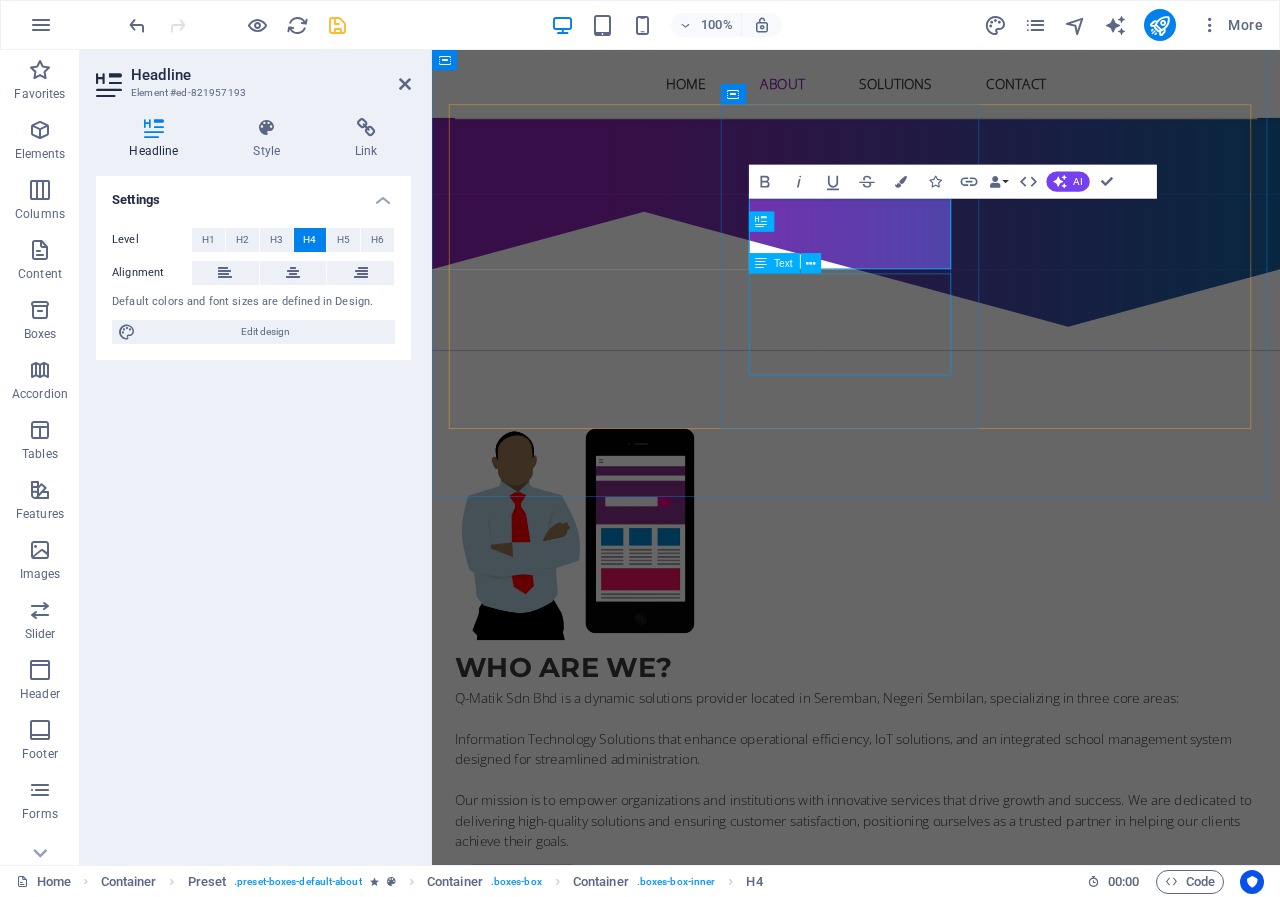 click on "Debt Collection Solution" at bounding box center [931, 1421] 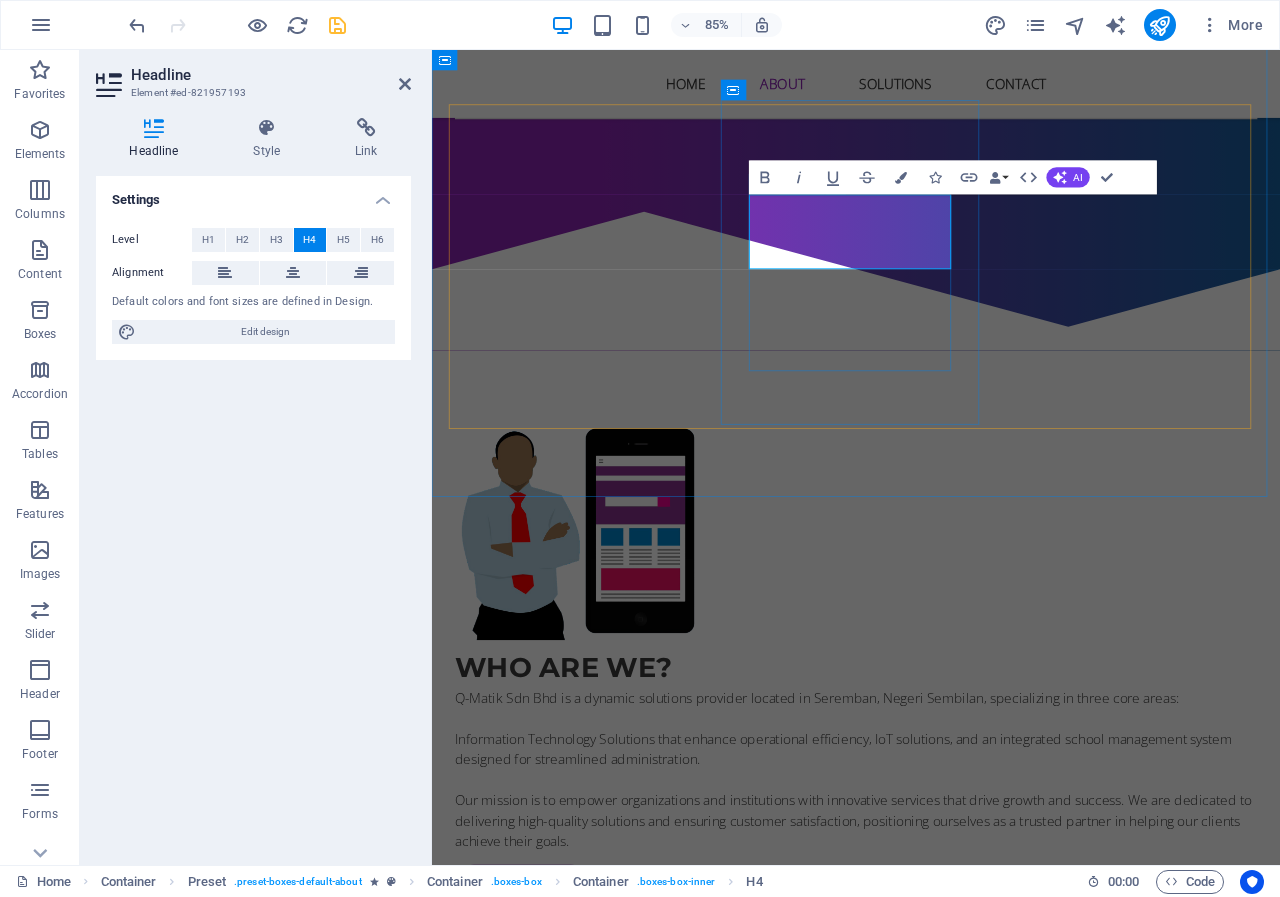 click on "Debt Collection Solution" at bounding box center [931, 1421] 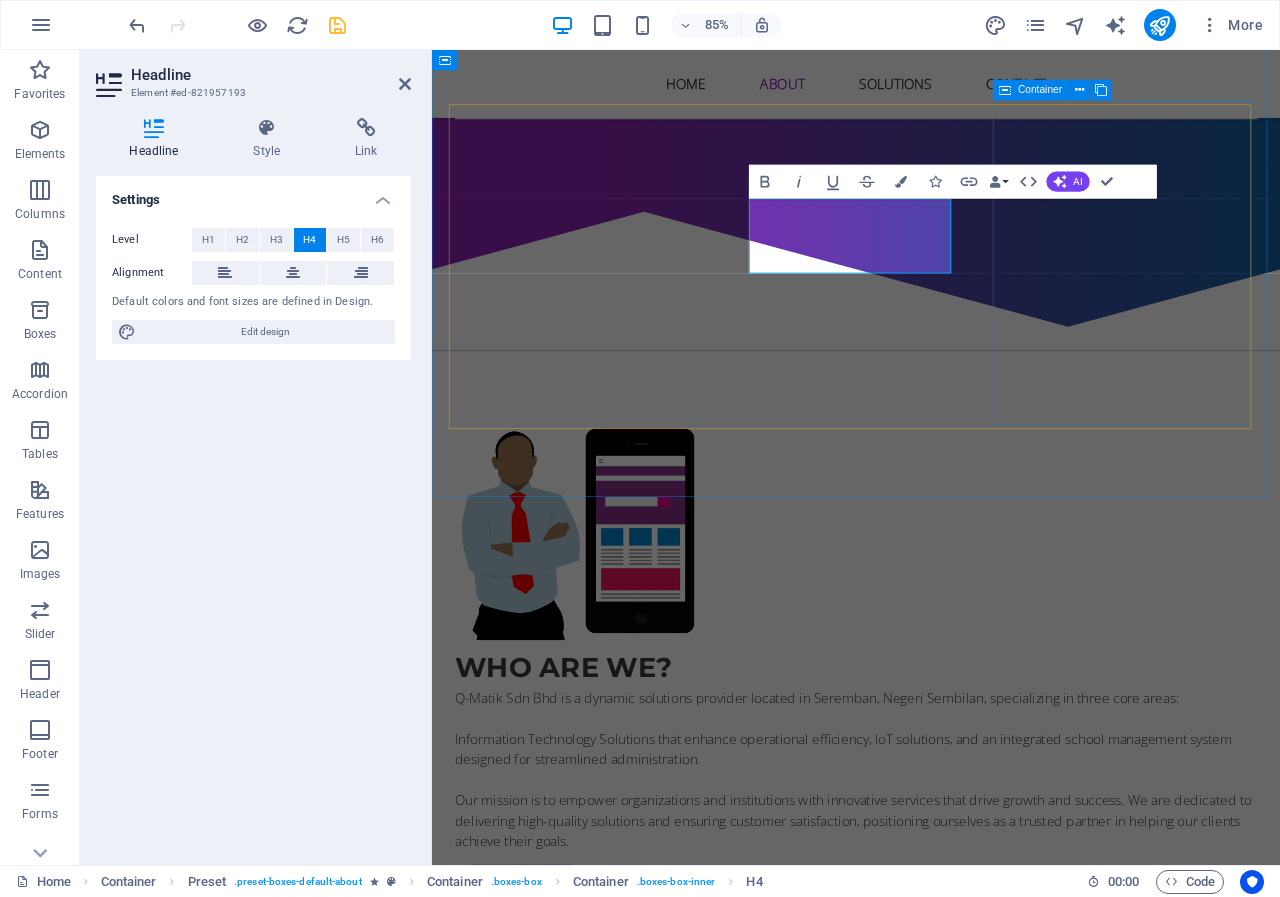 type 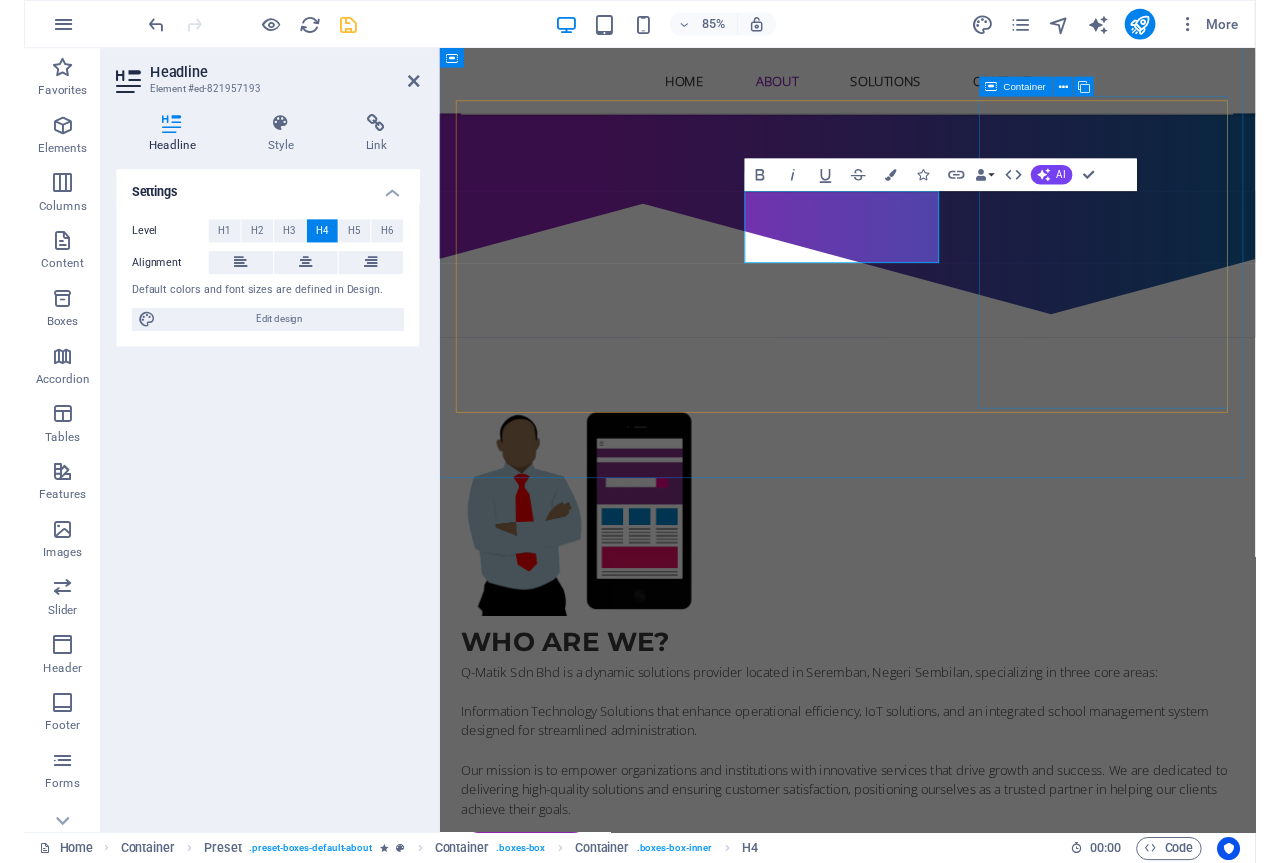 scroll, scrollTop: 1382, scrollLeft: 0, axis: vertical 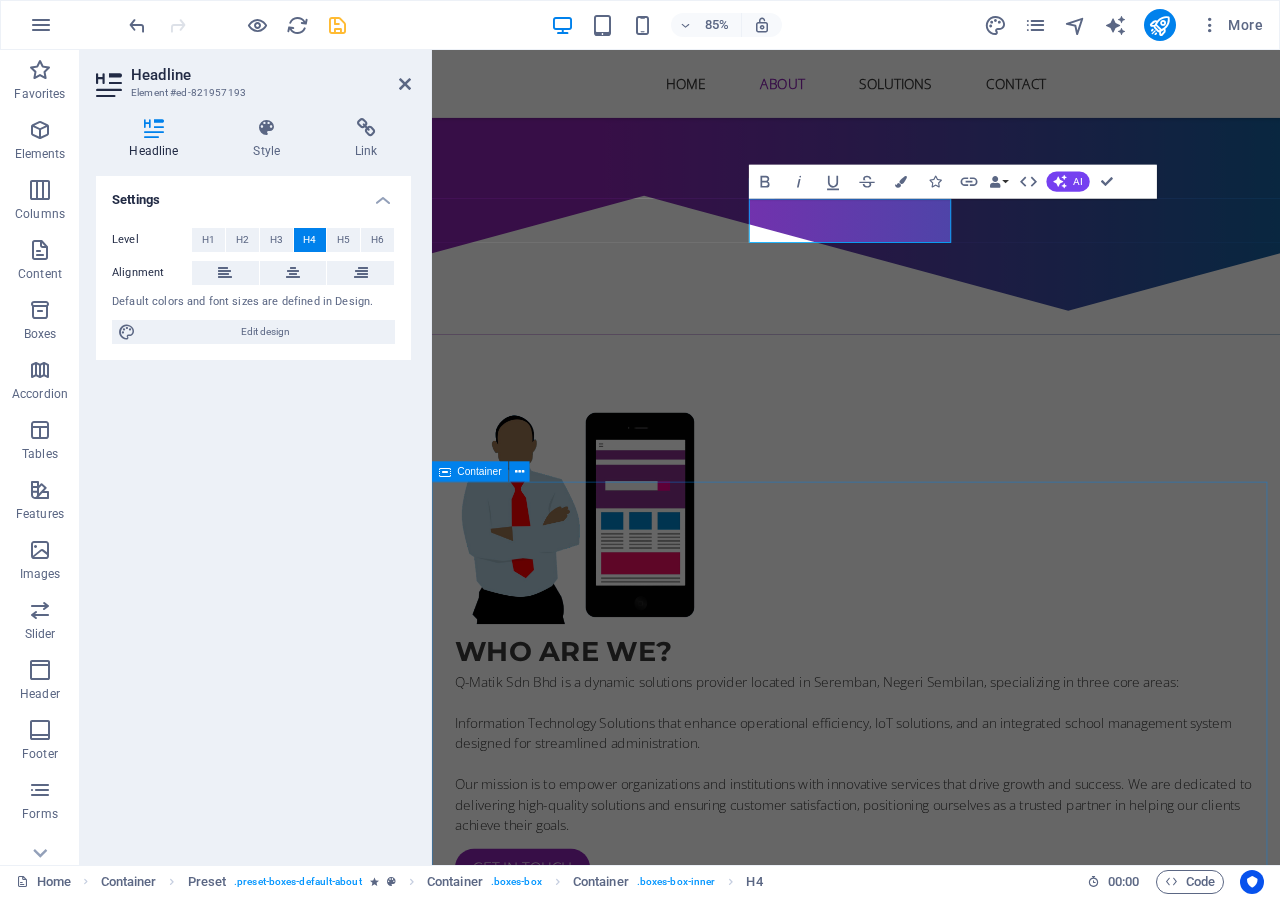 click on "All our Solutions for you Q-Matik Sdn Bhd  provides comprehensive  IT business solutions , professional  debt collection services , and integrated  school management systems  to empower your success. .fa-secondary{opacity:.4} Information Technology Solution Information Technology Solution Empowering Your Digital Future with Comprehensive IT Solutions.    We provide IT support, network solutions, cybersecurity, cloud services, software development, data management, consulting, and infrastructure management.   Our focus is on enhancing efficiency, security, cost-effectiveness, continuity, scalability, and innovation.   We cater to SMEs, large corporations, and diverse industries, including healthcare, finance, manufacturing, and retail.   With an experienced team, cutting-edge technology, tailored solutions, proactive support, and reliable, quick responses, we are committed to driving your success. Debt Collection Solution Debt Collection Solution Professionalism & Ethics -  Effectiveness -    Features" at bounding box center [931, 3127] 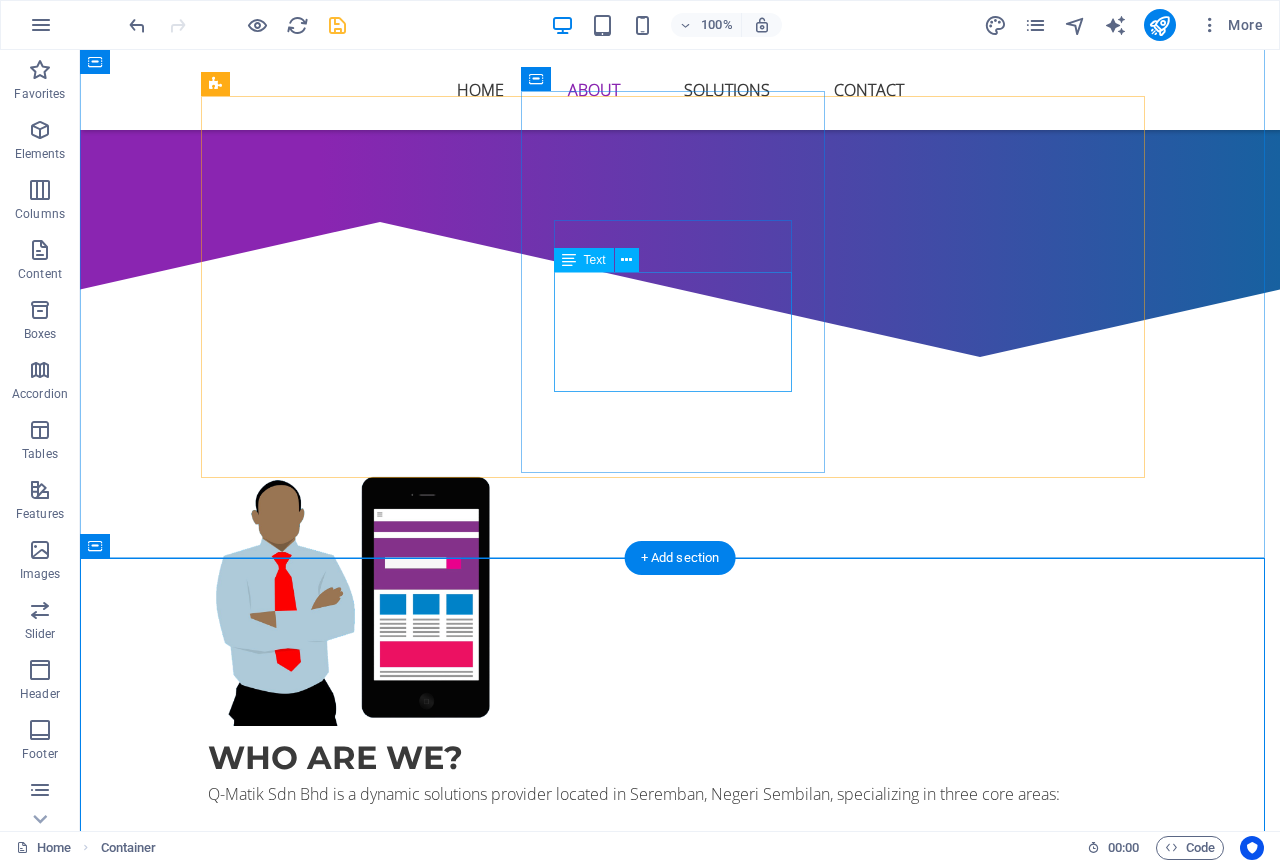 click on "Efficient debt collection services that recover debts while preserving client relationships, boosting recovery rates and cash flow." at bounding box center (680, 1453) 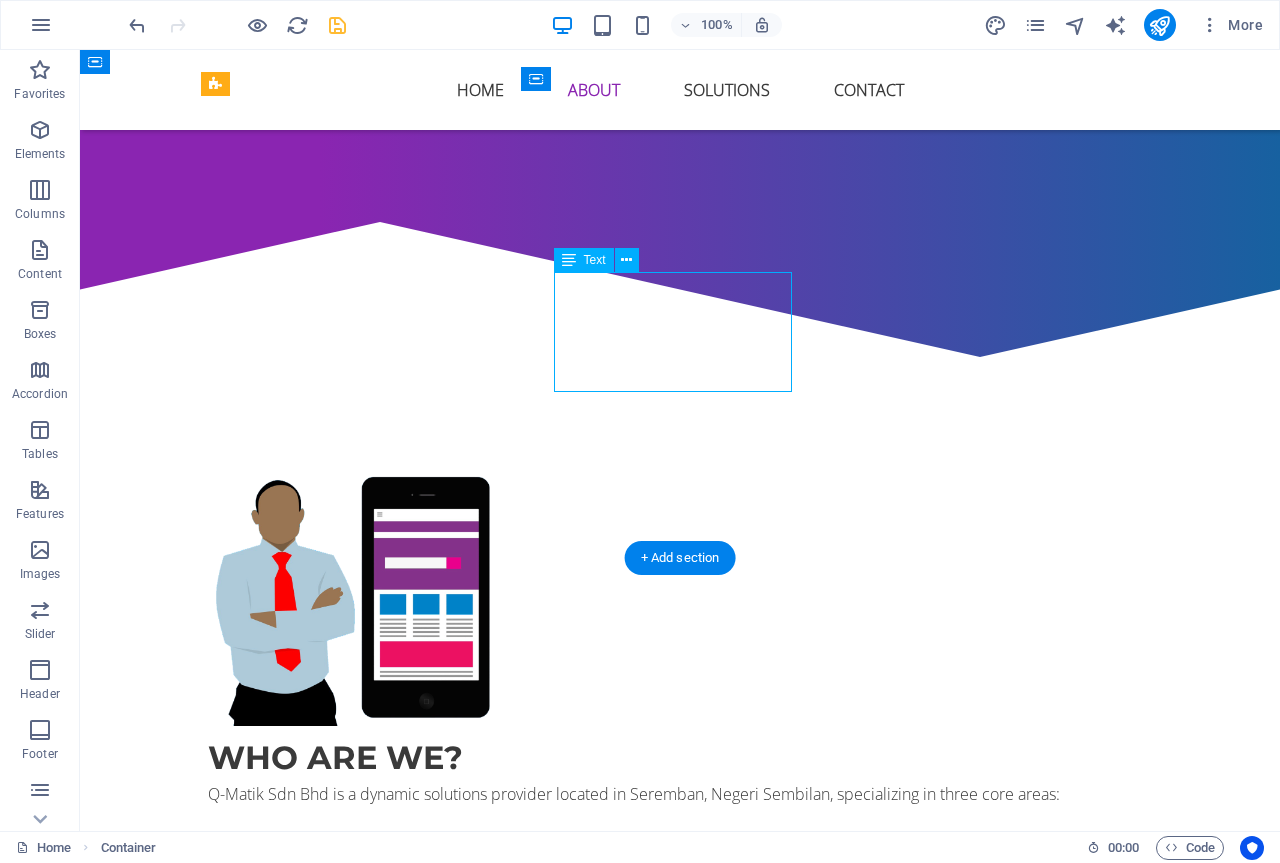 click on "Efficient debt collection services that recover debts while preserving client relationships, boosting recovery rates and cash flow." at bounding box center (680, 1453) 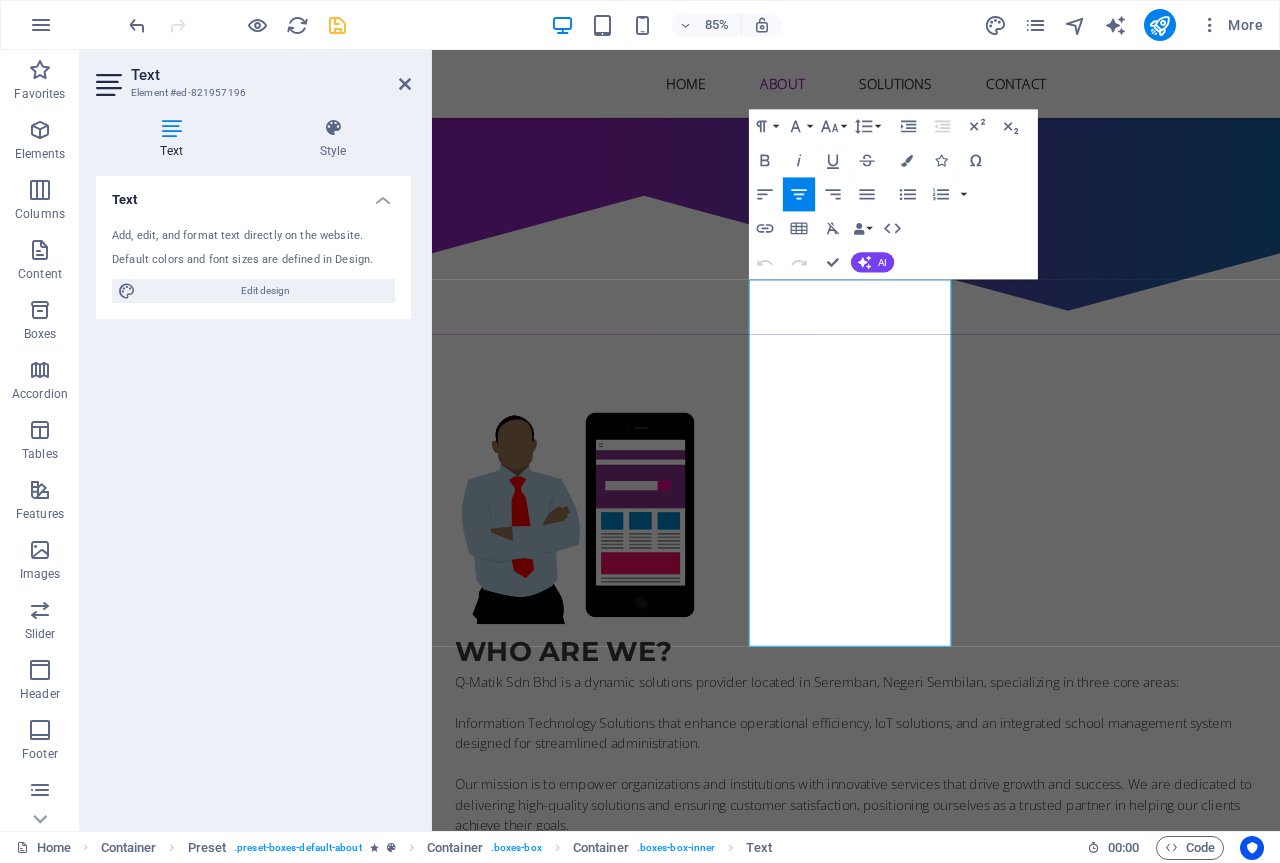scroll, scrollTop: 1286, scrollLeft: 0, axis: vertical 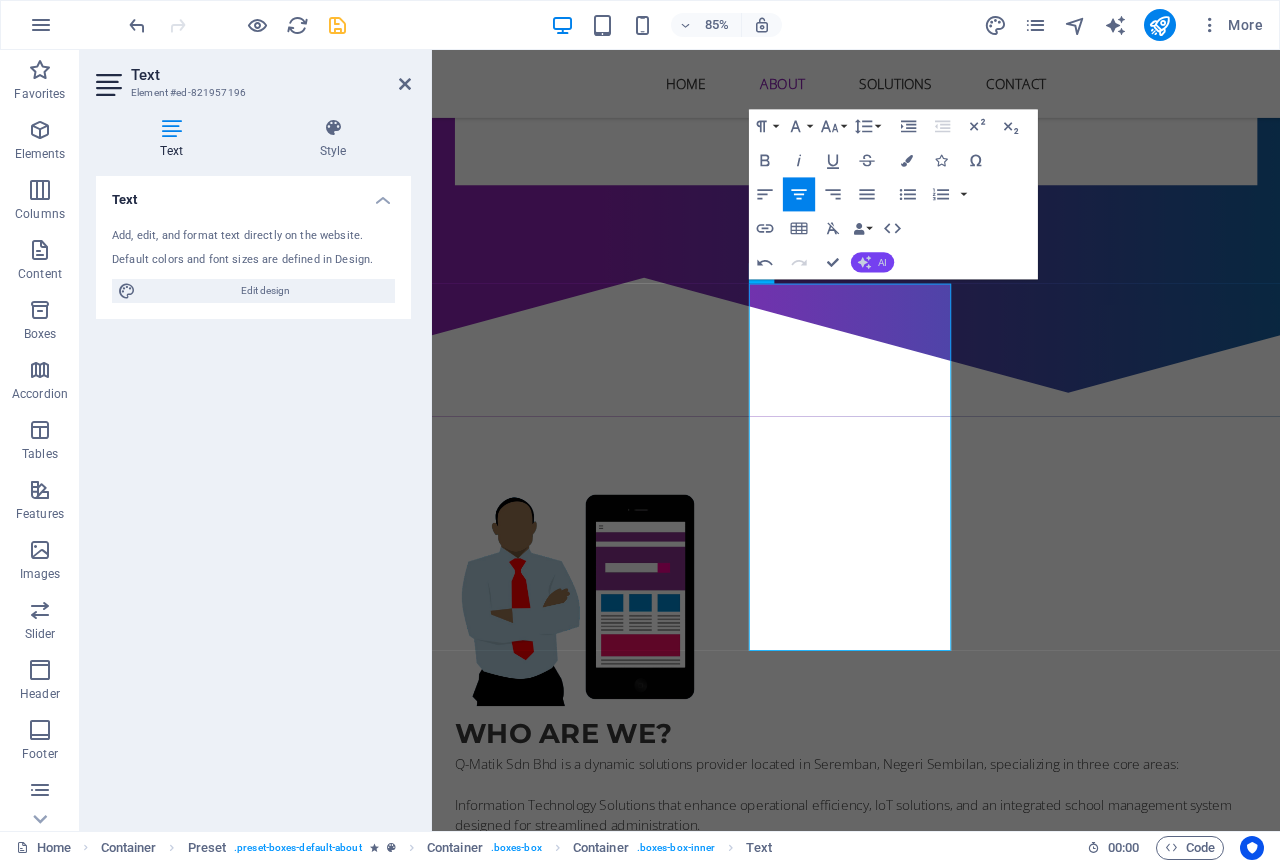 click on "AI" at bounding box center (882, 263) 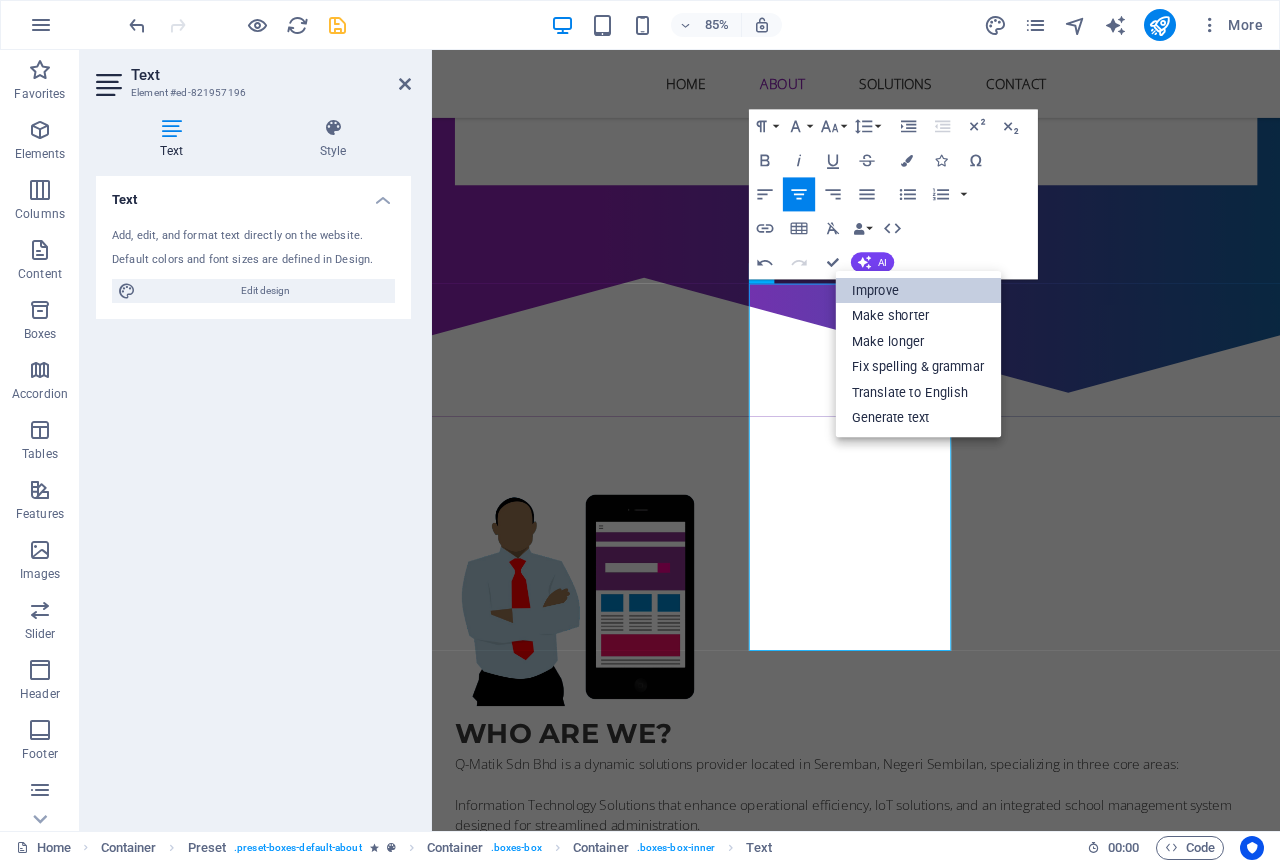 click on "Improve" at bounding box center (918, 291) 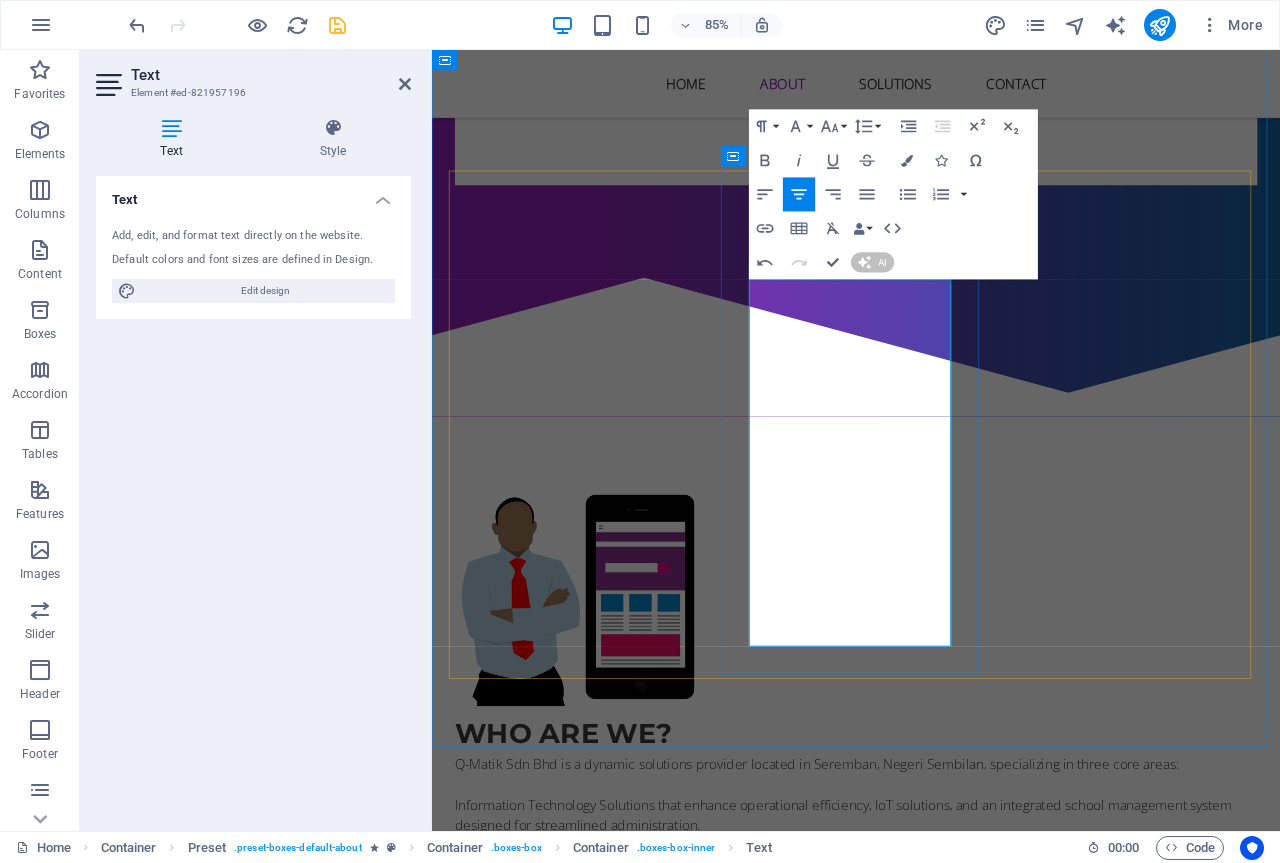 type 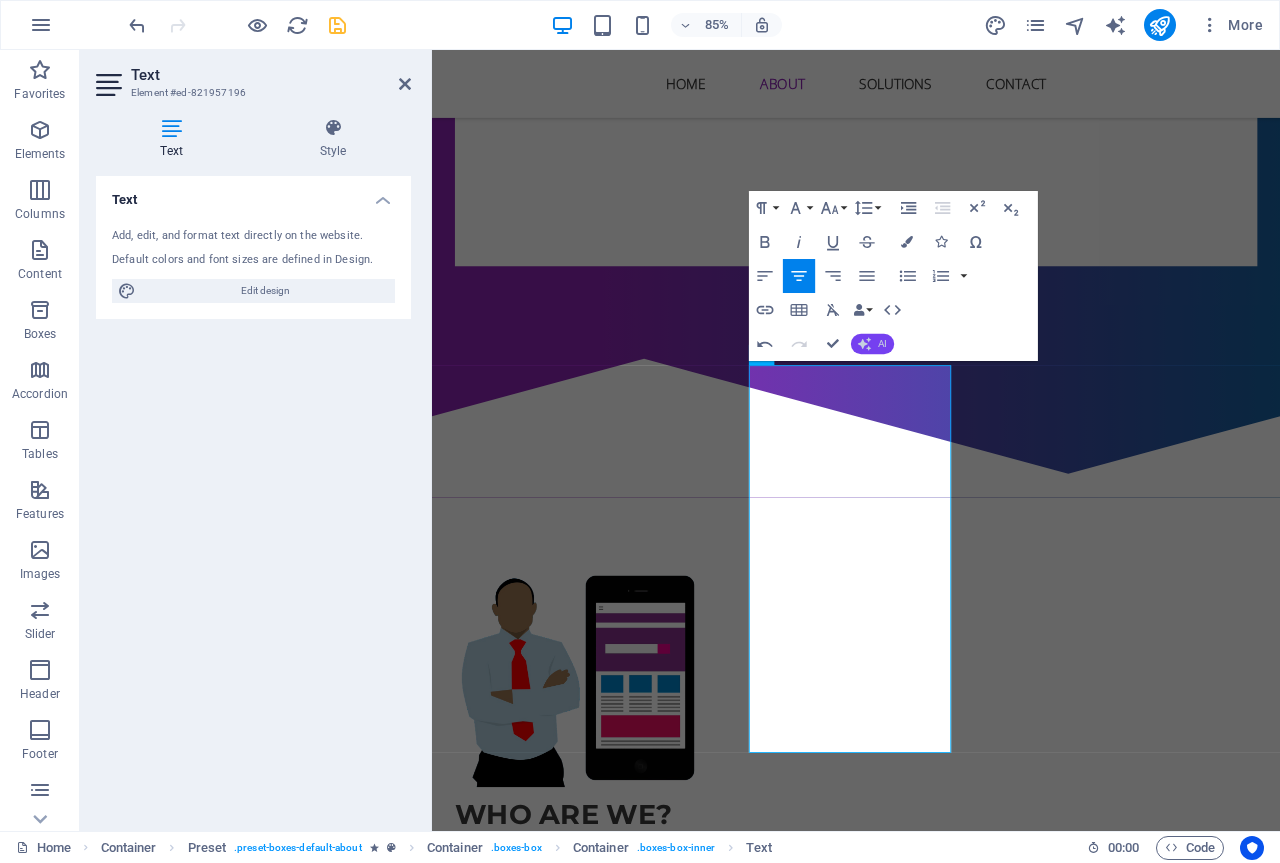 click on "AI" at bounding box center [882, 344] 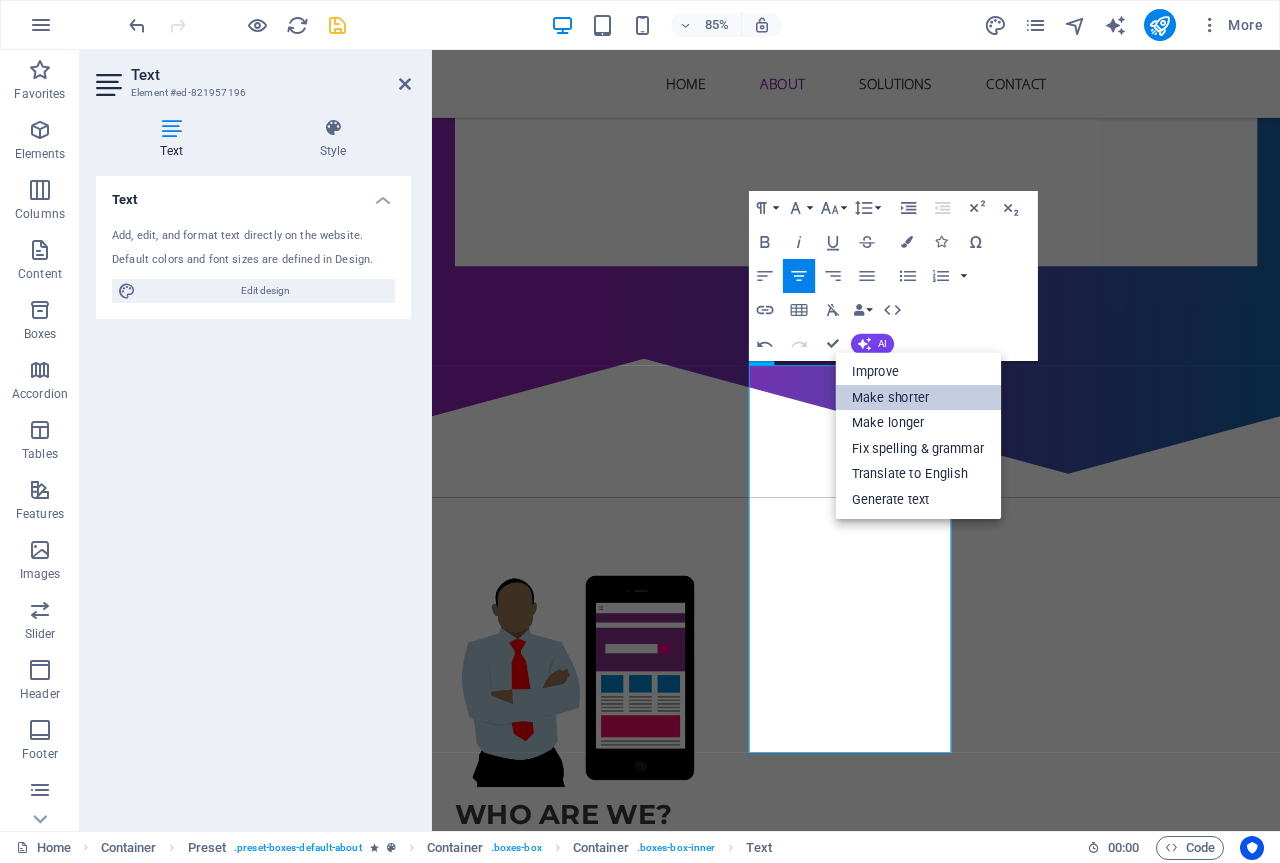 click on "Make shorter" at bounding box center [918, 398] 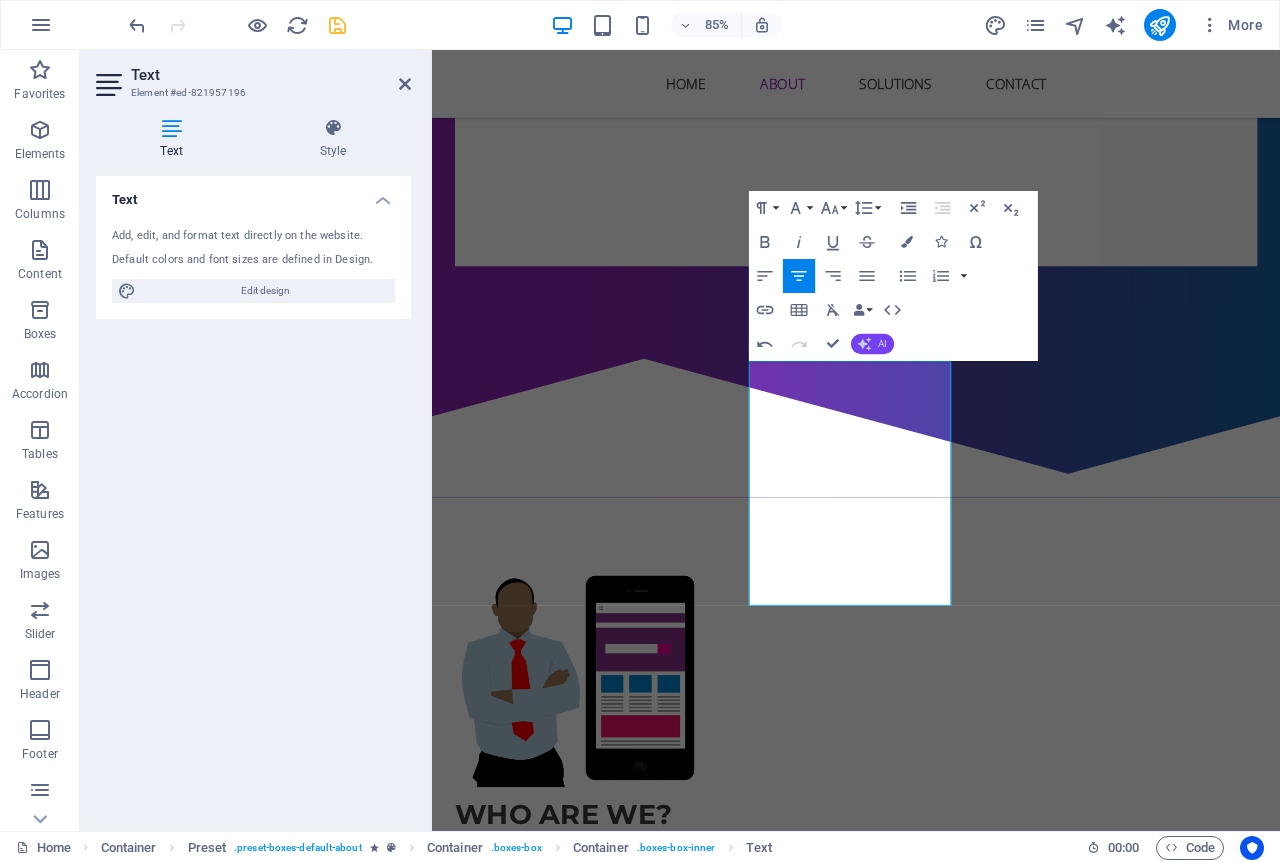 click on "AI" at bounding box center [882, 344] 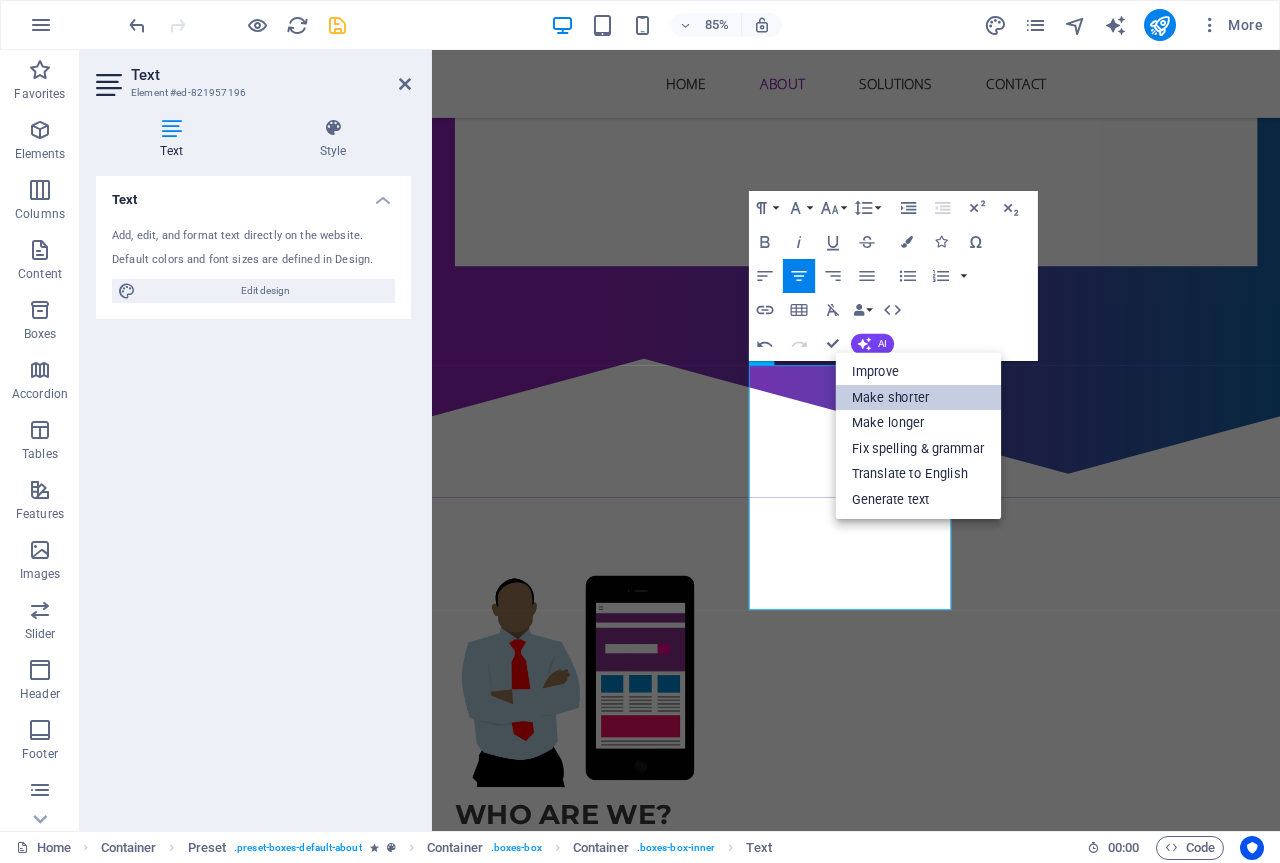 click on "Make shorter" at bounding box center [918, 398] 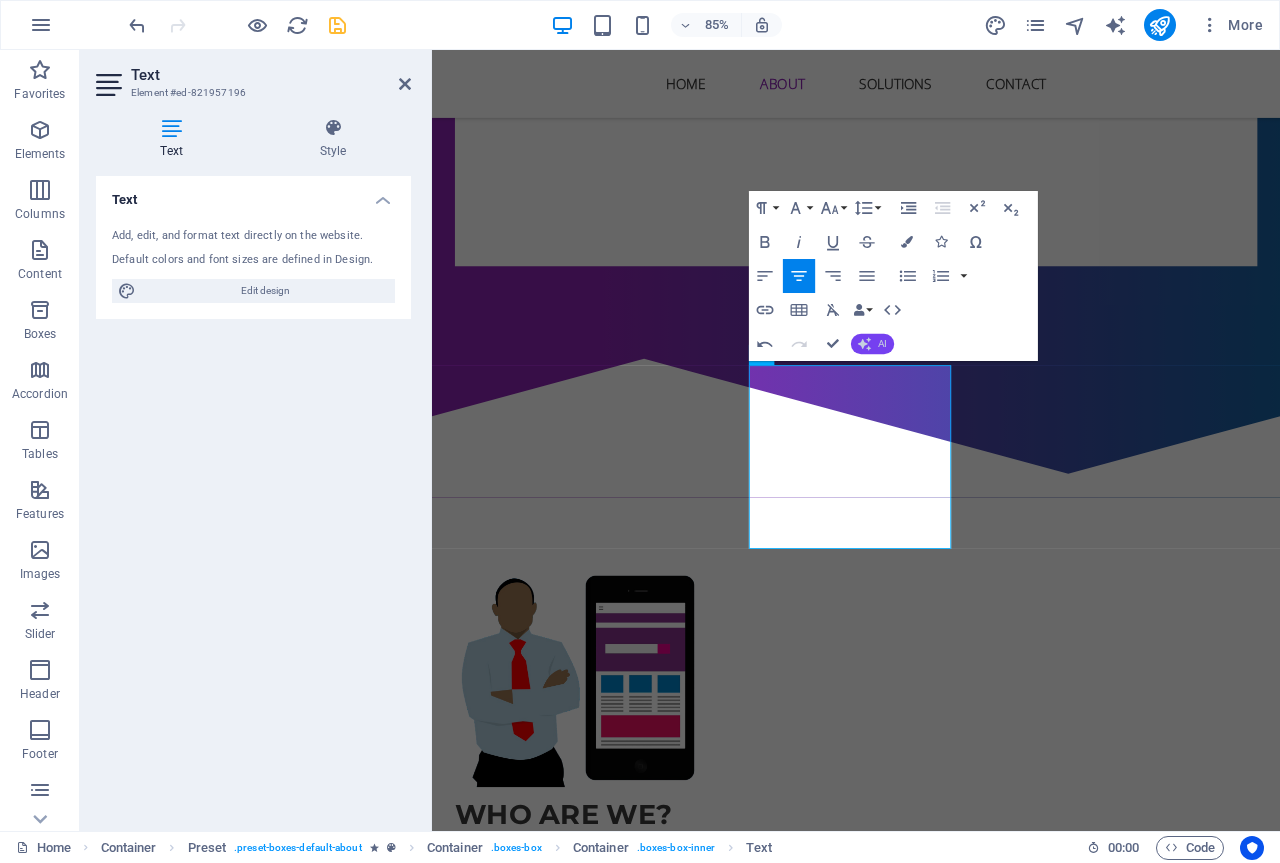 click on "AI" at bounding box center [882, 344] 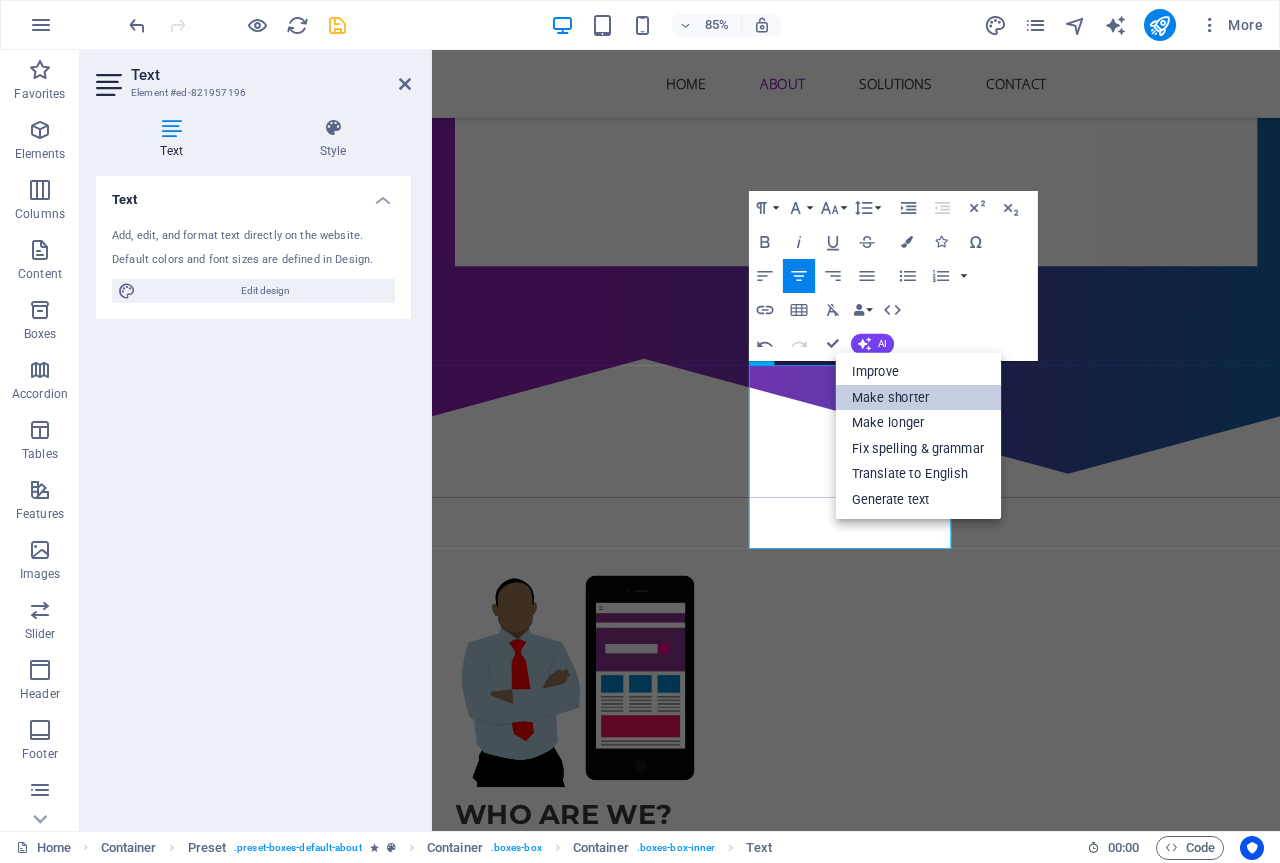 click on "Make shorter" at bounding box center (918, 398) 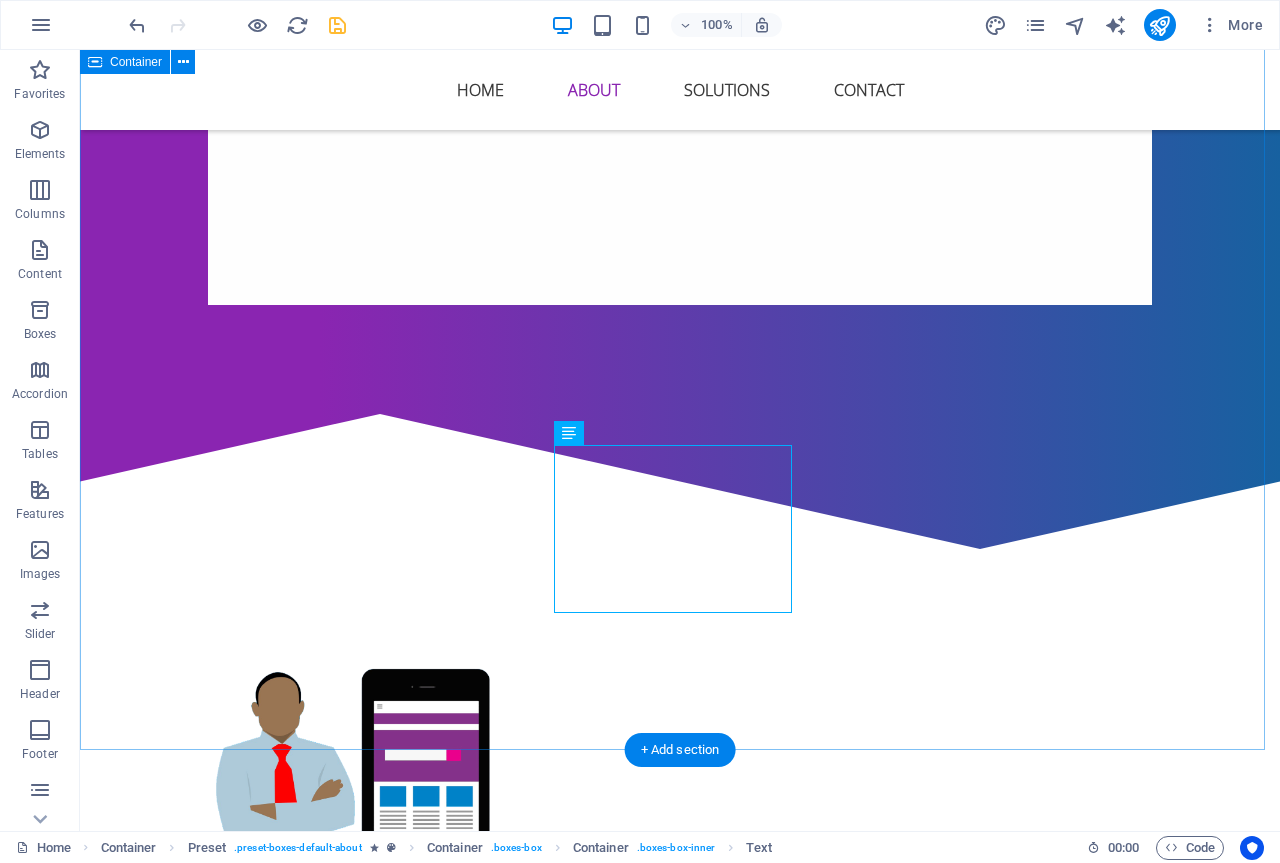 click on "Who are we? Q-Matik Sdn Bhd is a dynamic solutions provider located in Seremban, Negeri Sembilan, specializing in three core areas:  Information Technology Solutions that enhance operational efficiency, IoT solutions, and an integrated school management system designed for streamlined administration. Our mission is to empower organizations and institutions with innovative services that drive growth and success. We are dedicated to delivering high-quality solutions and ensuring customer satisfaction, positioning ourselves as a trusted partner in helping our clients achieve their goals. Get in touch .fa-secondary{opacity:.4} Information Technology Solution Elevate your business with our expert IT solutions: proactive support, resilient networks, advanced cybersecurity, and custom software development. IoT Solution School Management System Transform your school with Q-Matik's cloud-based Management System for streamlined admissions, academics, fees, and communication." at bounding box center (680, 1293) 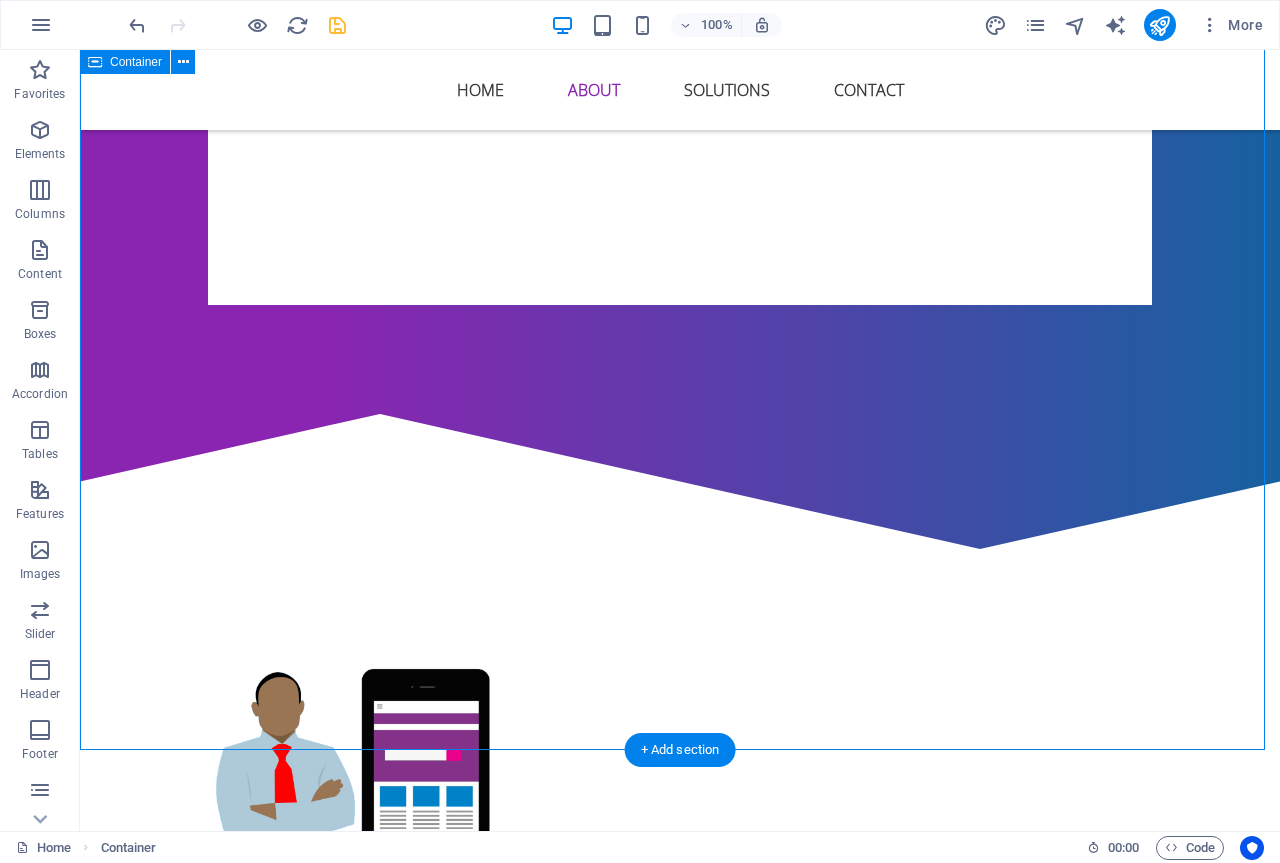 click on "Who are we? Q-Matik Sdn Bhd is a dynamic solutions provider located in Seremban, Negeri Sembilan, specializing in three core areas:  Information Technology Solutions that enhance operational efficiency, IoT solutions, and an integrated school management system designed for streamlined administration. Our mission is to empower organizations and institutions with innovative services that drive growth and success. We are dedicated to delivering high-quality solutions and ensuring customer satisfaction, positioning ourselves as a trusted partner in helping our clients achieve their goals. Get in touch .fa-secondary{opacity:.4} Information Technology Solution Elevate your business with our expert IT solutions: proactive support, resilient networks, advanced cybersecurity, and custom software development. IoT Solution School Management System Transform your school with Q-Matik's cloud-based Management System for streamlined admissions, academics, fees, and communication." at bounding box center (680, 1293) 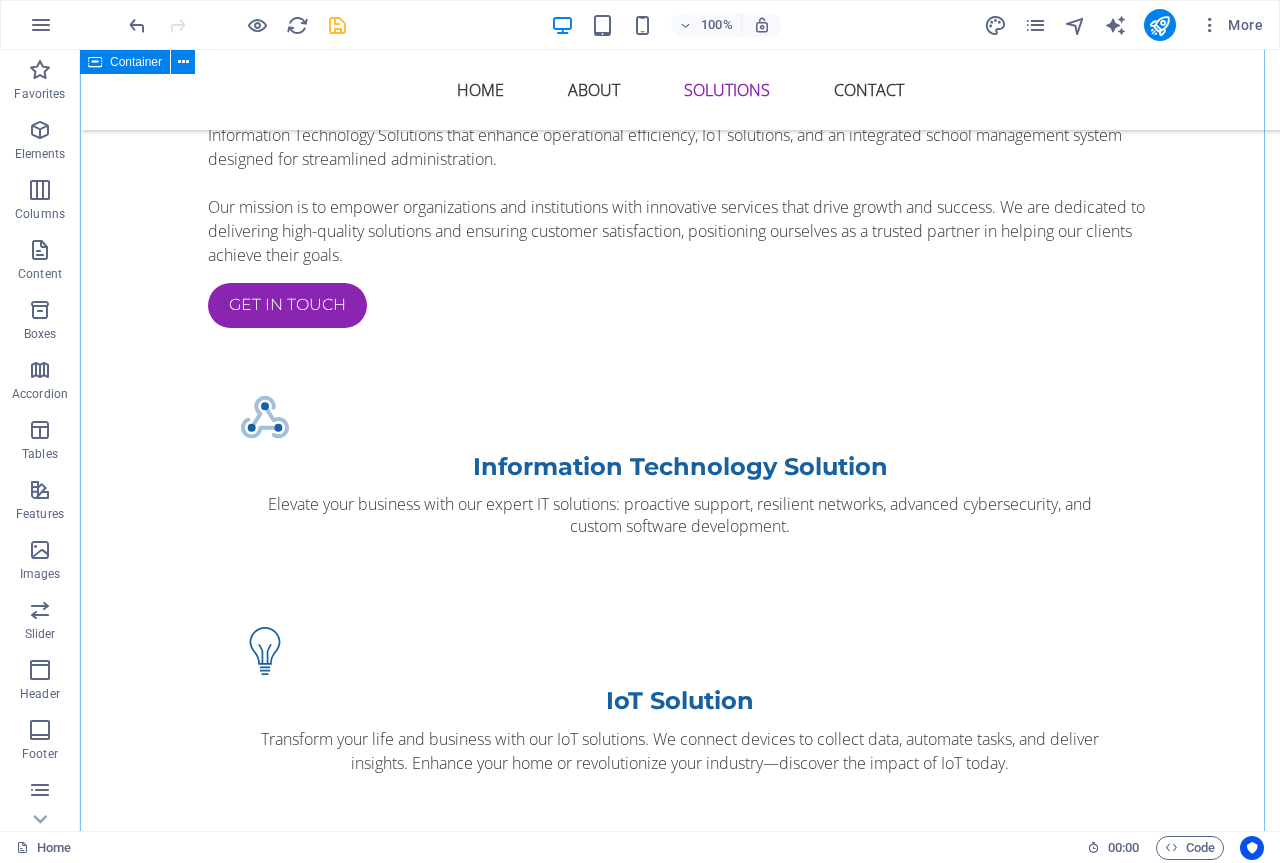 scroll, scrollTop: 2090, scrollLeft: 0, axis: vertical 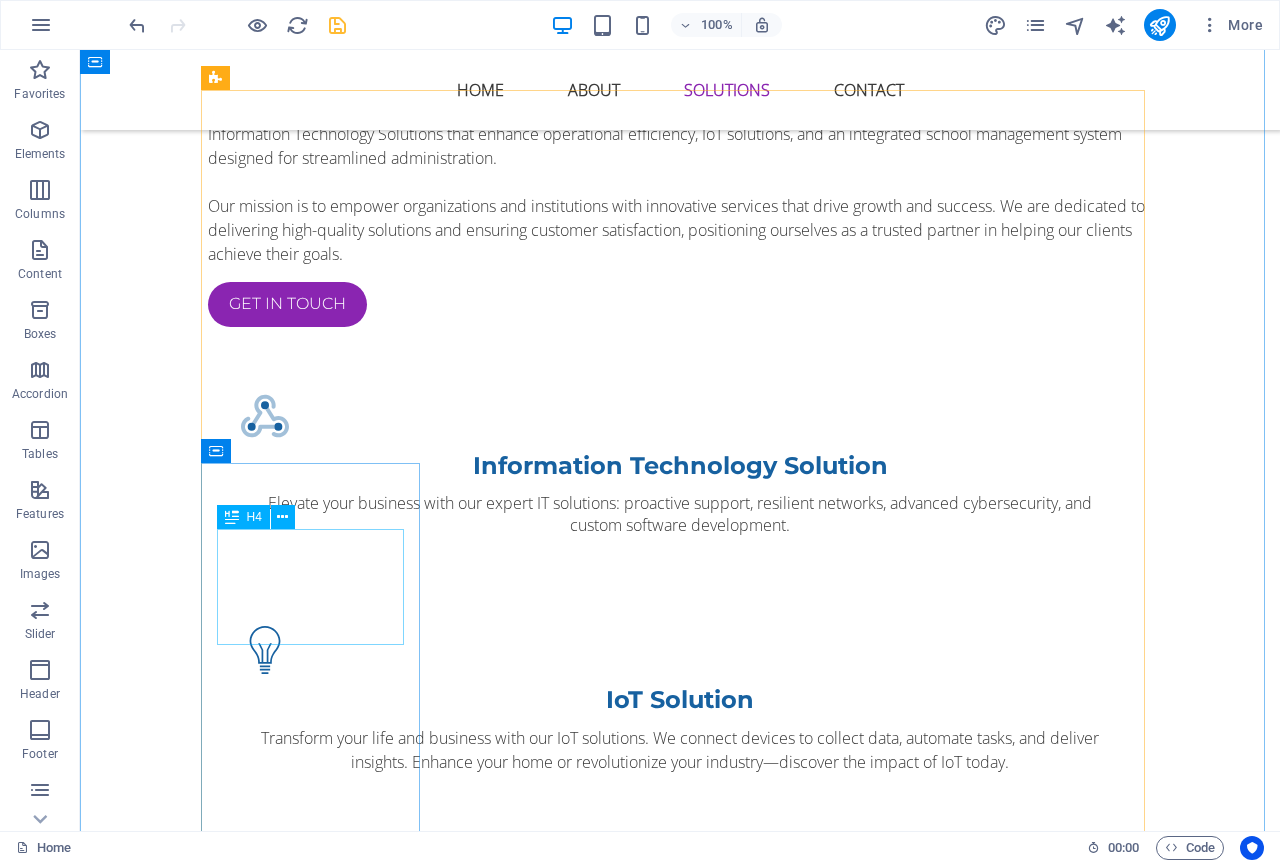 click on "Debt Collection Solution" at bounding box center (318, 2209) 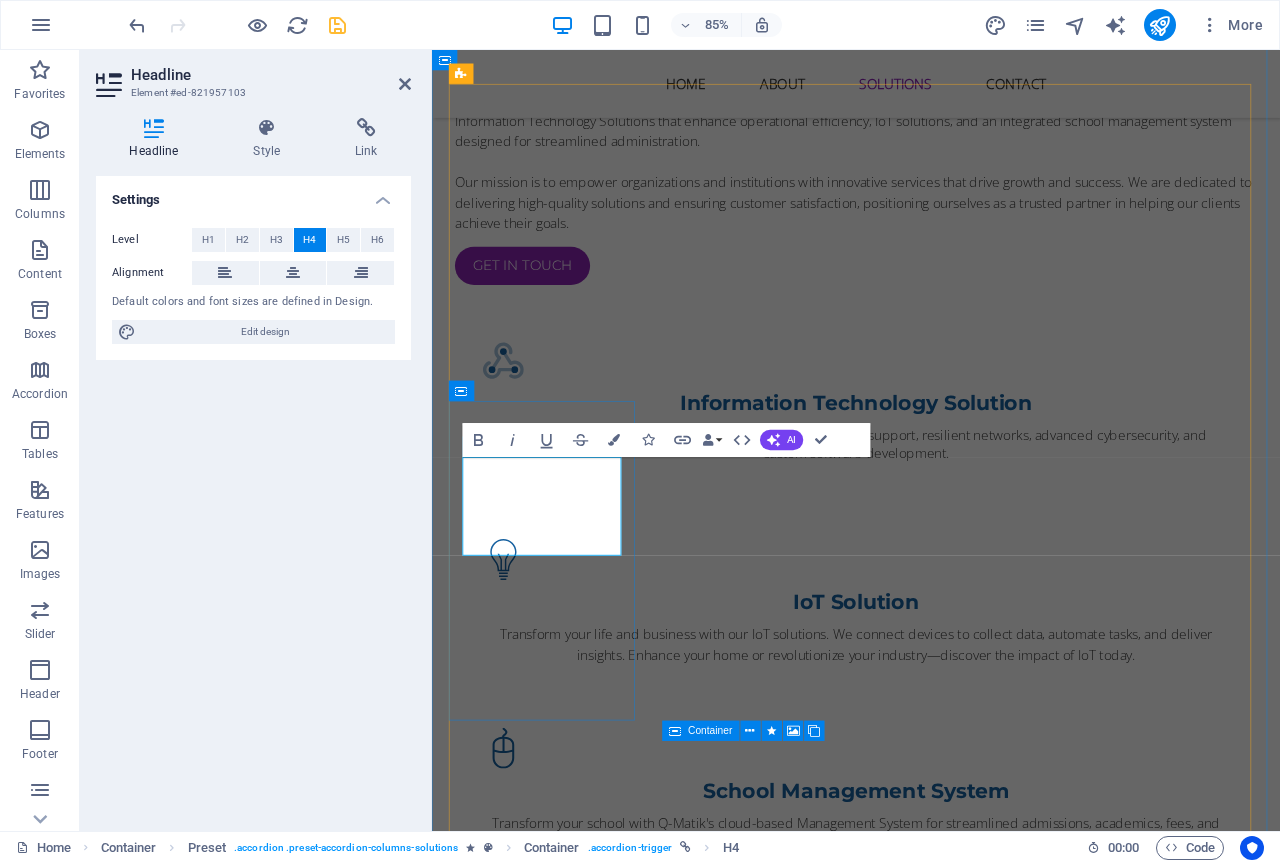 click on "Debt Collection Solution" at bounding box center (569, 2209) 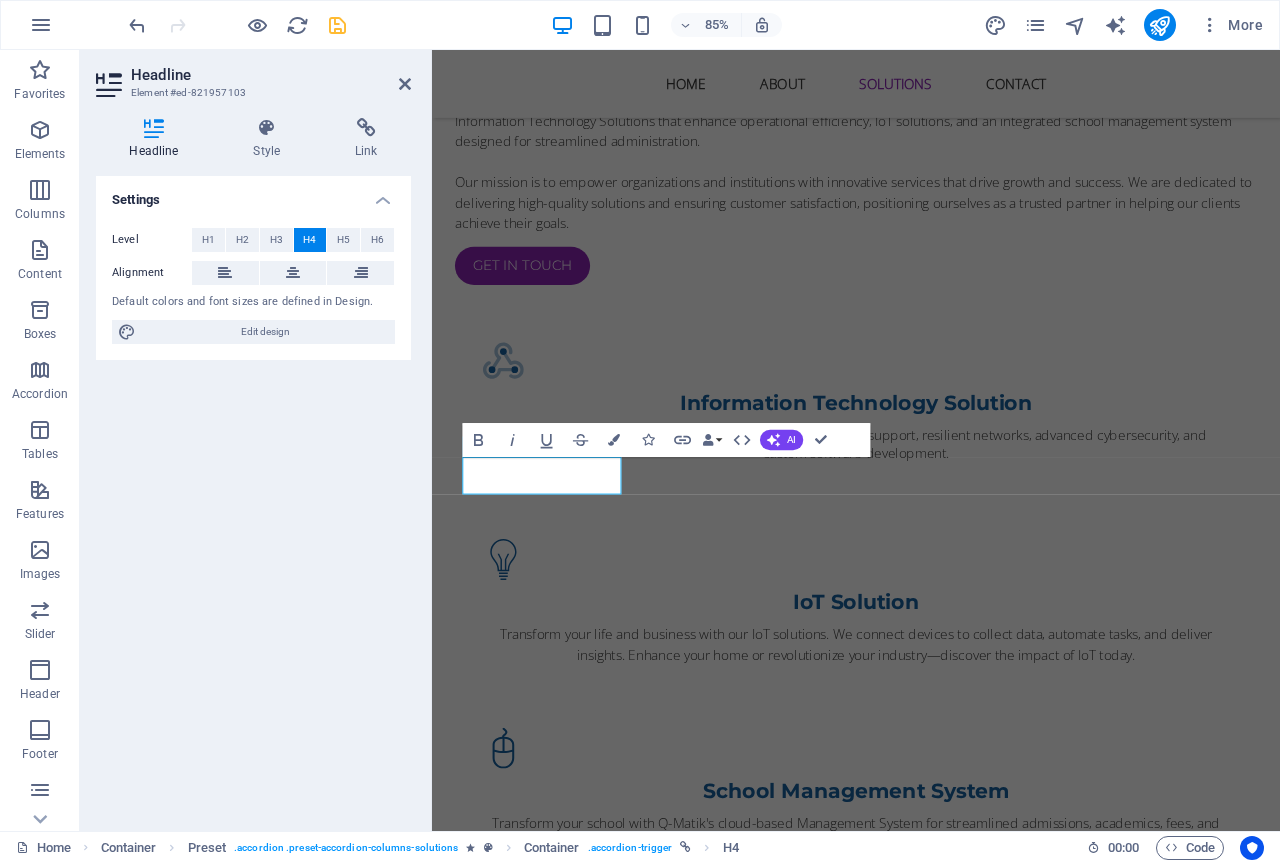 type 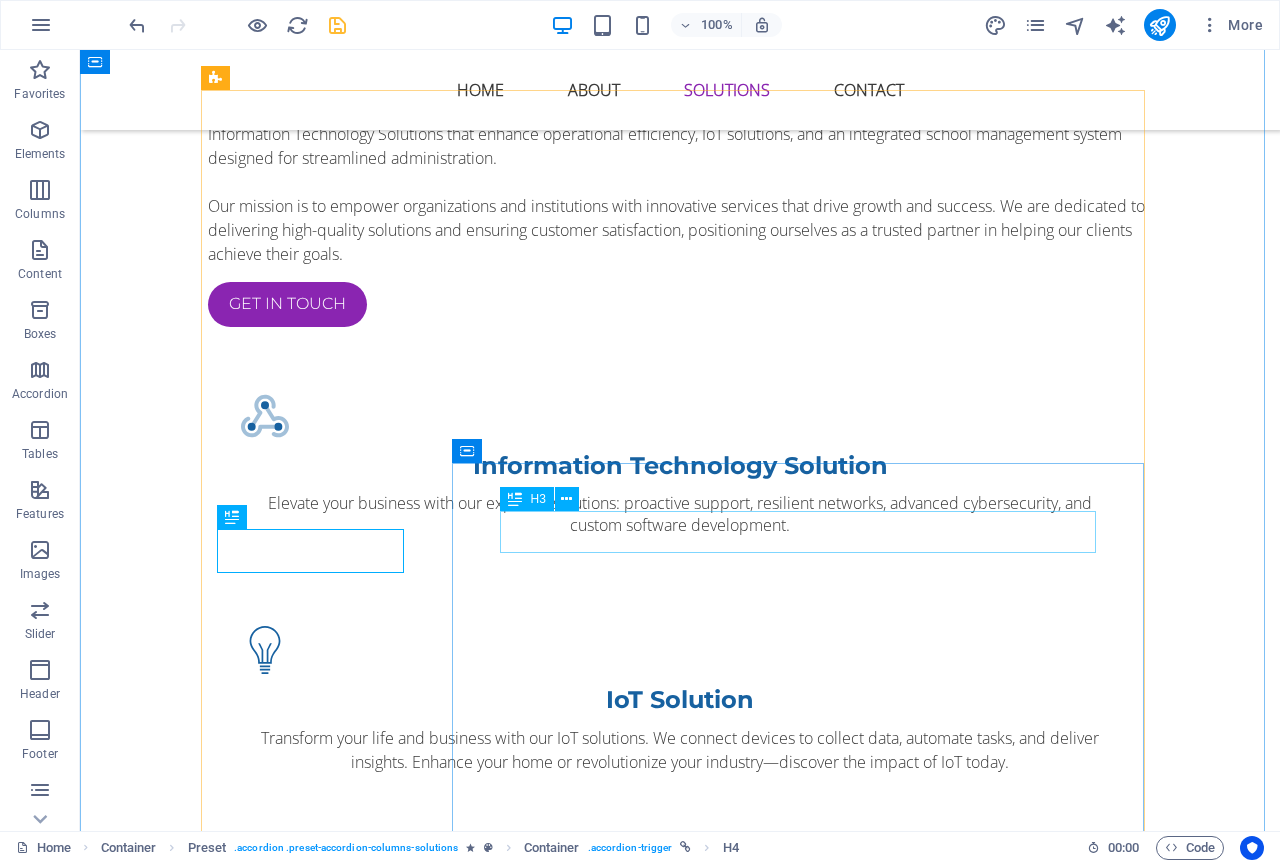 click on "Debt Collection Solution" at bounding box center [806, 2532] 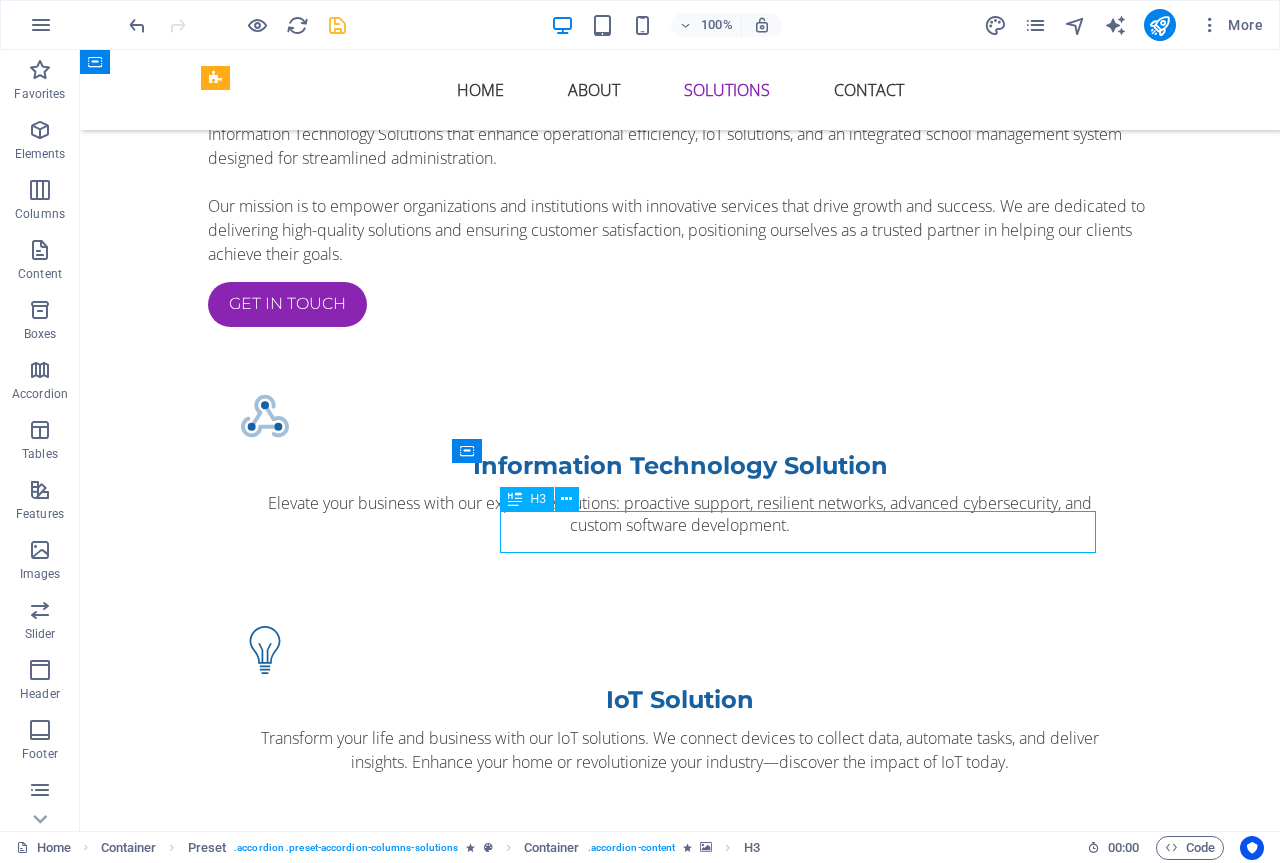 click on "Debt Collection Solution" at bounding box center [806, 2532] 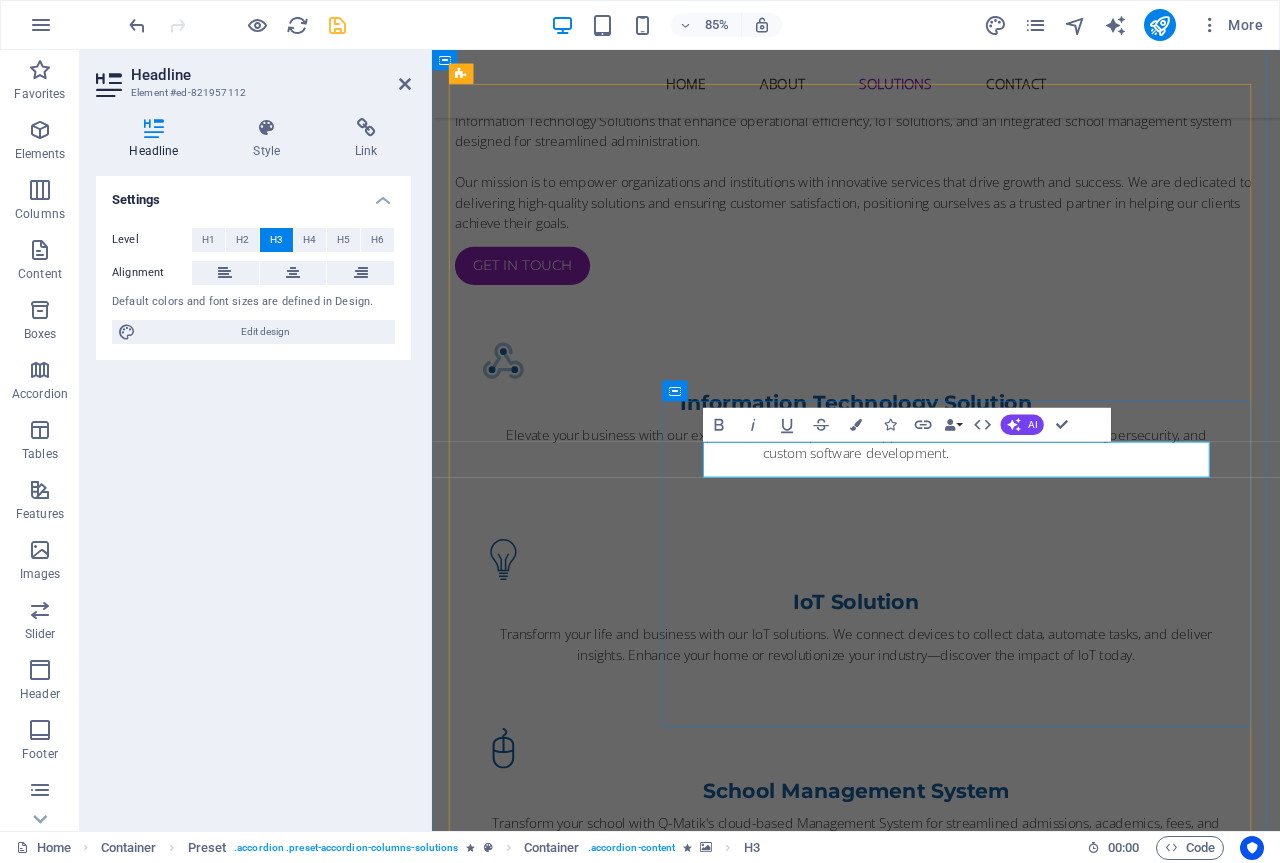 click on "Debt Collection Solution" at bounding box center (1057, 2532) 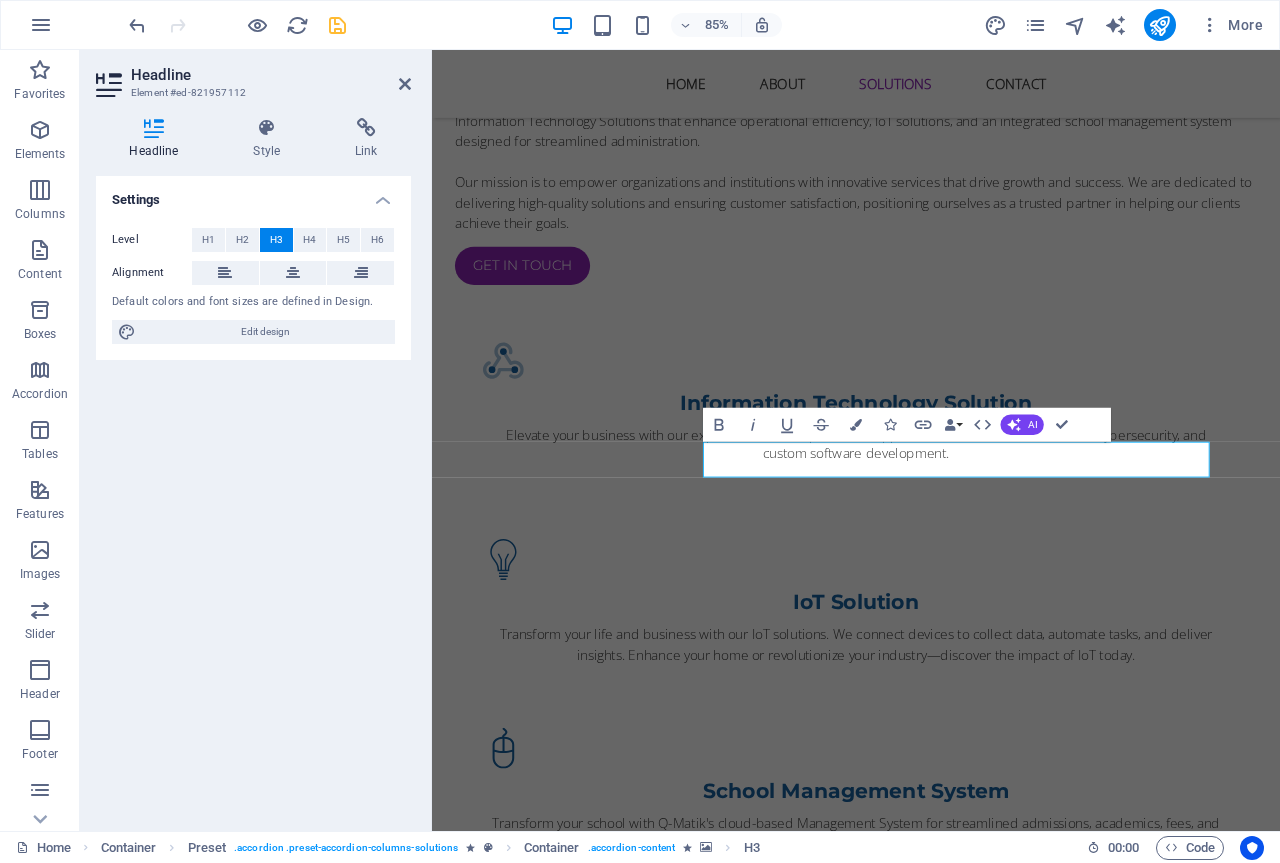 drag, startPoint x: 977, startPoint y: 535, endPoint x: 747, endPoint y: 537, distance: 230.0087 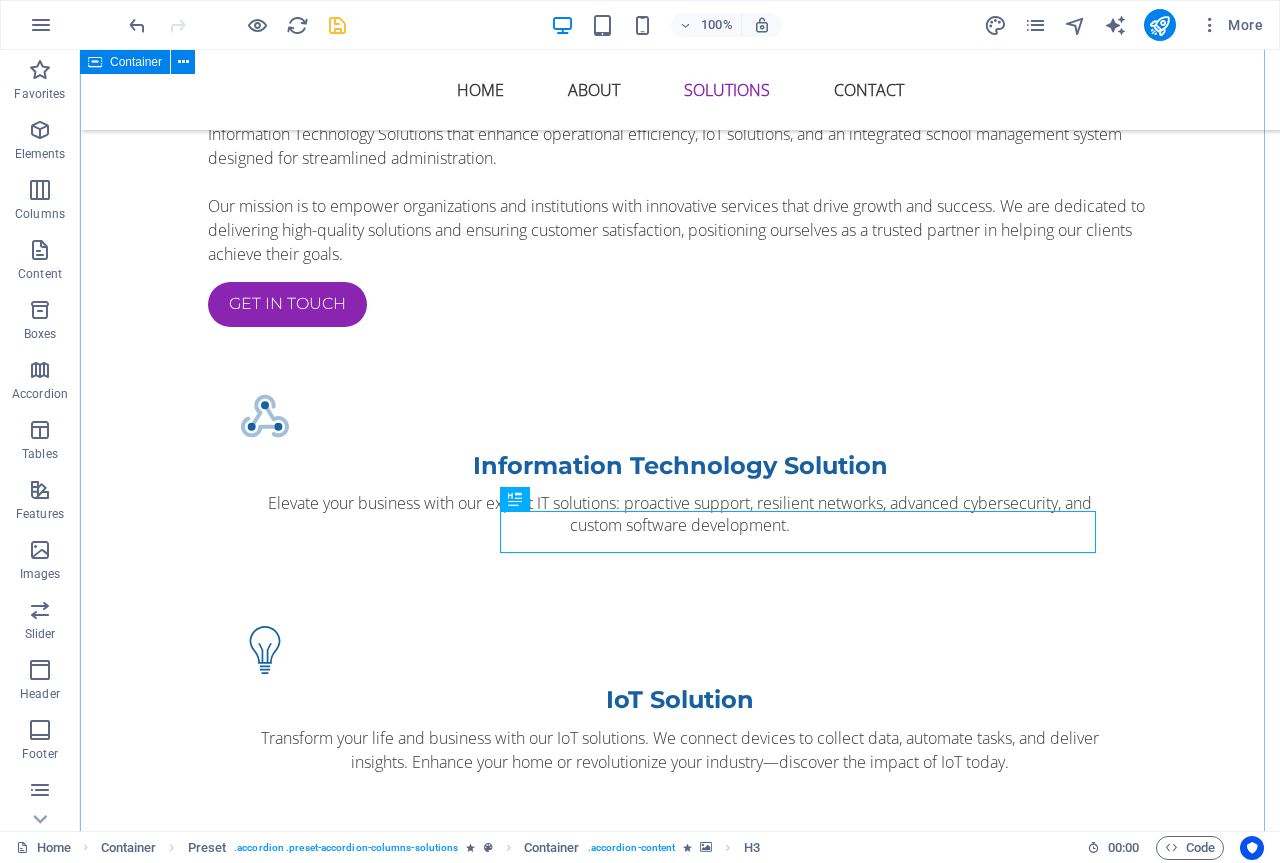 click on "All our Solutions for you Q-Matik Sdn Bhd  provides comprehensive  IT business solutions , professional  debt collection services , and integrated  school management systems  to empower your success. .fa-secondary{opacity:.4} Information Technology Solution Information Technology Solution Empowering Your Digital Future with Comprehensive IT Solutions.    We provide IT support, network solutions, cybersecurity, cloud services, software development, data management, consulting, and infrastructure management.   Our focus is on enhancing efficiency, security, cost-effectiveness, continuity, scalability, and innovation.   We cater to SMEs, large corporations, and diverse industries, including healthcare, finance, manufacturing, and retail.   With an experienced team, cutting-edge technology, tailored solutions, proactive support, and reliable, quick responses, we are committed to driving your success. IoT Solution IoT Solution Professionalism & Ethics -  Effectiveness -    Client Benefits Features Benefits" at bounding box center (680, 2419) 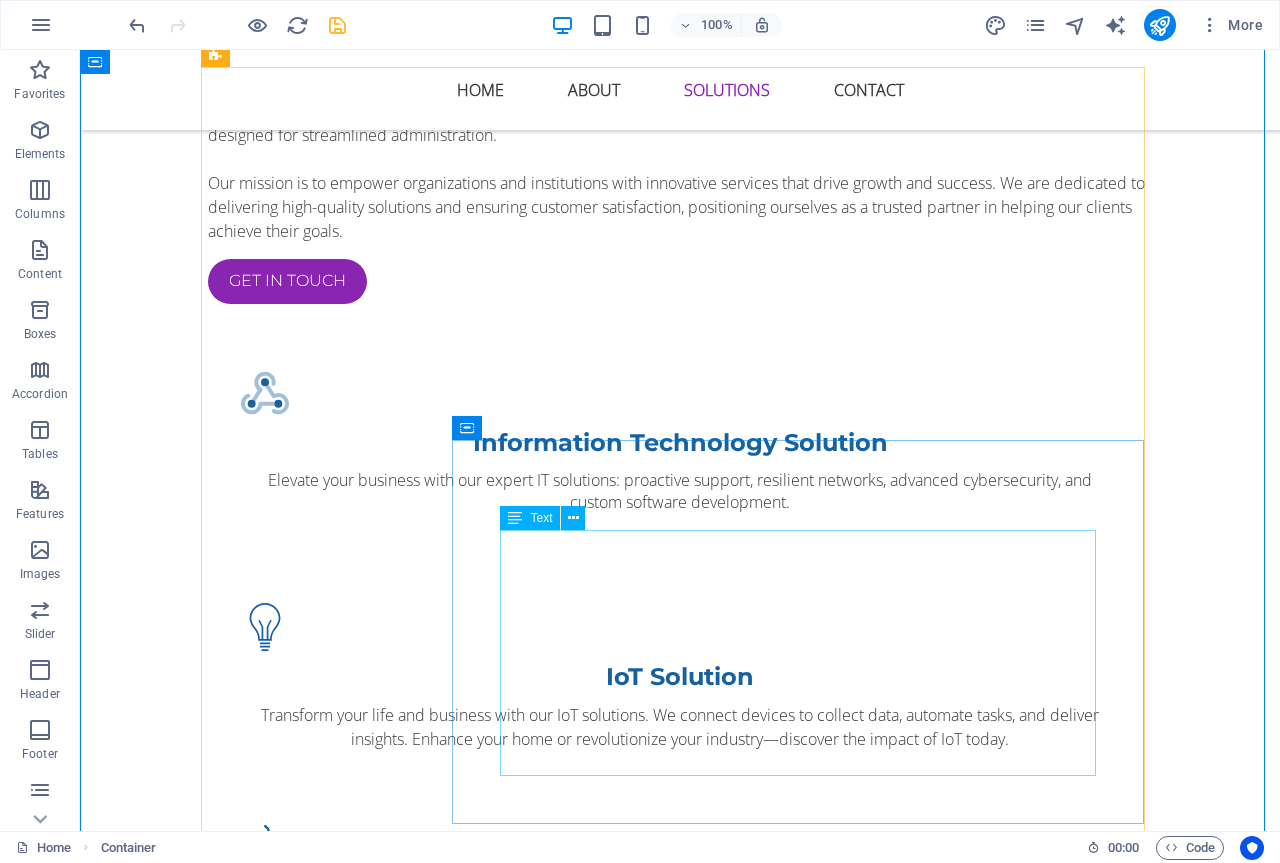 scroll, scrollTop: 2190, scrollLeft: 0, axis: vertical 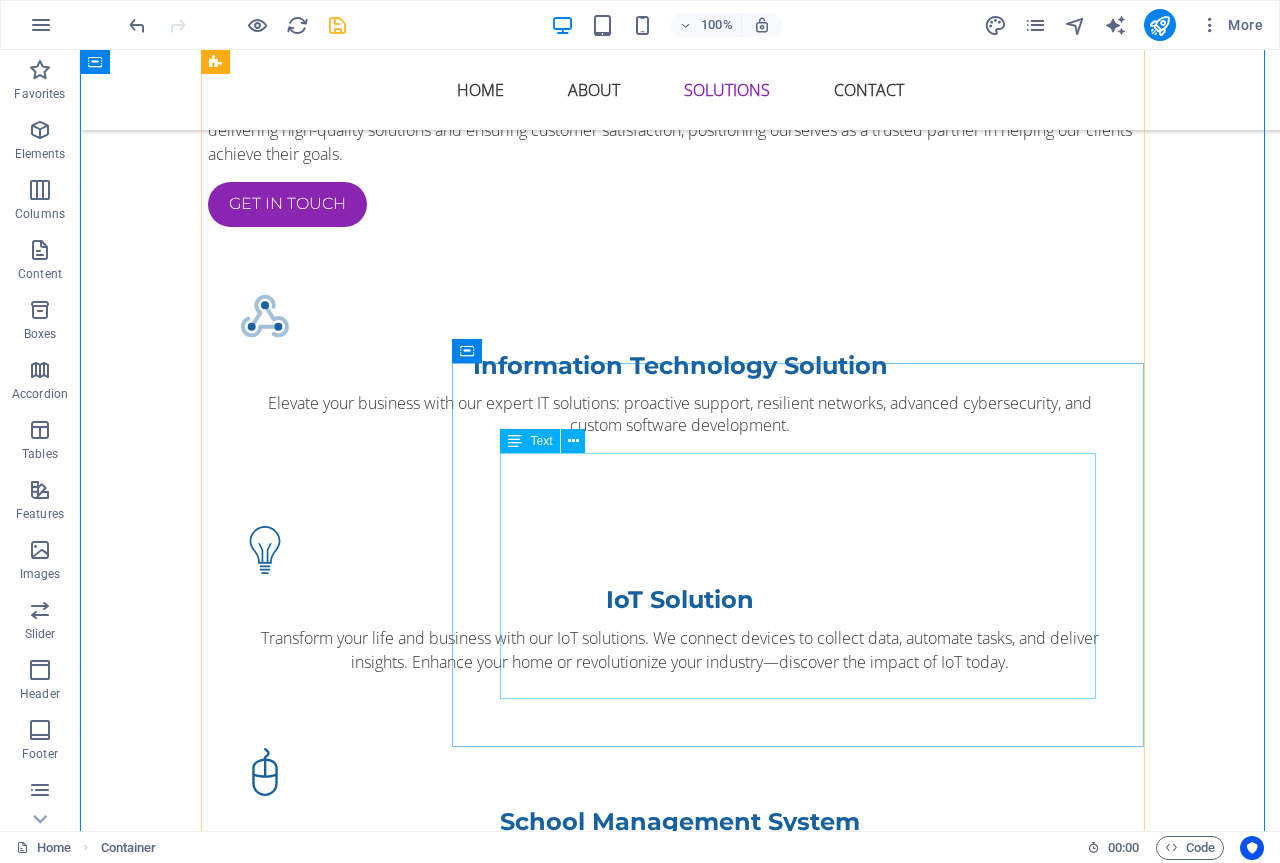 click on "Professionalism & Ethics -  Emphasize the critical importance of adhering to regulations and upholding a respectful demeanor, both essential for cultivating trust in this sensitive industry. Effectiveness -  Showcase impressive recovery rates along with optimized processes.   Client Benefits  - Detail the advantages your services provide to creditors. Offer a brief overview of the different types of debt you manage, including commercial, Consumer and B2B" at bounding box center (806, 2565) 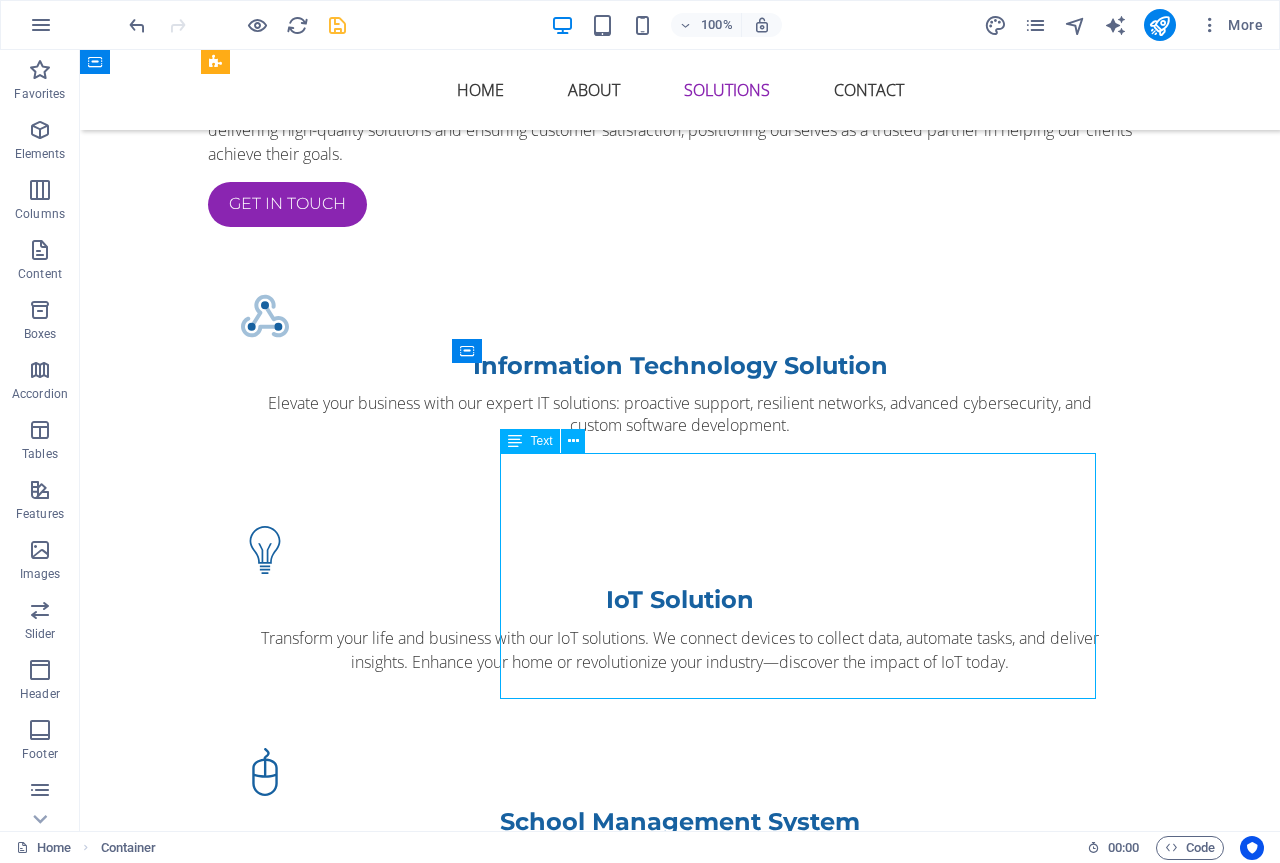 click on "Professionalism & Ethics -  Emphasize the critical importance of adhering to regulations and upholding a respectful demeanor, both essential for cultivating trust in this sensitive industry. Effectiveness -  Showcase impressive recovery rates along with optimized processes.   Client Benefits  - Detail the advantages your services provide to creditors. Offer a brief overview of the different types of debt you manage, including commercial, Consumer and B2B" at bounding box center [806, 2565] 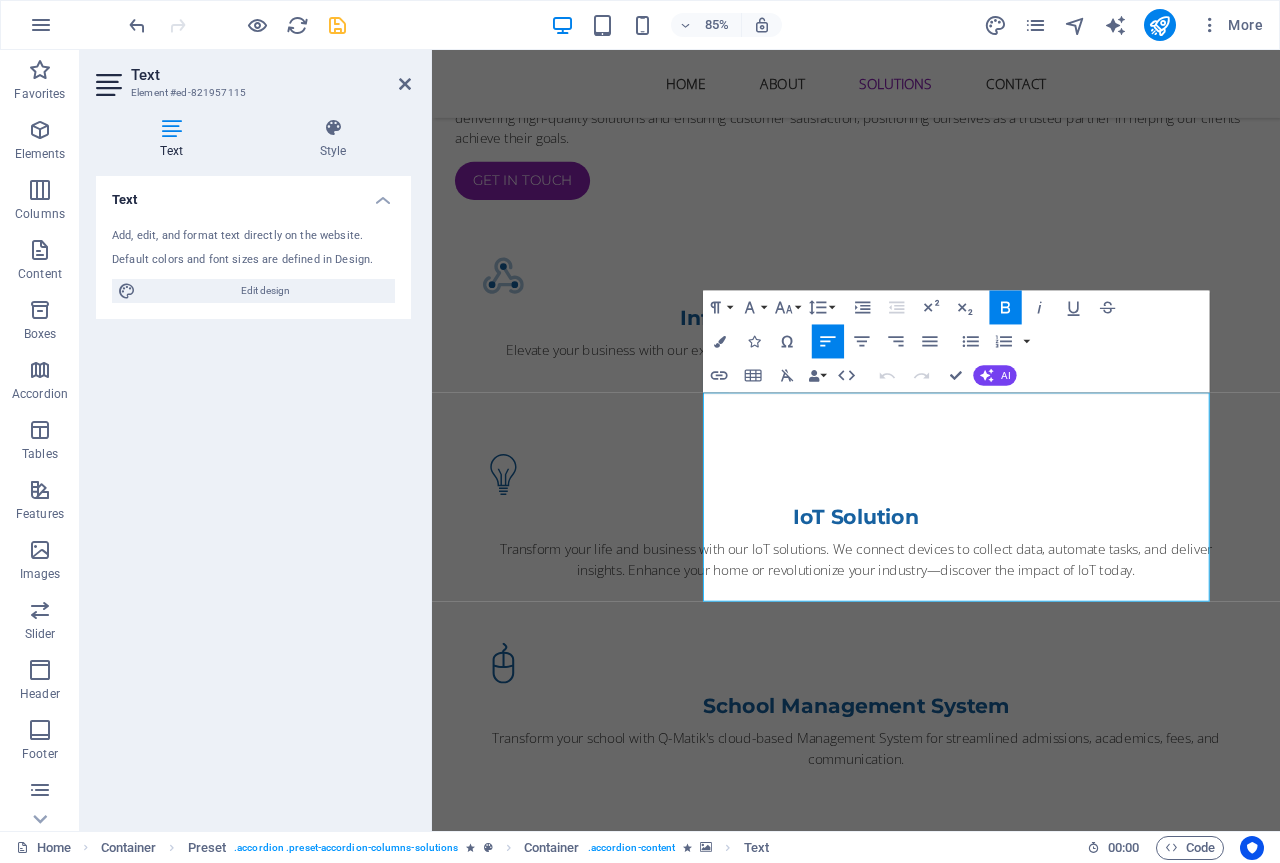 drag, startPoint x: 989, startPoint y: 684, endPoint x: 746, endPoint y: 449, distance: 338.04437 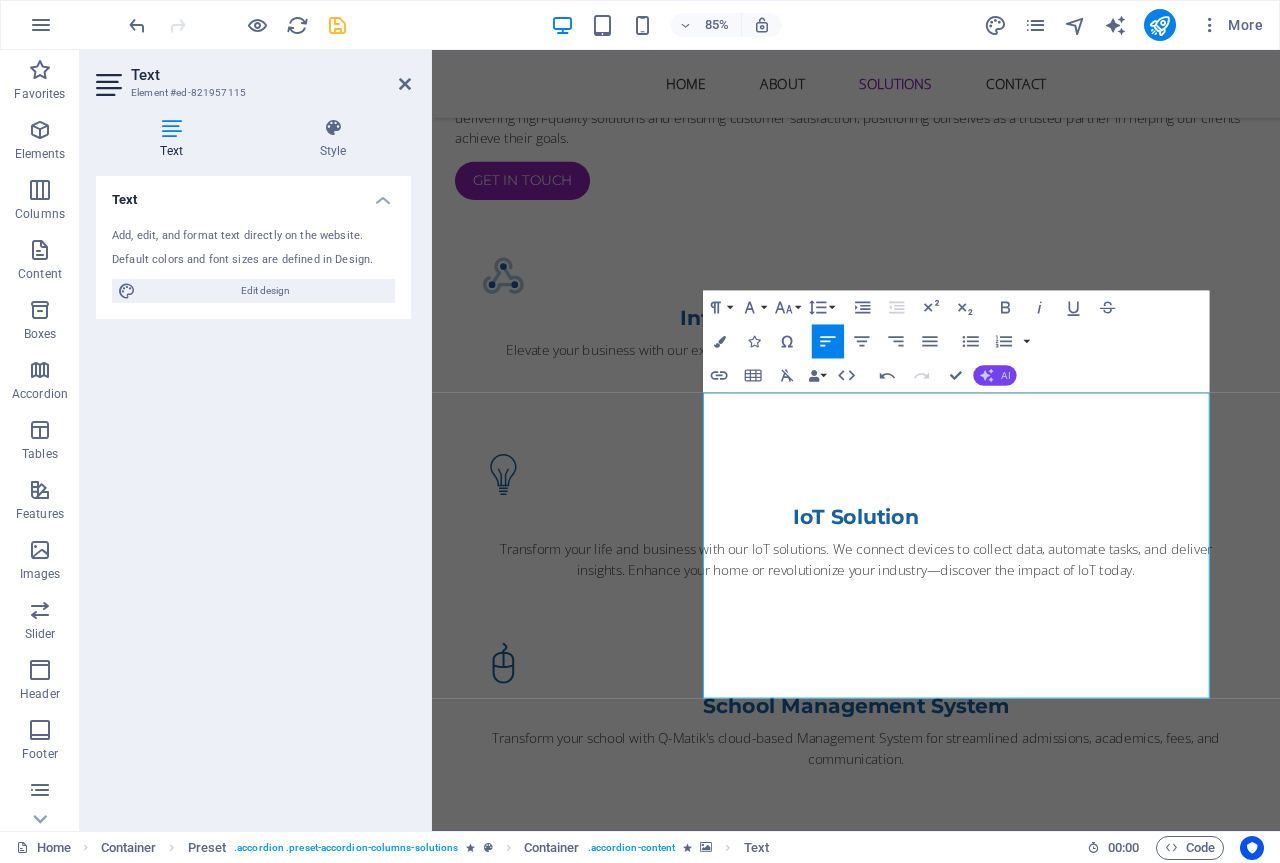click on "AI" at bounding box center [1005, 376] 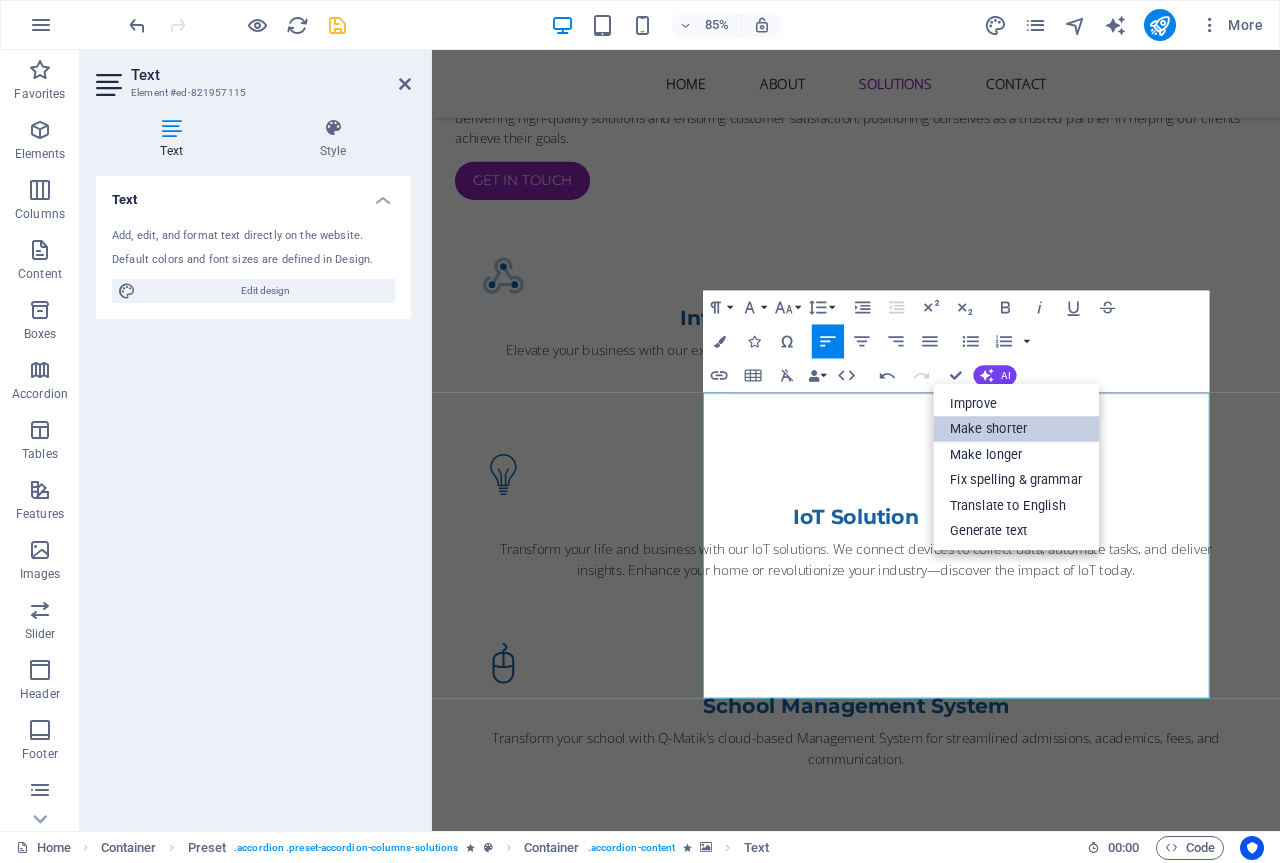 click on "Make shorter" at bounding box center [1016, 429] 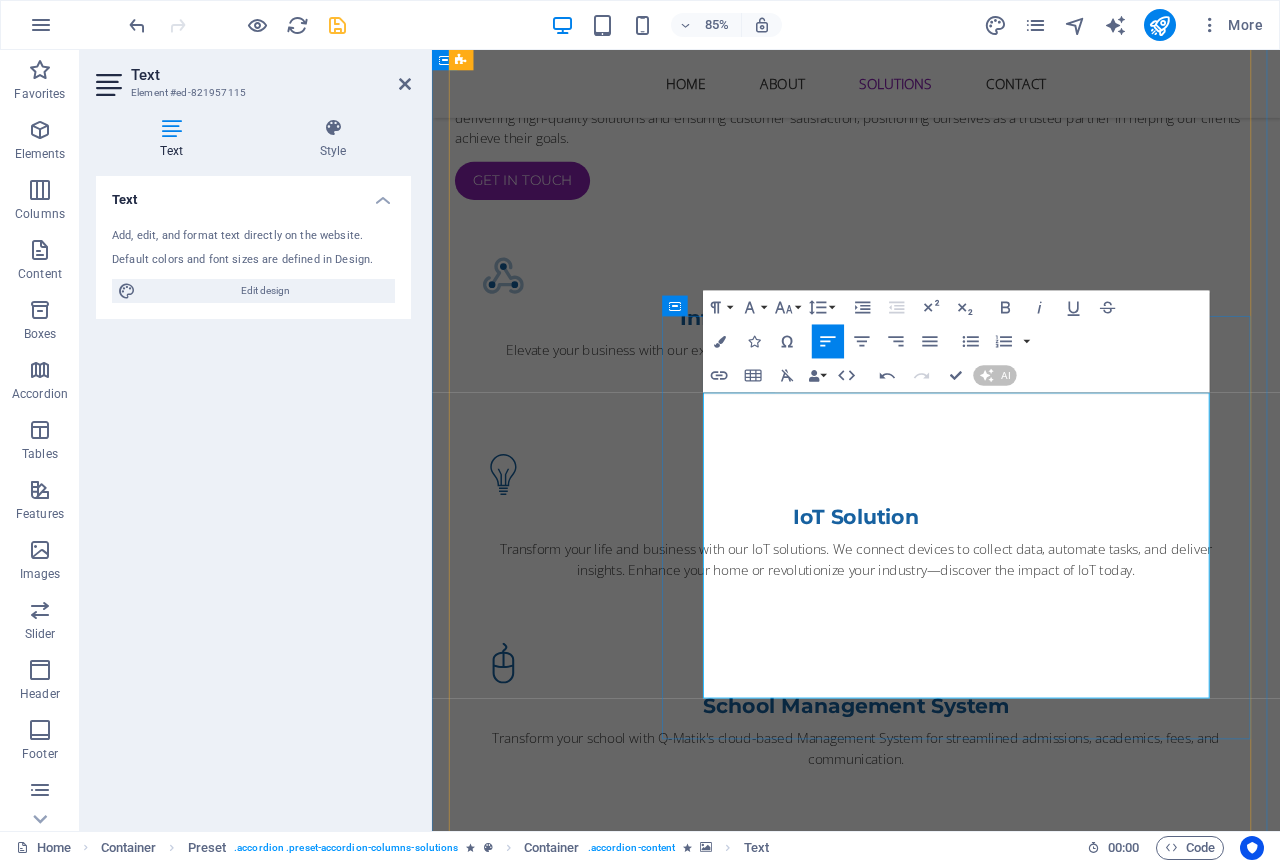 type 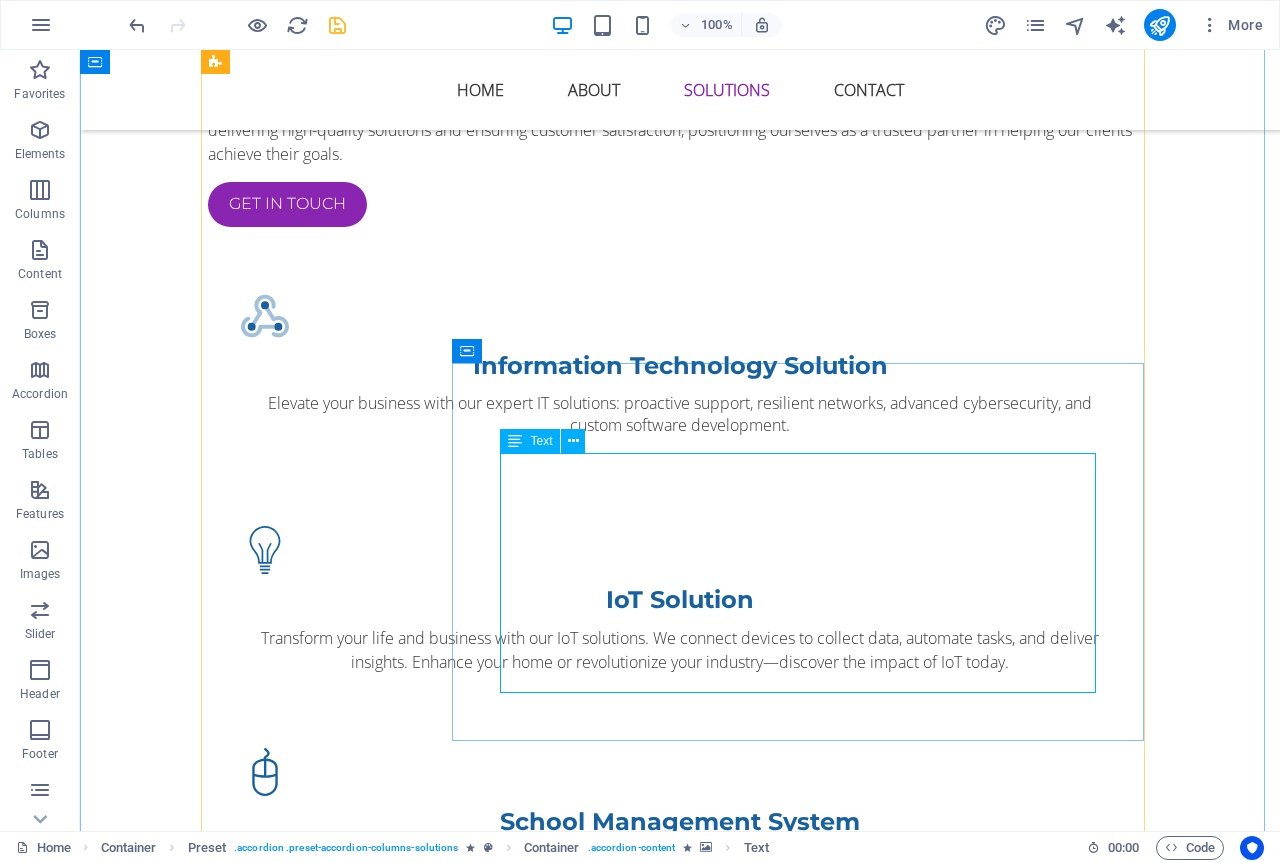 click on "We're dedicated to enhancing everyday life and business operations through smart, connected solutions. Discover how IoT harnesses interconnected devices to optimize: - **Smart Cities**: Improving urban living and public services. - **Smart Buildings**: Creating efficient, comfortable, and sustainable spaces. - **Smart Offices**: Fostering productivity and well-being. - **Smart Agriculture**: Boosting farming efficiency and yields. Explore the transformative potential of IoT." at bounding box center (806, 2567) 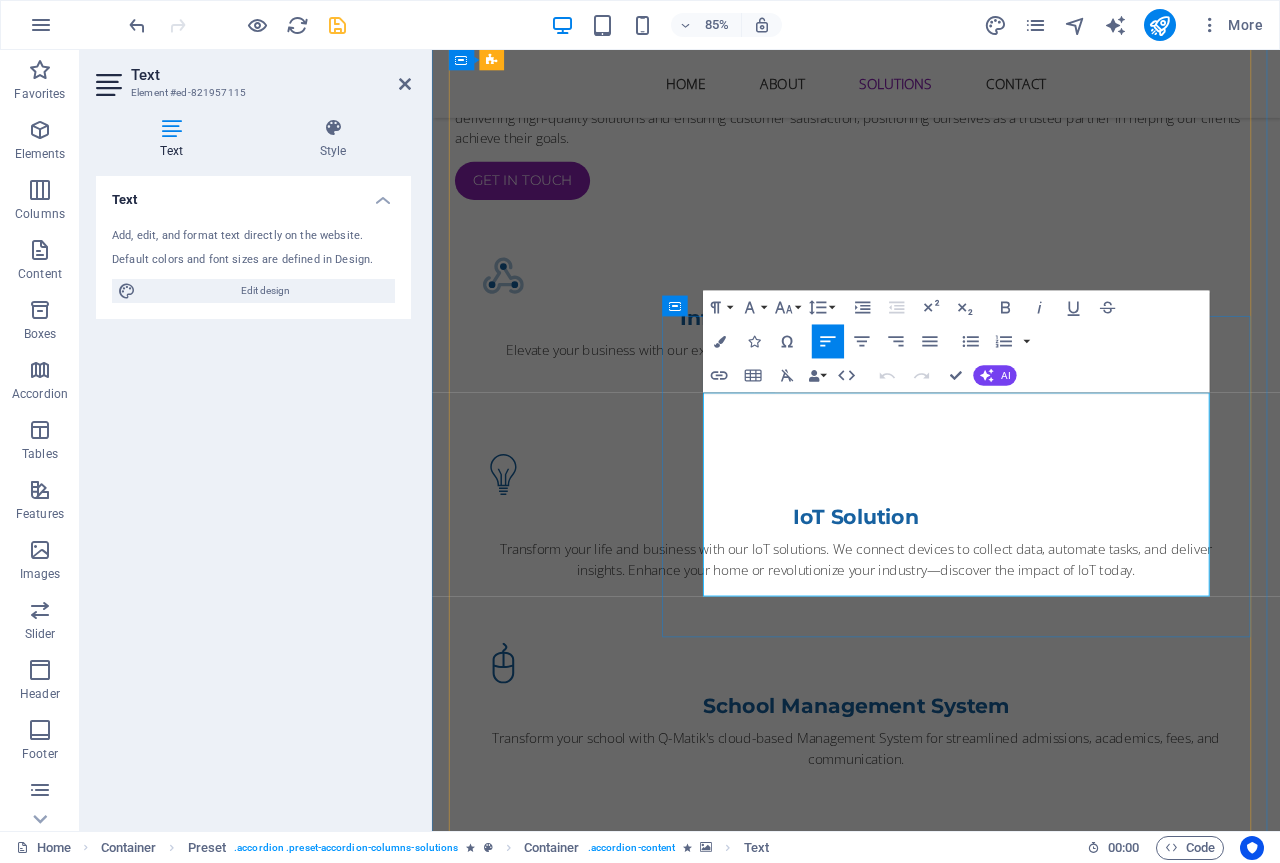 click on "We're dedicated to enhancing everyday life and business operations through smart, connected solutions. Discover how IoT harnesses interconnected devices to optimize: - **Smart Cities**: Improving urban living and public services. - **Smart Buildings**: Creating efficient, comfortable, and sustainable spaces. - **Smart Offices**: Fostering productivity and well-being. - **Smart Agriculture**: Boosting farming efficiency and yields. Explore the transformative potential of IoT." at bounding box center [1057, 2567] 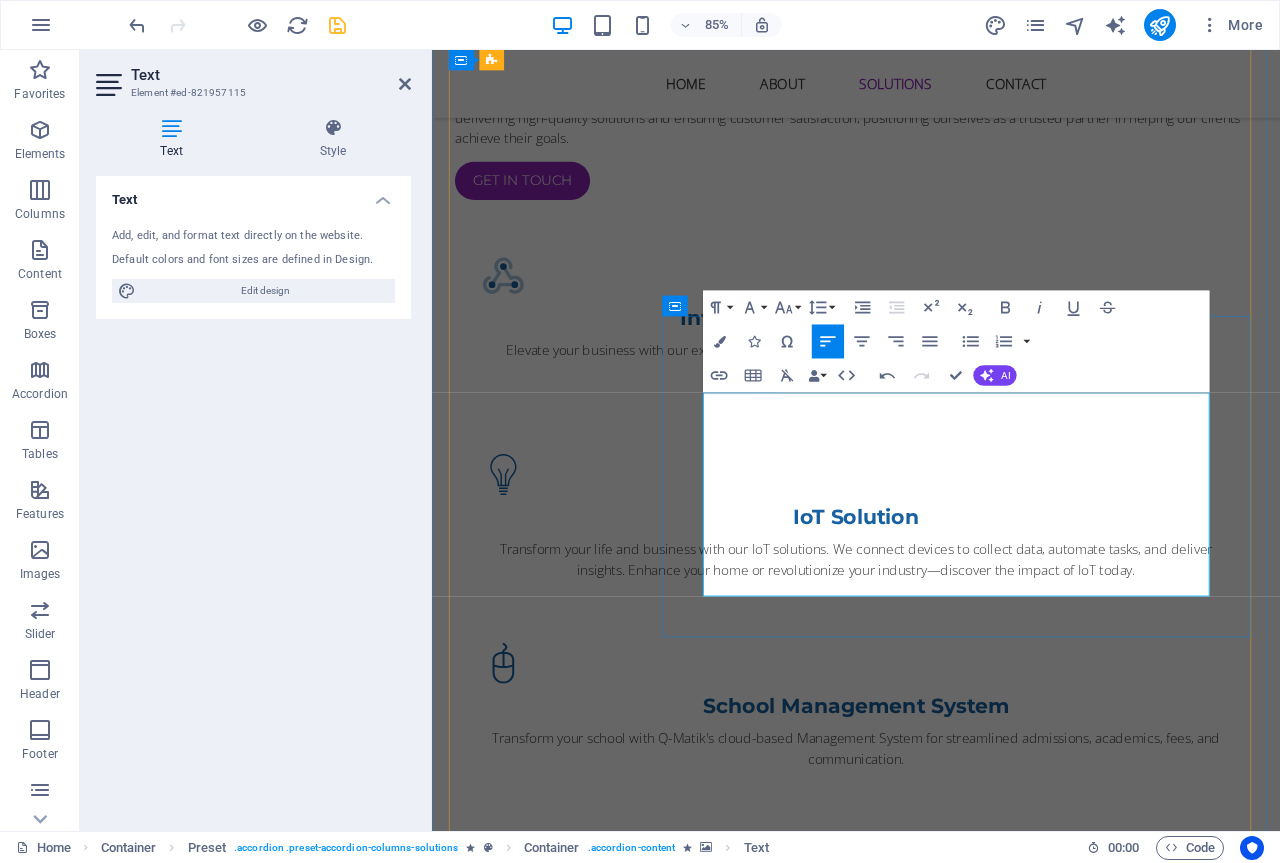 click on "We're dedicated to enhancing everyday life and business operations through smart, connected solutions. Discover how IoT harnesses interconnected devices to optimize: Smart Cities**: Improving urban living and public services. Smart Buildings**: Creating efficient, comfortable, and sustainable spaces. Smart Offices**: Fostering productivity and well-being. Smart Agriculture**: Boosting farming efficiency and yields. Explore the transformative potential of IoT." at bounding box center (1057, 2567) 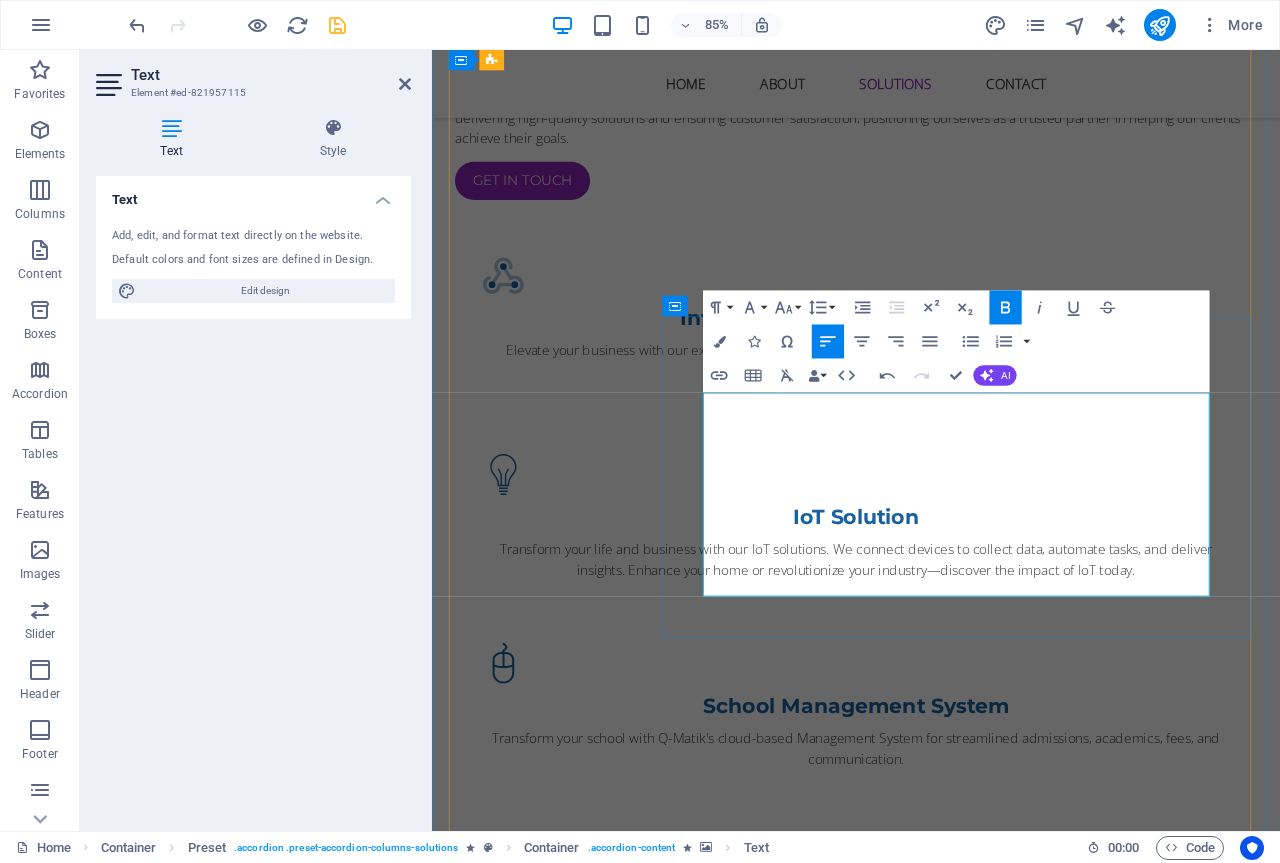 drag, startPoint x: 864, startPoint y: 586, endPoint x: 888, endPoint y: 584, distance: 24.083189 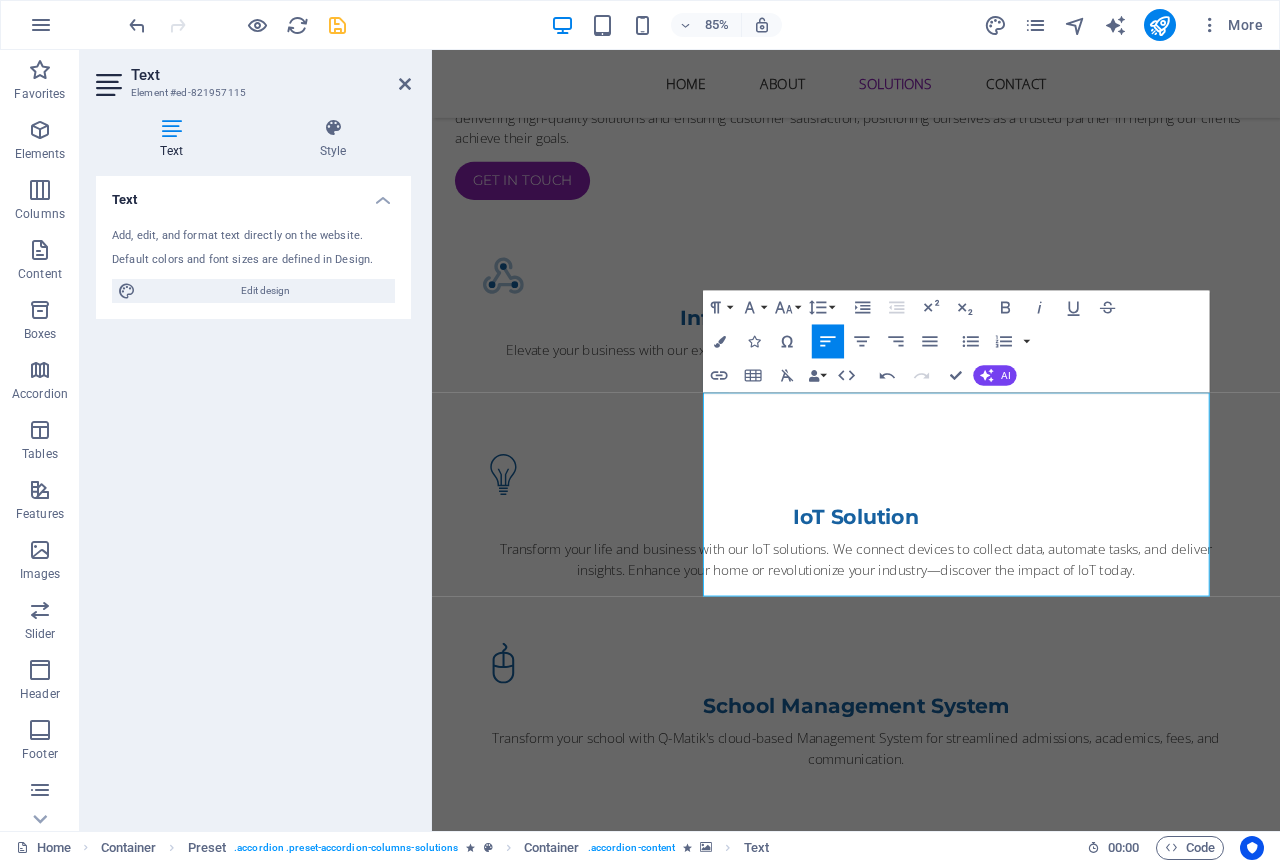 drag, startPoint x: 873, startPoint y: 582, endPoint x: 743, endPoint y: 582, distance: 130 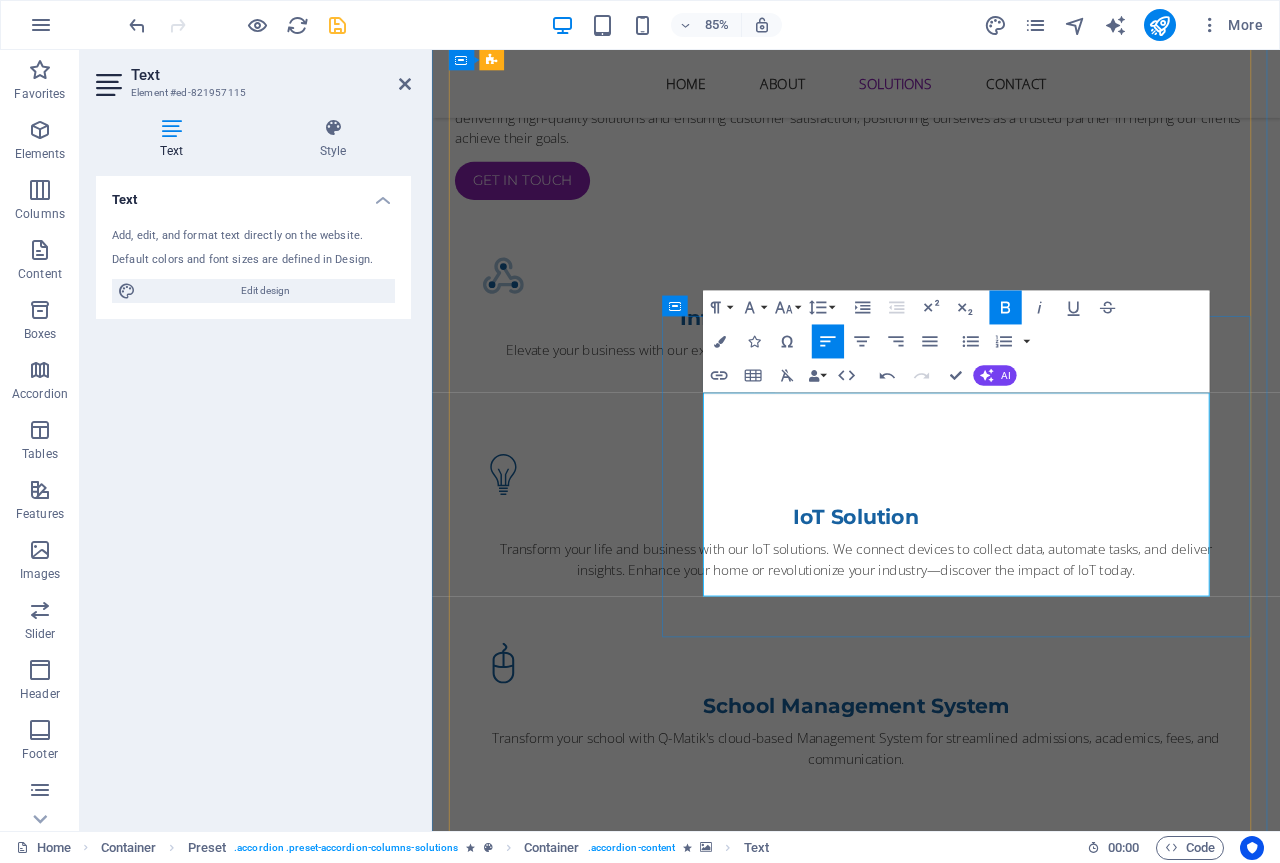 drag, startPoint x: 847, startPoint y: 562, endPoint x: 828, endPoint y: 557, distance: 19.646883 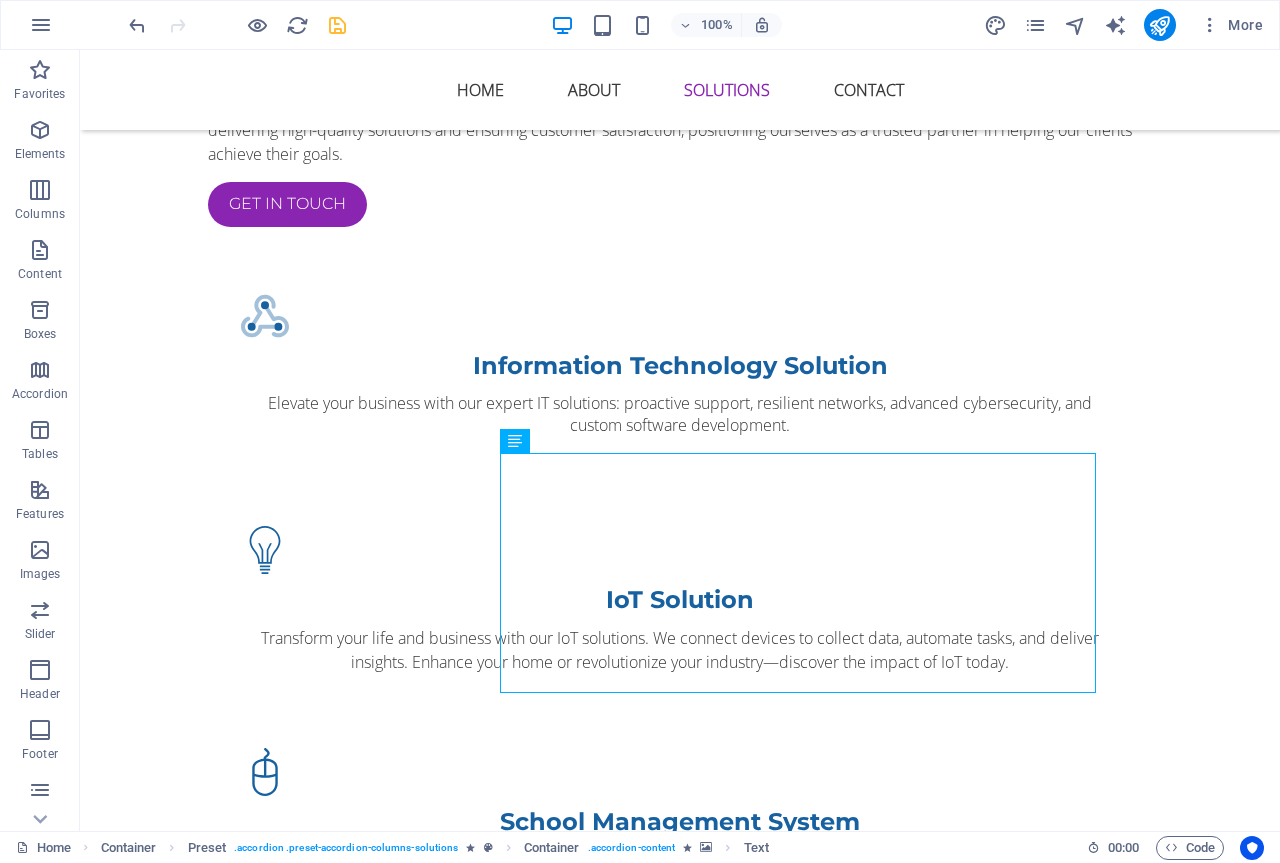 click at bounding box center (806, 2168) 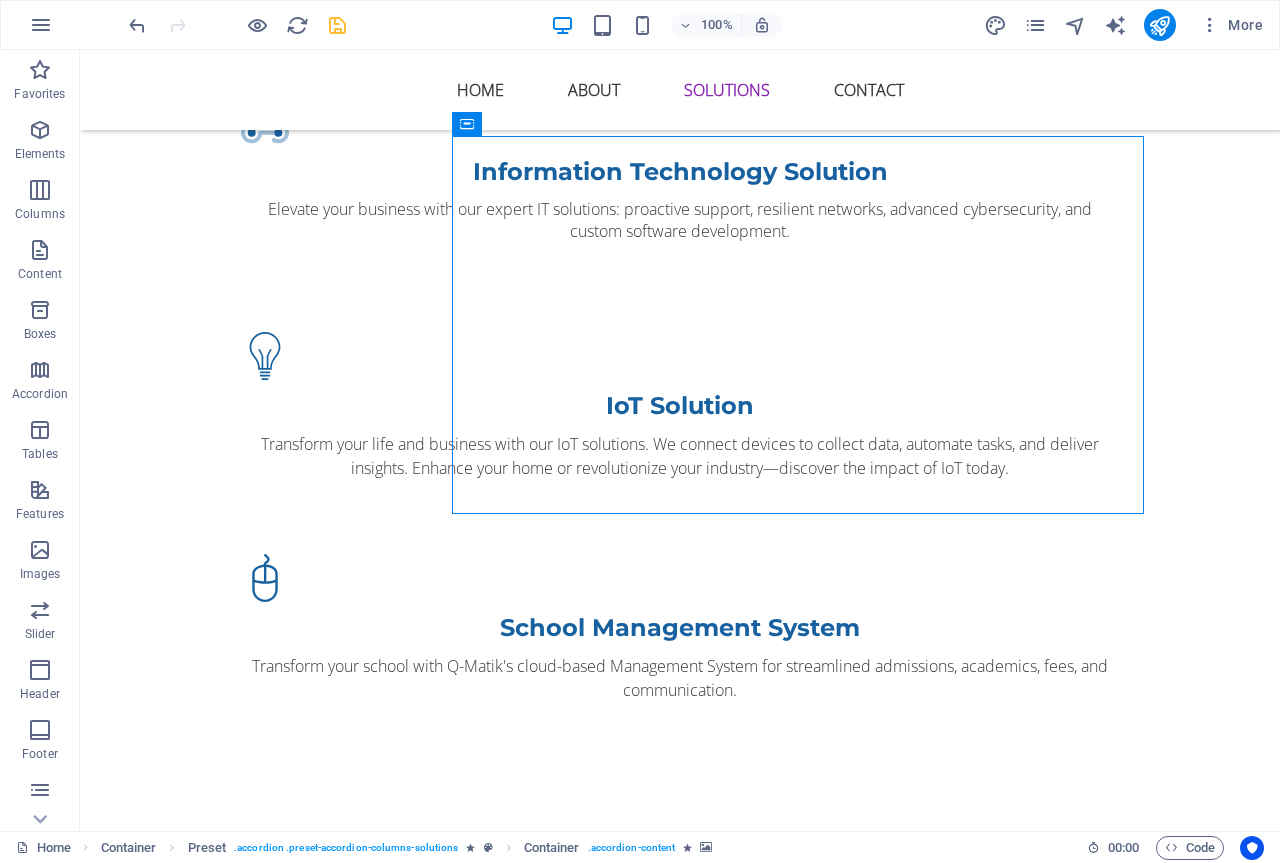 scroll, scrollTop: 2431, scrollLeft: 0, axis: vertical 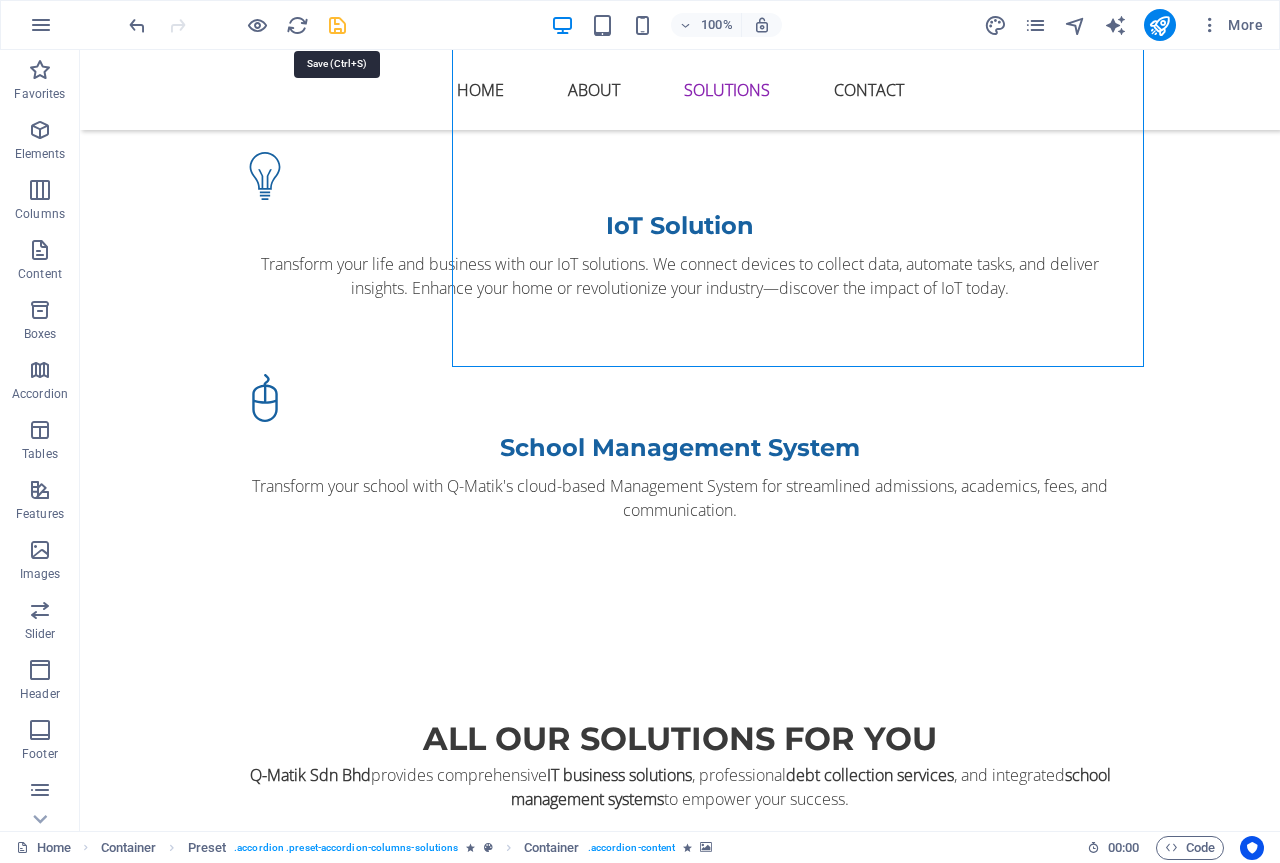 click at bounding box center (337, 25) 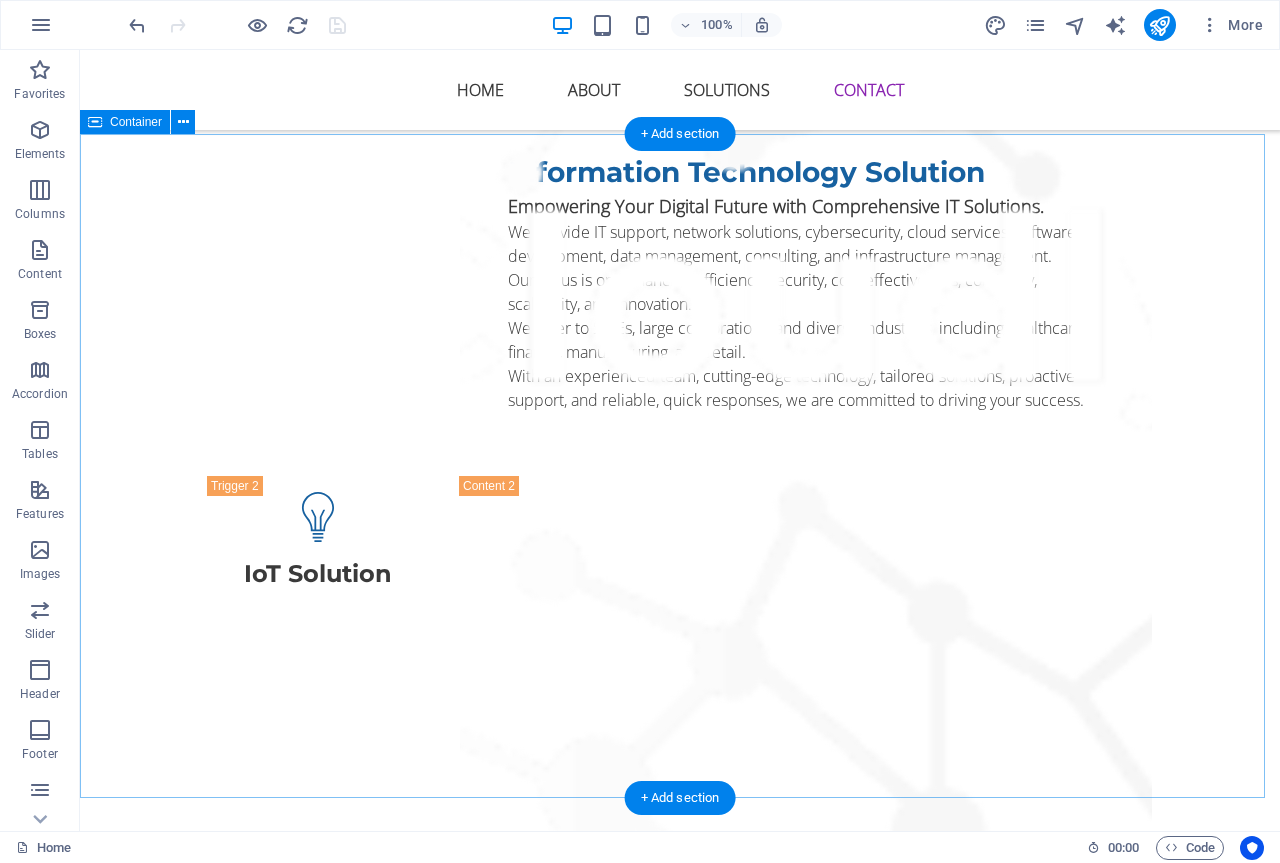 scroll, scrollTop: 3664, scrollLeft: 0, axis: vertical 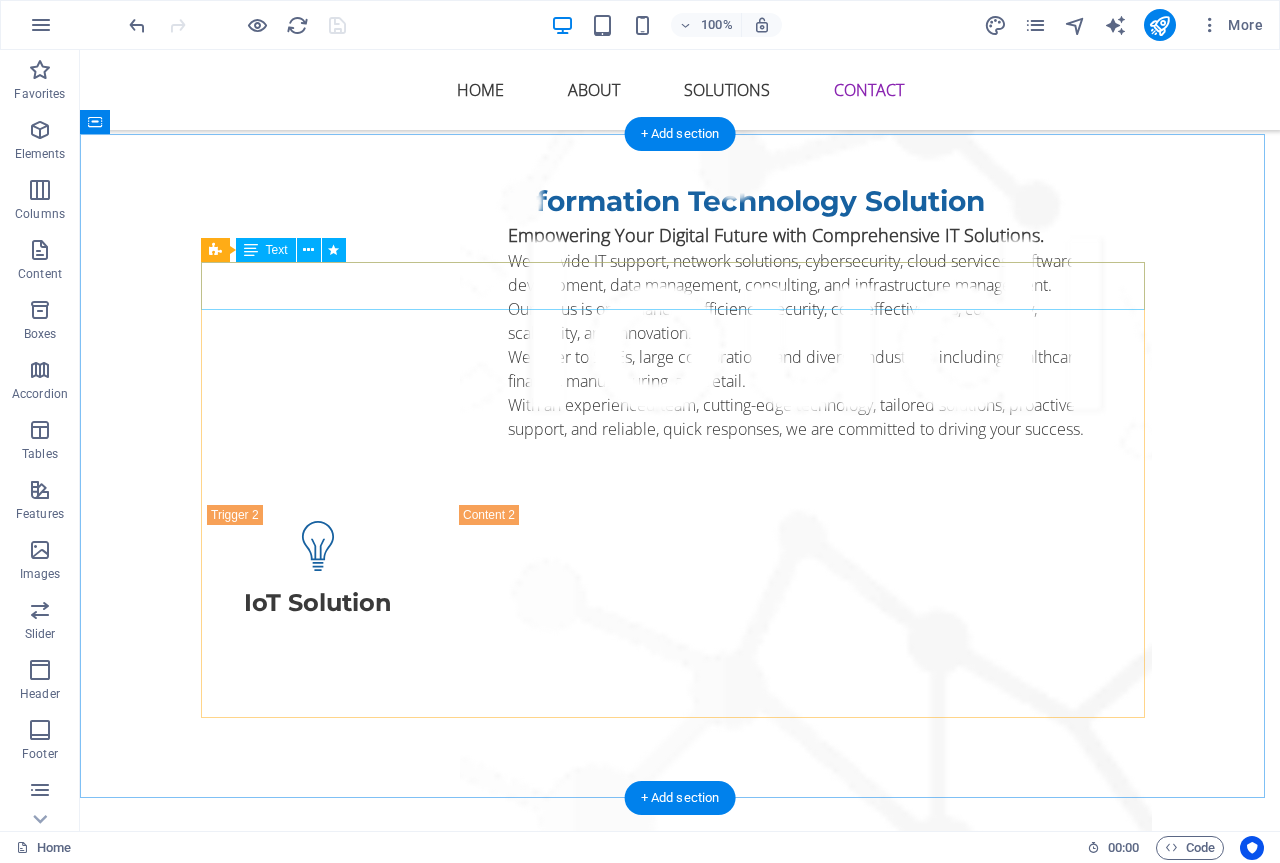 click on "For any inquiries regarding our IT business solutions, debt collection services, or school management systems, please do not hesitate to reach out to us." at bounding box center (680, 3089) 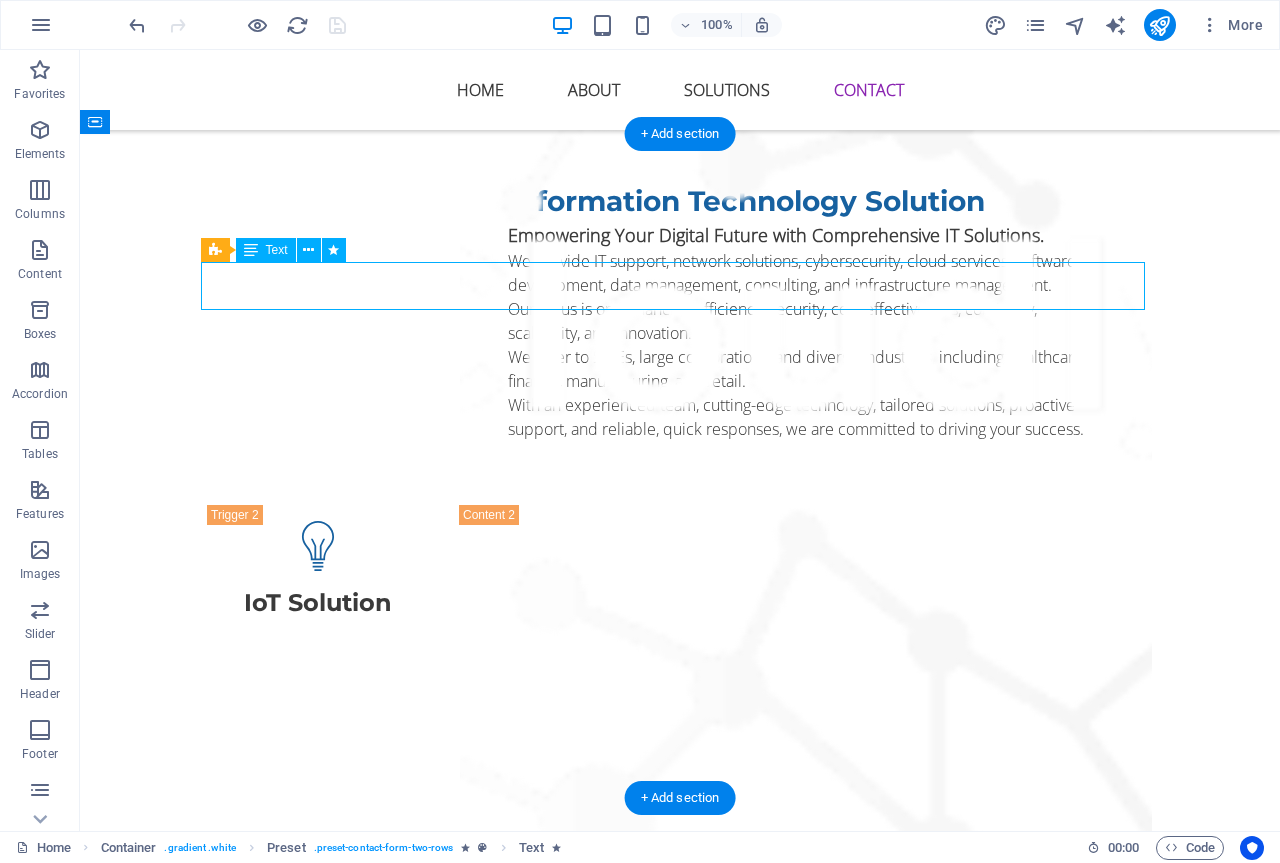 click on "For any inquiries regarding our IT business solutions, debt collection services, or school management systems, please do not hesitate to reach out to us." at bounding box center [680, 3089] 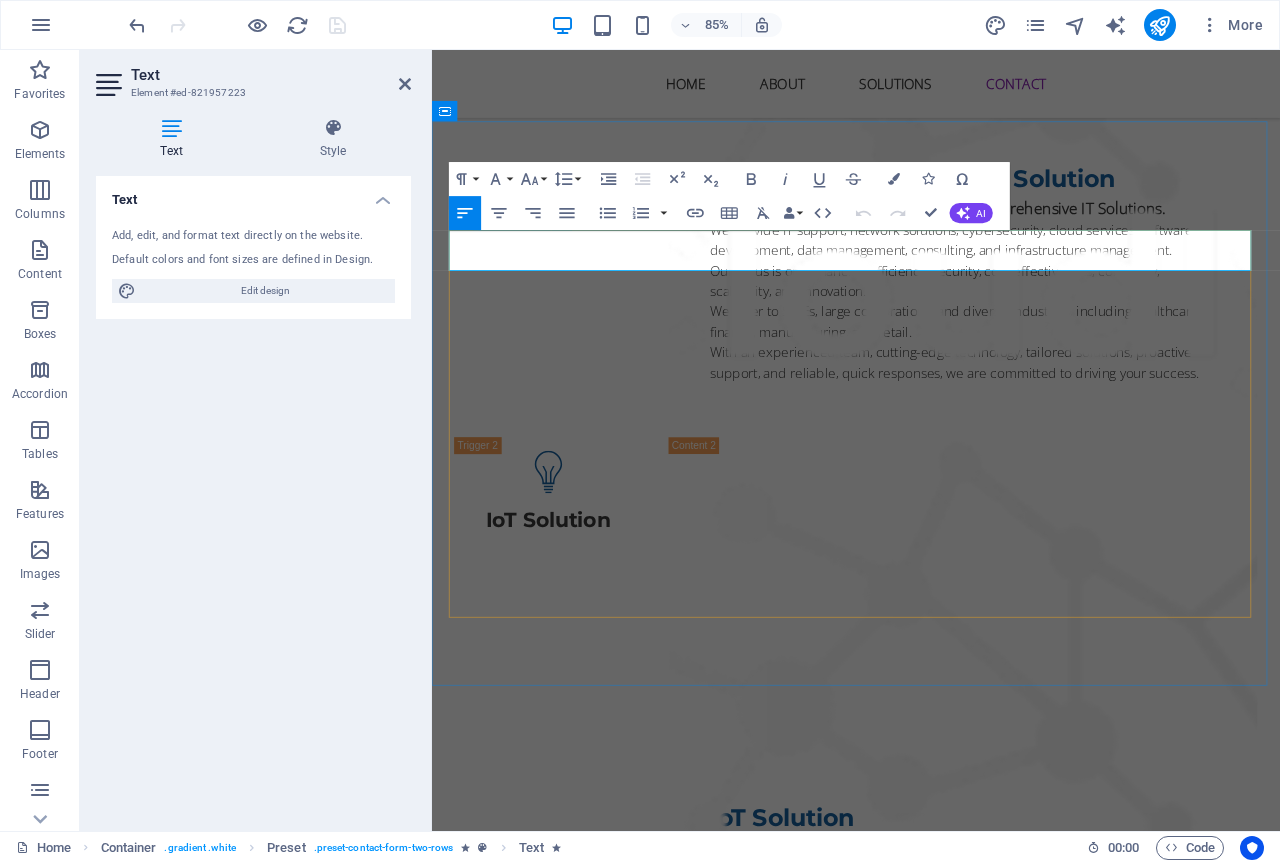 drag, startPoint x: 836, startPoint y: 280, endPoint x: 1000, endPoint y: 280, distance: 164 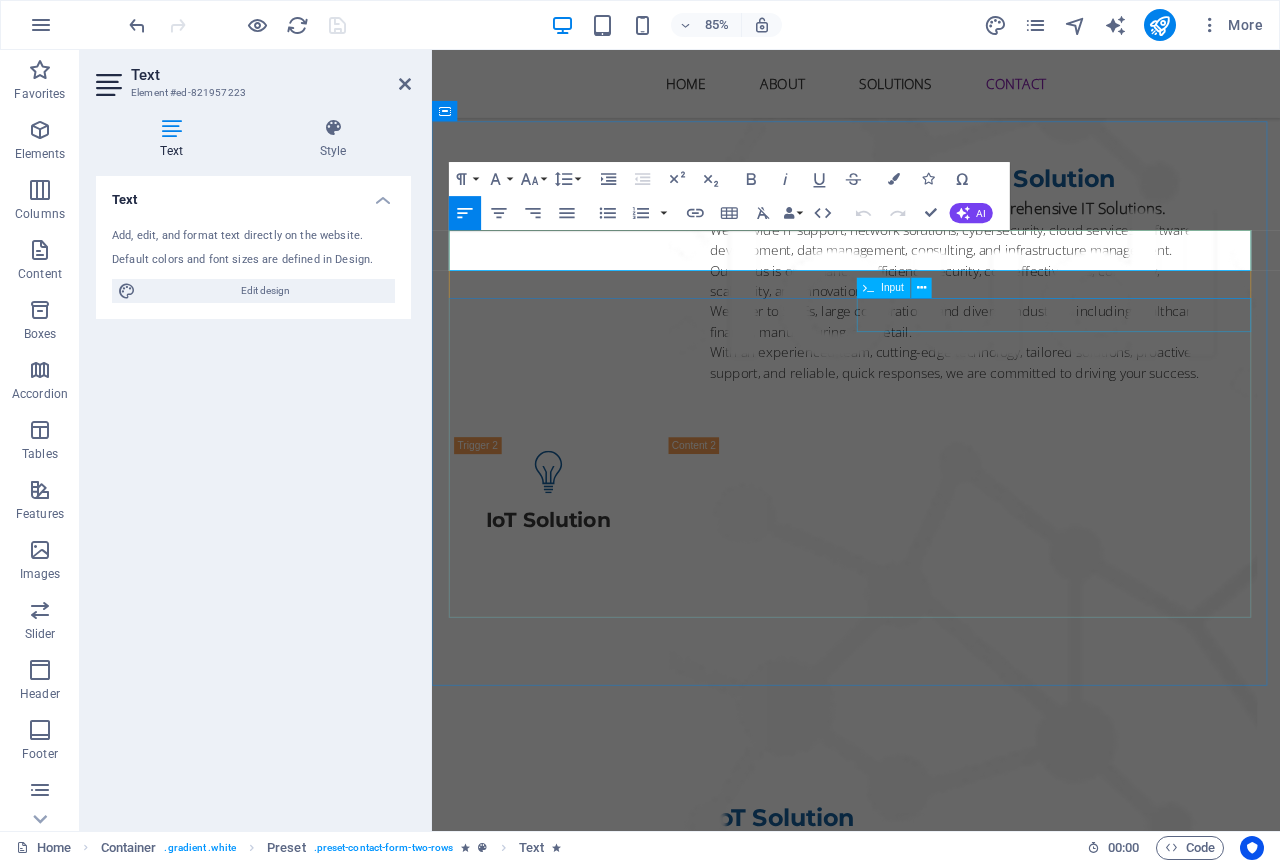 type 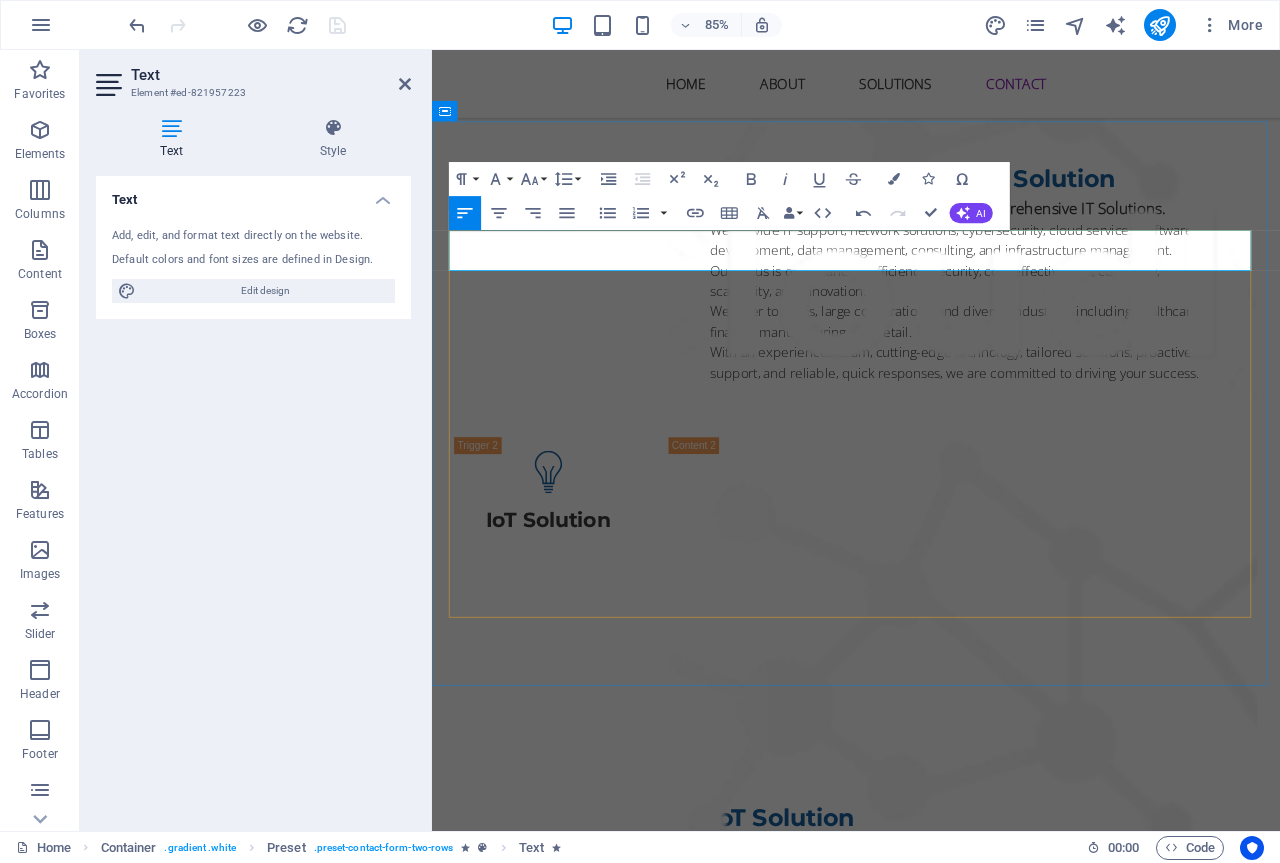 click on "For any inquiries regarding our Information Technology  Solutions, IoT Solution or school management systems, please do not hesitate to reach out to us." at bounding box center [931, 3089] 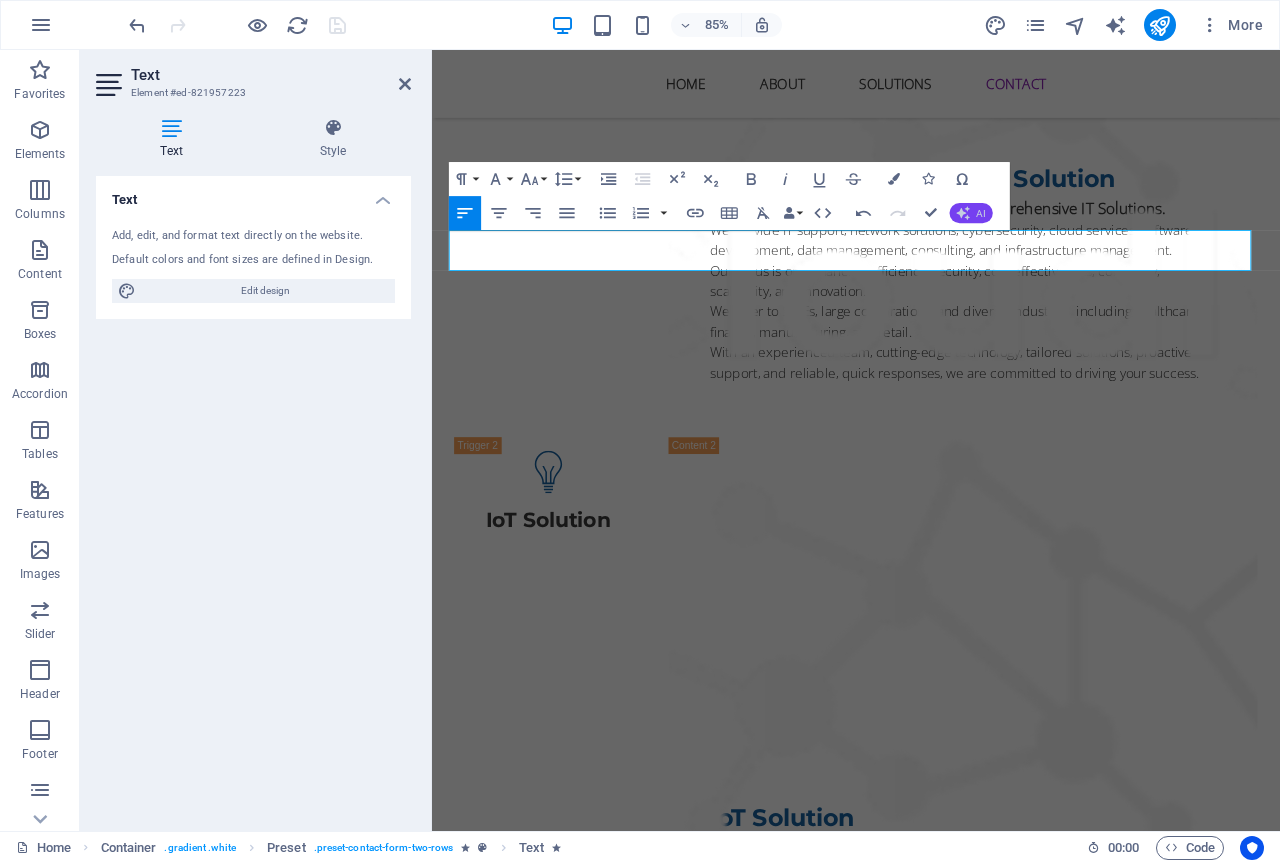click 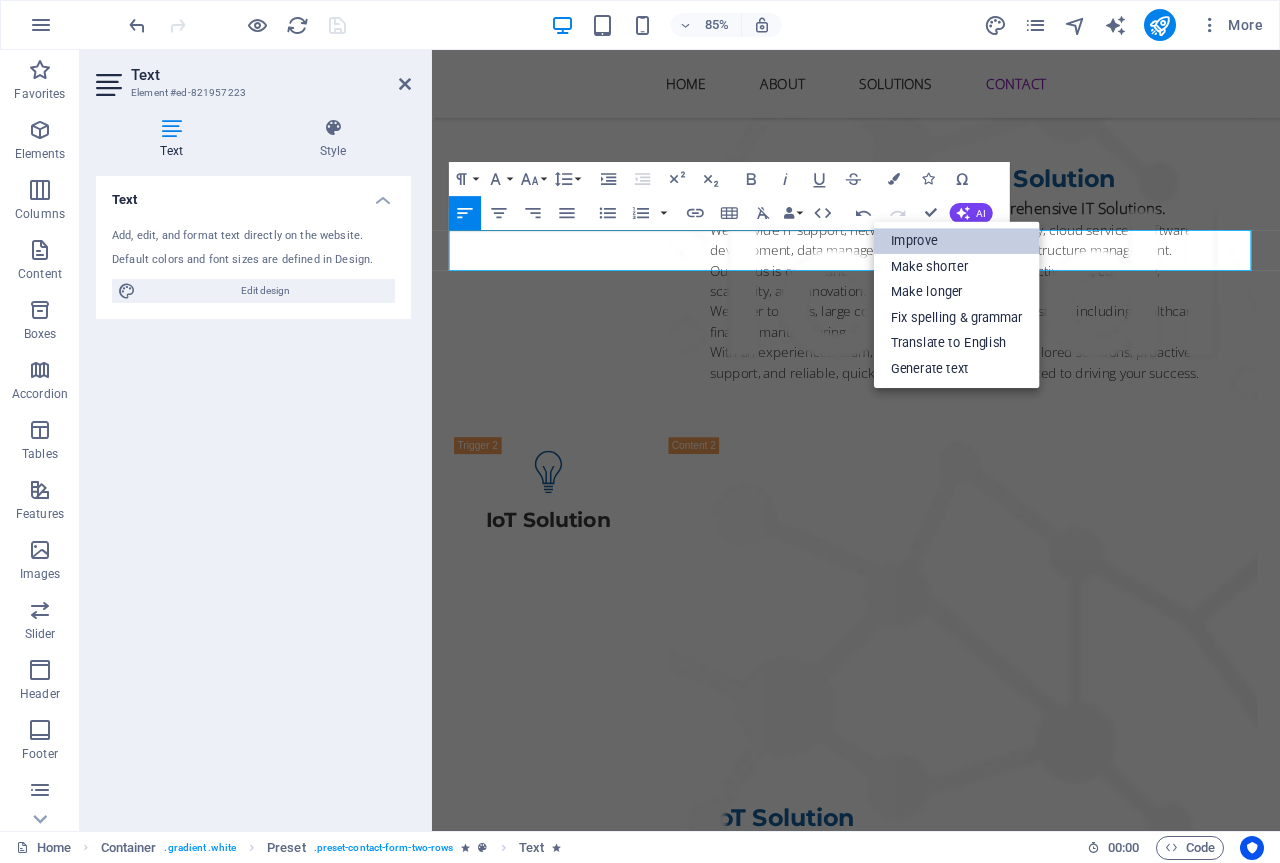 click on "Improve" at bounding box center (957, 242) 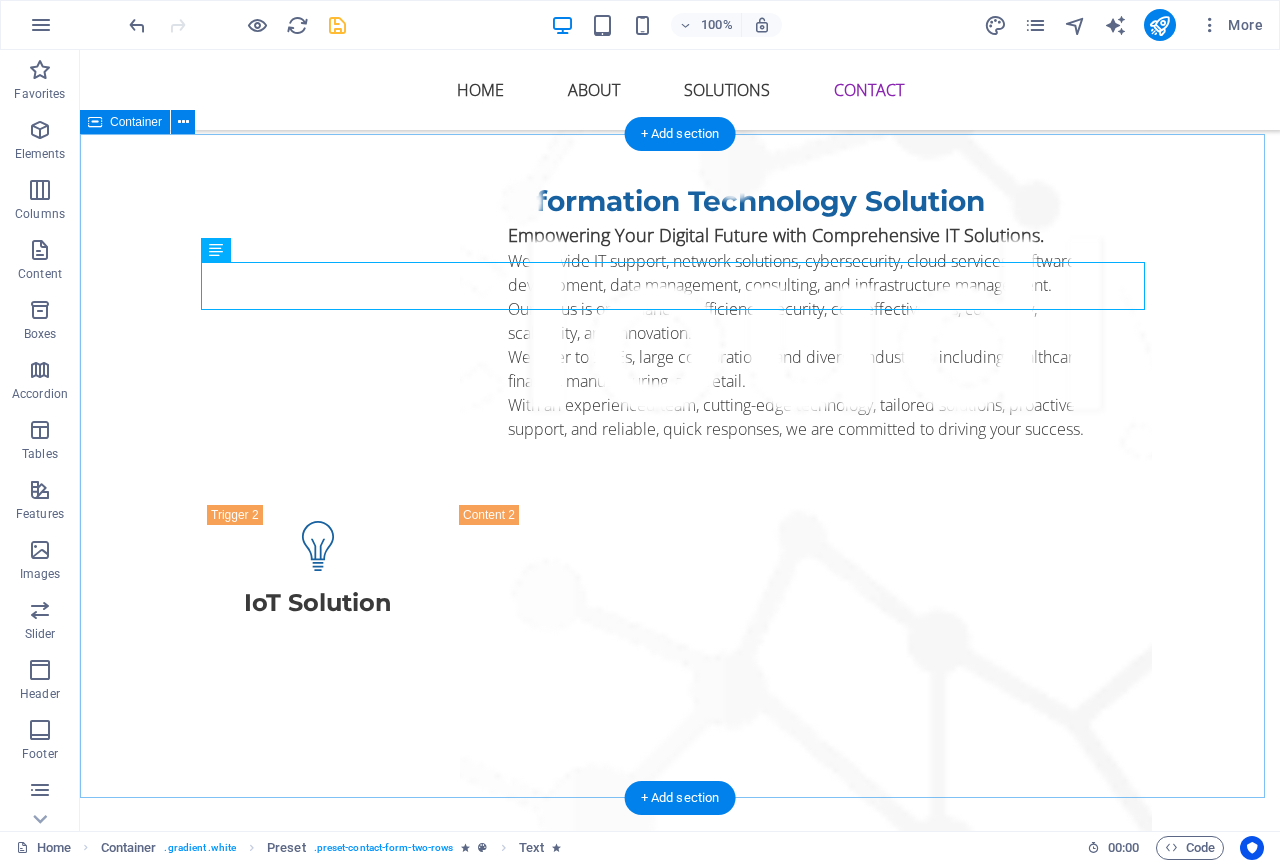 click on "Get in touch For any inquiries about our Information Technology Solutions, IoT Solutions, or School Management Systems, please feel free to contact us.   I have read and understand the privacy policy. Unreadable? Load new Submit" at bounding box center (680, 3272) 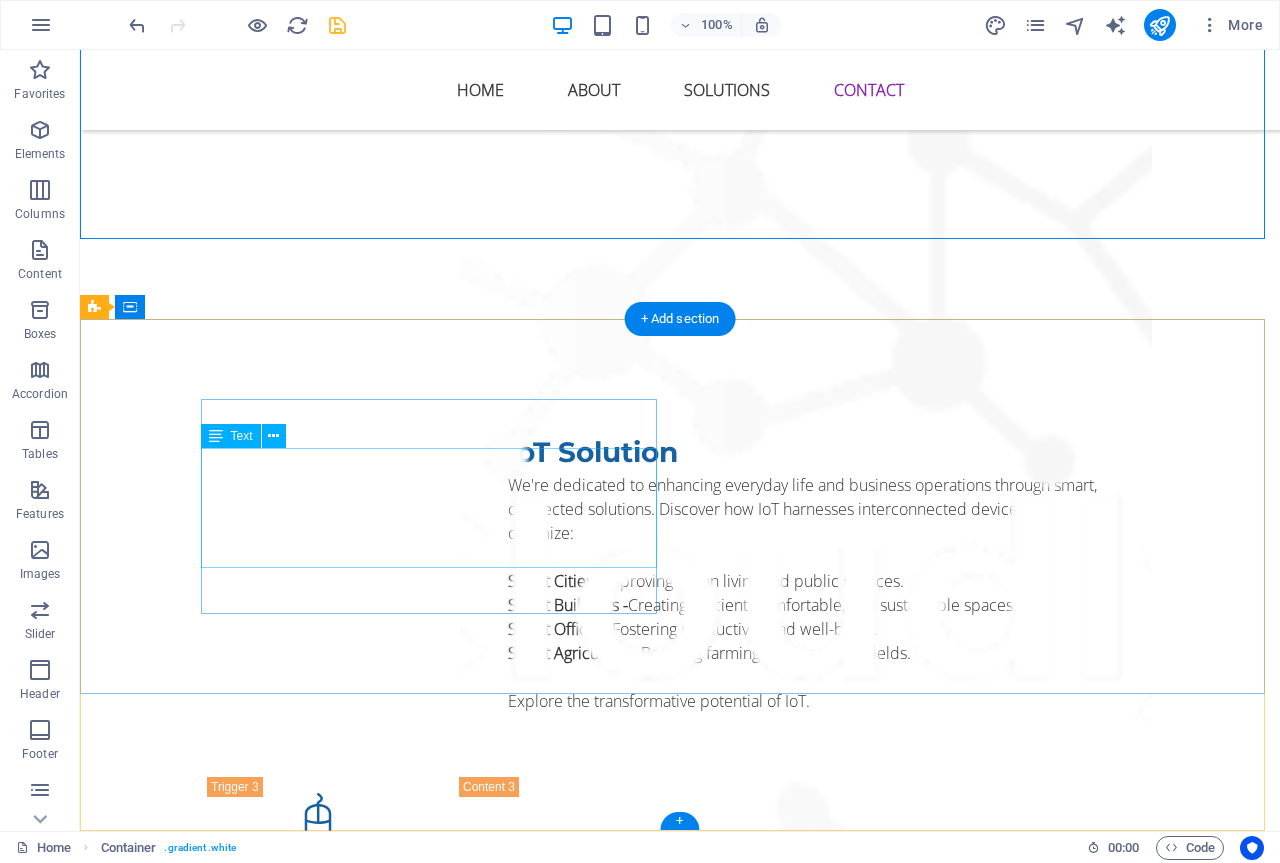 scroll, scrollTop: 4223, scrollLeft: 0, axis: vertical 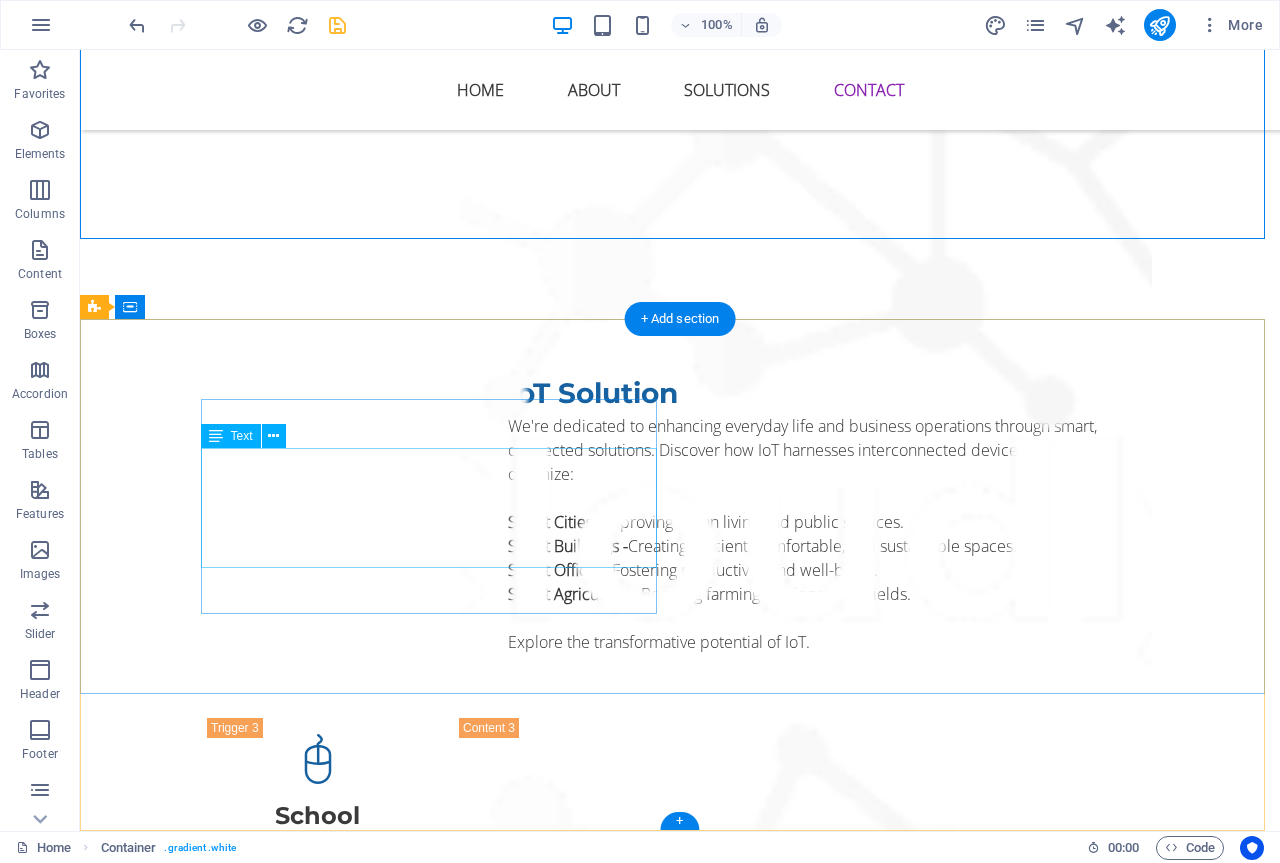click on "We offer tailored solutions for IT services, debt collection, and school management systems. Our commitment is to empower businesses and educational institutions with innovative tools that enhance efficiency and support growth. Trust our expertise to help your organization succeed in these key areas." at bounding box center (568, 3293) 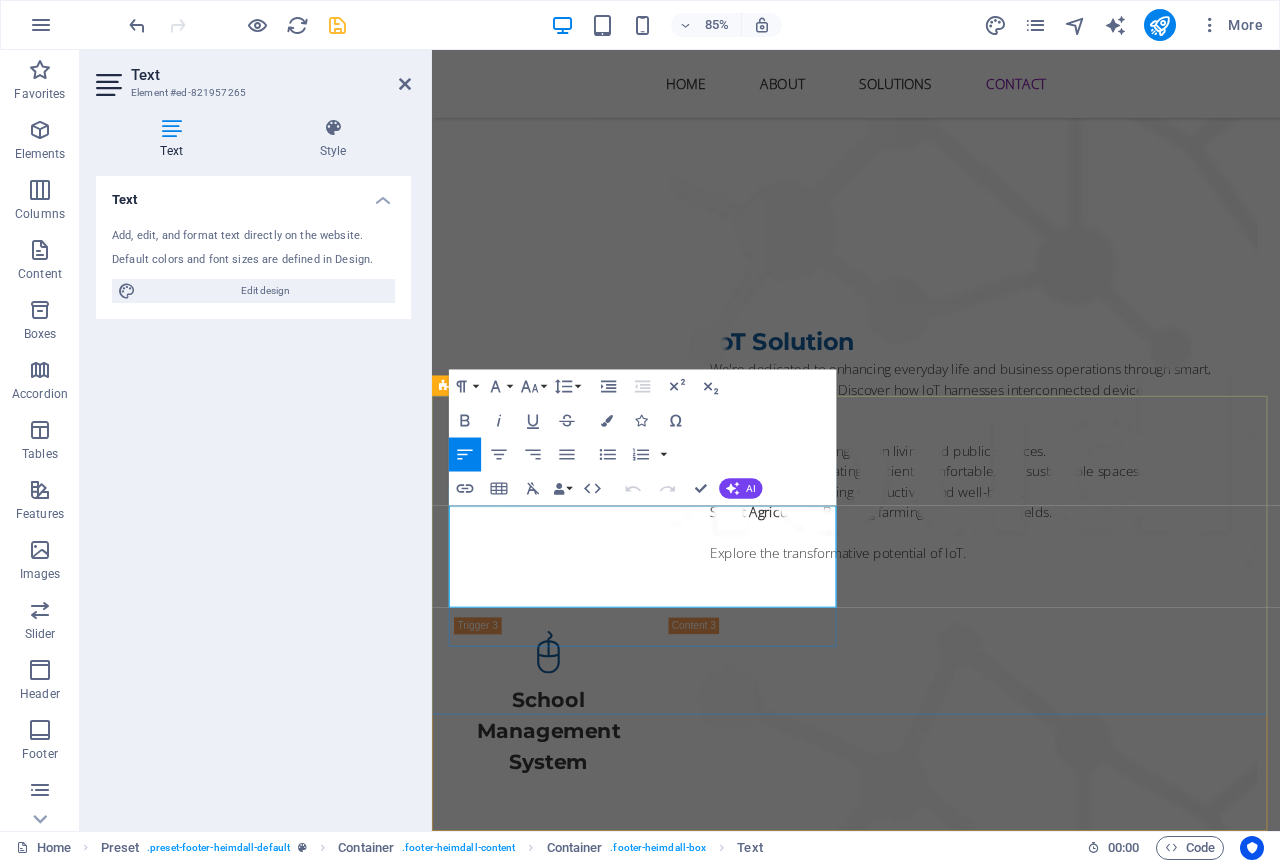 scroll, scrollTop: 4085, scrollLeft: 0, axis: vertical 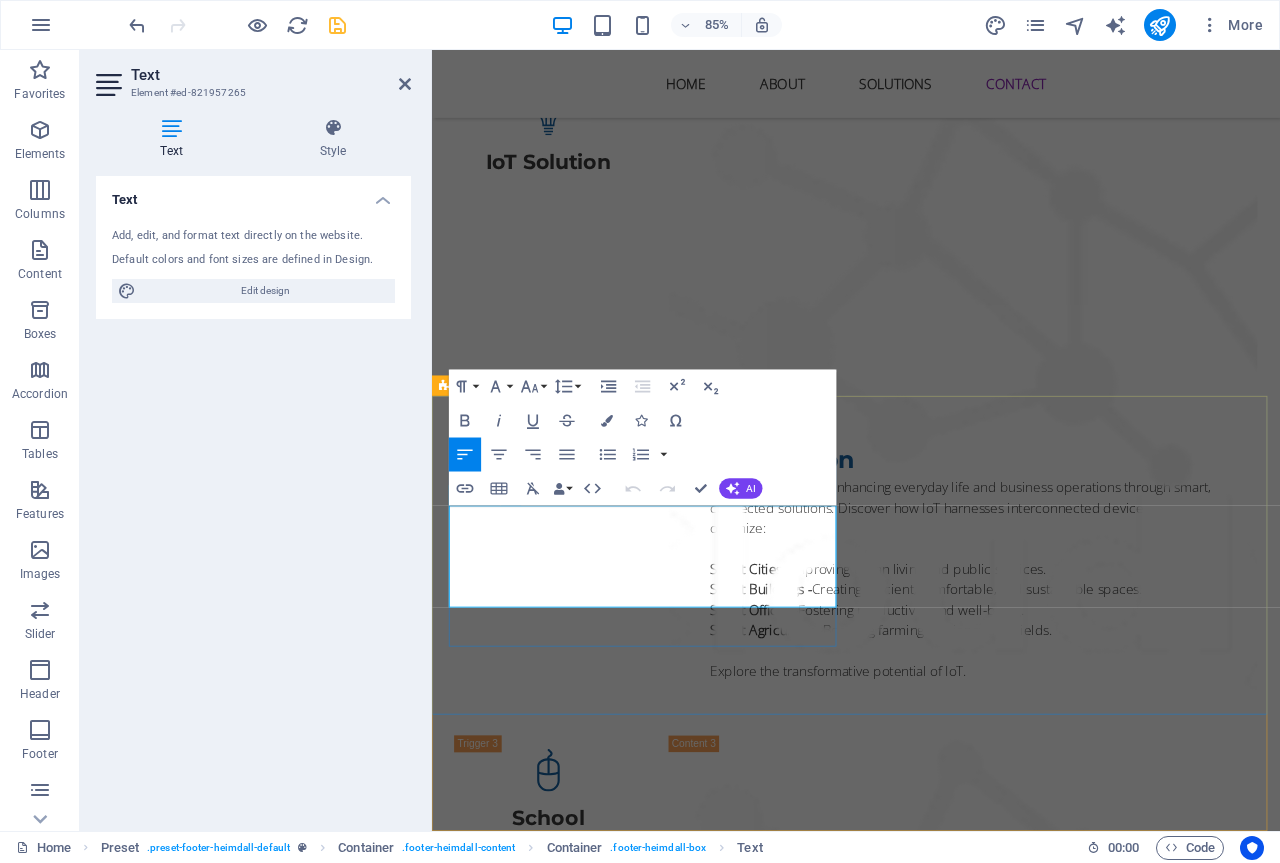 drag, startPoint x: 753, startPoint y: 601, endPoint x: 856, endPoint y: 592, distance: 103.392456 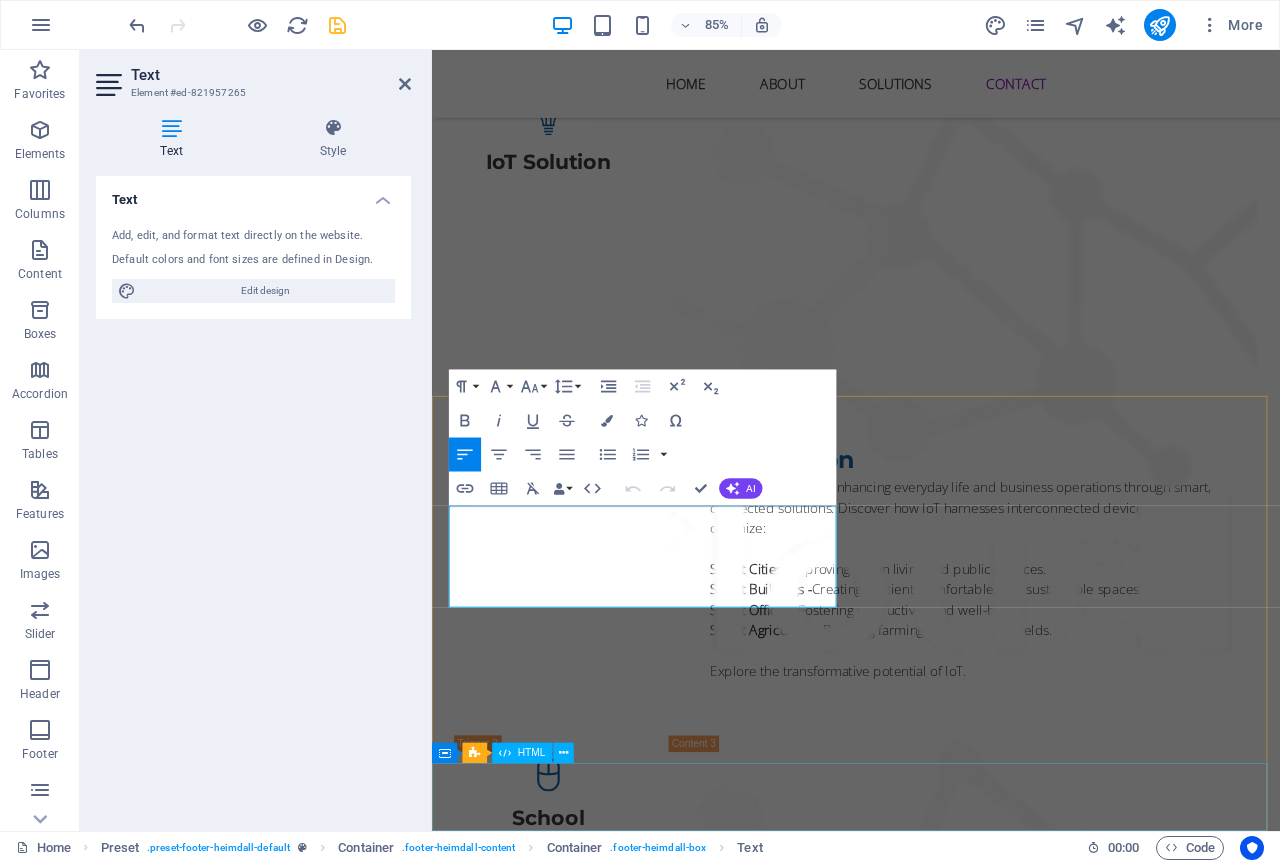 type 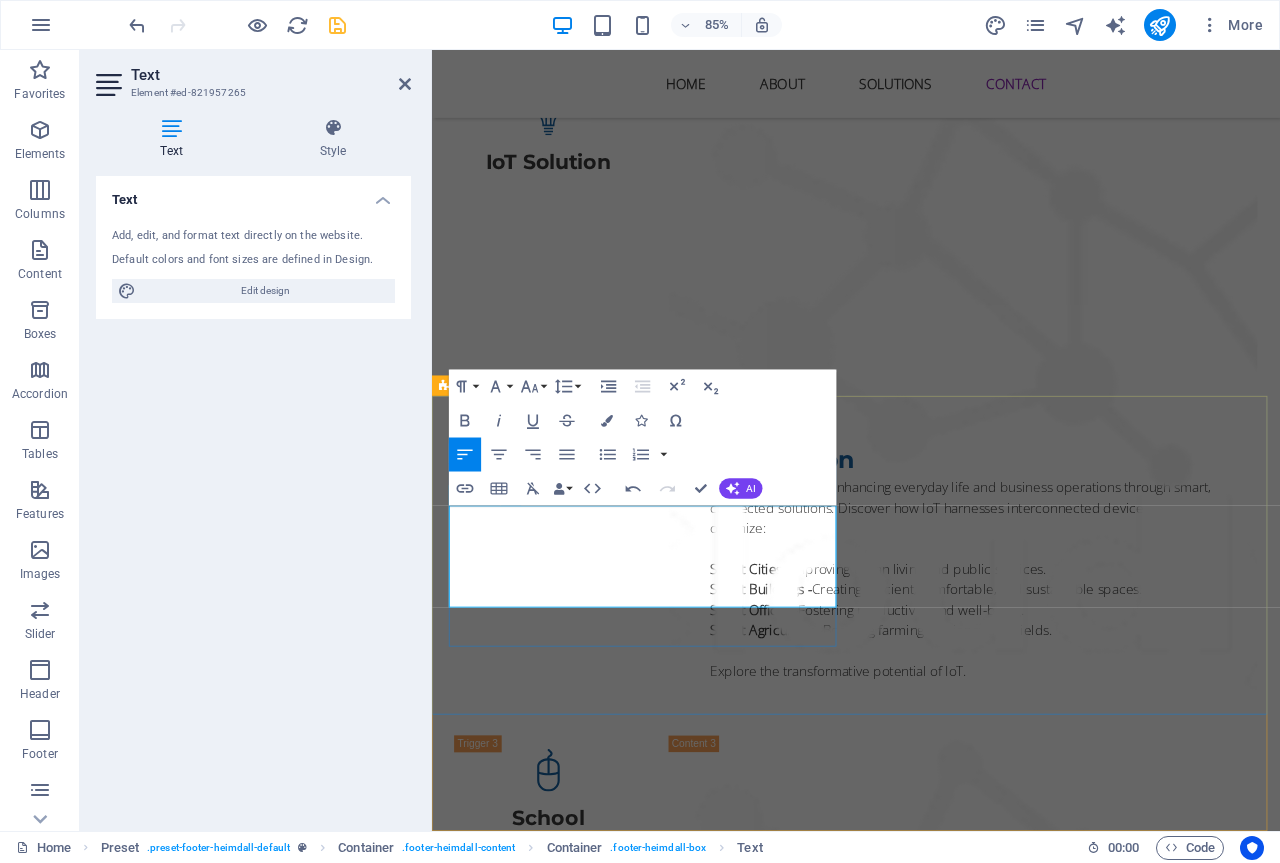 click on "We offer tailored solutions for IT services, Iot Solution and school management systems. Our commitment is to empower businesses and educational institutions with innovative tools that enhance efficiency and support growth. Trust our expertise to help your organization succeed in these key areas." at bounding box center (920, 3431) 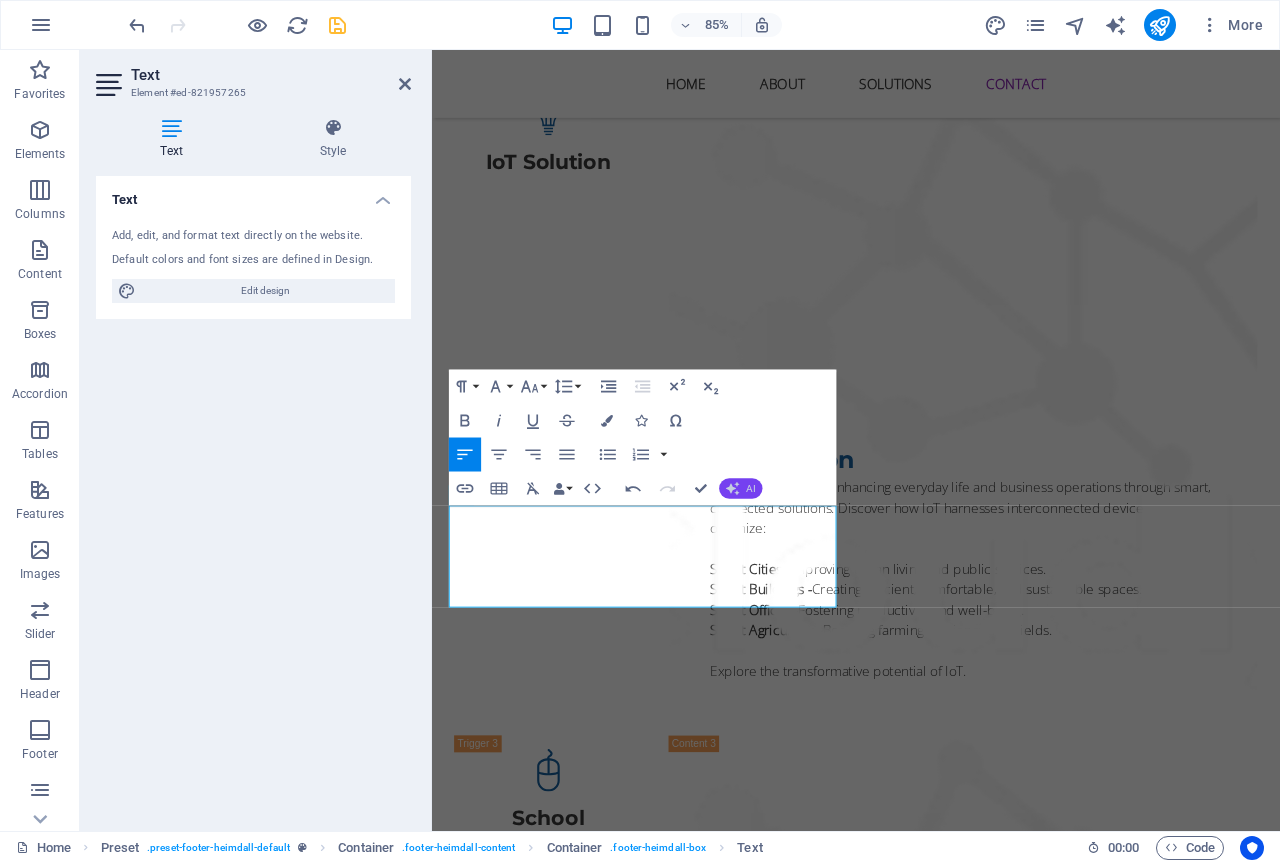 click 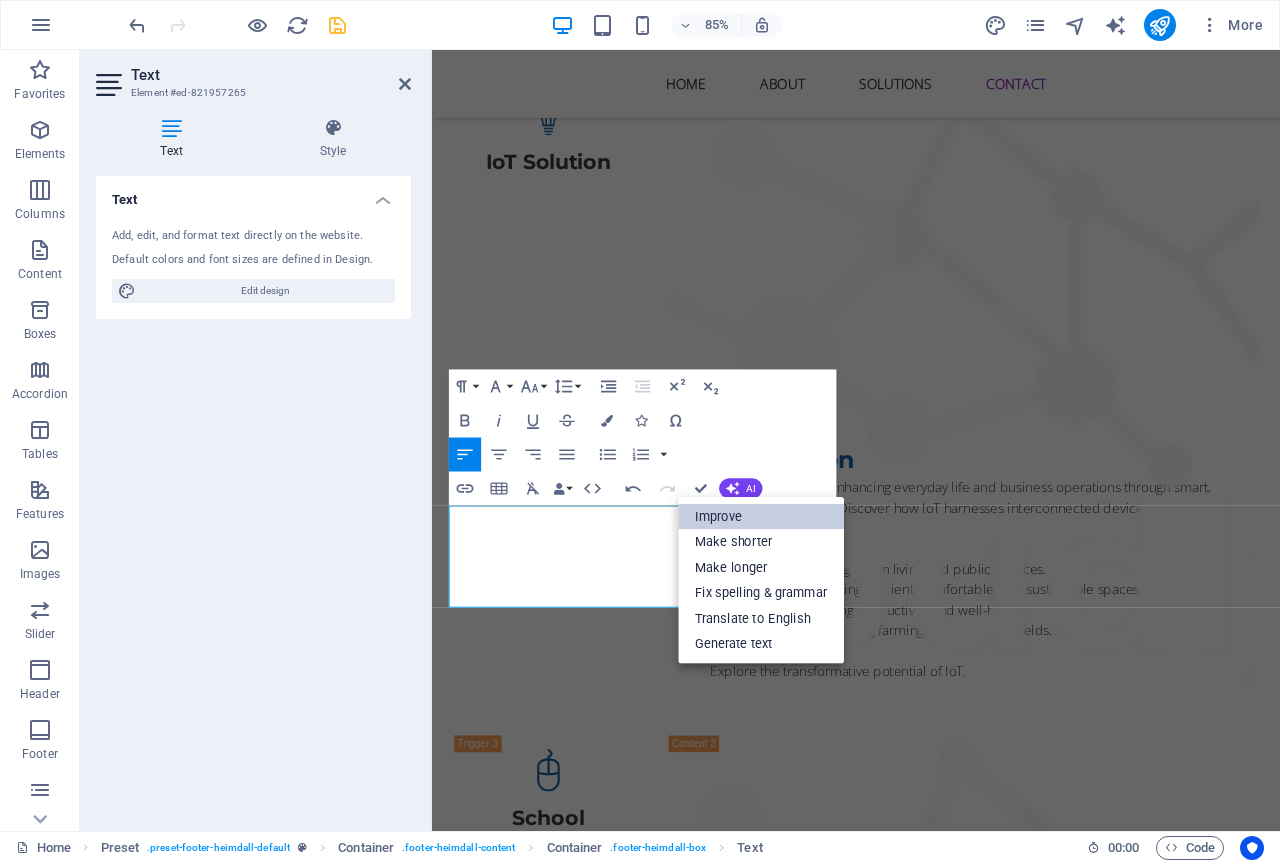 click on "Improve" at bounding box center [761, 517] 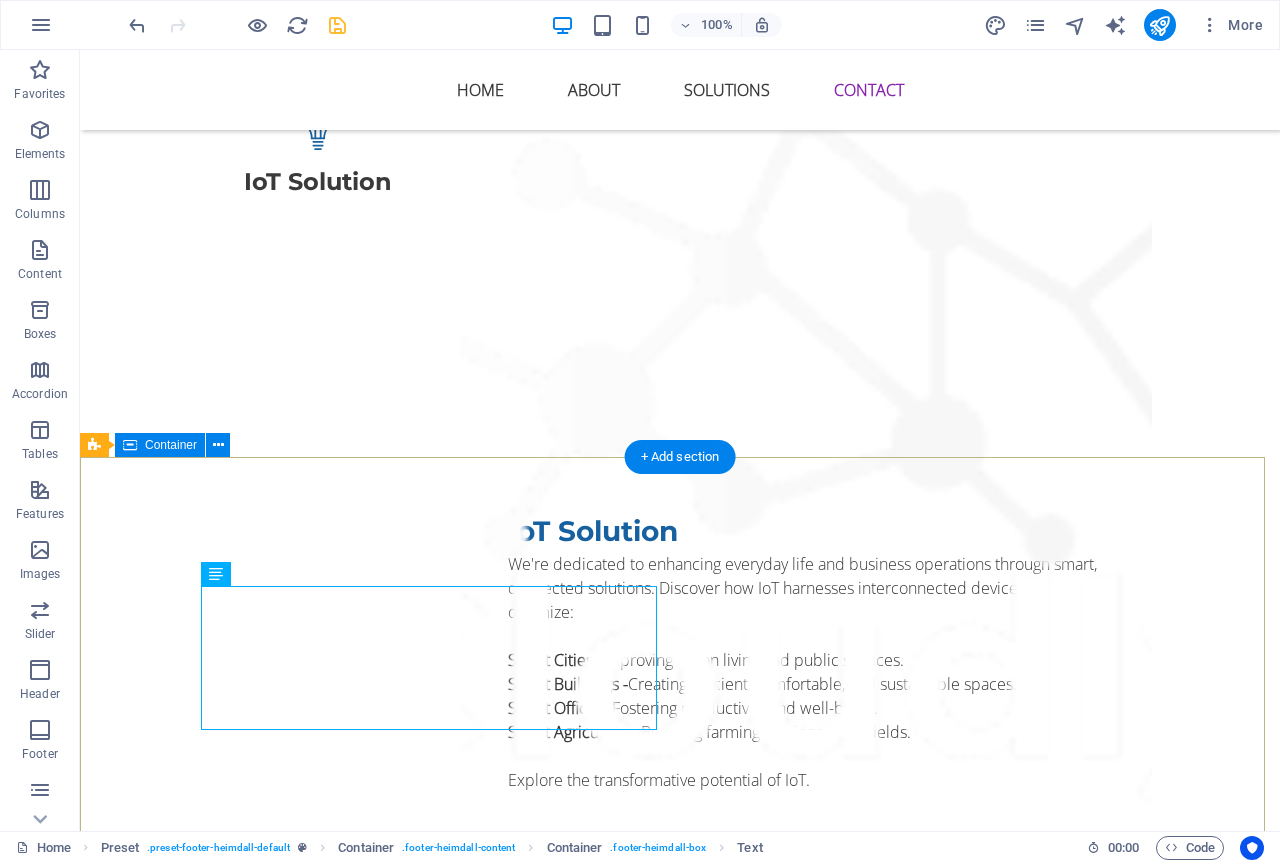 click on "We provide customized solutions for IT services, IoT solutions, and School Management Systems. Our commitment is to empower businesses and educational institutions with innovative tools that enhance efficiency and foster growth. Trust our expertise to help your organization thrive in these essential areas. Navigation Home About Solutions Contact Contact us No. 1-1, Jalan Bunga Raya 7 Senawang Business Centre Taman Tasik Jaya 70400 Seremban Negeri Sembilan, MALAYSIA  info@qmatik.net Phone: 06- 6020 363" at bounding box center (680, 3555) 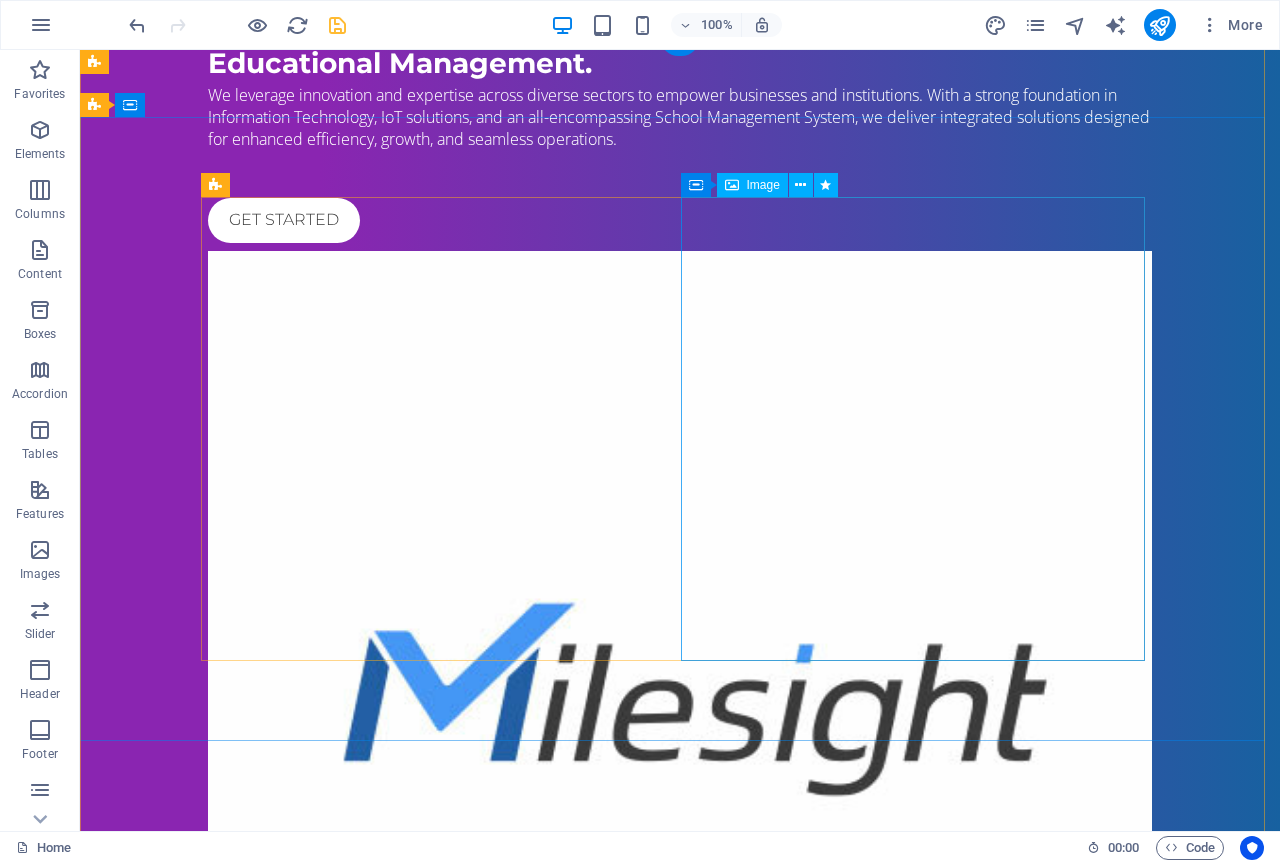 scroll, scrollTop: 0, scrollLeft: 0, axis: both 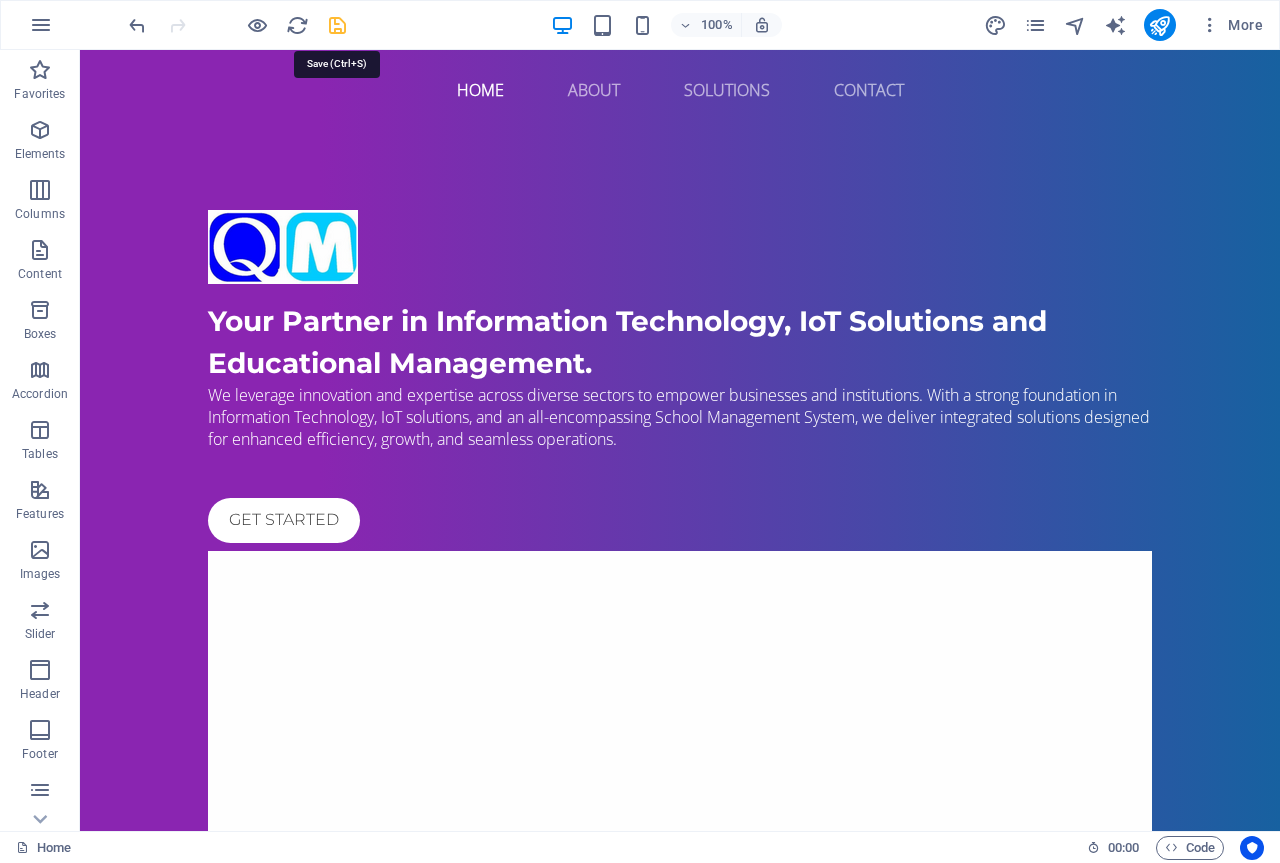 click at bounding box center [337, 25] 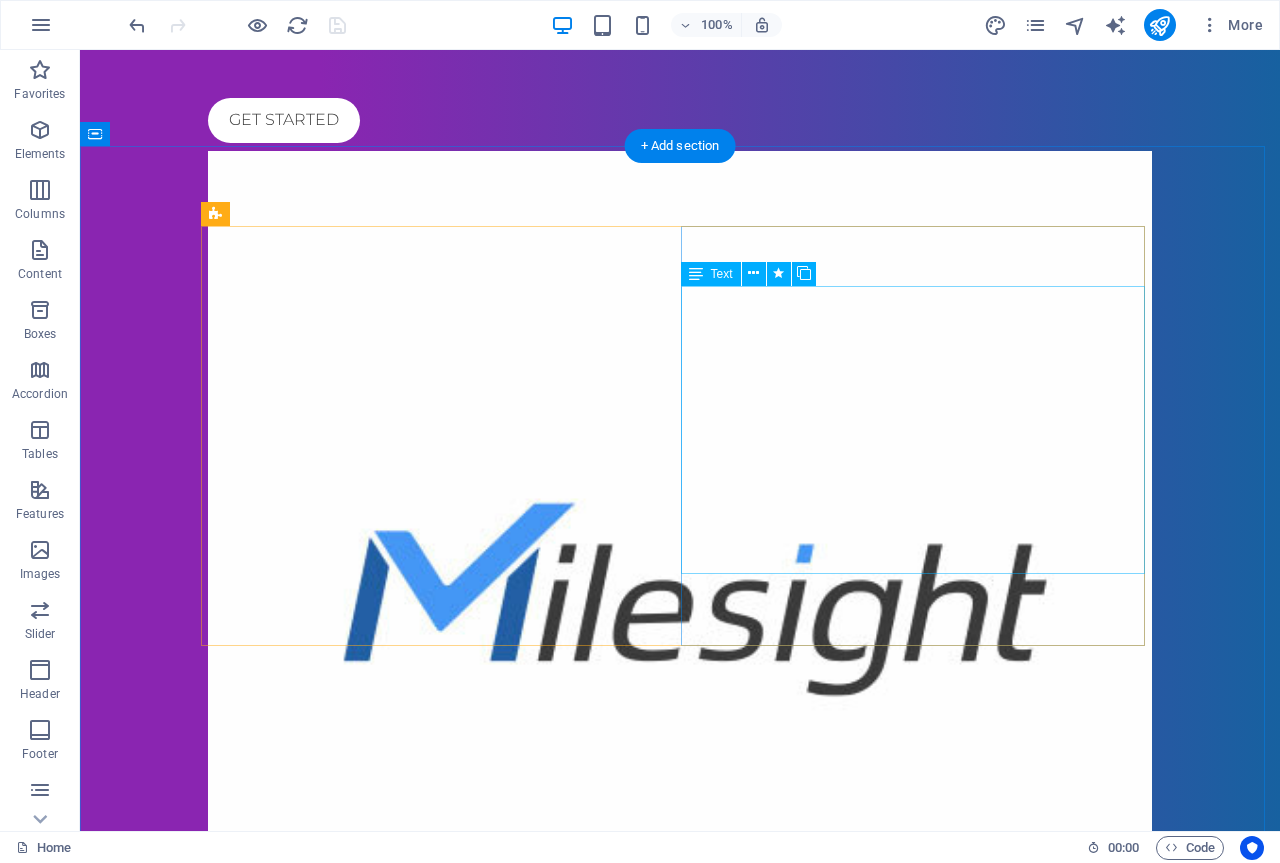 scroll, scrollTop: 800, scrollLeft: 0, axis: vertical 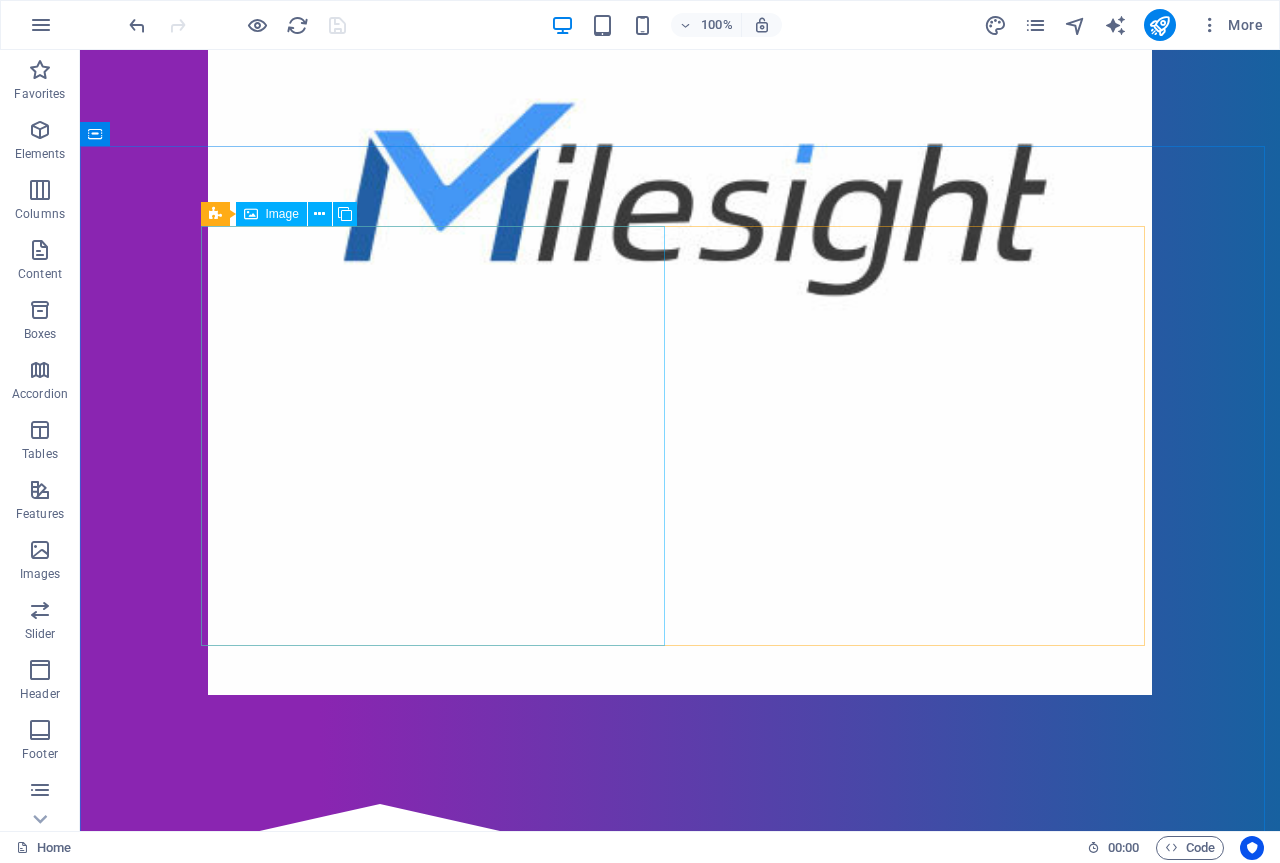 click on "Image" at bounding box center (282, 214) 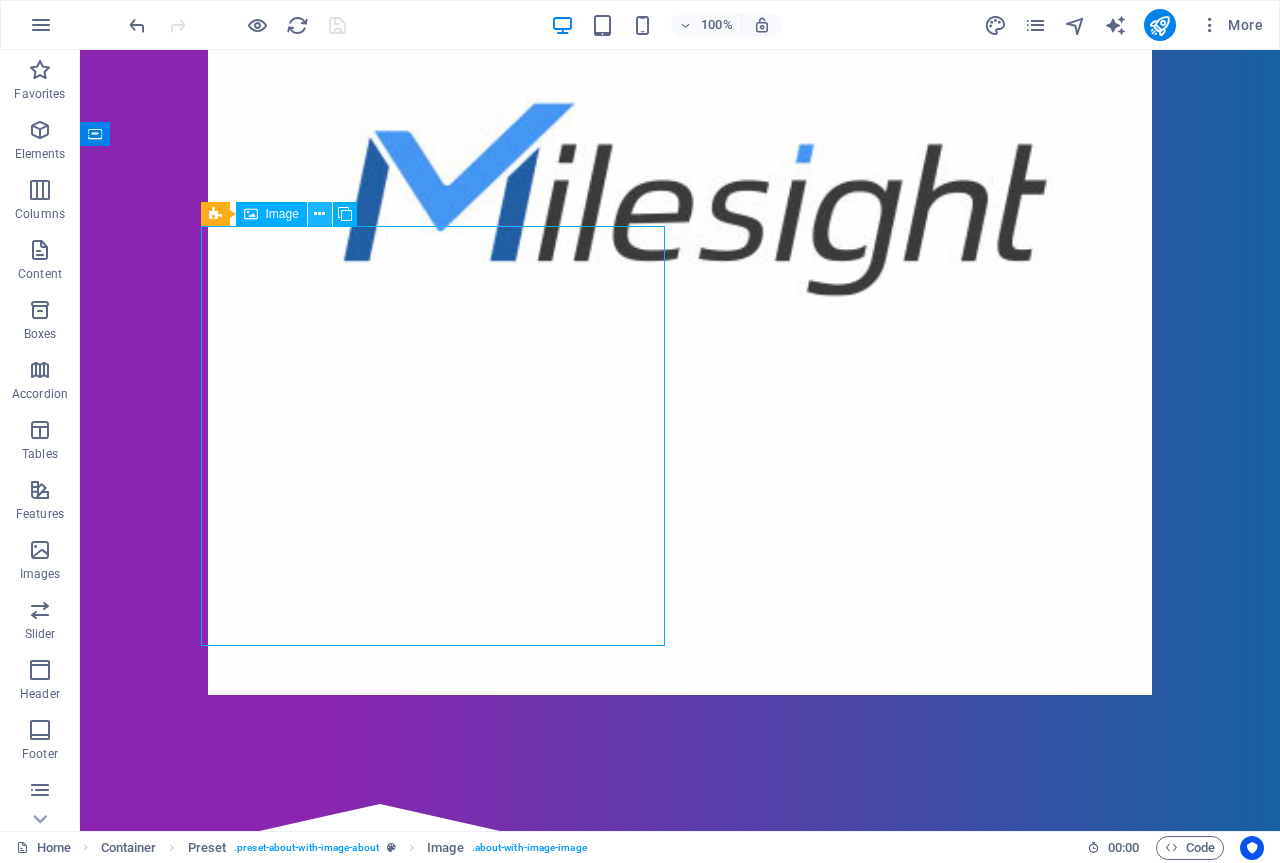 click at bounding box center (319, 214) 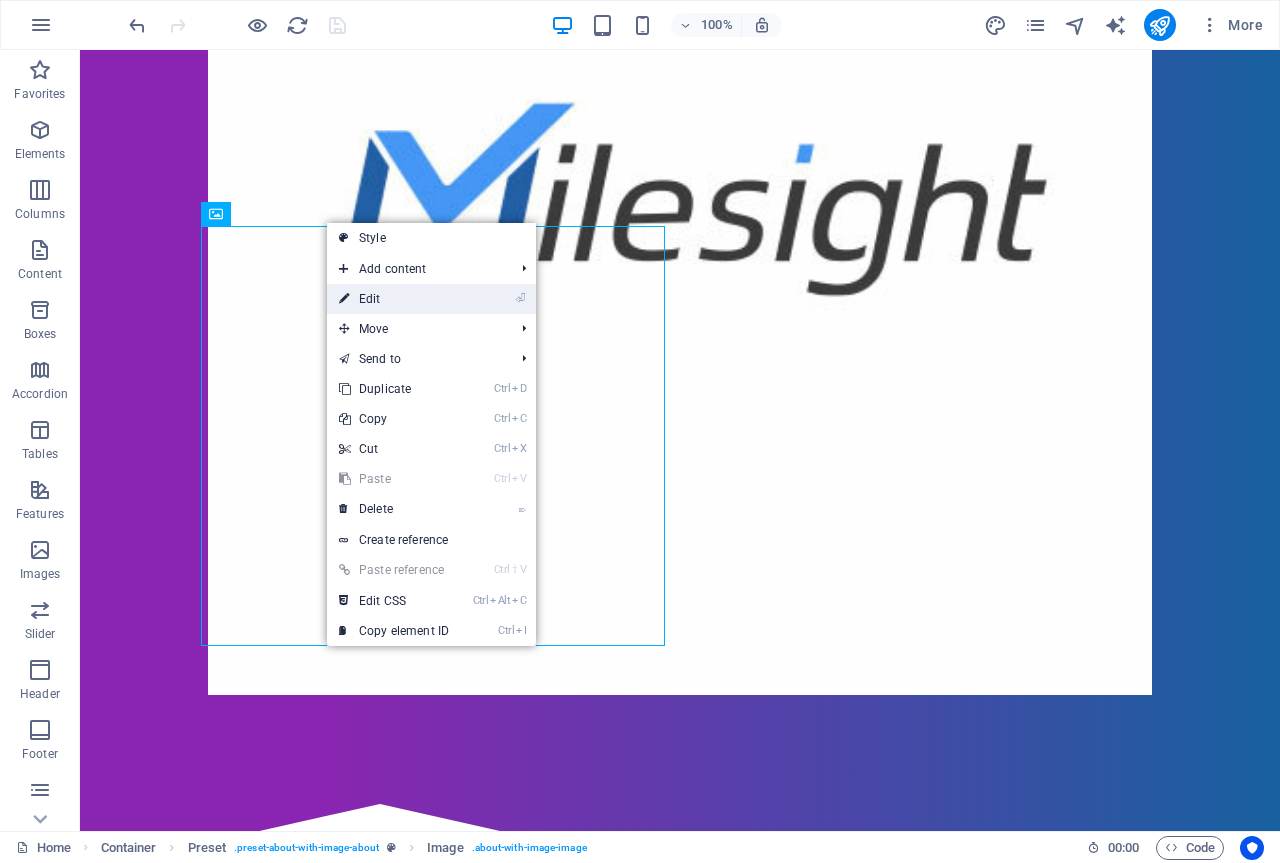 click on "⏎  Edit" at bounding box center [394, 299] 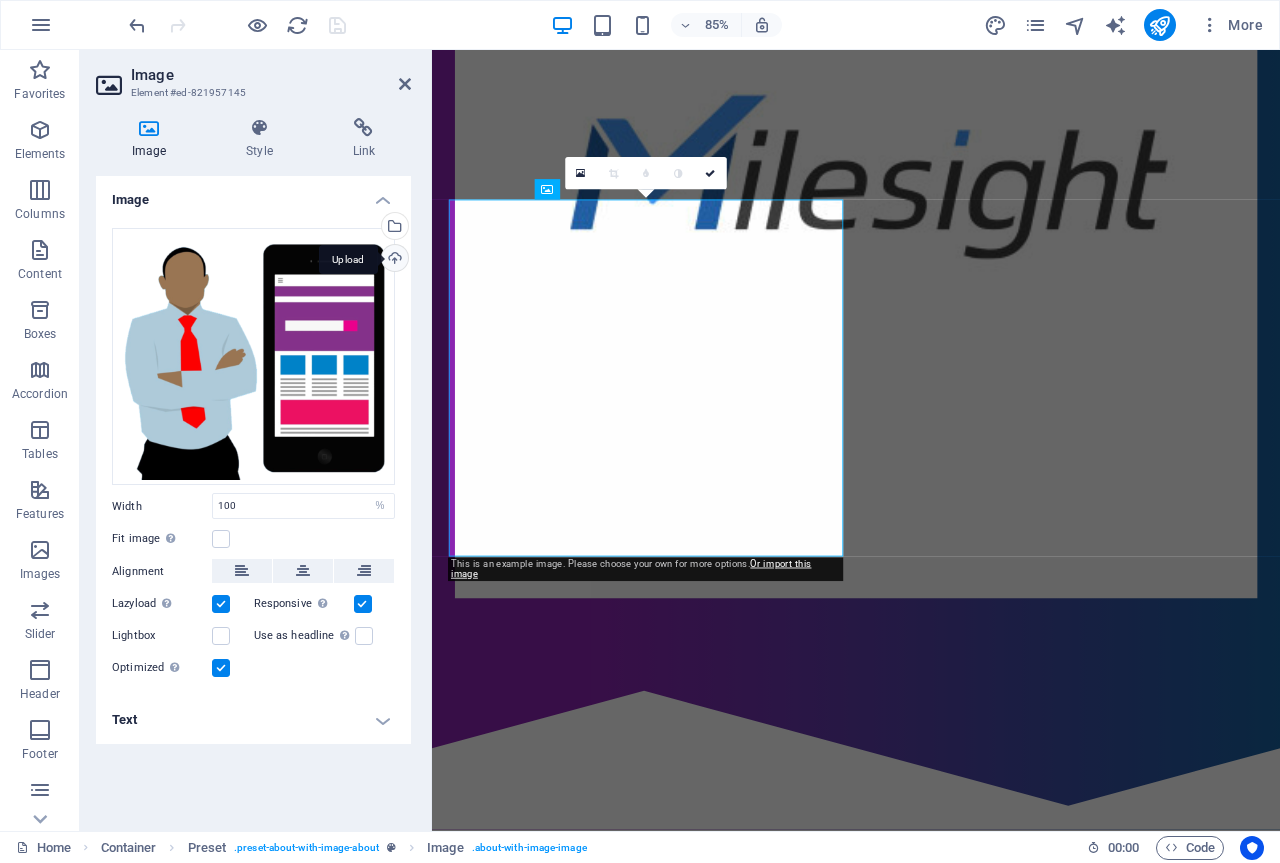click on "Upload" at bounding box center [393, 260] 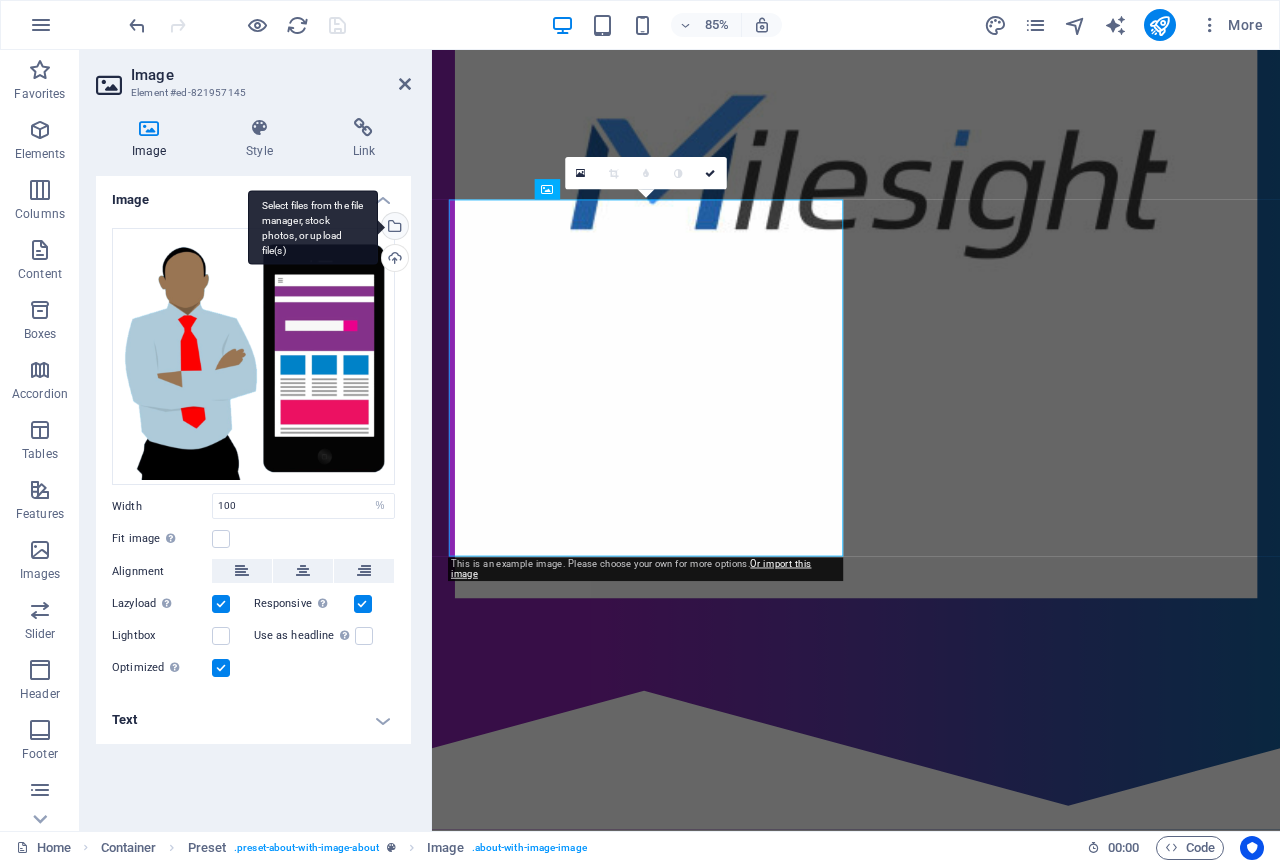 click on "Select files from the file manager, stock photos, or upload file(s)" at bounding box center [393, 228] 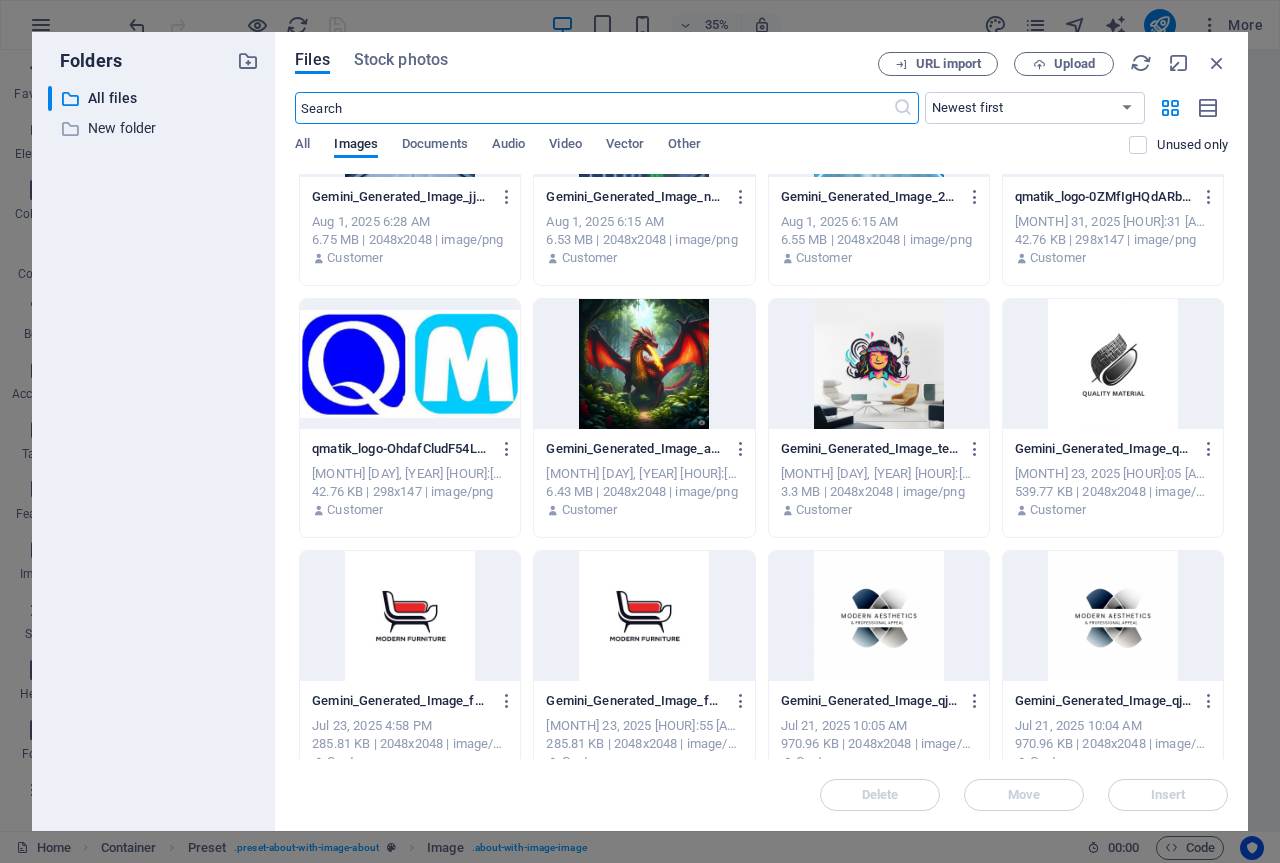 scroll, scrollTop: 397, scrollLeft: 0, axis: vertical 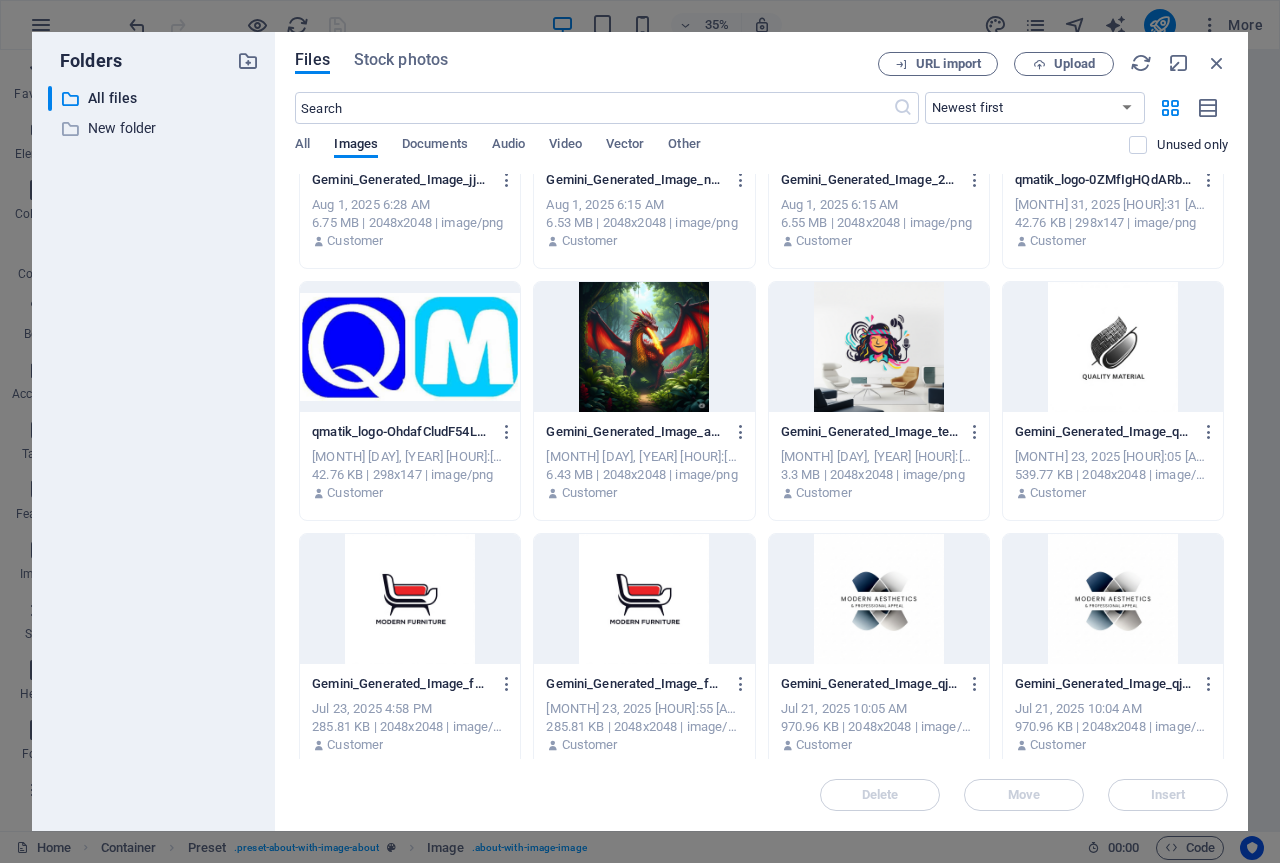 click at bounding box center (644, 347) 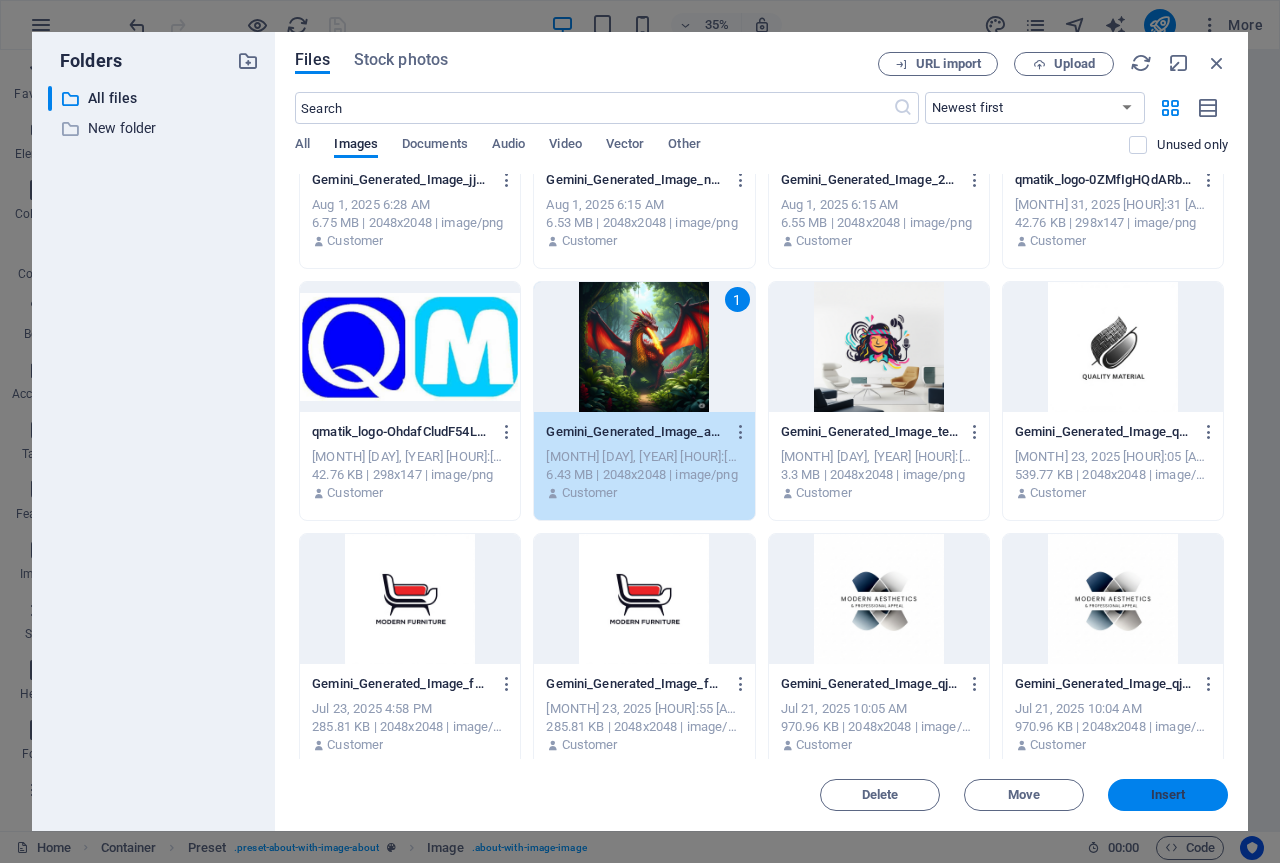 click on "Insert" at bounding box center [1168, 795] 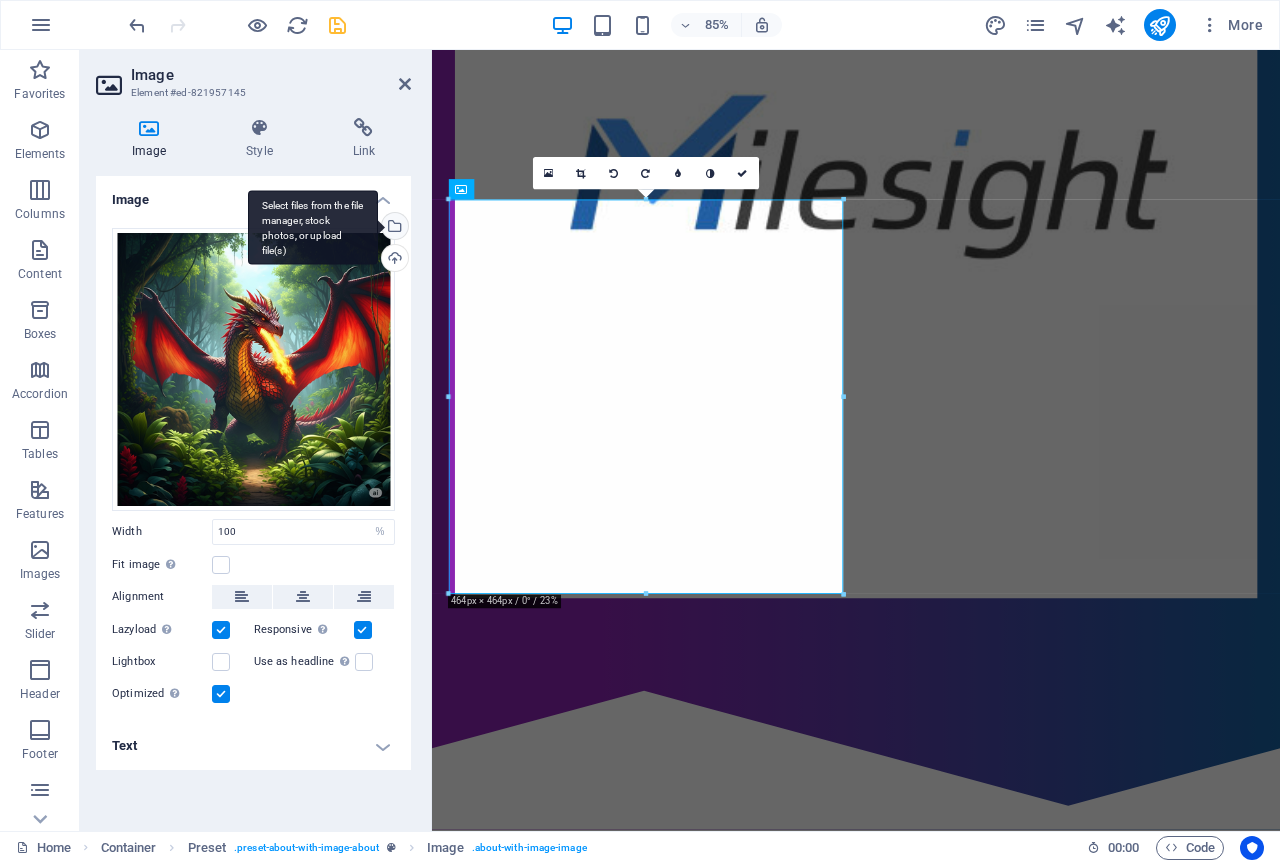 click on "Select files from the file manager, stock photos, or upload file(s)" at bounding box center [393, 228] 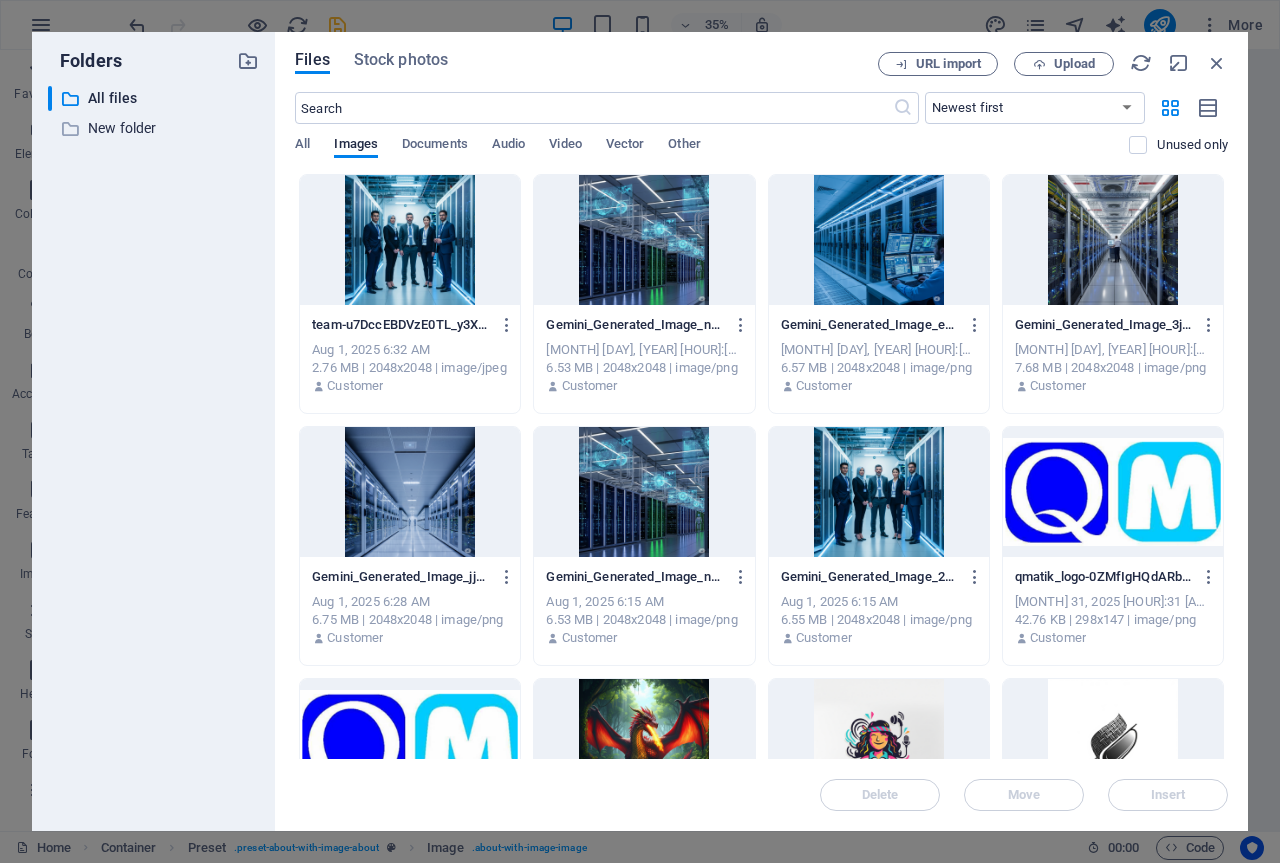 click at bounding box center (644, 240) 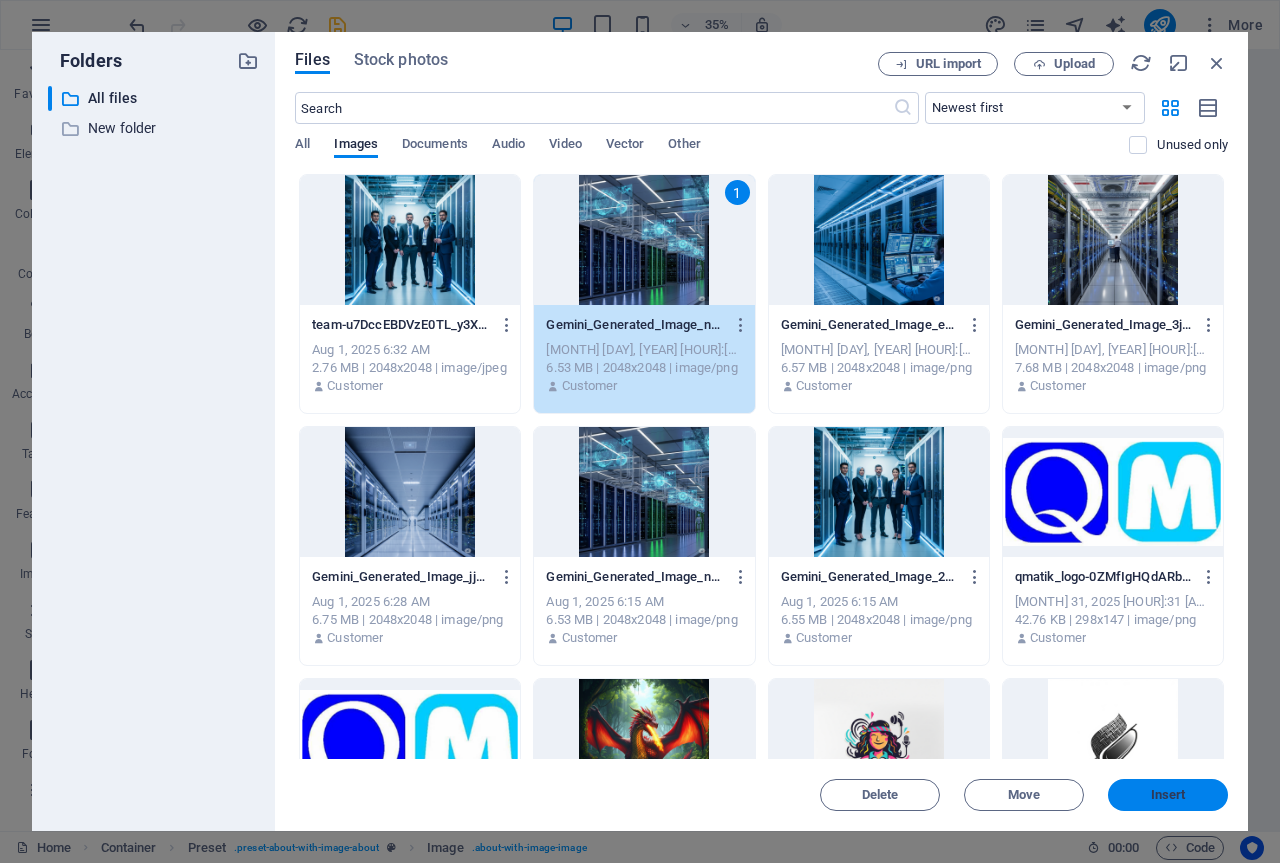 click on "Insert" at bounding box center [1168, 795] 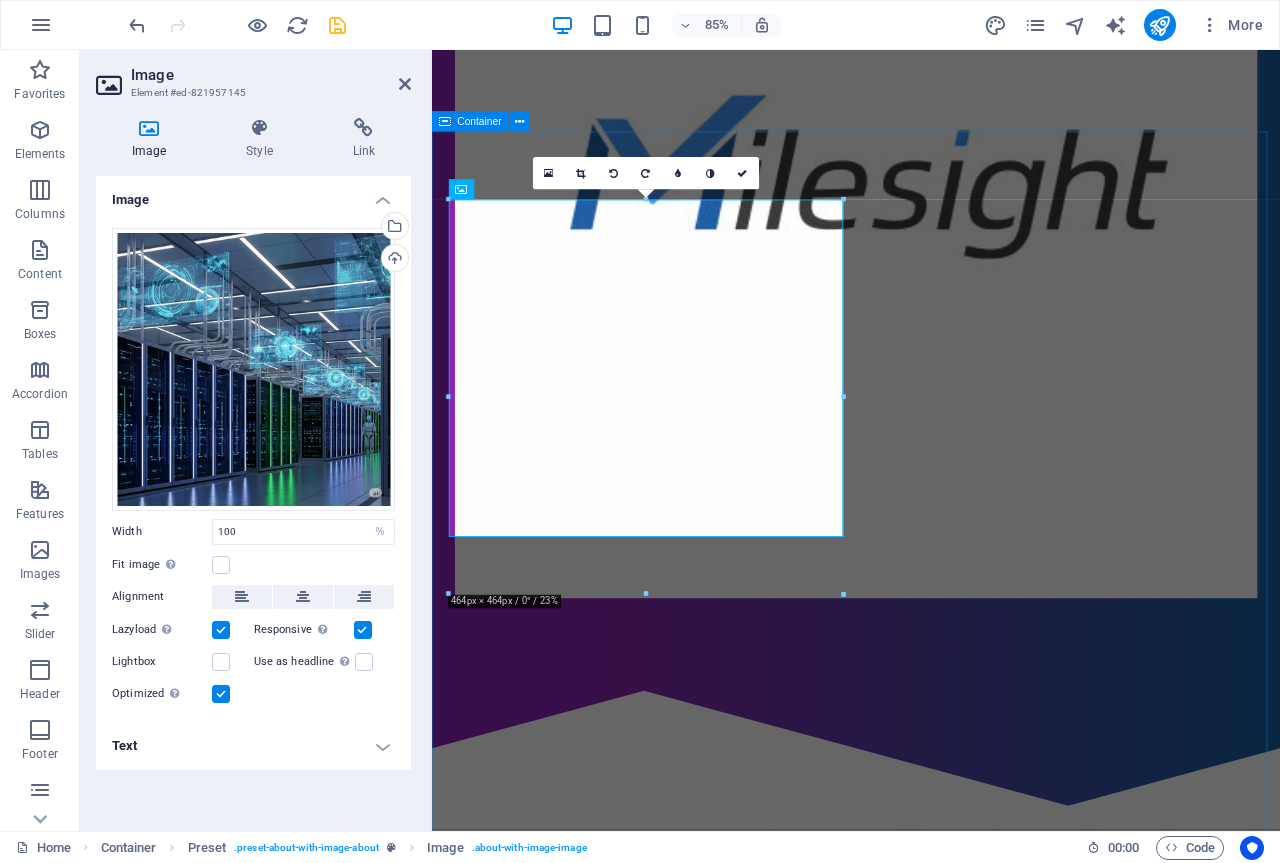 click on "Who are we? Q-Matik Sdn Bhd is a dynamic solutions provider located in Seremban, Negeri Sembilan, specializing in three core areas:  Information Technology Solutions that enhance operational efficiency, IoT solutions, and an integrated school management system designed for streamlined administration. Our mission is to empower organizations and institutions with innovative services that drive growth and success. We are dedicated to delivering high-quality solutions and ensuring customer satisfaction, positioning ourselves as a trusted partner in helping our clients achieve their goals. Get in touch .fa-secondary{opacity:.4} Information Technology Solution Elevate your business with our expert IT solutions: proactive support, resilient networks, advanced cybersecurity, and custom software development. IoT Solution School Management System Transform your school with Q-Matik's cloud-based Management System for streamlined admissions, academics, fees, and communication." at bounding box center [931, 1696] 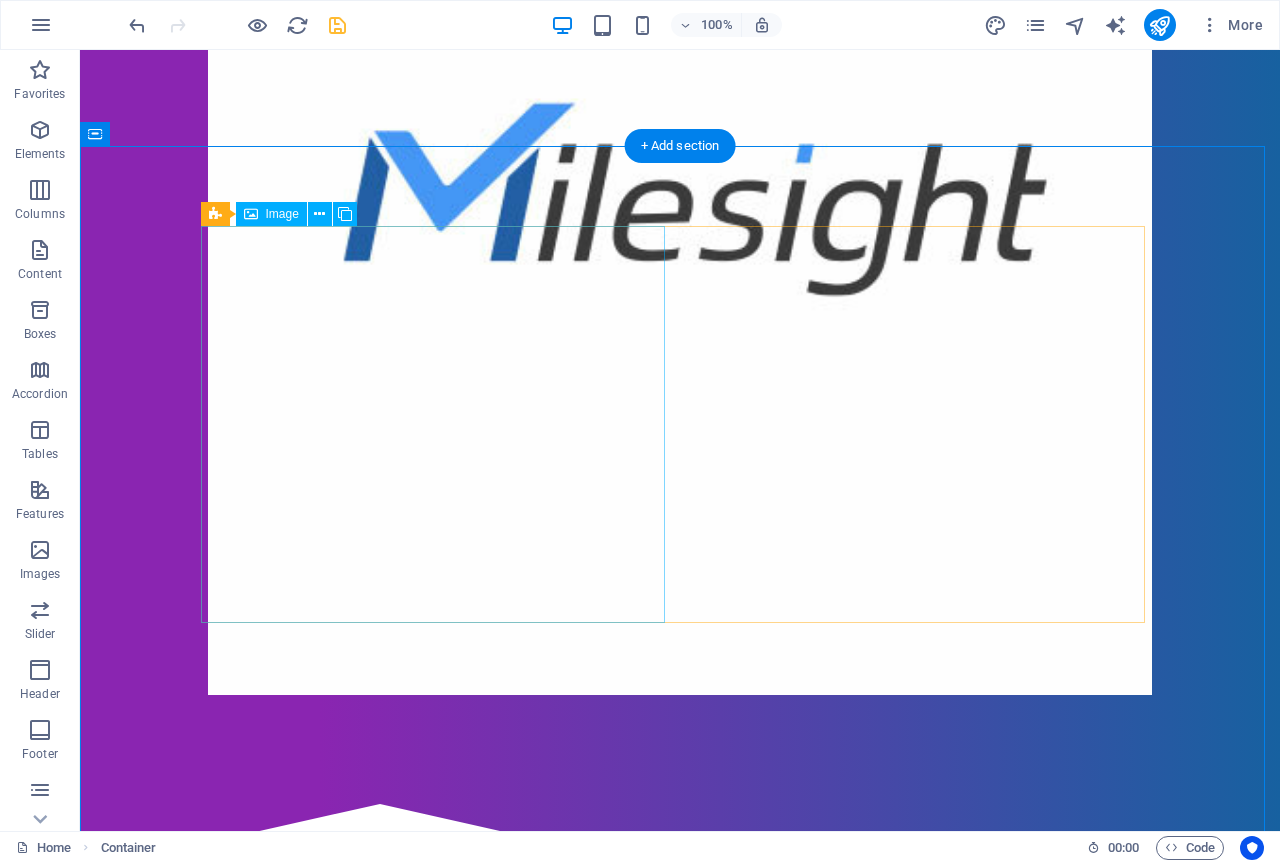 click at bounding box center [352, 1191] 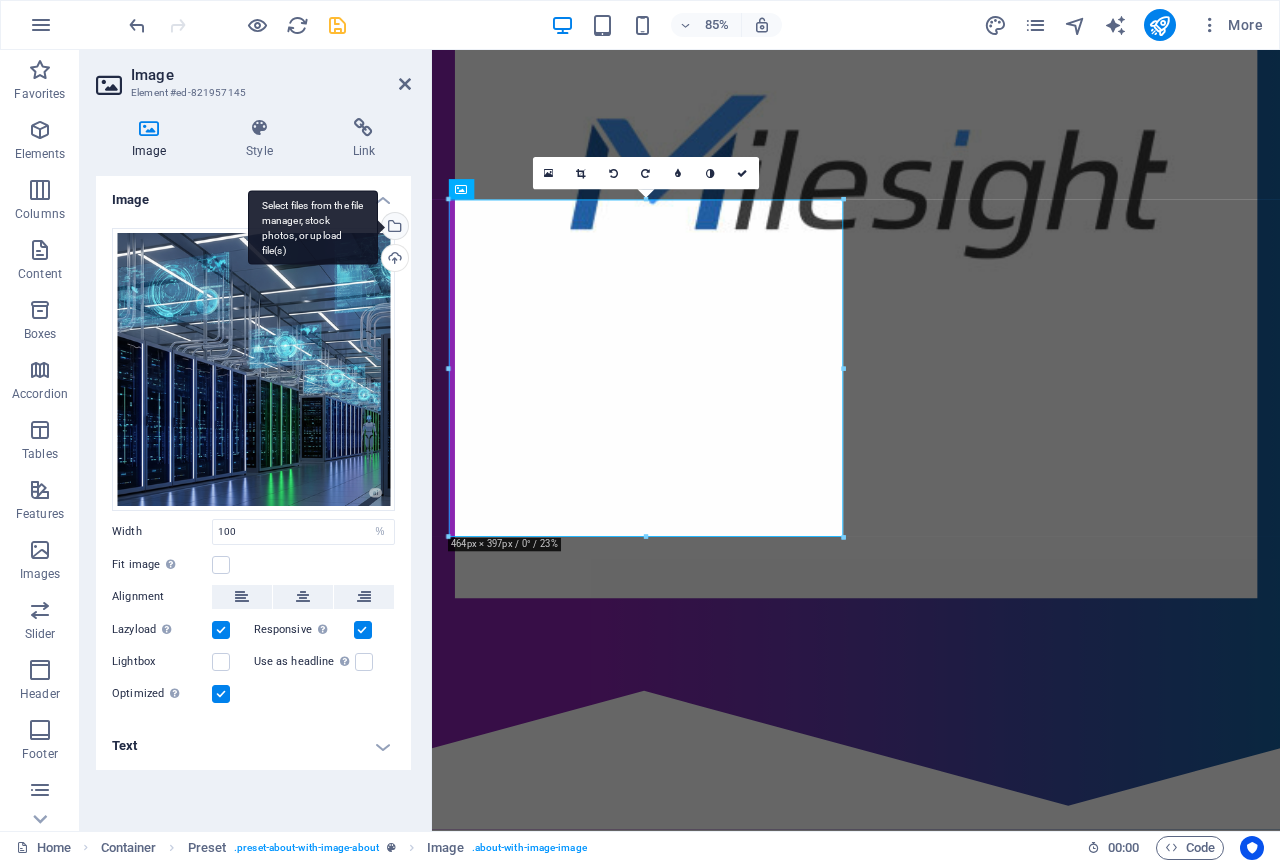 click on "Select files from the file manager, stock photos, or upload file(s)" at bounding box center [393, 228] 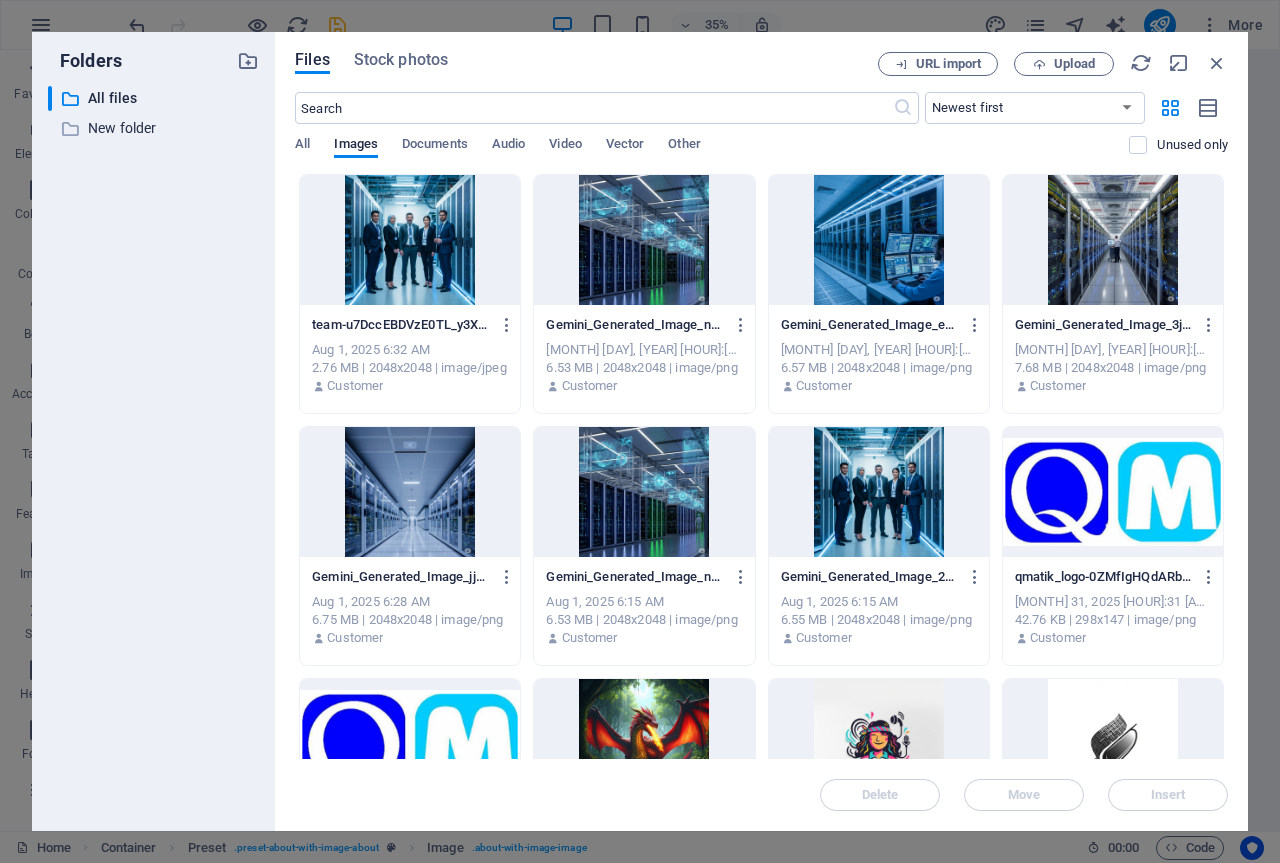 click at bounding box center (879, 240) 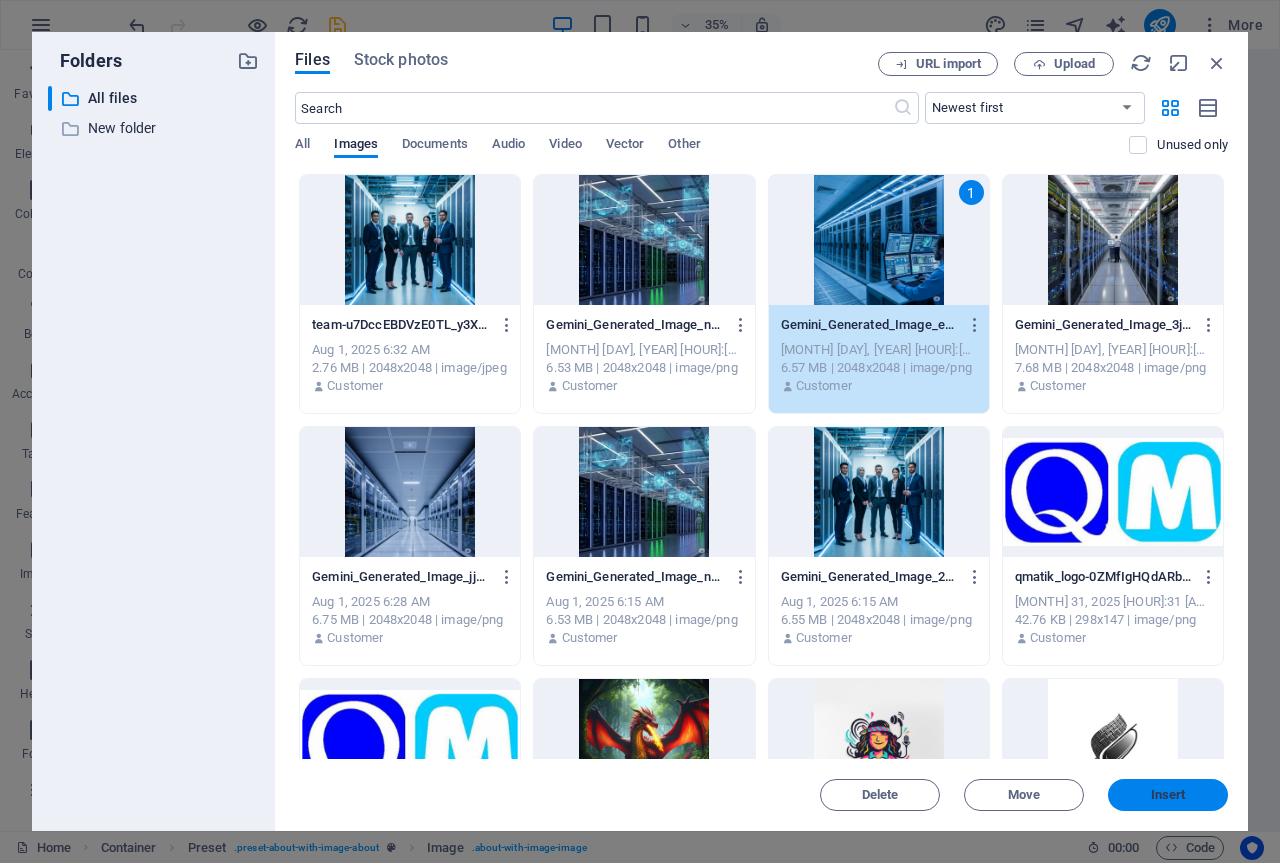 click on "Insert" at bounding box center (1168, 795) 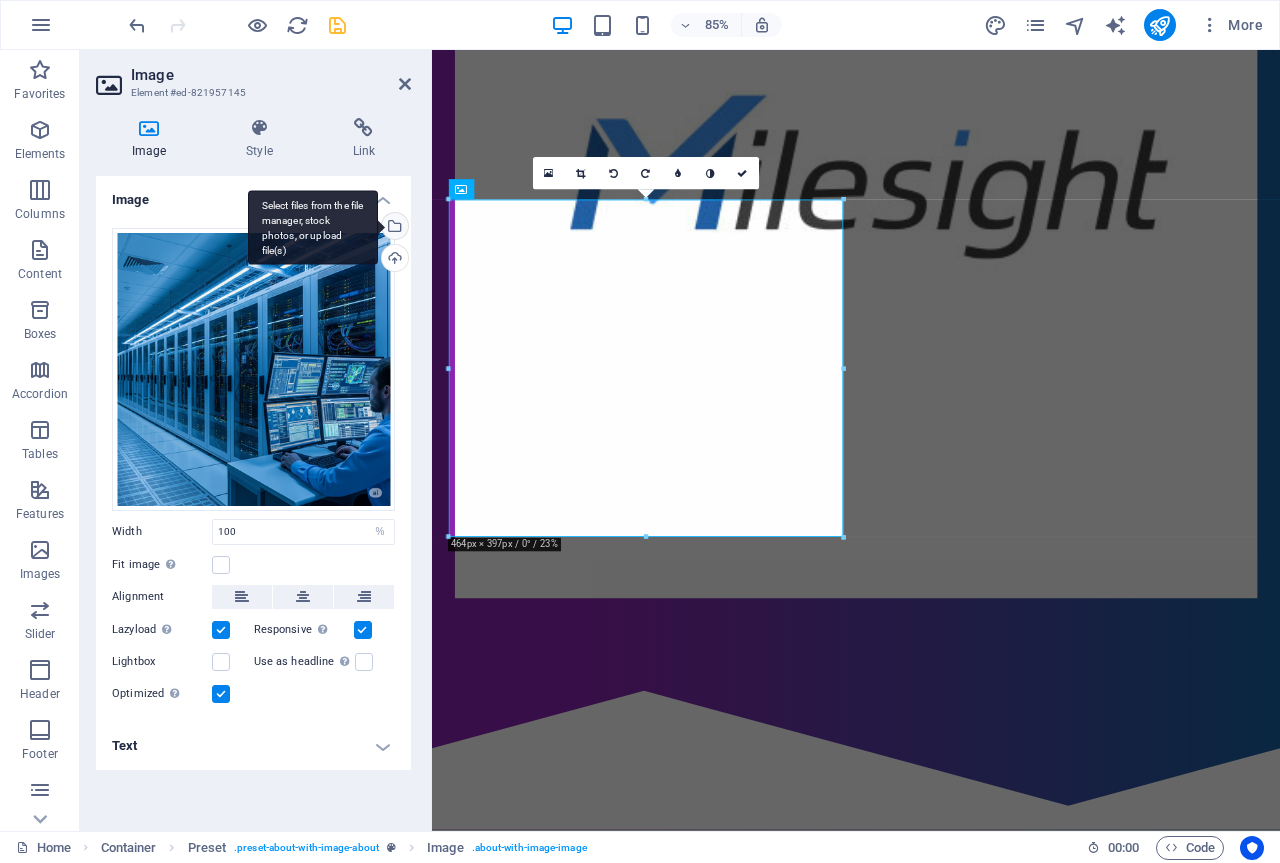 click on "Select files from the file manager, stock photos, or upload file(s)" at bounding box center [313, 227] 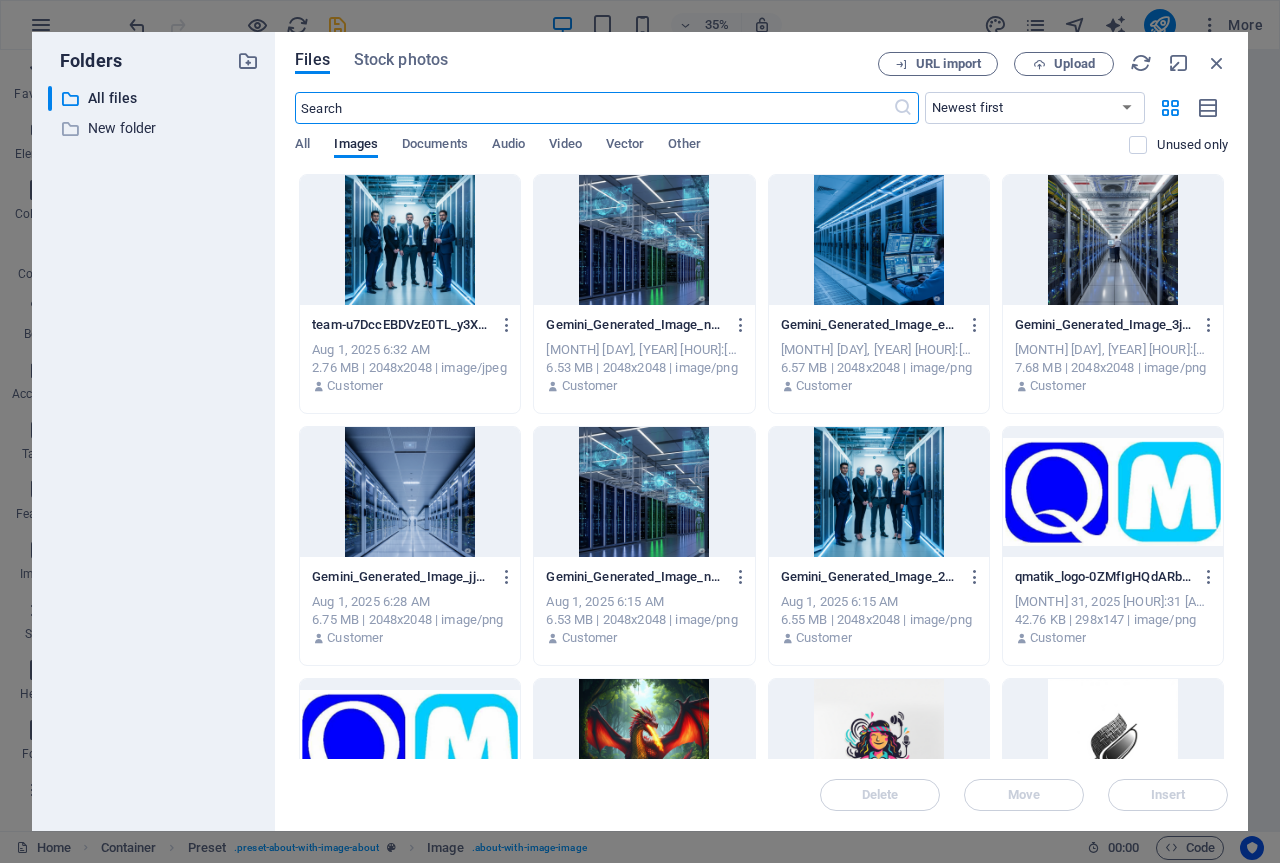click on "7.68 MB | 2048x2048 | image/png" at bounding box center (1113, 368) 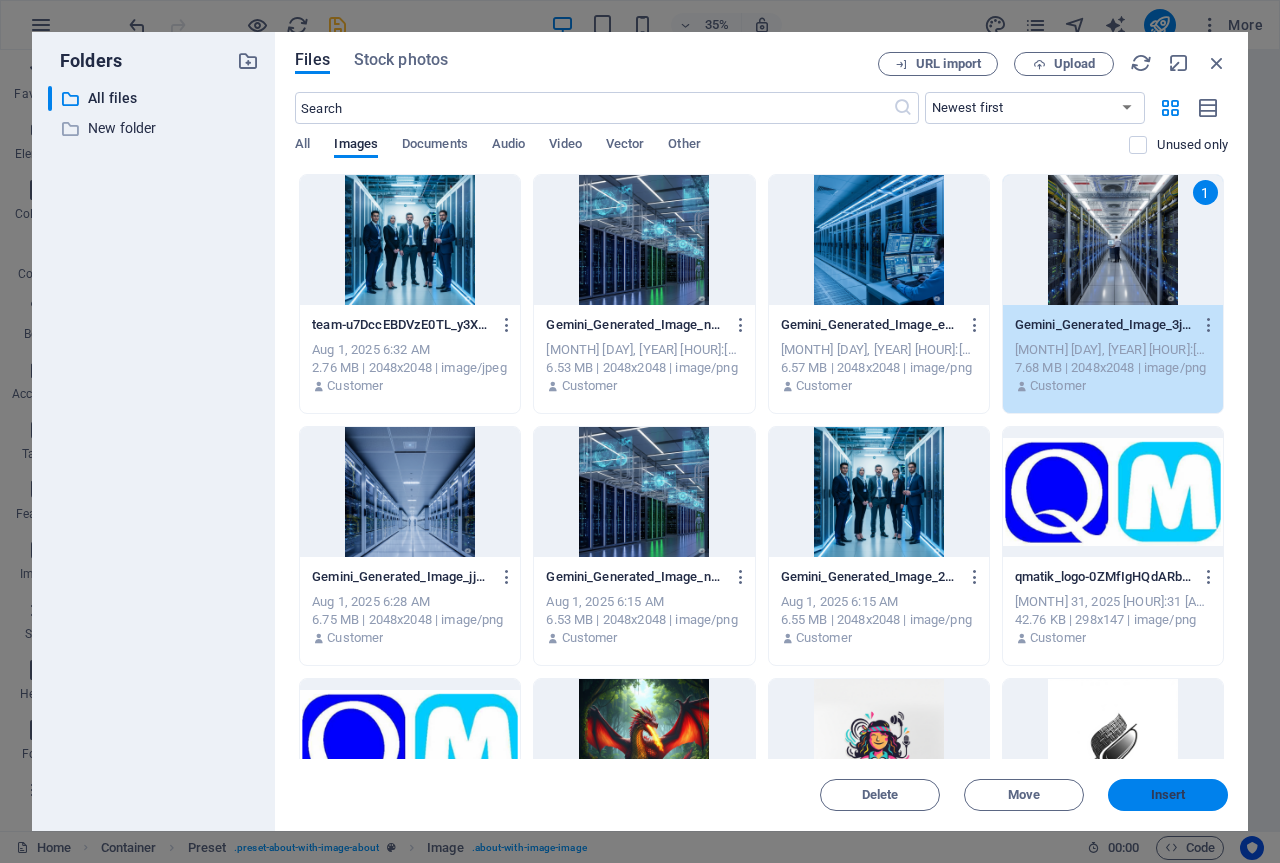 click on "Insert" at bounding box center (1168, 795) 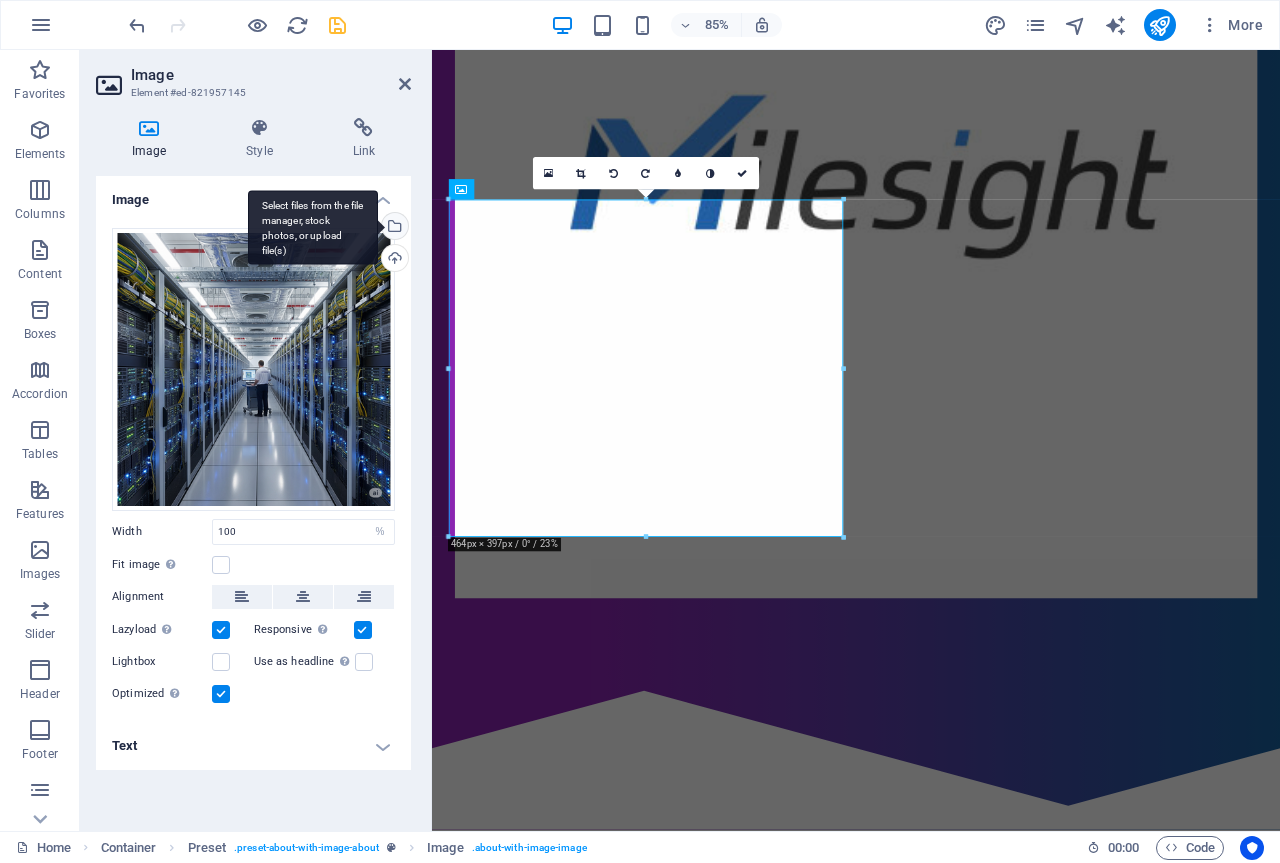 click on "Select files from the file manager, stock photos, or upload file(s)" at bounding box center (313, 227) 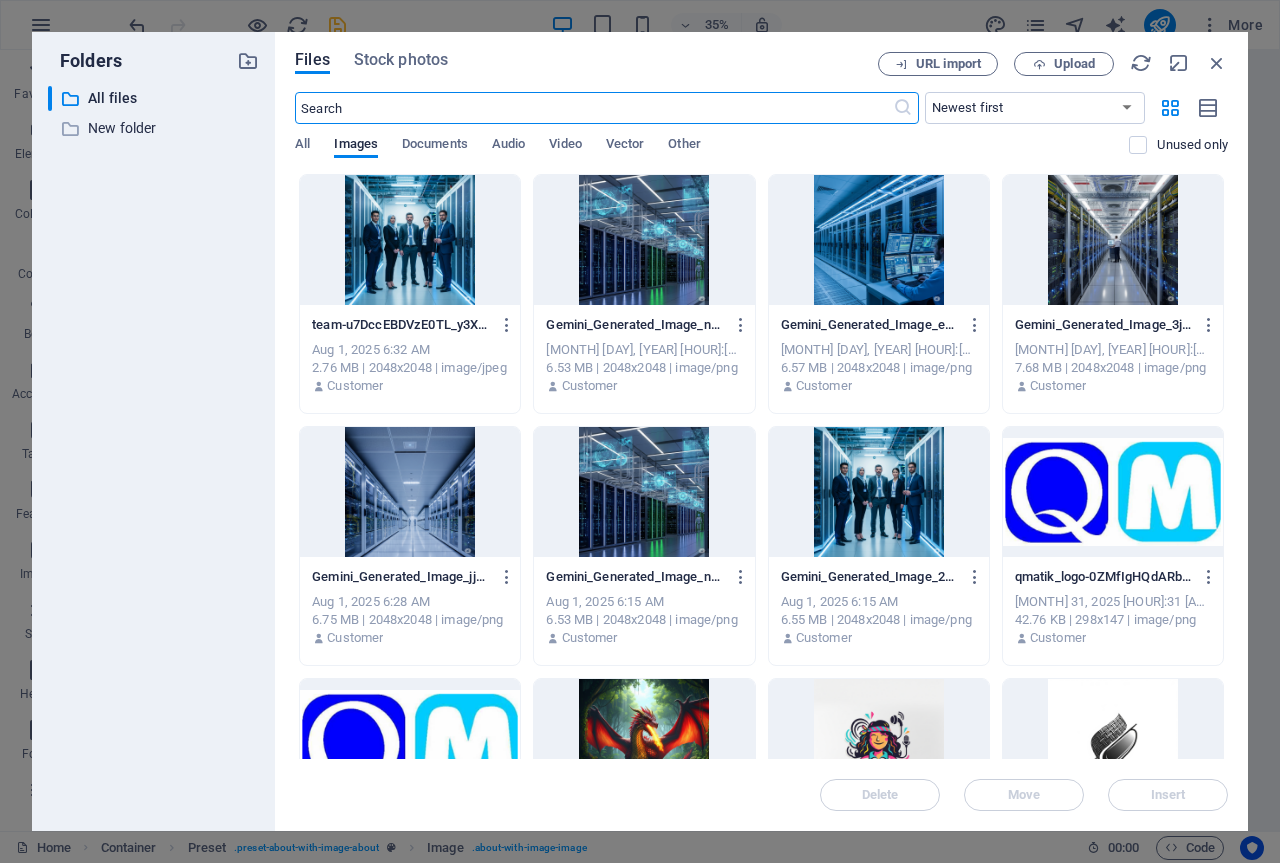 click at bounding box center [410, 492] 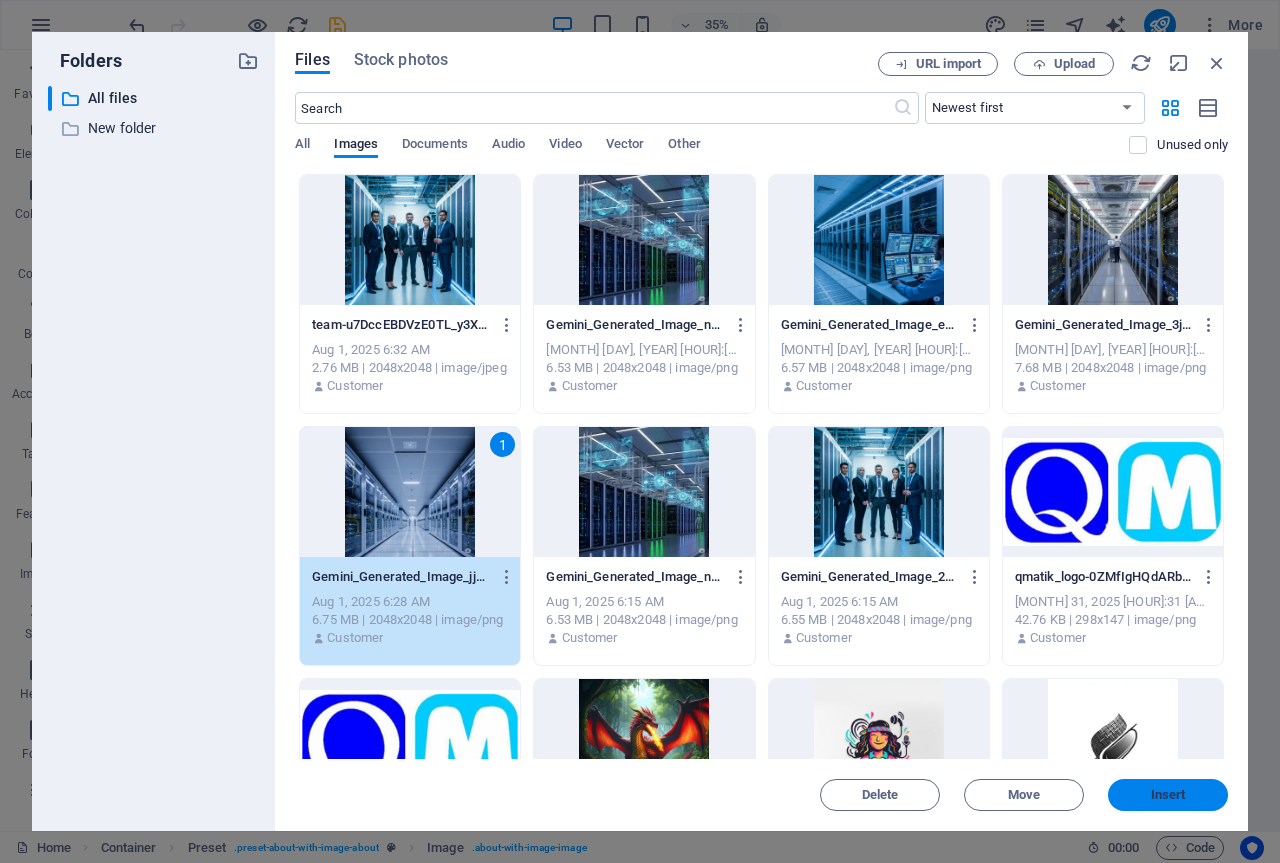 click on "Insert" at bounding box center (1168, 795) 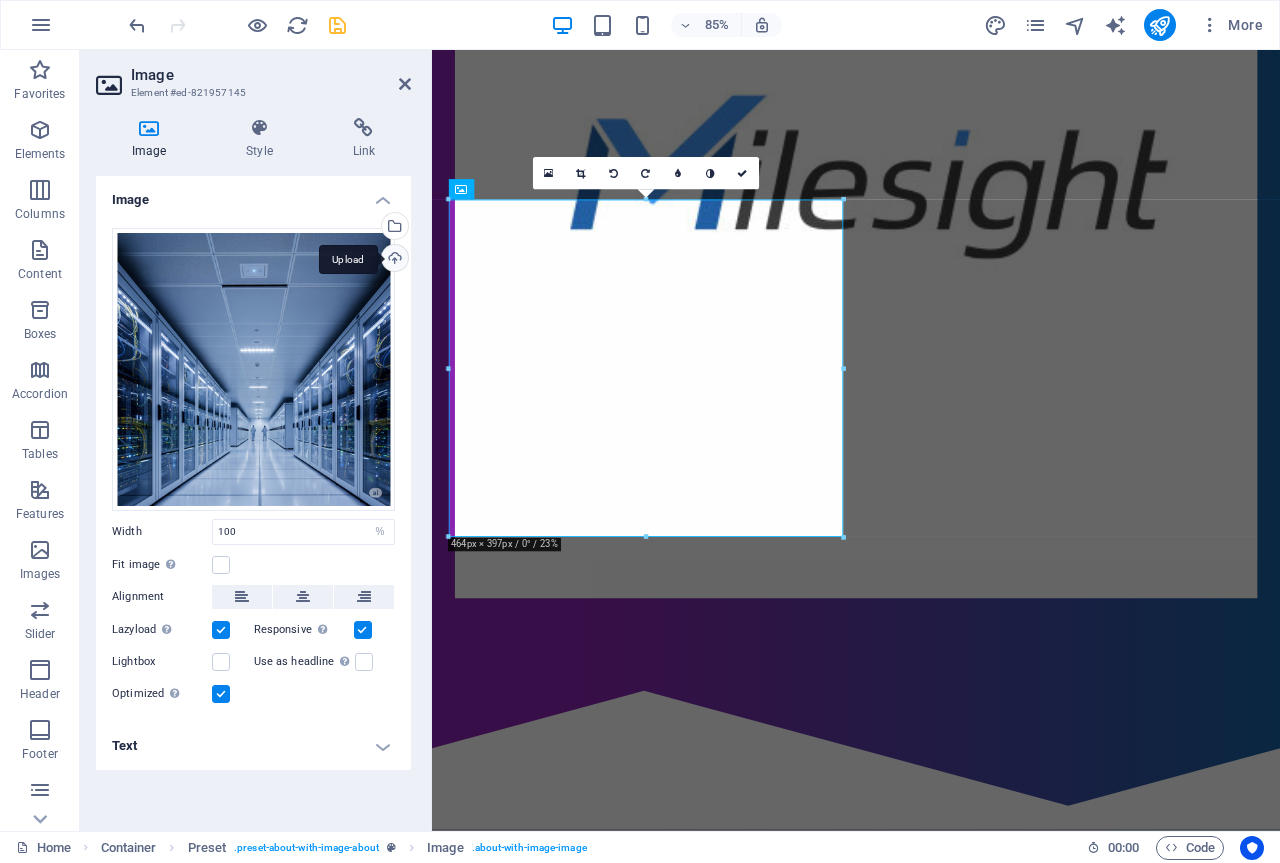 click on "Upload" at bounding box center [393, 260] 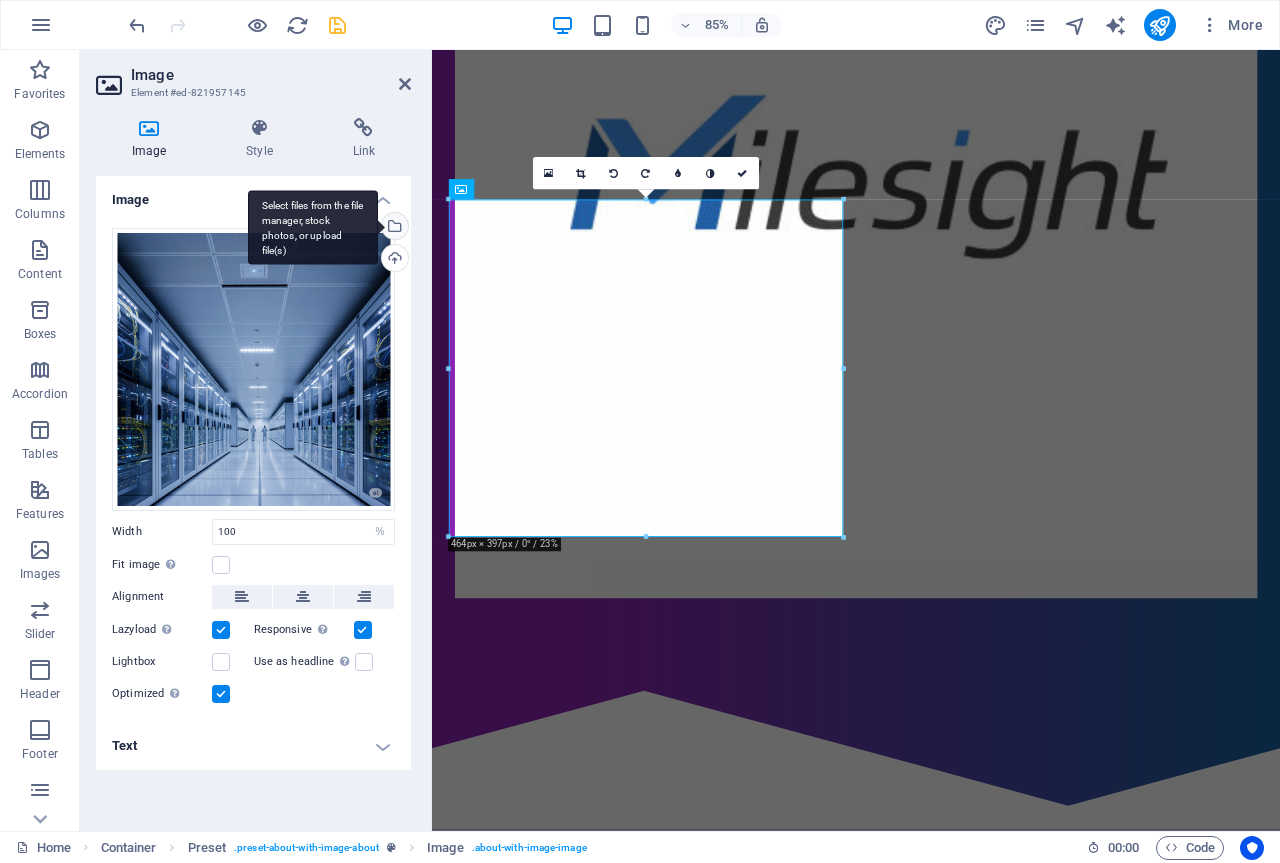 click on "Select files from the file manager, stock photos, or upload file(s)" at bounding box center (393, 228) 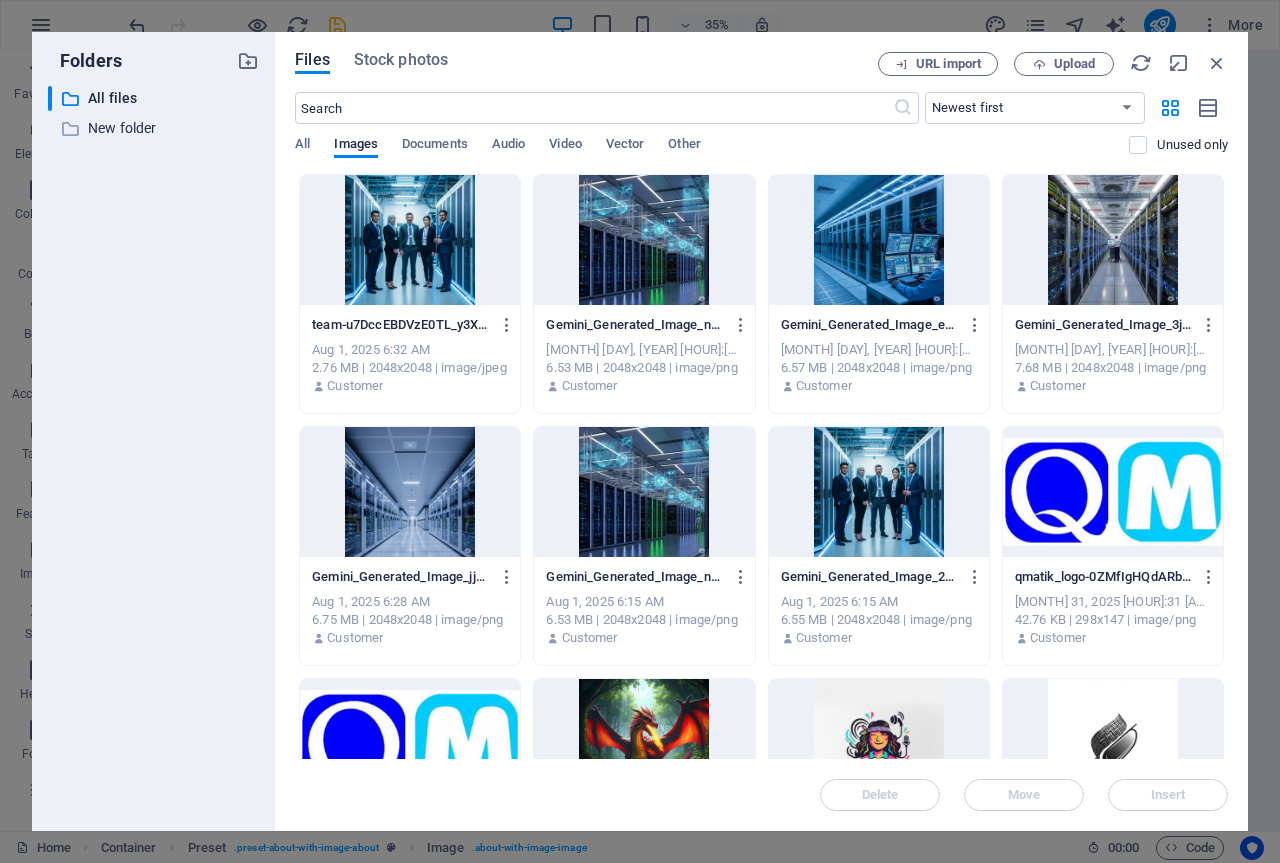 click at bounding box center [1113, 492] 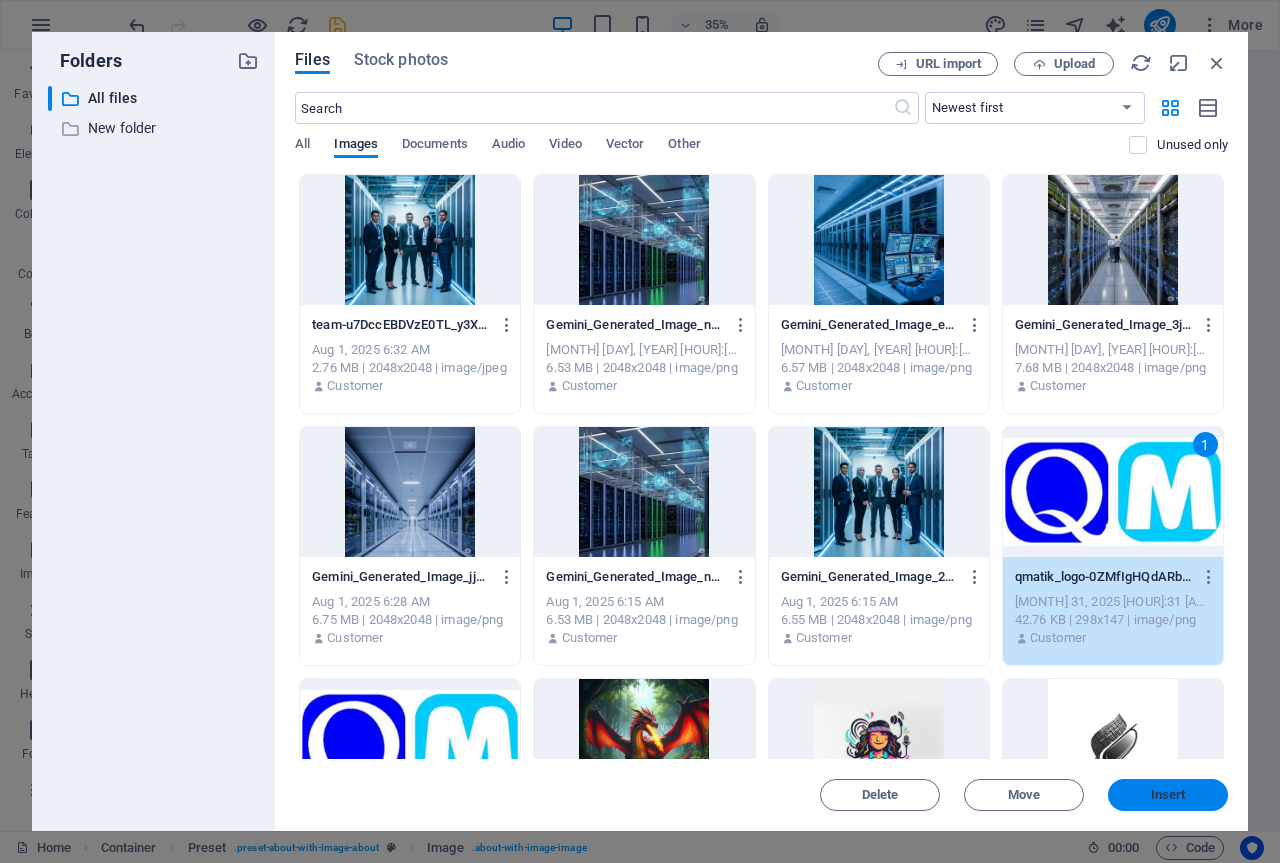 click on "Insert" at bounding box center (1168, 795) 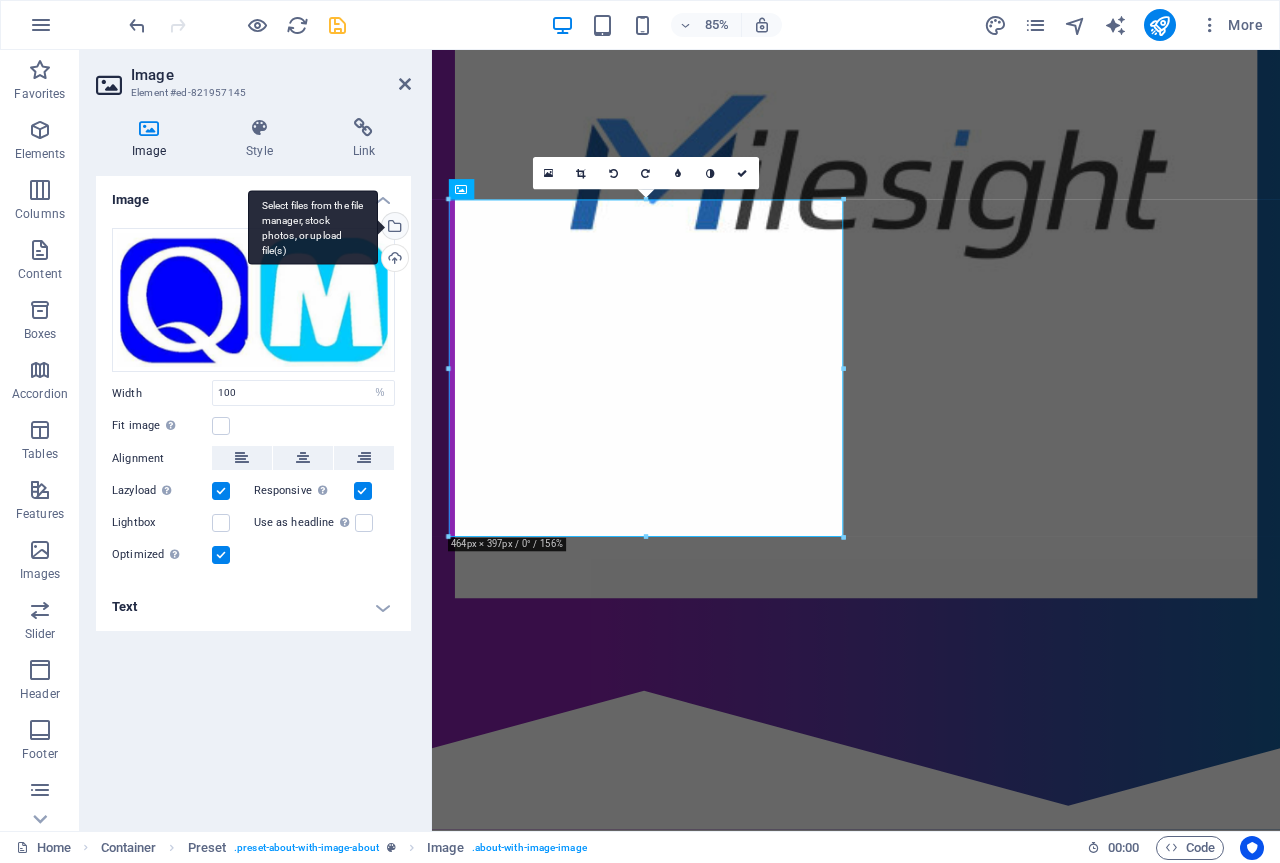 click on "Select files from the file manager, stock photos, or upload file(s)" at bounding box center [393, 228] 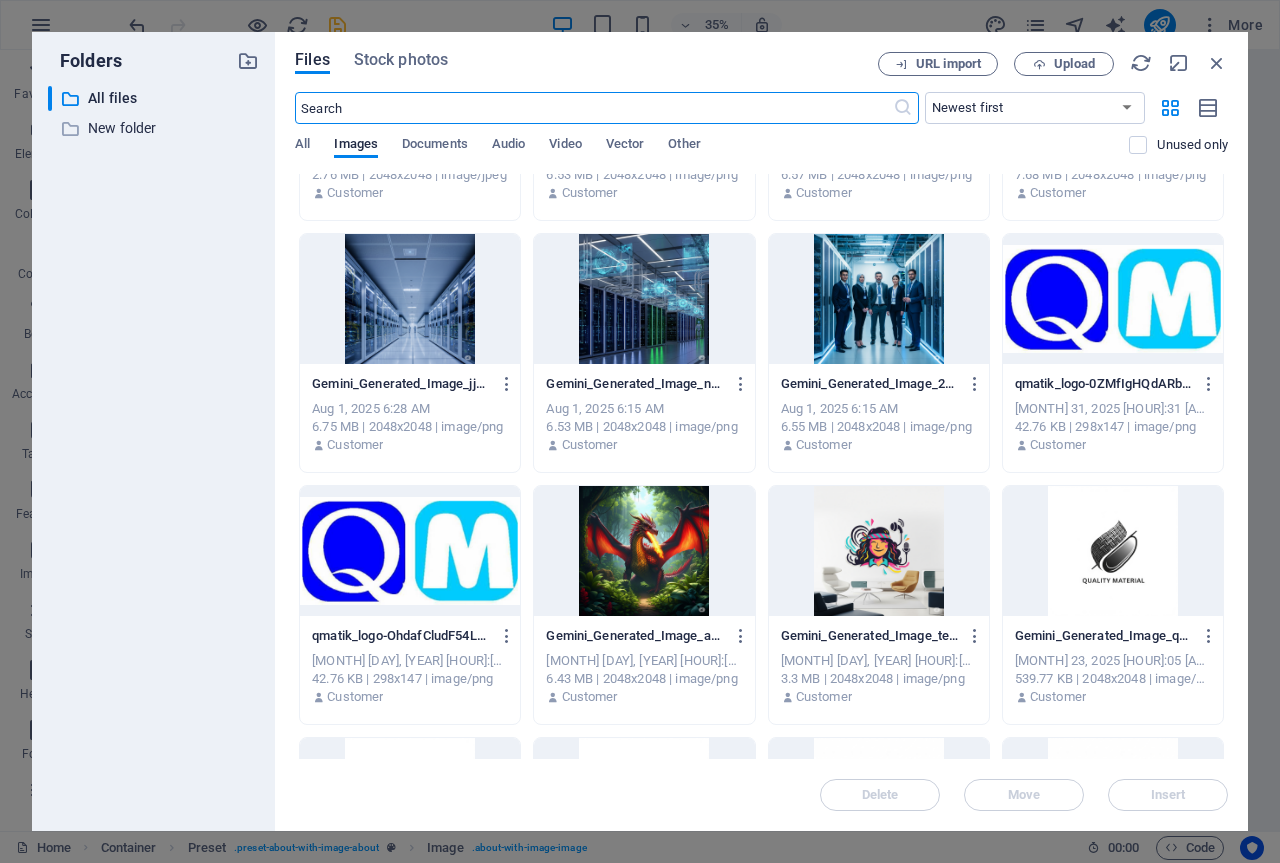 scroll, scrollTop: 200, scrollLeft: 0, axis: vertical 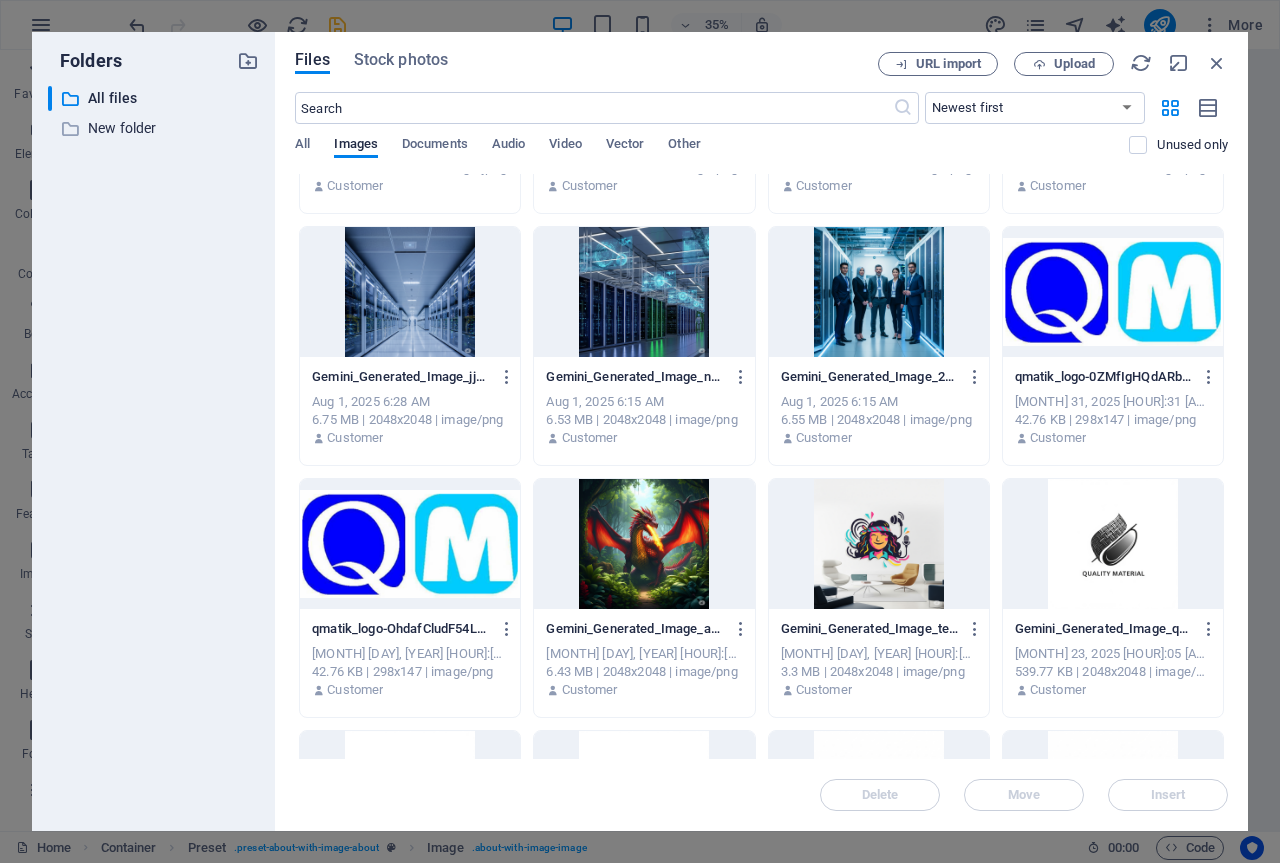 click at bounding box center (644, 544) 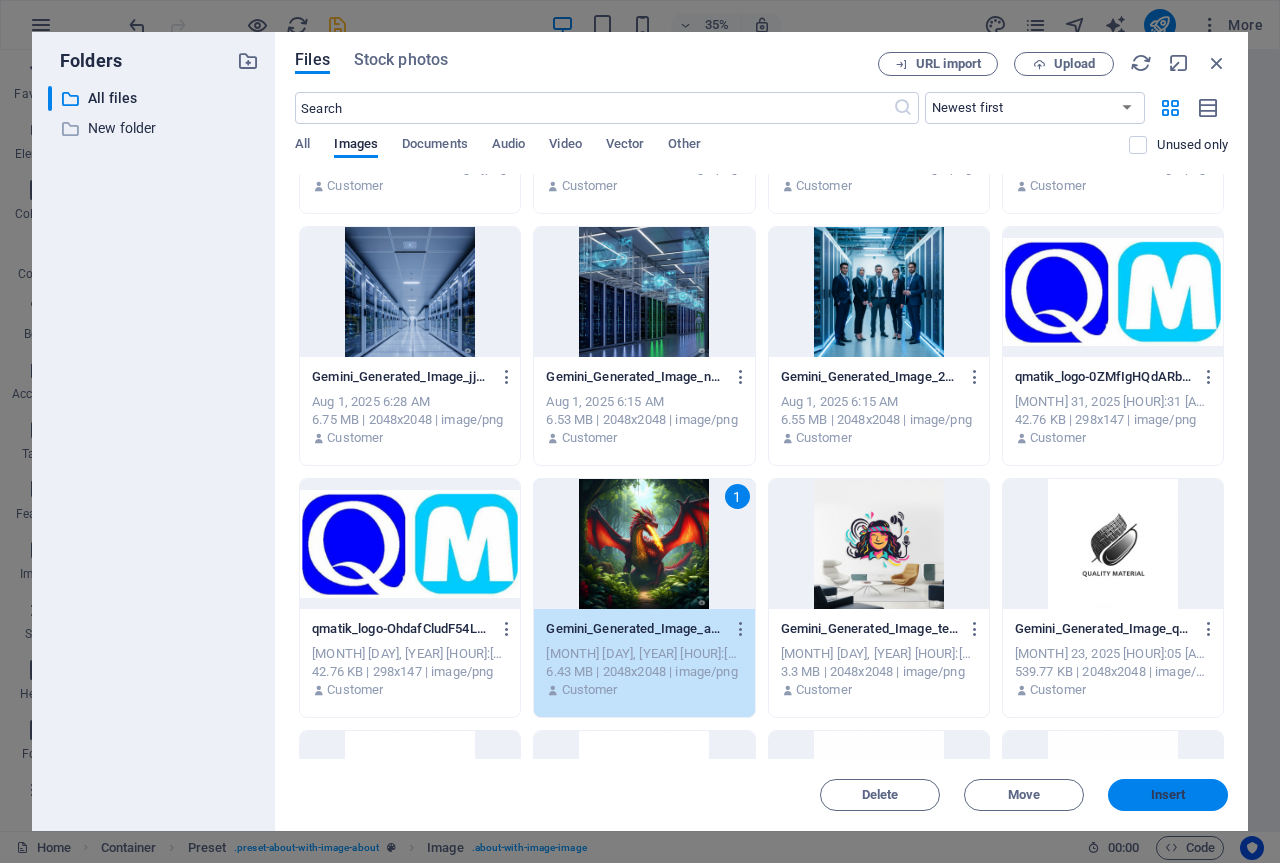 drag, startPoint x: 1135, startPoint y: 792, endPoint x: 630, endPoint y: 804, distance: 505.14255 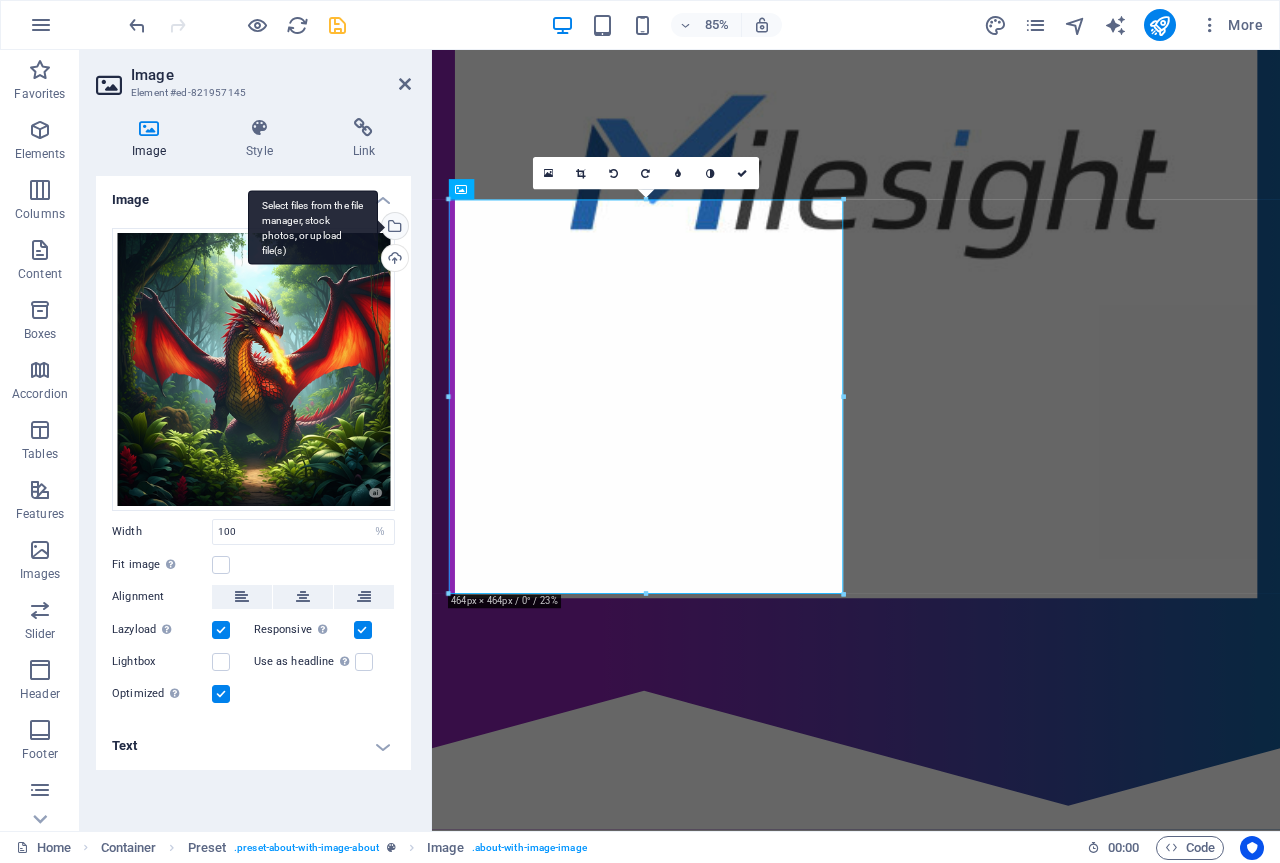 click on "Select files from the file manager, stock photos, or upload file(s)" at bounding box center (393, 228) 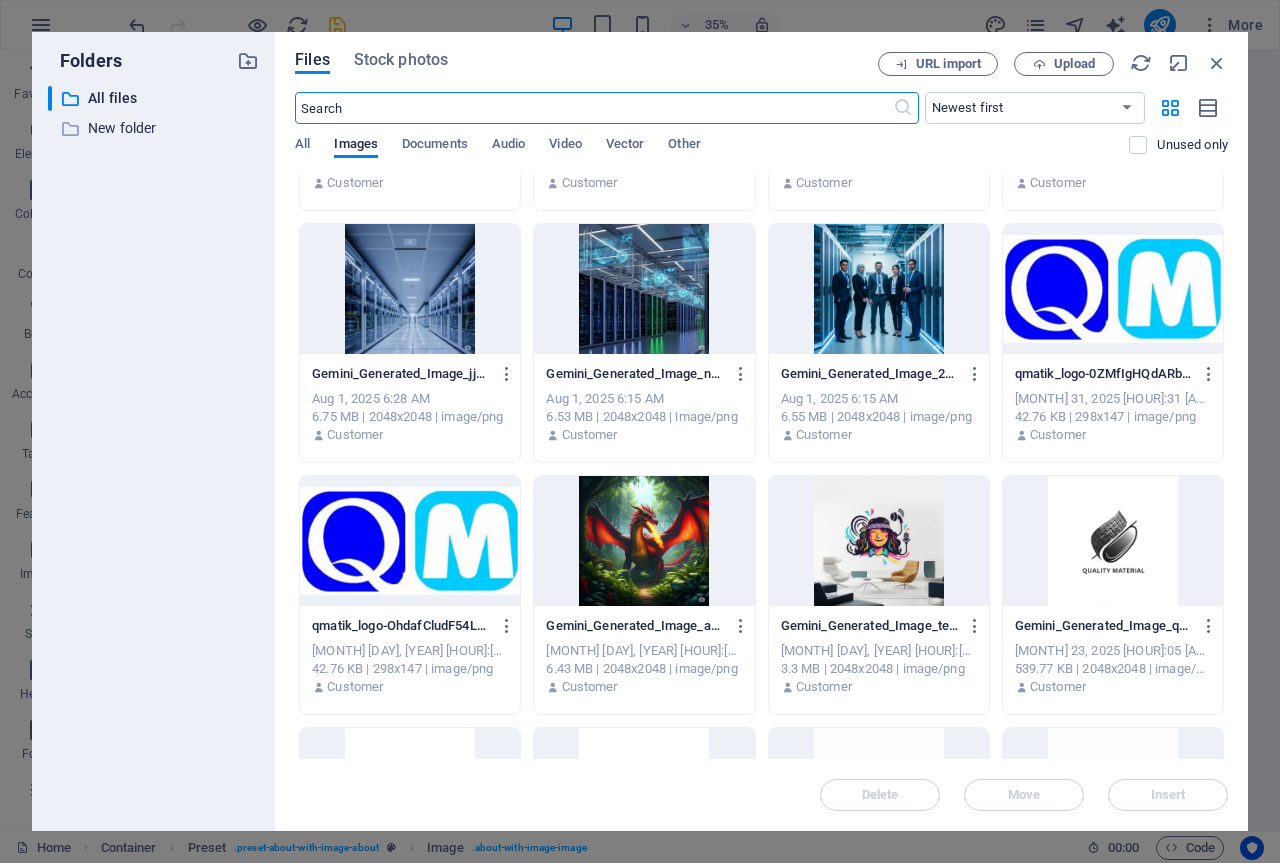 scroll, scrollTop: 300, scrollLeft: 0, axis: vertical 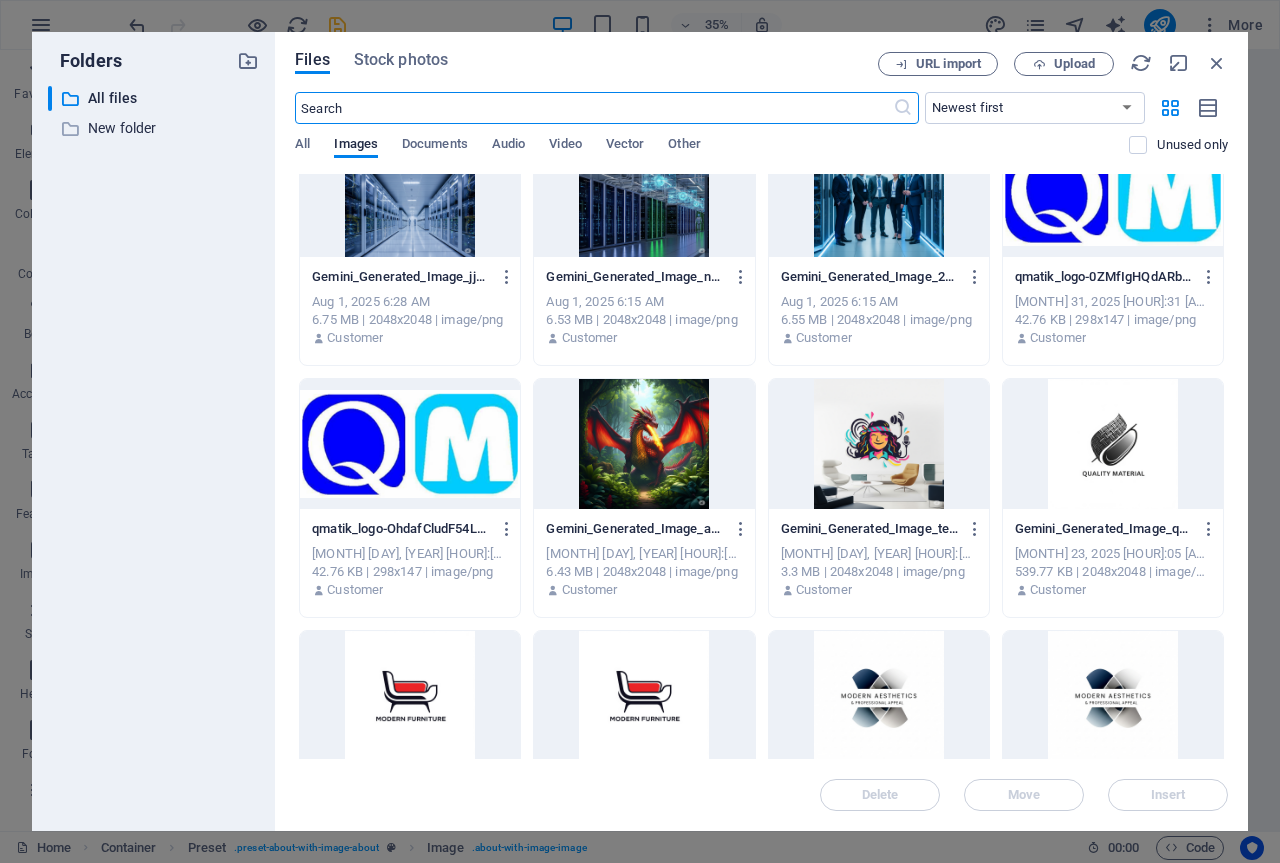 click at bounding box center (879, 444) 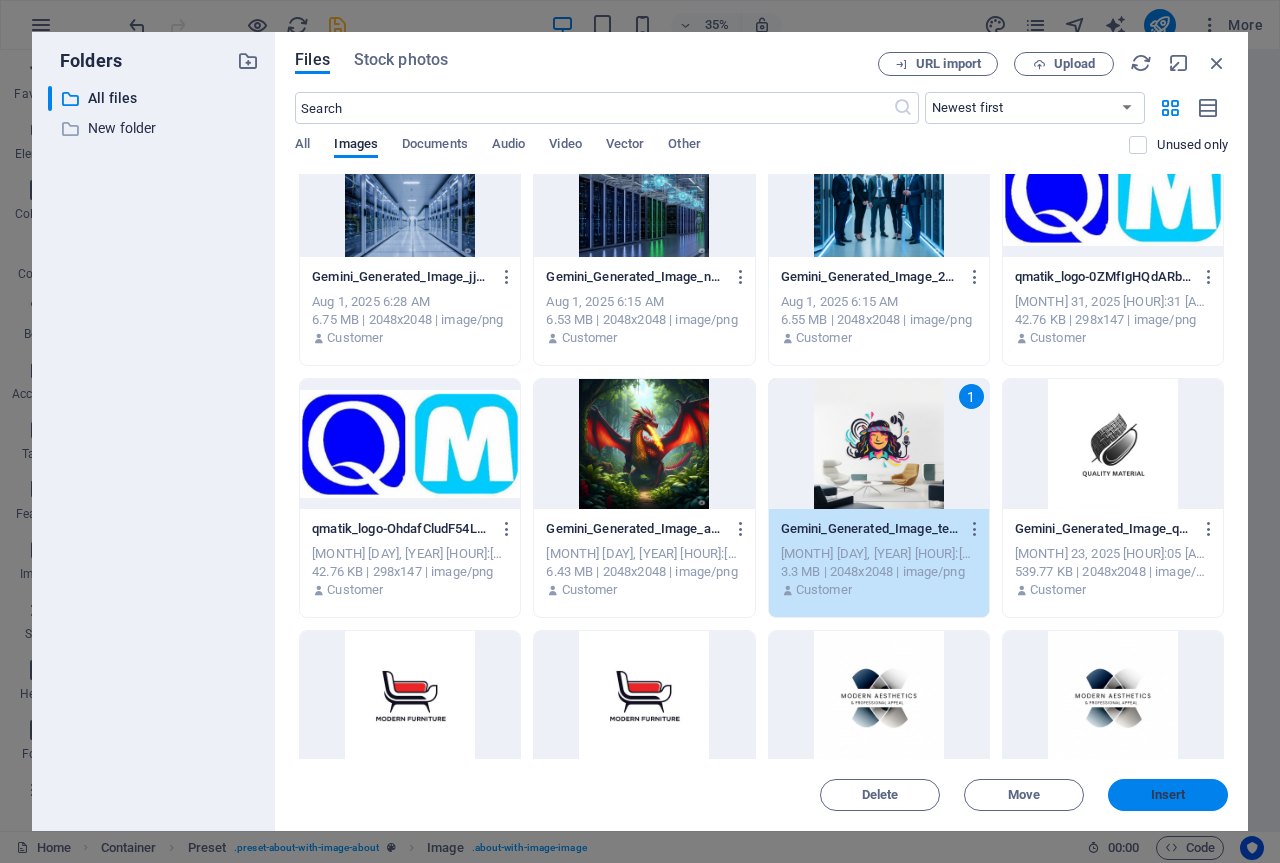 click on "Insert" at bounding box center (1168, 795) 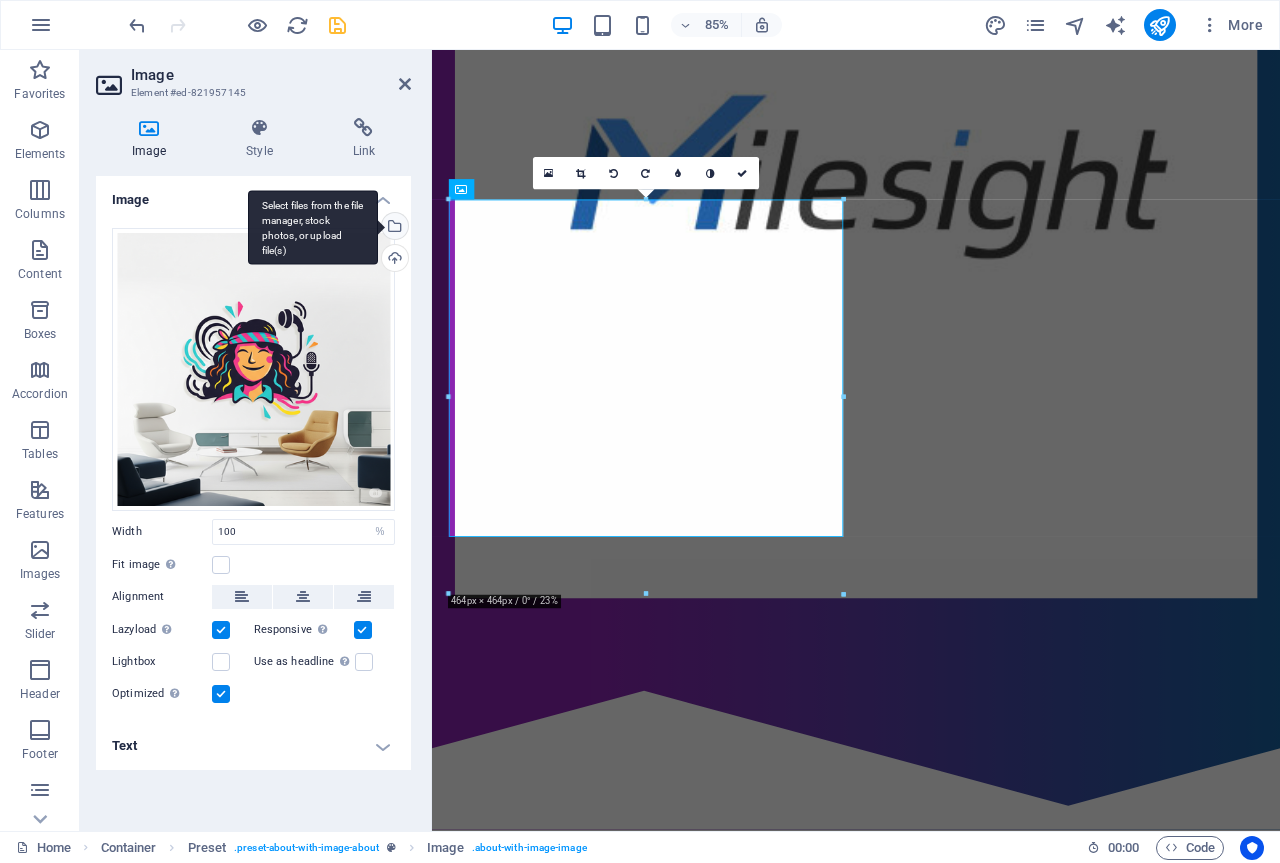 click on "Select files from the file manager, stock photos, or upload file(s)" at bounding box center (393, 228) 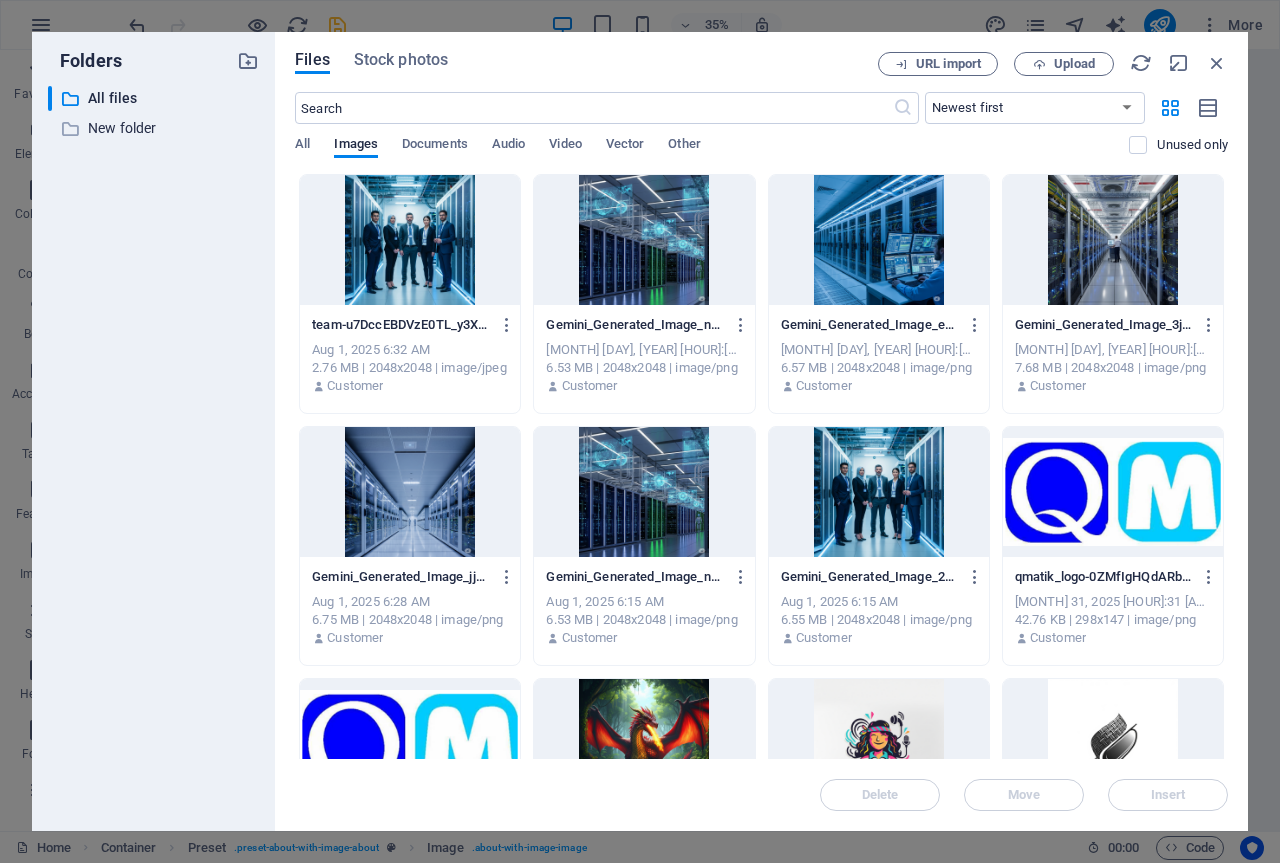 drag, startPoint x: 1228, startPoint y: 328, endPoint x: 1232, endPoint y: 387, distance: 59.135437 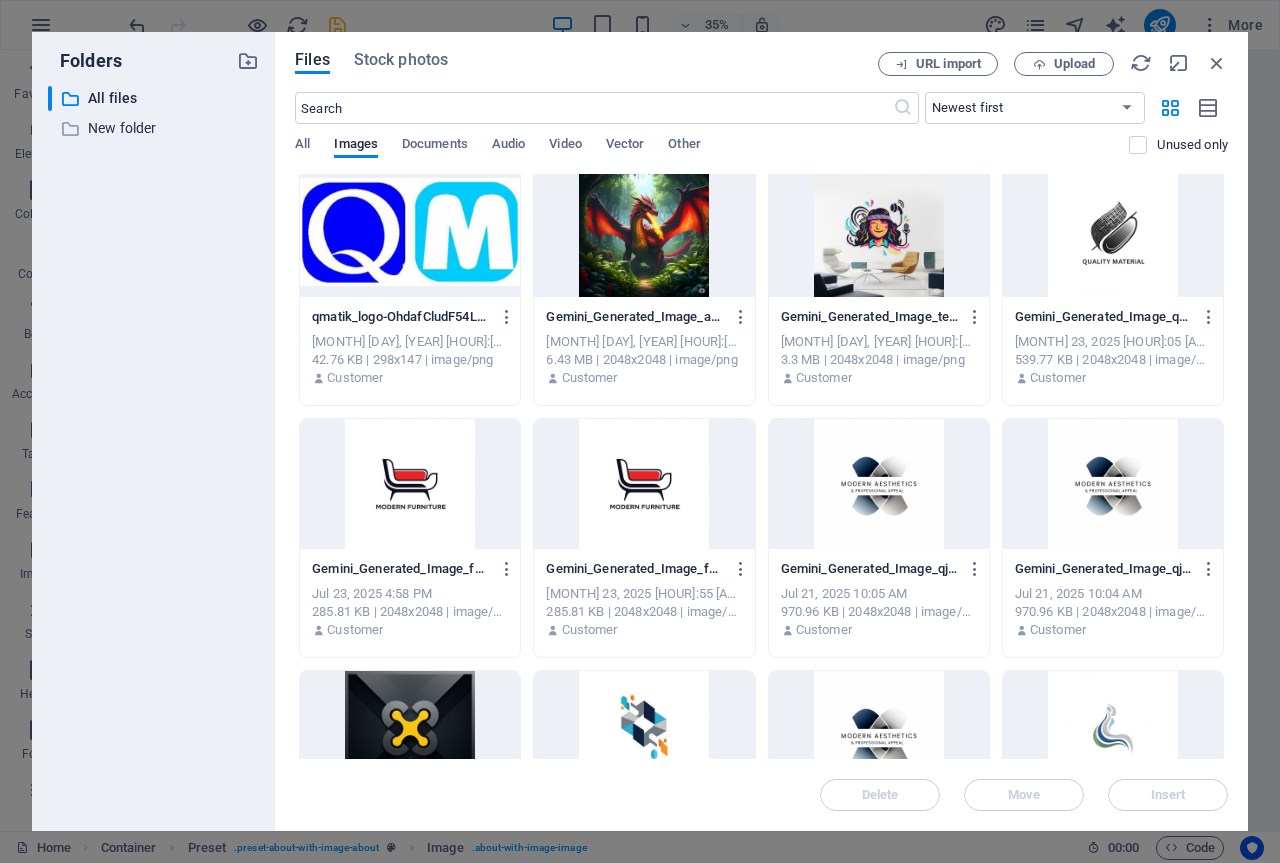 click on "Customer" at bounding box center [1113, 378] 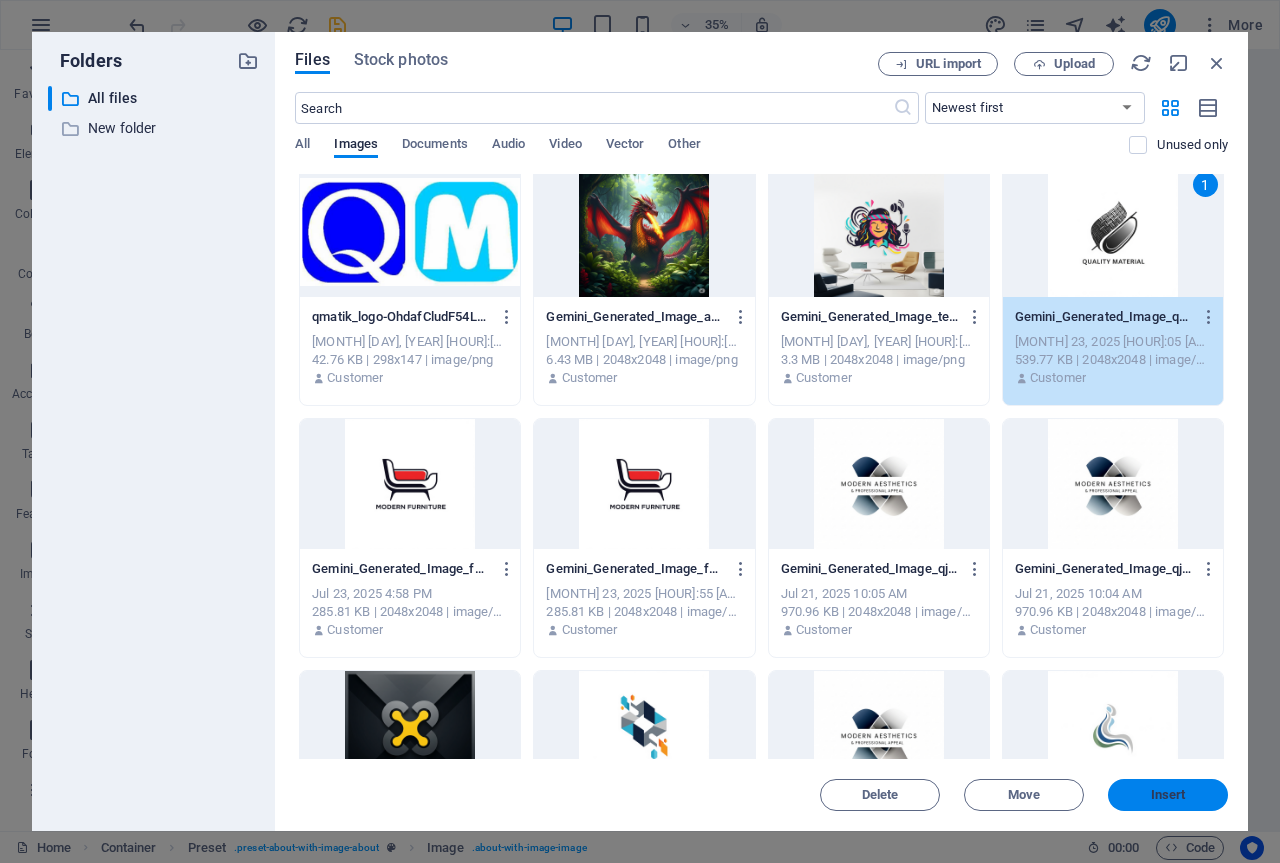 click on "Insert" at bounding box center (1168, 795) 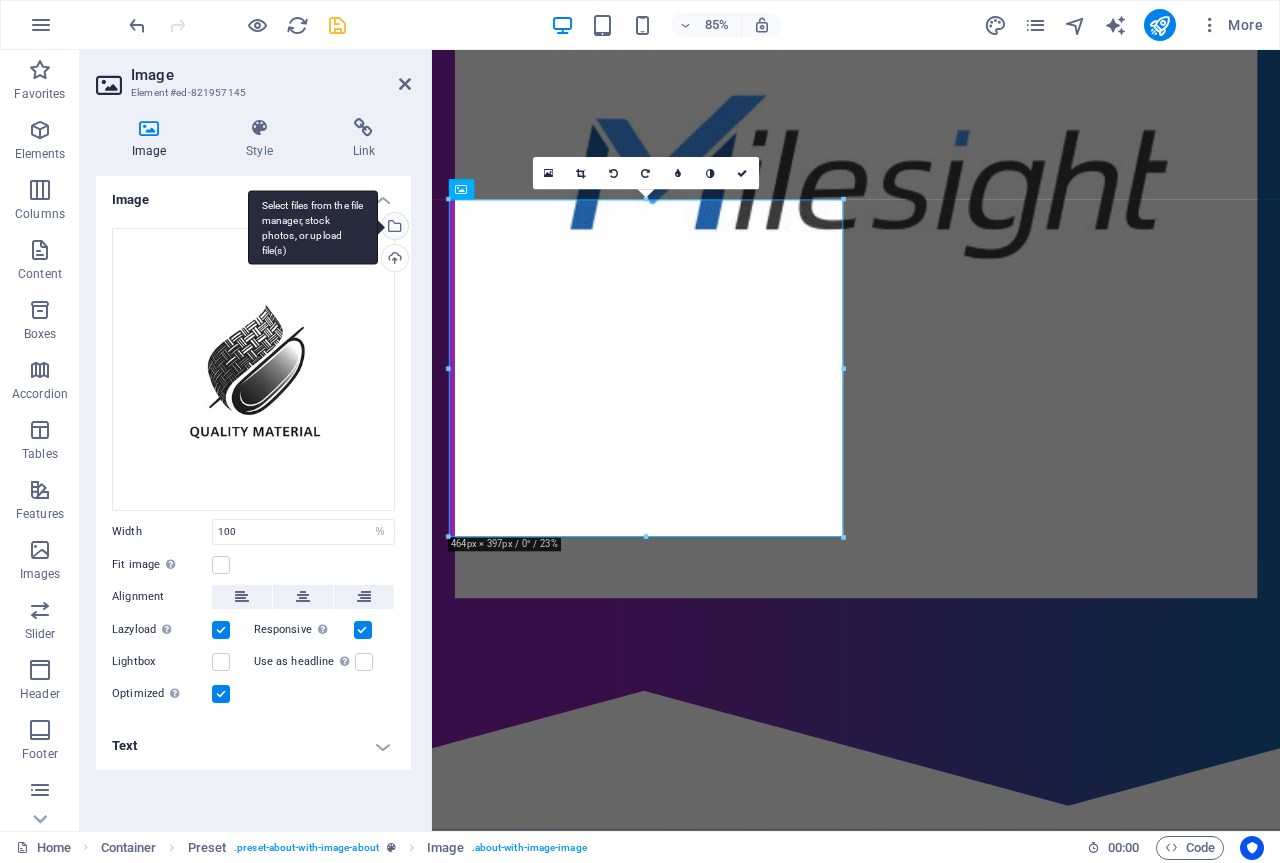 click on "Select files from the file manager, stock photos, or upload file(s)" at bounding box center (393, 228) 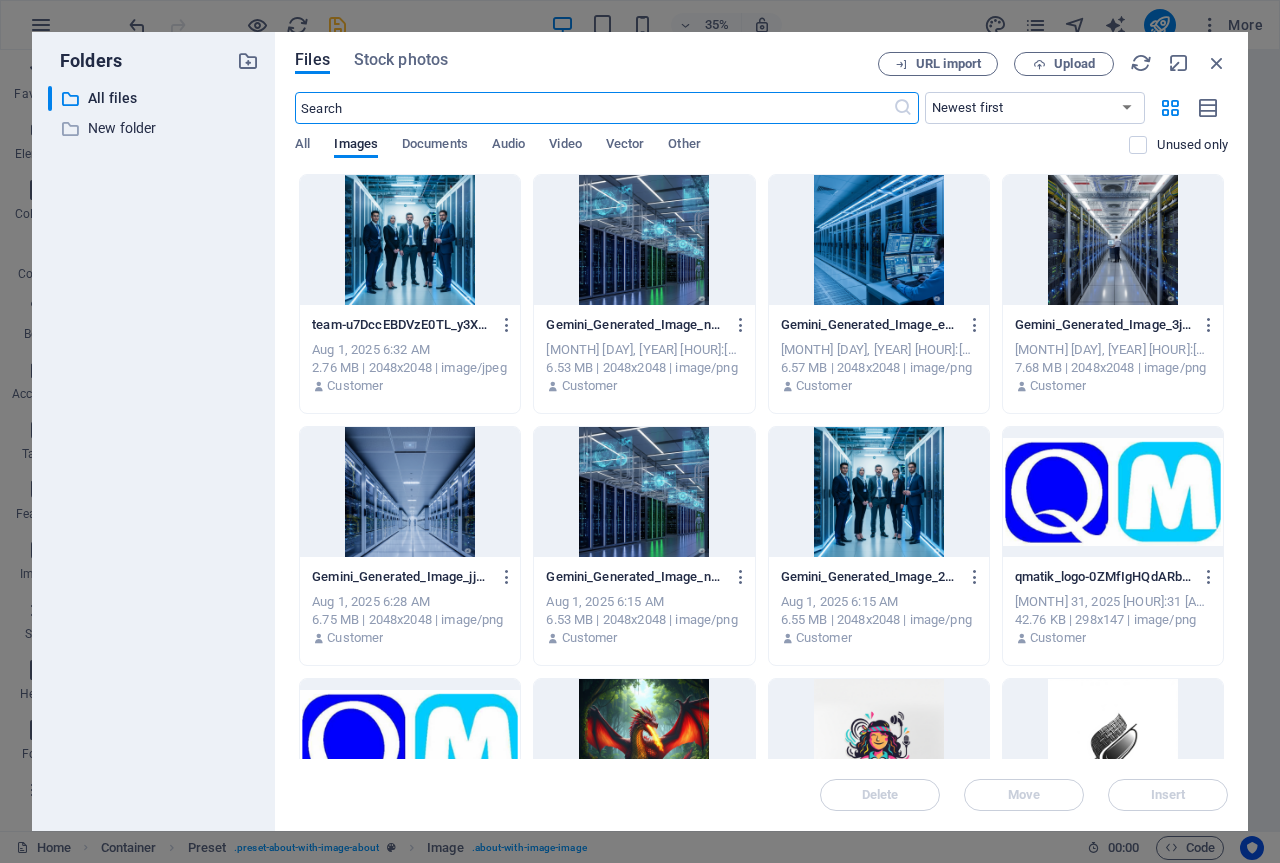 click at bounding box center (644, 240) 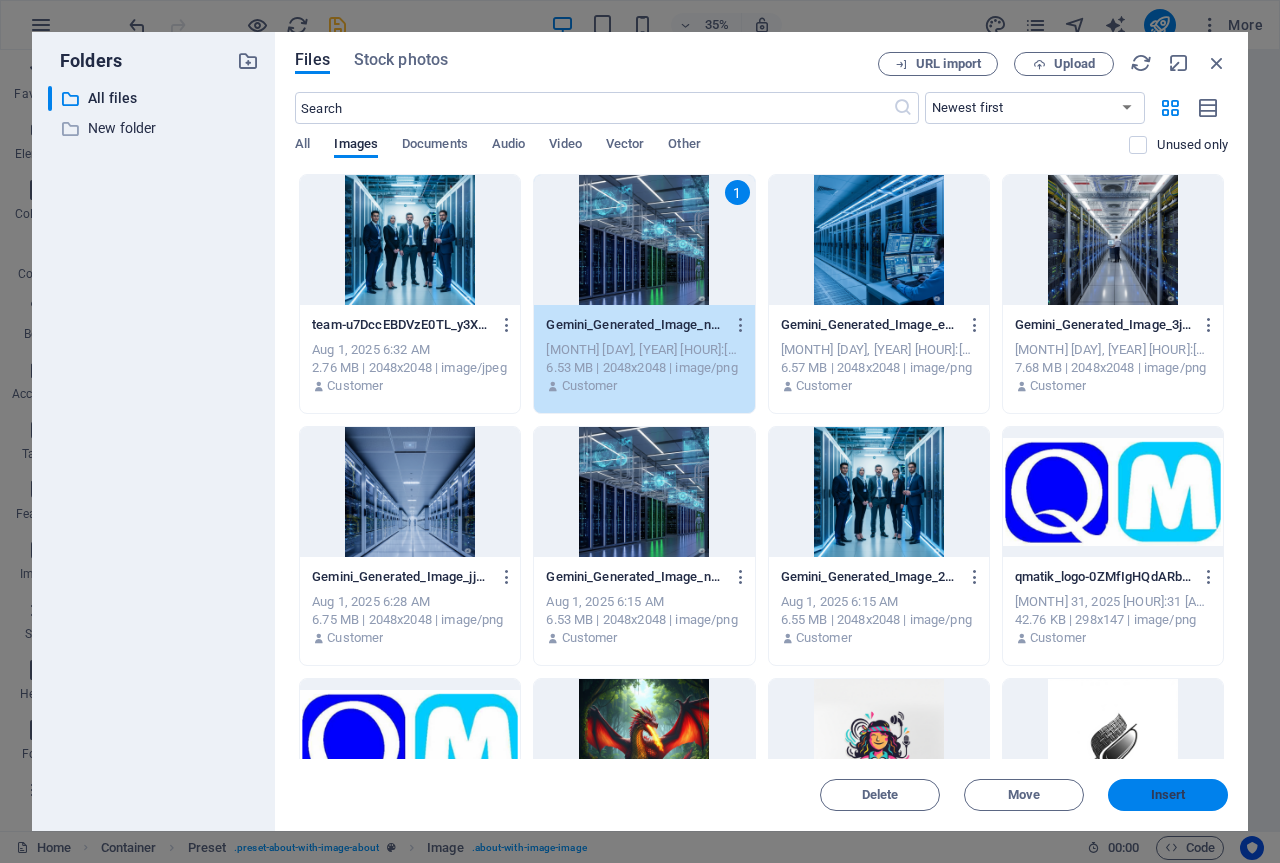 click on "Insert" at bounding box center [1168, 795] 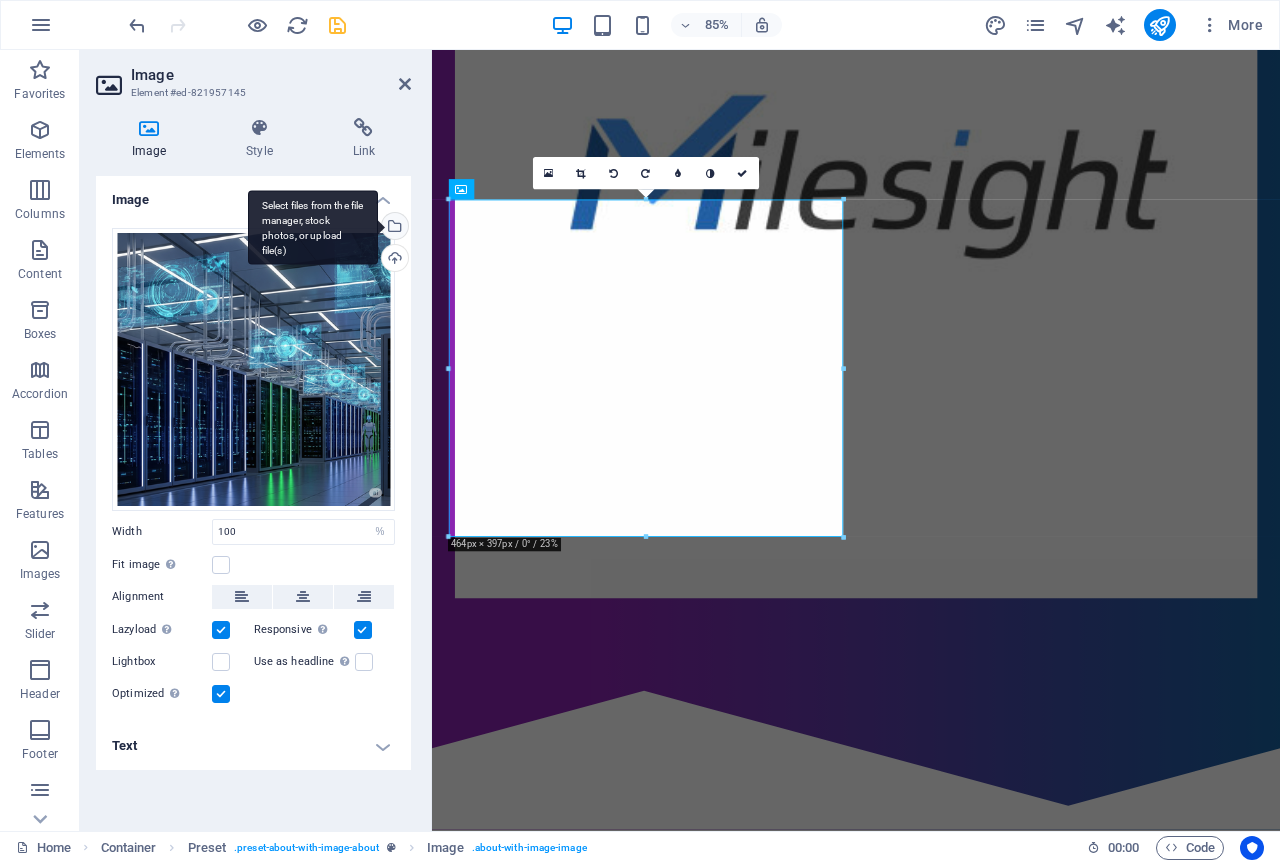 click on "Select files from the file manager, stock photos, or upload file(s)" at bounding box center [393, 228] 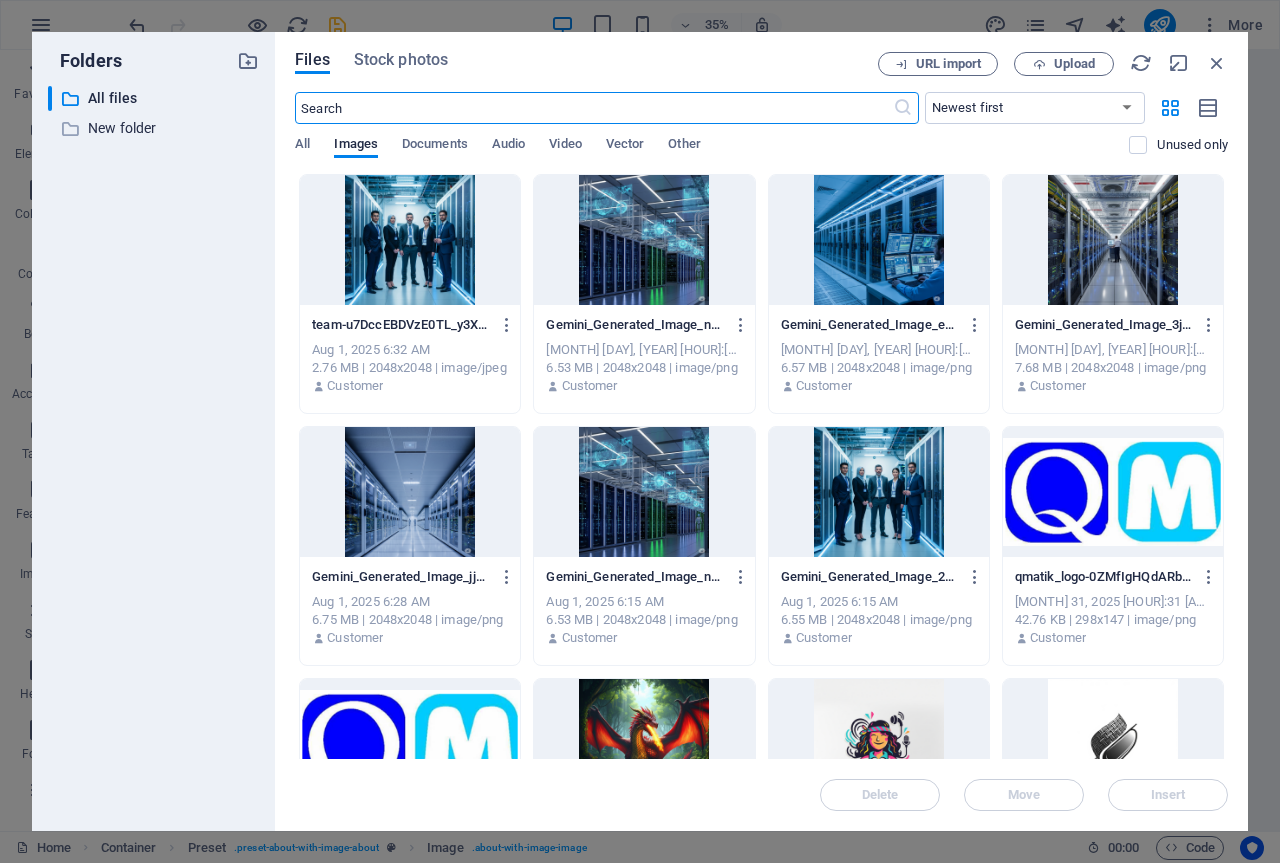 click at bounding box center [1113, 240] 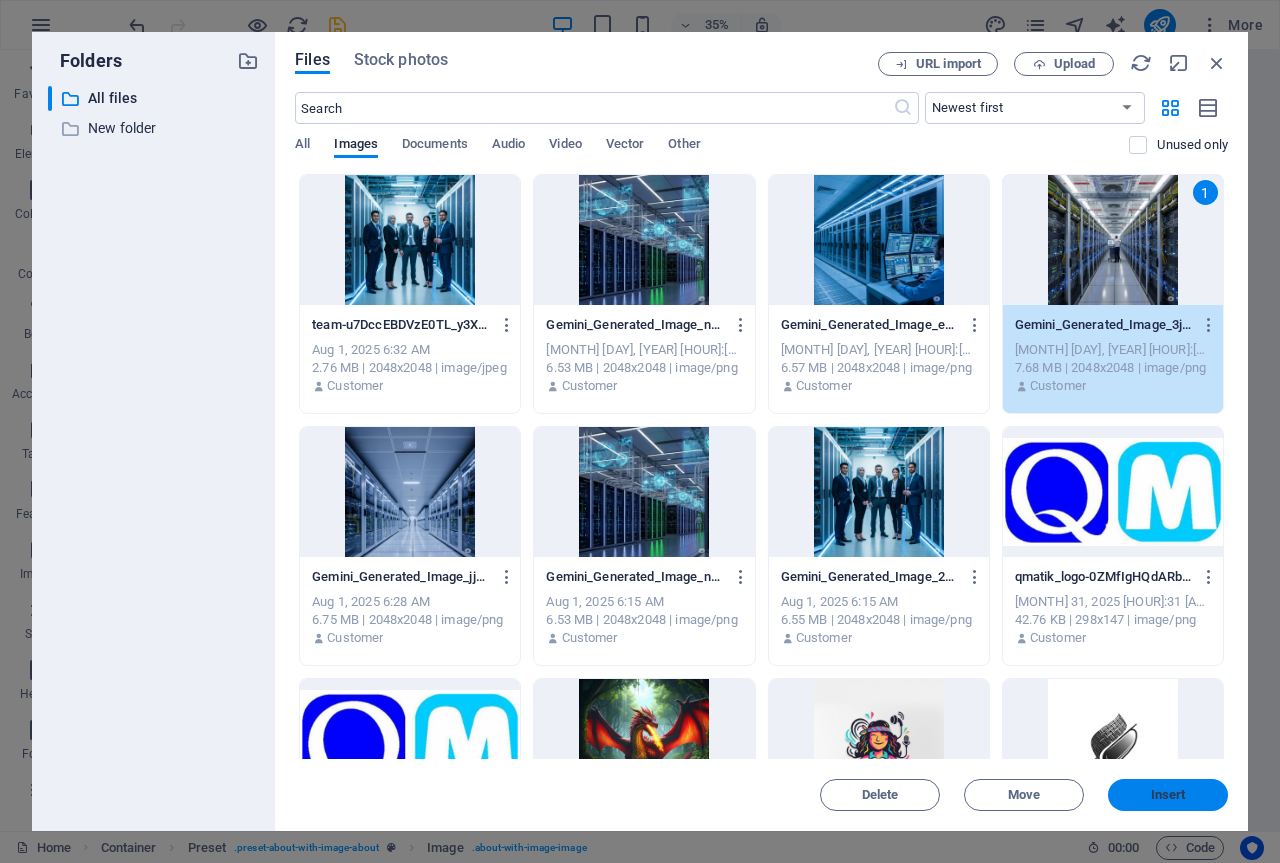 click on "Insert" at bounding box center [1168, 795] 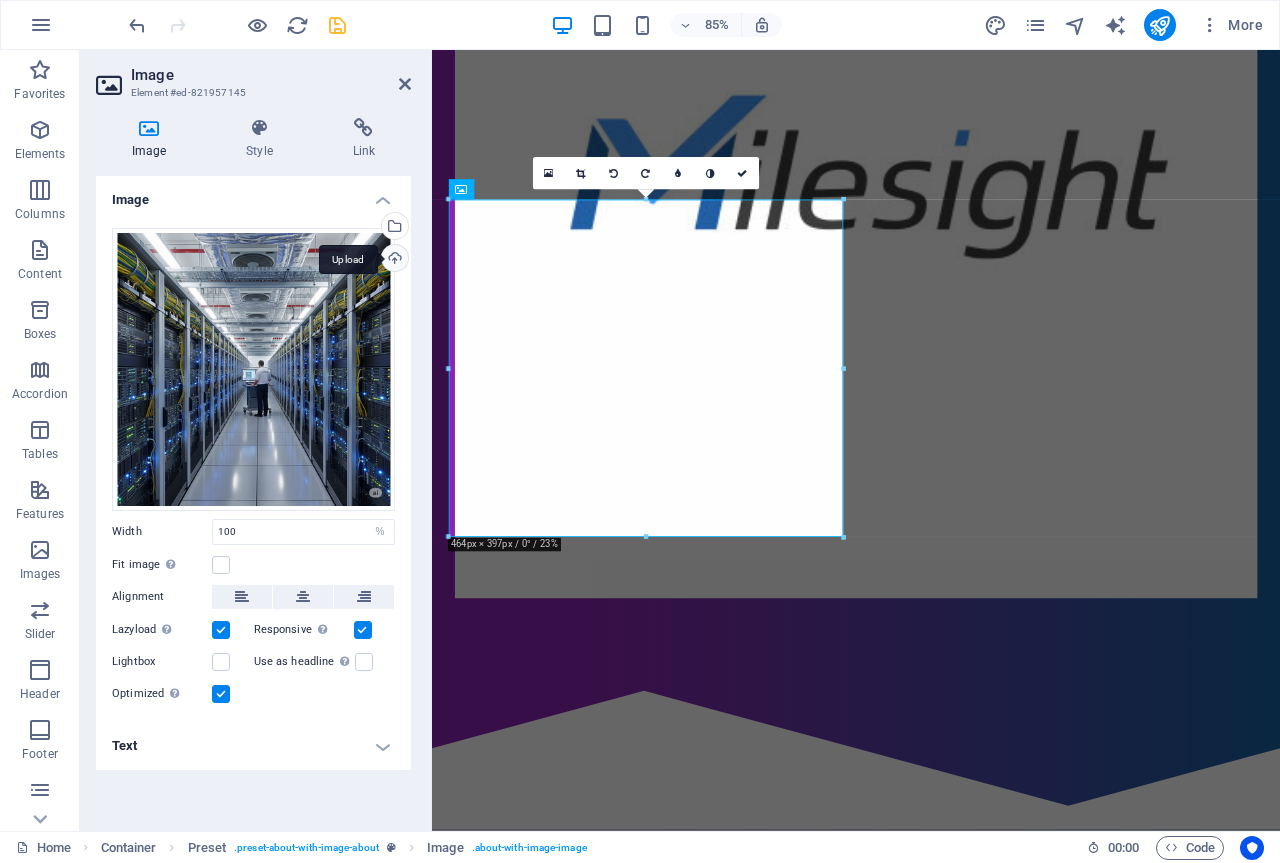 click on "Upload" at bounding box center [393, 260] 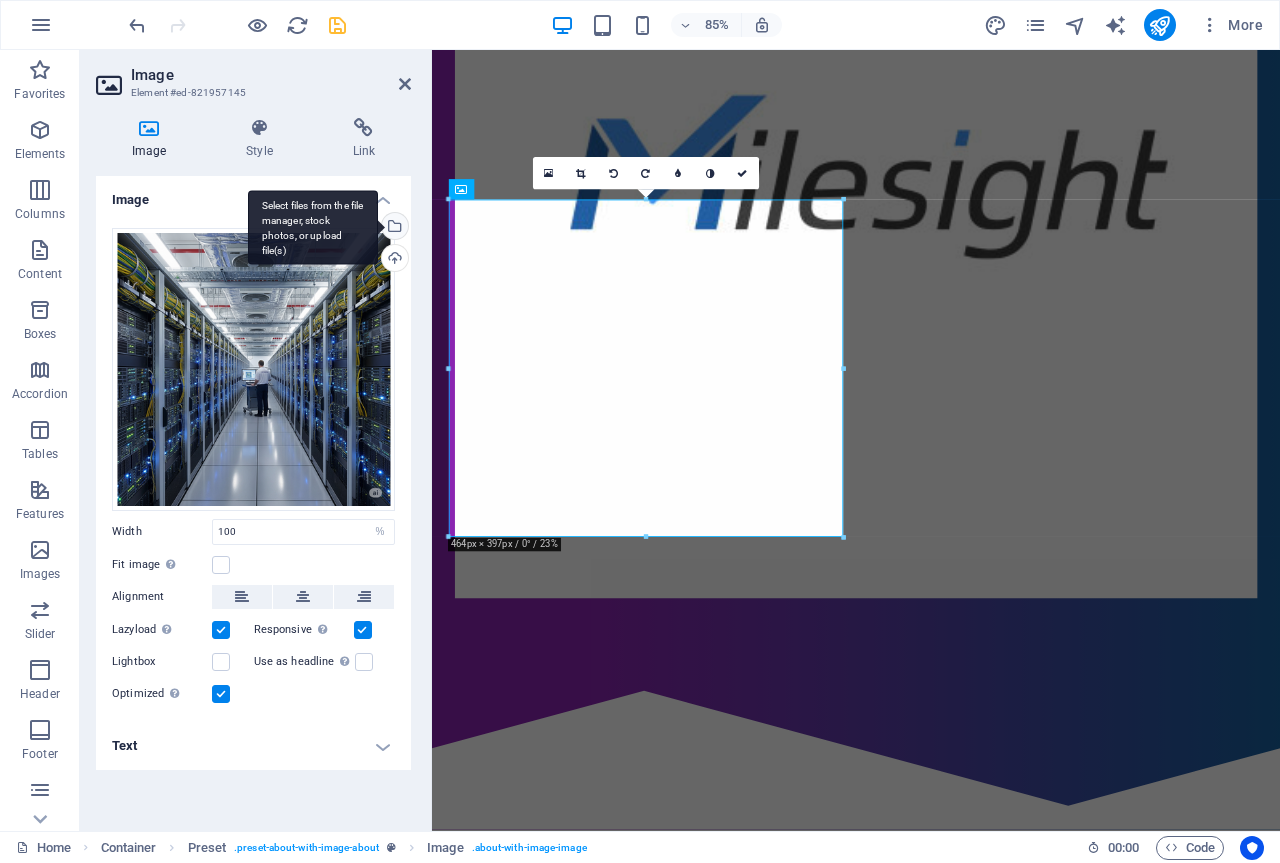 click on "Select files from the file manager, stock photos, or upload file(s)" at bounding box center [393, 228] 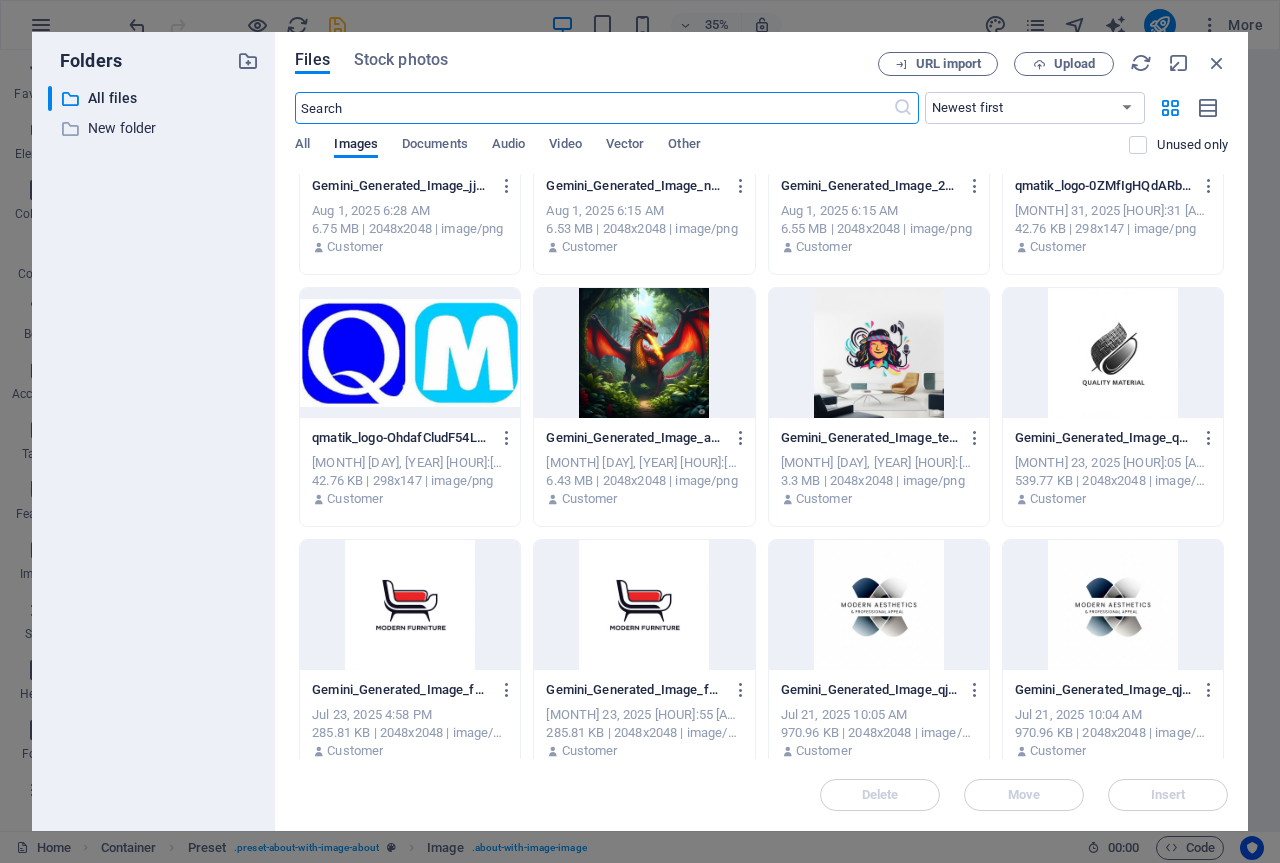 scroll, scrollTop: 400, scrollLeft: 0, axis: vertical 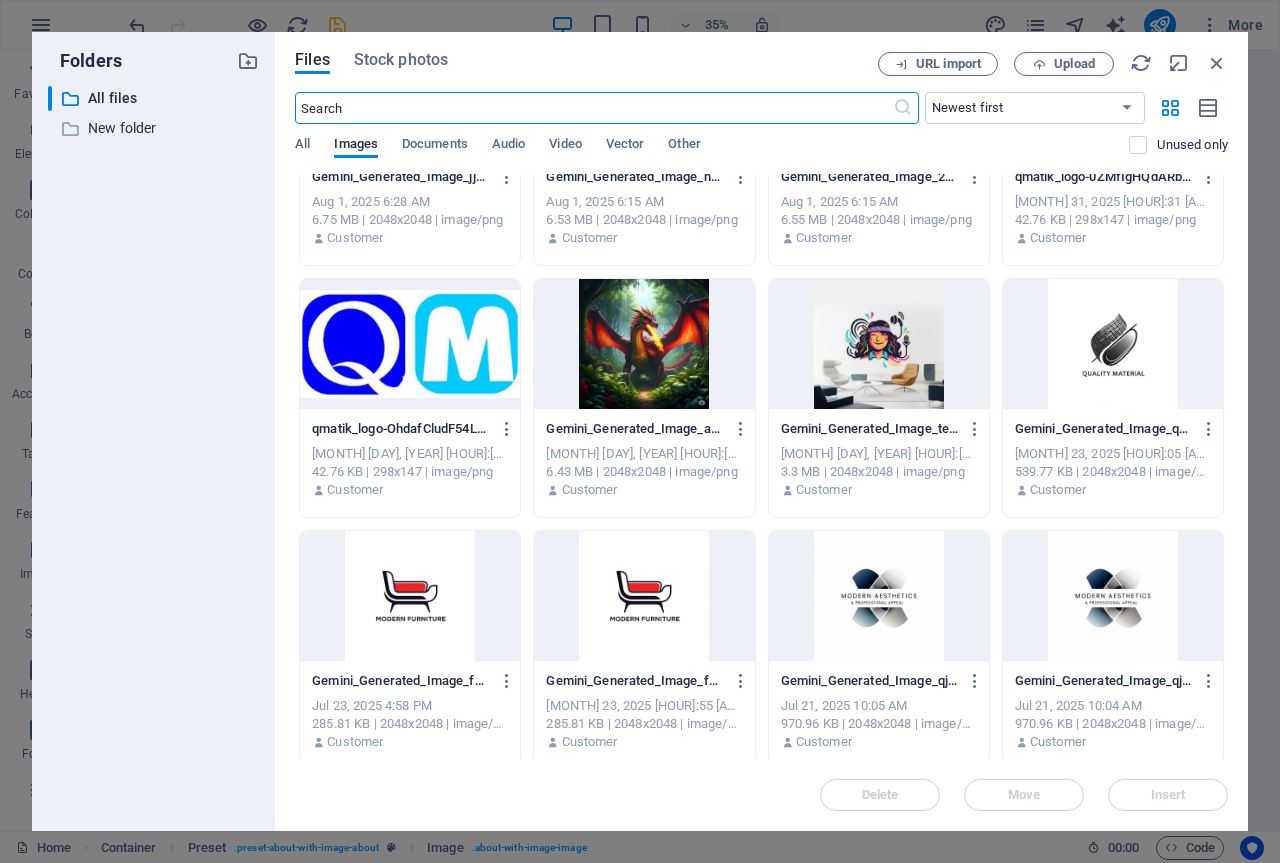 click at bounding box center [879, 344] 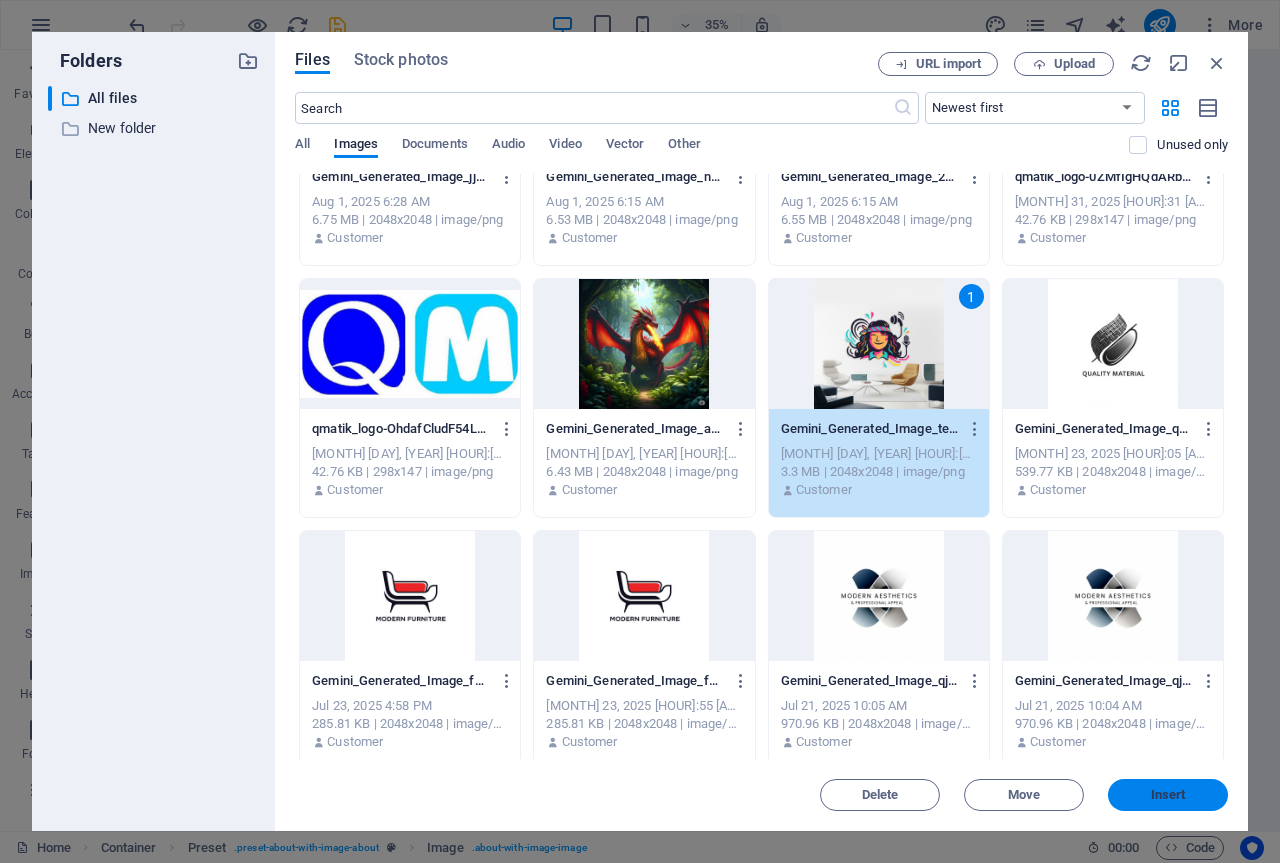 click on "Insert" at bounding box center [1168, 795] 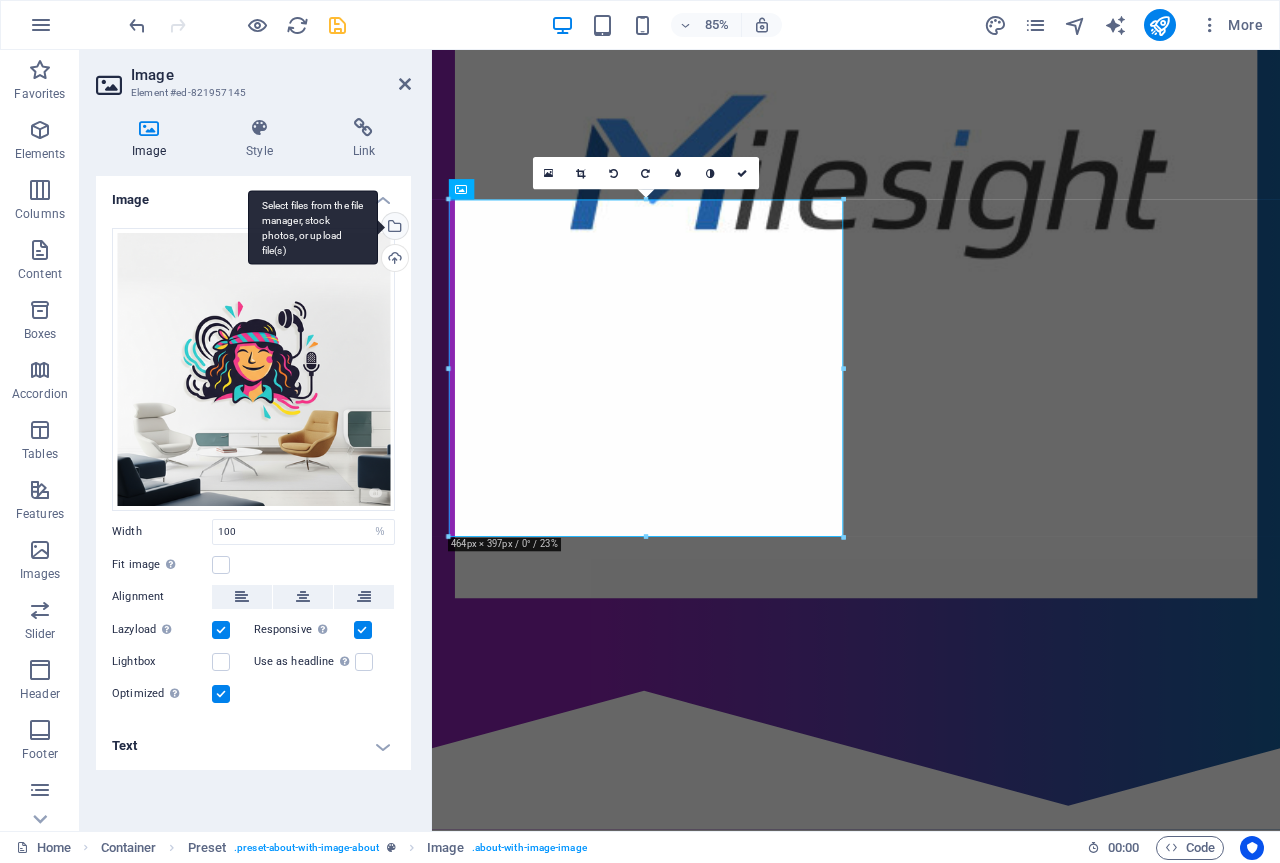 click on "Select files from the file manager, stock photos, or upload file(s)" at bounding box center [313, 227] 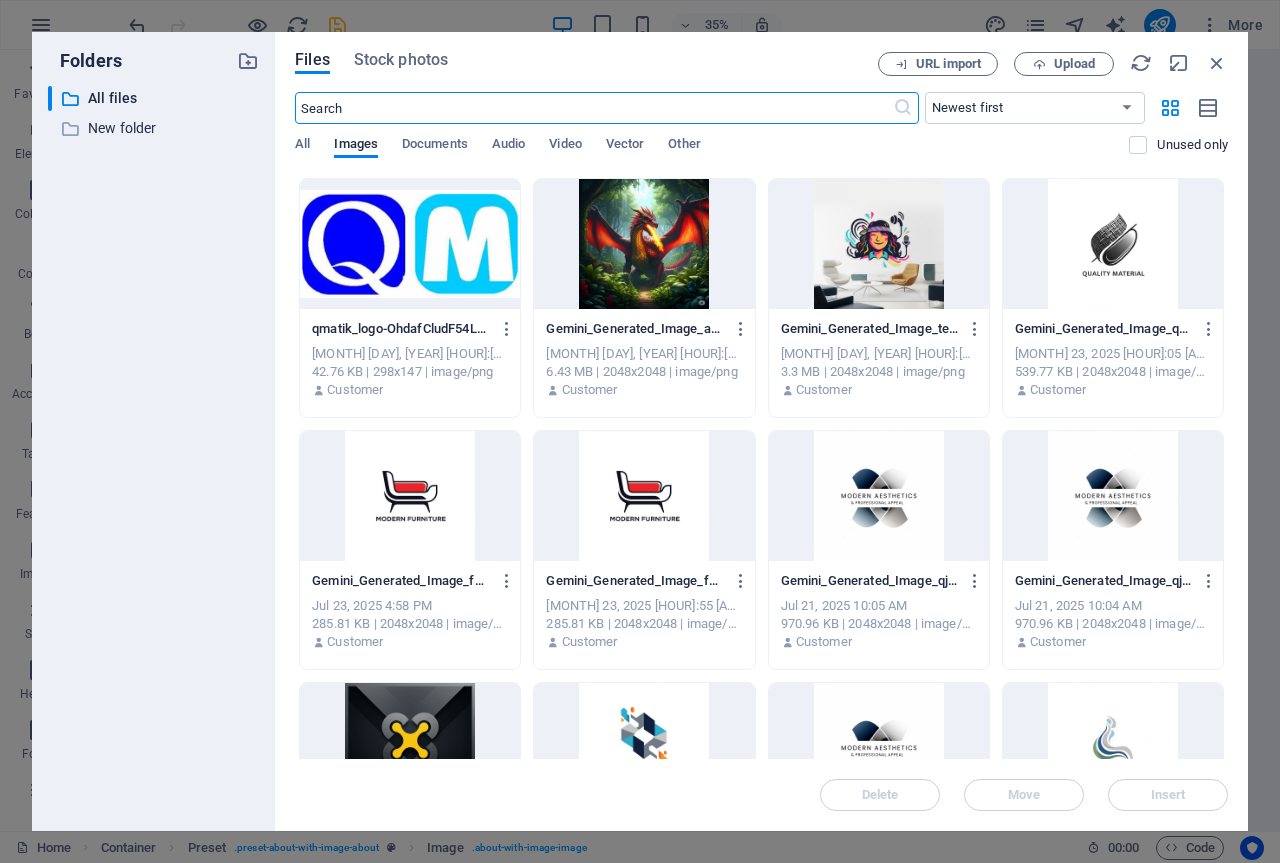 scroll, scrollTop: 400, scrollLeft: 0, axis: vertical 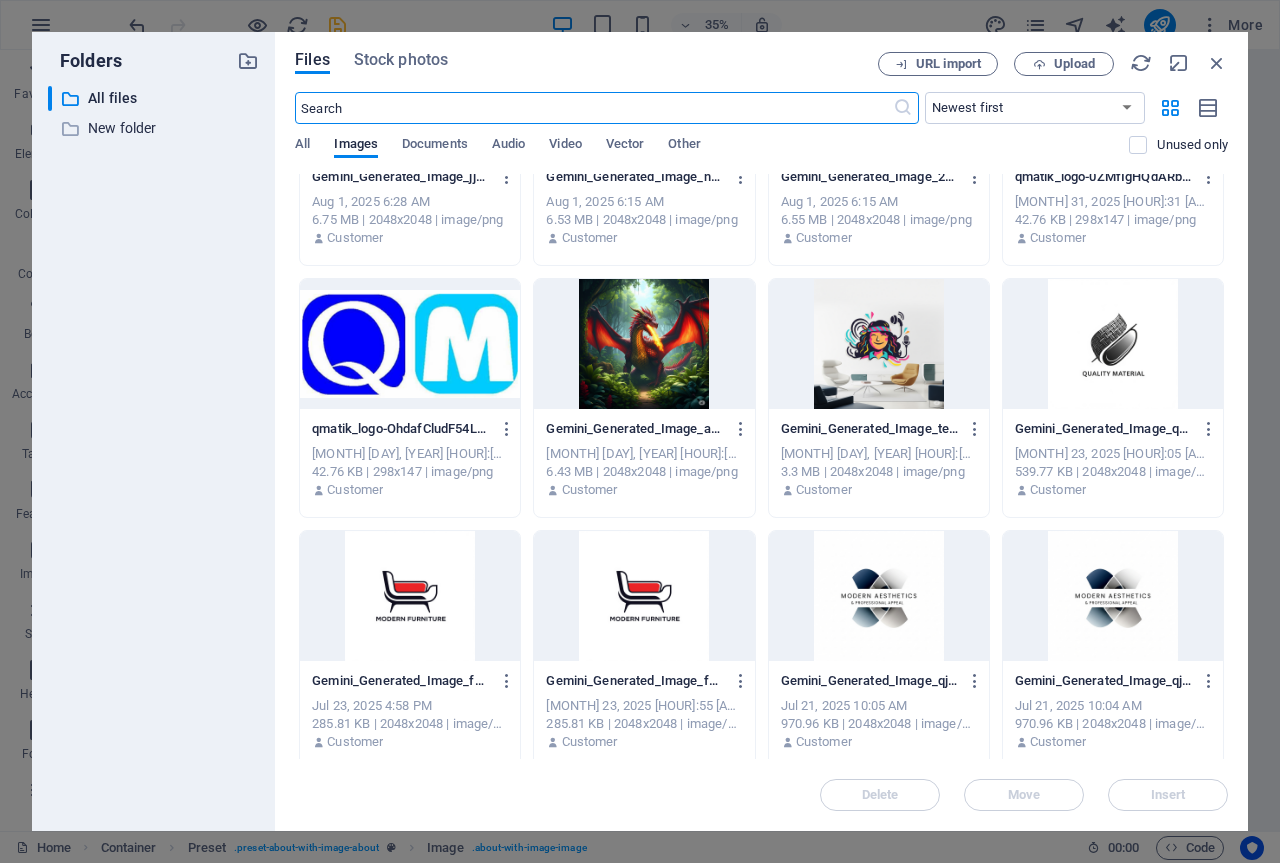 click at bounding box center [644, 344] 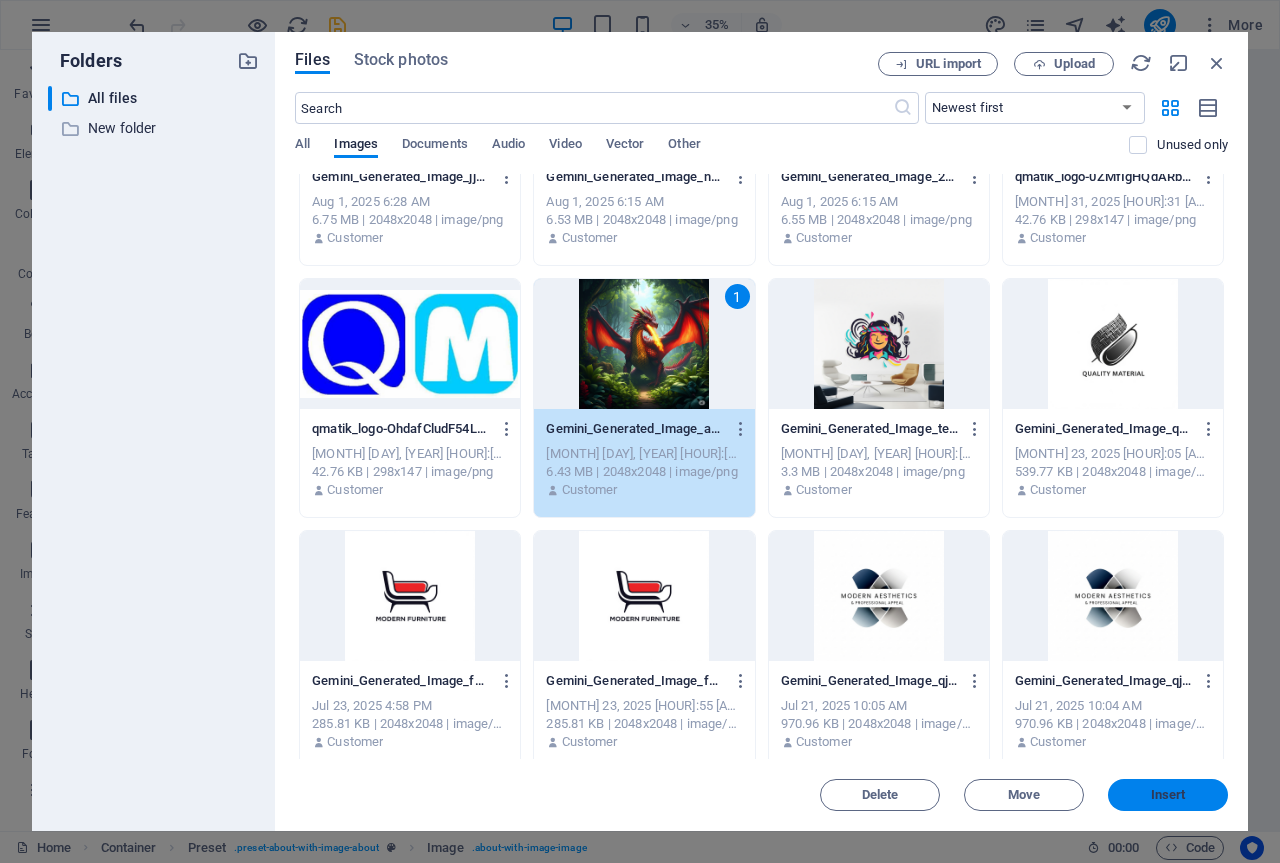 click on "Insert" at bounding box center (1168, 795) 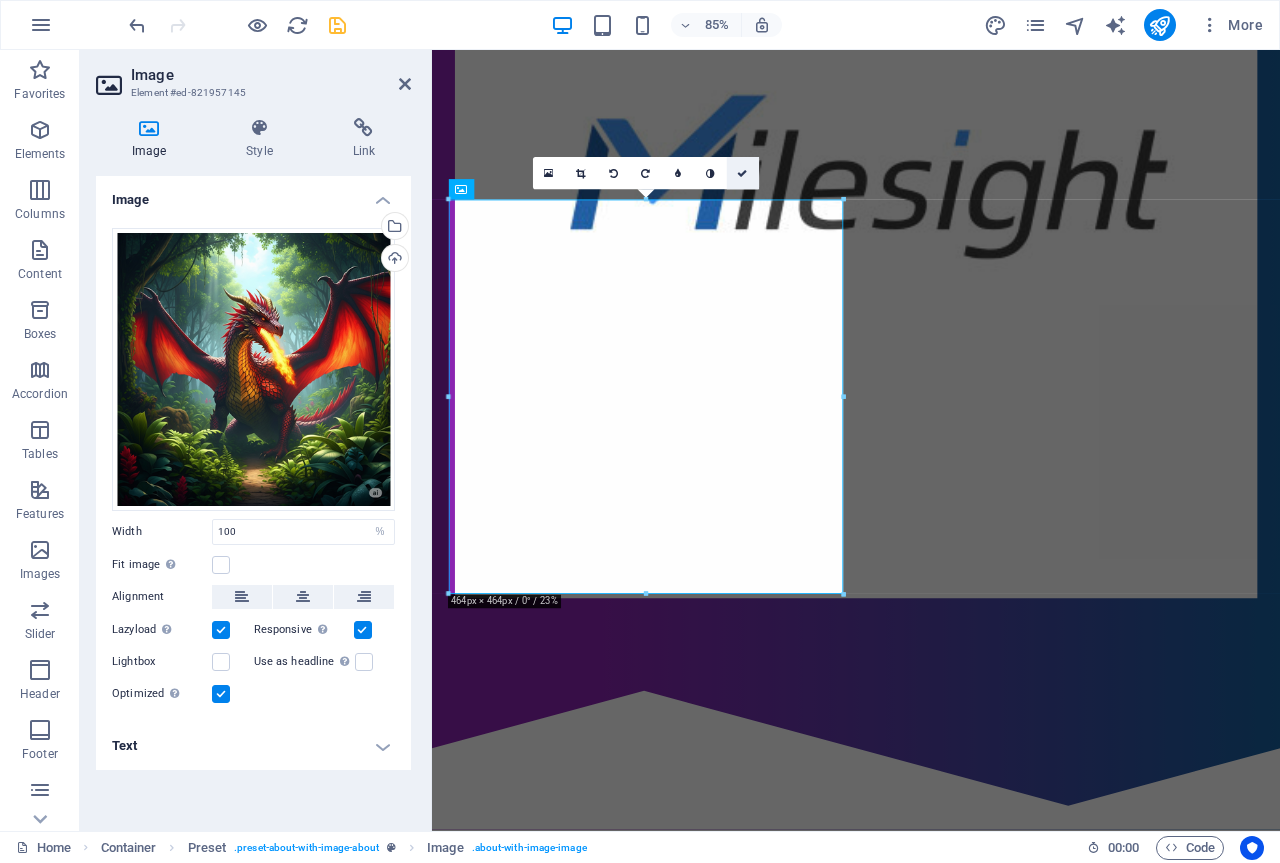 click at bounding box center [743, 173] 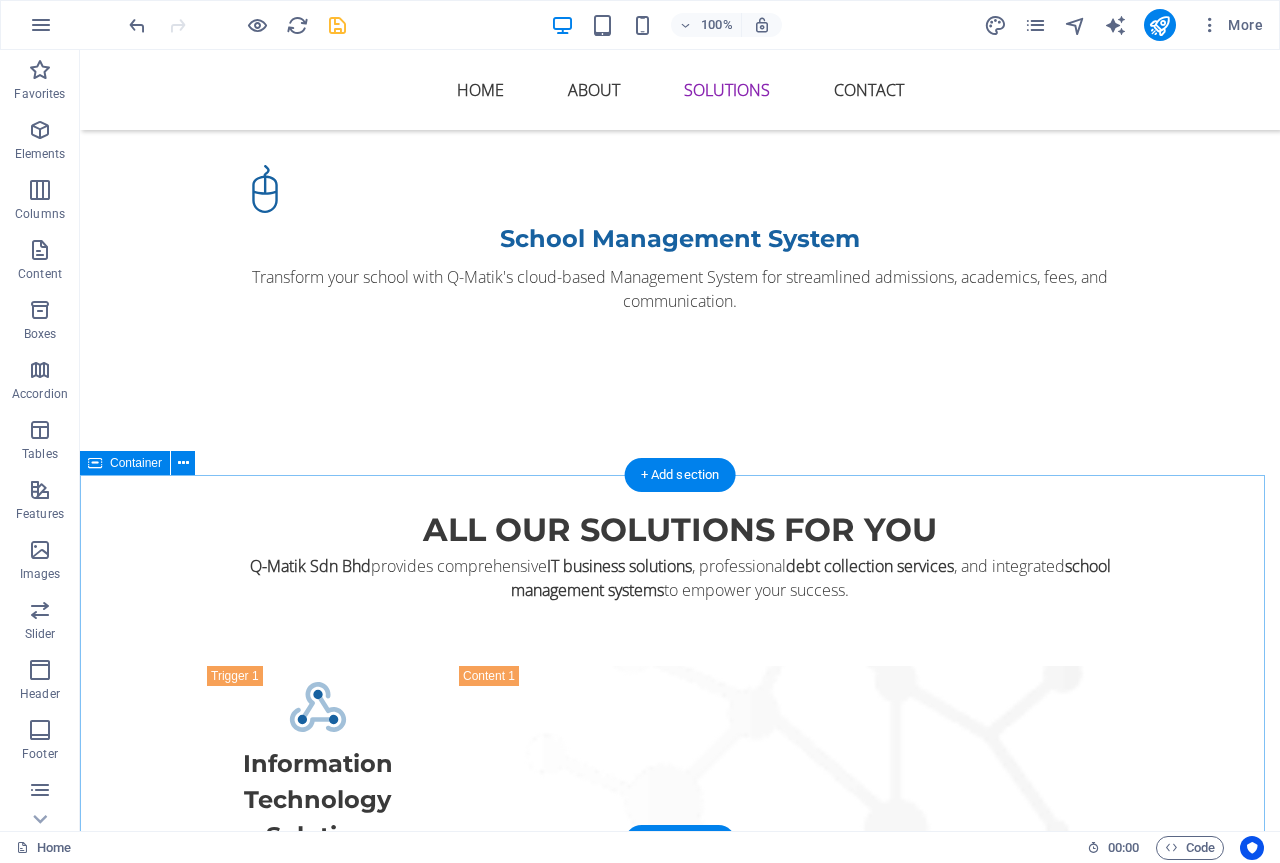 scroll, scrollTop: 3000, scrollLeft: 0, axis: vertical 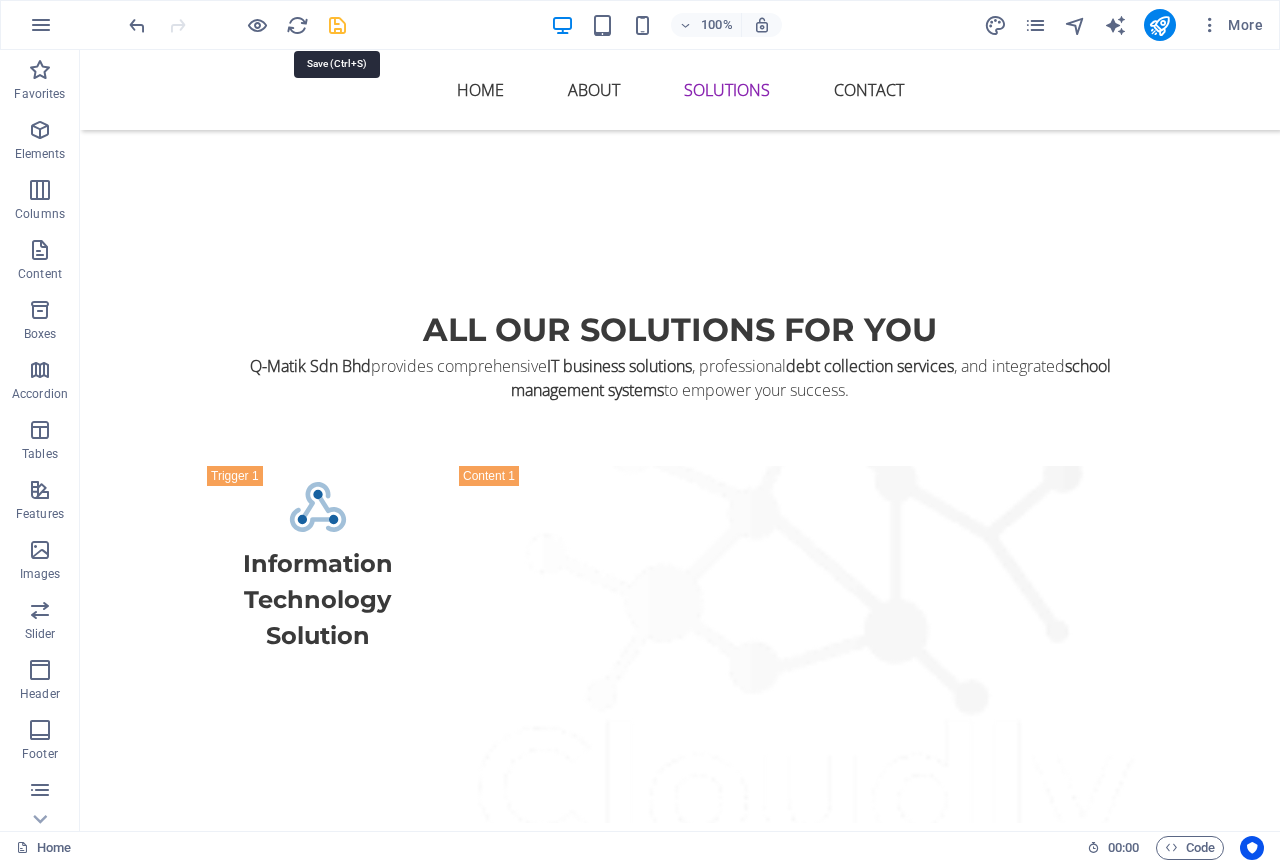 click at bounding box center (337, 25) 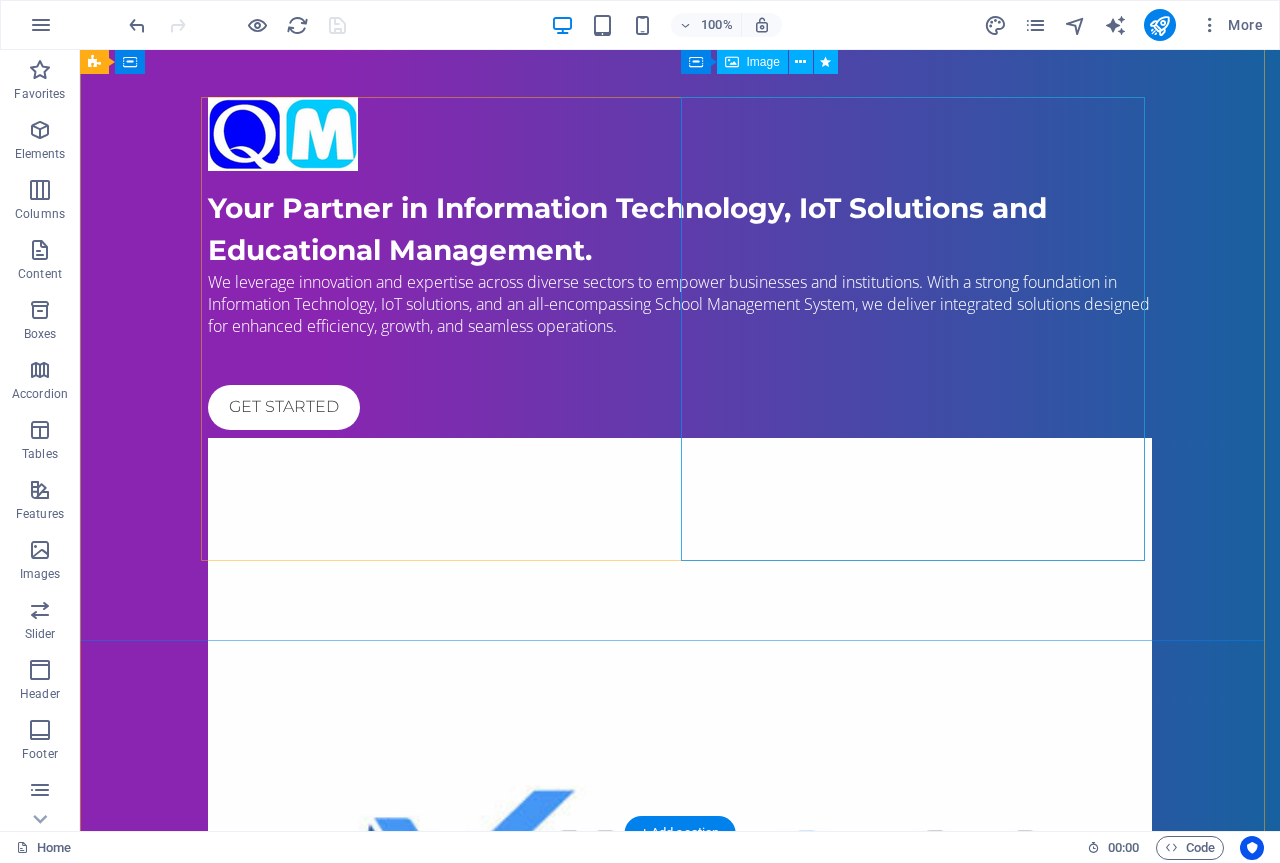 scroll, scrollTop: 0, scrollLeft: 0, axis: both 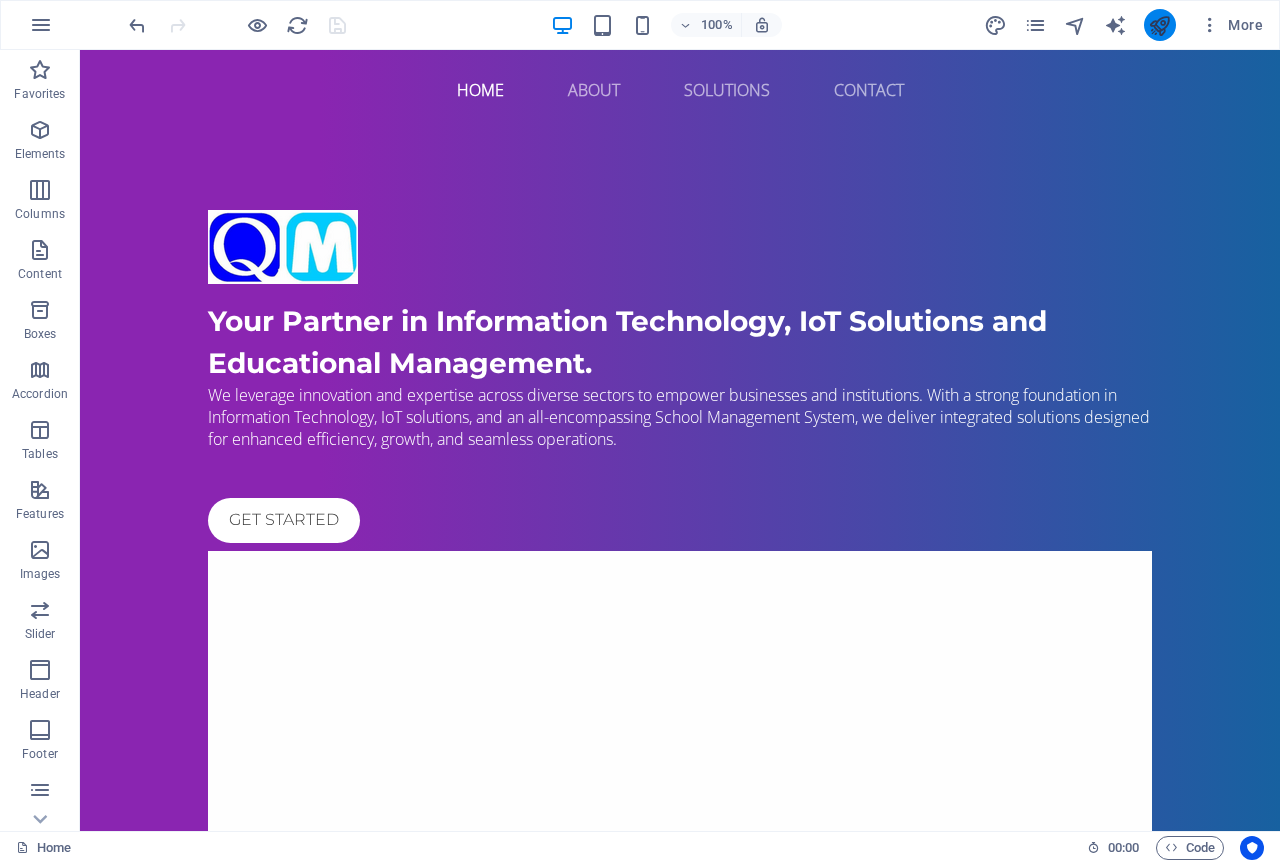 click at bounding box center (1160, 25) 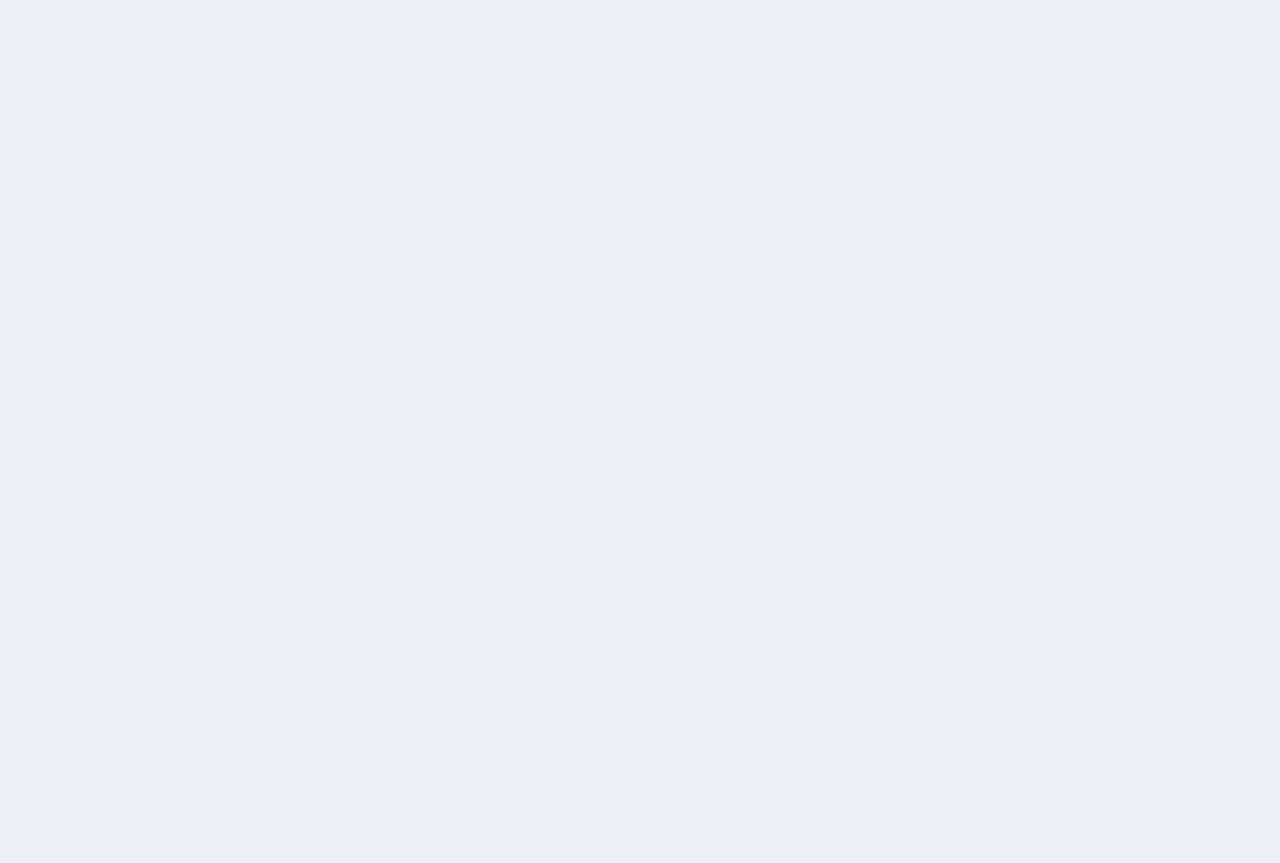 scroll, scrollTop: 0, scrollLeft: 0, axis: both 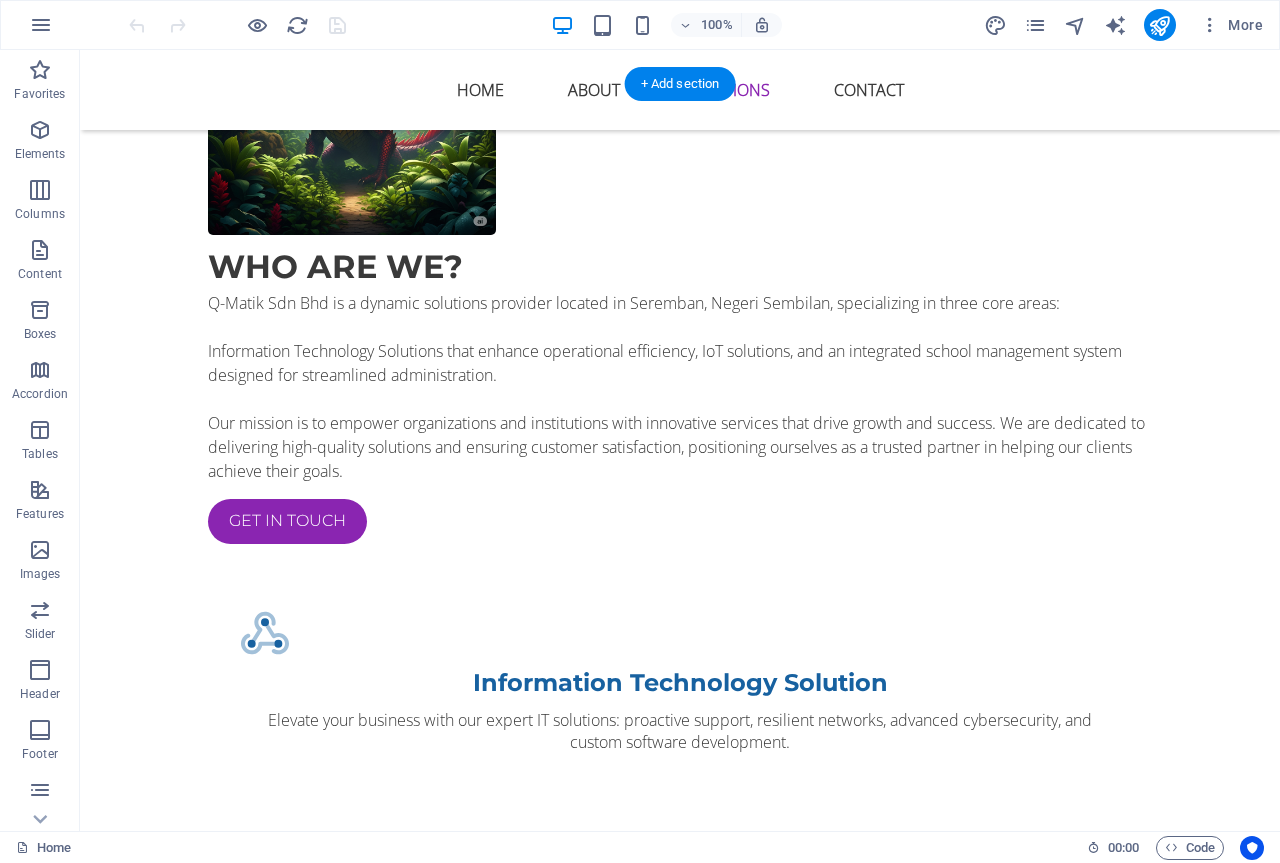 click at bounding box center (806, 1744) 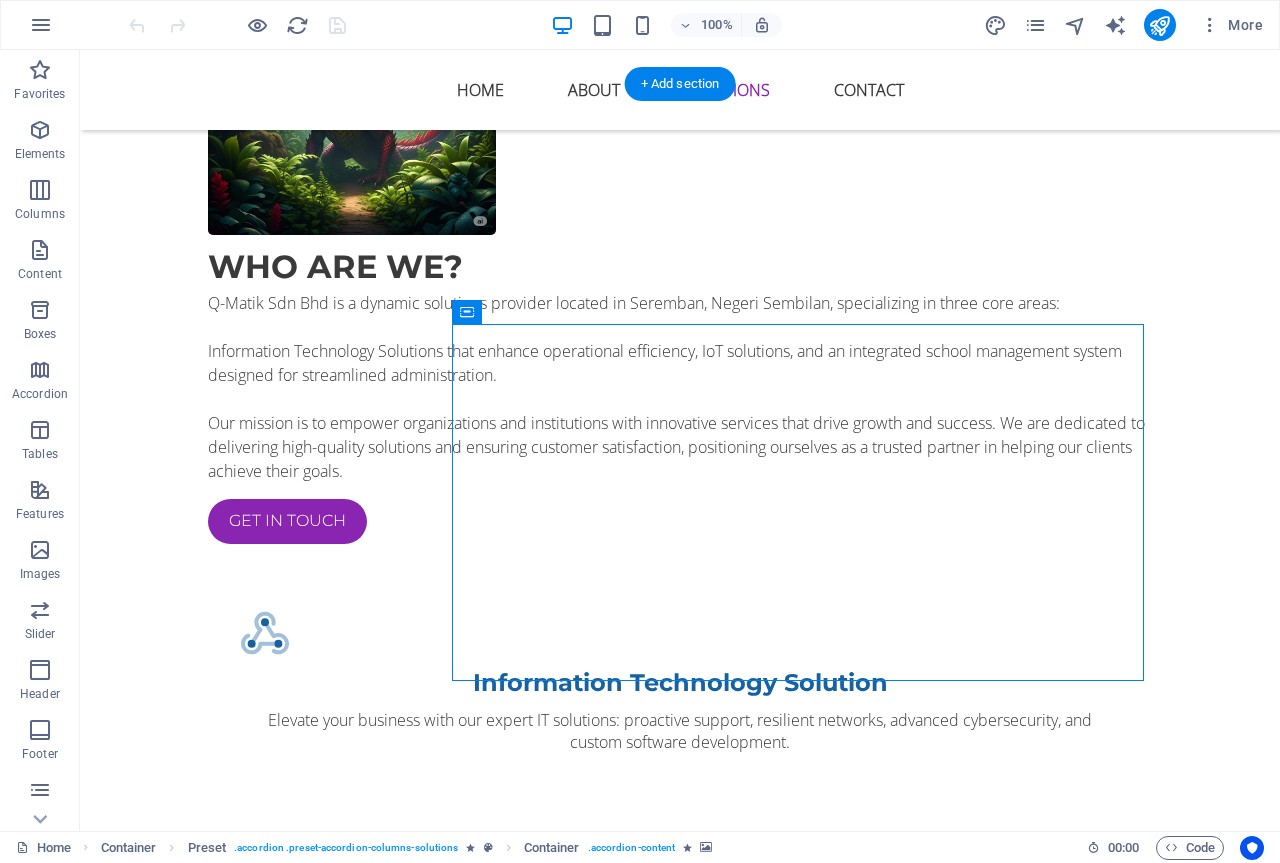 click at bounding box center (806, 1744) 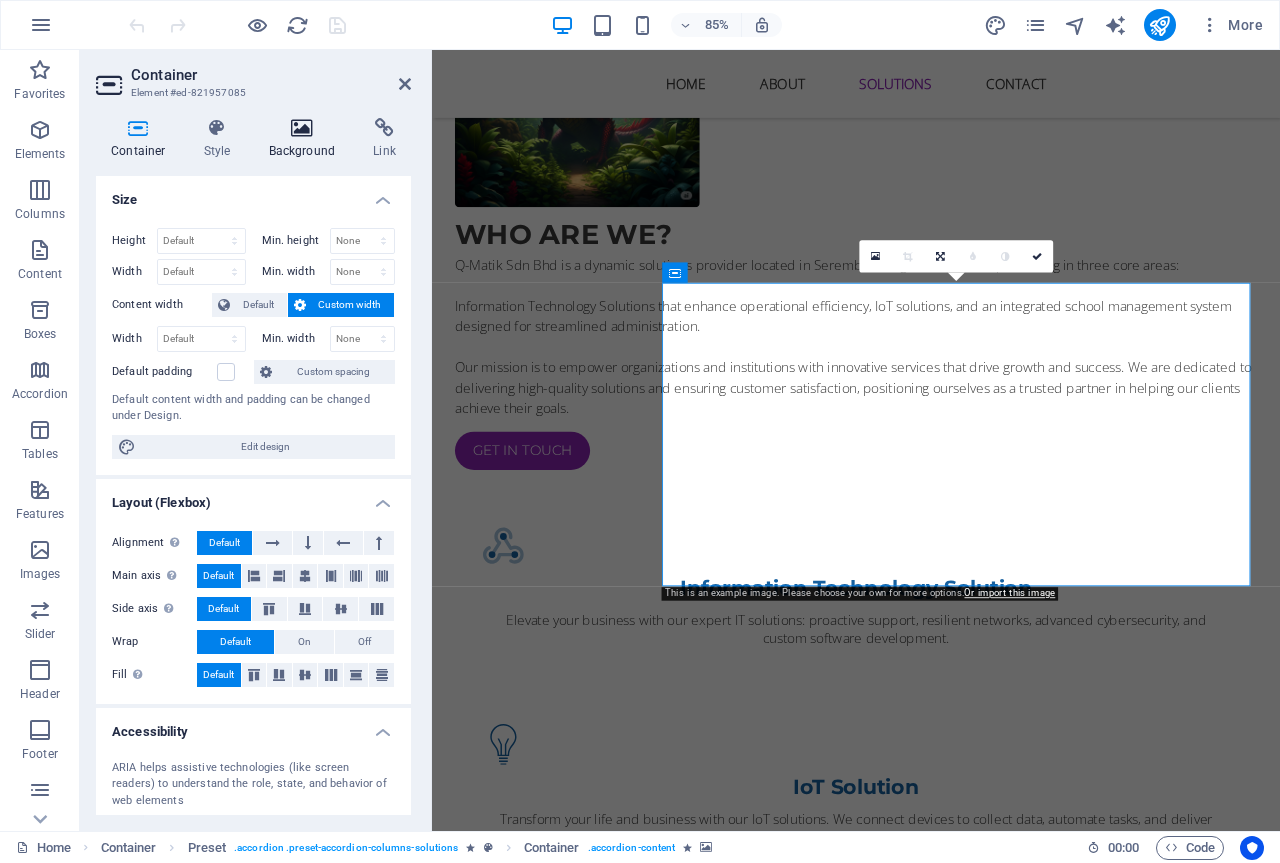 click on "Background" at bounding box center [306, 139] 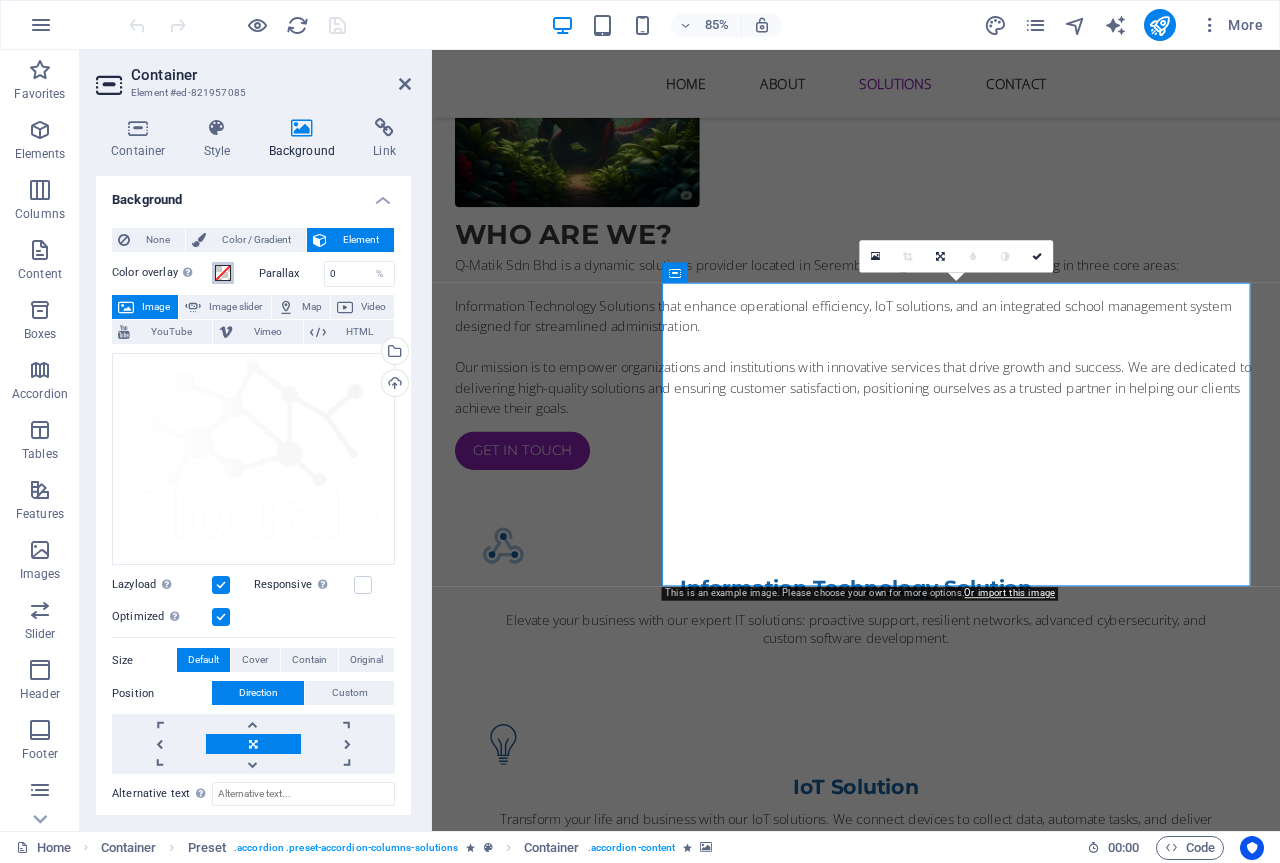 click at bounding box center [223, 273] 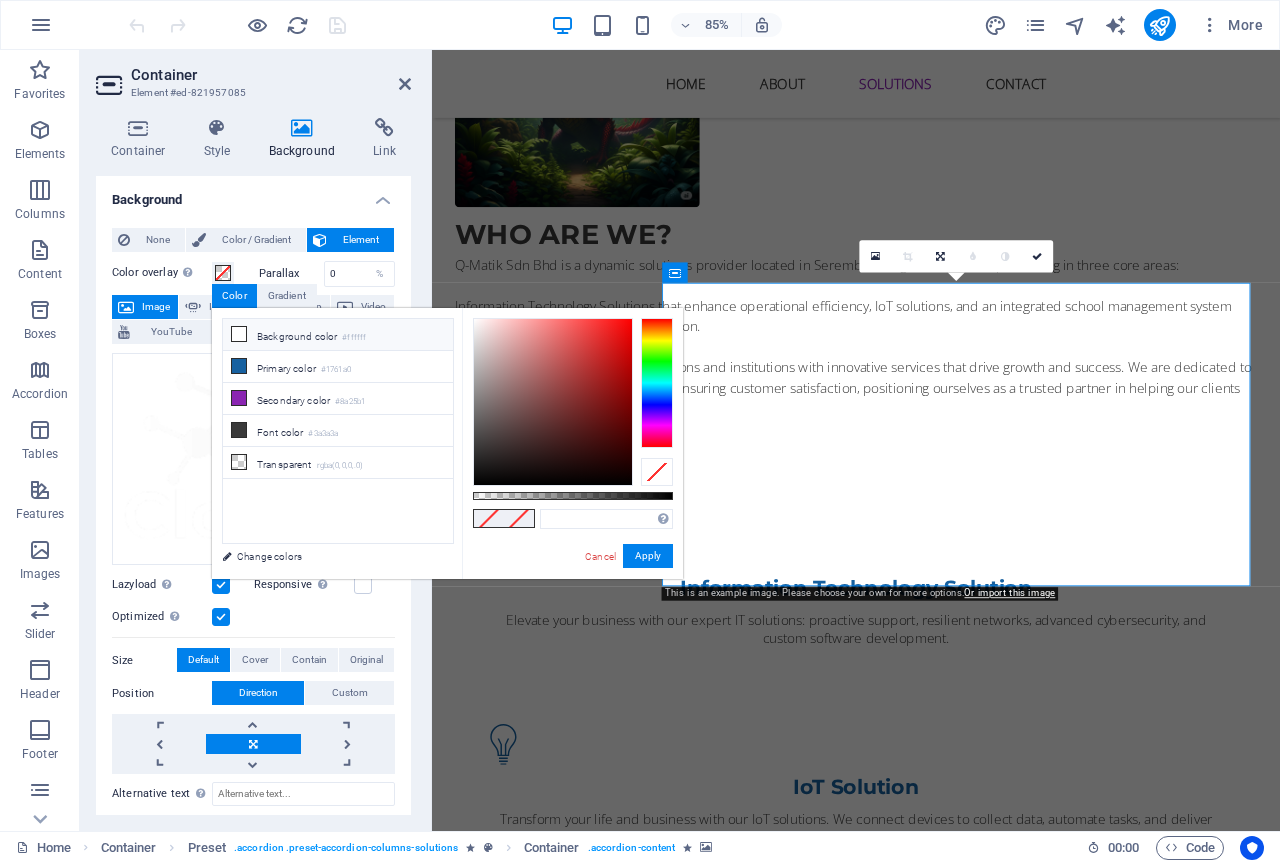 click on "Background color
#ffffff" at bounding box center [338, 335] 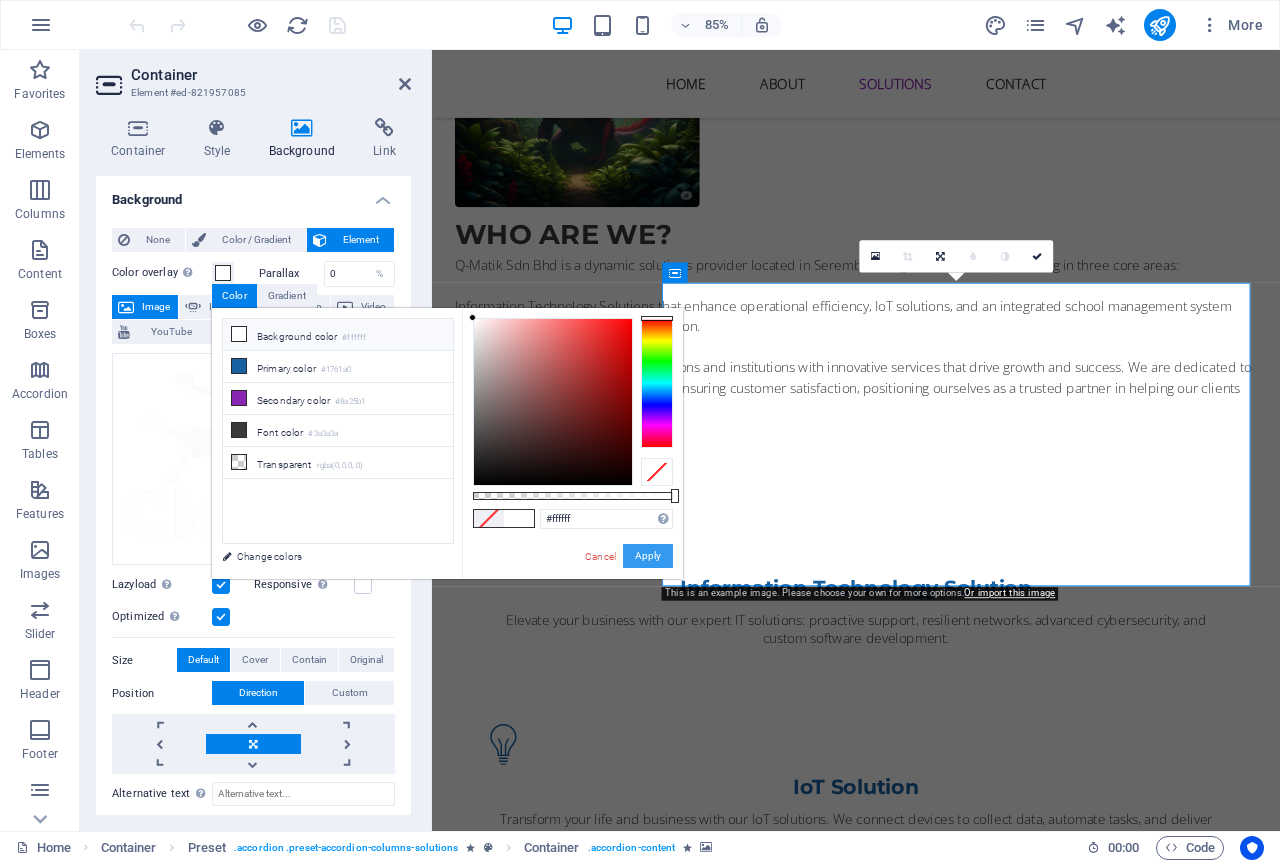 click on "Apply" at bounding box center [648, 556] 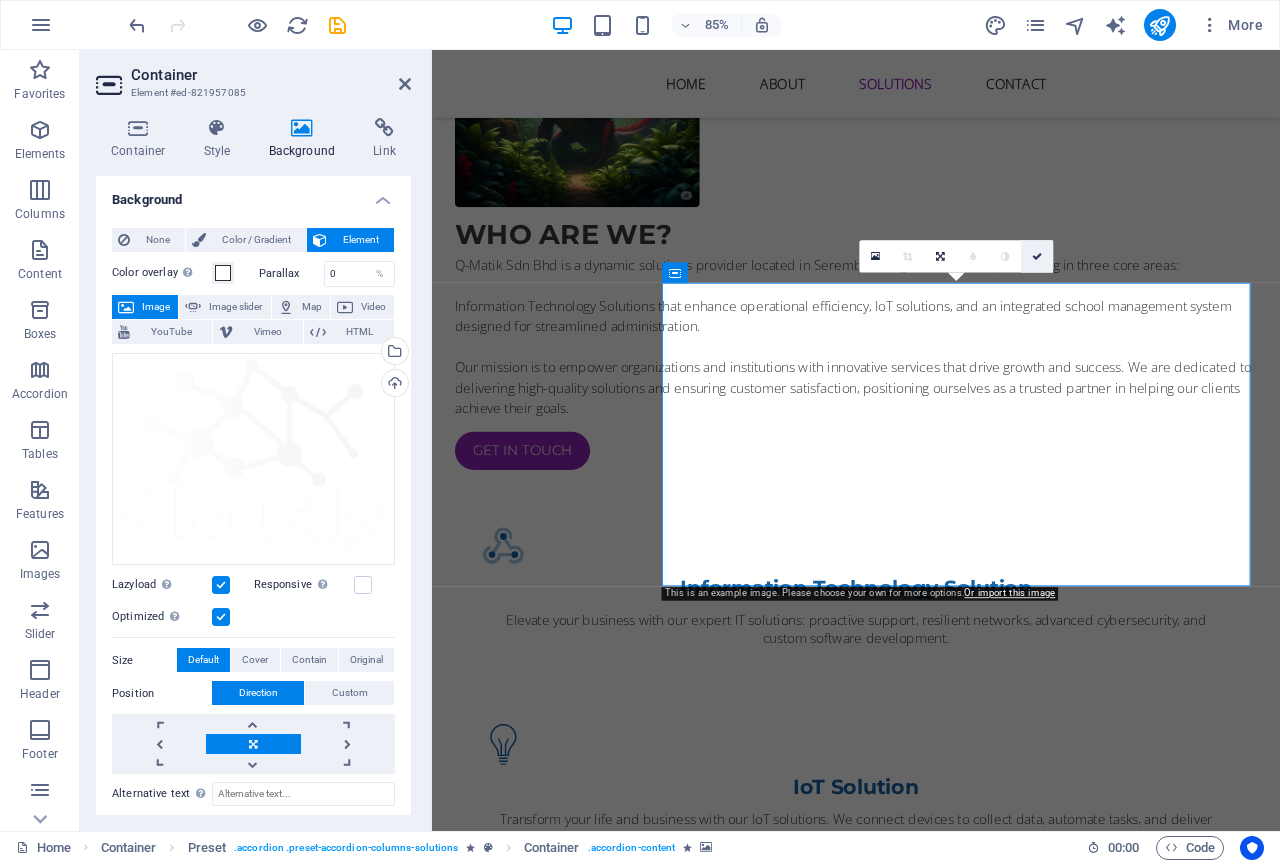 click at bounding box center (1037, 256) 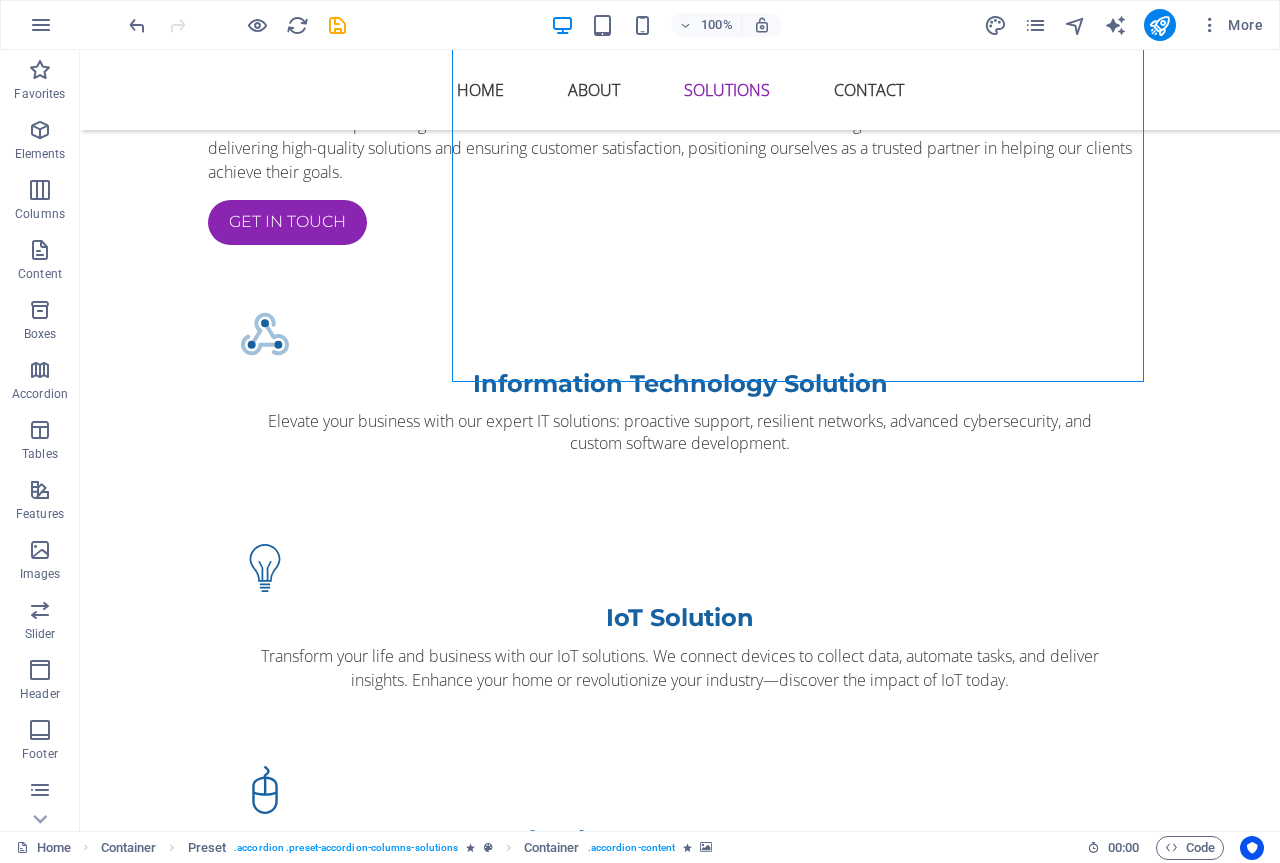 scroll, scrollTop: 2200, scrollLeft: 0, axis: vertical 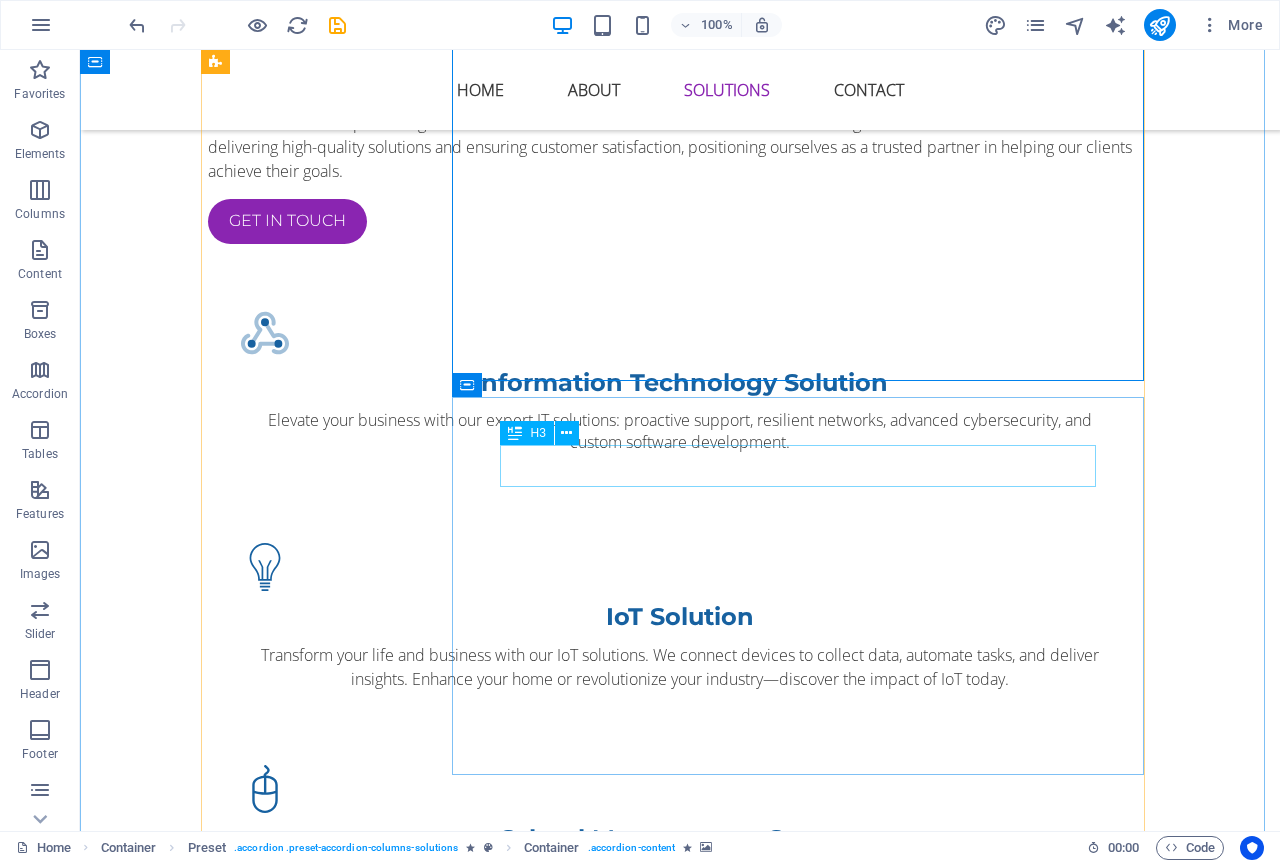 click on "IoT Solution" at bounding box center (806, 2443) 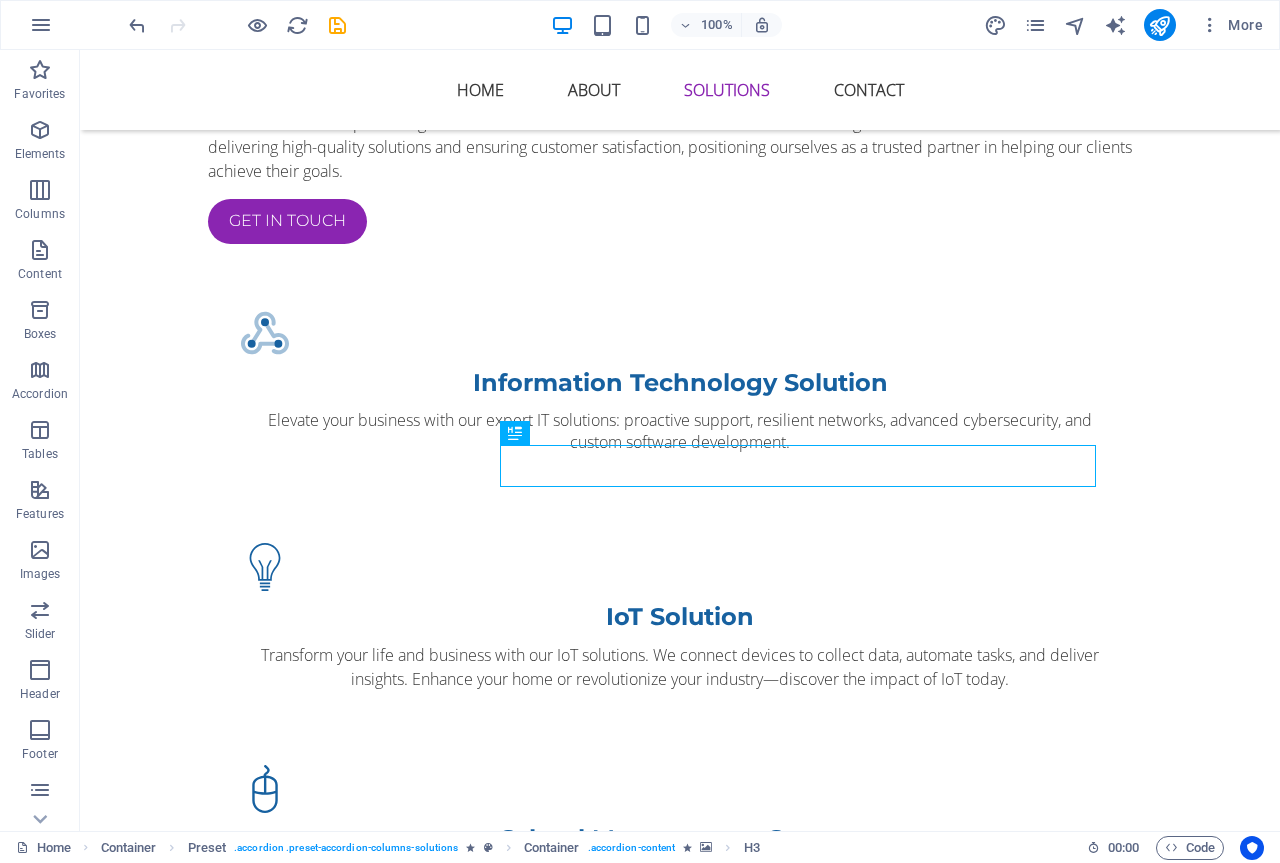 click at bounding box center (806, 2185) 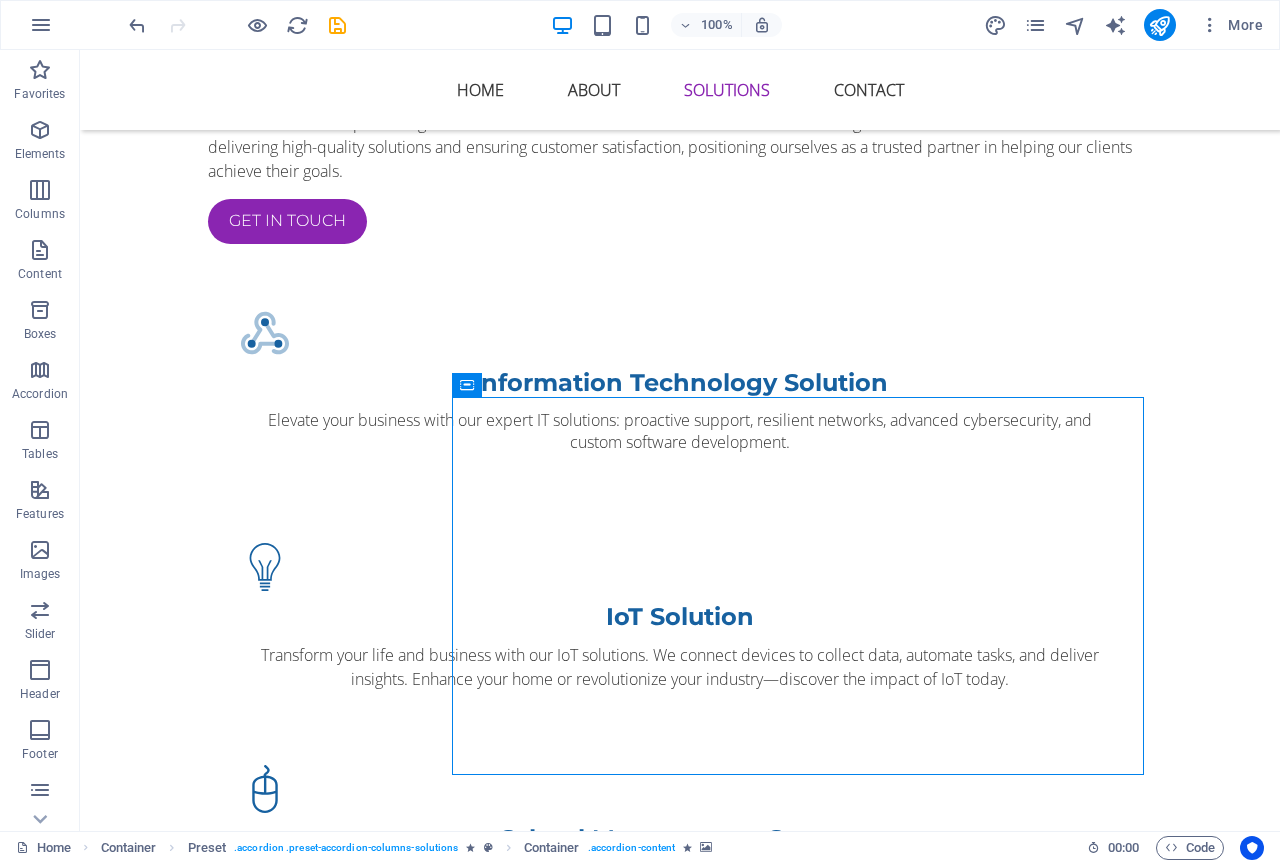 click at bounding box center (806, 2185) 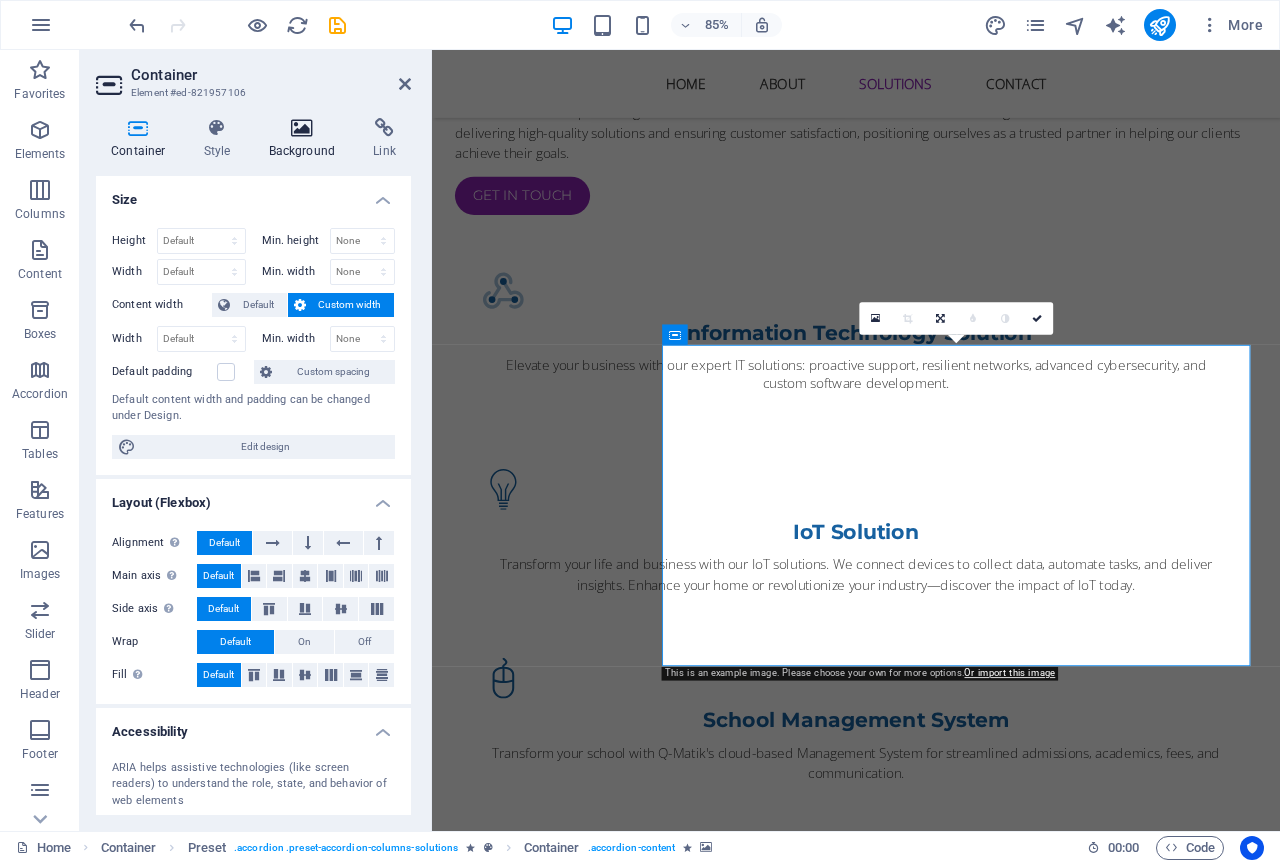 click at bounding box center (302, 128) 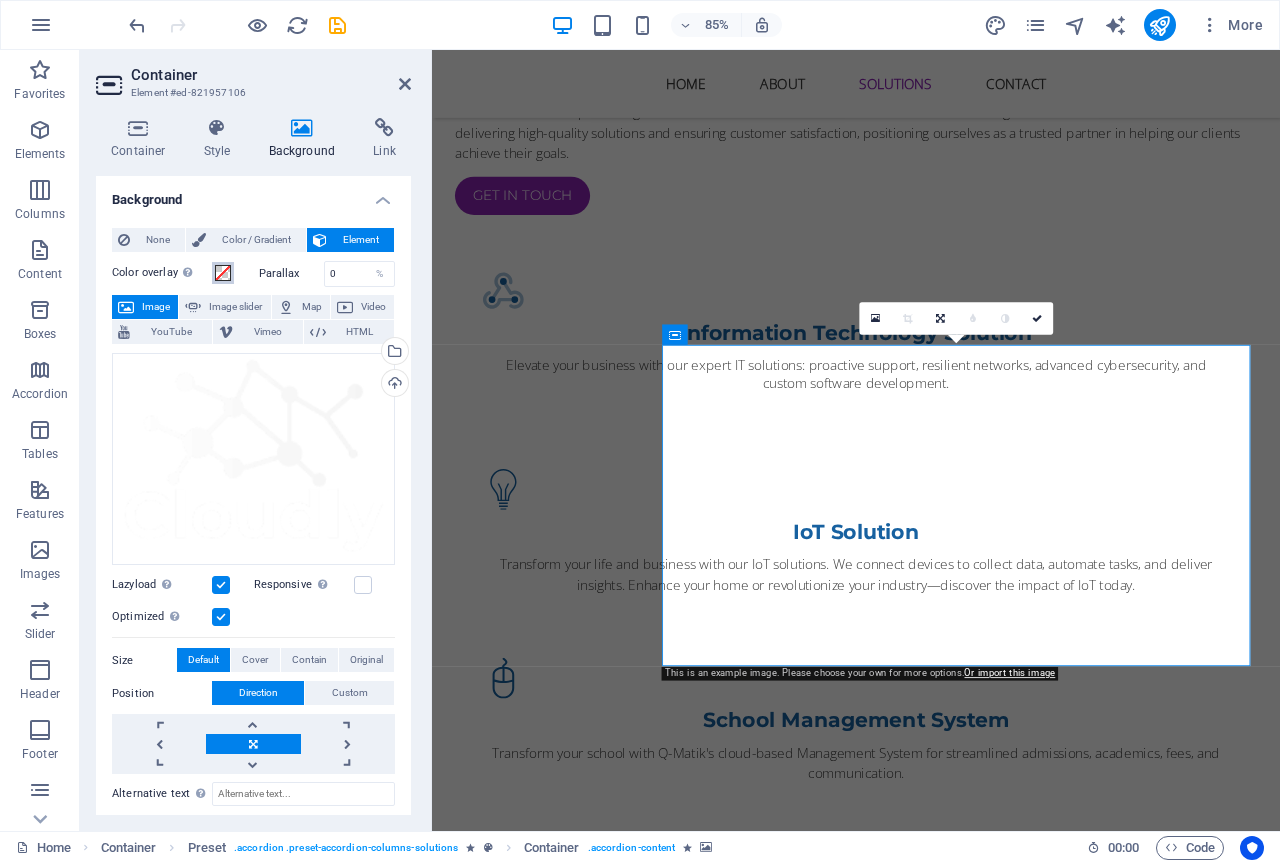 click at bounding box center (223, 273) 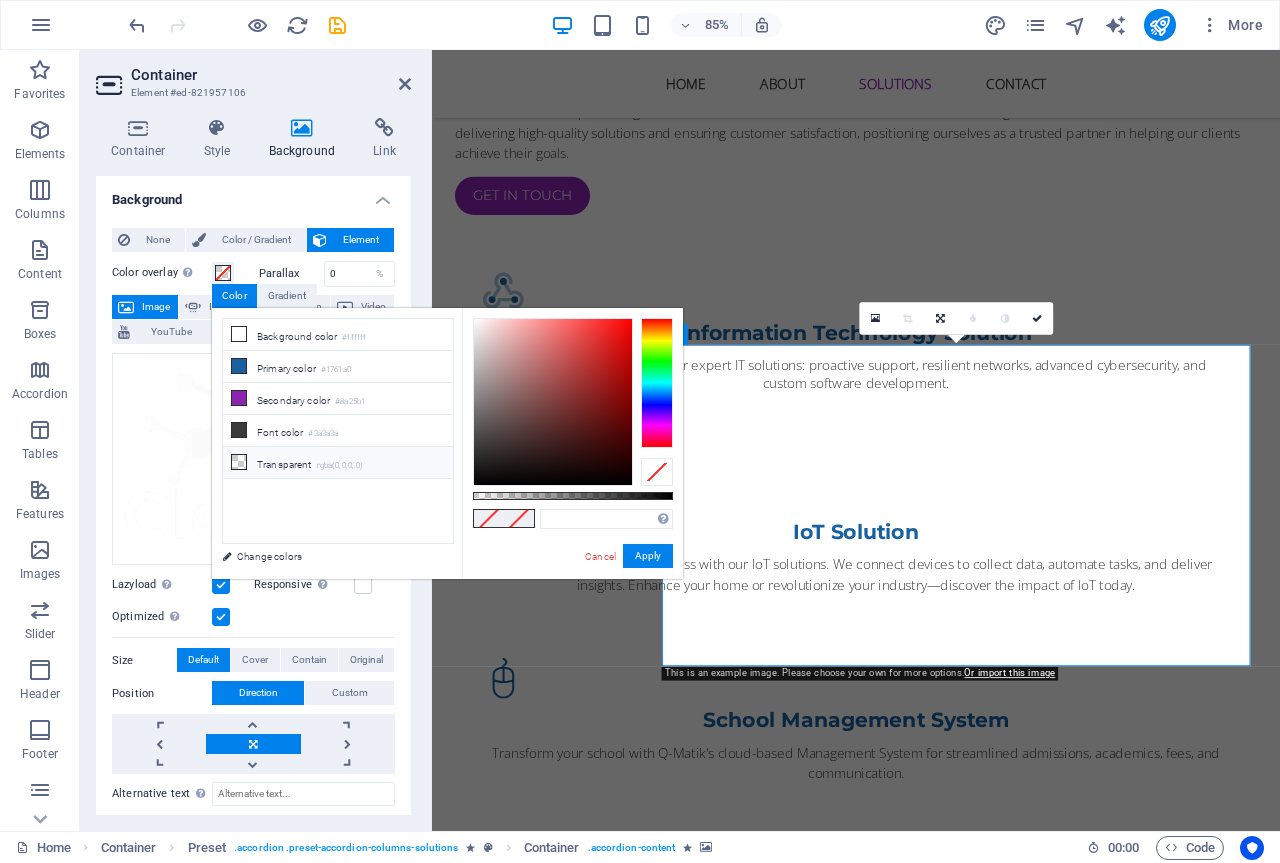 click on "Transparent
rgba(0,0,0,.0)" at bounding box center (338, 463) 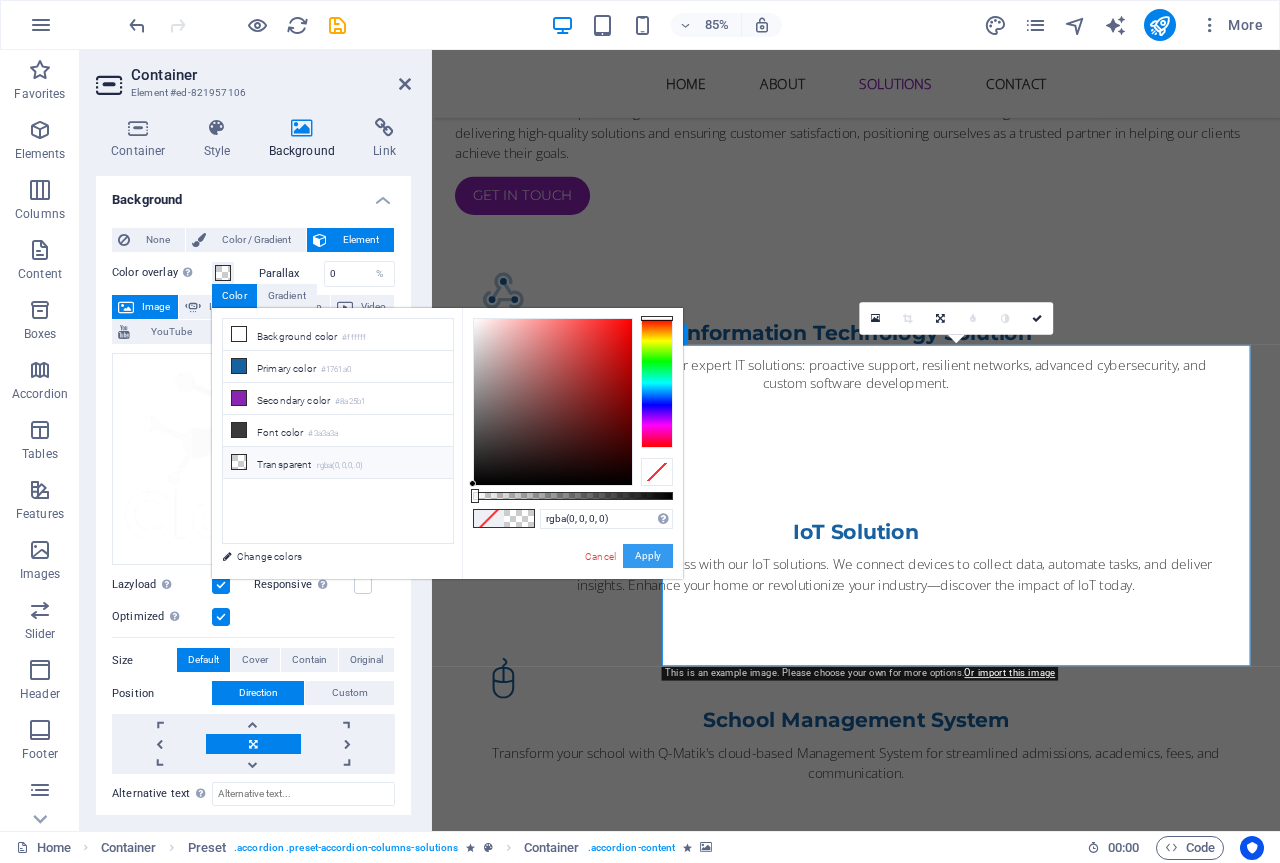 click on "Apply" at bounding box center [648, 556] 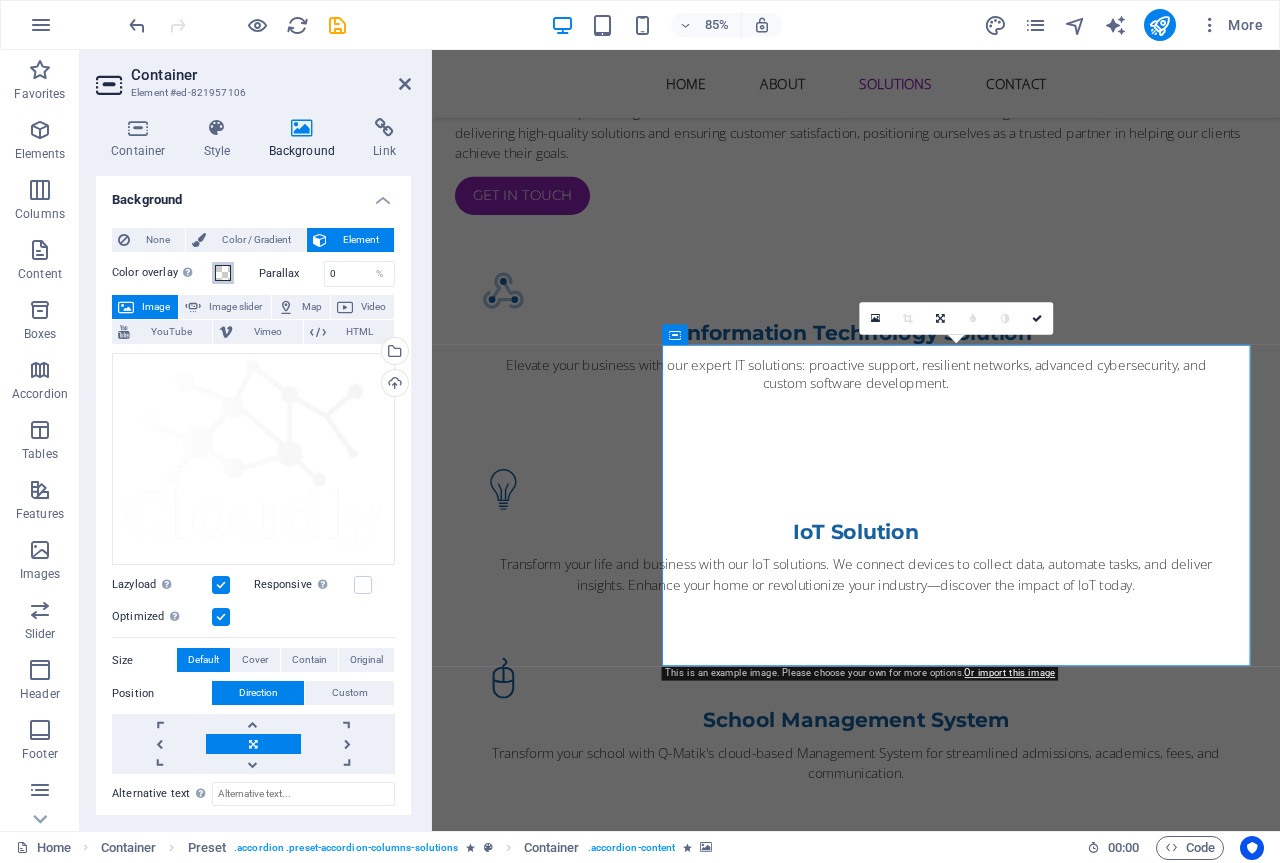 click at bounding box center [223, 273] 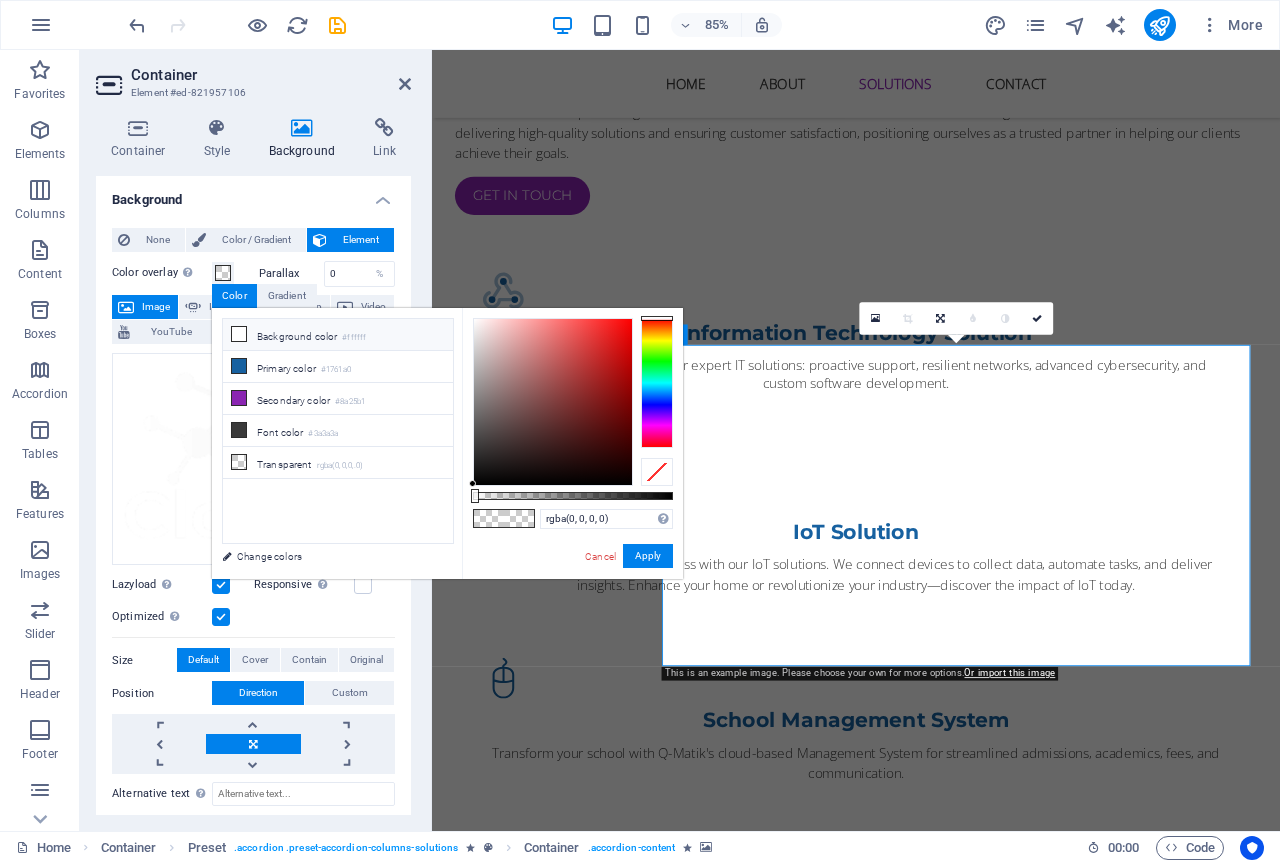 click at bounding box center [239, 334] 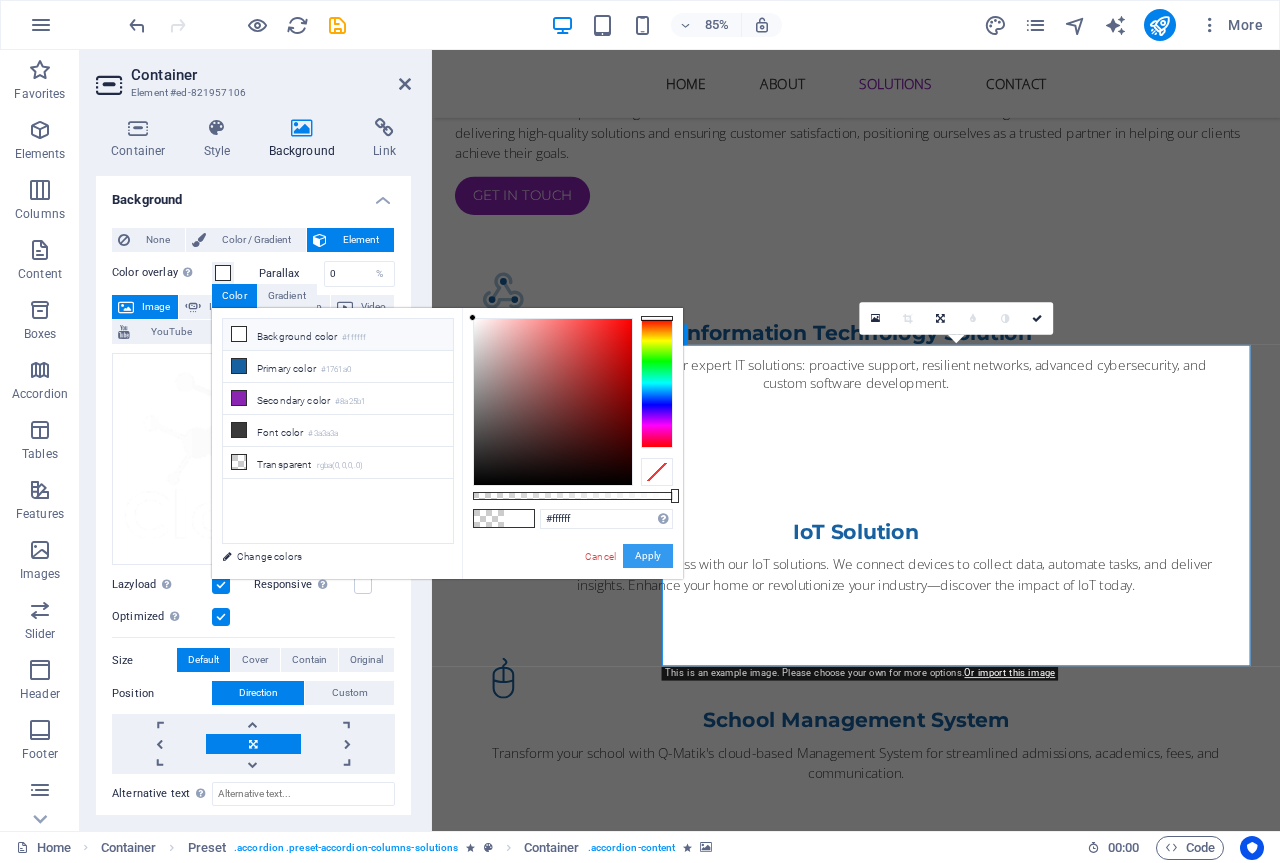 click on "Apply" at bounding box center [648, 556] 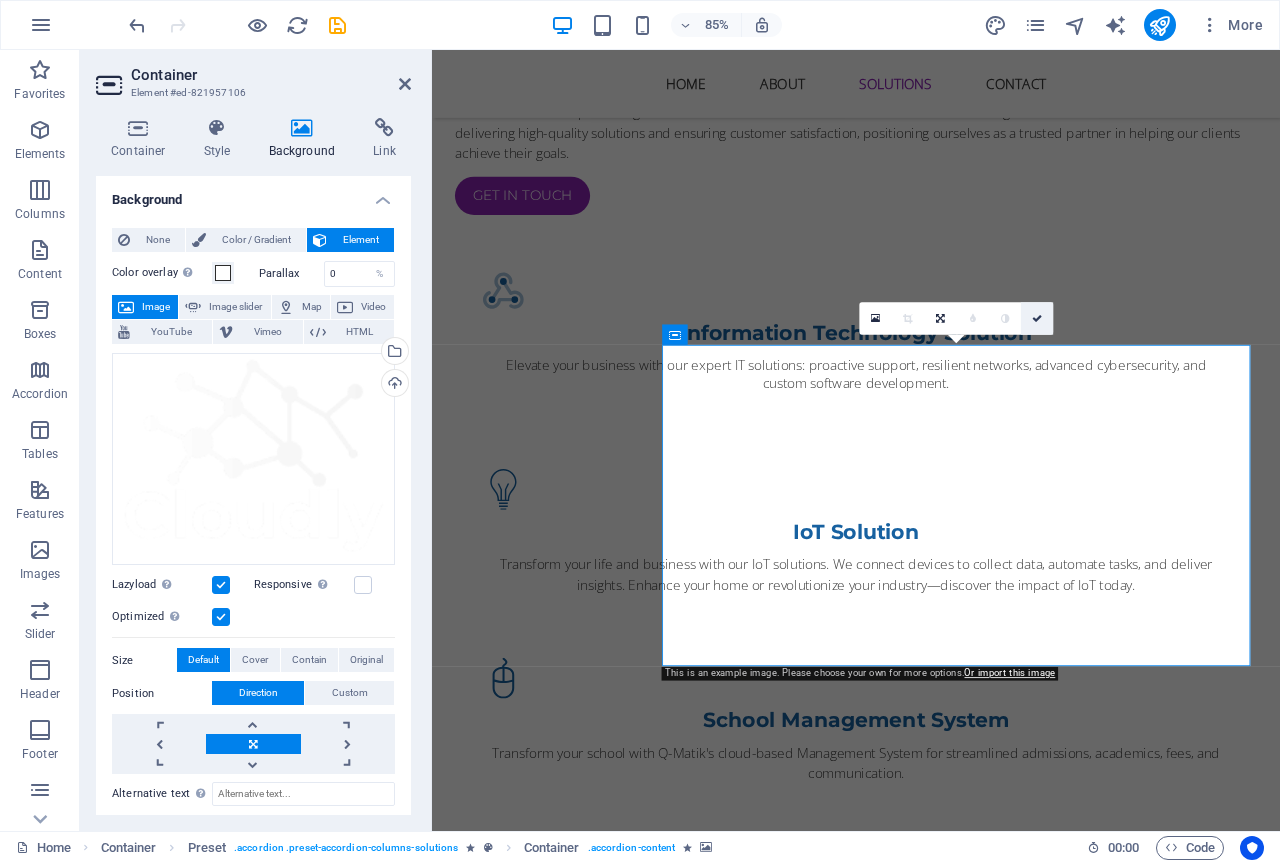 click at bounding box center [1037, 319] 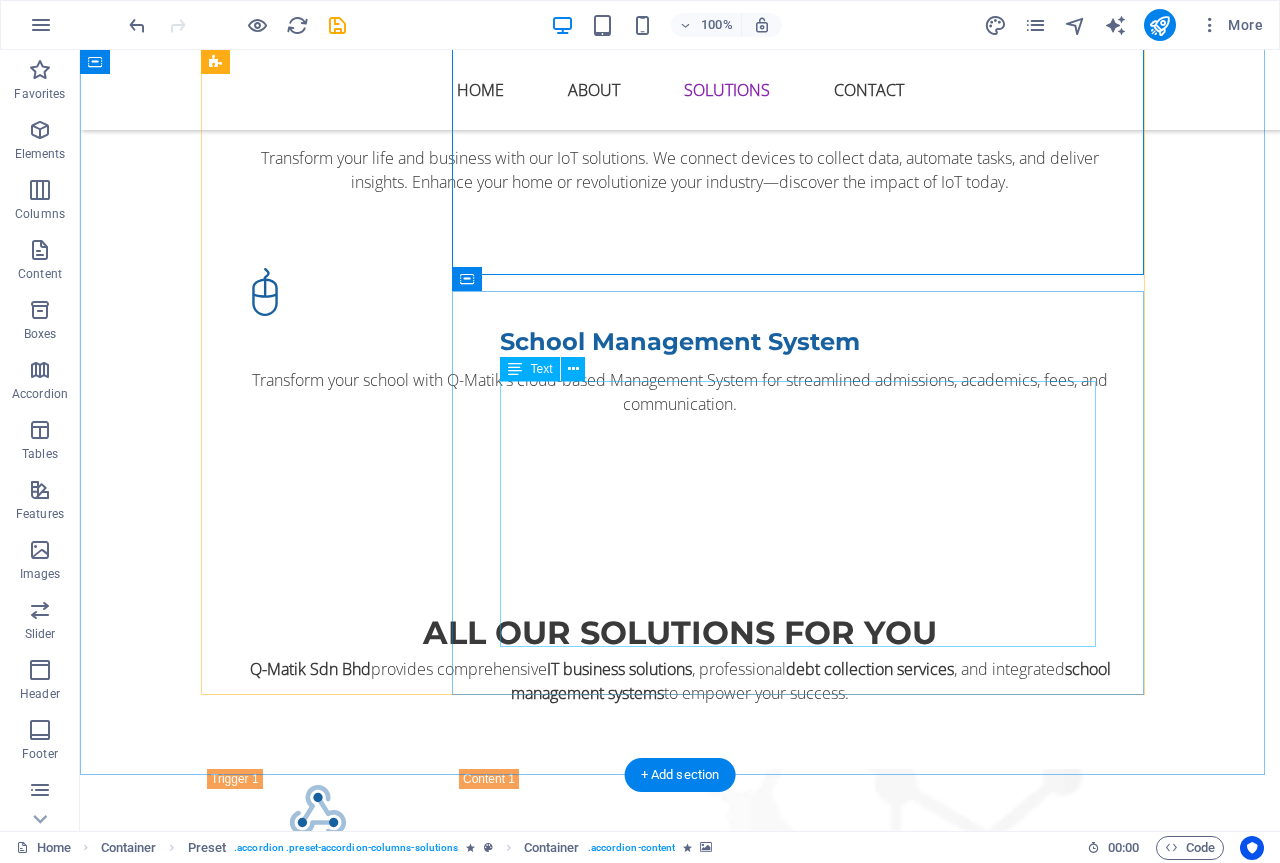 scroll, scrollTop: 2700, scrollLeft: 0, axis: vertical 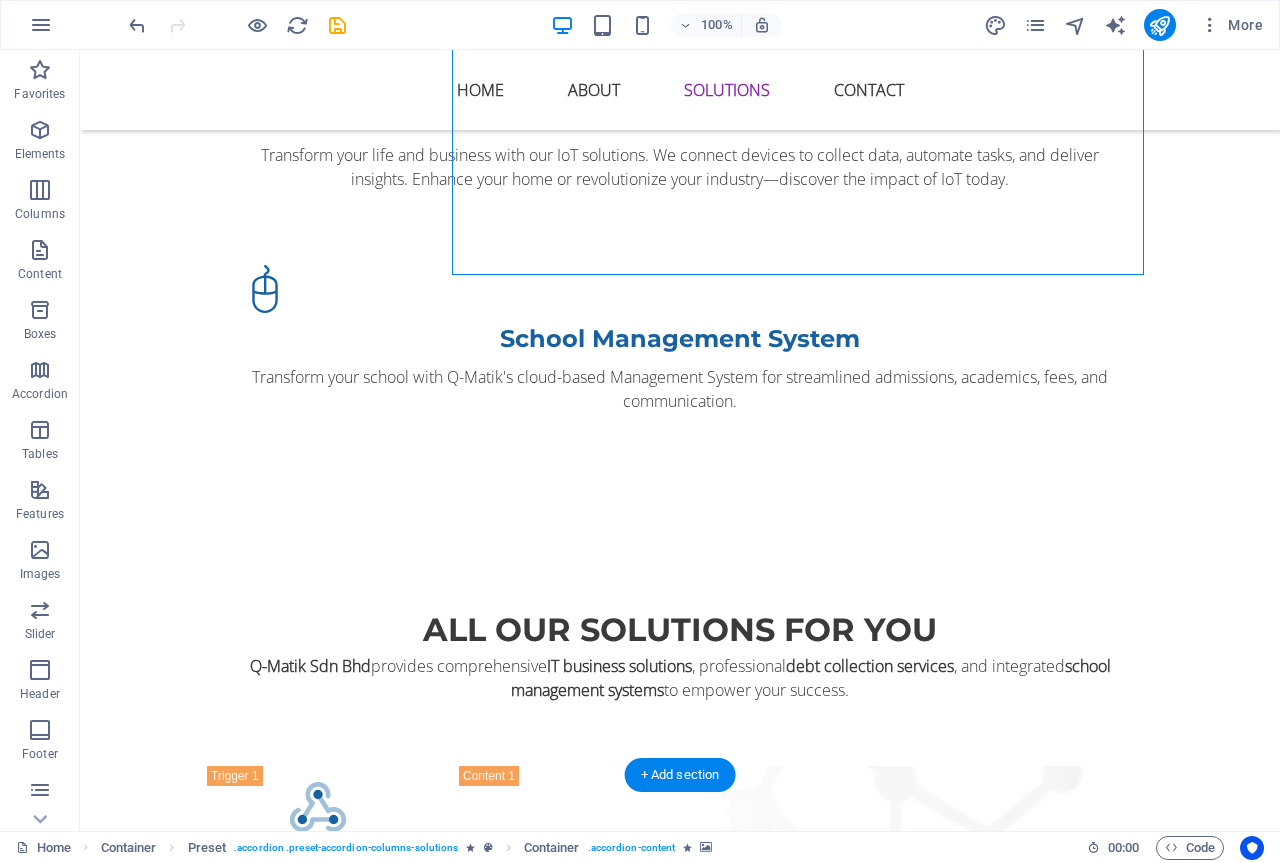 click at bounding box center [806, 2470] 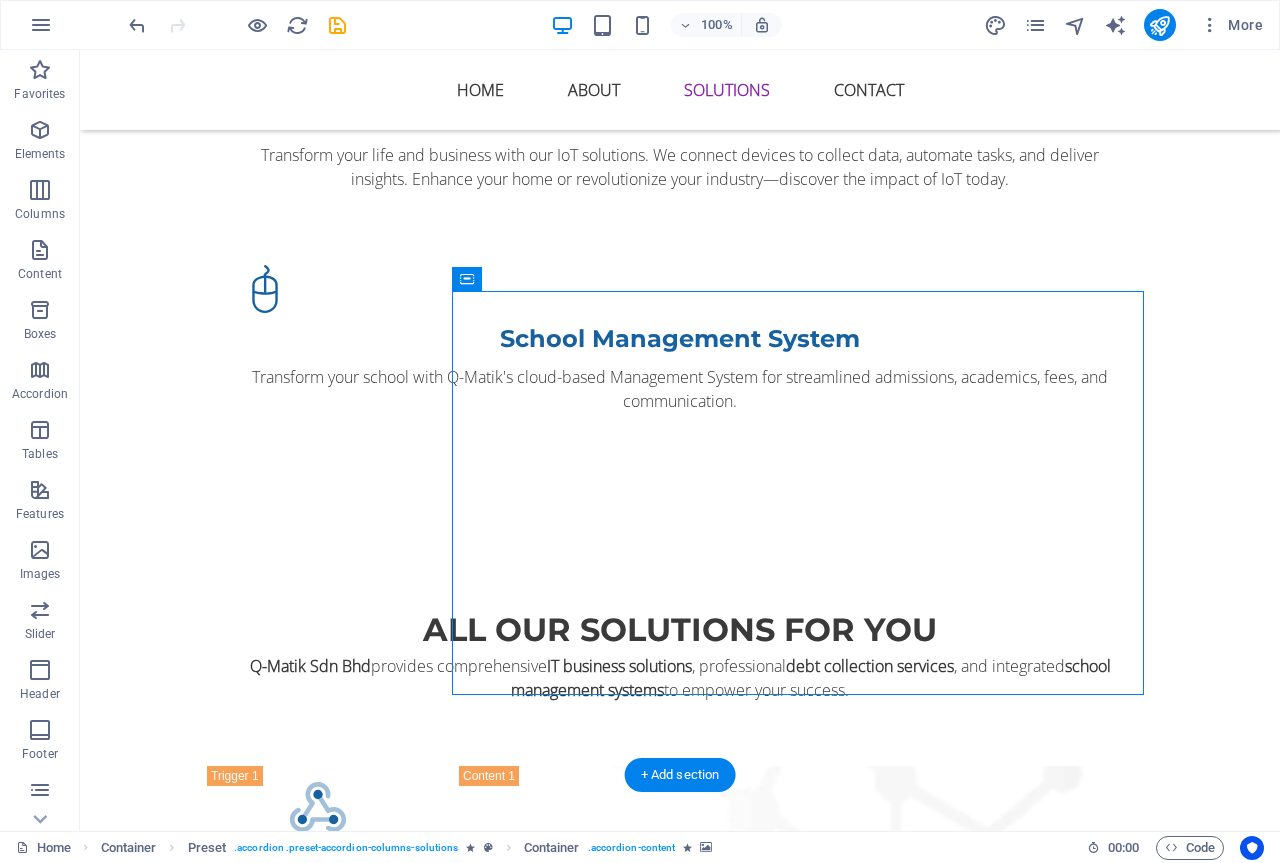 click at bounding box center [806, 2470] 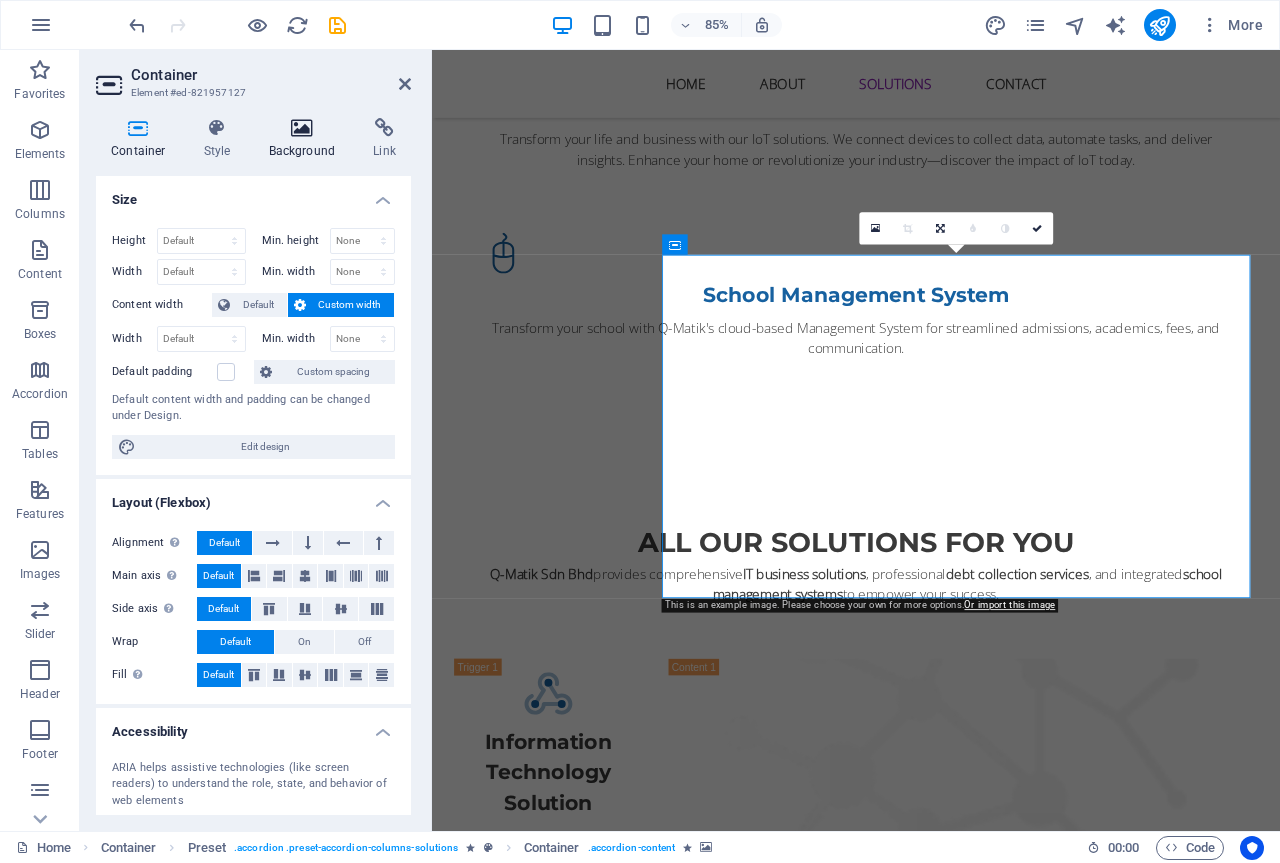 click on "Background" at bounding box center [306, 139] 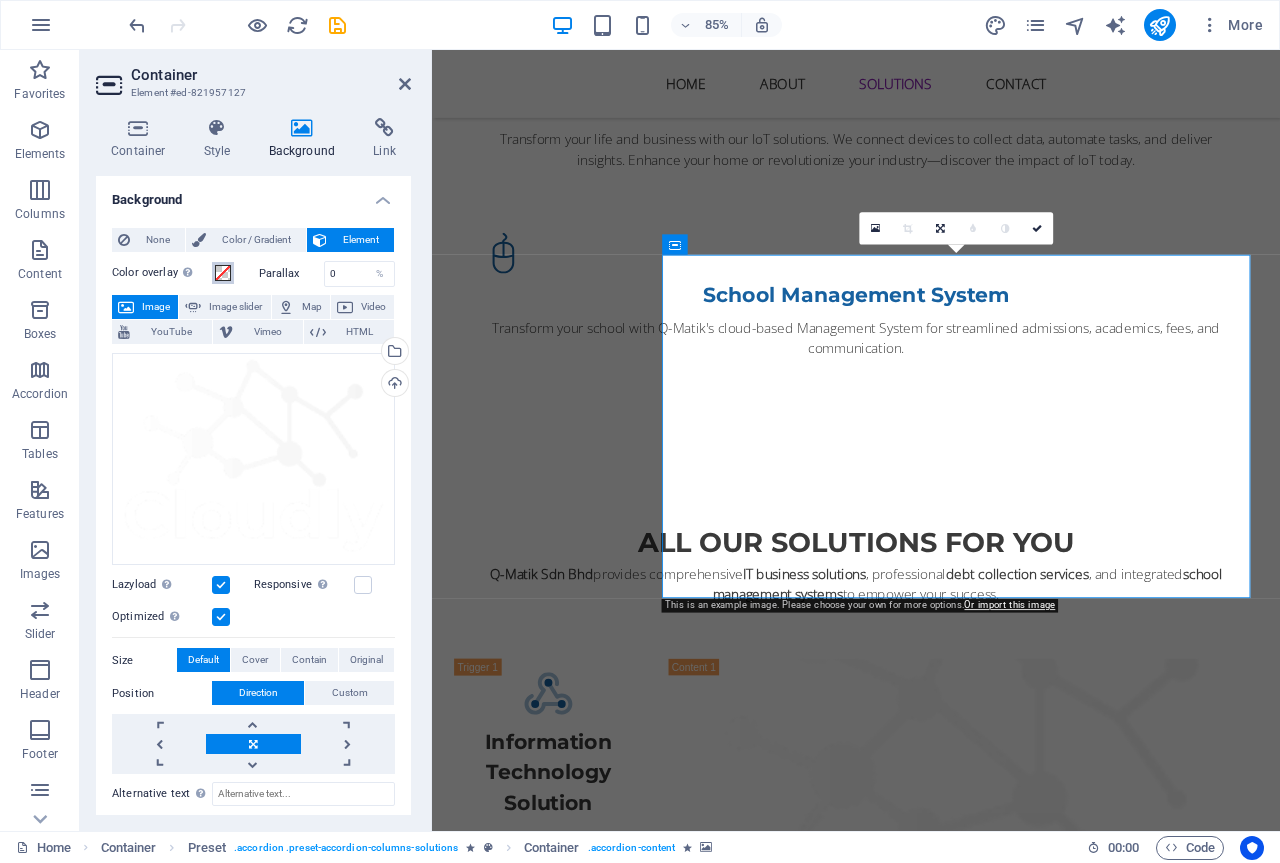 click at bounding box center [223, 273] 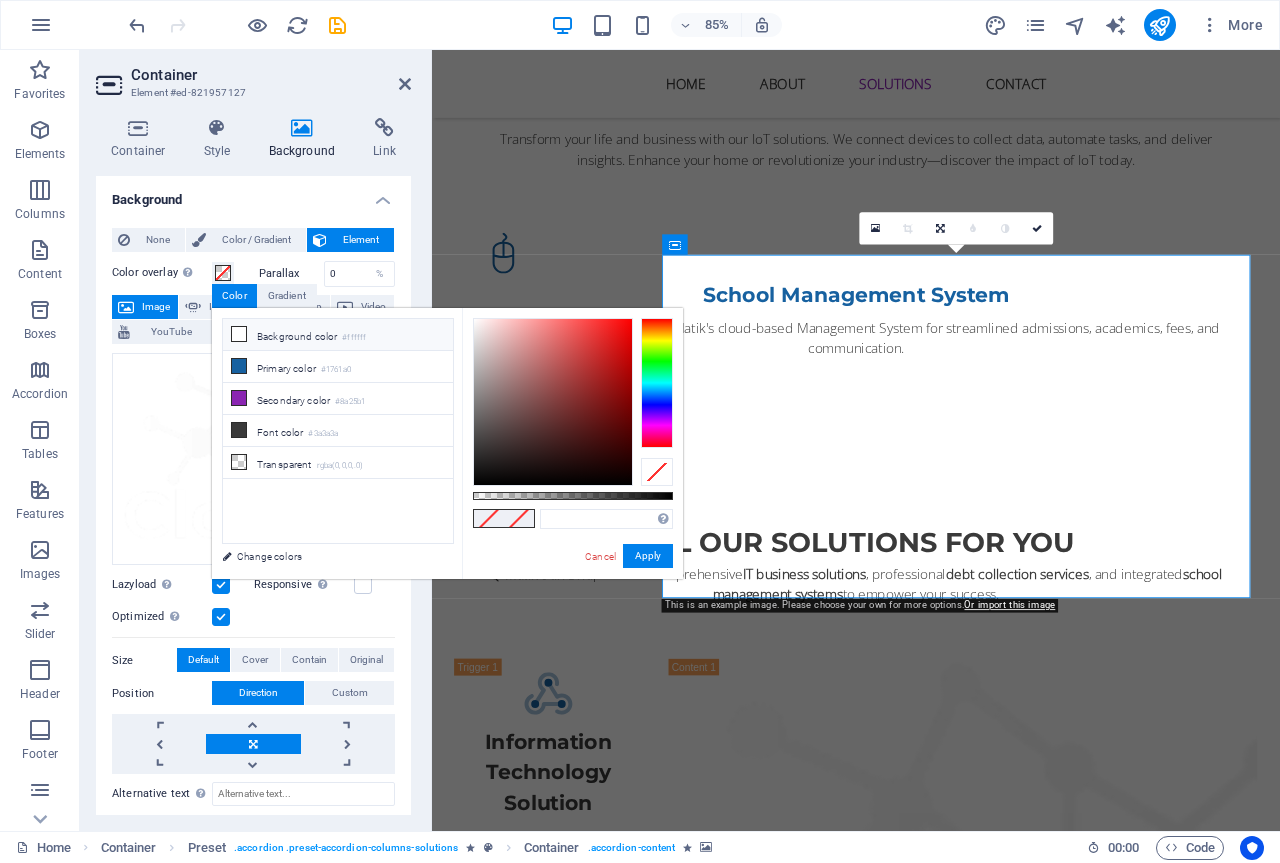 click on "Background color
#ffffff" at bounding box center (338, 335) 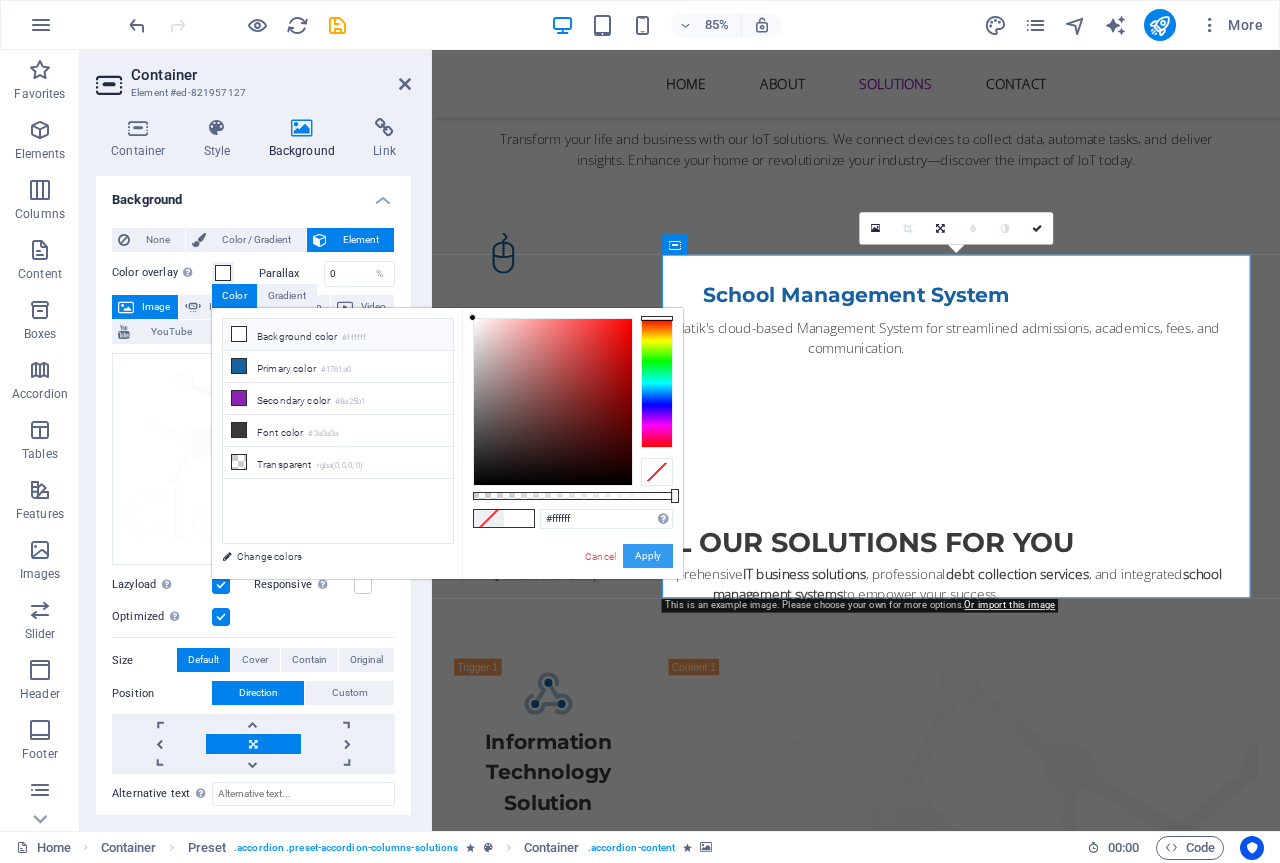 click on "Apply" at bounding box center (648, 556) 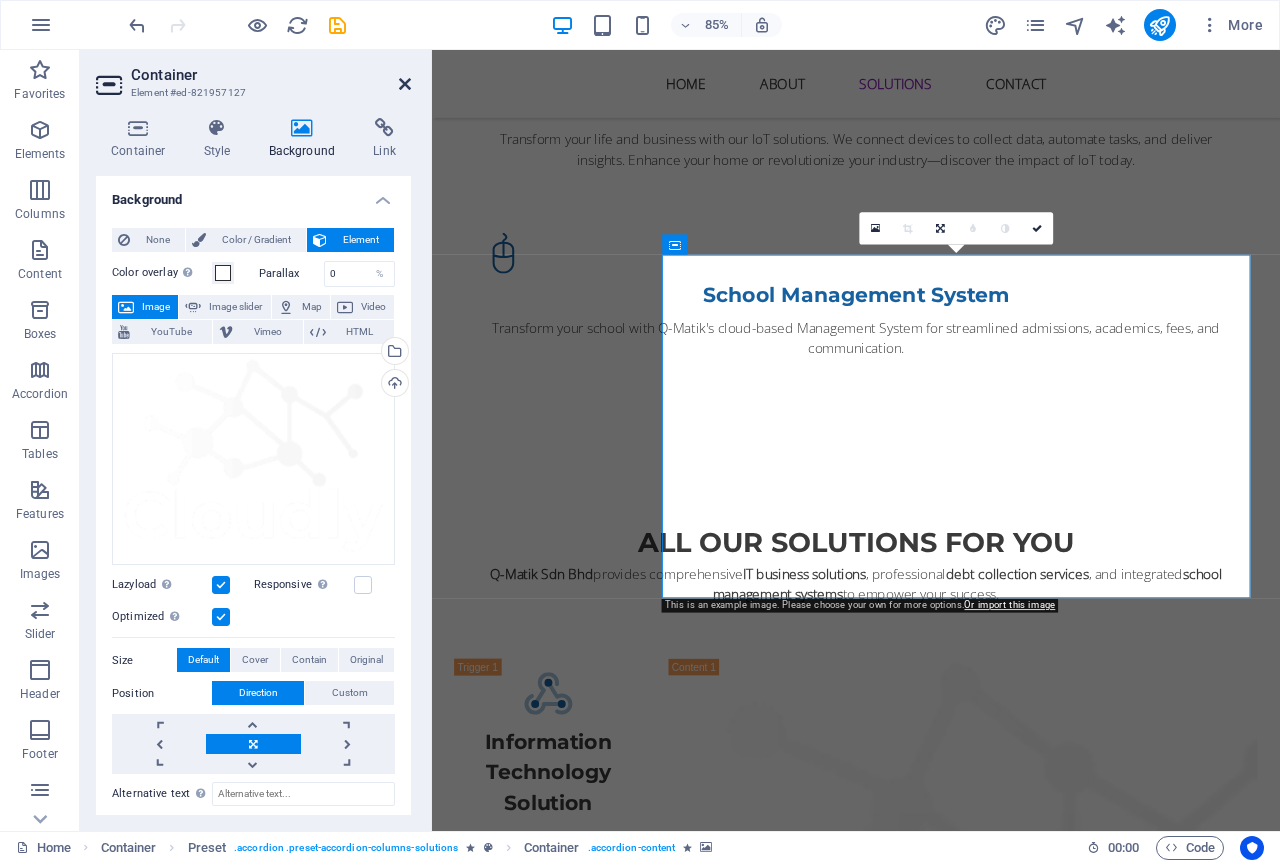 click at bounding box center [405, 84] 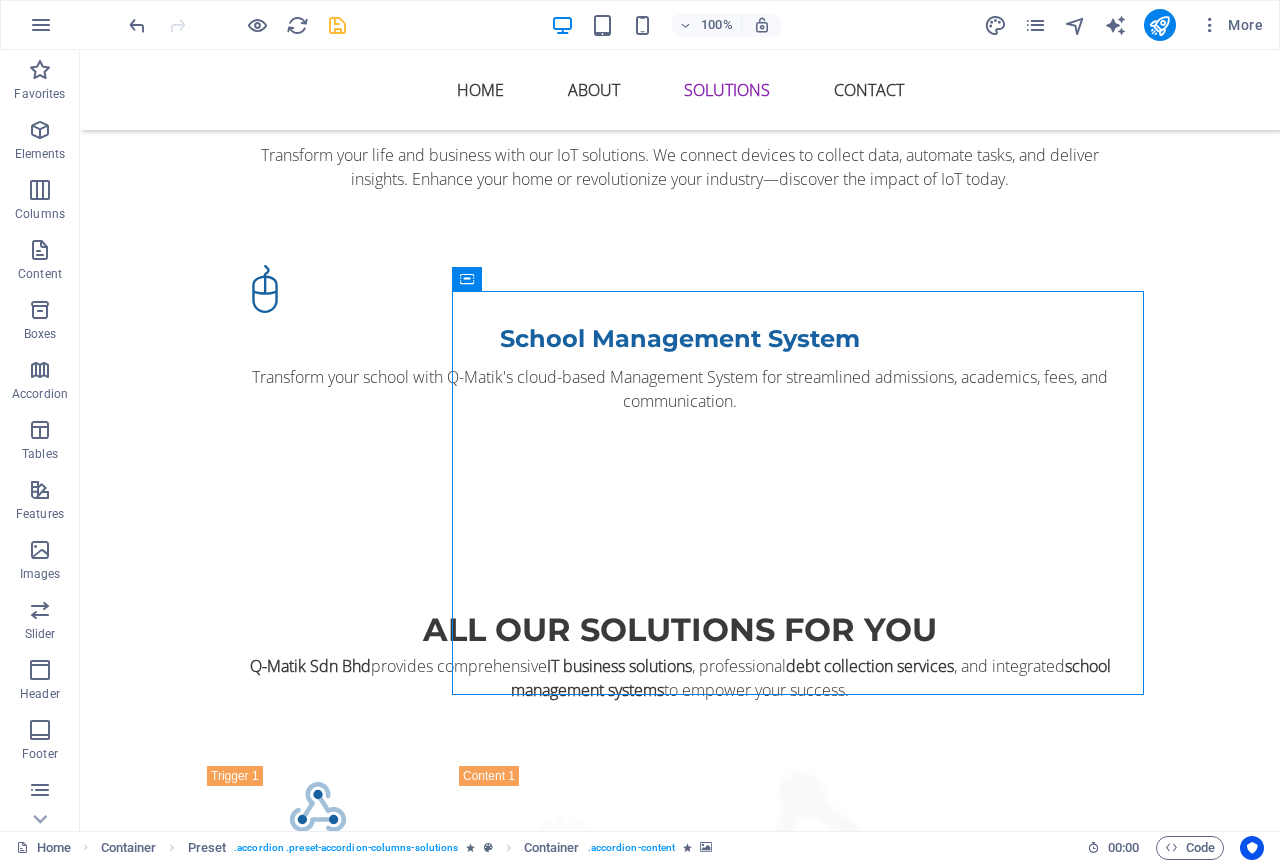 click at bounding box center (337, 25) 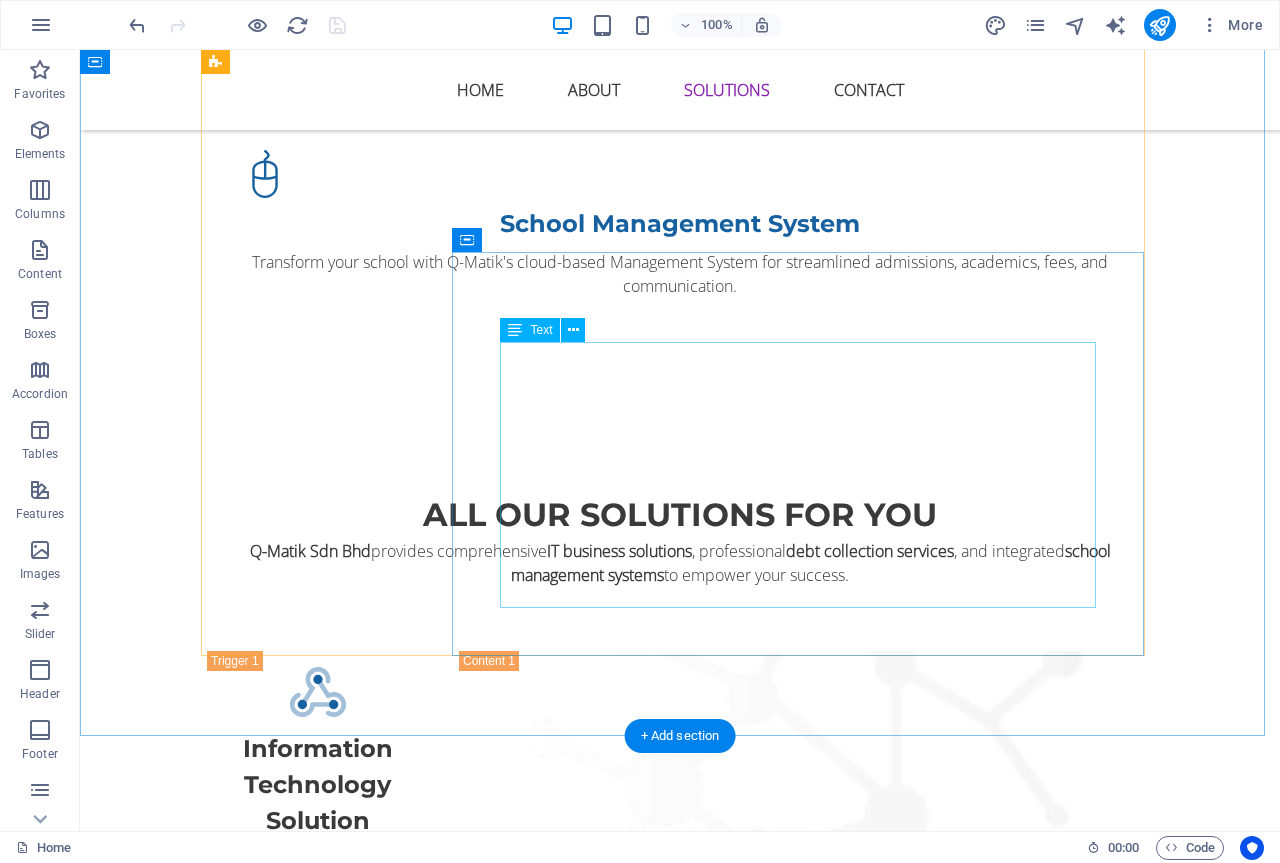 scroll, scrollTop: 2700, scrollLeft: 0, axis: vertical 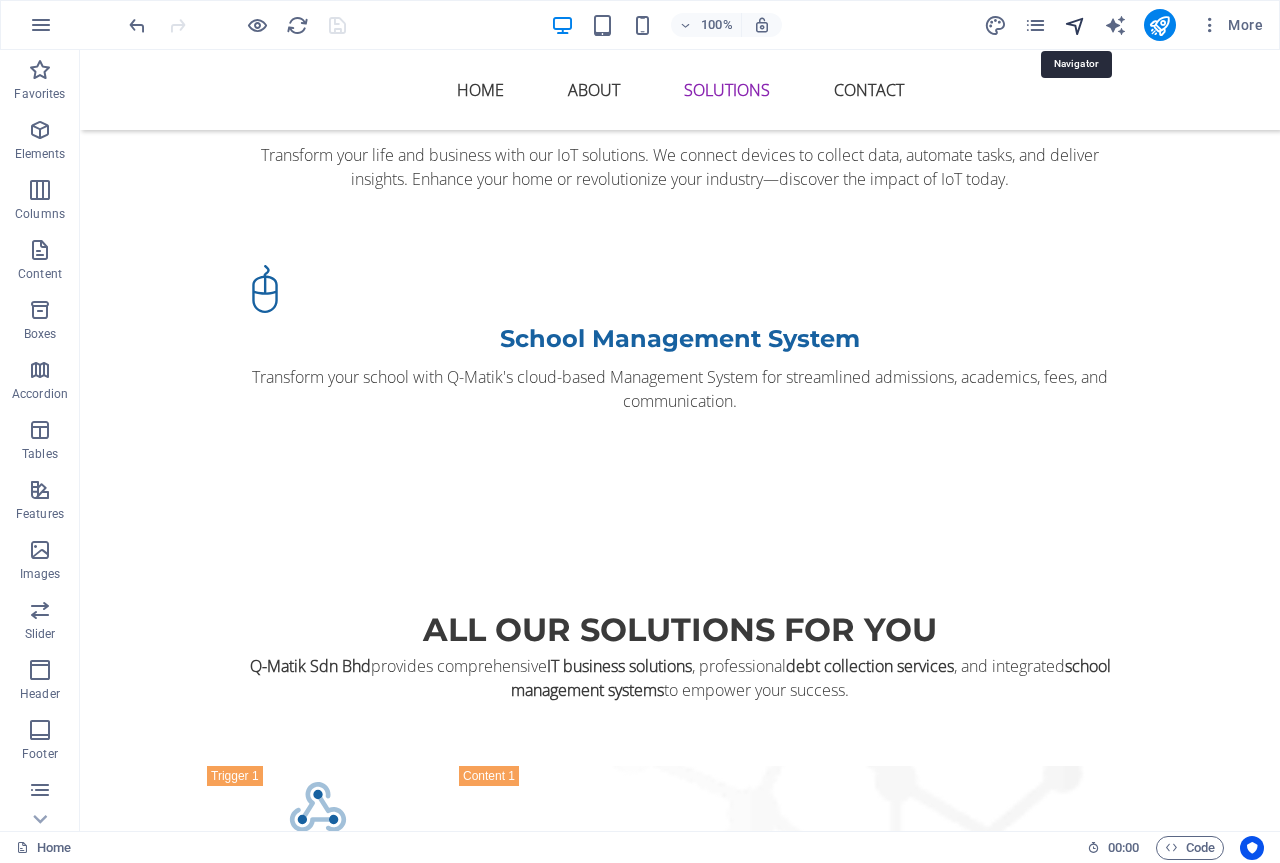 click at bounding box center (1075, 25) 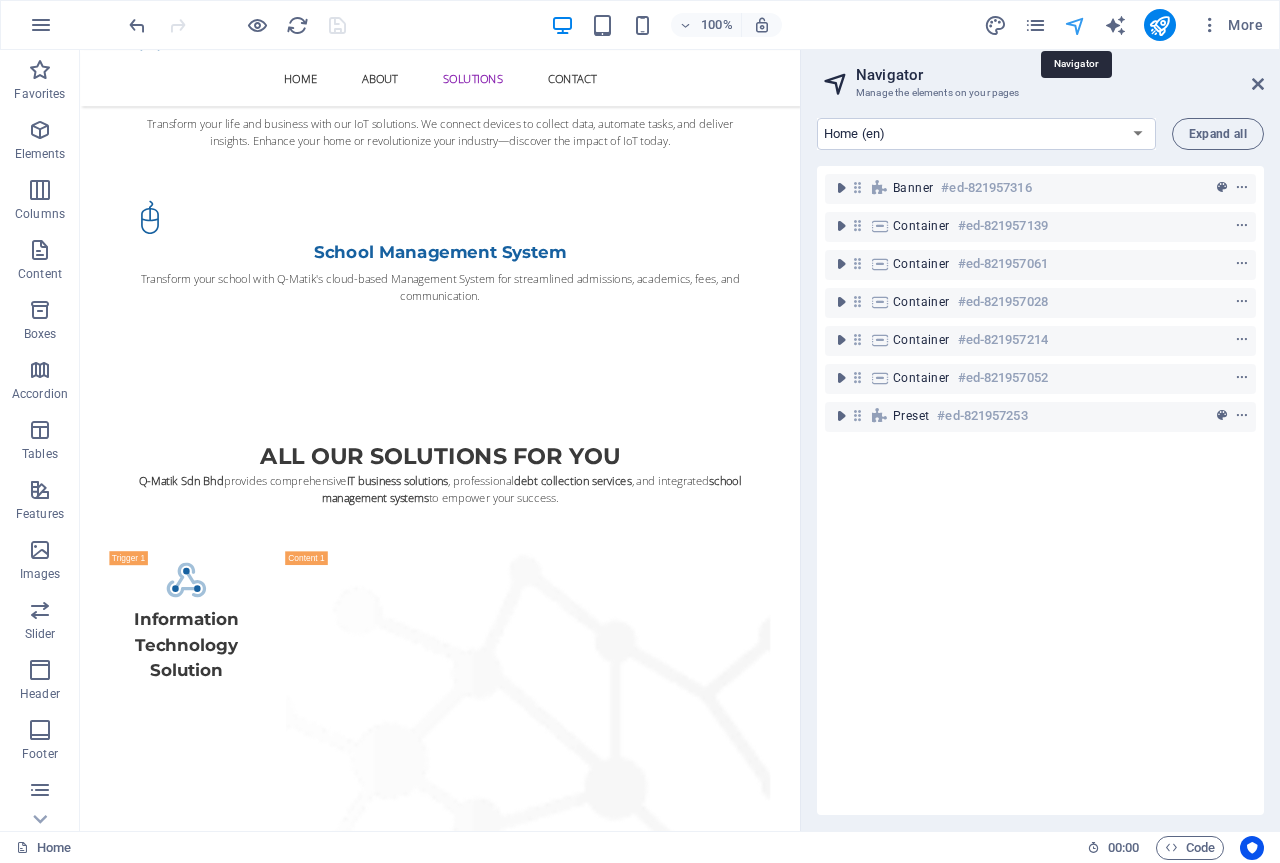 scroll, scrollTop: 2808, scrollLeft: 0, axis: vertical 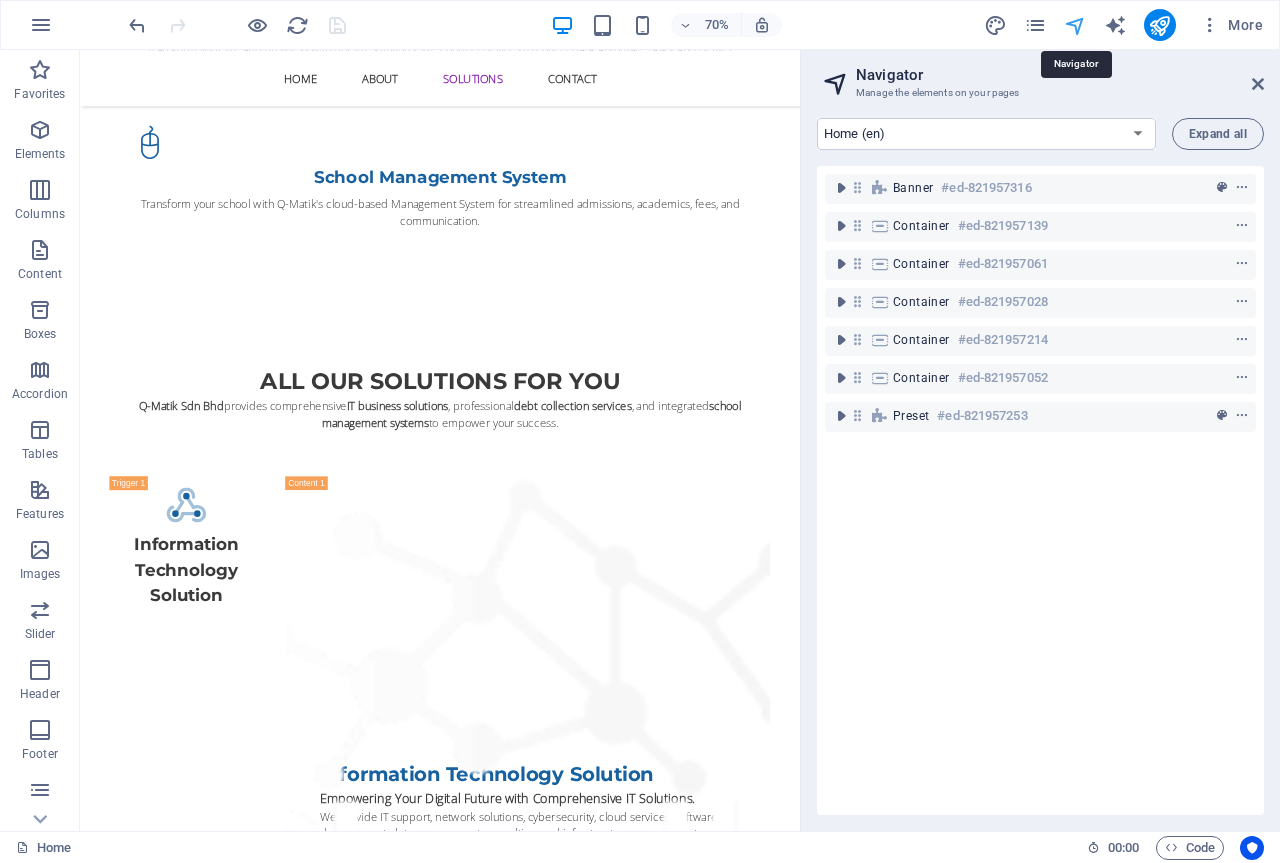 click at bounding box center (1075, 25) 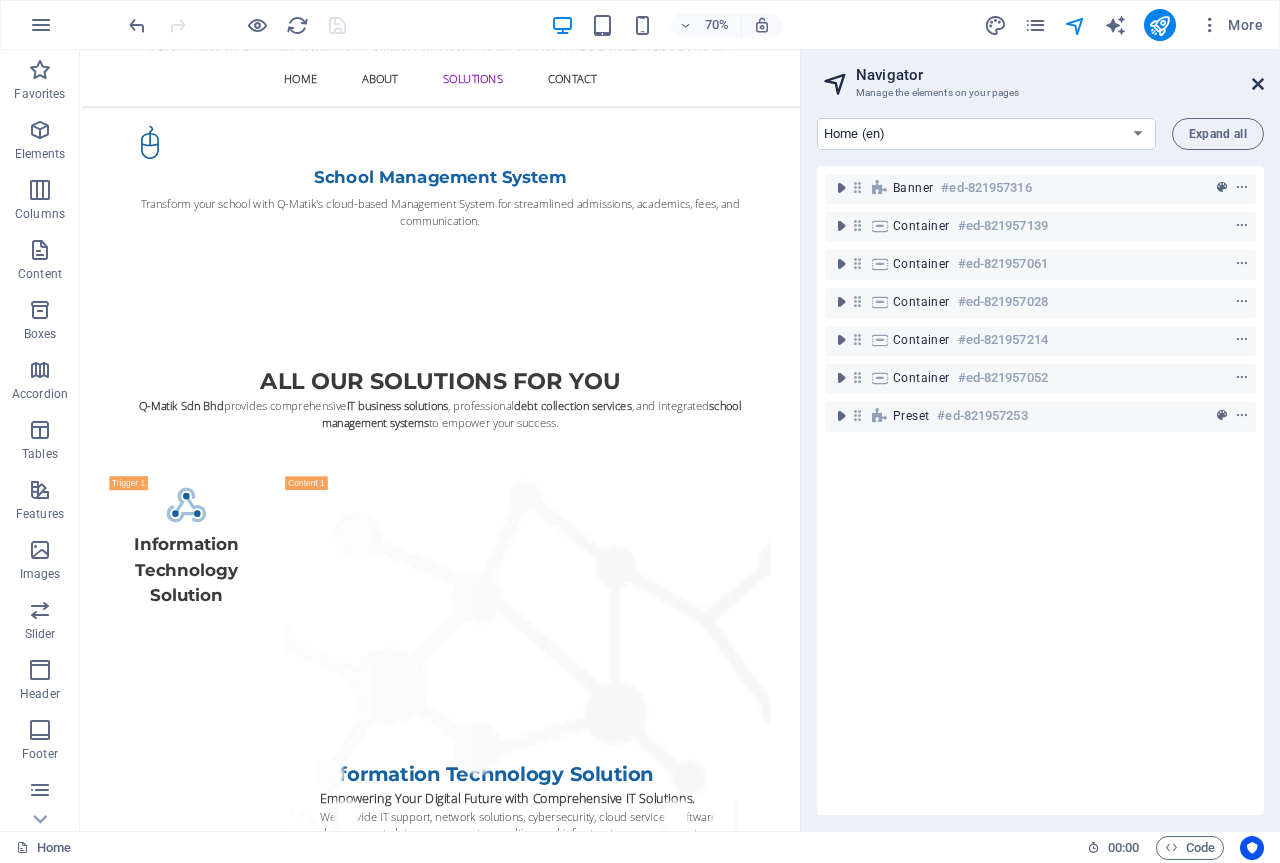 click at bounding box center (1258, 84) 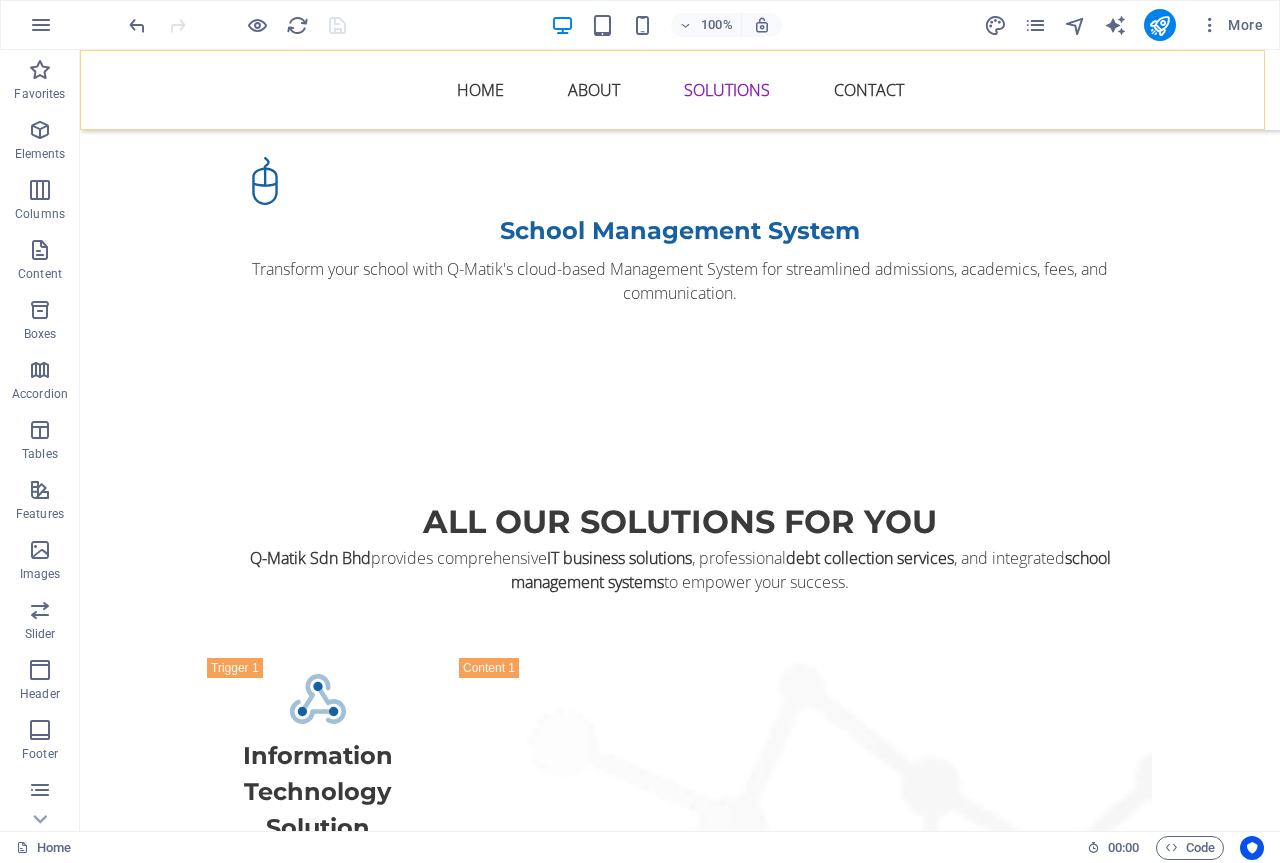 scroll, scrollTop: 2700, scrollLeft: 0, axis: vertical 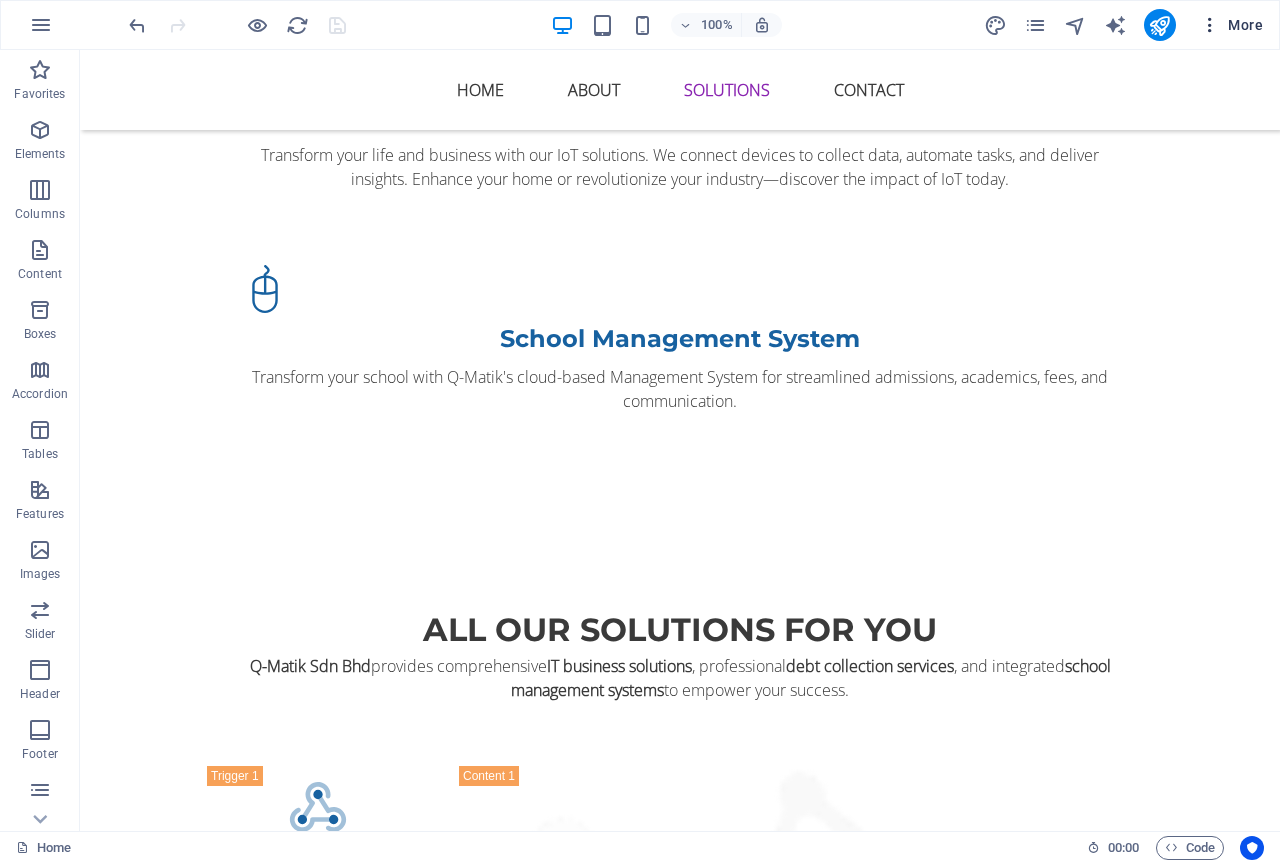 click at bounding box center (1210, 25) 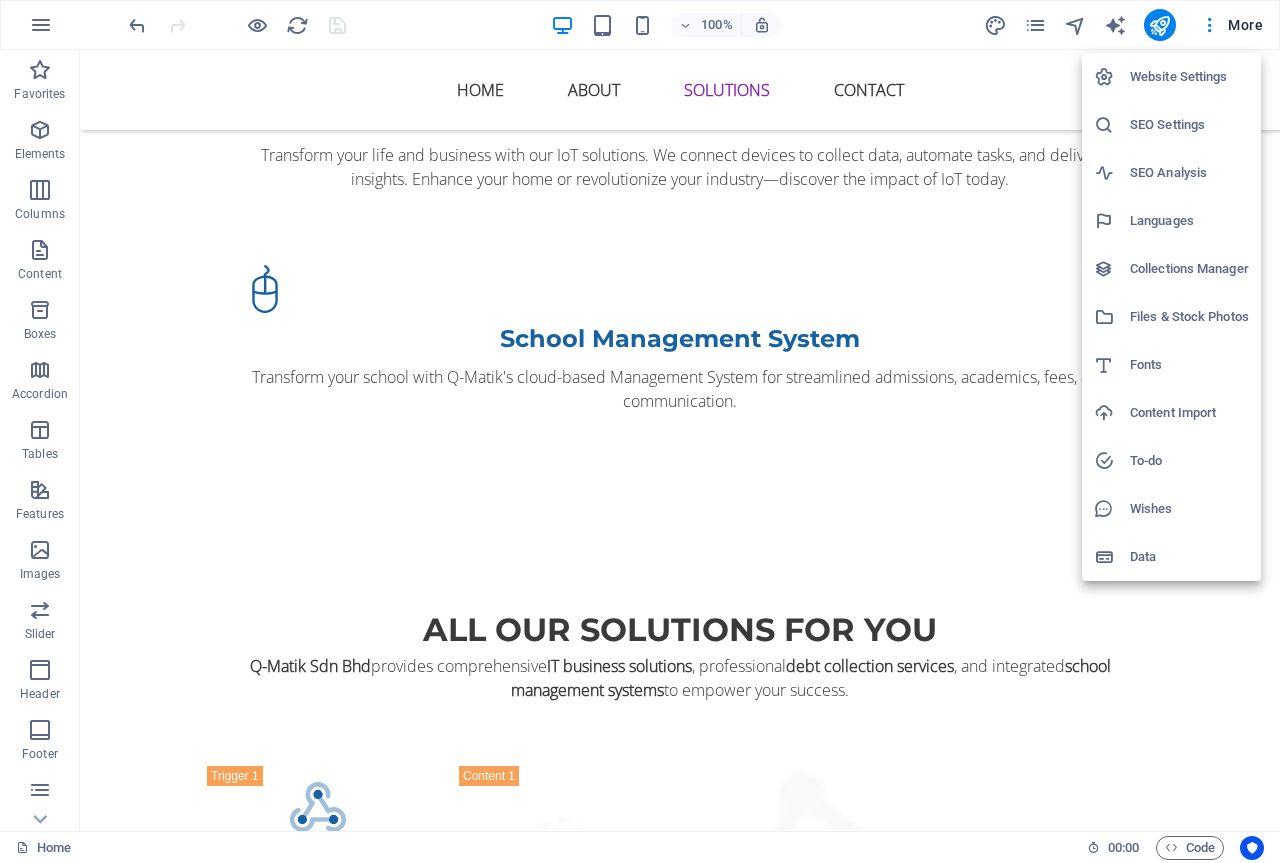 click at bounding box center [640, 431] 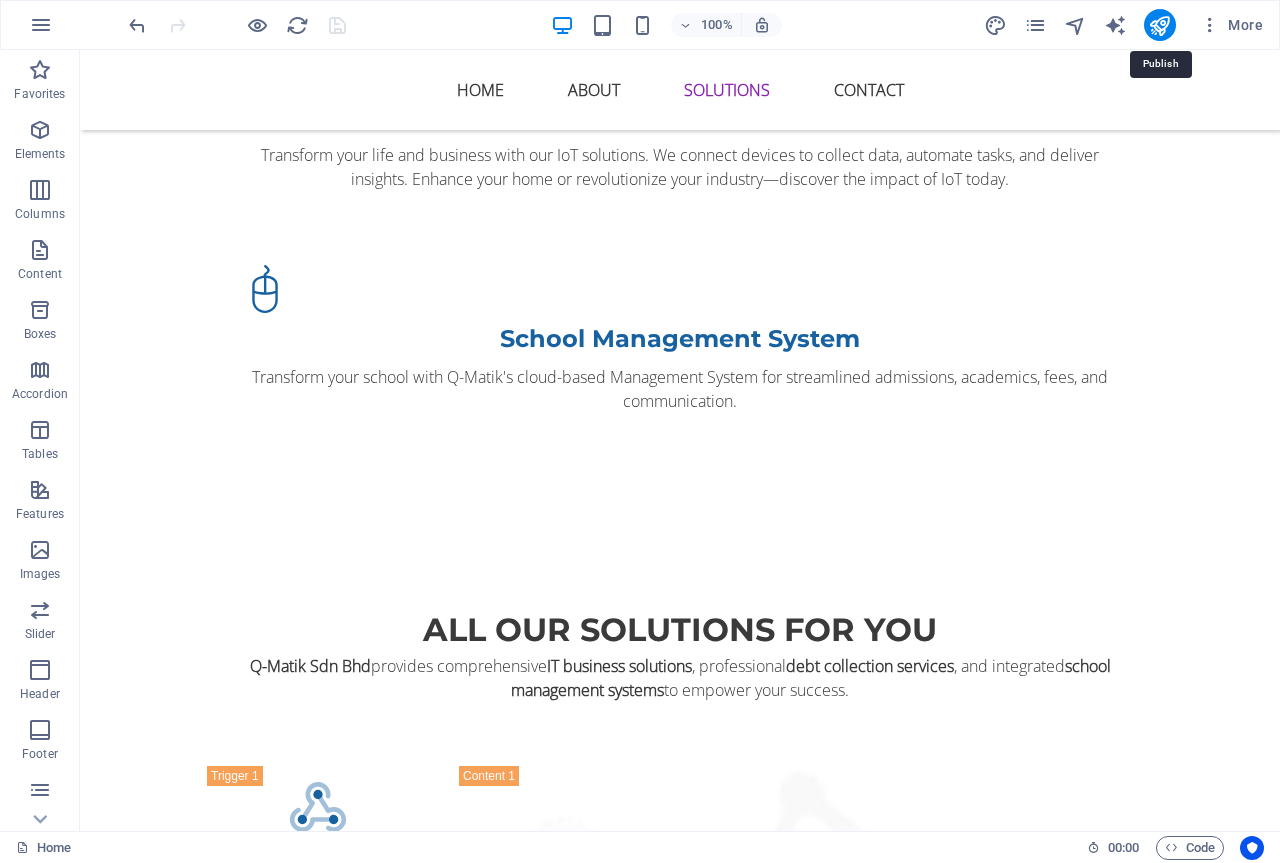 click at bounding box center [1159, 25] 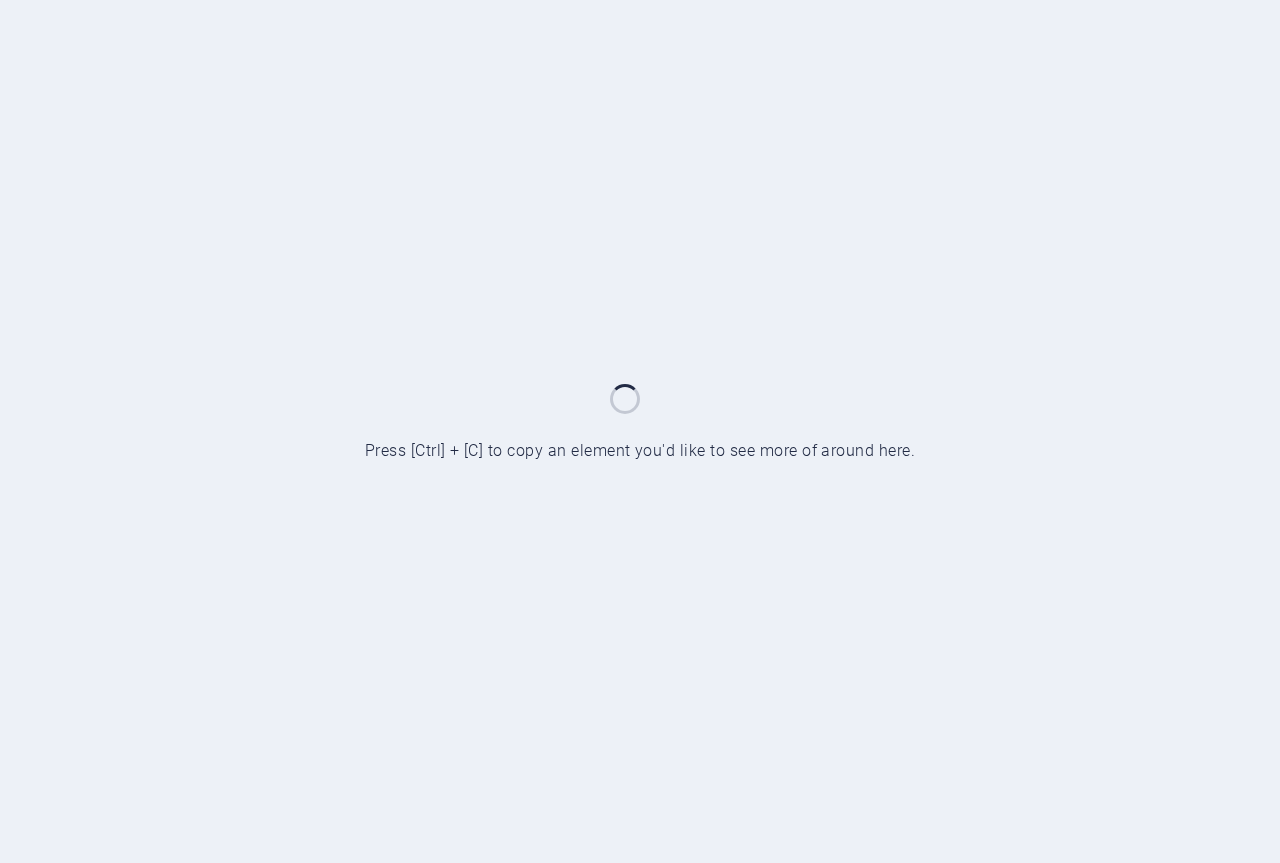 scroll, scrollTop: 0, scrollLeft: 0, axis: both 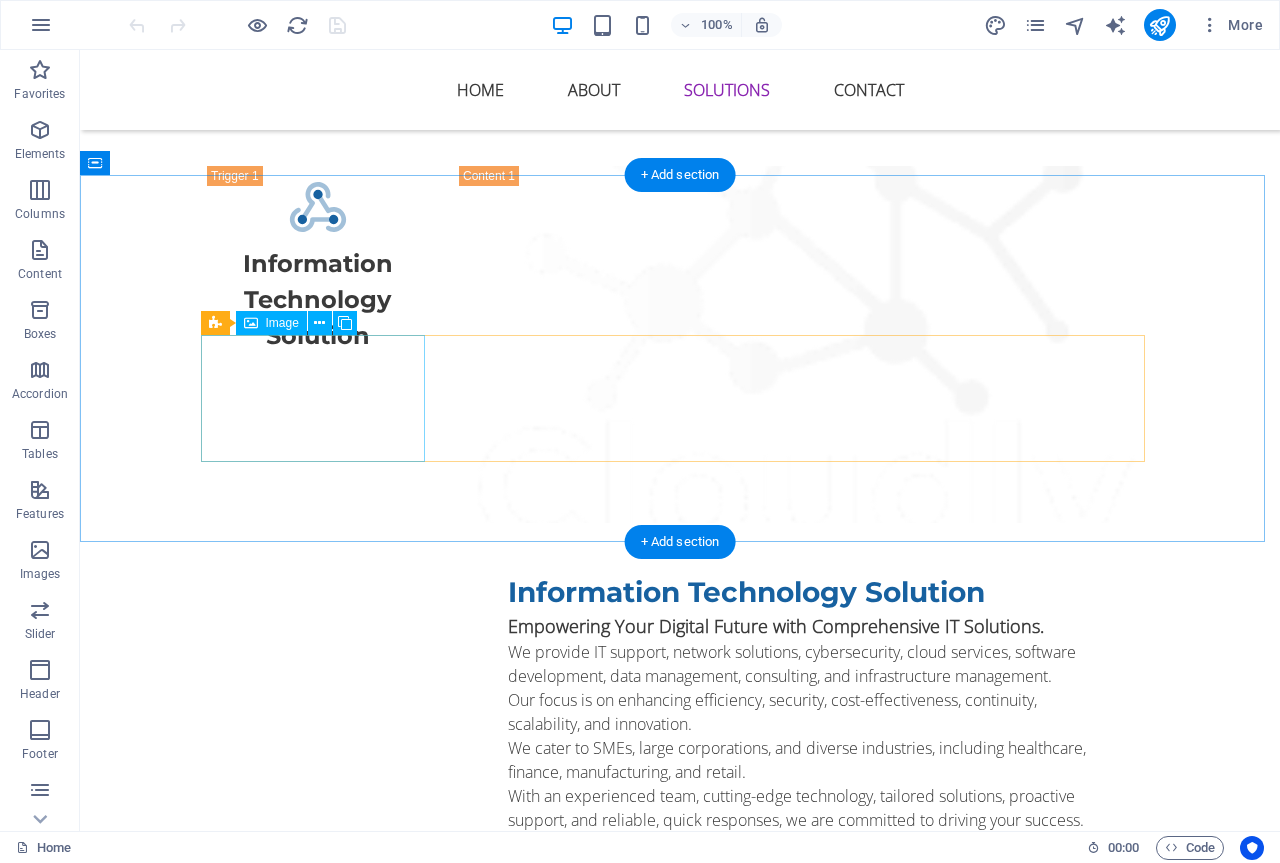 click at bounding box center (320, 2779) 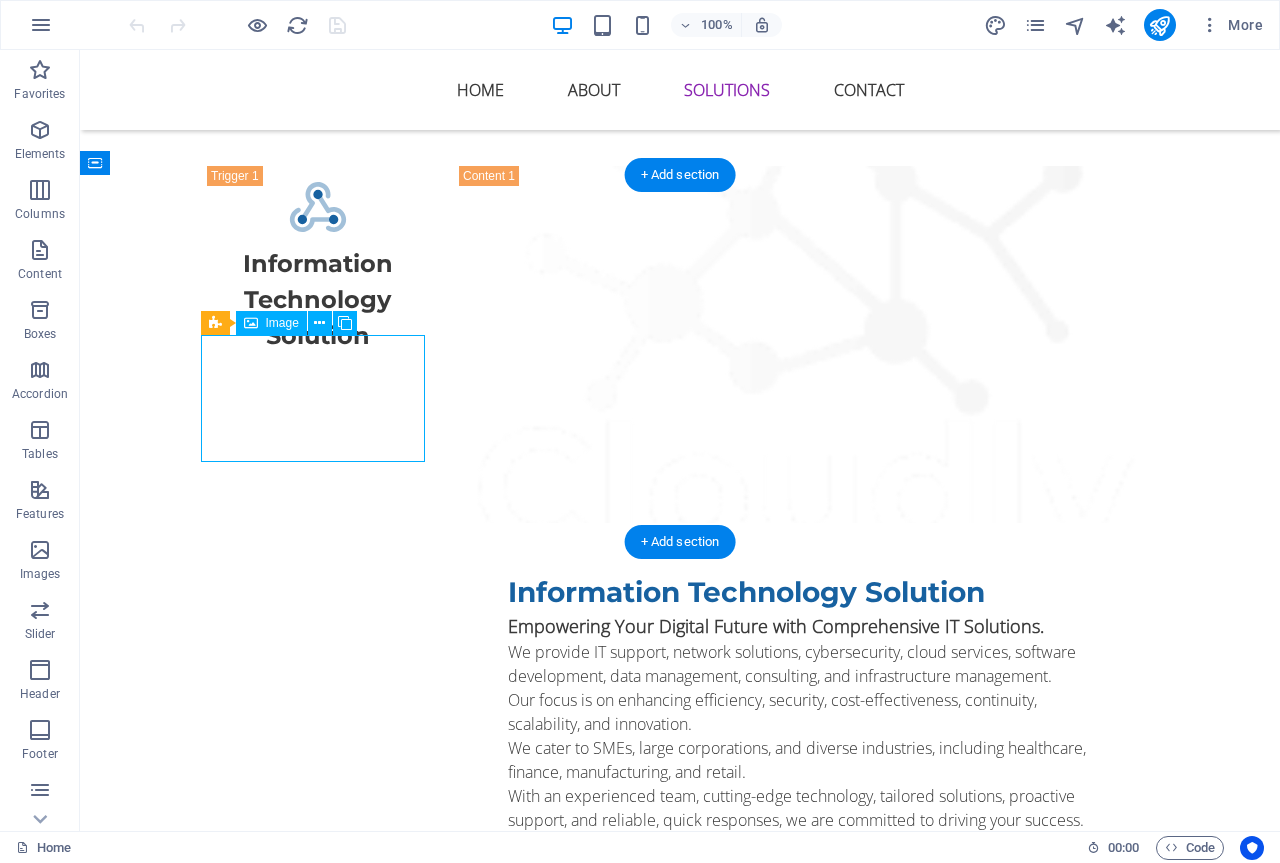 click at bounding box center (320, 2779) 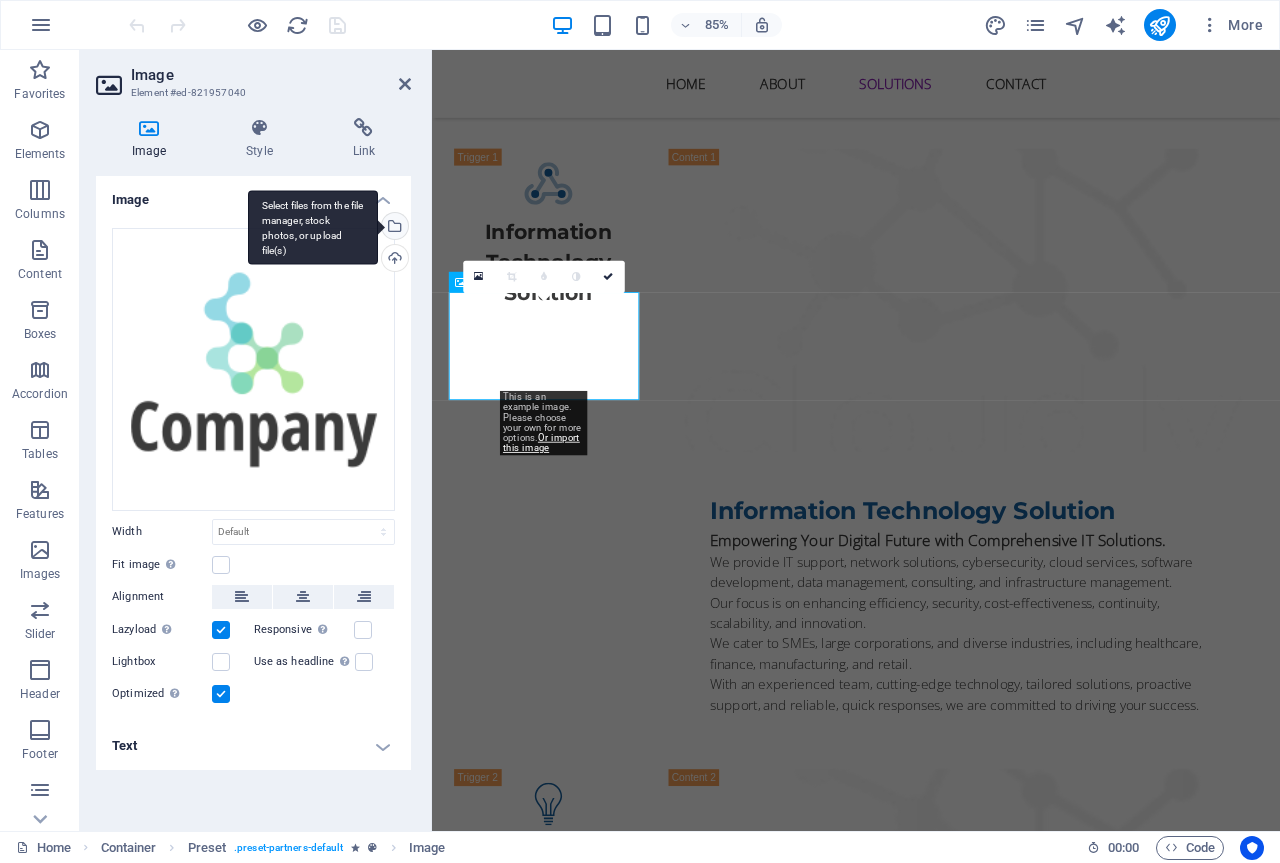 click on "Select files from the file manager, stock photos, or upload file(s)" at bounding box center [393, 228] 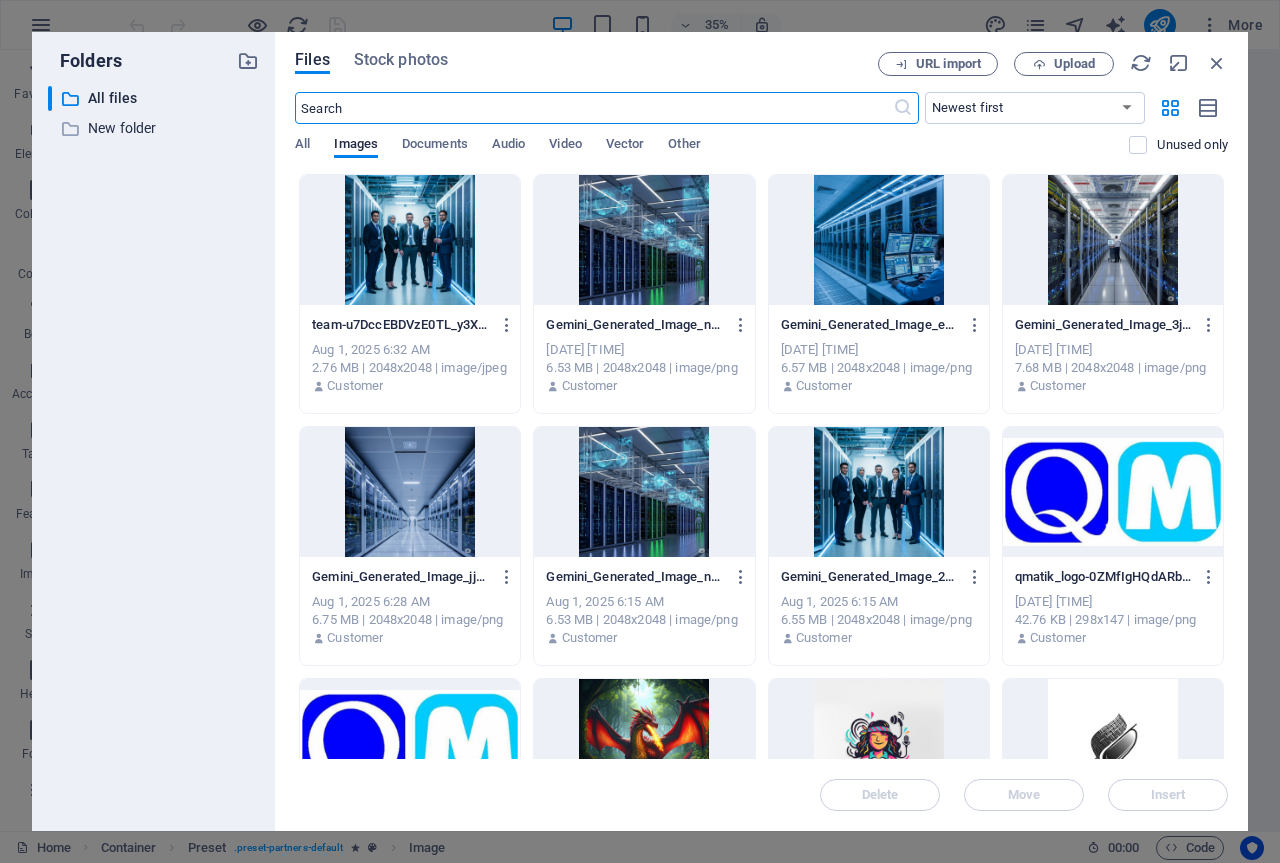 scroll, scrollTop: 3929, scrollLeft: 0, axis: vertical 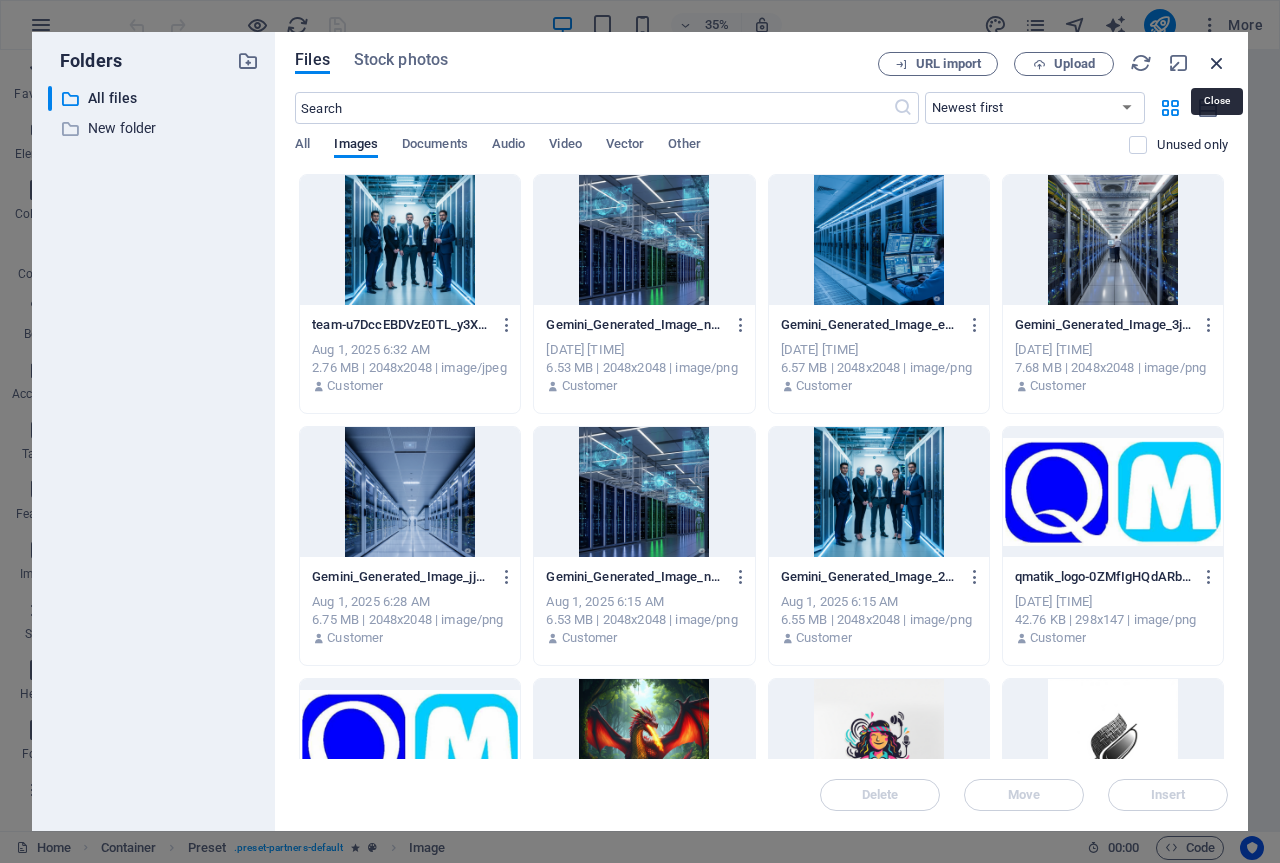 click at bounding box center [1217, 63] 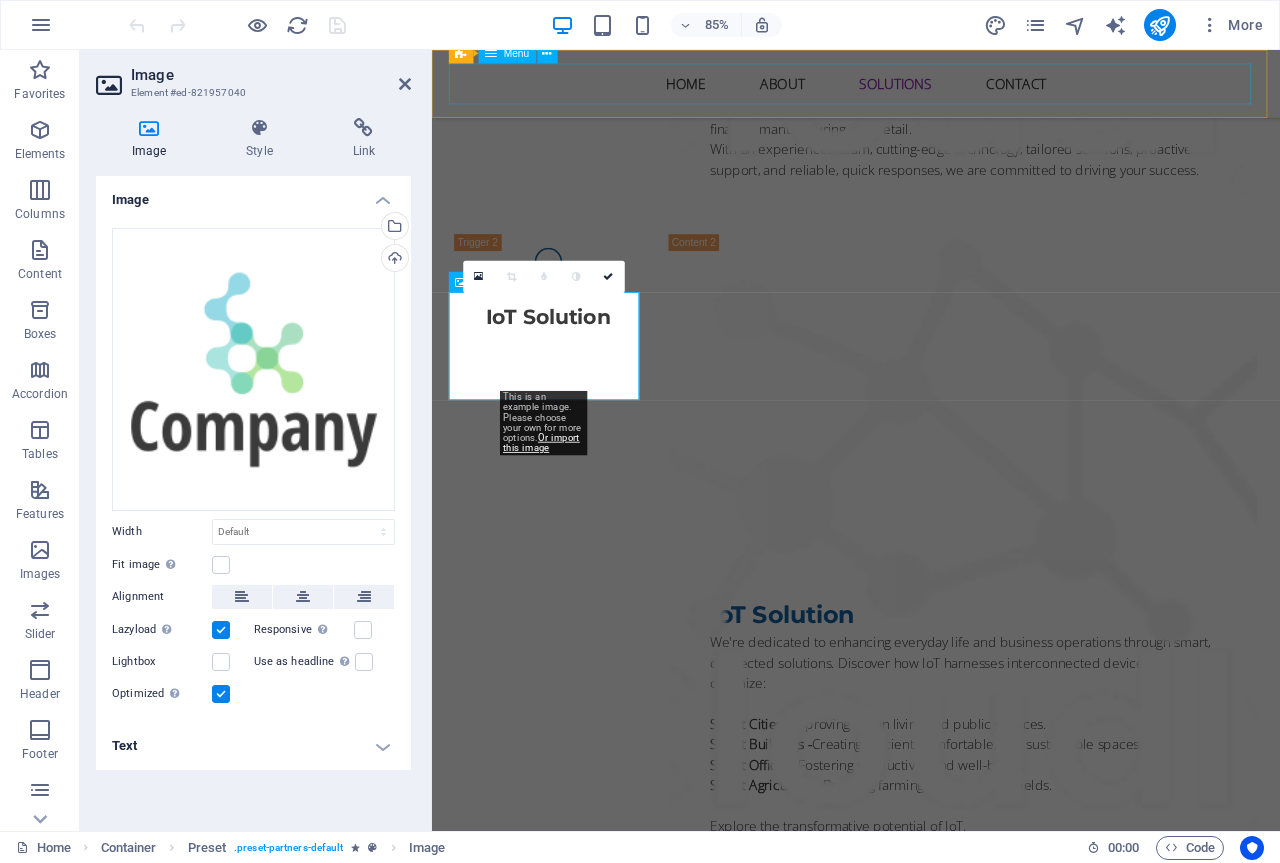 scroll, scrollTop: 3300, scrollLeft: 0, axis: vertical 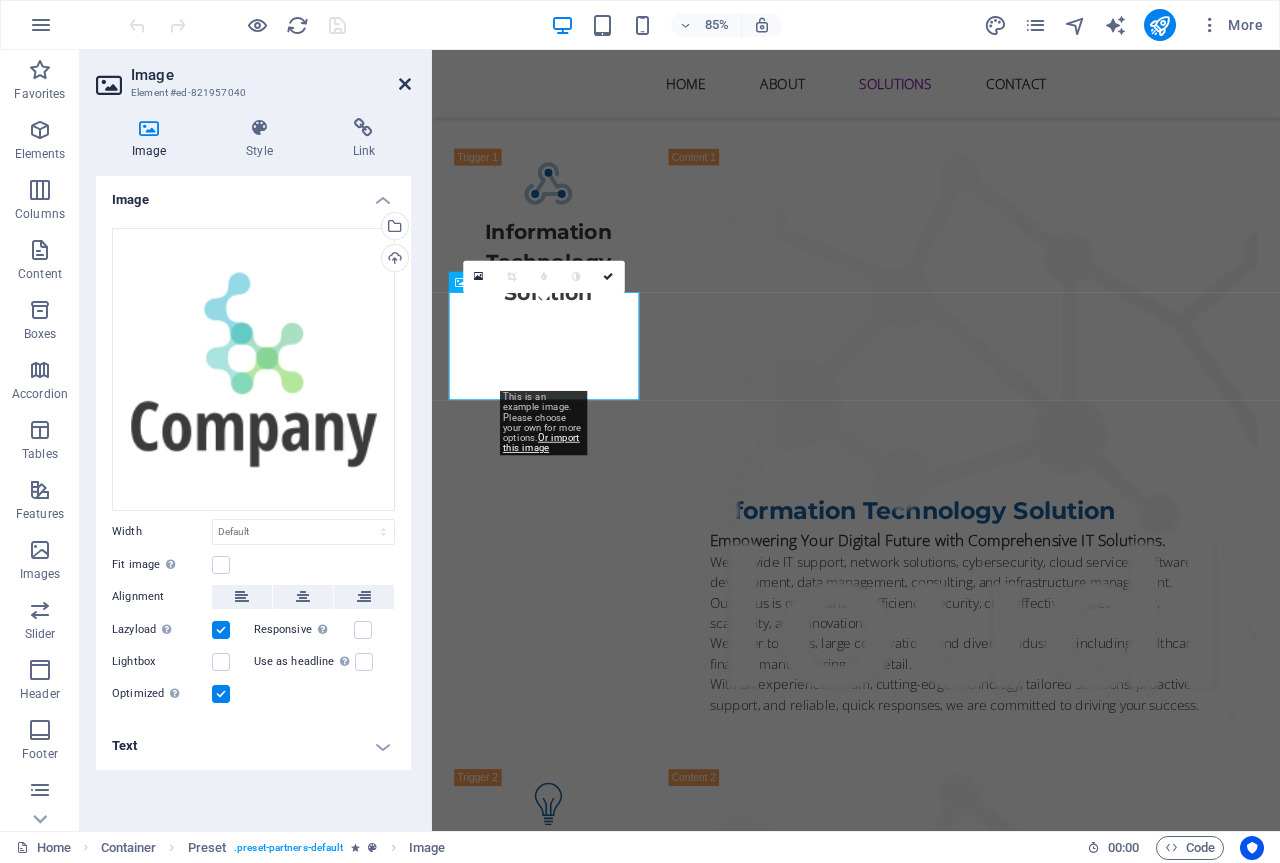 click at bounding box center (405, 84) 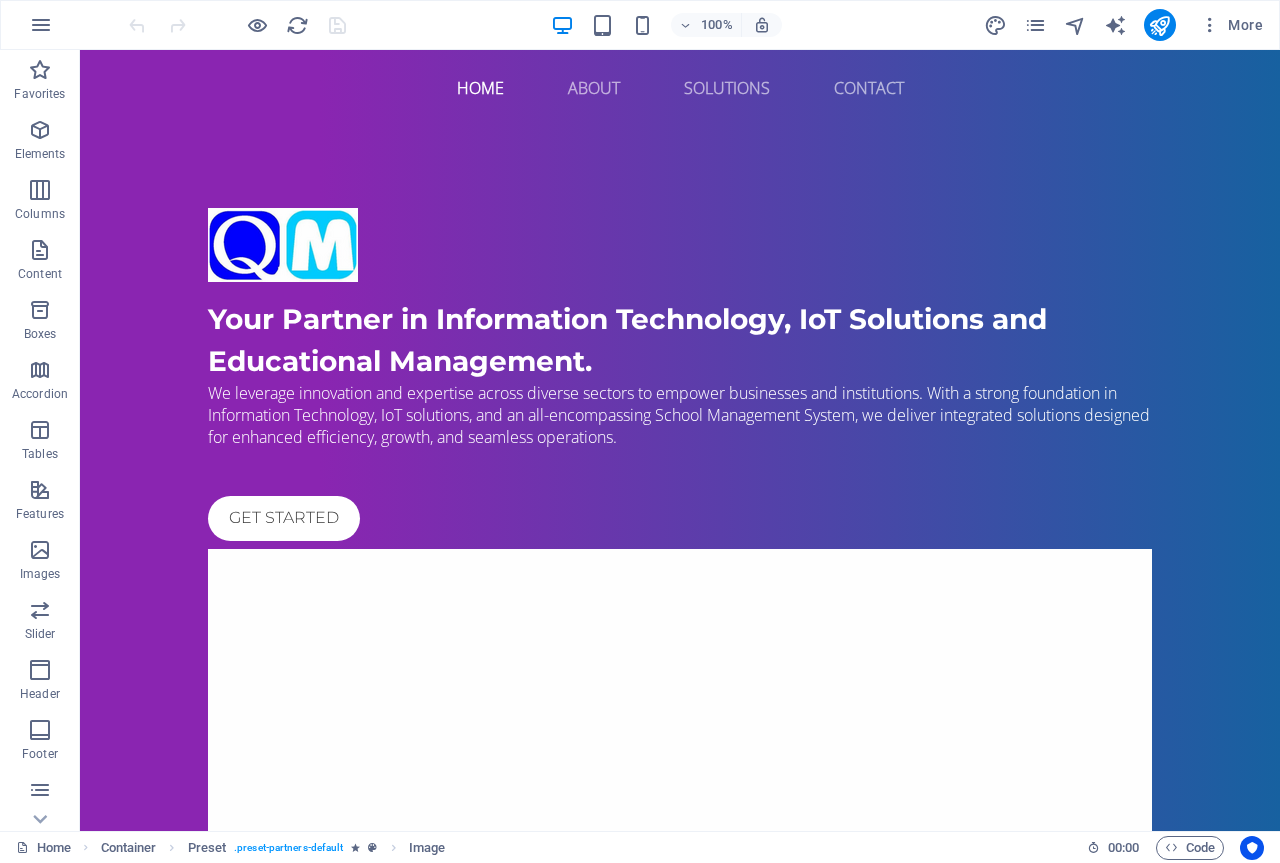 scroll, scrollTop: 0, scrollLeft: 0, axis: both 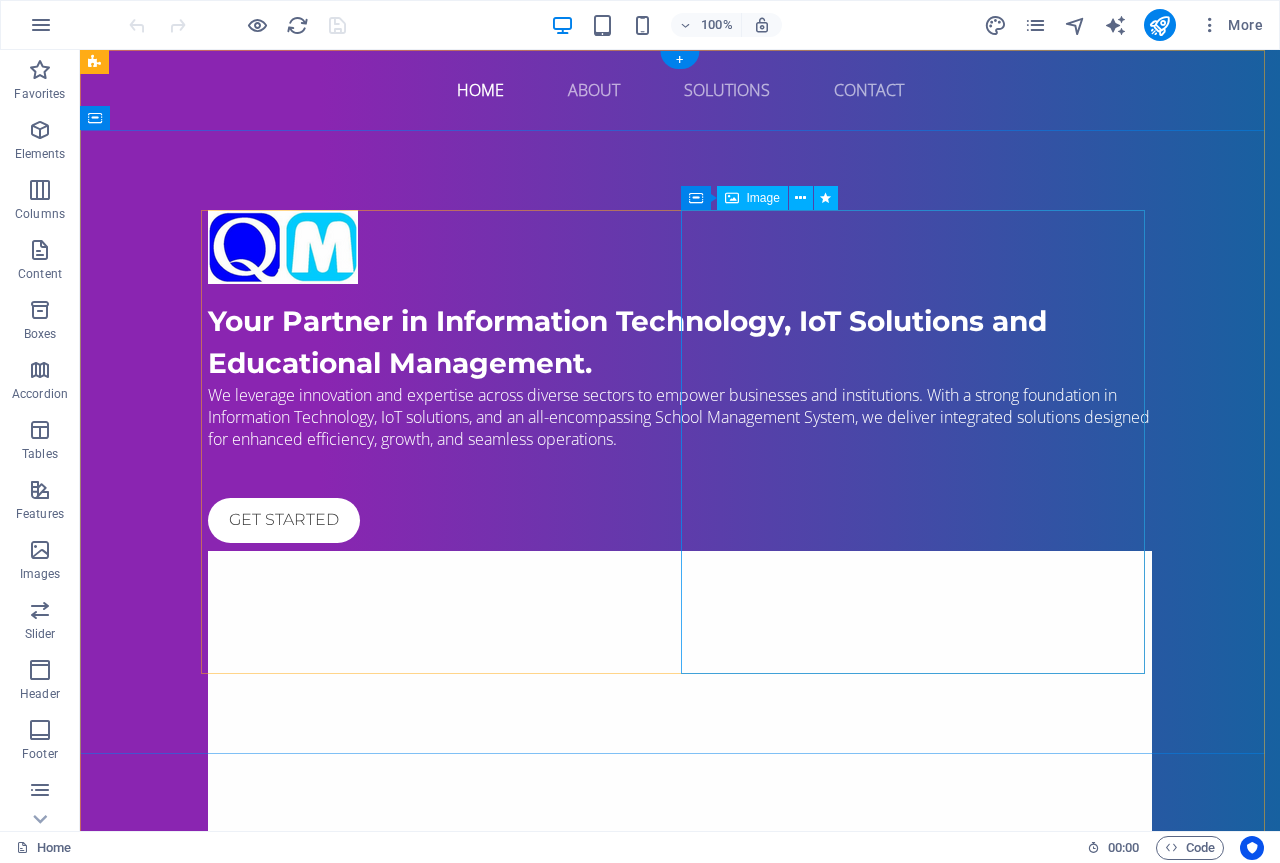 click at bounding box center (680, 1023) 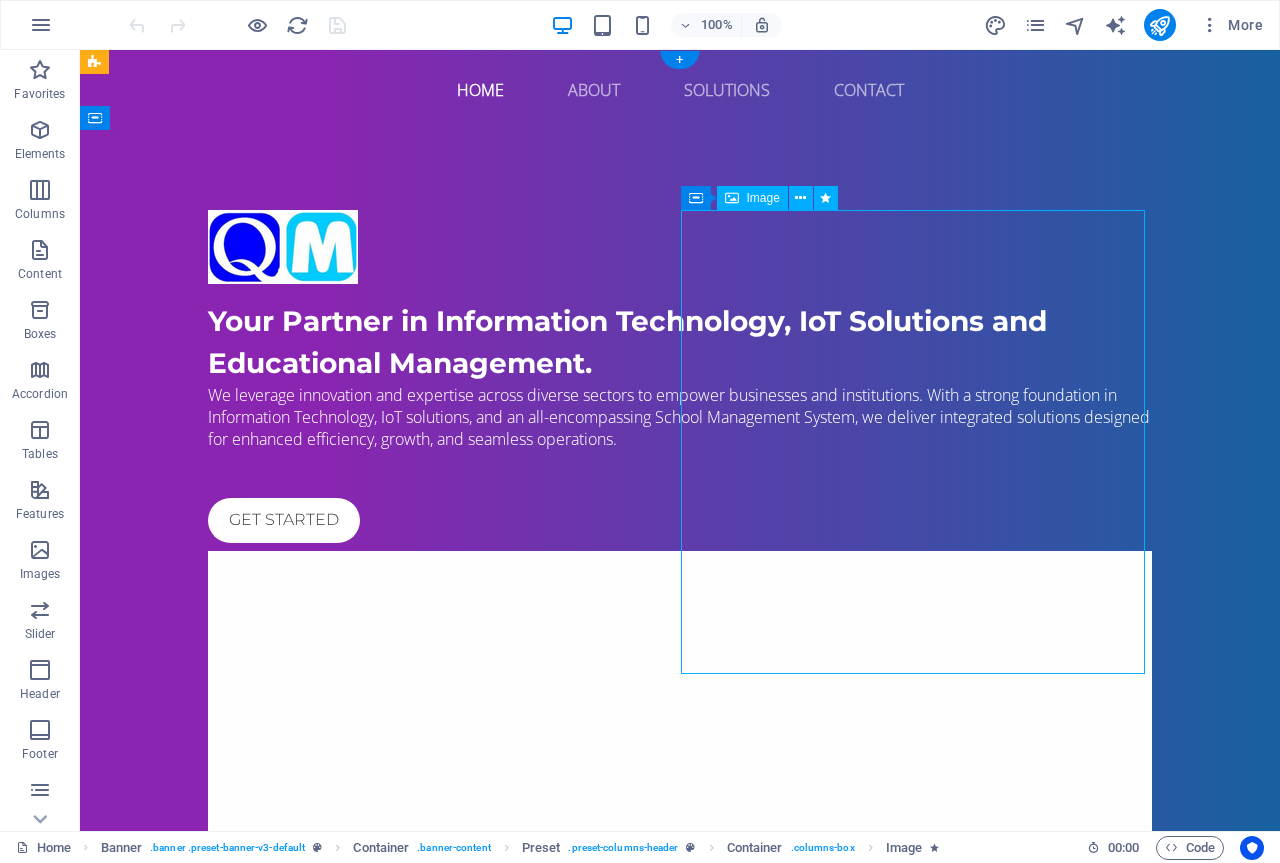 click at bounding box center (680, 1023) 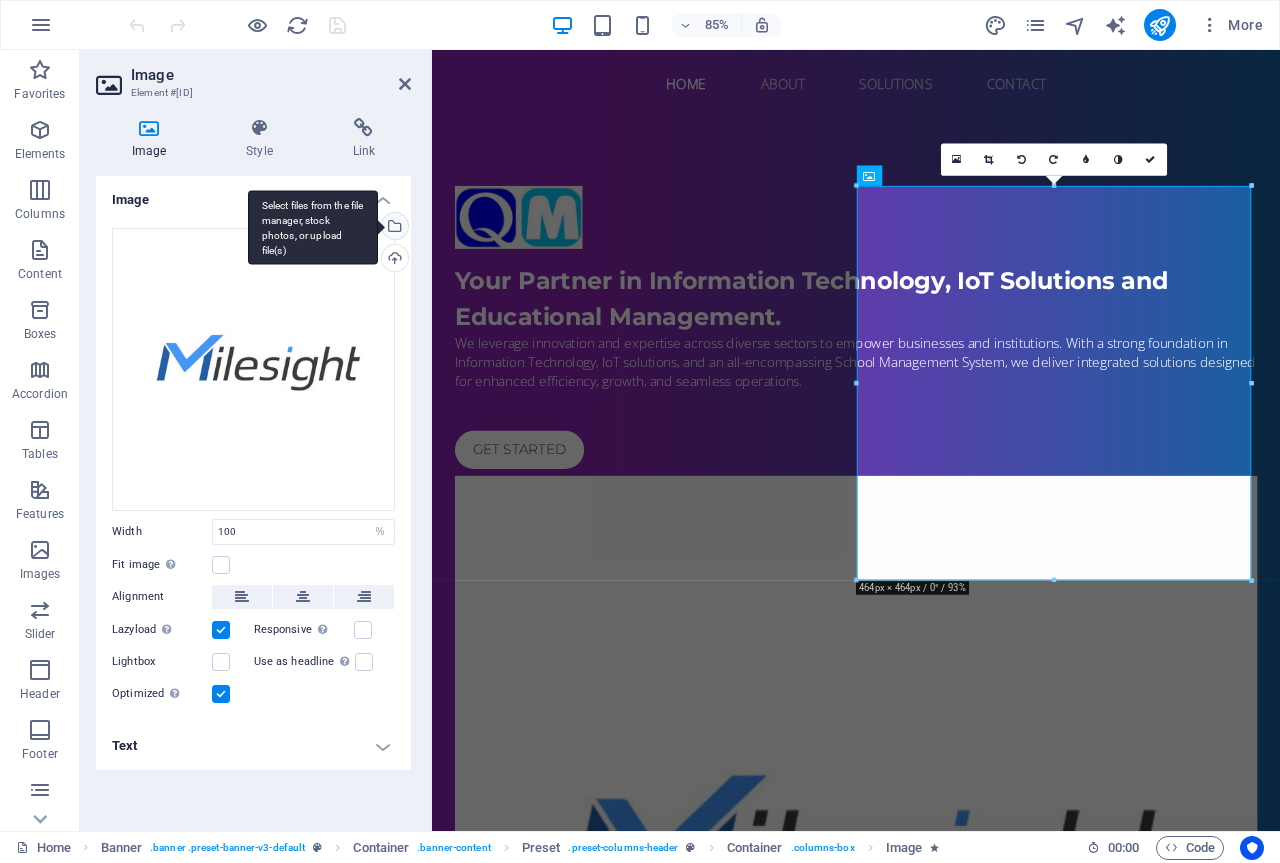 click on "Select files from the file manager, stock photos, or upload file(s)" at bounding box center (393, 228) 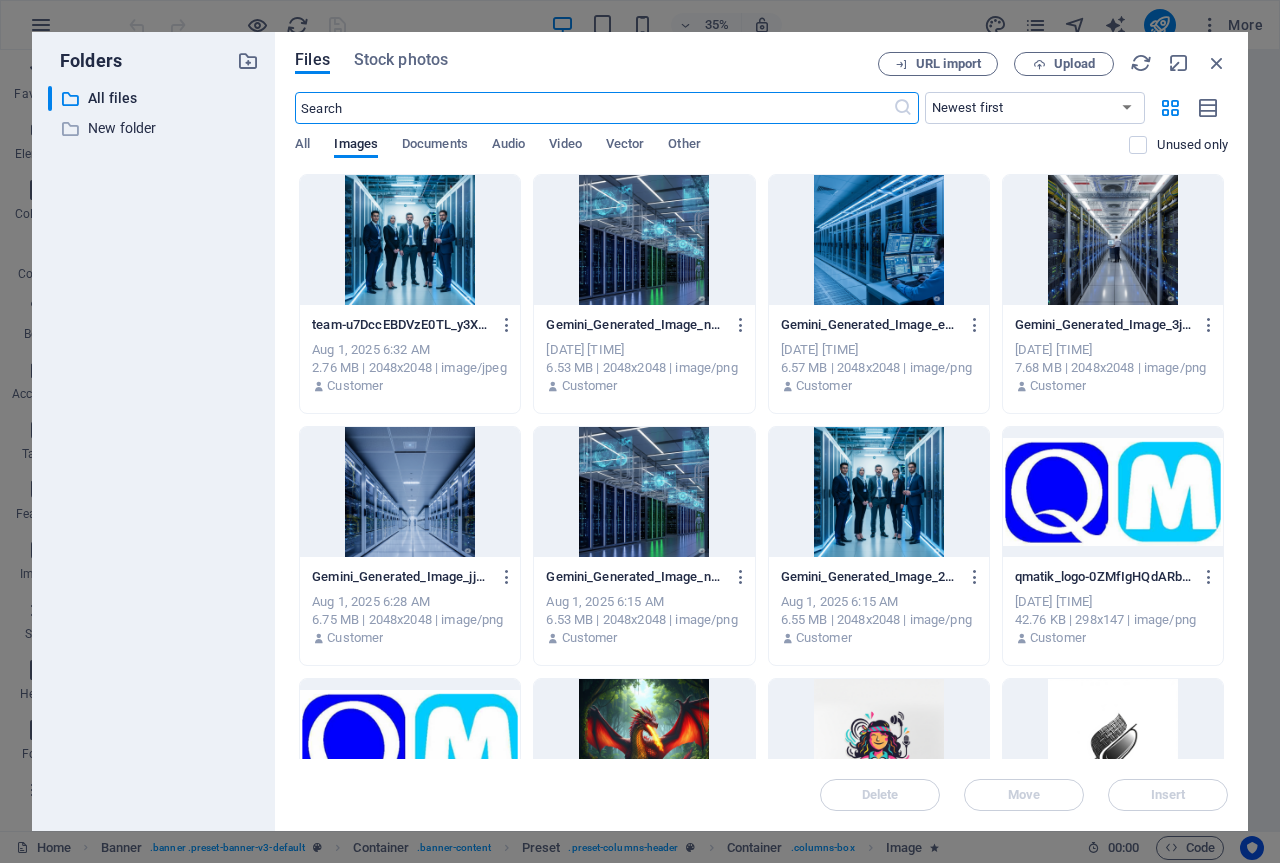 click at bounding box center [410, 492] 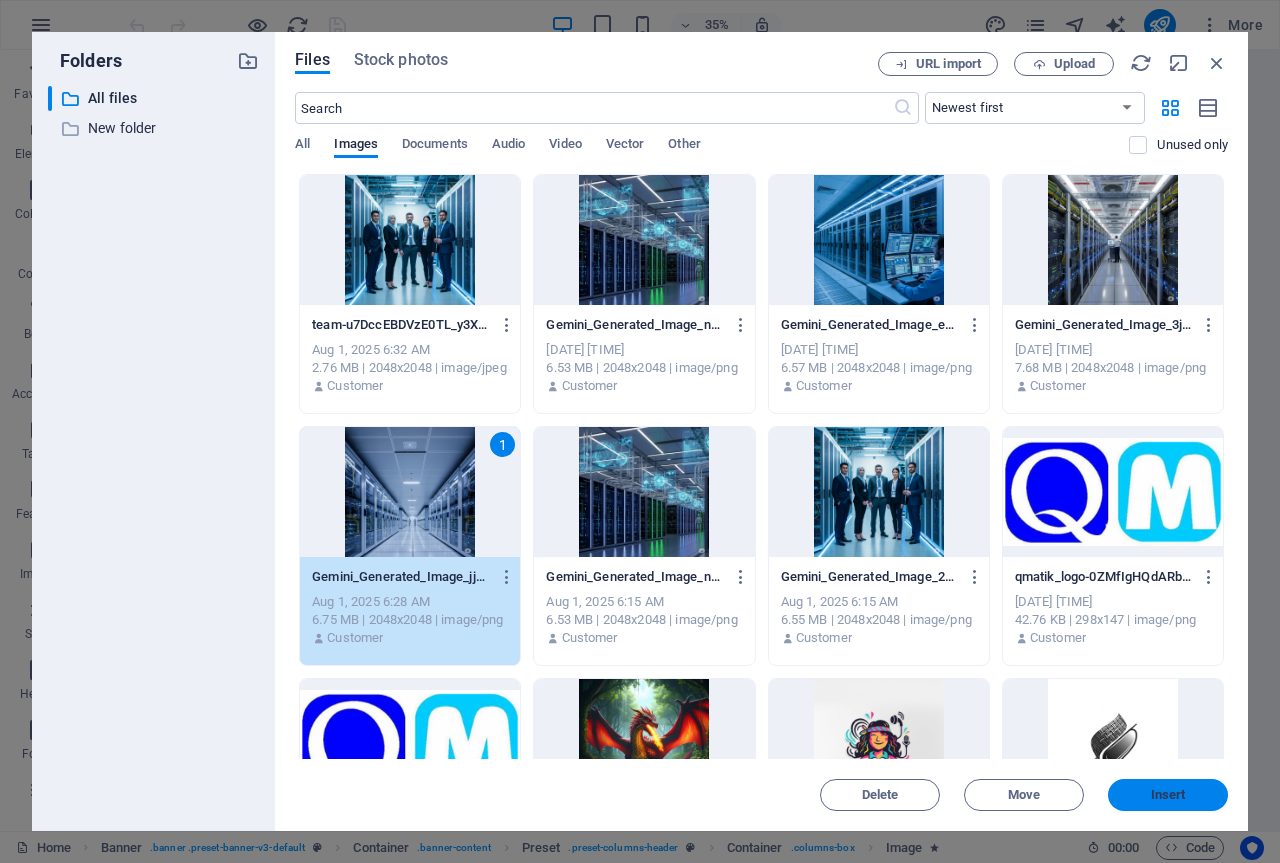 click on "Insert" at bounding box center [1168, 795] 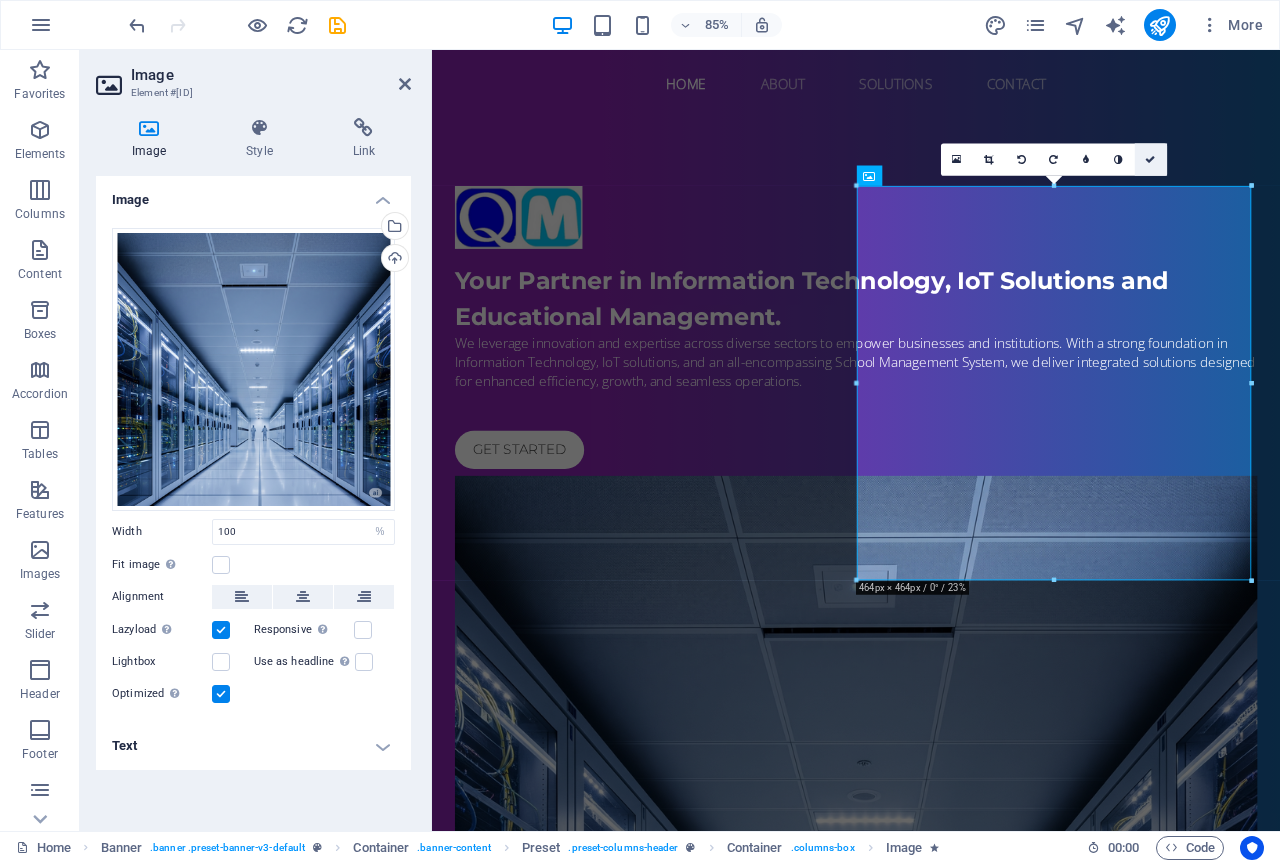 click at bounding box center (1151, 160) 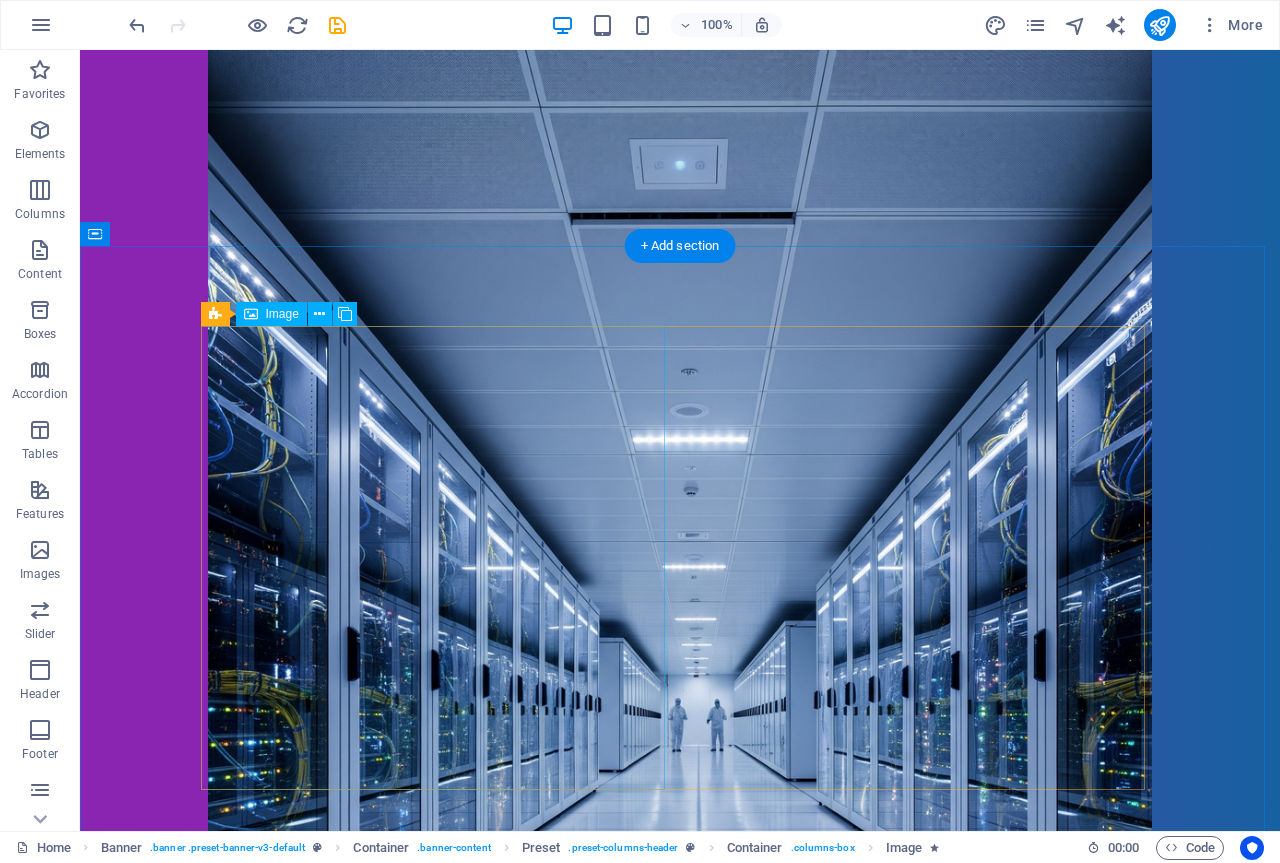 scroll, scrollTop: 700, scrollLeft: 0, axis: vertical 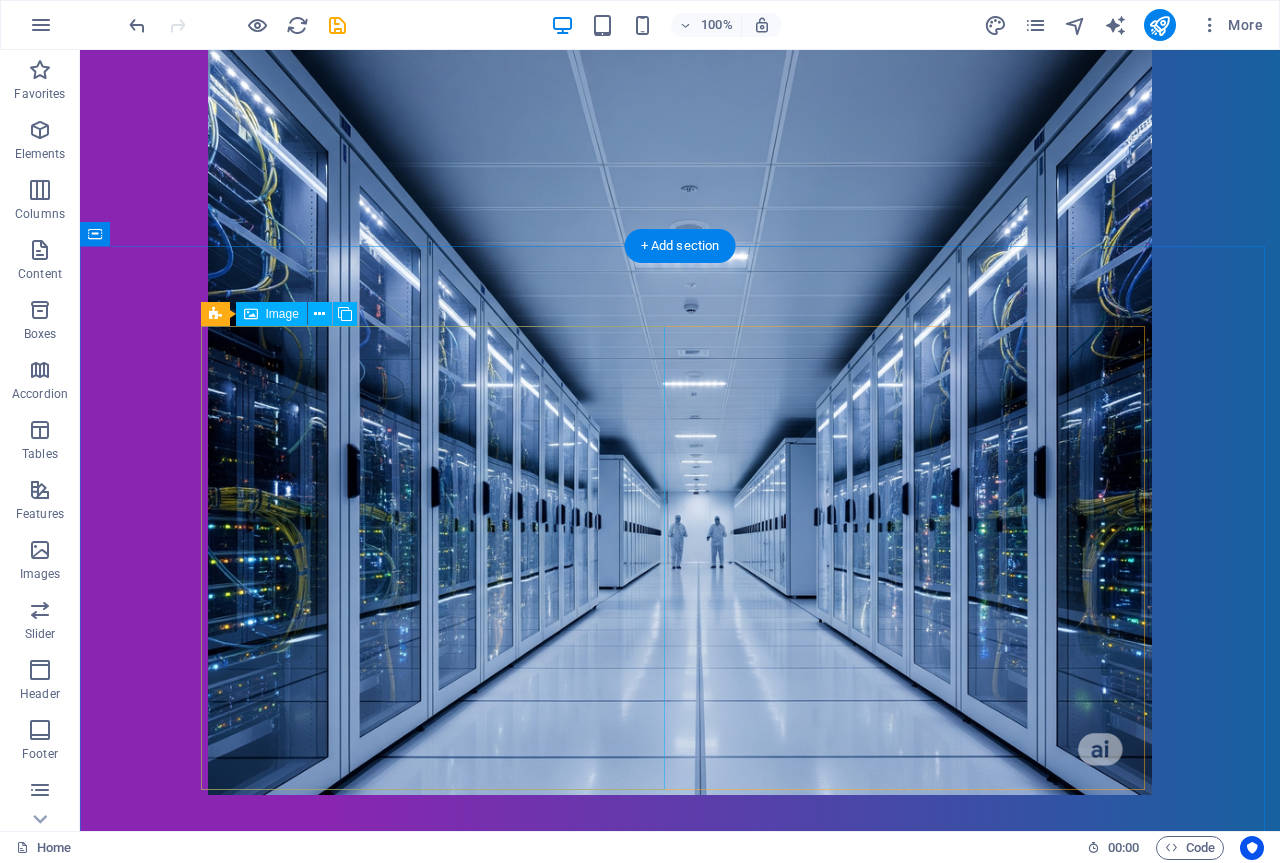 click at bounding box center (352, 1291) 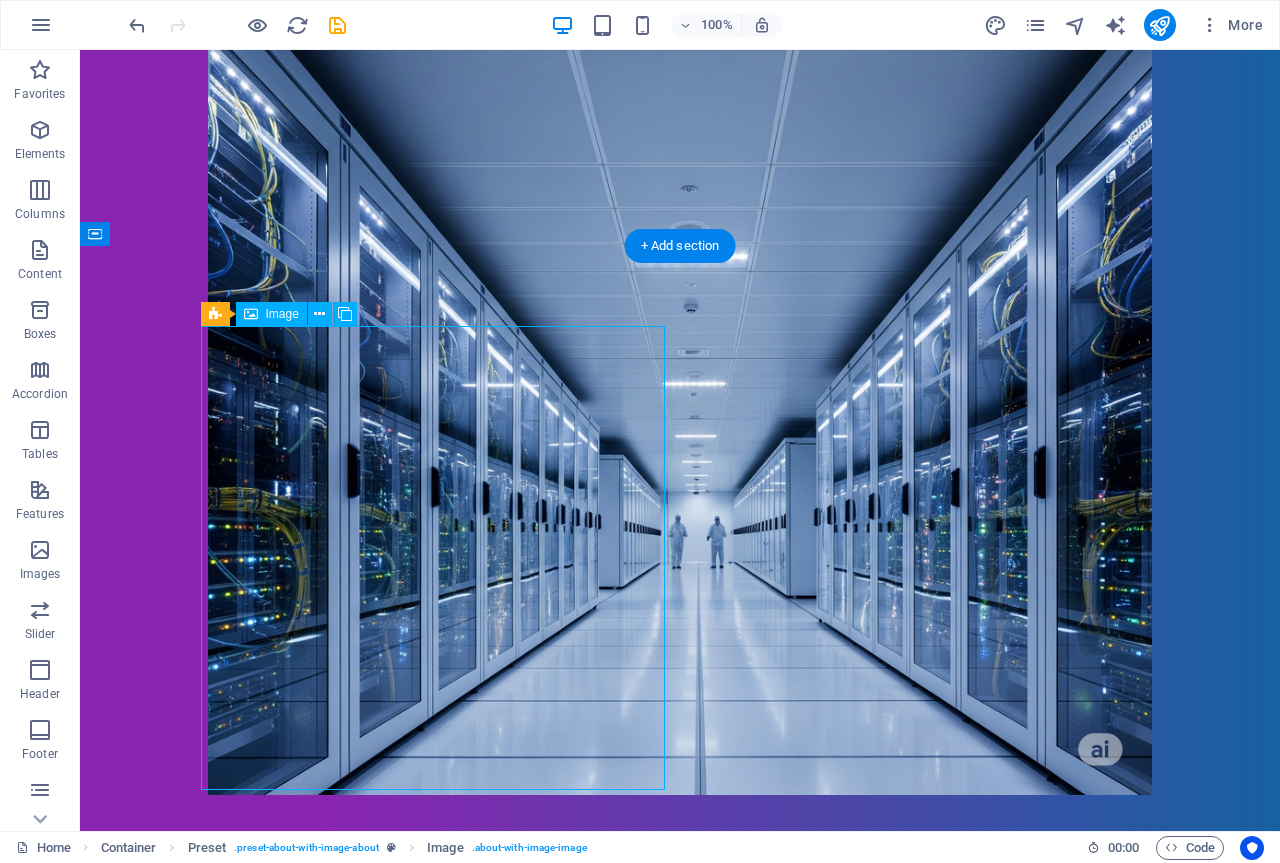 click at bounding box center (352, 1291) 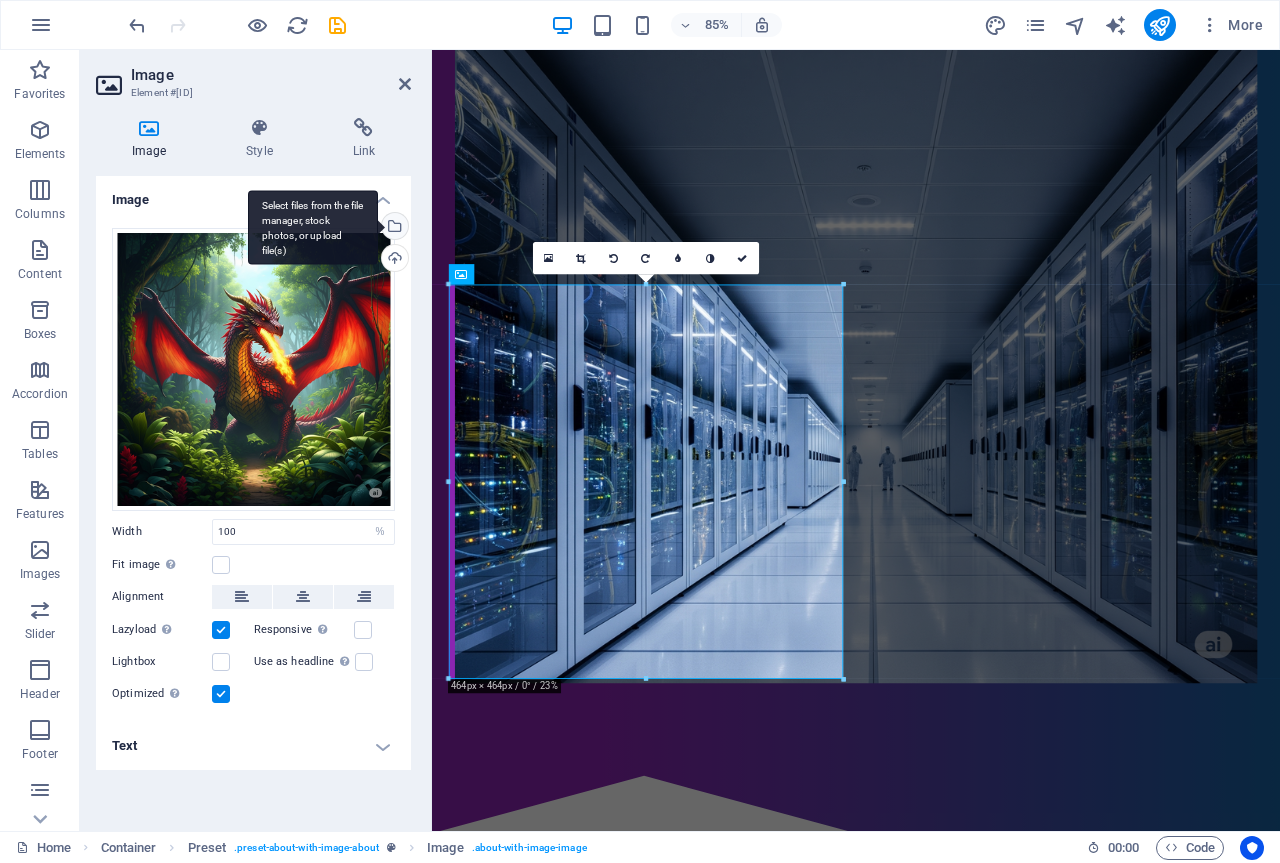 click on "Select files from the file manager, stock photos, or upload file(s)" at bounding box center [393, 228] 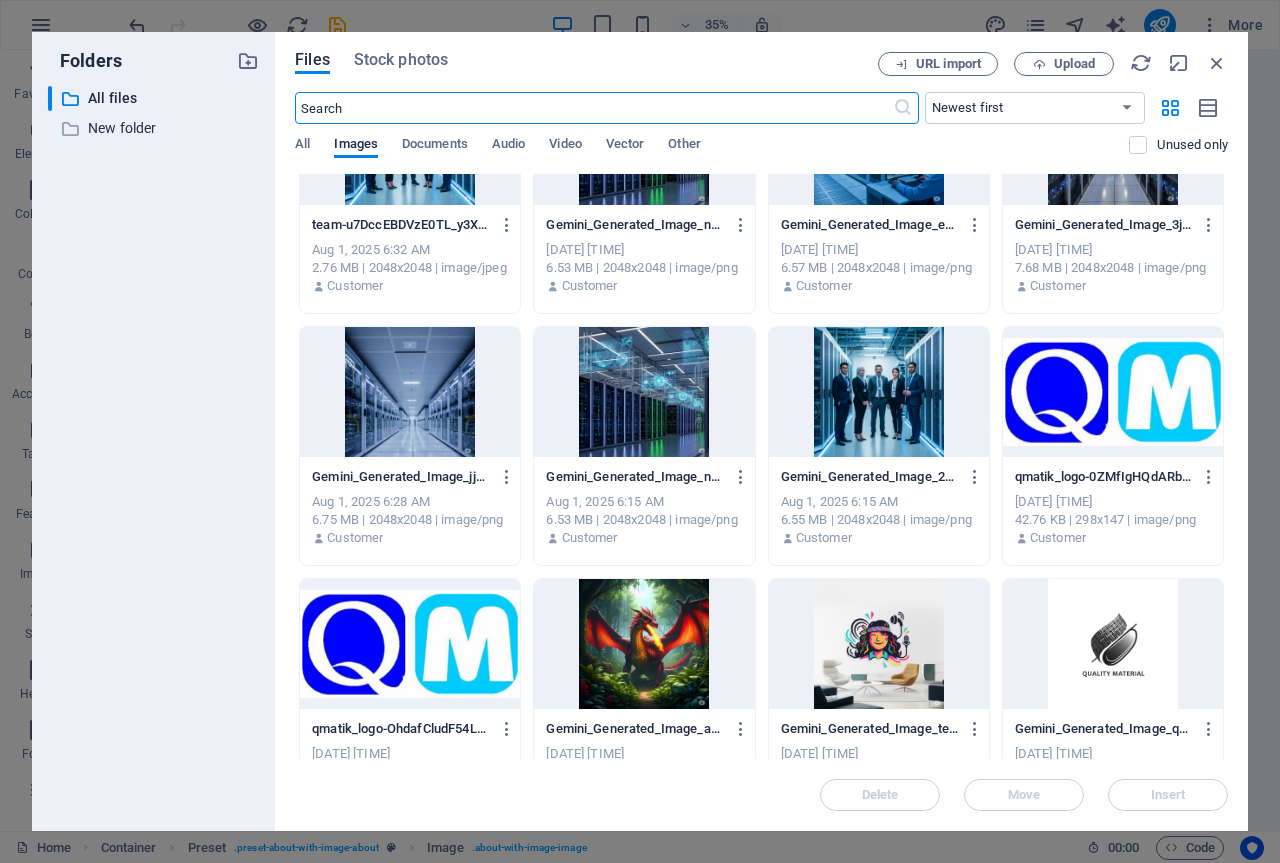 scroll, scrollTop: 0, scrollLeft: 0, axis: both 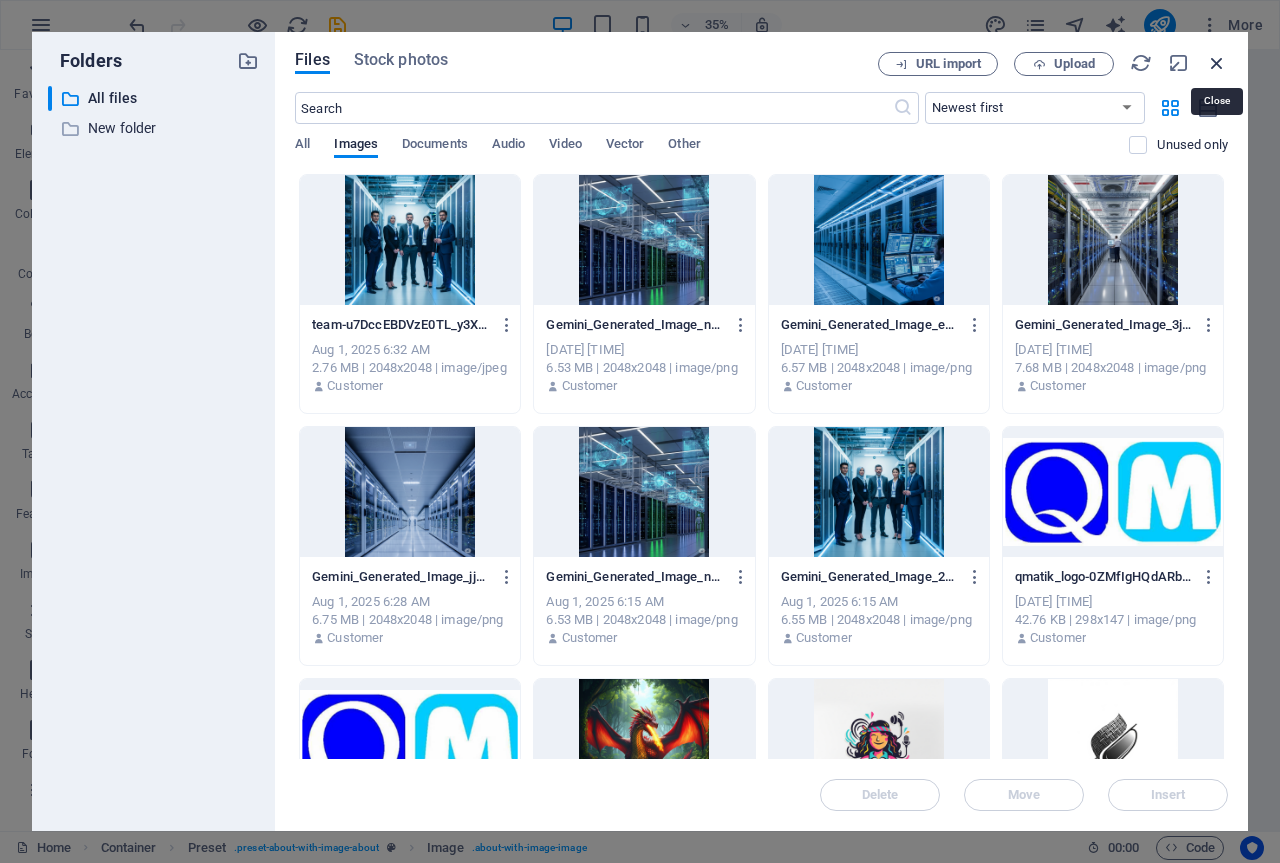 click at bounding box center (1217, 63) 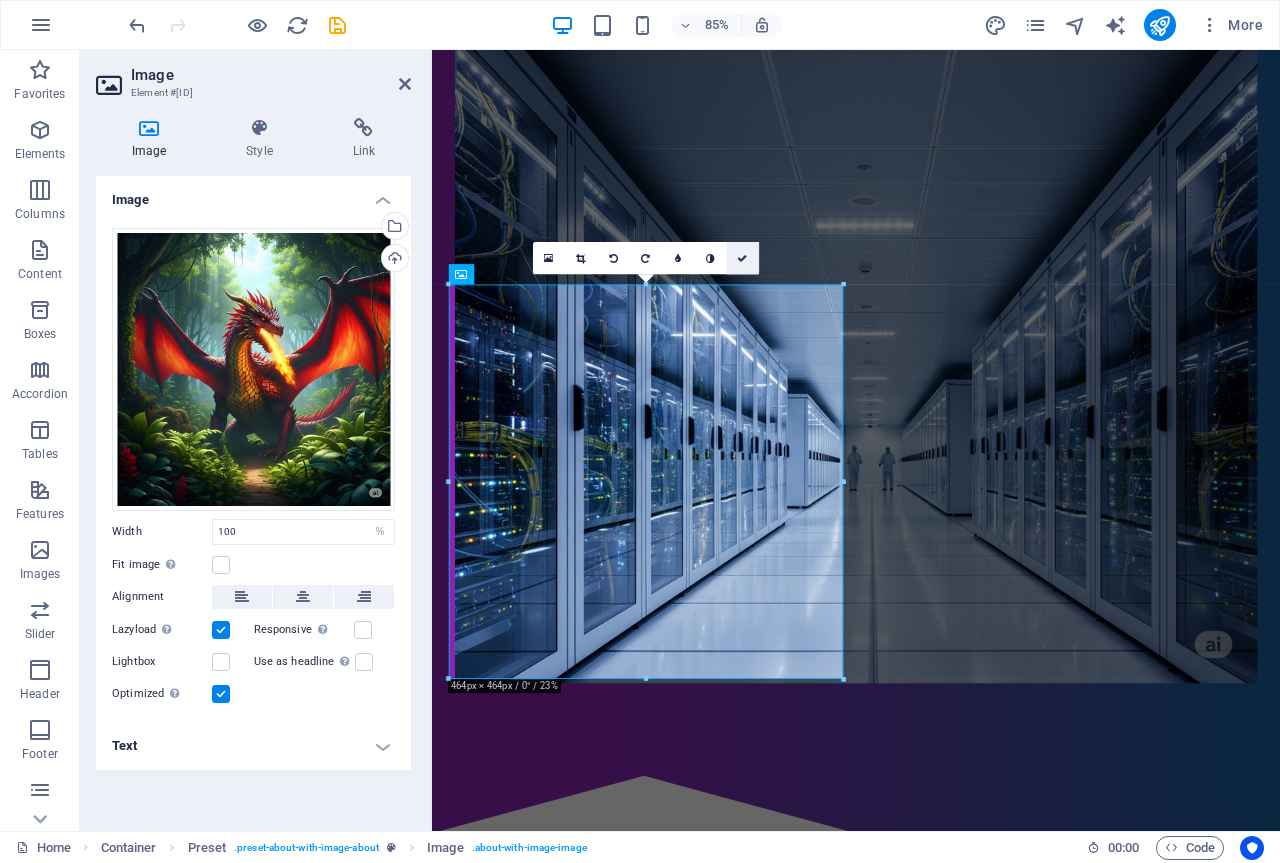 click at bounding box center [743, 258] 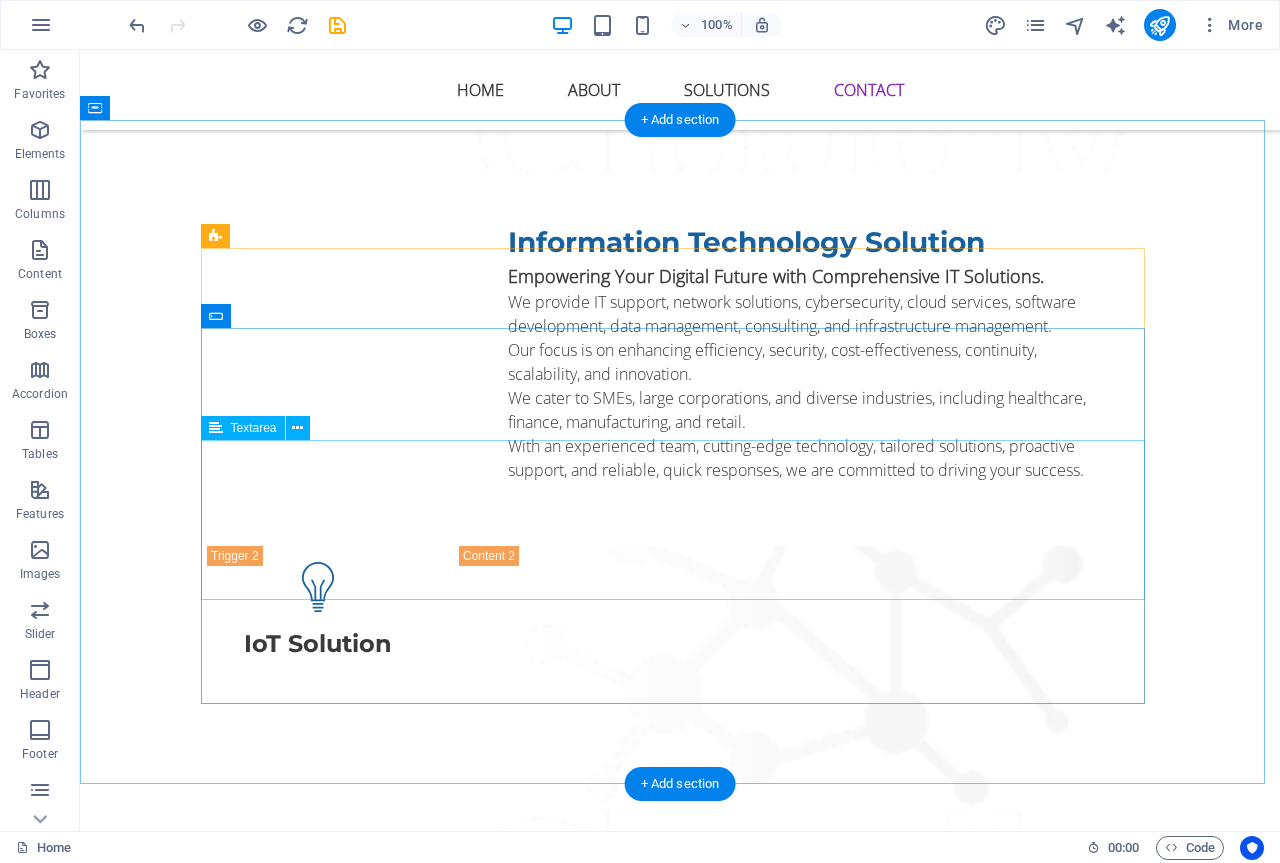scroll, scrollTop: 3800, scrollLeft: 0, axis: vertical 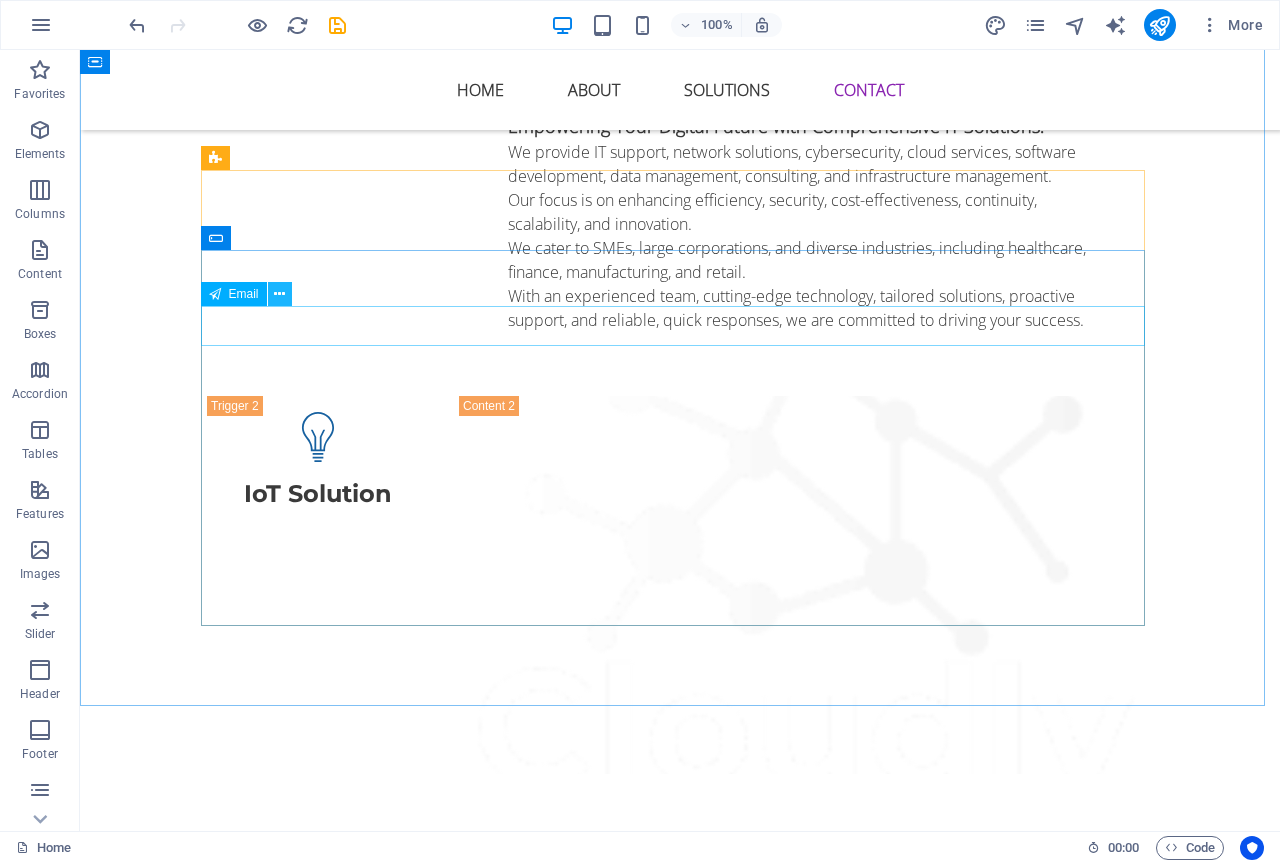 click at bounding box center [279, 294] 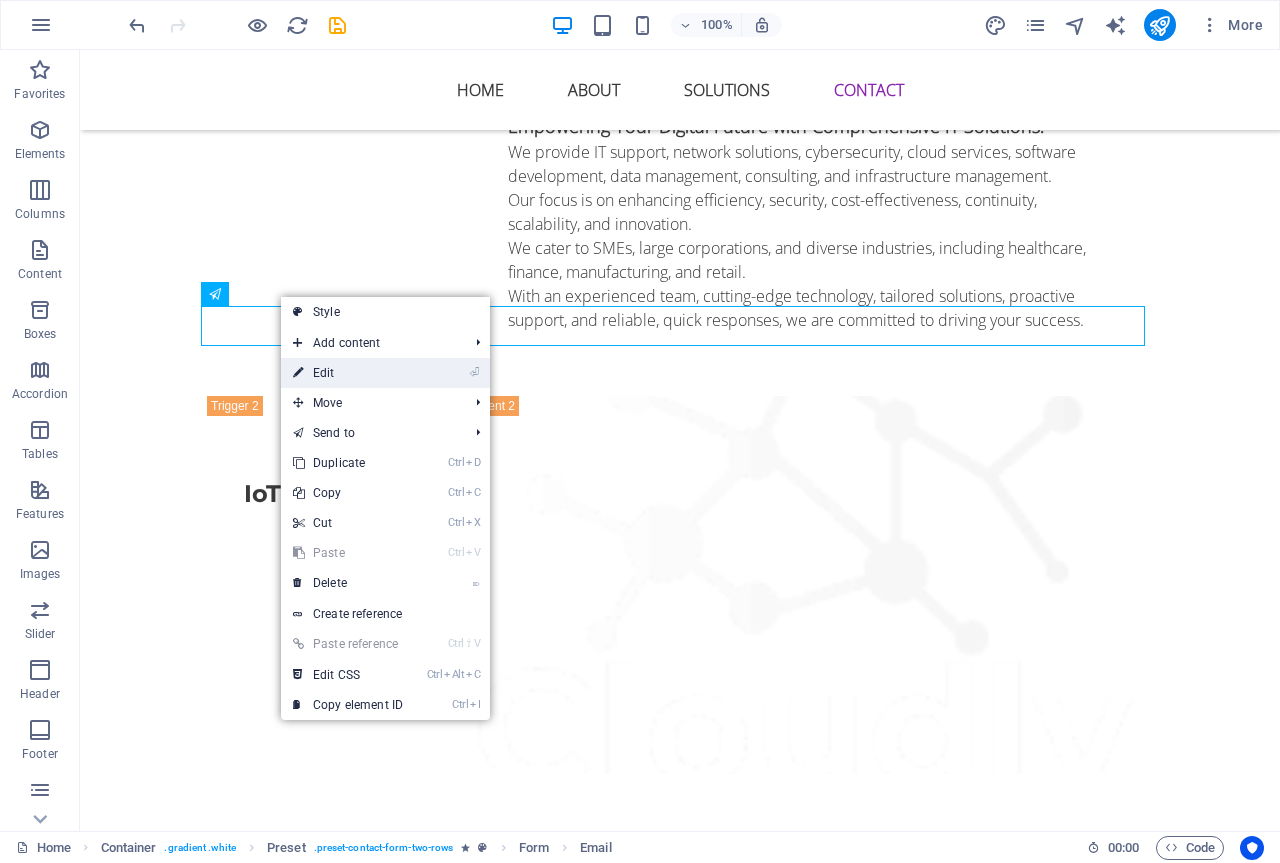 click on "⏎  Edit" at bounding box center [348, 373] 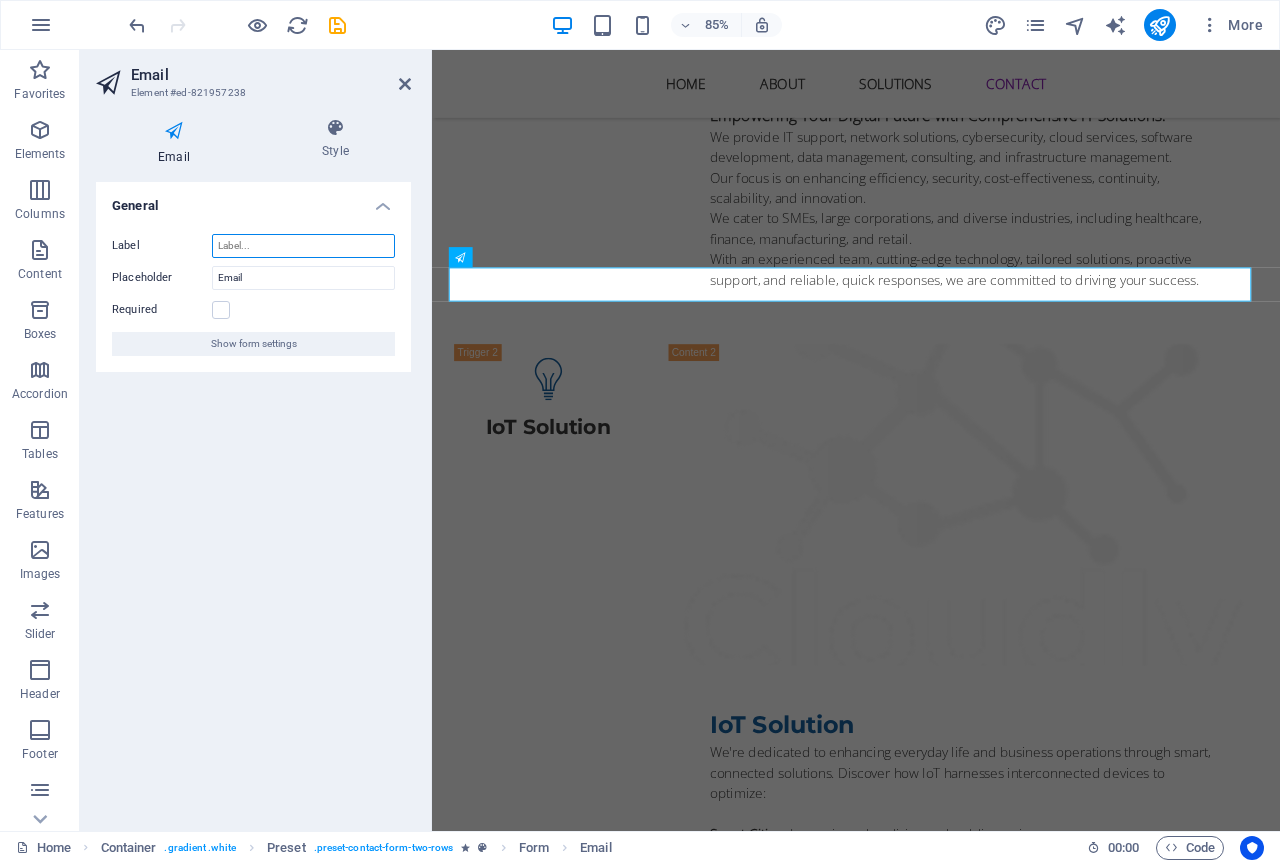click on "Label" at bounding box center [303, 246] 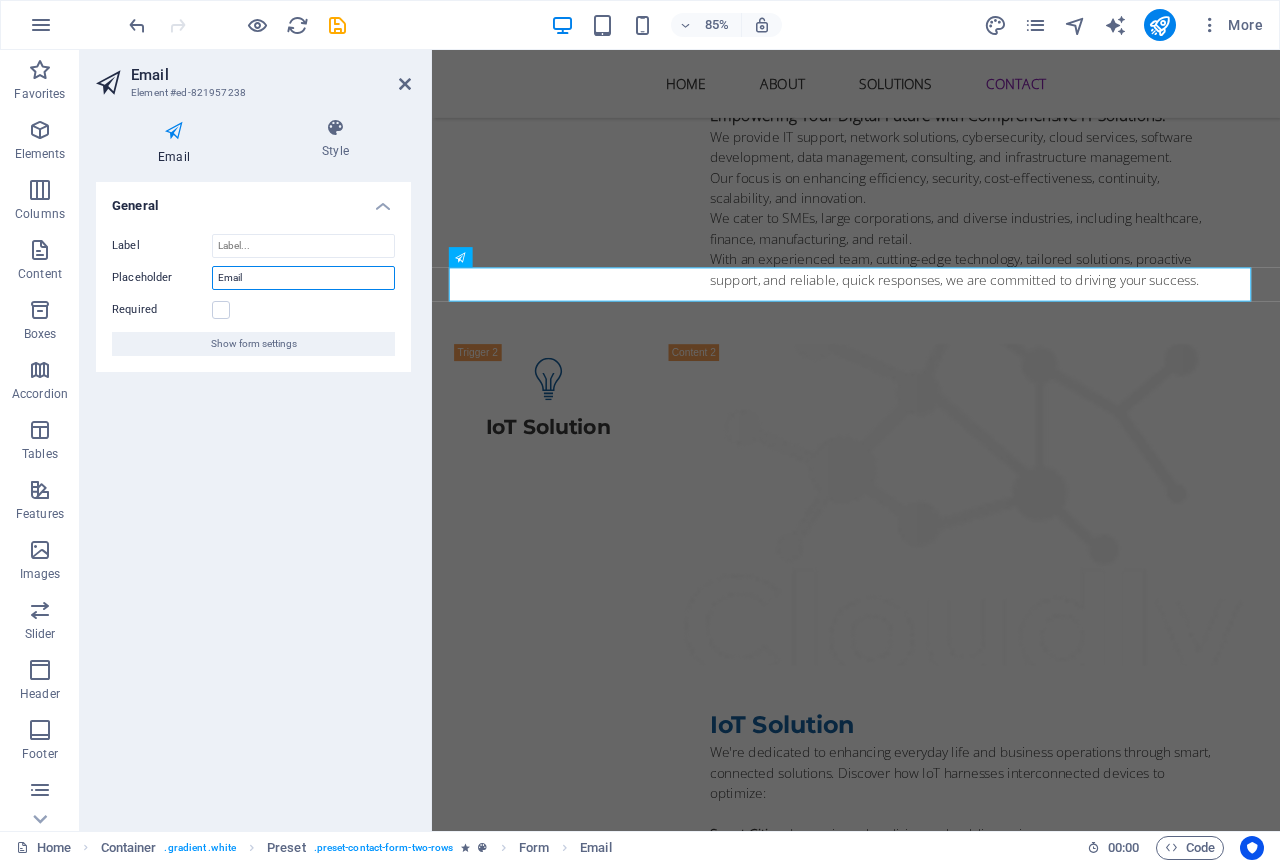 click on "Email" at bounding box center (303, 278) 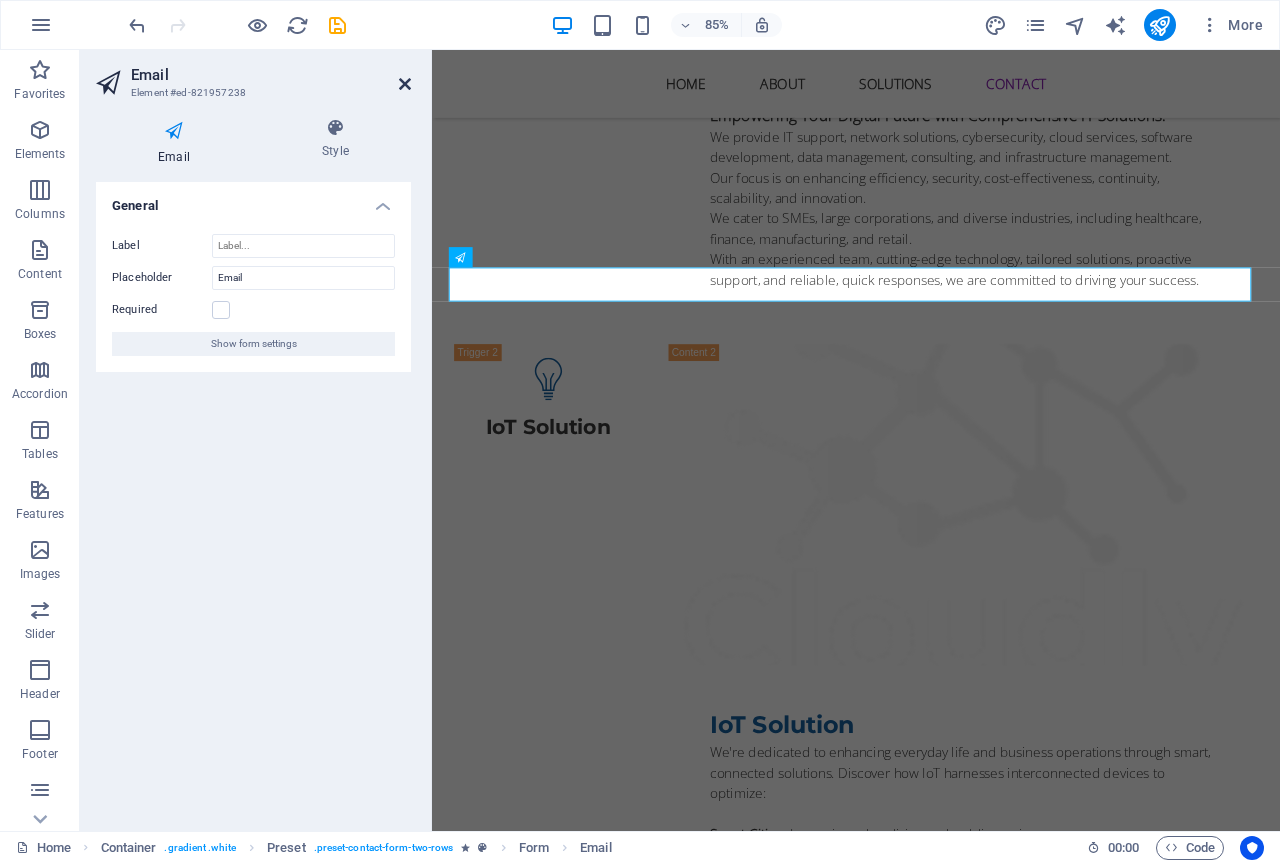 click at bounding box center [405, 84] 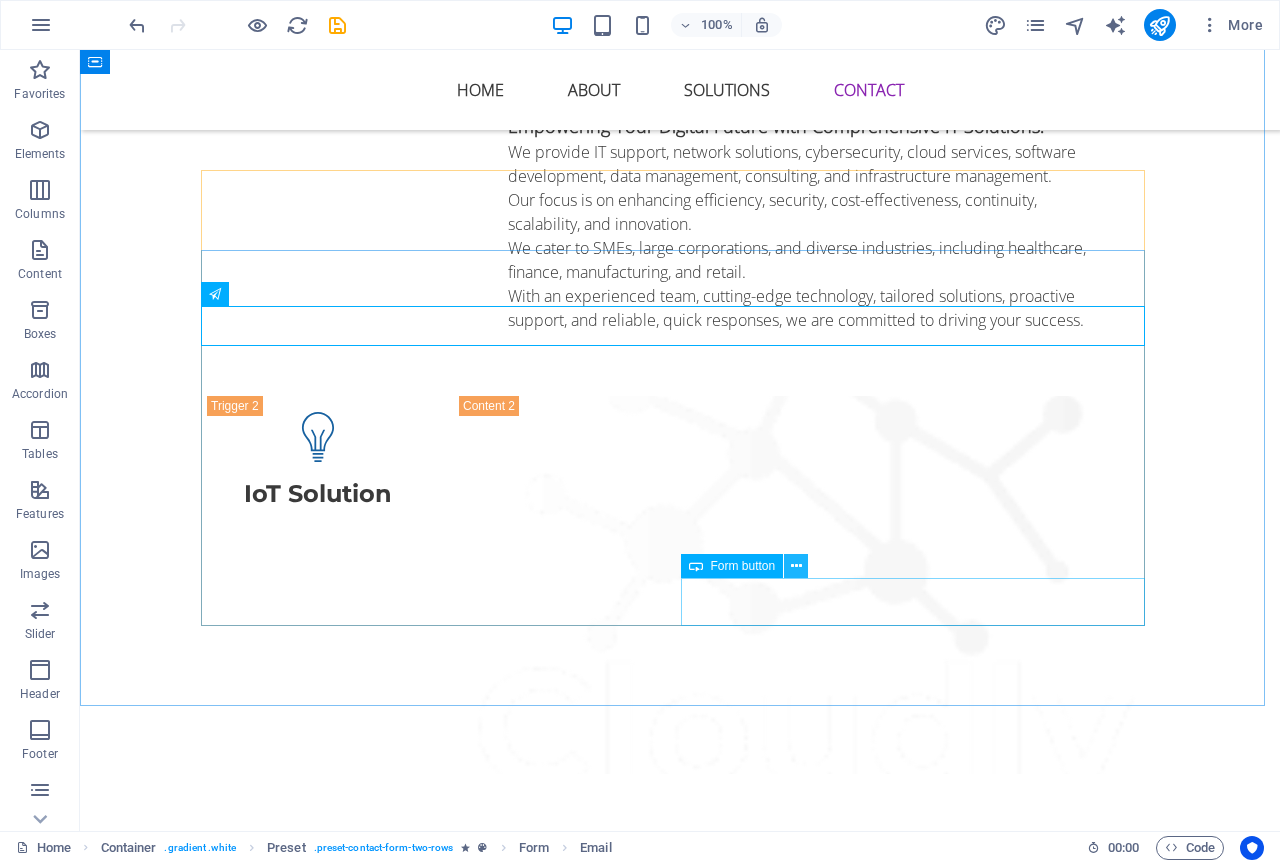 click at bounding box center [796, 566] 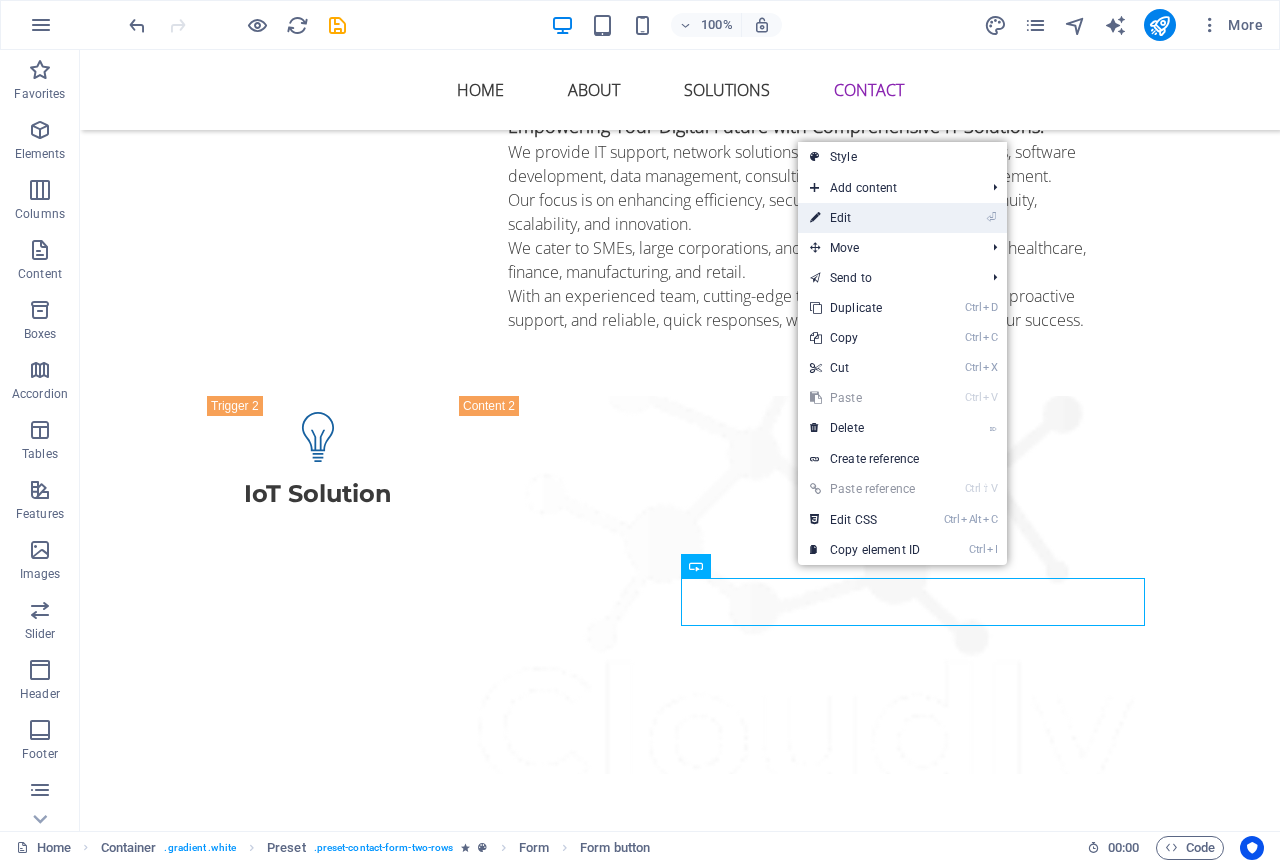 click on "⏎  Edit" at bounding box center [865, 218] 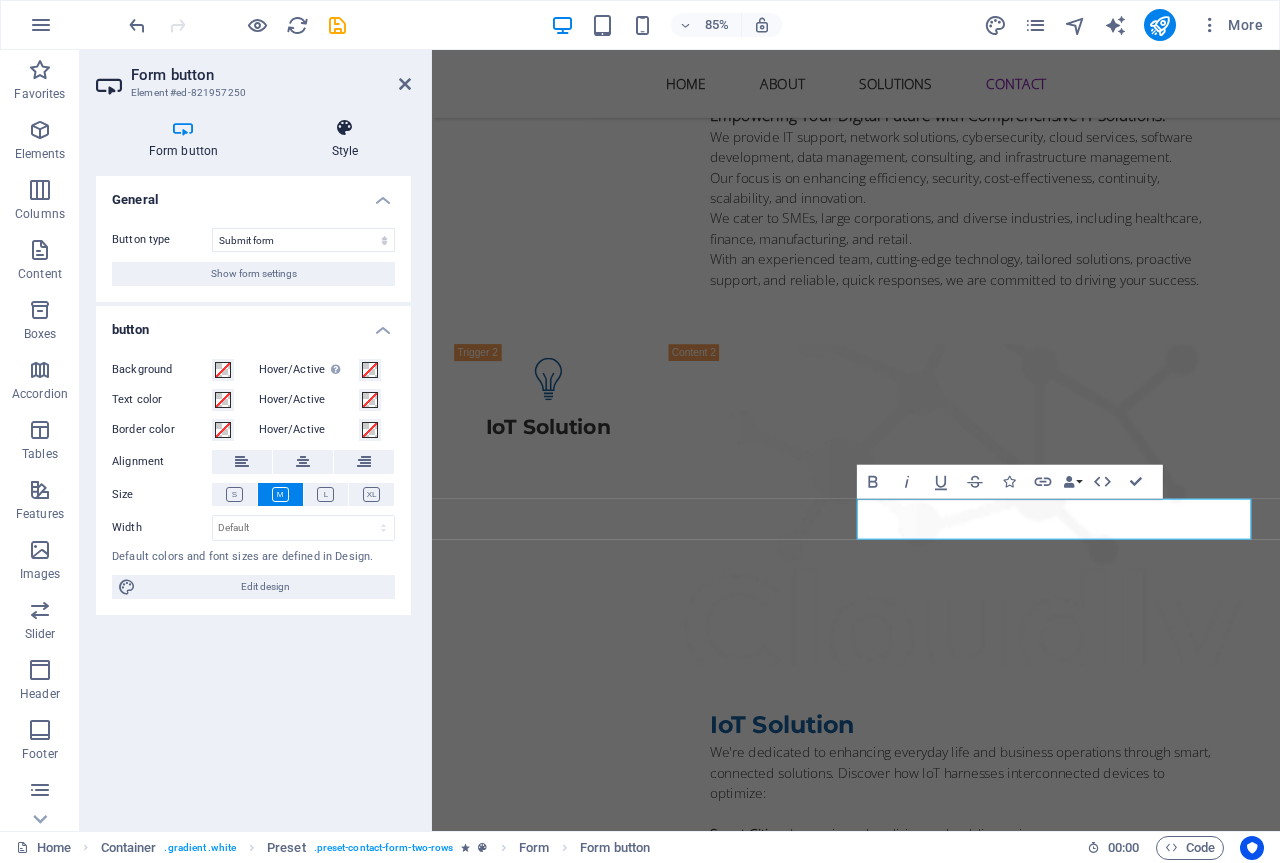 click at bounding box center [345, 128] 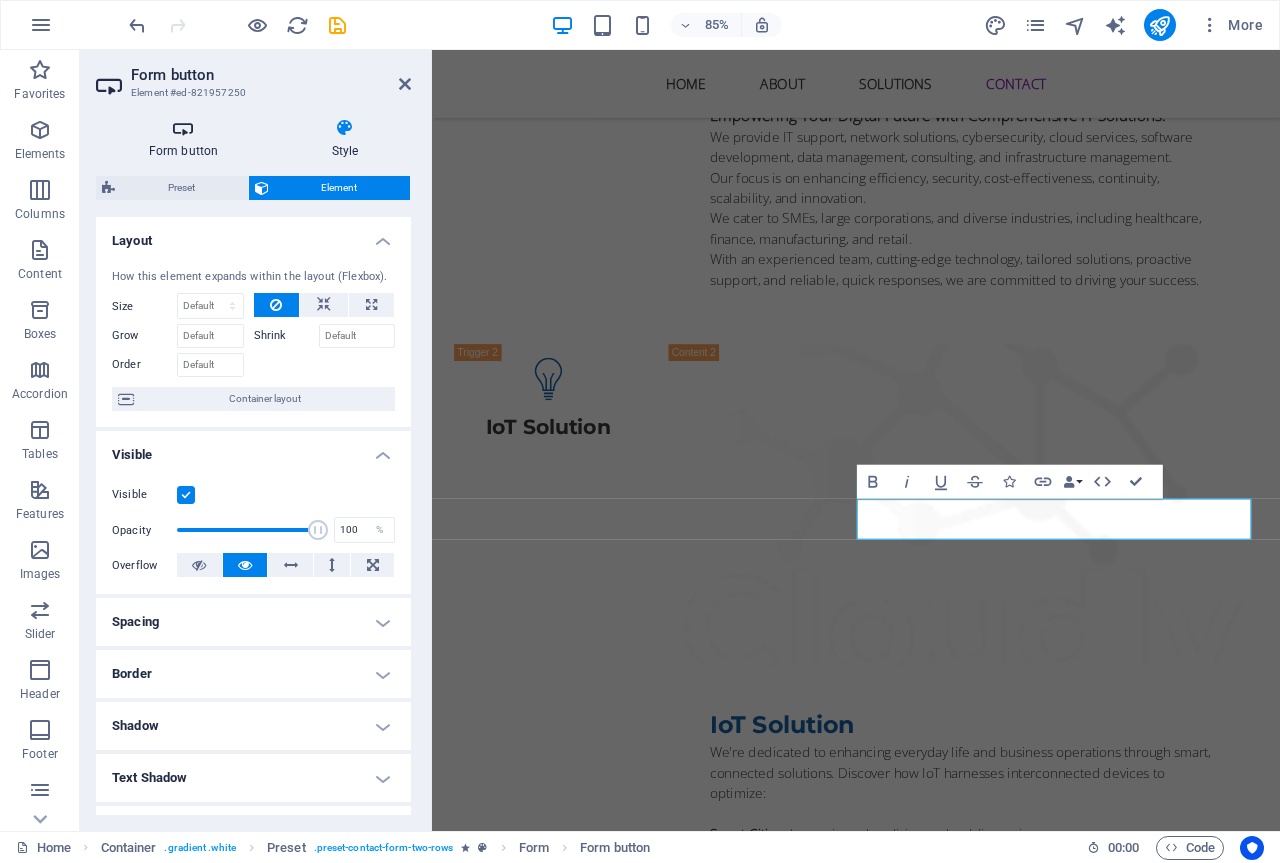 click at bounding box center (183, 128) 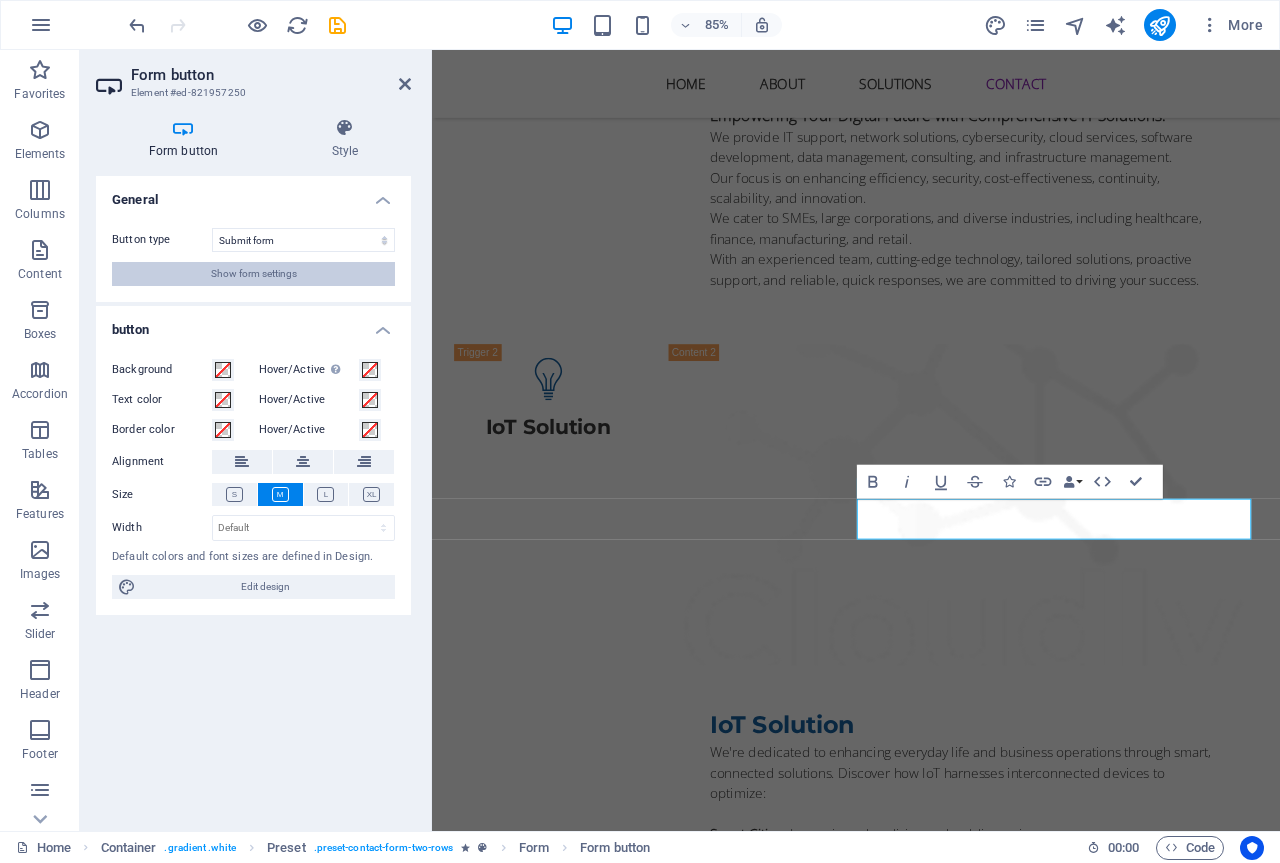 click on "Show form settings" at bounding box center (254, 274) 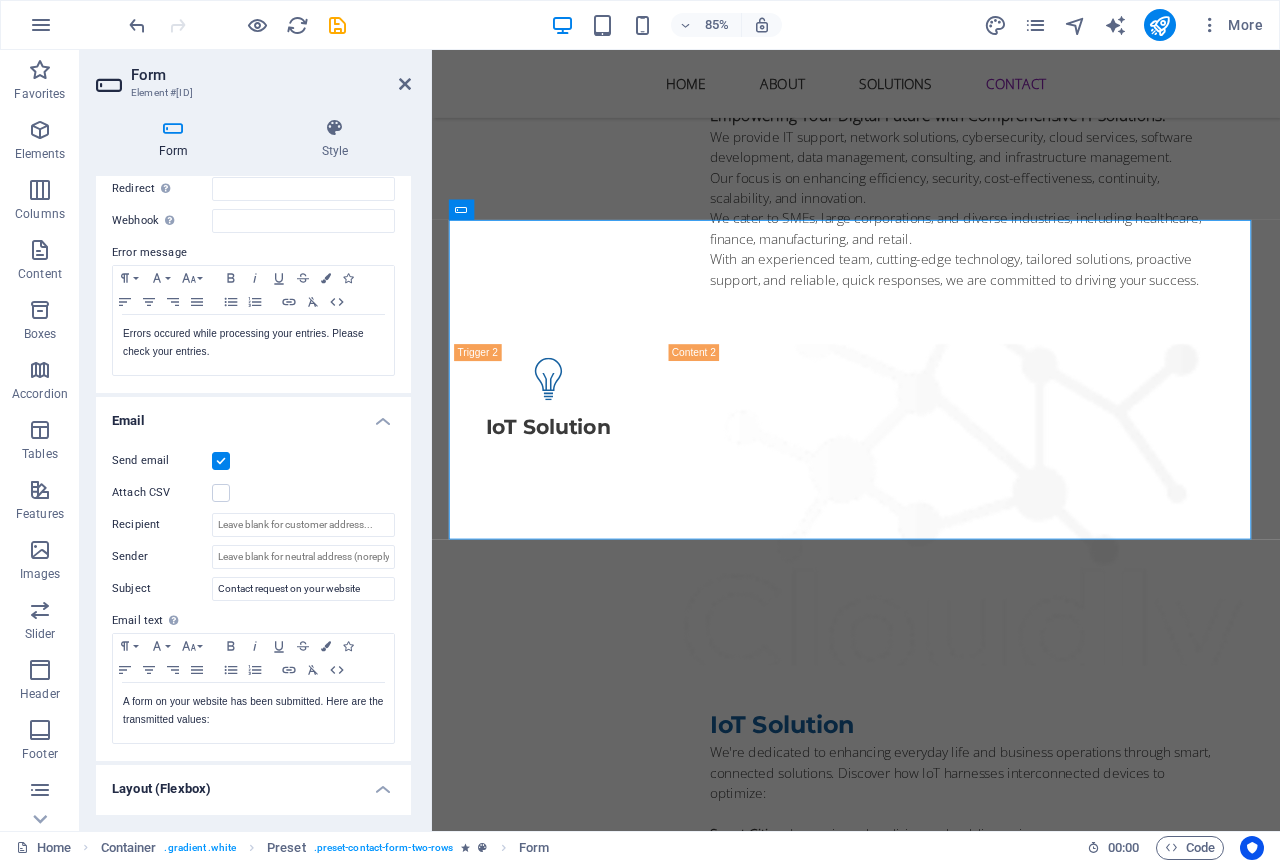 scroll, scrollTop: 303, scrollLeft: 0, axis: vertical 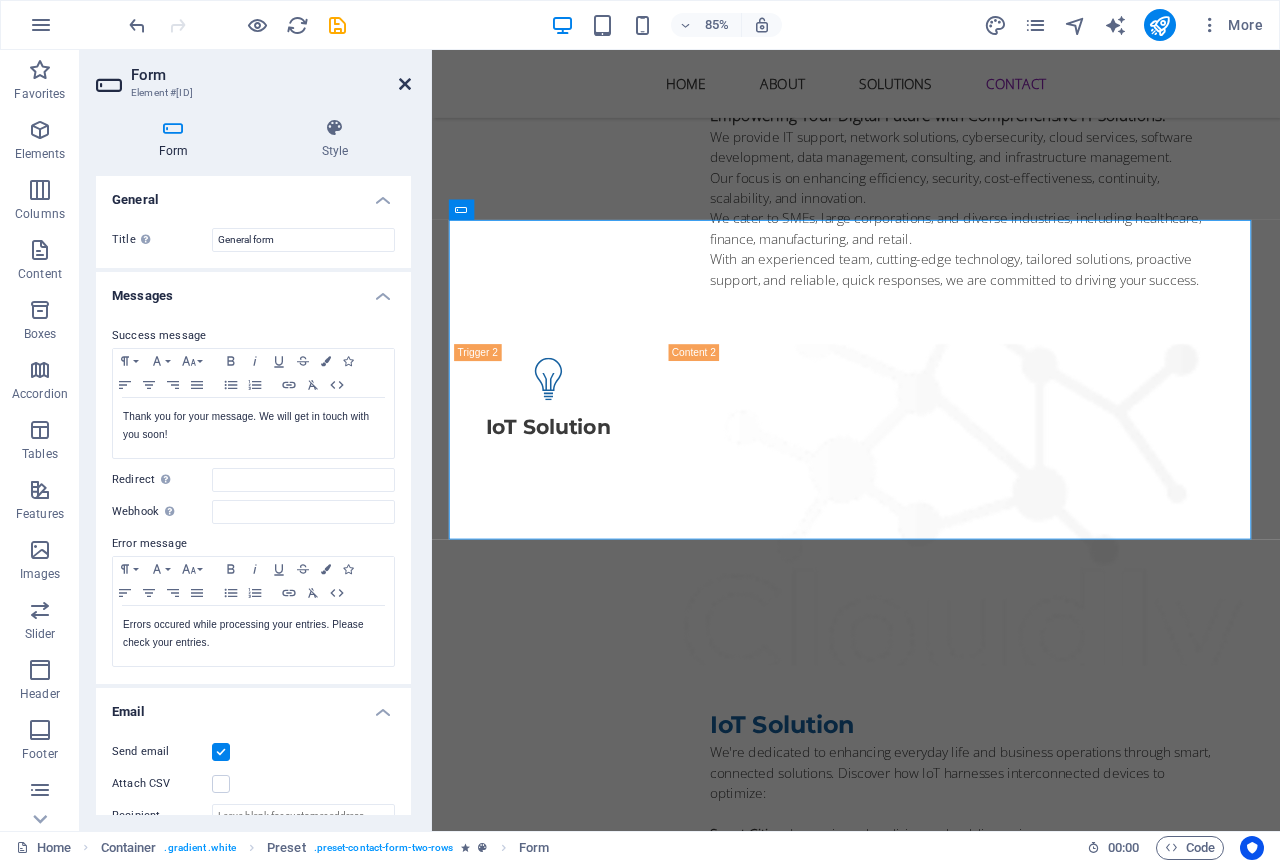 click at bounding box center (405, 84) 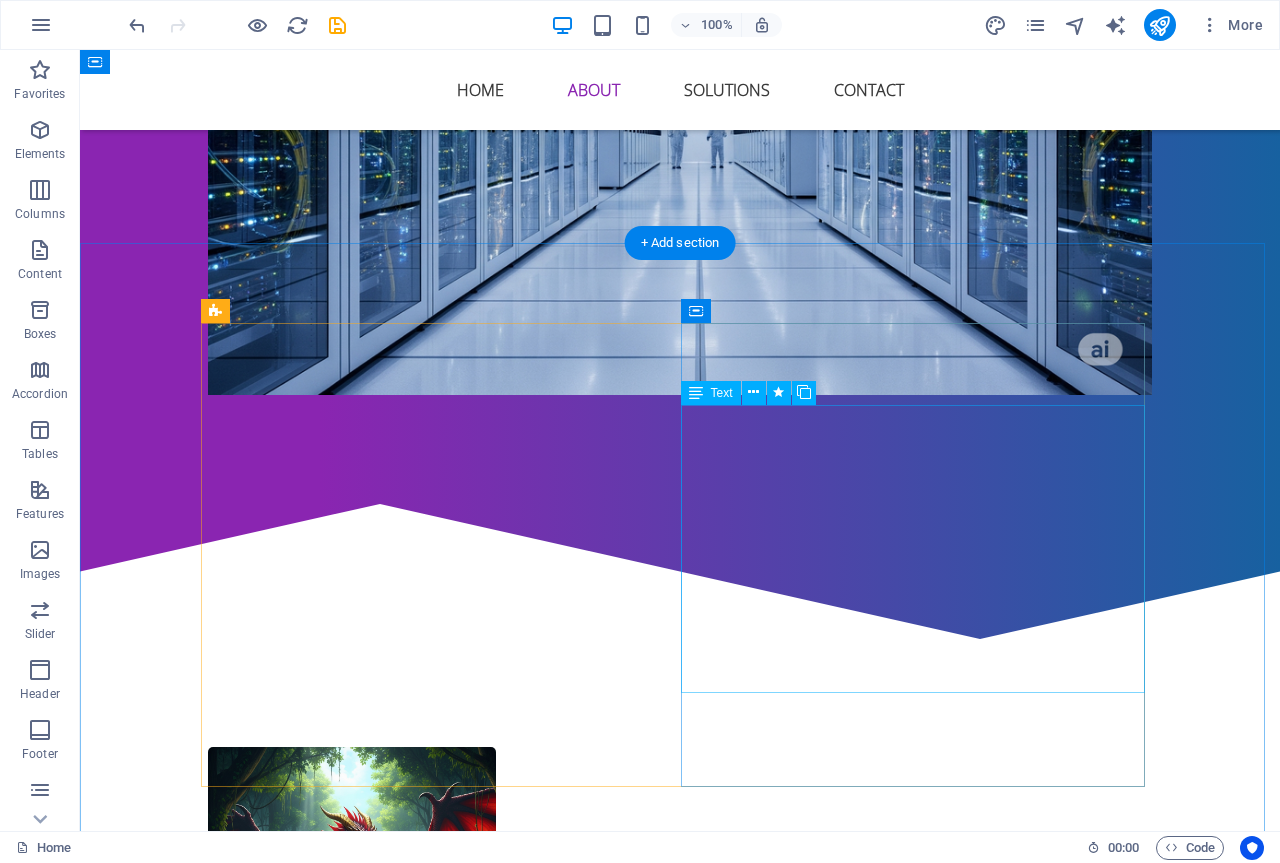 scroll, scrollTop: 700, scrollLeft: 0, axis: vertical 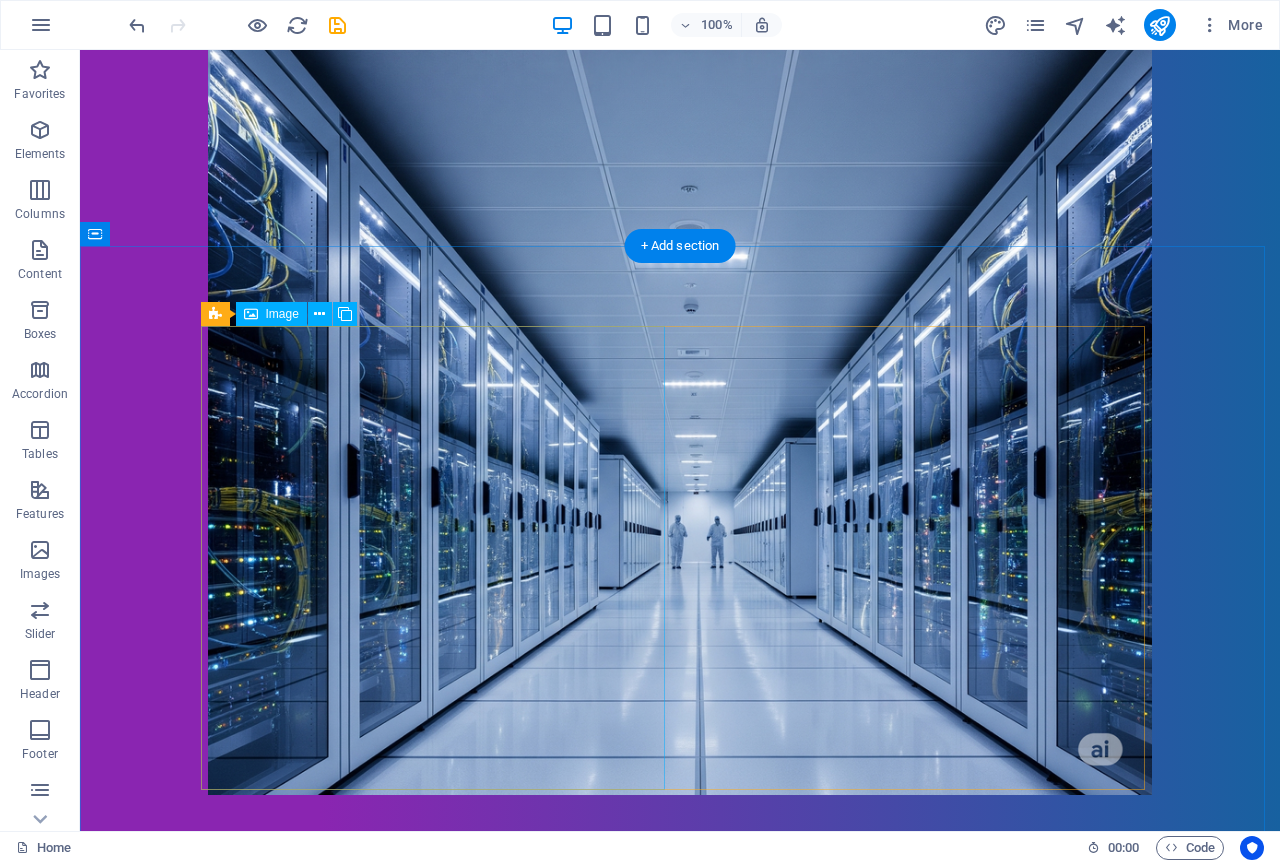 click at bounding box center [352, 1291] 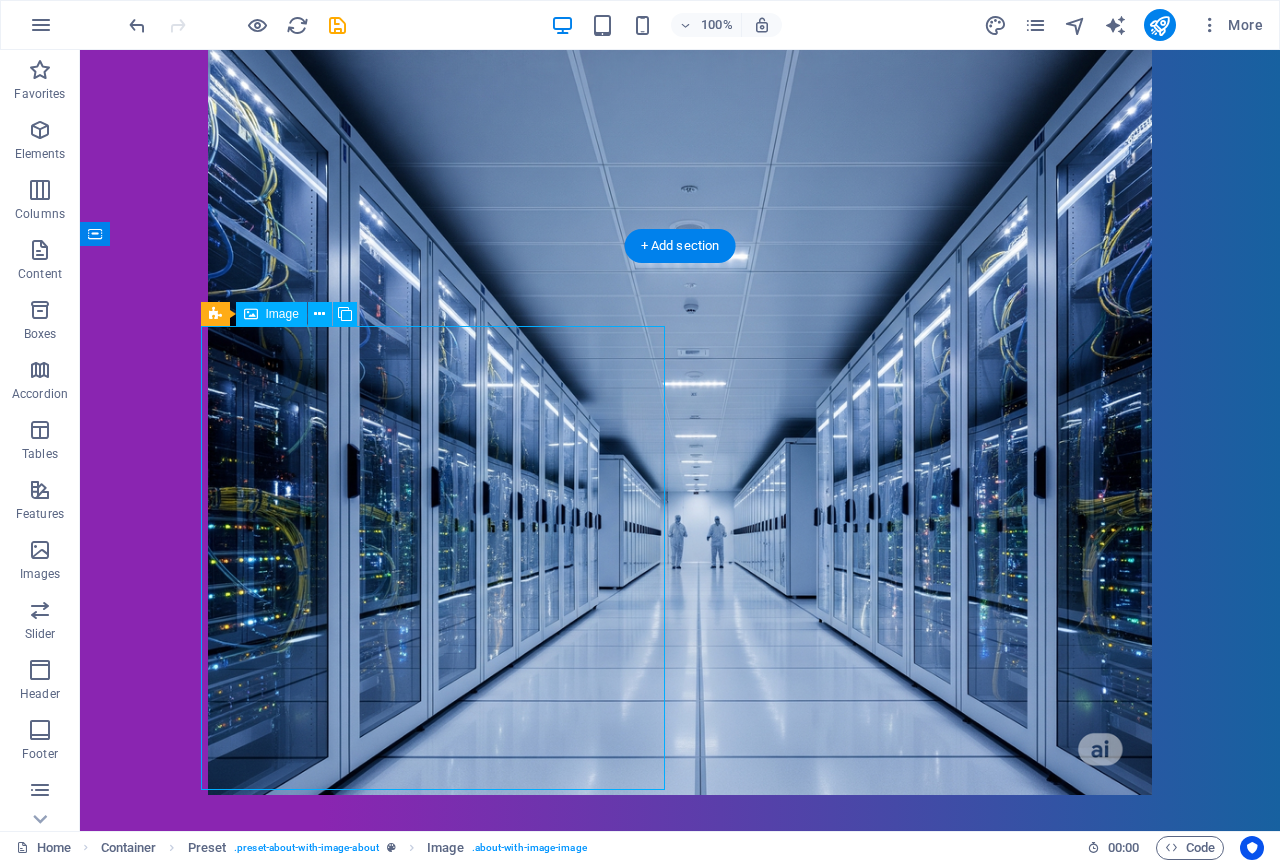 click at bounding box center [352, 1291] 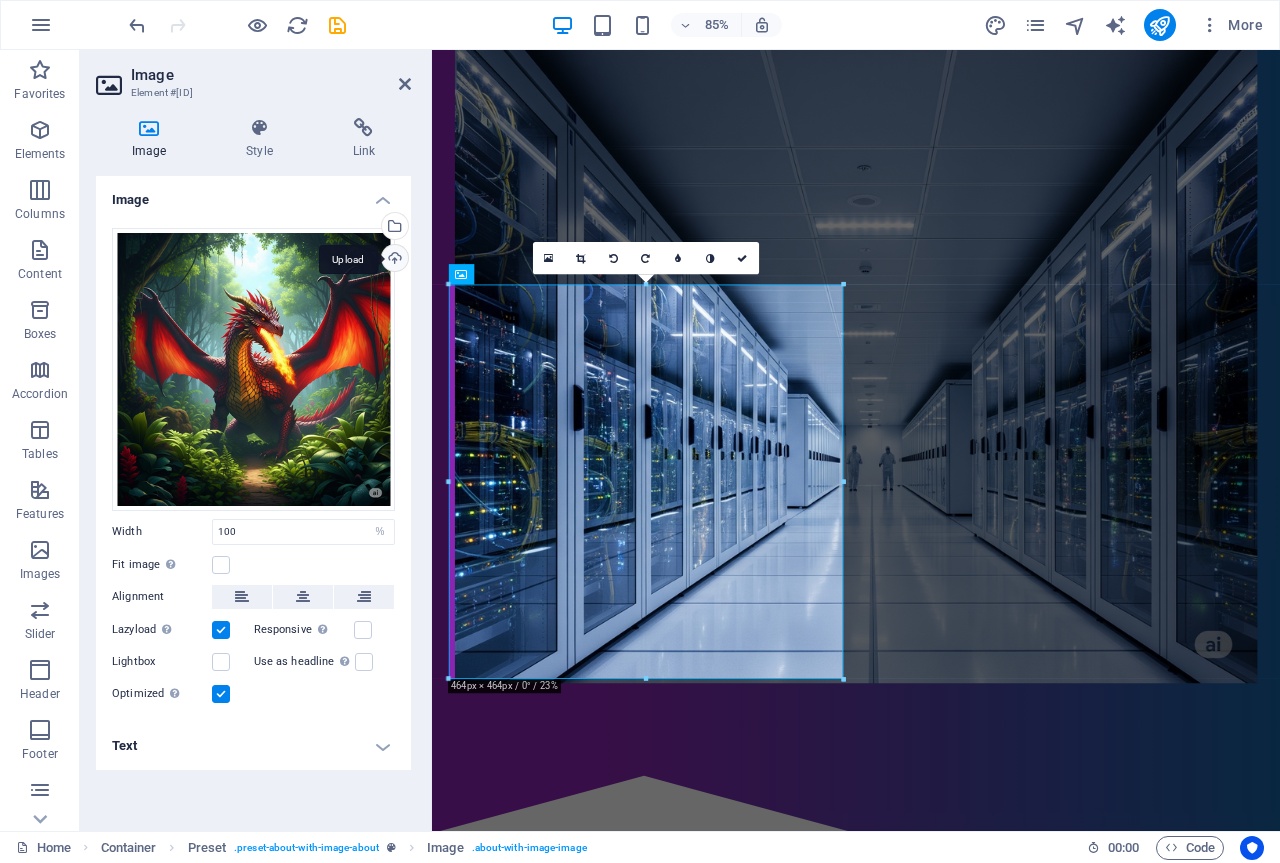 click on "Upload" at bounding box center (393, 260) 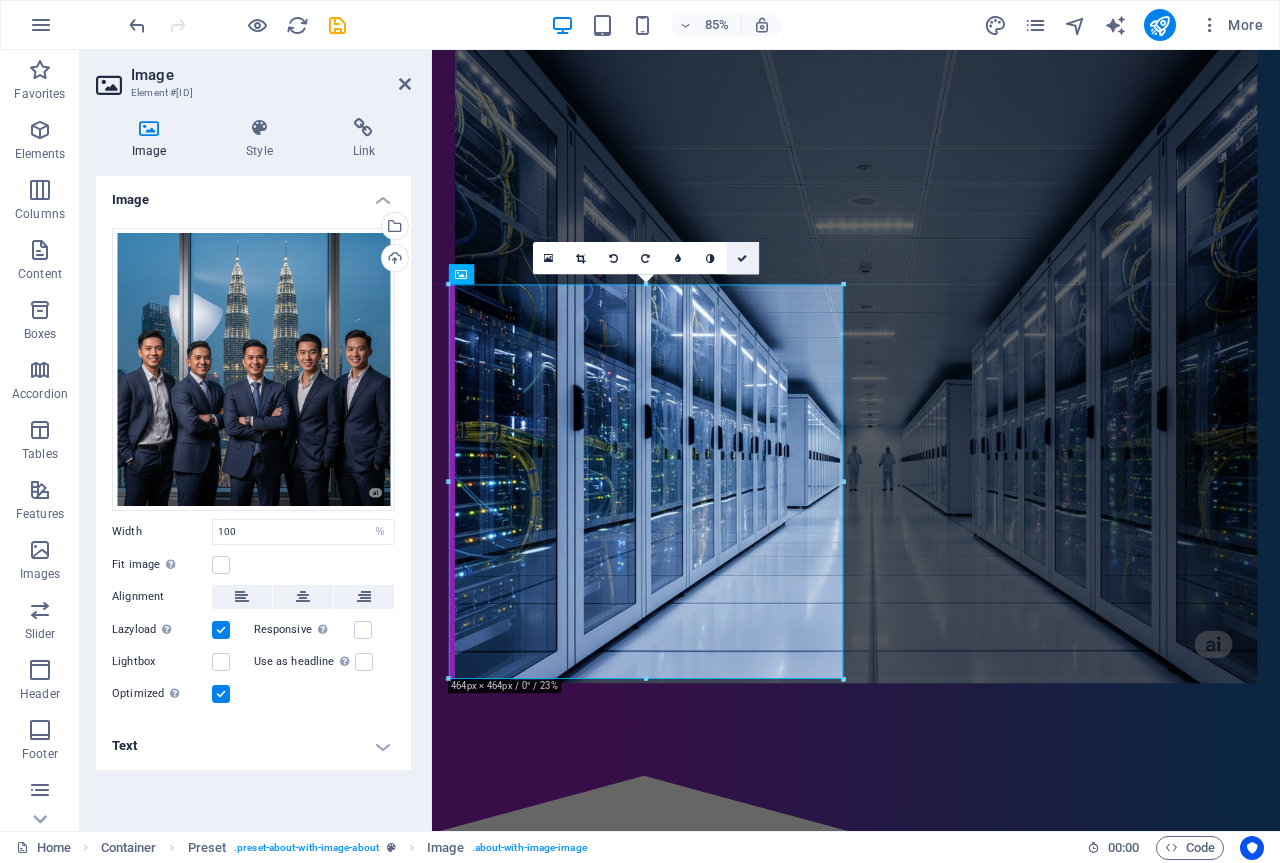 click at bounding box center (743, 258) 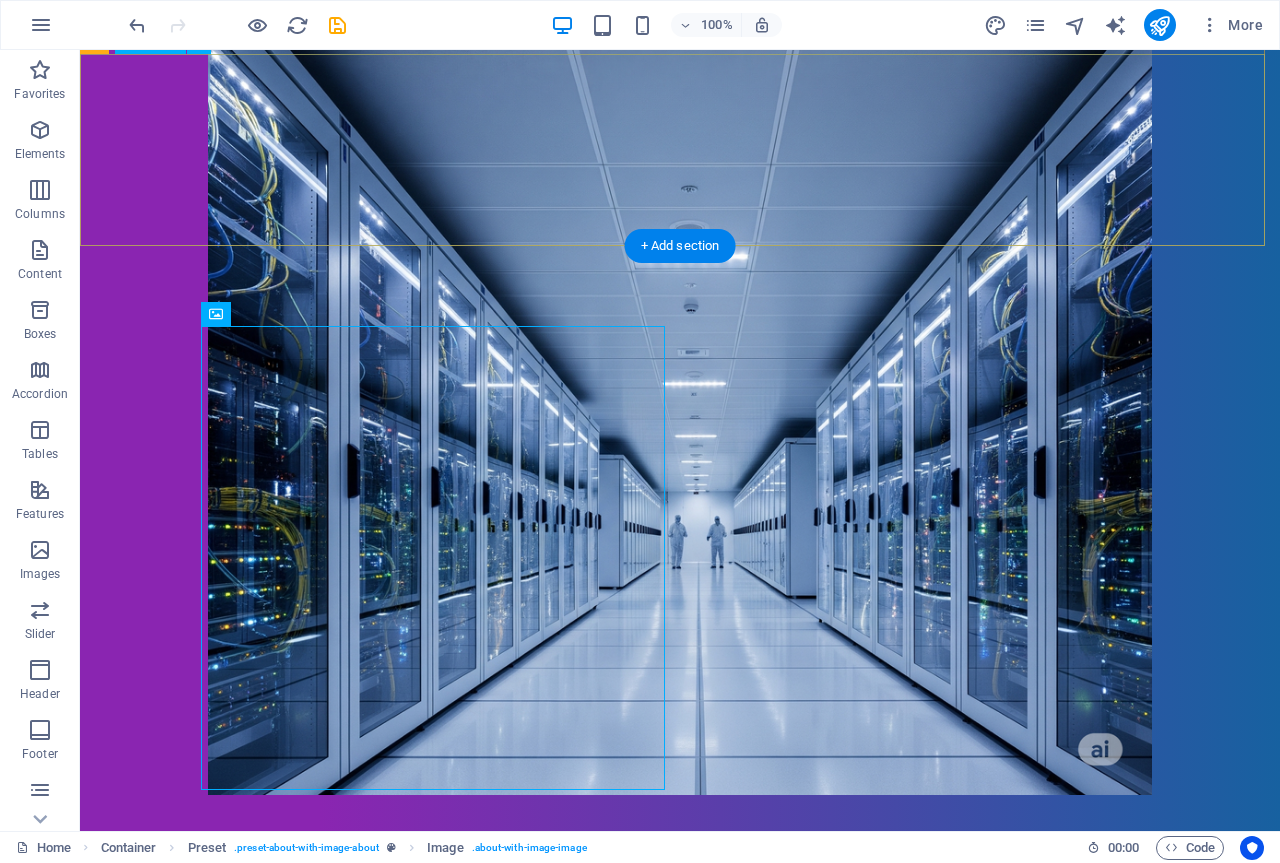 click at bounding box center (680, 971) 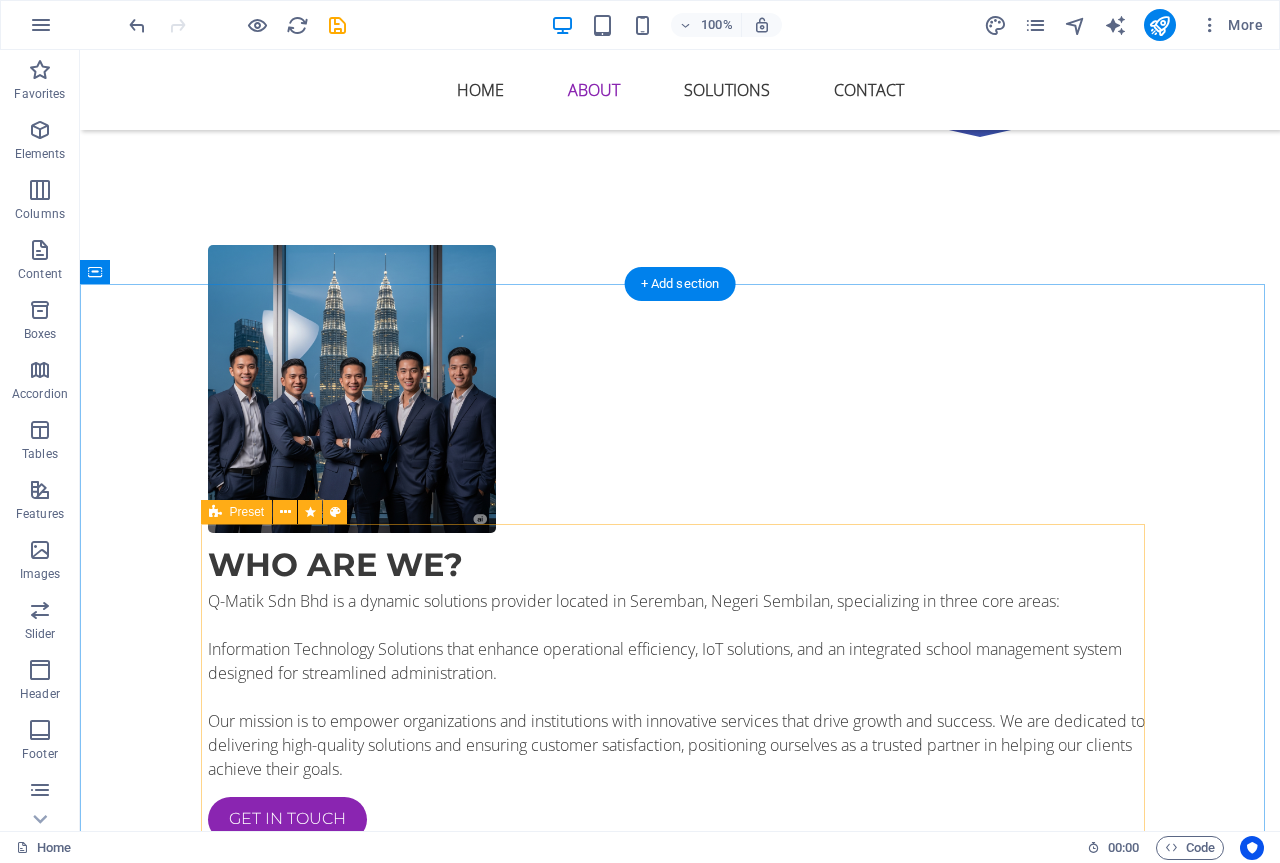 scroll, scrollTop: 1700, scrollLeft: 0, axis: vertical 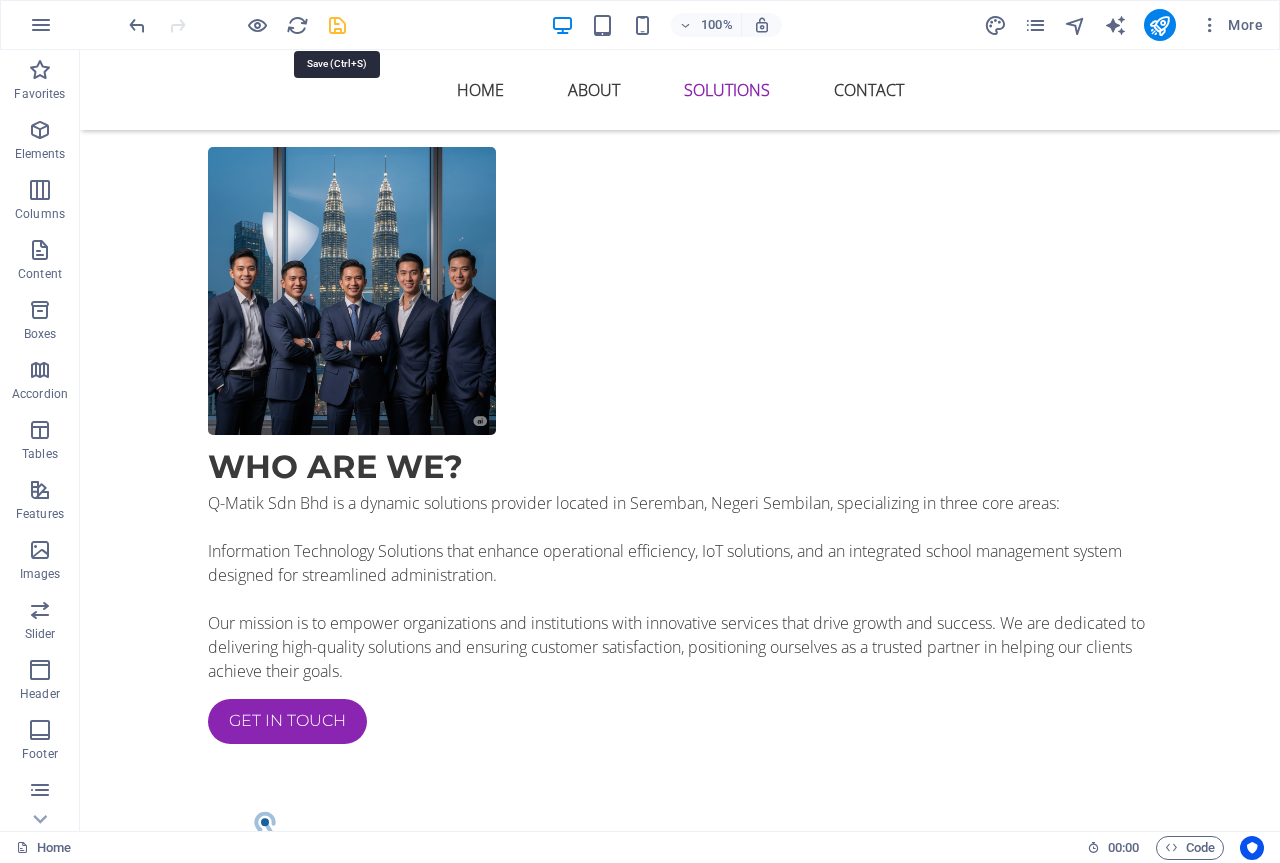 click at bounding box center [337, 25] 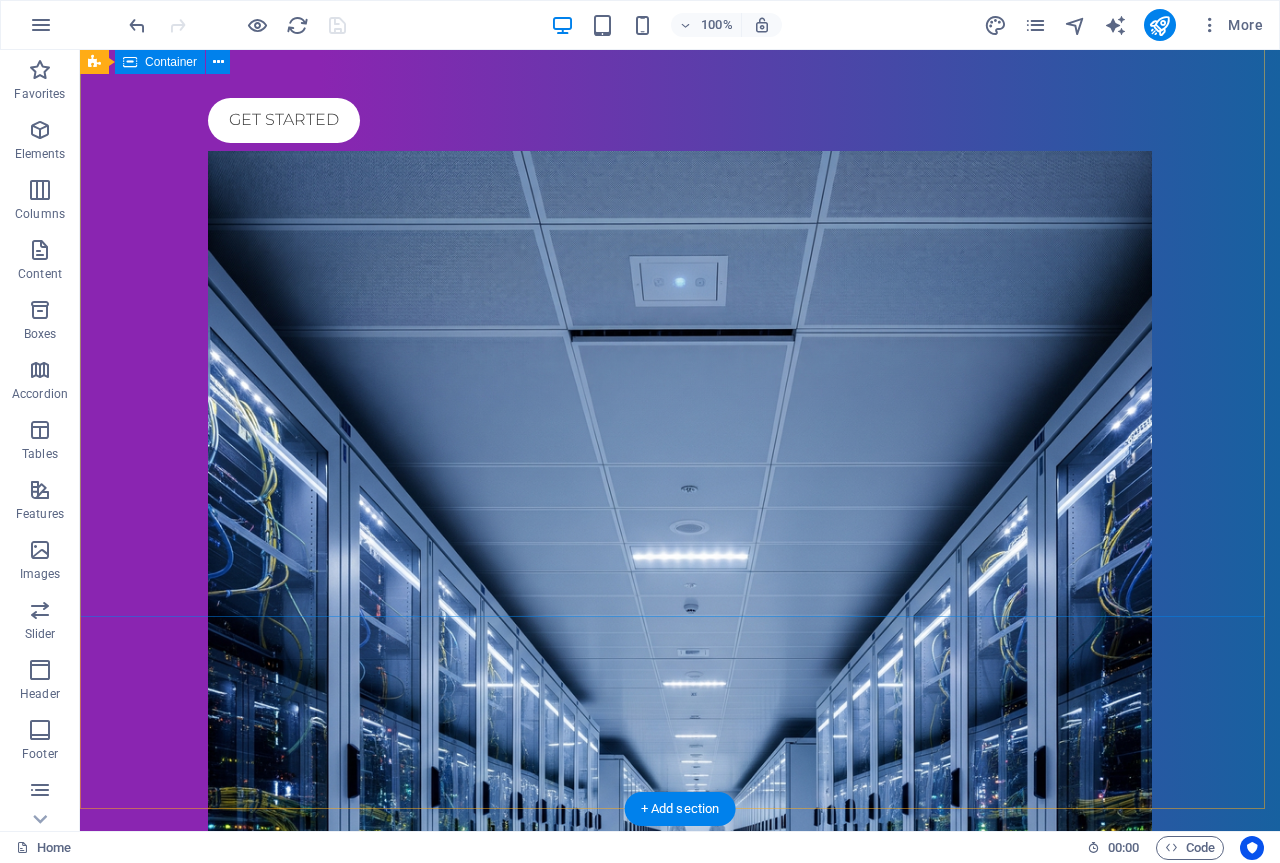 scroll, scrollTop: 0, scrollLeft: 0, axis: both 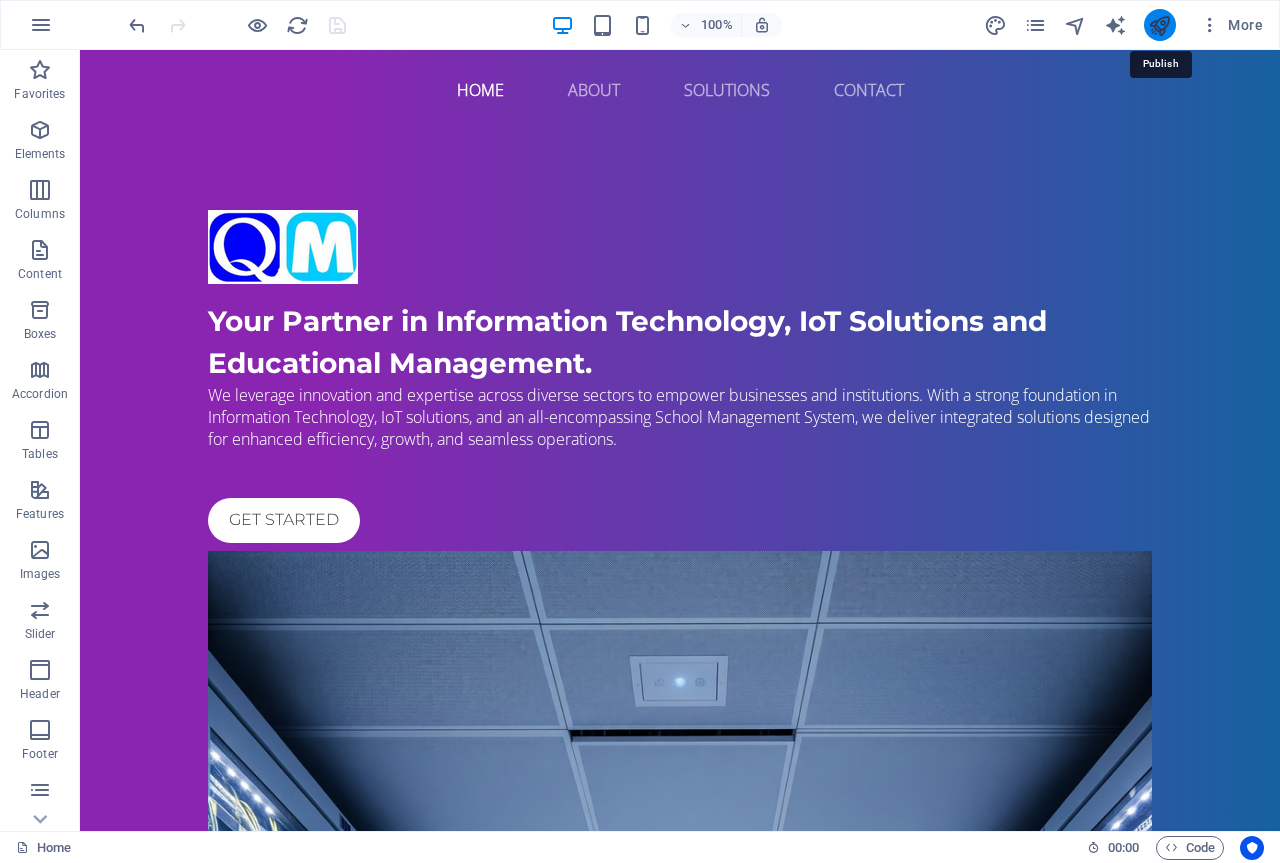 click at bounding box center [1159, 25] 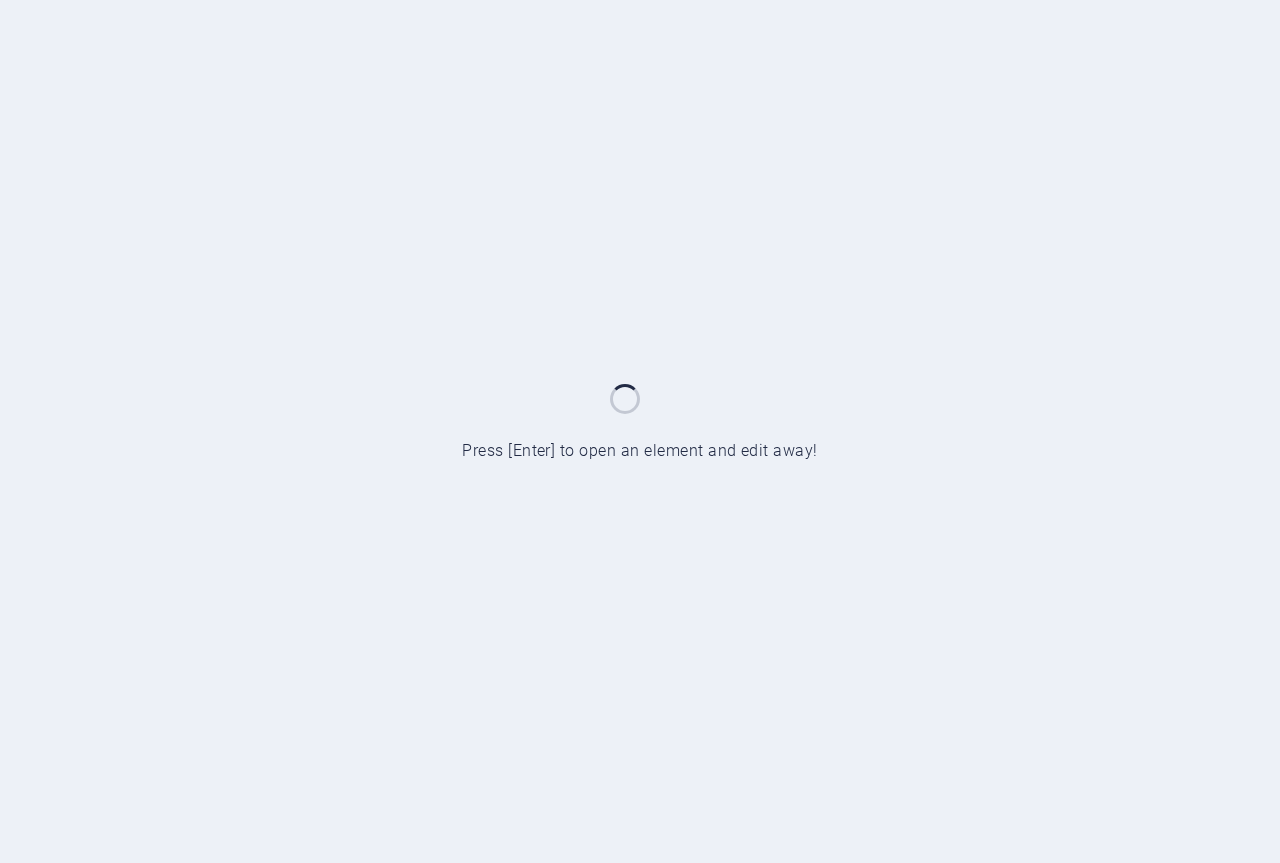 scroll, scrollTop: 0, scrollLeft: 0, axis: both 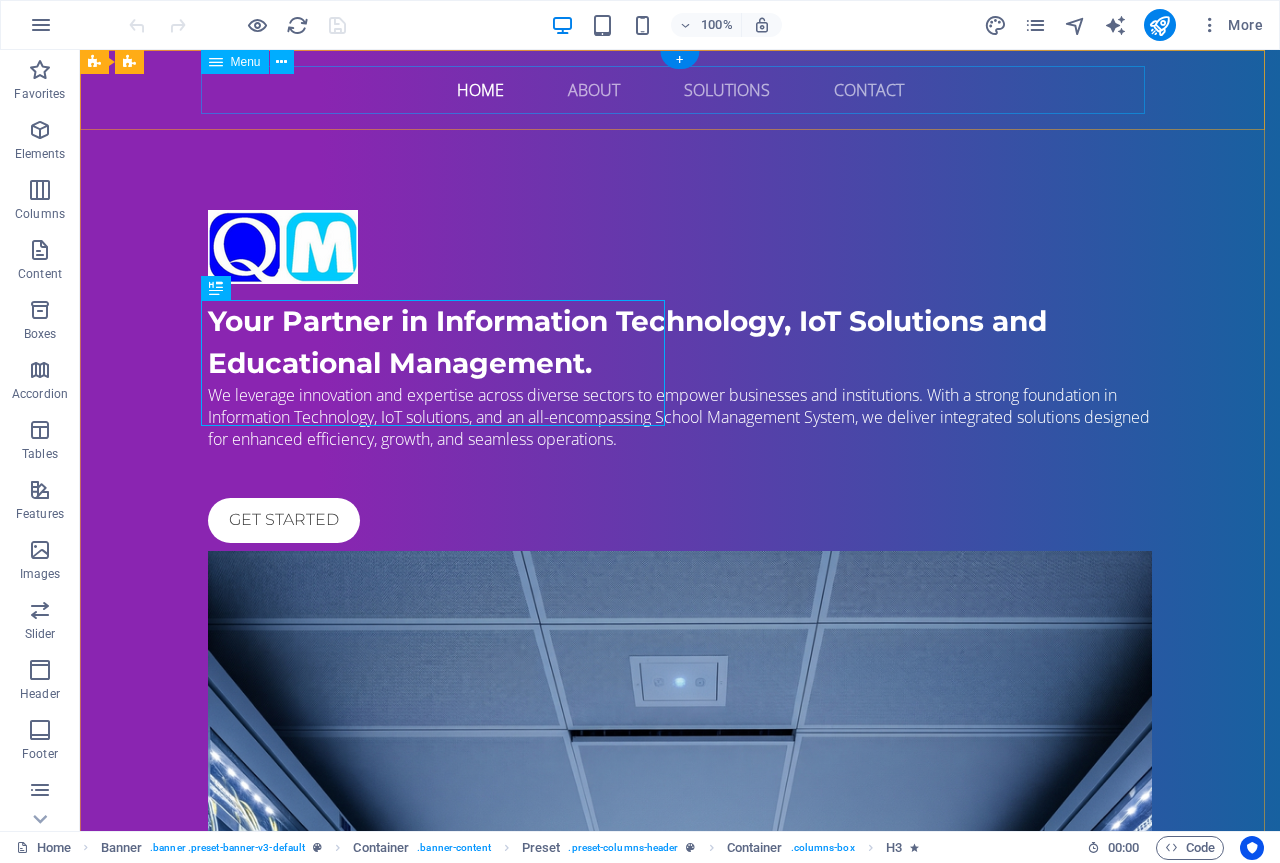 click on "Home About Solutions Contact" at bounding box center (680, 90) 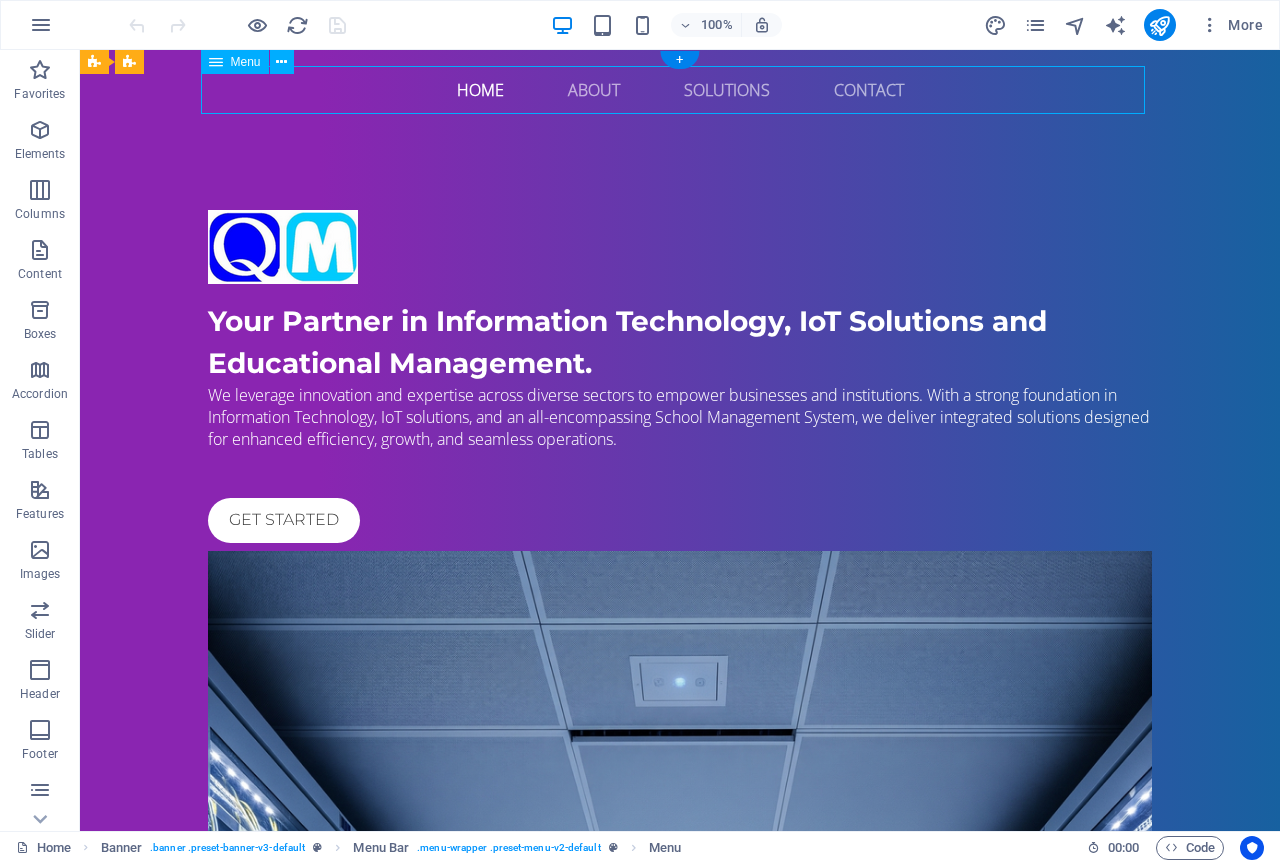 click on "Home About Solutions Contact" at bounding box center [680, 90] 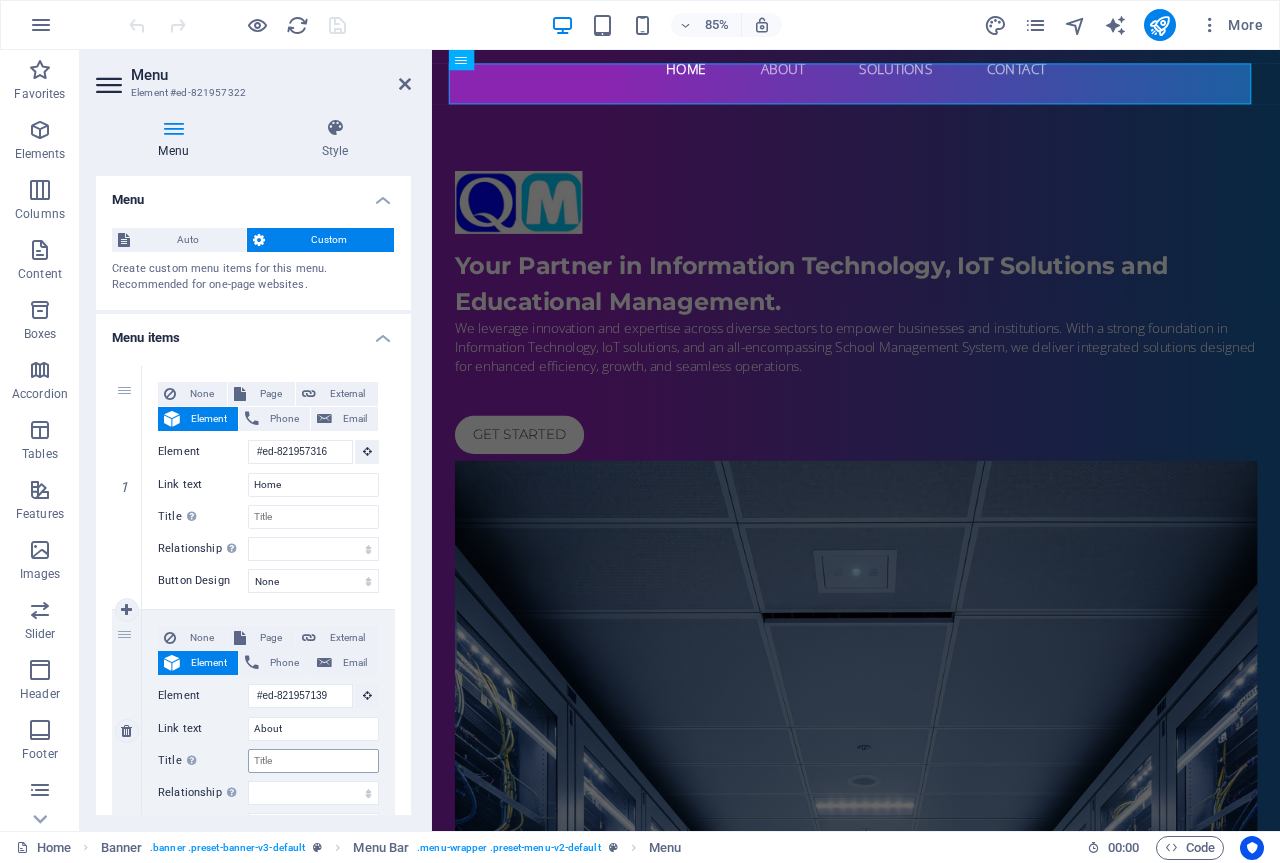 scroll, scrollTop: 0, scrollLeft: 0, axis: both 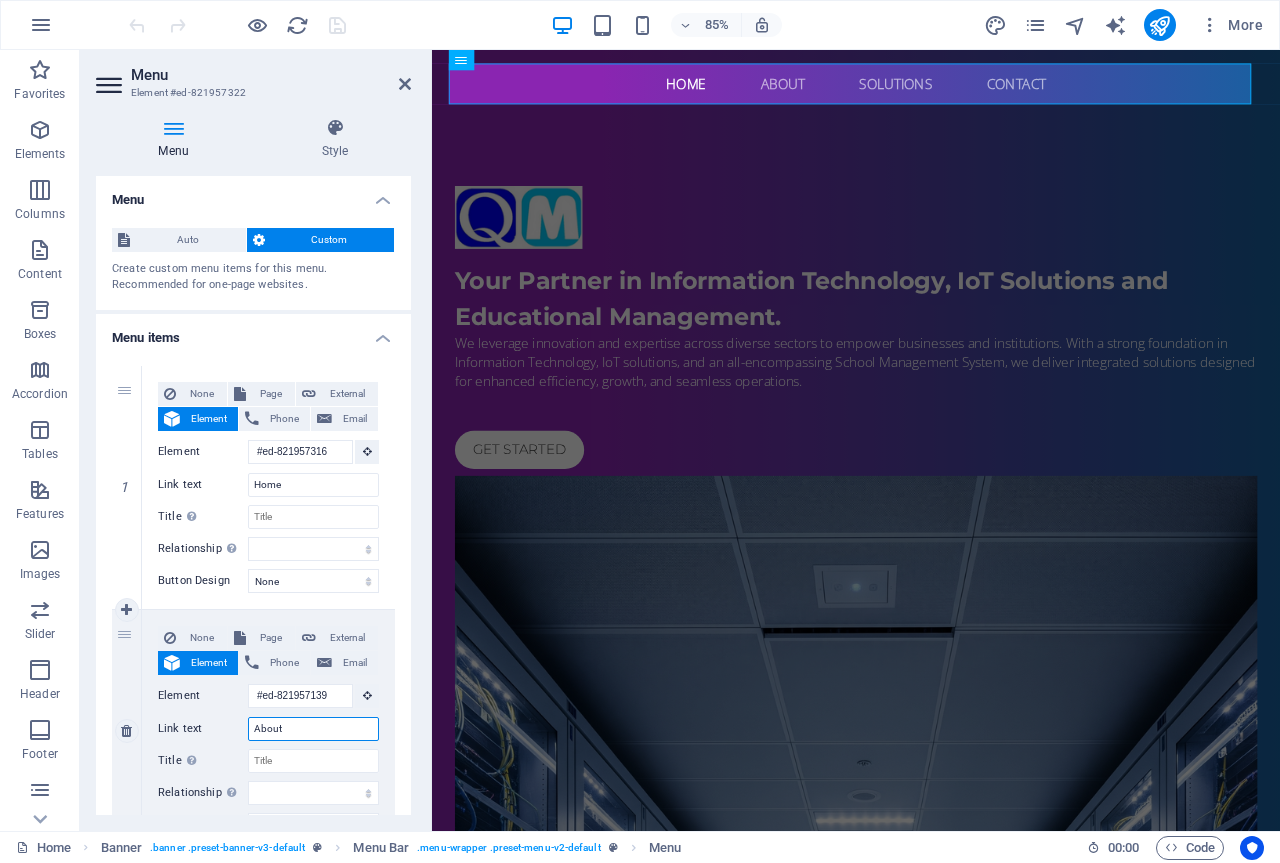 click on "About" at bounding box center (313, 729) 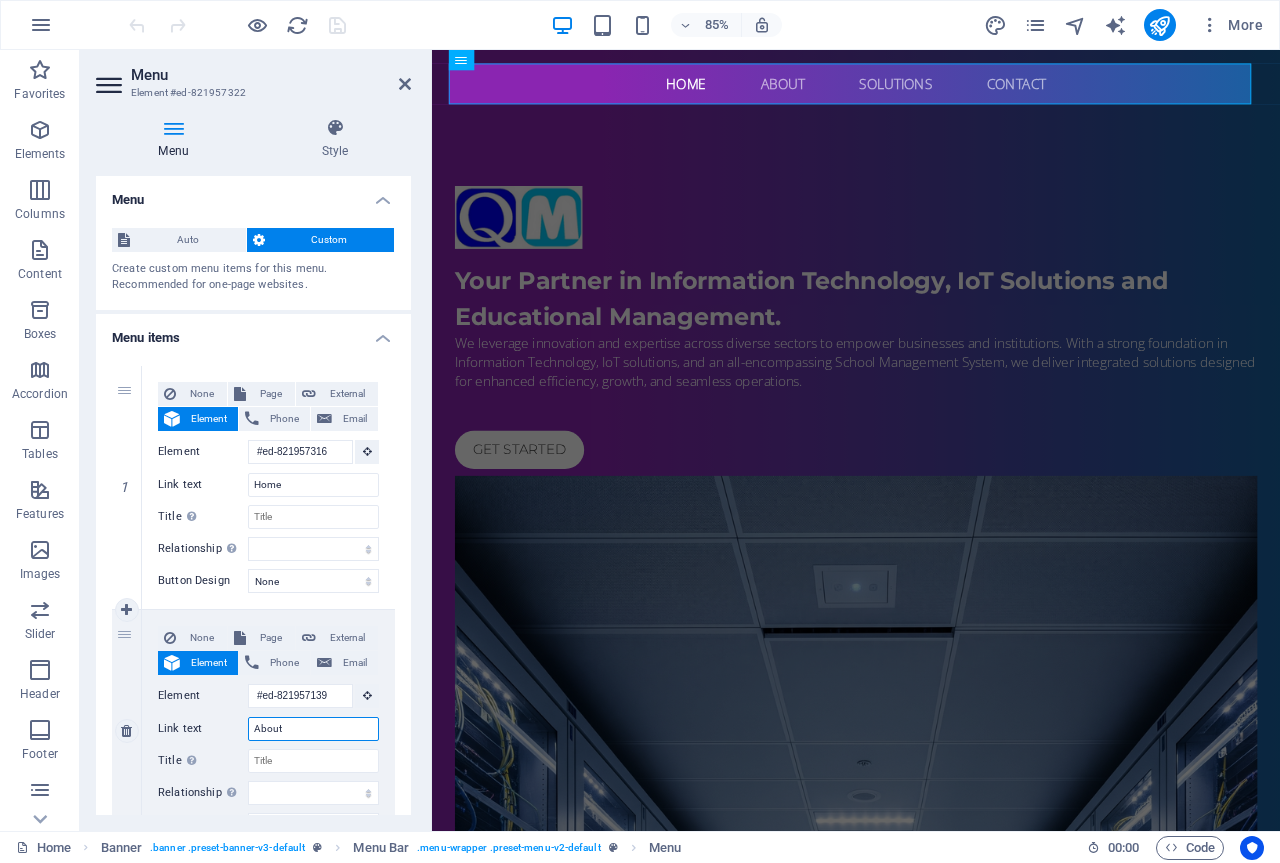 type on "About" 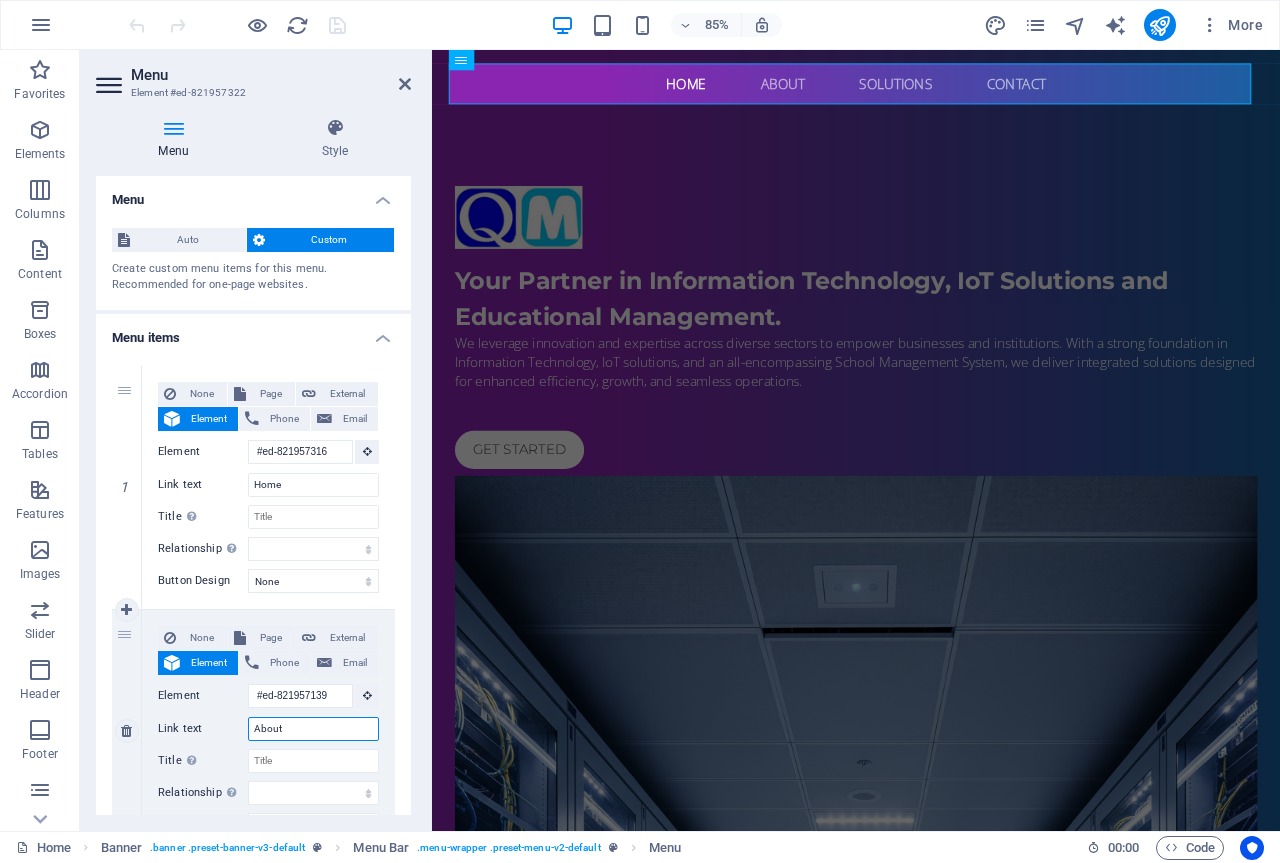 select 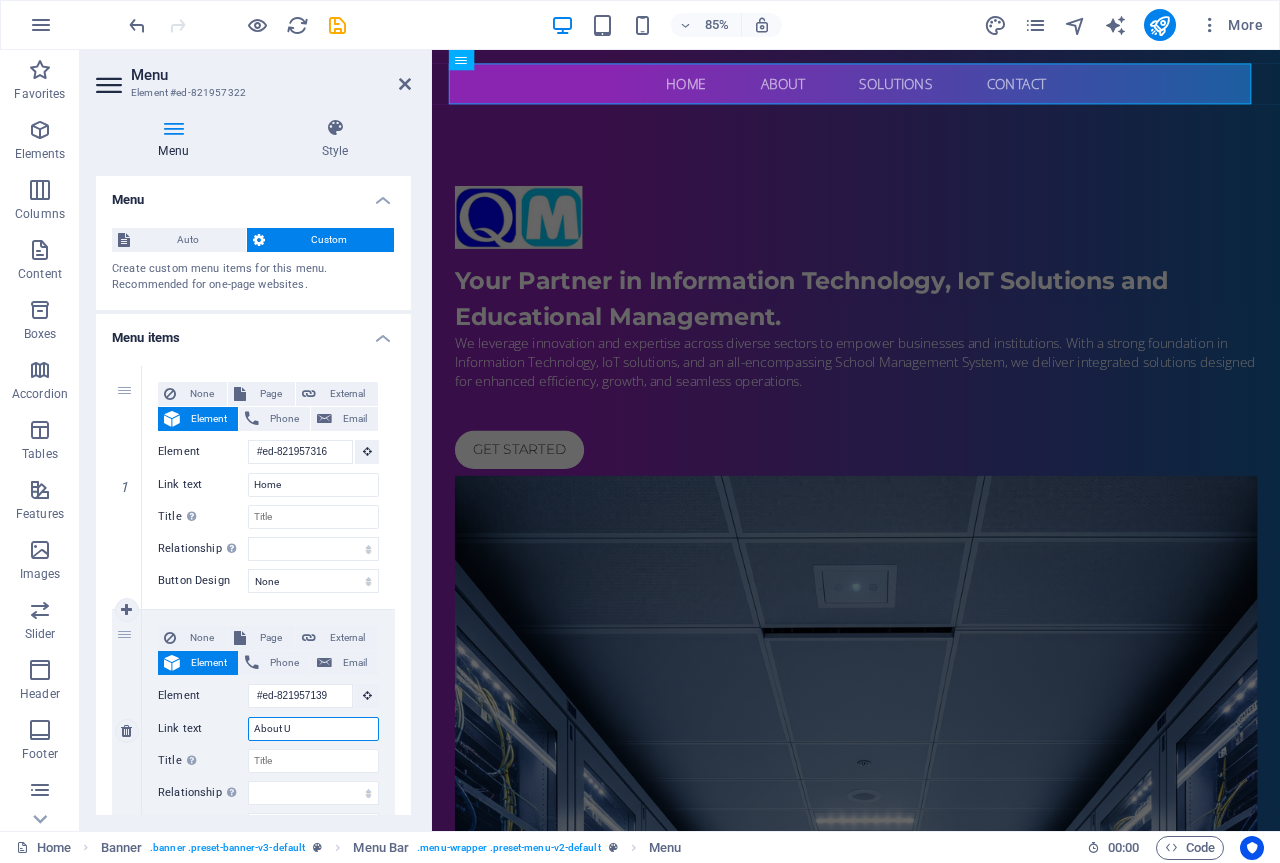 type on "About Us" 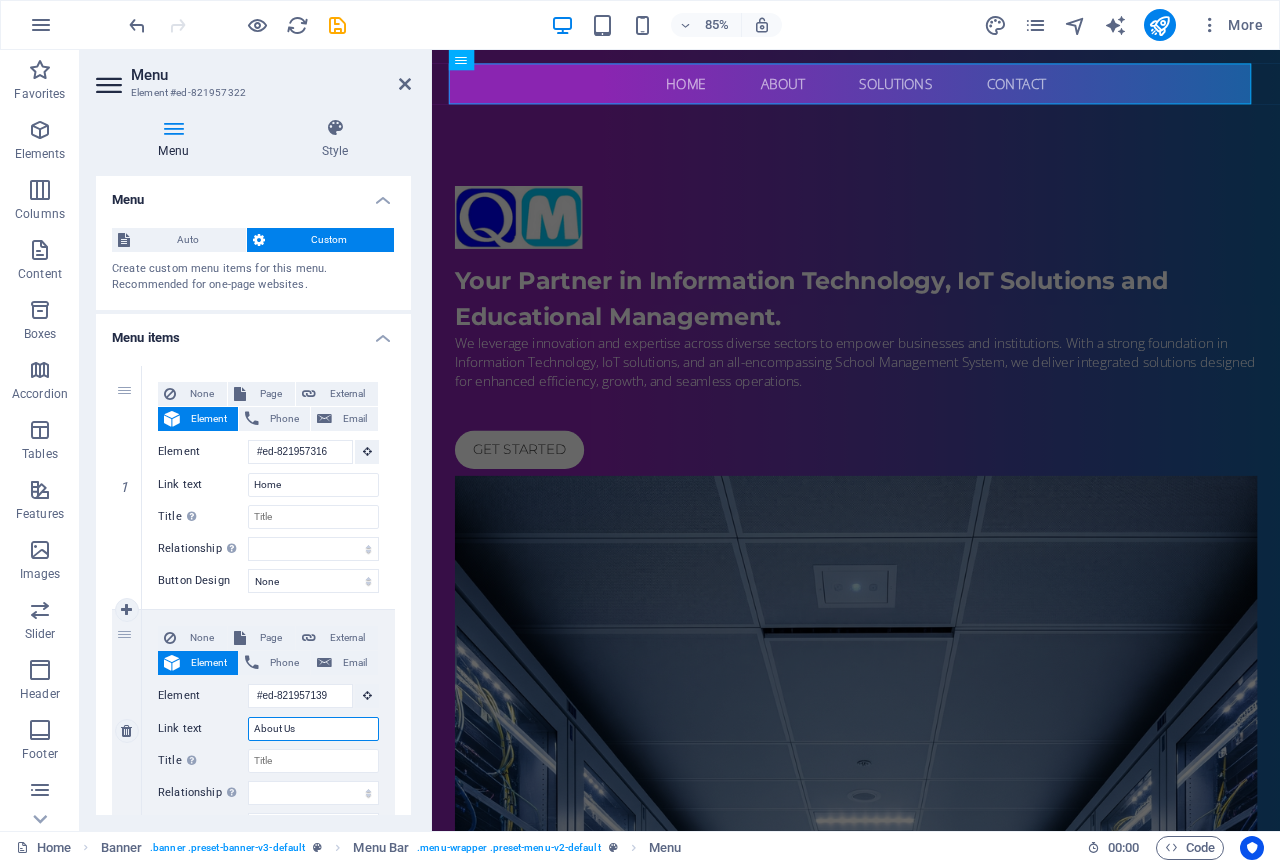 select 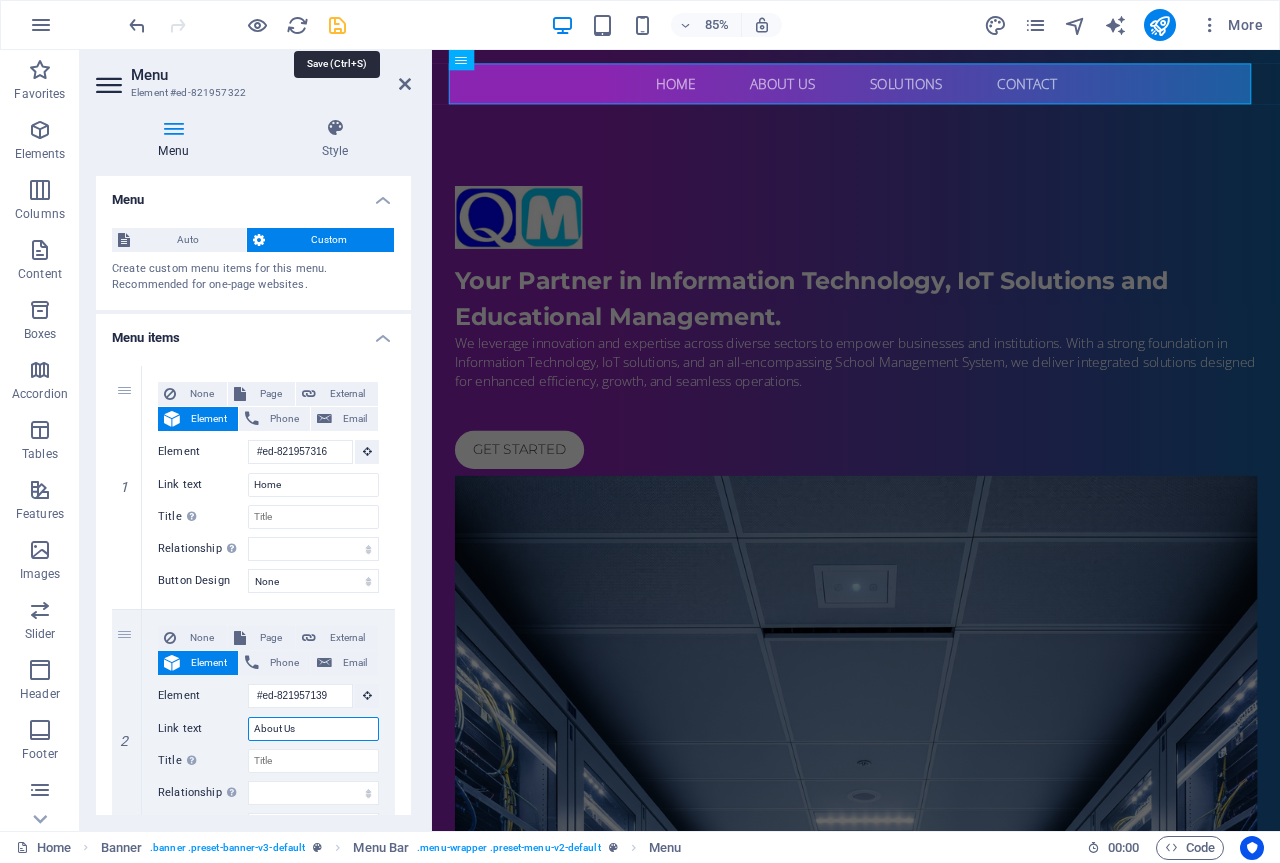 type on "About Us" 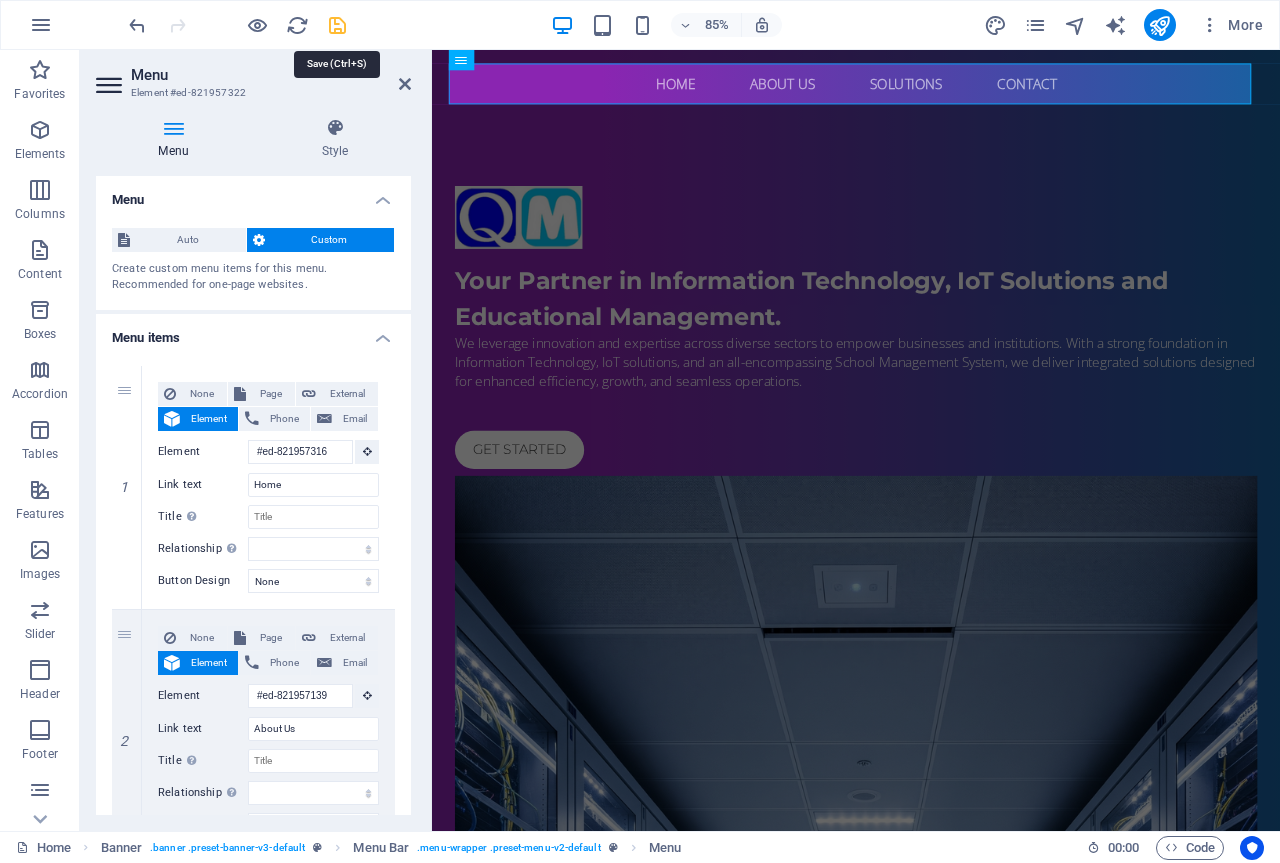 click at bounding box center (337, 25) 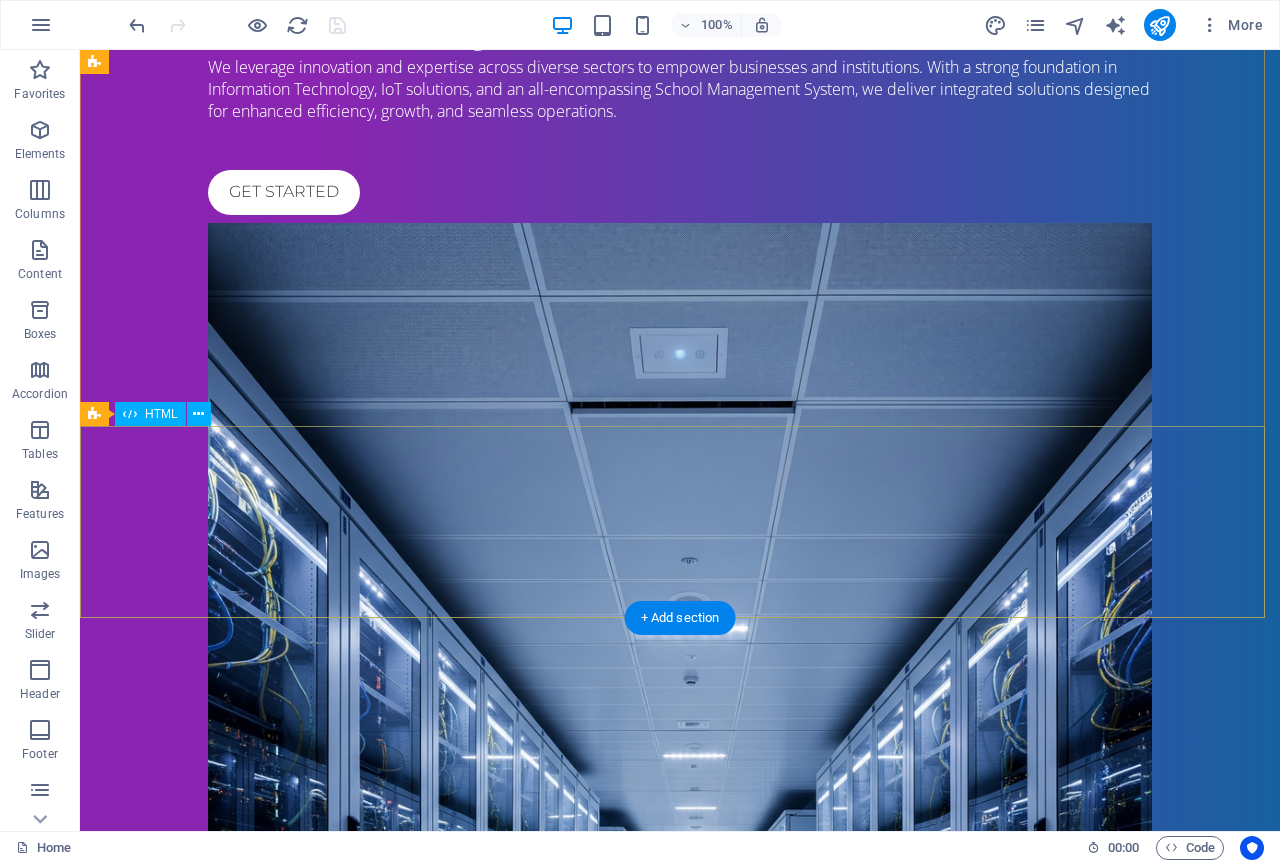 scroll, scrollTop: 200, scrollLeft: 0, axis: vertical 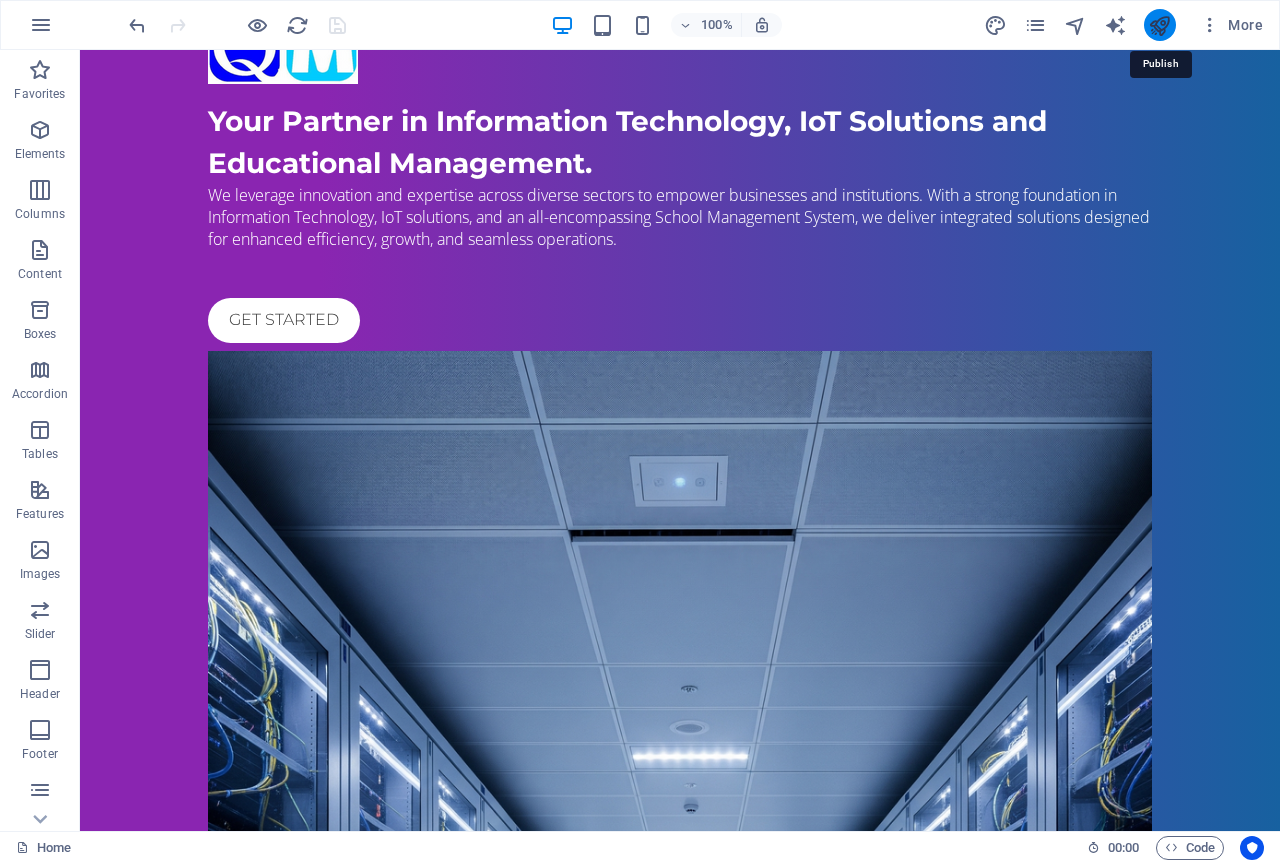 click at bounding box center [1159, 25] 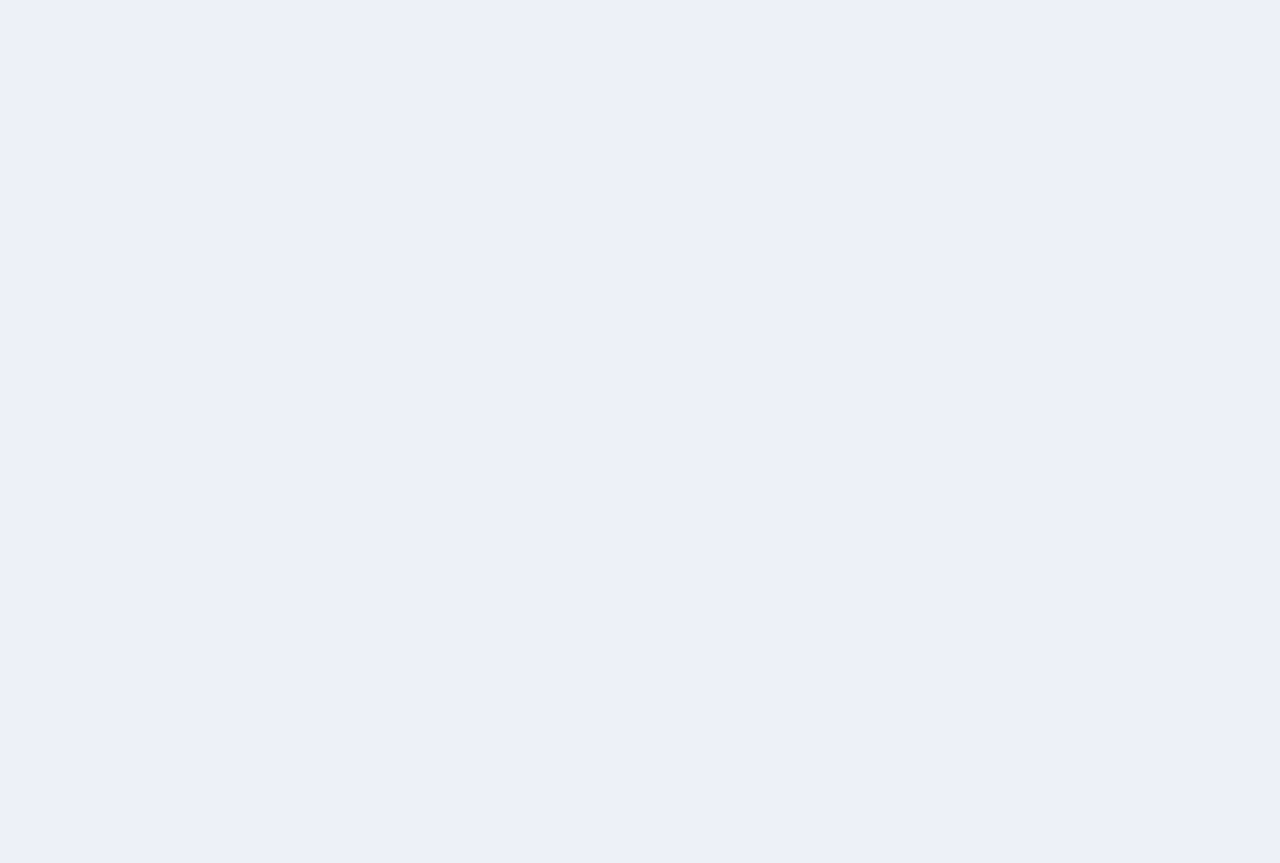 scroll, scrollTop: 0, scrollLeft: 0, axis: both 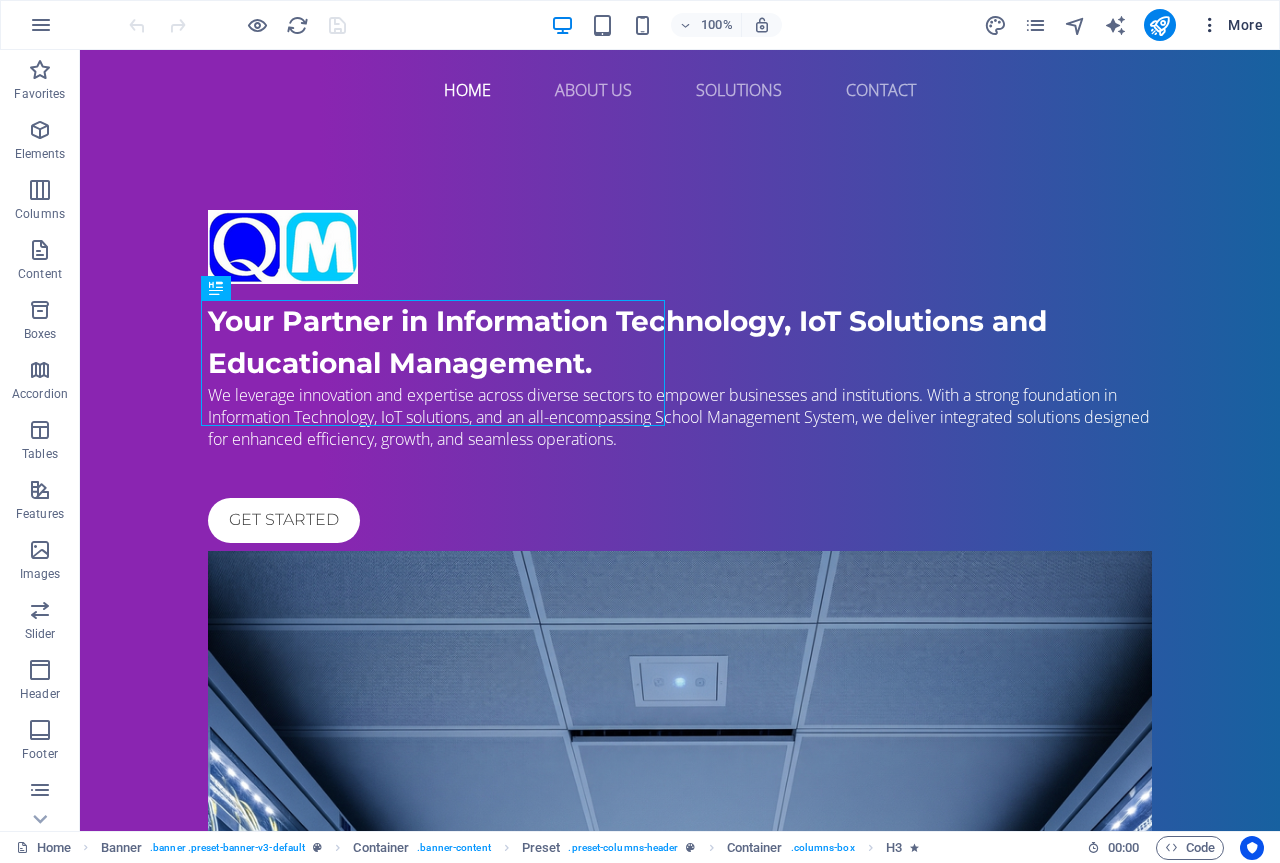 click at bounding box center [1210, 25] 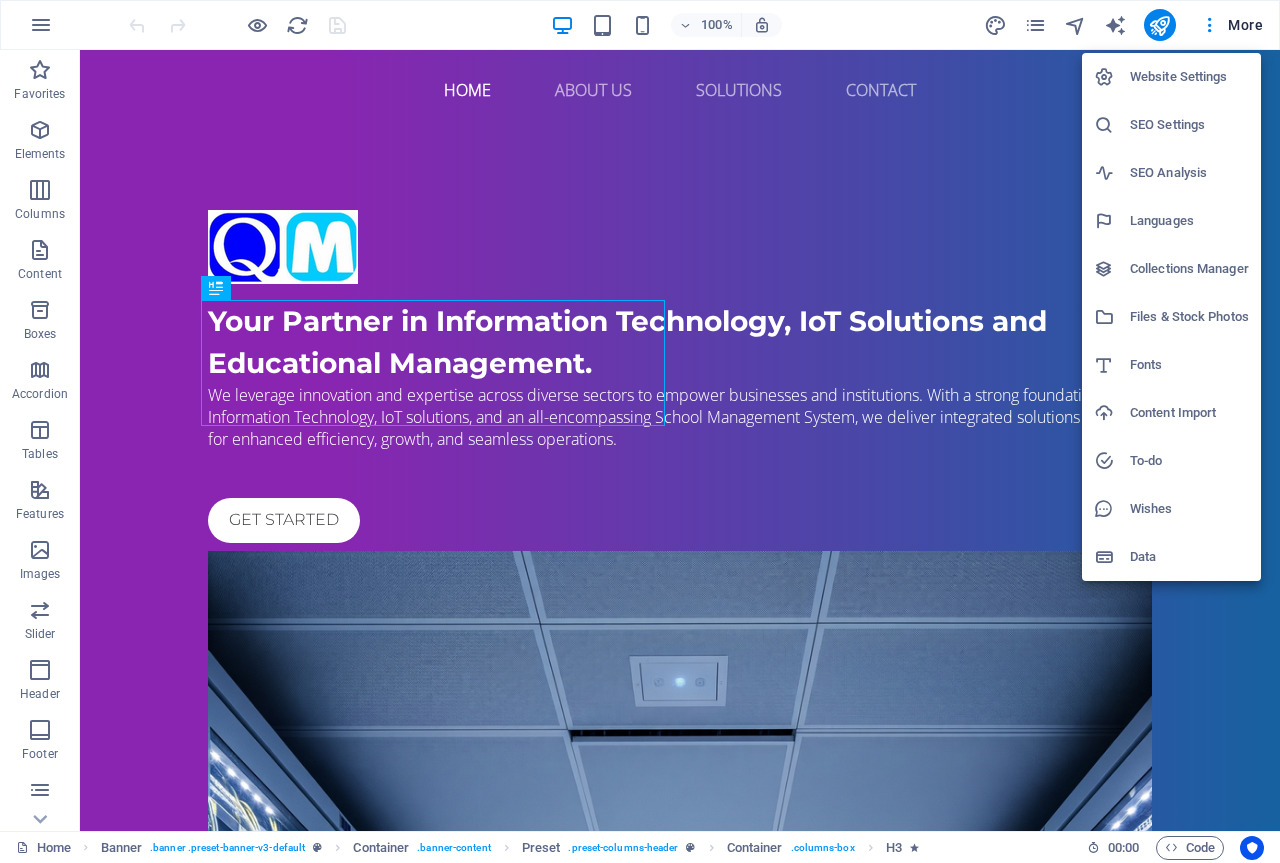 click on "Files & Stock Photos" at bounding box center [1189, 317] 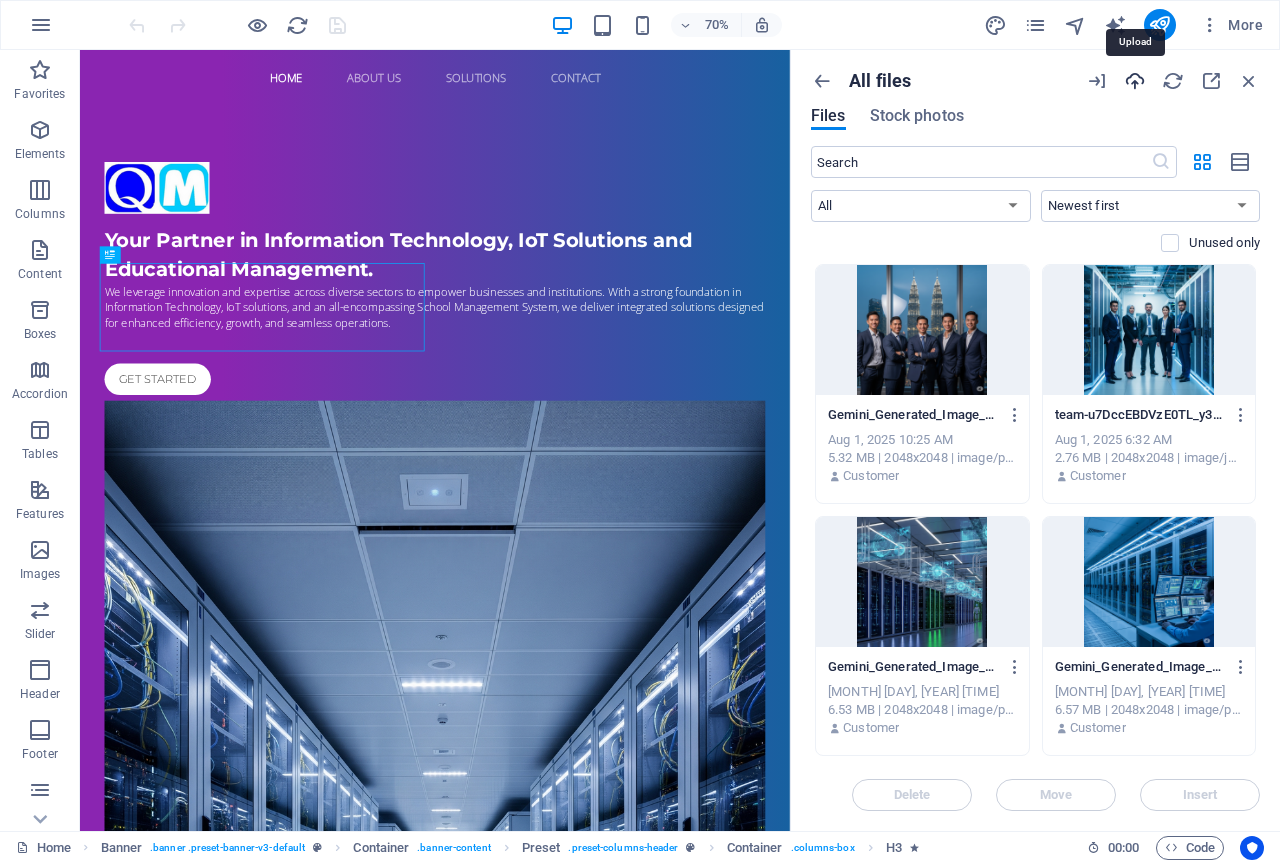click at bounding box center (1135, 81) 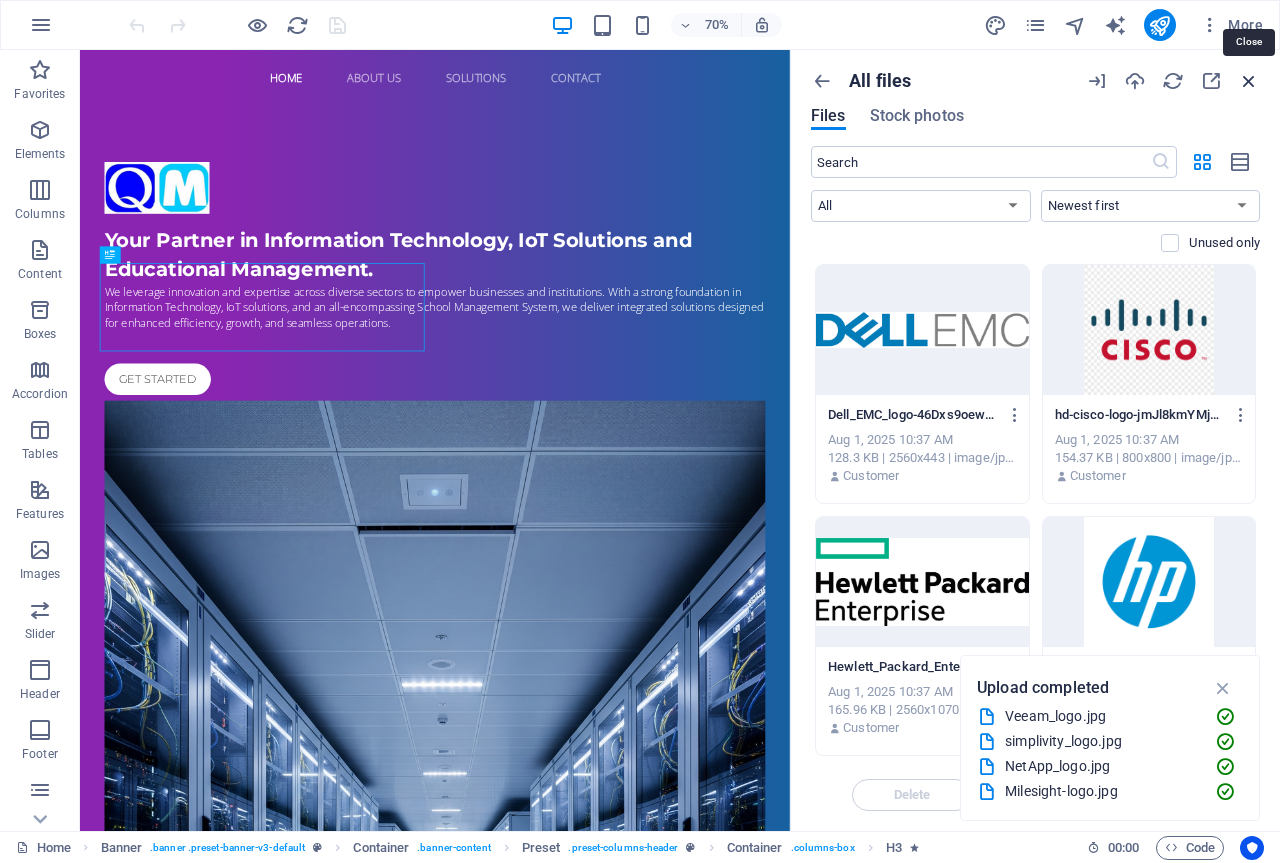 click at bounding box center [1249, 81] 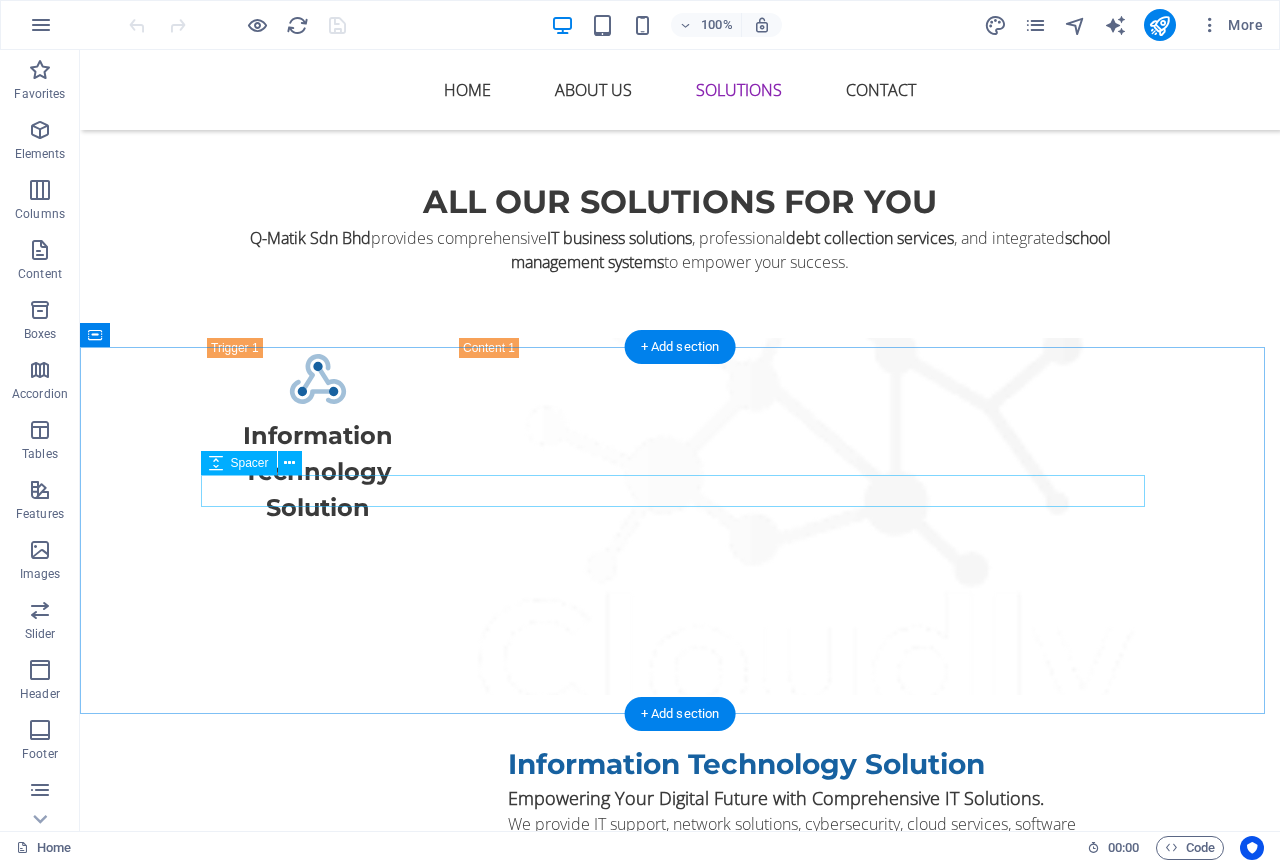 scroll, scrollTop: 3300, scrollLeft: 0, axis: vertical 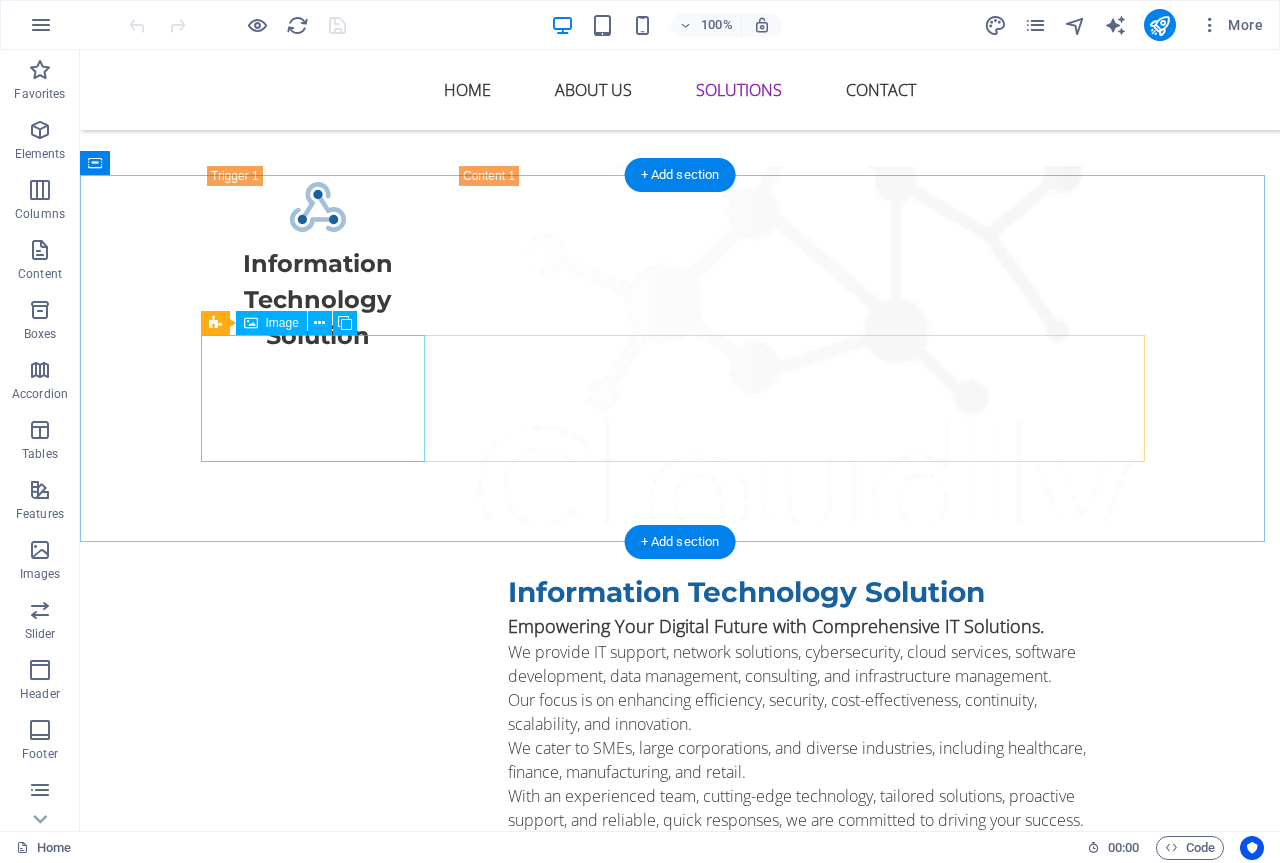 click at bounding box center [320, 2779] 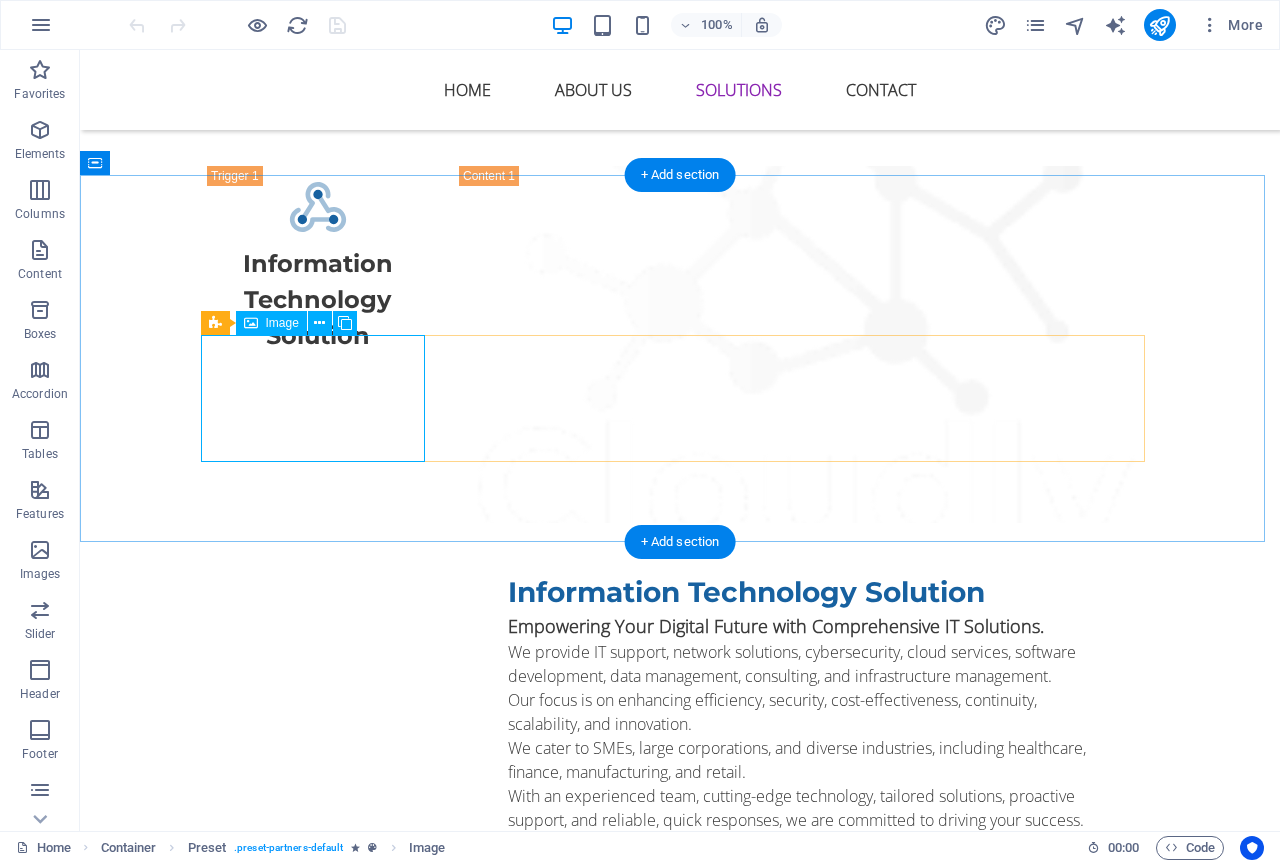click at bounding box center [320, 2779] 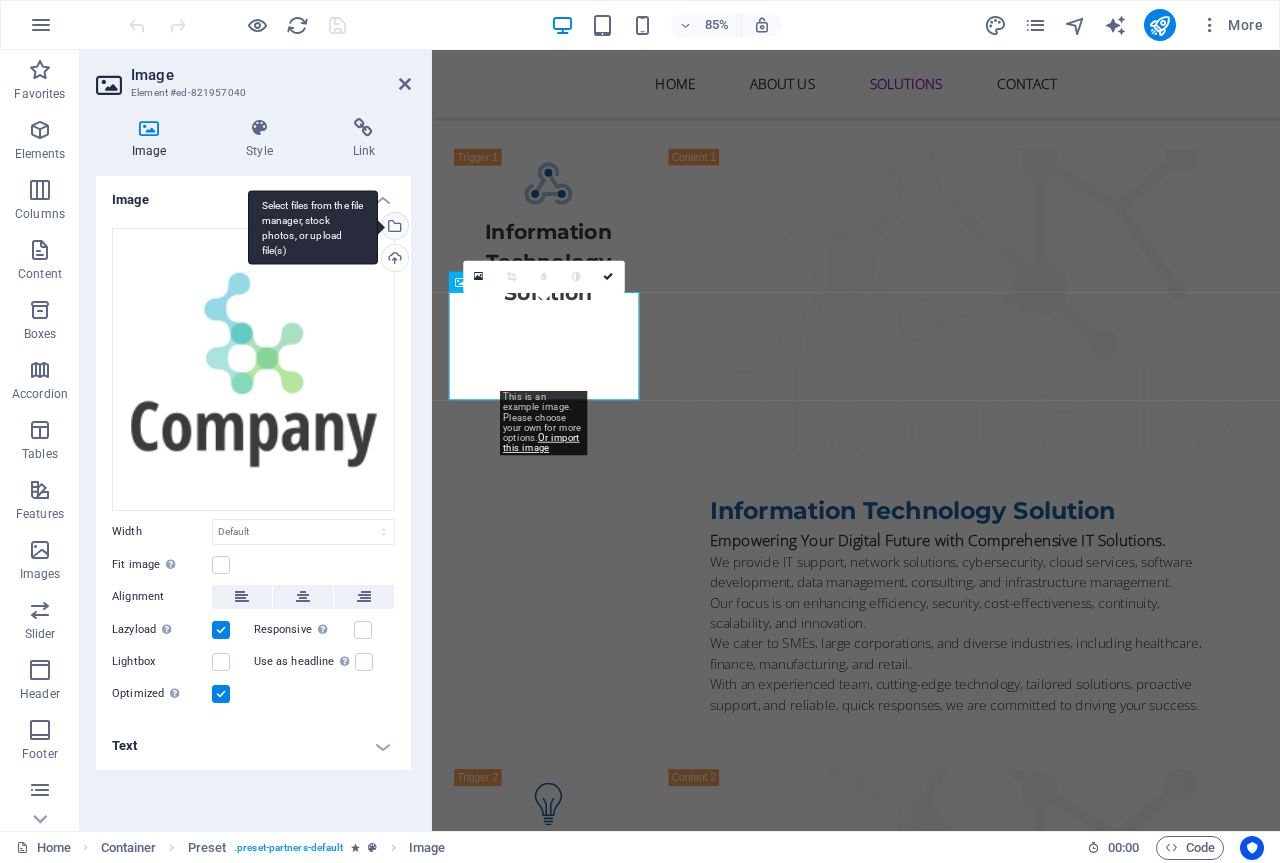 click on "Select files from the file manager, stock photos, or upload file(s)" at bounding box center (393, 228) 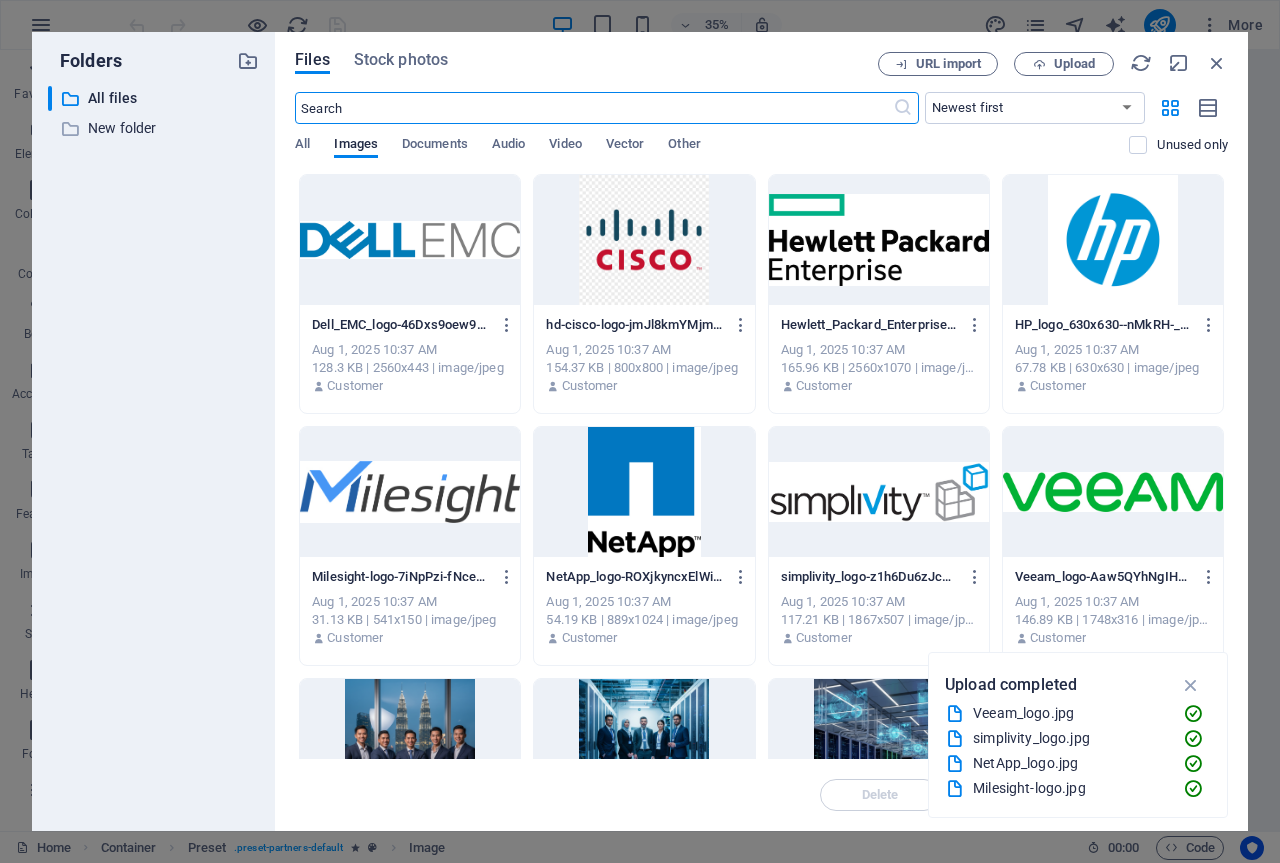 scroll, scrollTop: 3929, scrollLeft: 0, axis: vertical 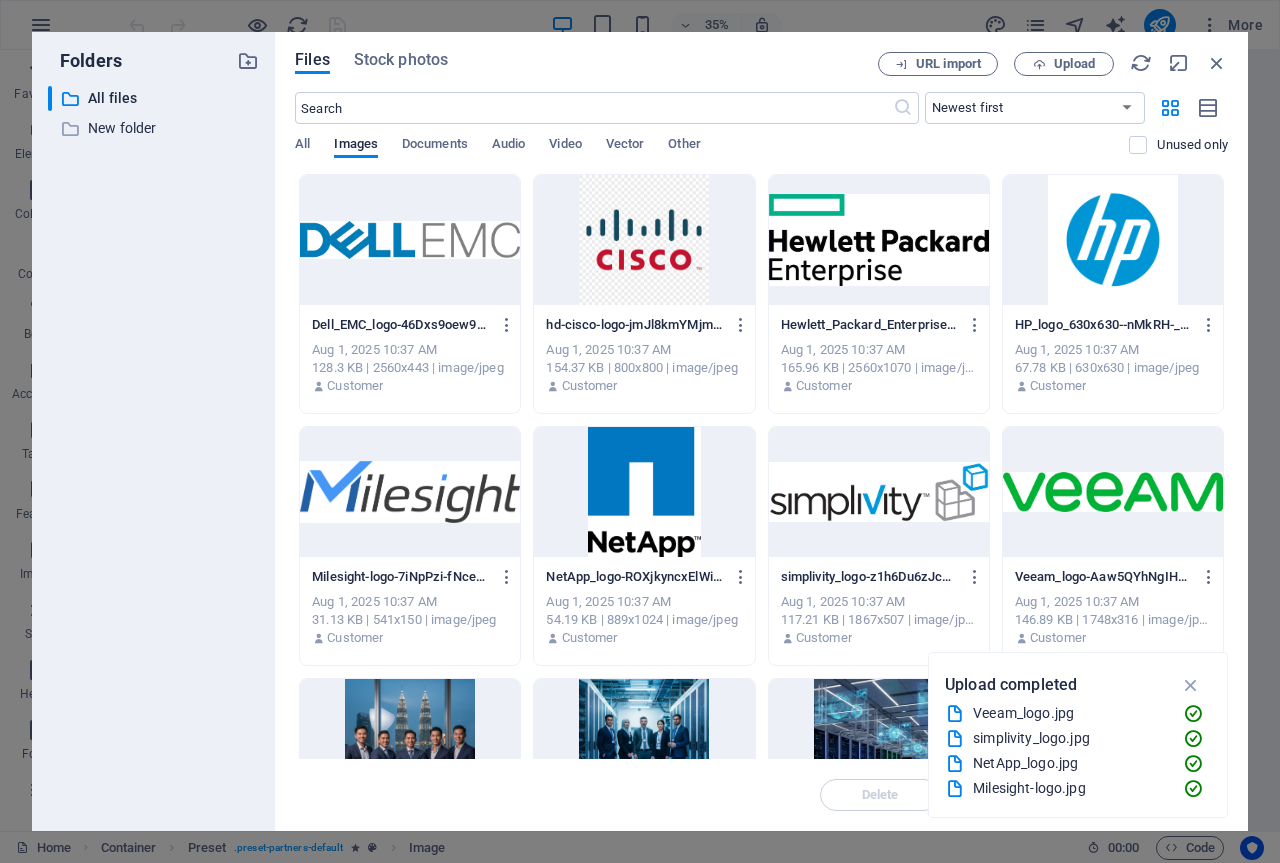 click at bounding box center (410, 492) 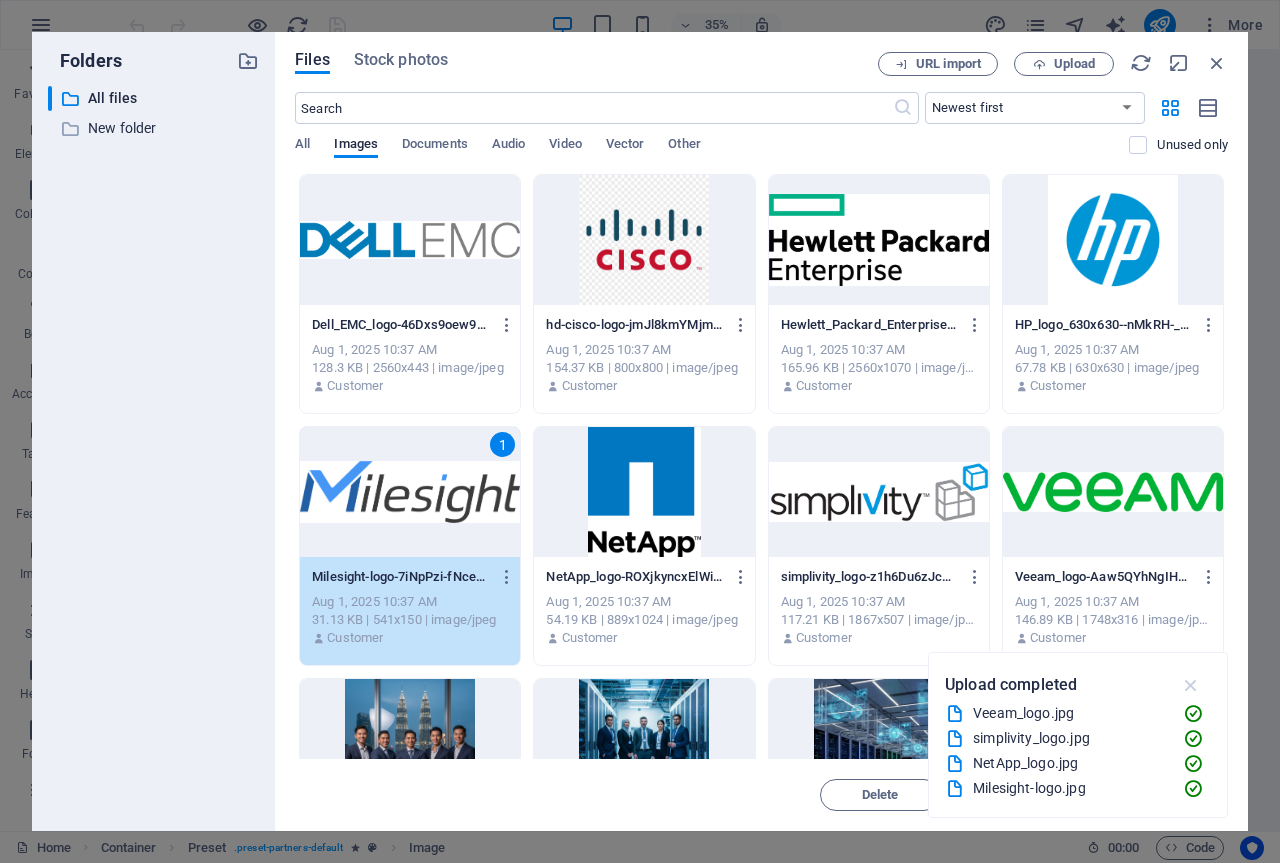 click at bounding box center (1191, 685) 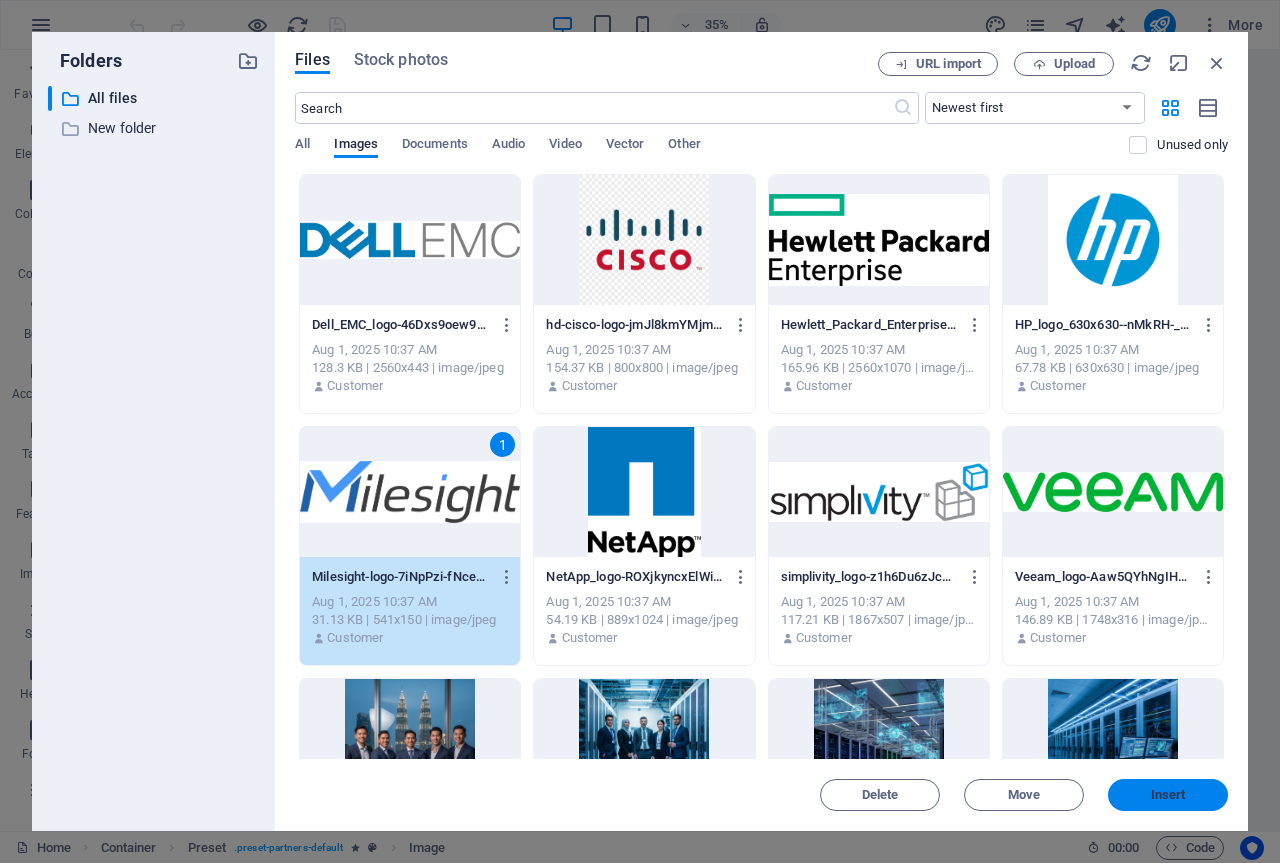 click on "Insert" at bounding box center [1168, 795] 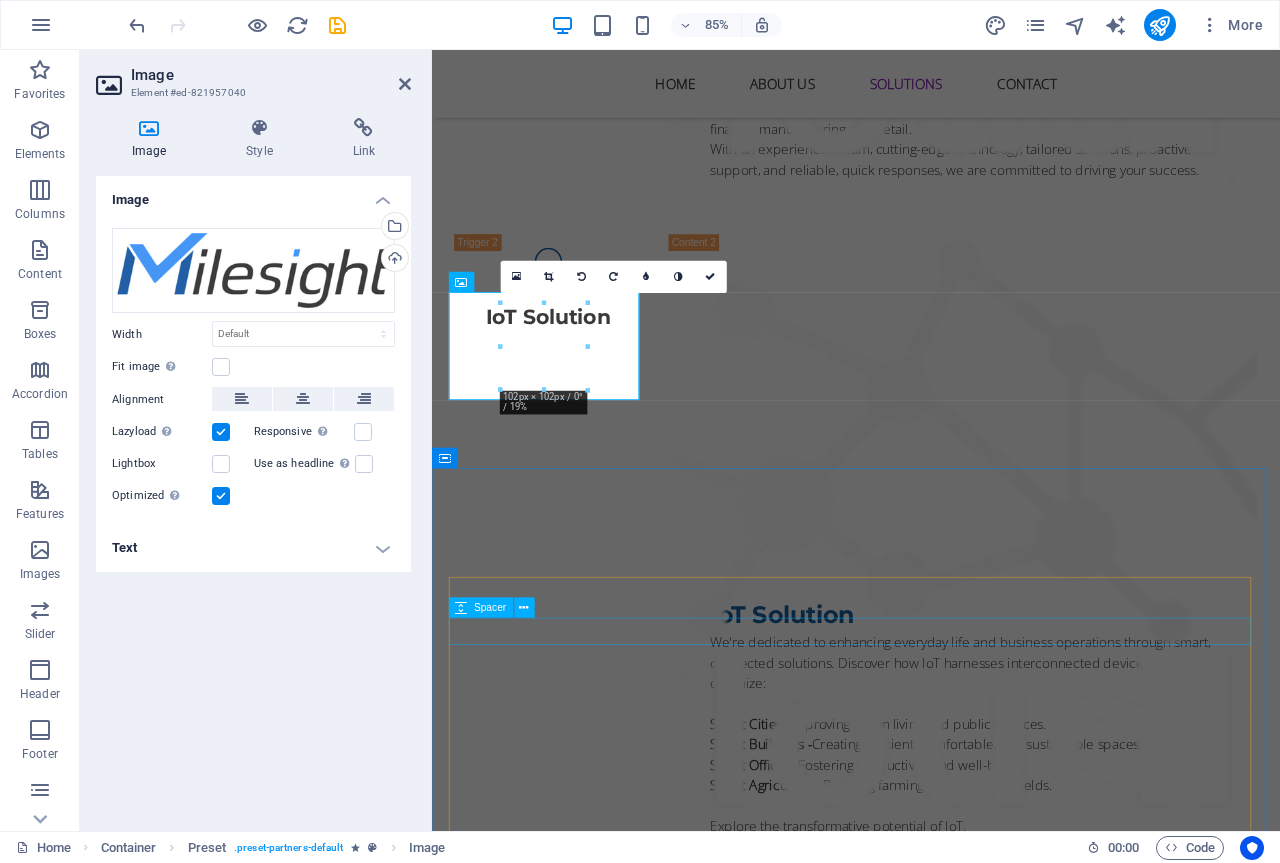 scroll, scrollTop: 3300, scrollLeft: 0, axis: vertical 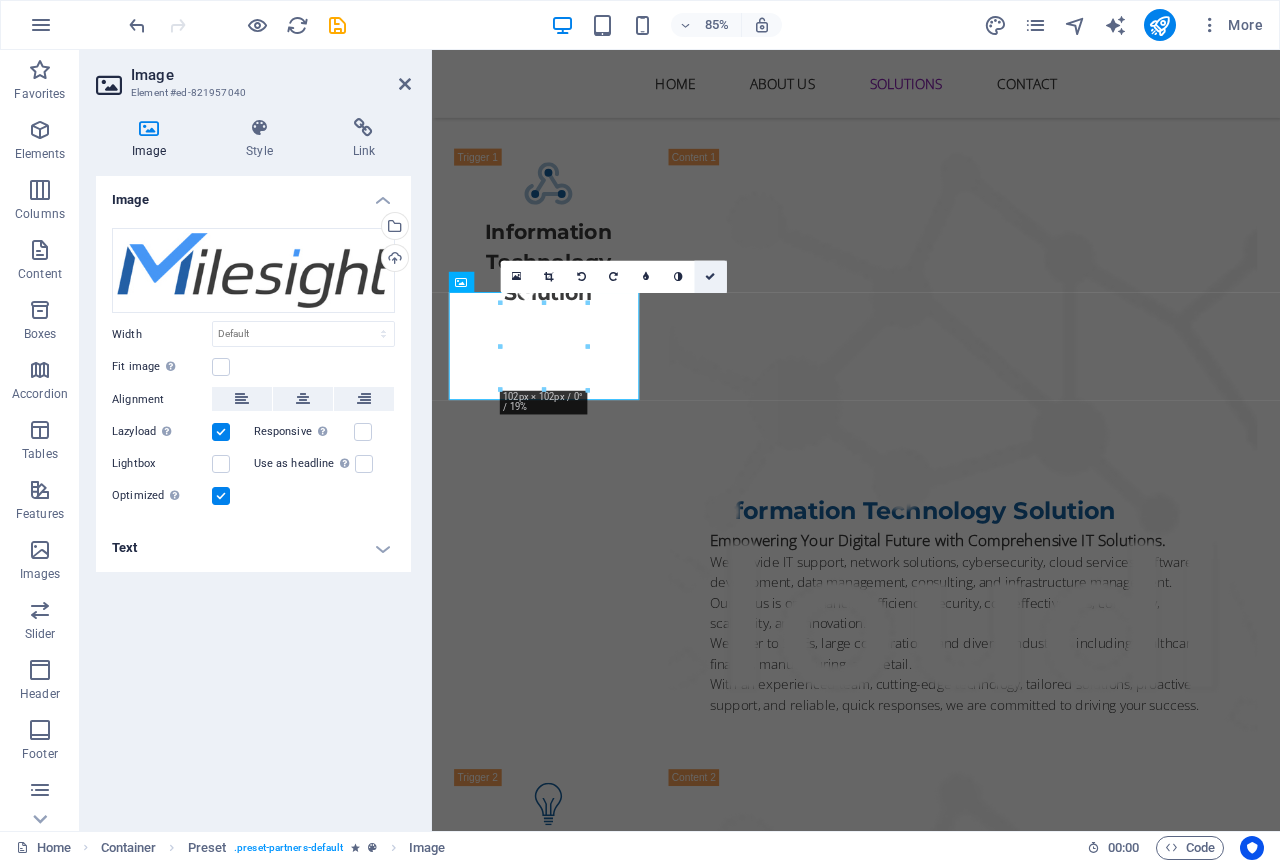 click at bounding box center (710, 277) 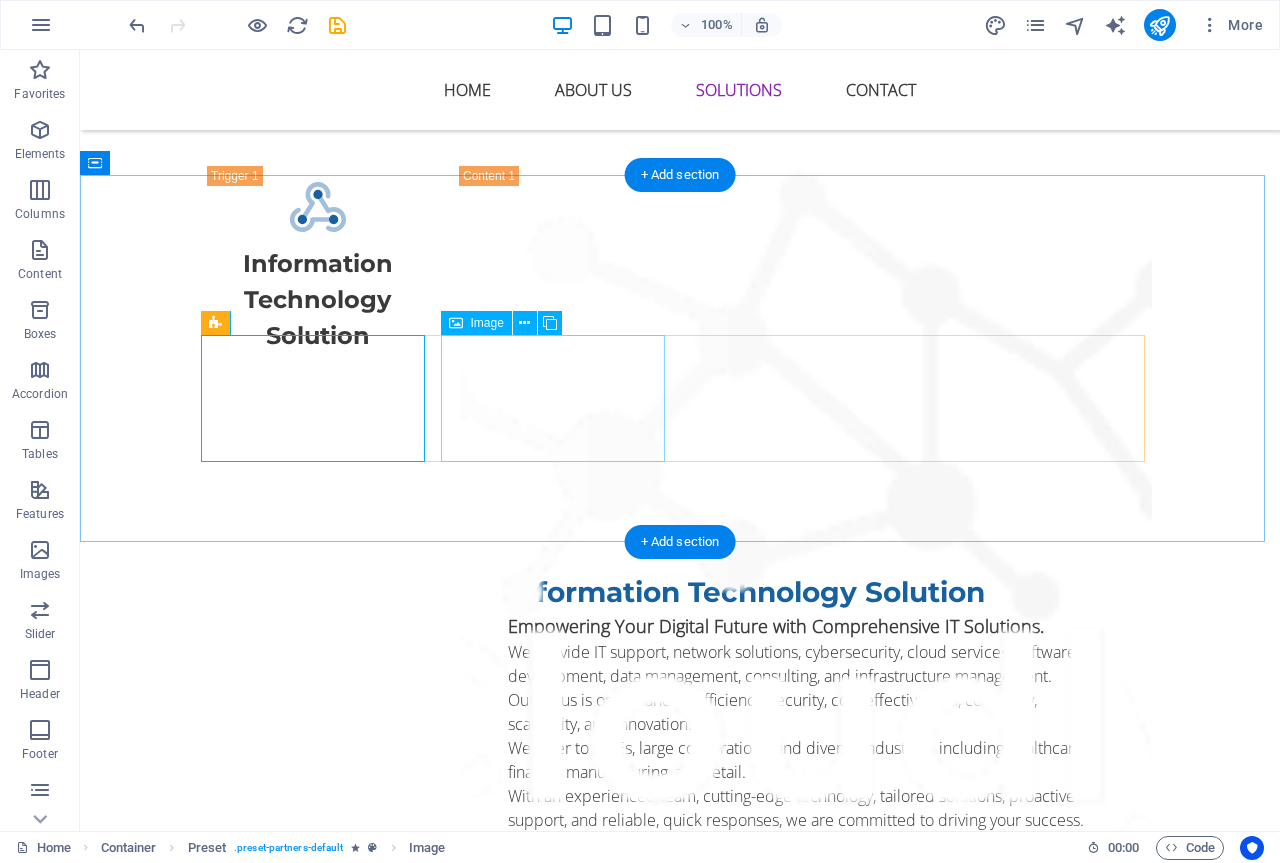 click at bounding box center (320, 2914) 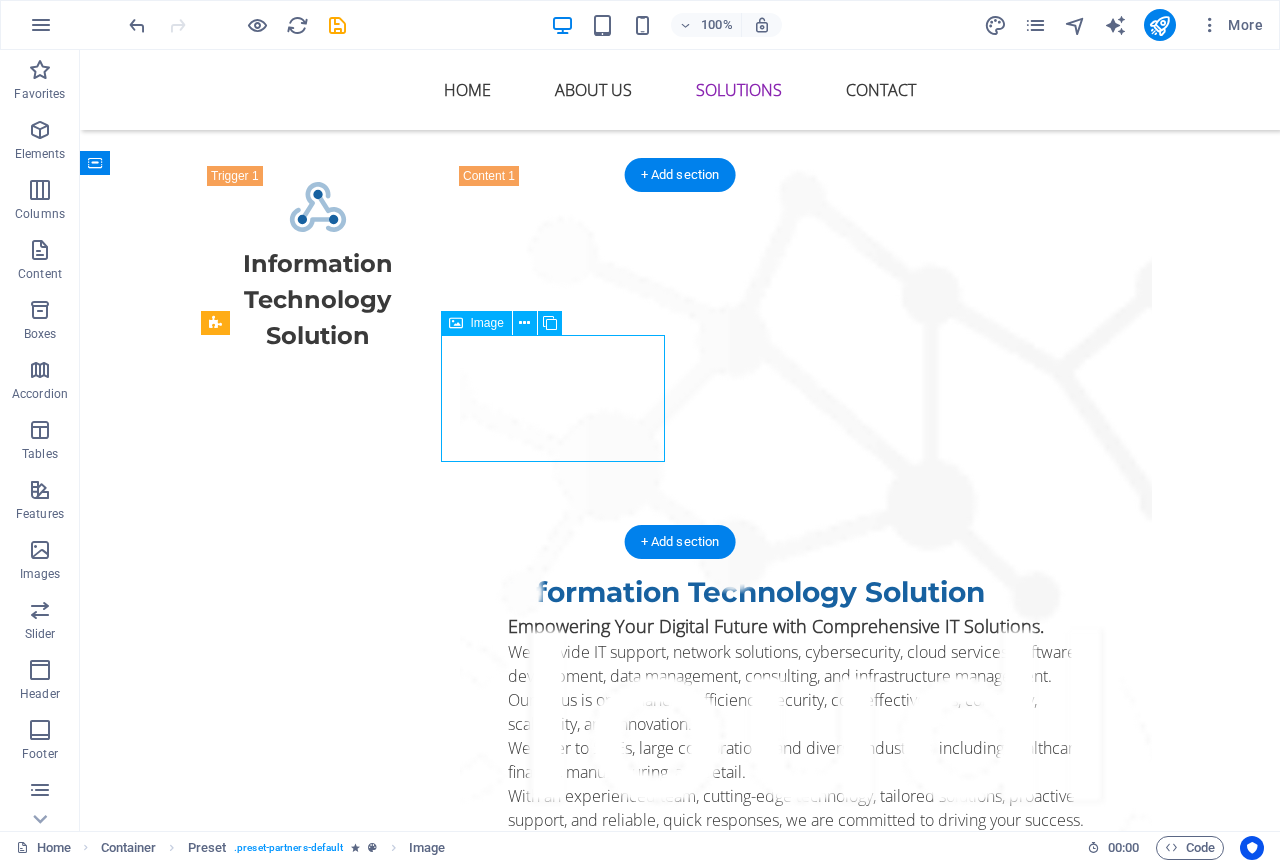 click at bounding box center [320, 2914] 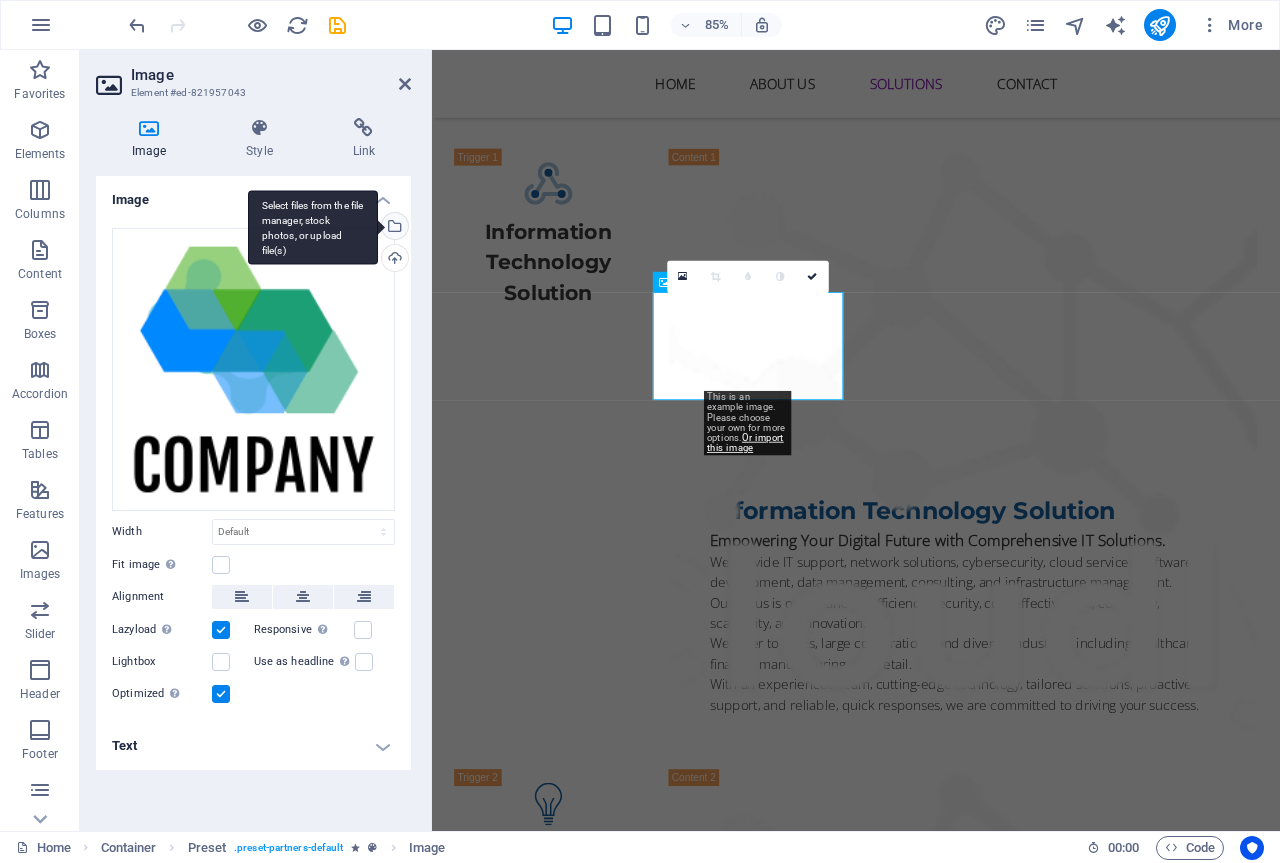 click on "Select files from the file manager, stock photos, or upload file(s)" at bounding box center (393, 228) 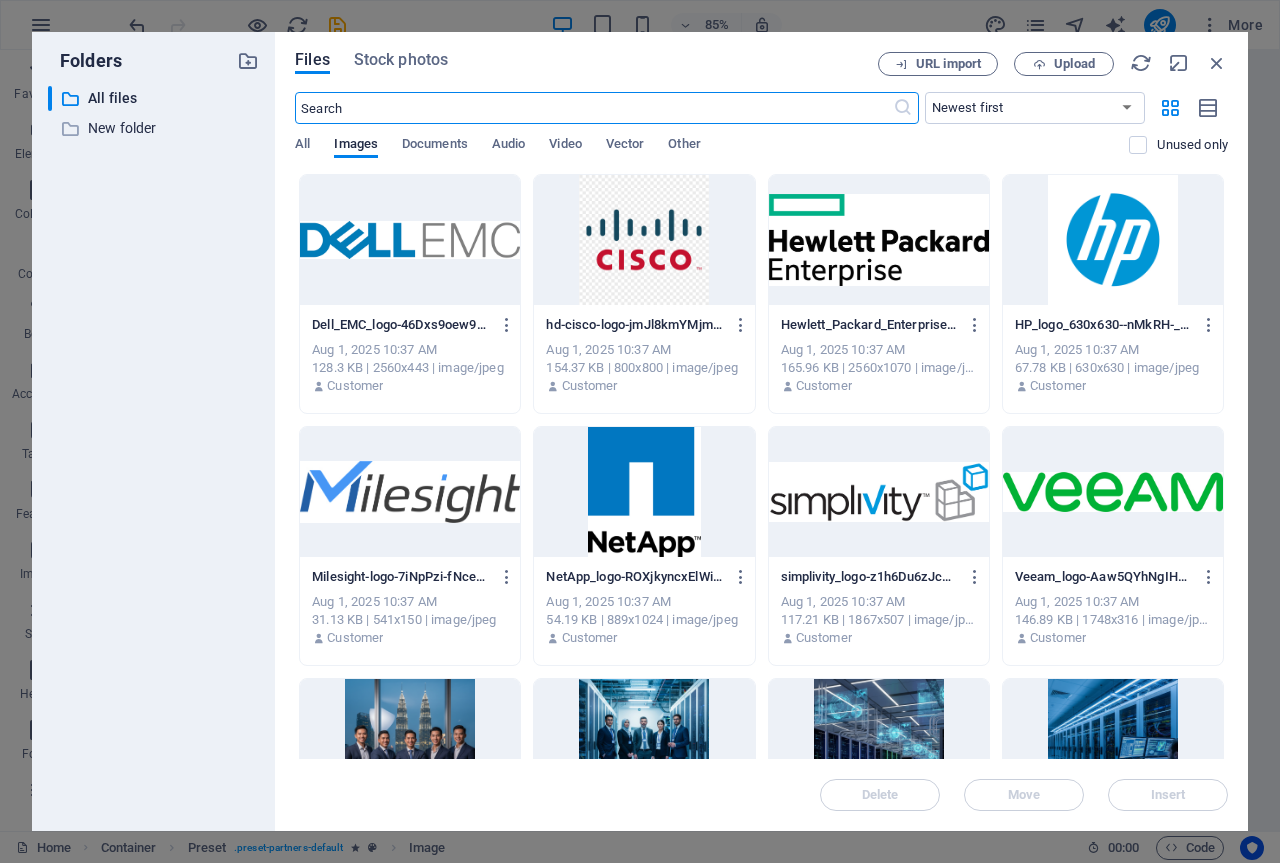 scroll, scrollTop: 3929, scrollLeft: 0, axis: vertical 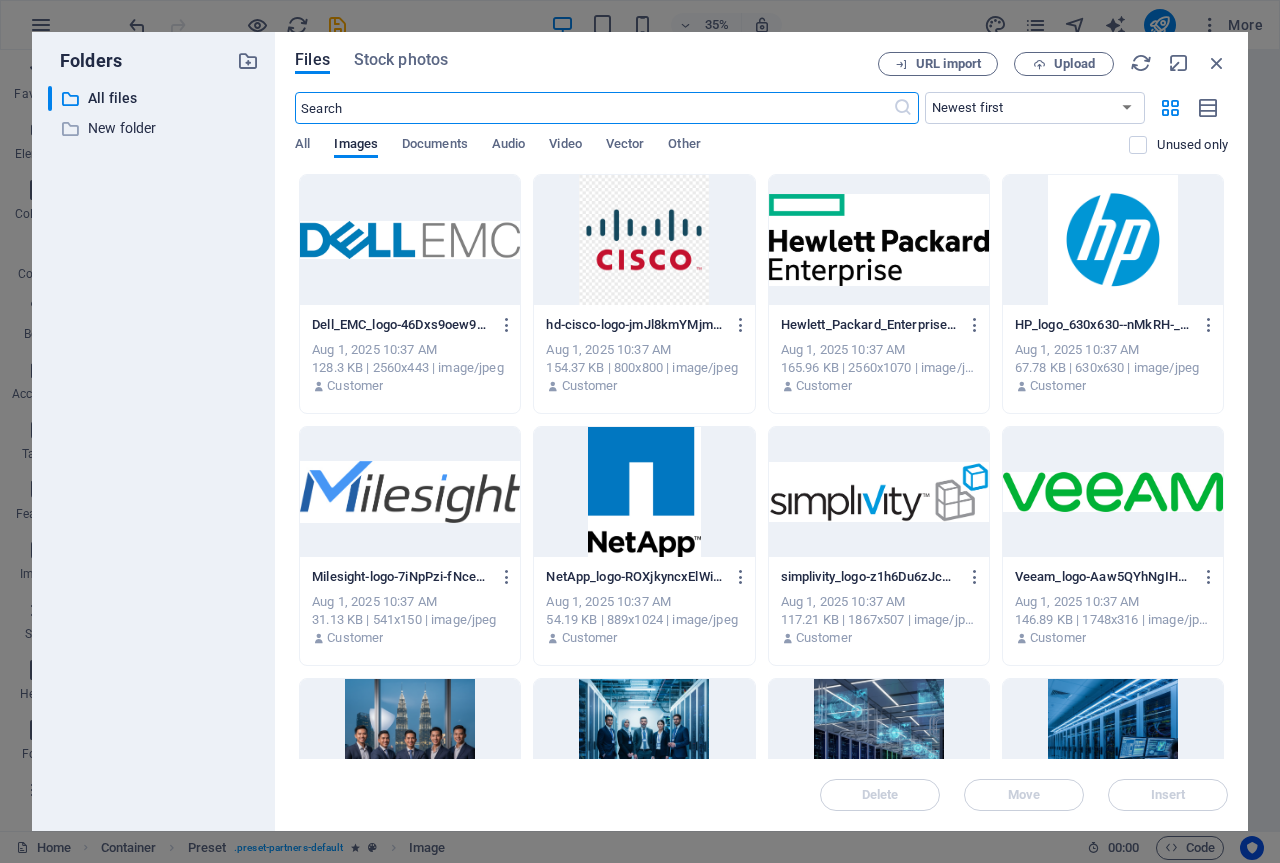 click at bounding box center [1113, 240] 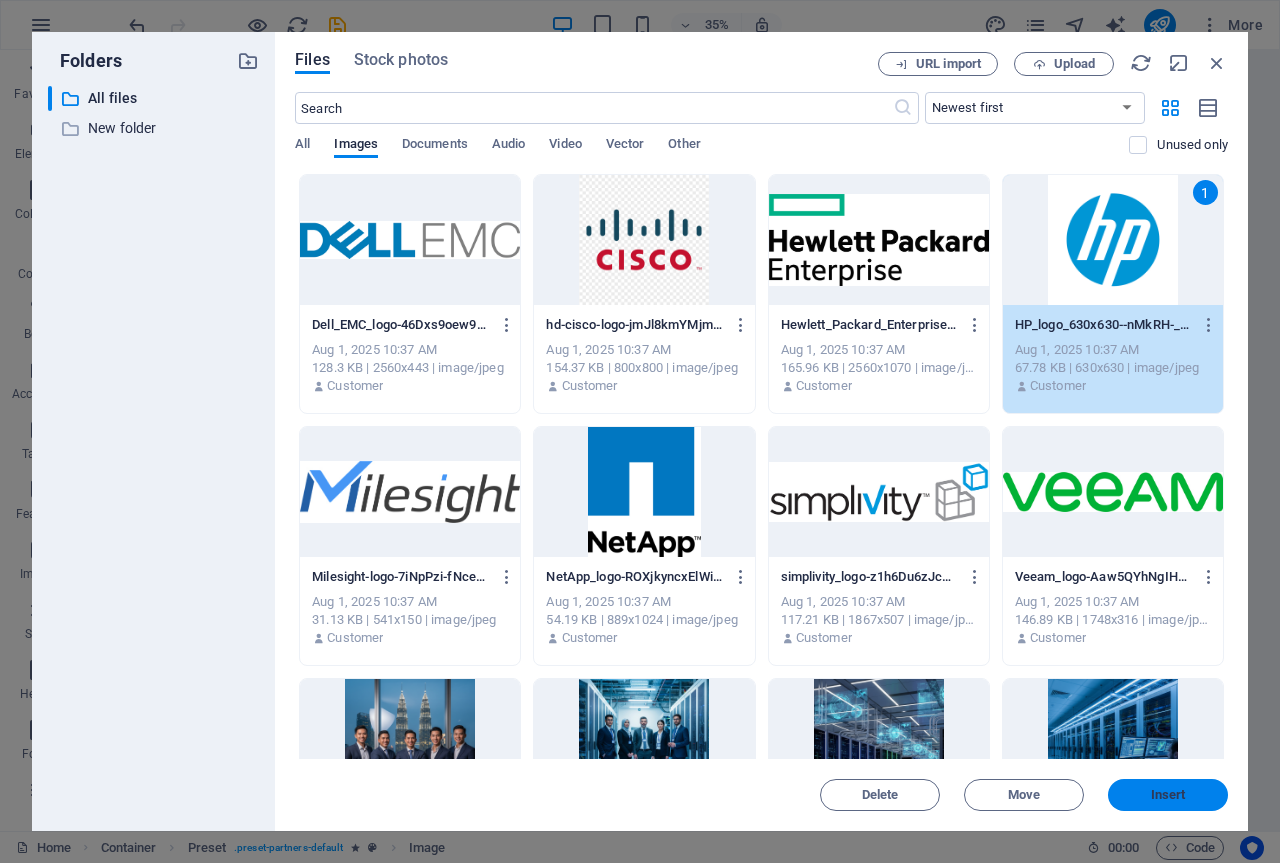 click on "Insert" at bounding box center [1168, 795] 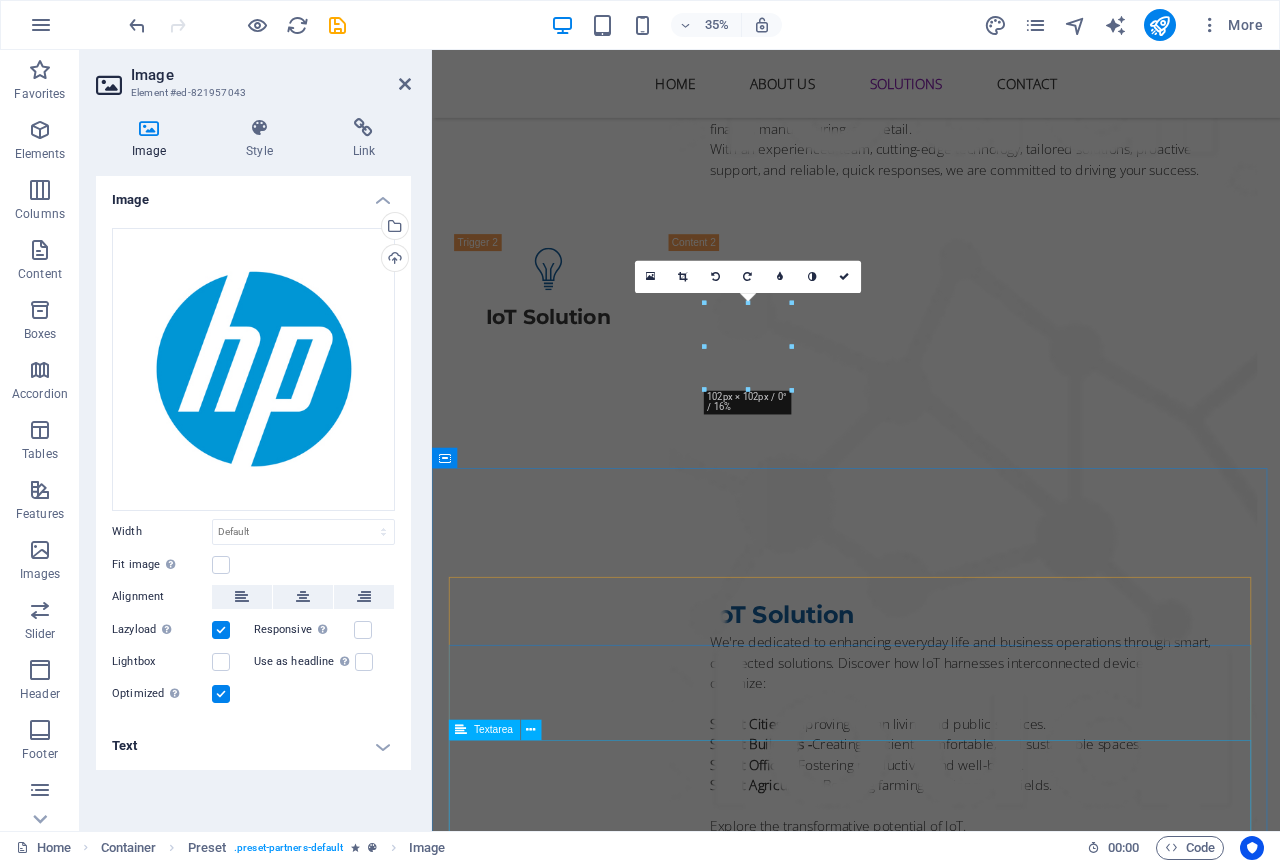 scroll, scrollTop: 3300, scrollLeft: 0, axis: vertical 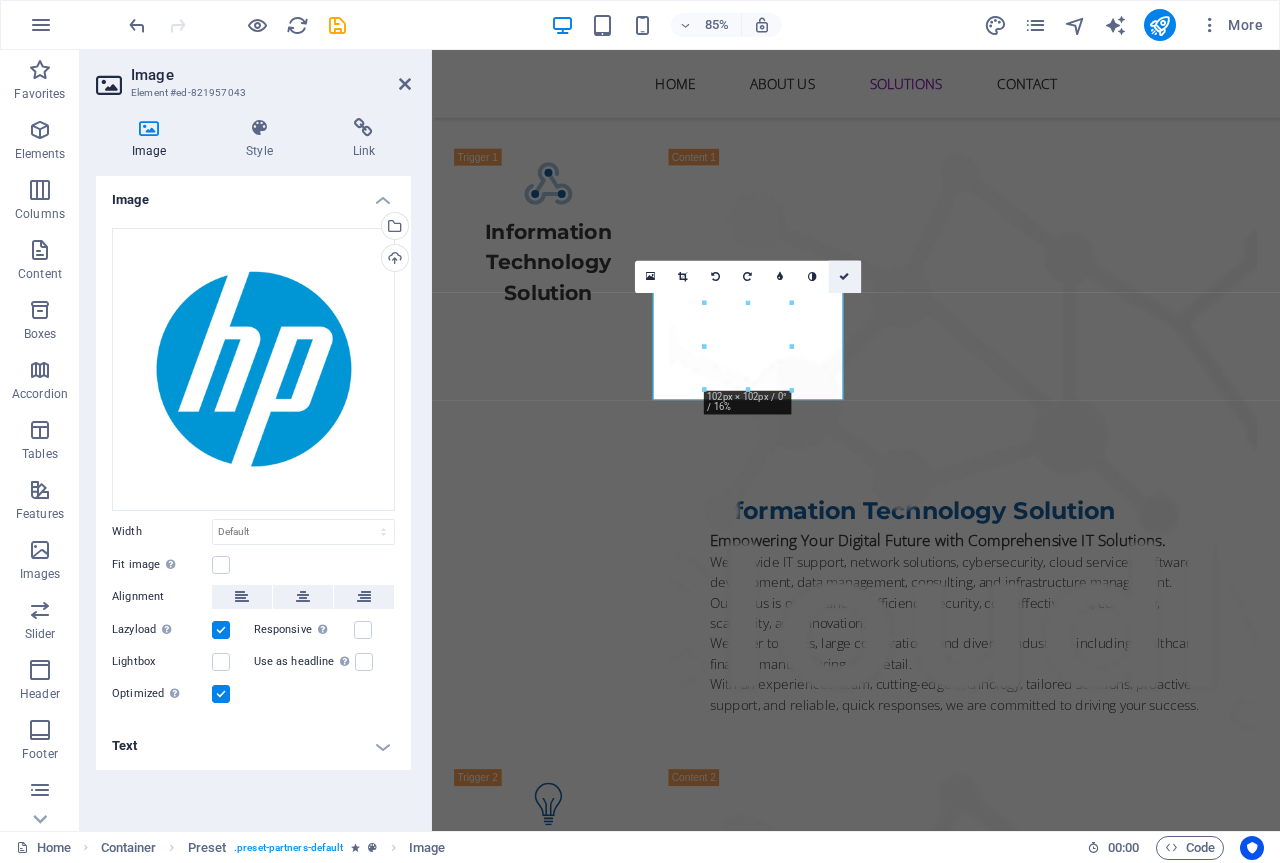 click at bounding box center (845, 277) 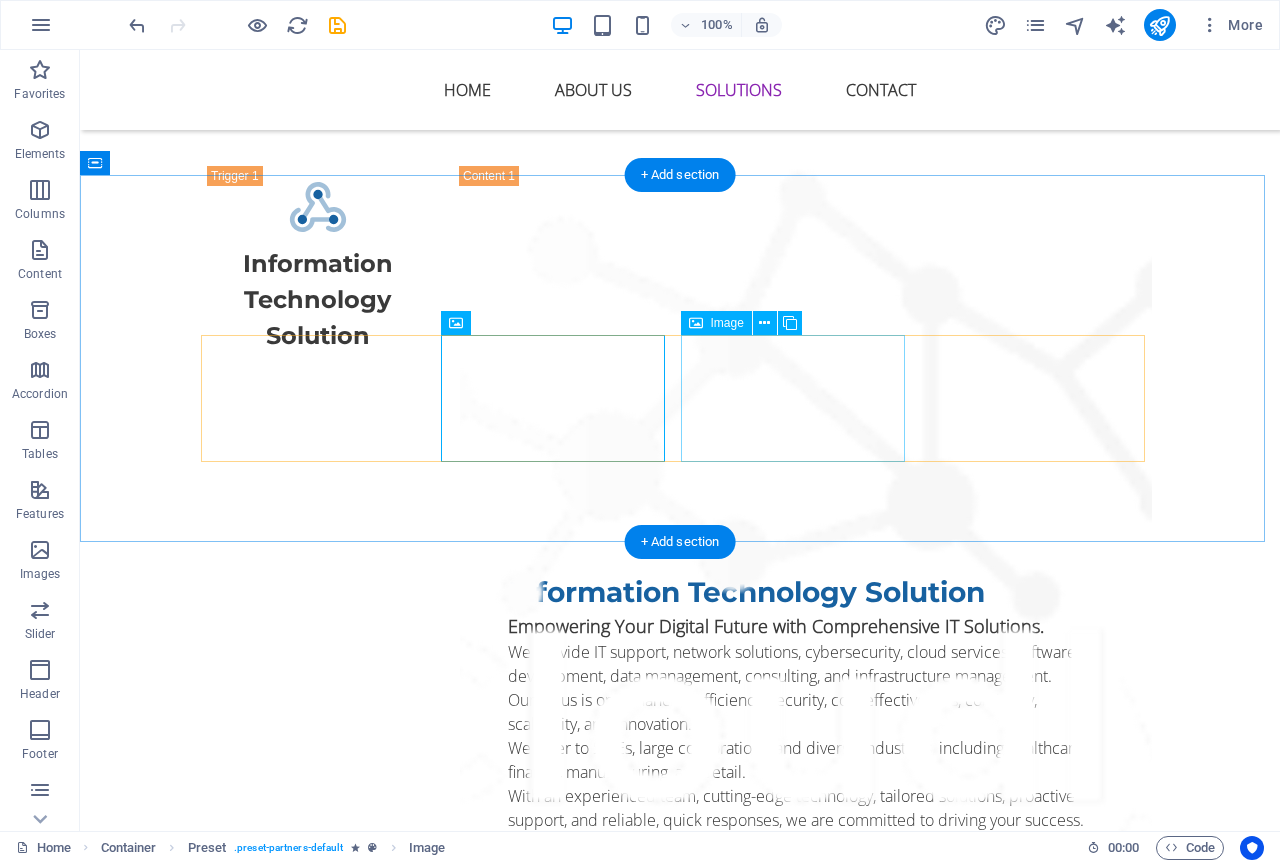 click at bounding box center [320, 3049] 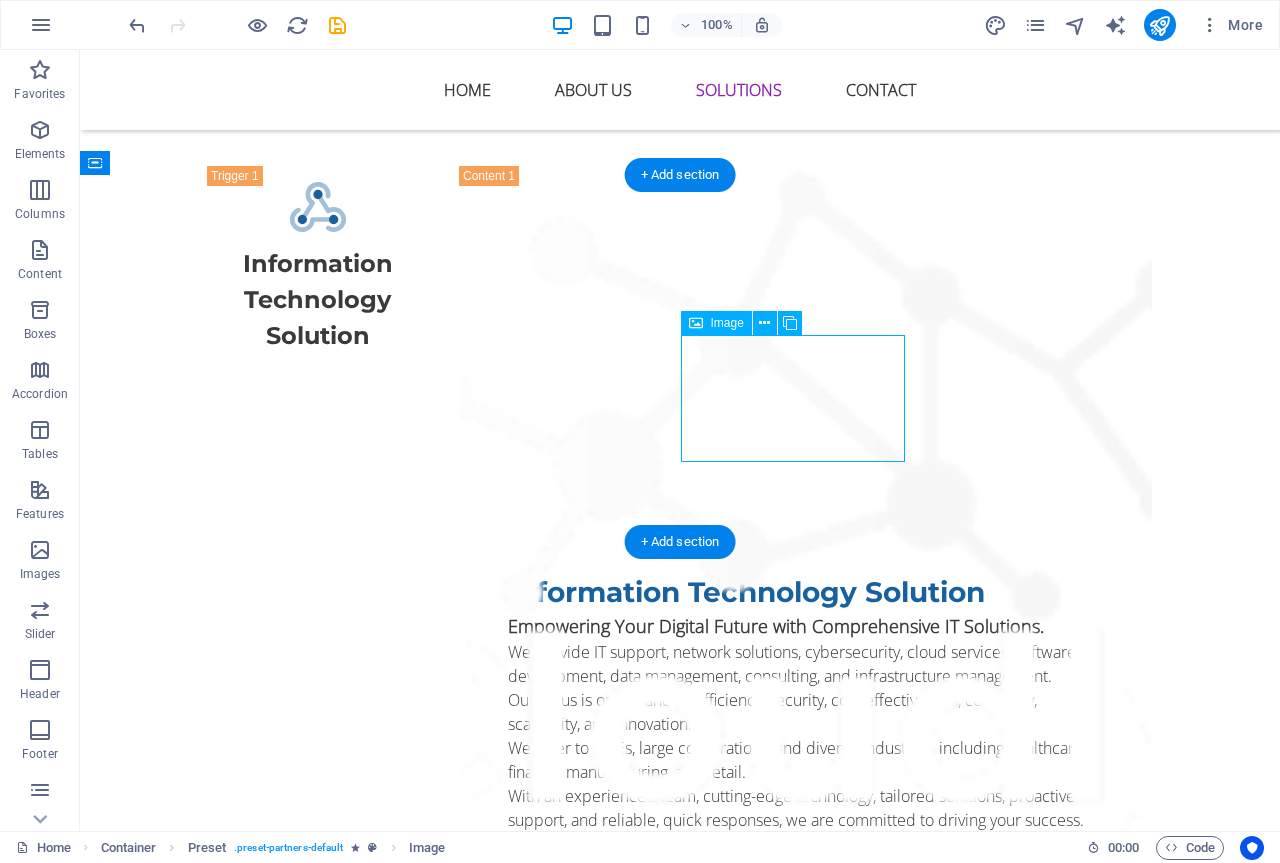 click at bounding box center (320, 3049) 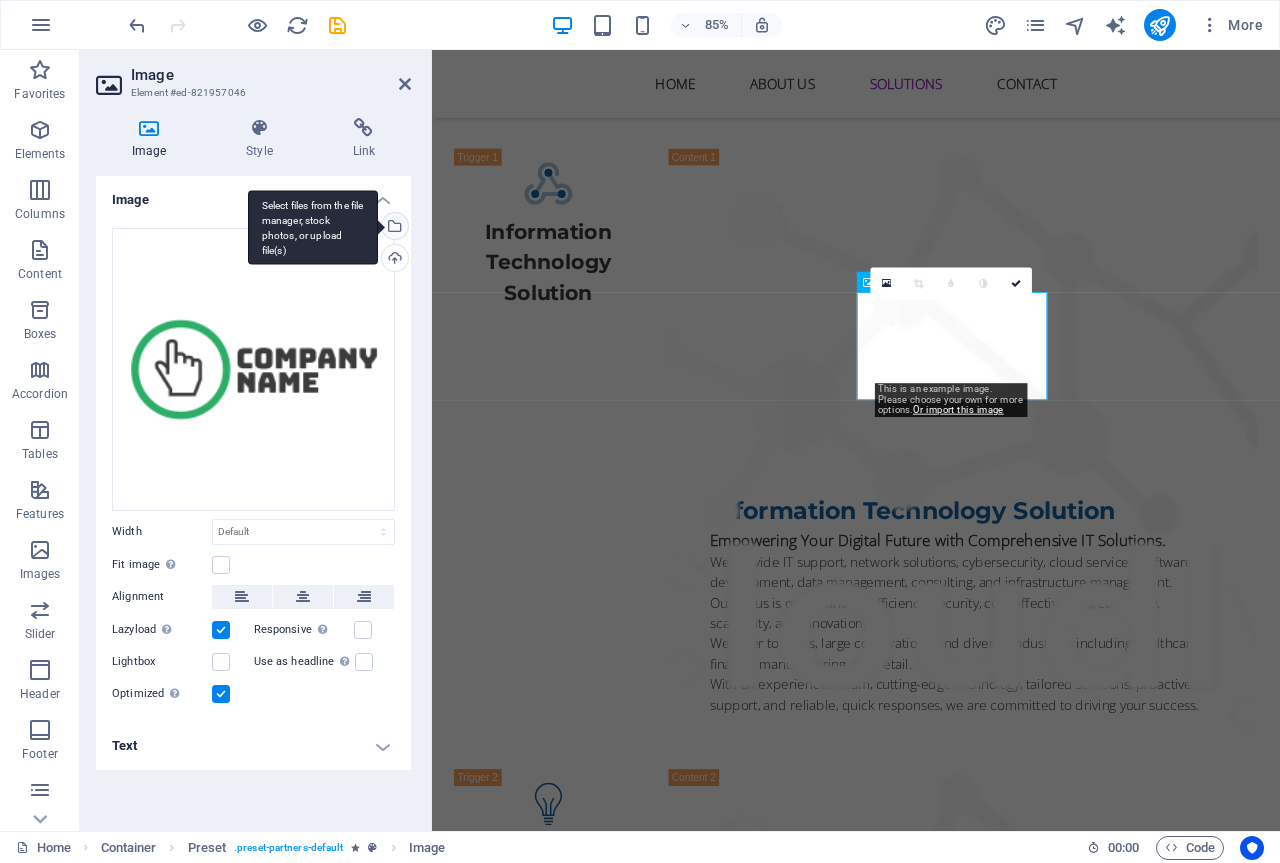 click on "Select files from the file manager, stock photos, or upload file(s)" at bounding box center [393, 228] 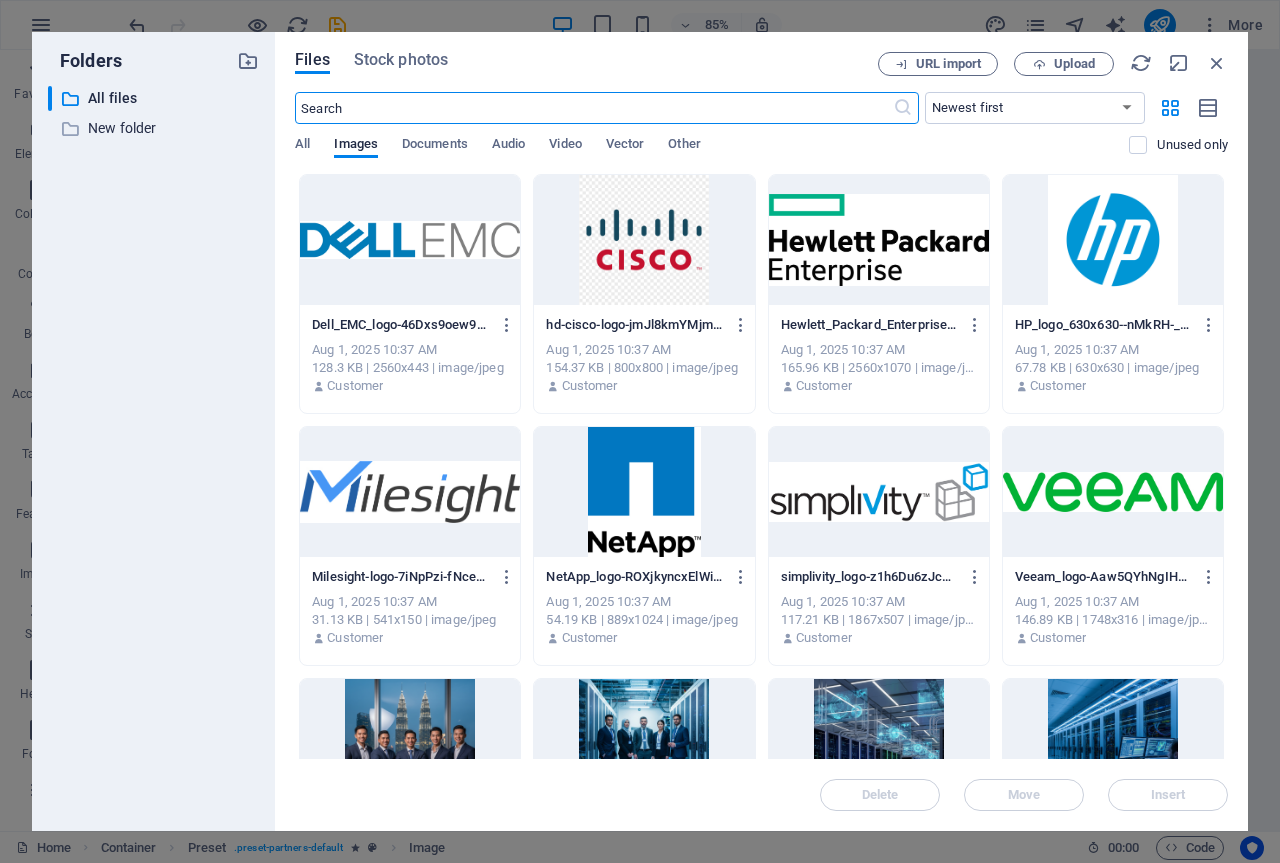 scroll, scrollTop: 3929, scrollLeft: 0, axis: vertical 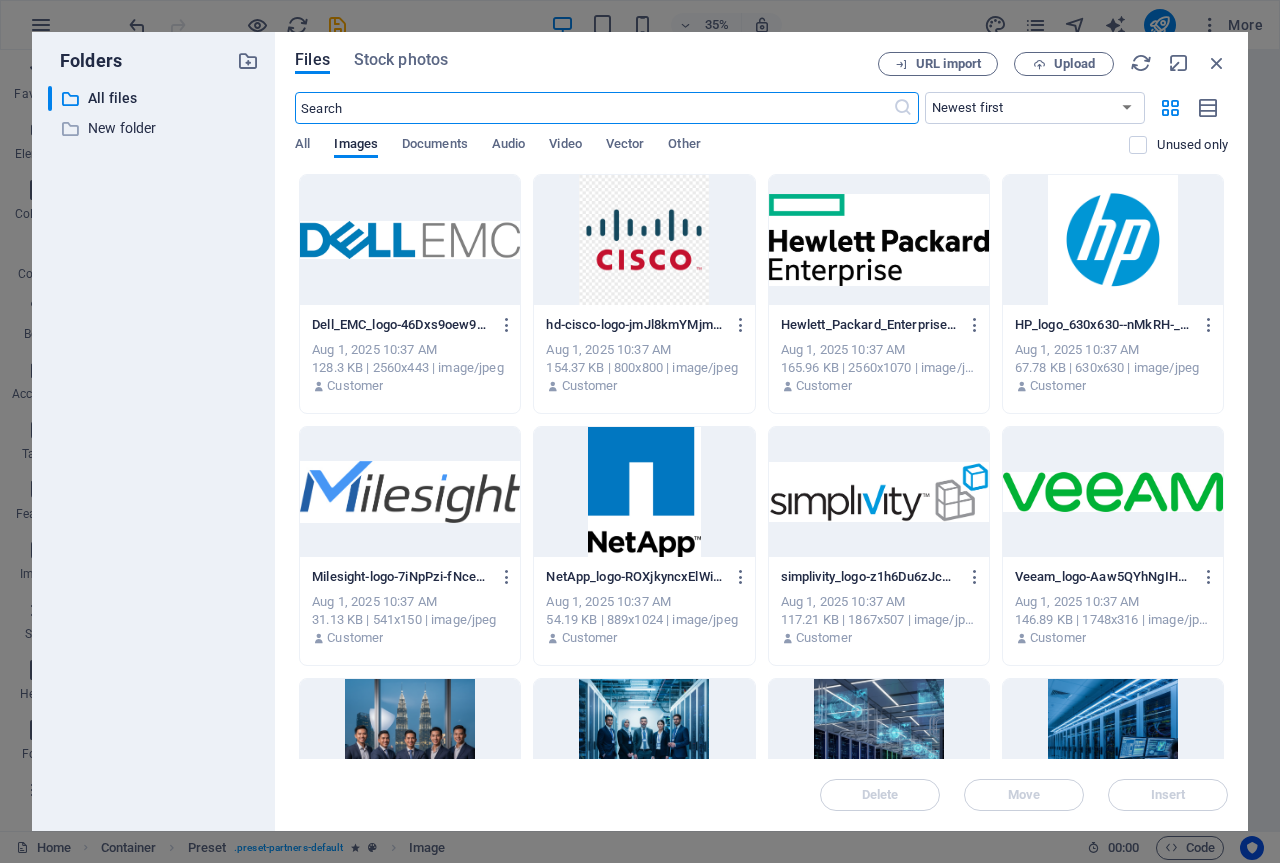 click at bounding box center (879, 240) 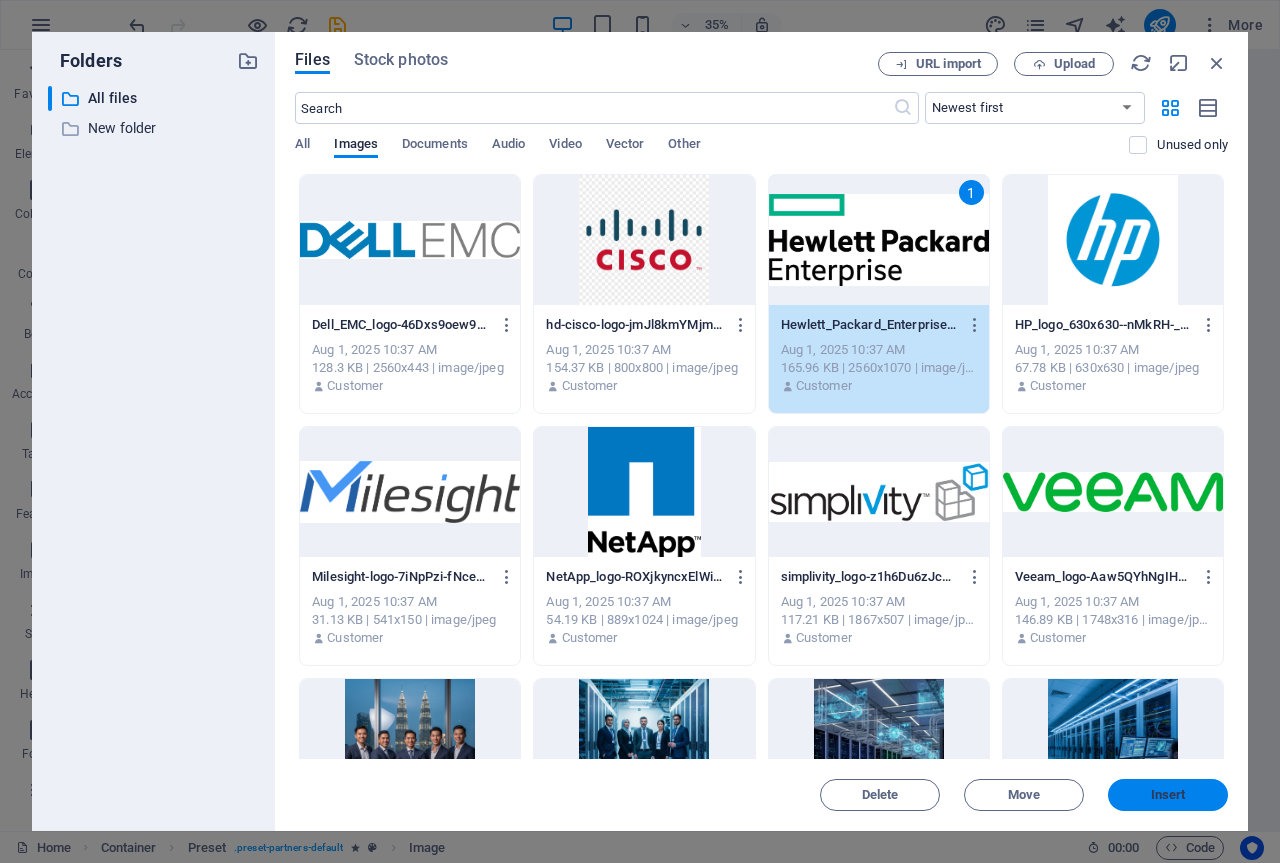 click on "Insert" at bounding box center (1168, 795) 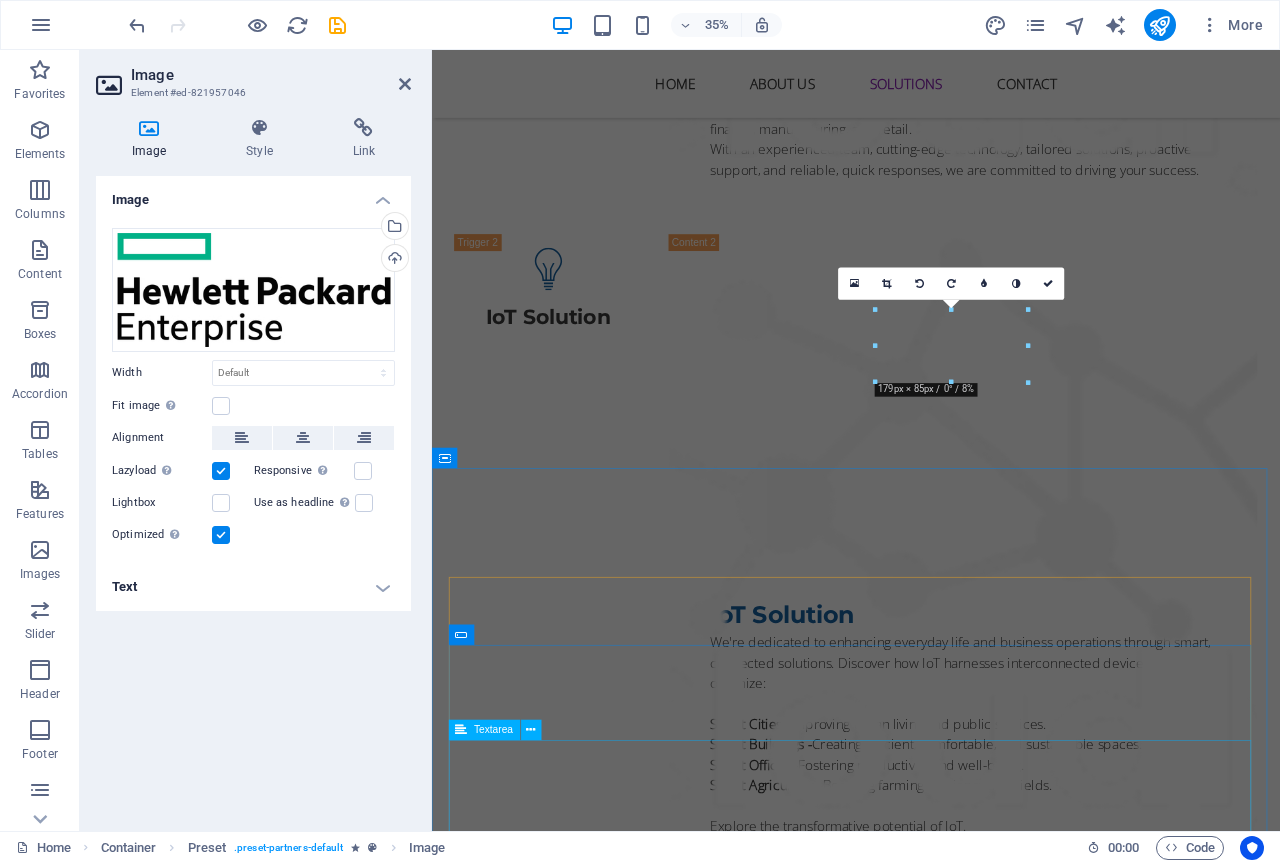 scroll, scrollTop: 3300, scrollLeft: 0, axis: vertical 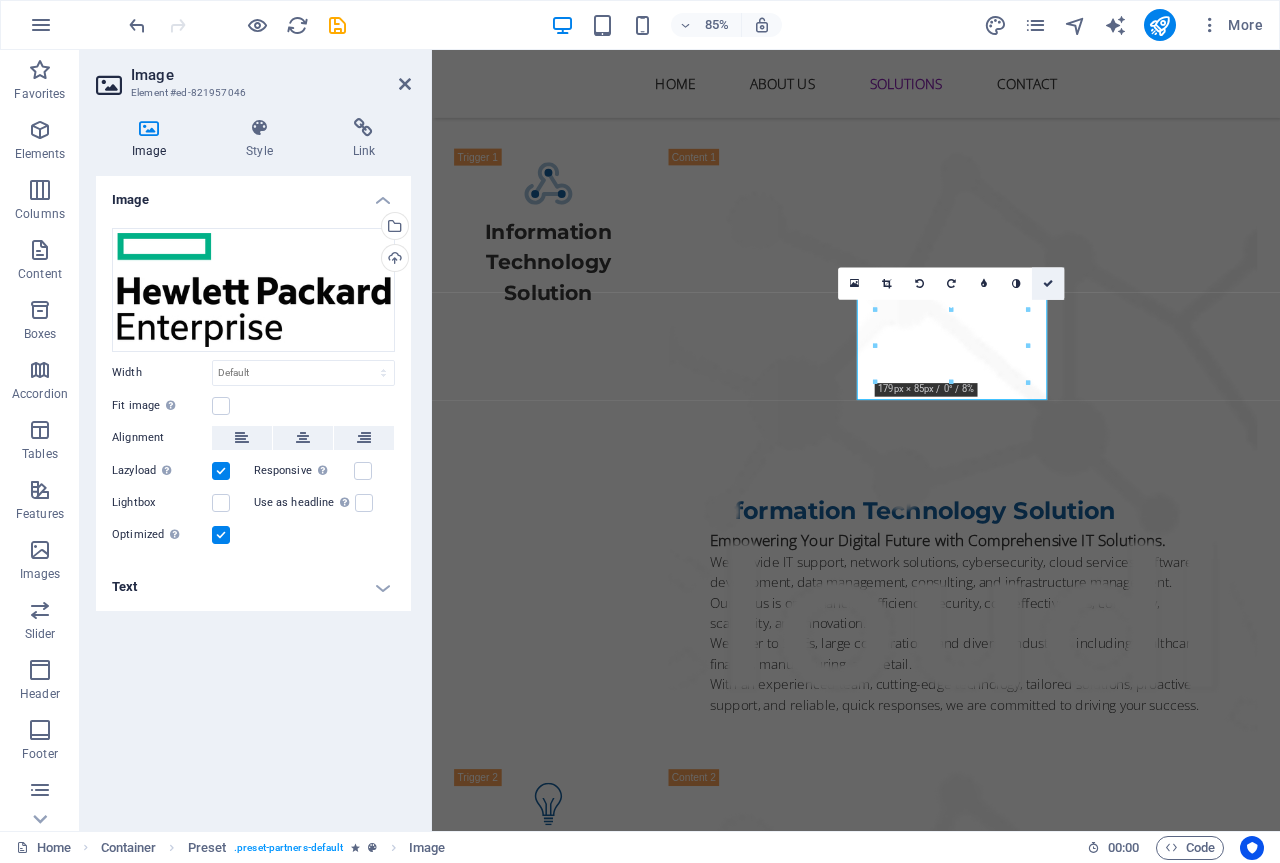 click at bounding box center [1048, 284] 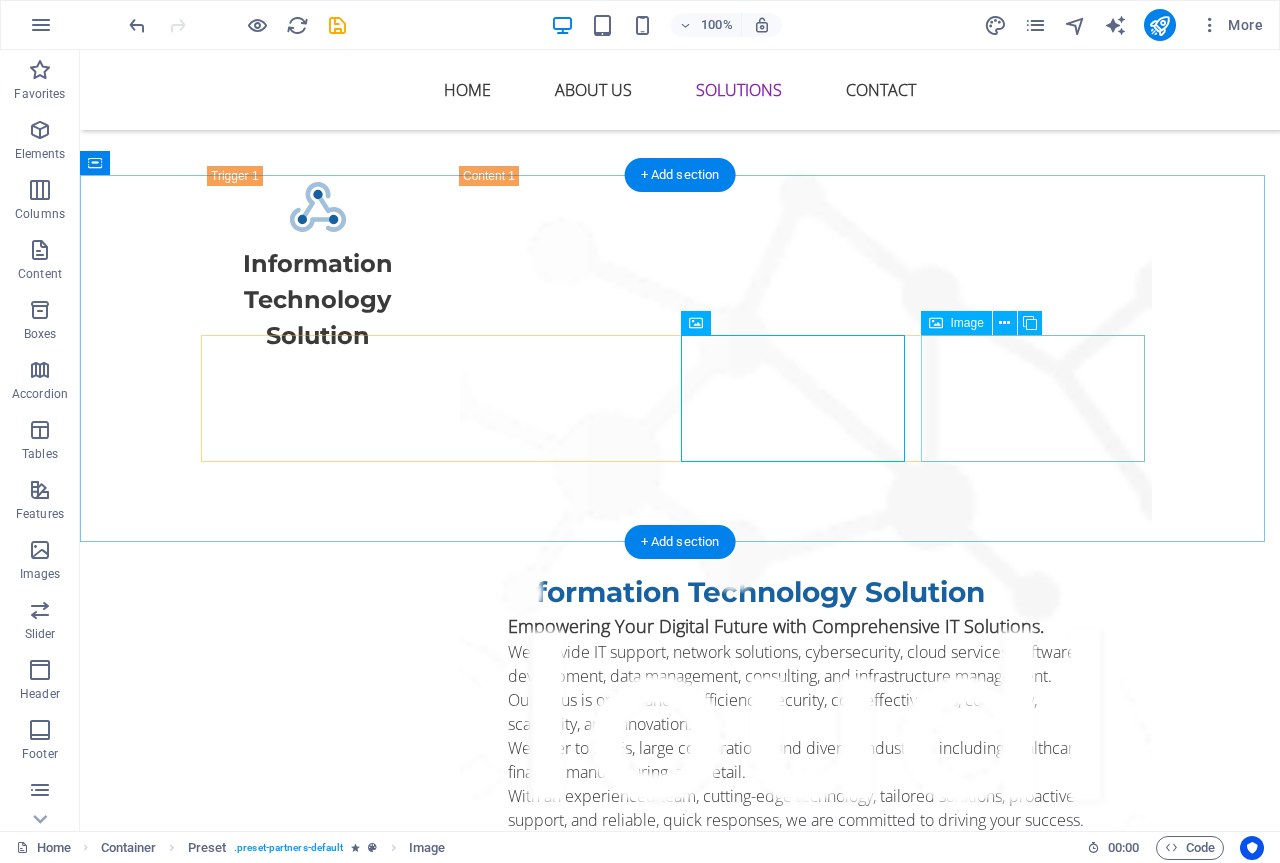 click at bounding box center [320, 3184] 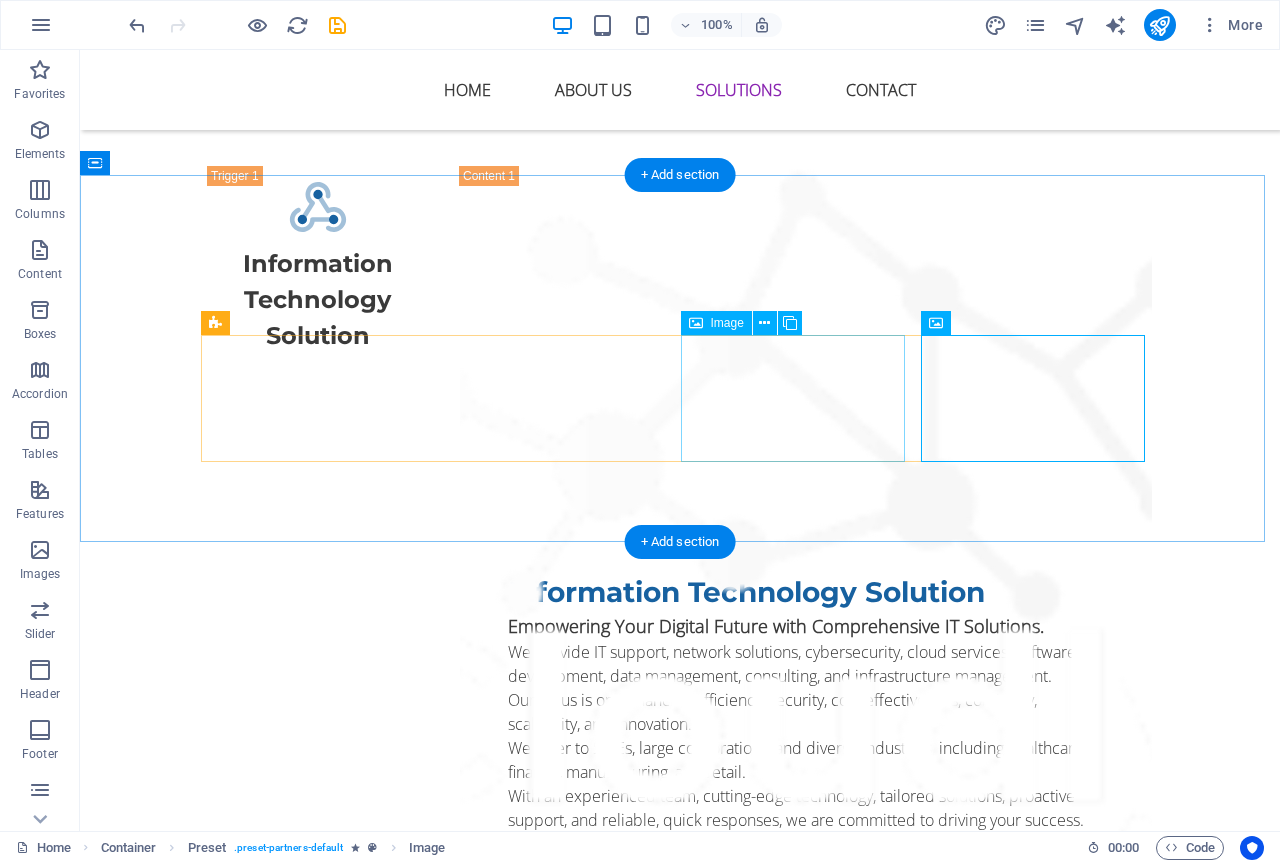 click at bounding box center [320, 3049] 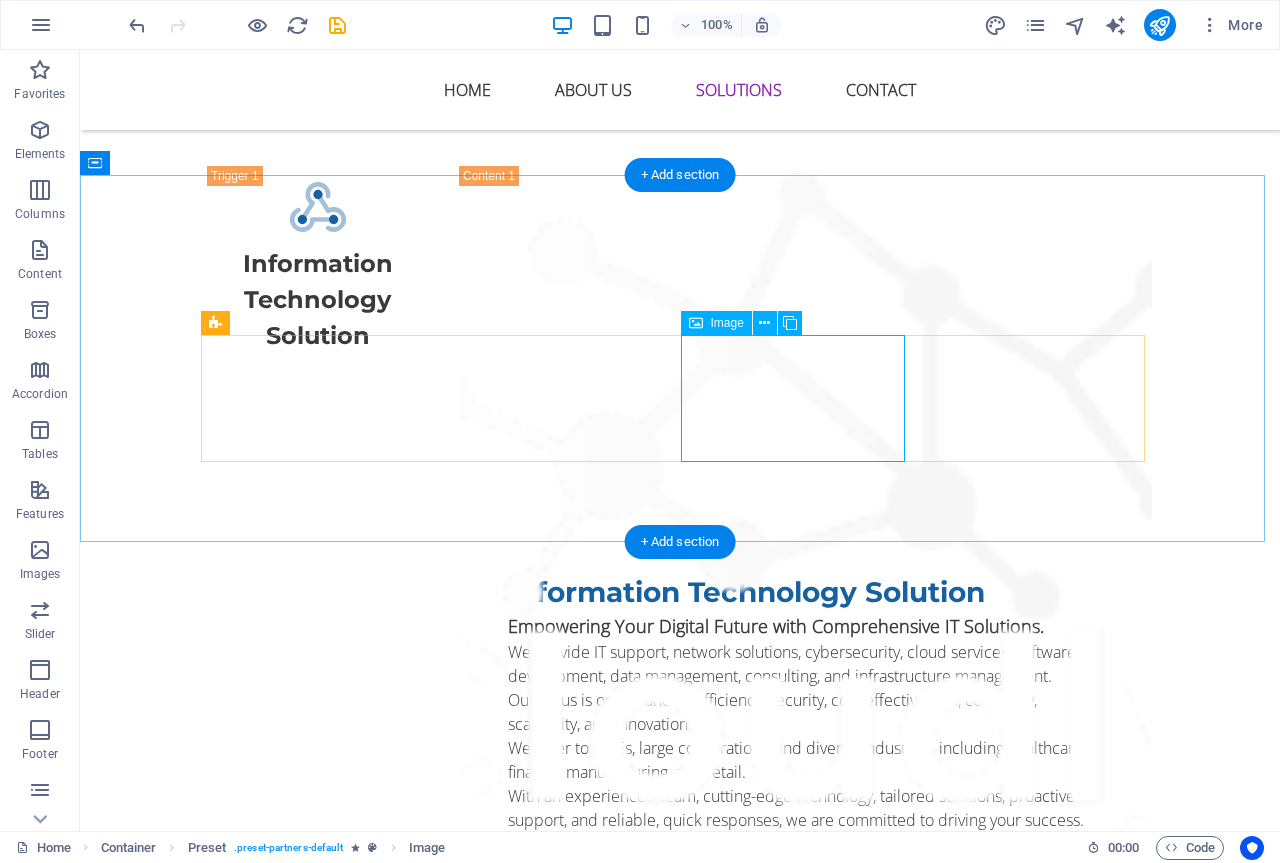 click at bounding box center (320, 3049) 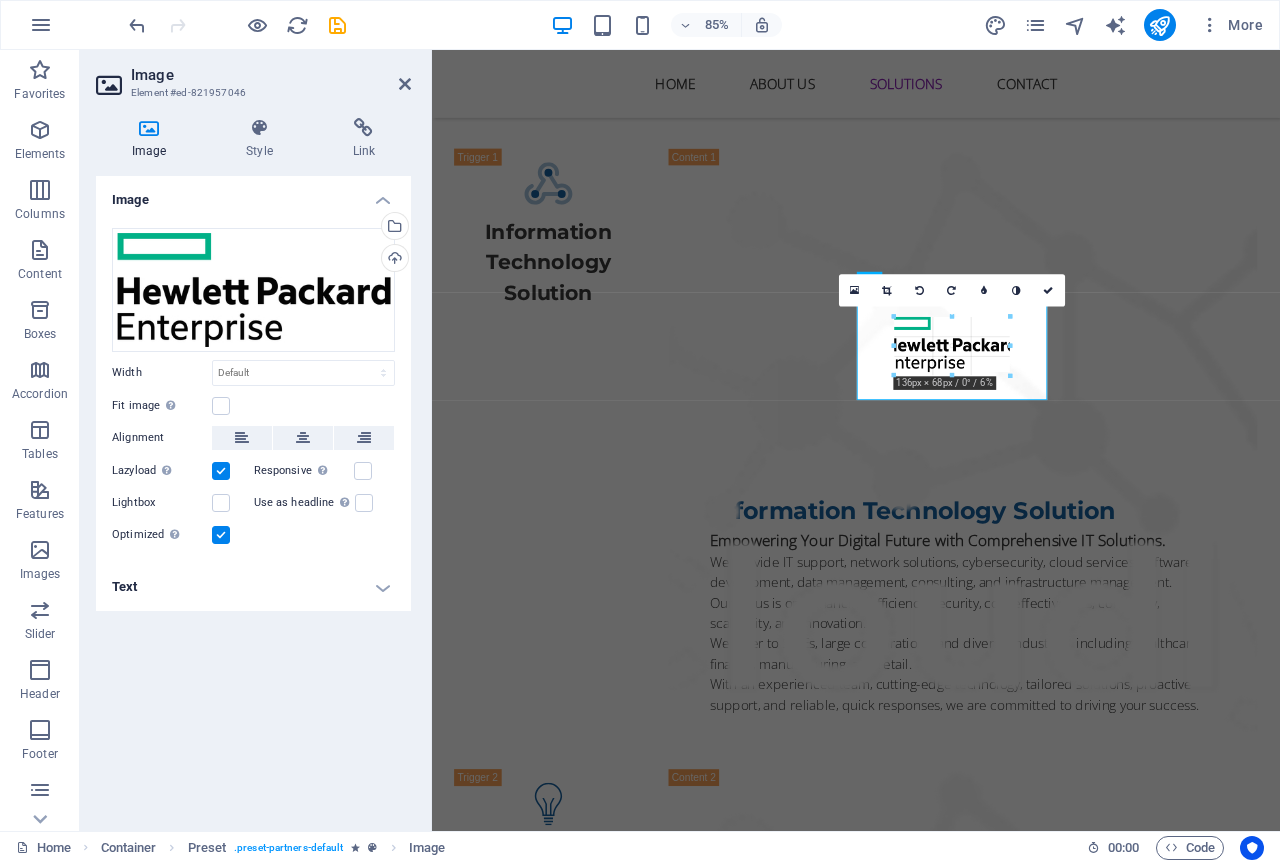 drag, startPoint x: 878, startPoint y: 344, endPoint x: 921, endPoint y: 359, distance: 45.54119 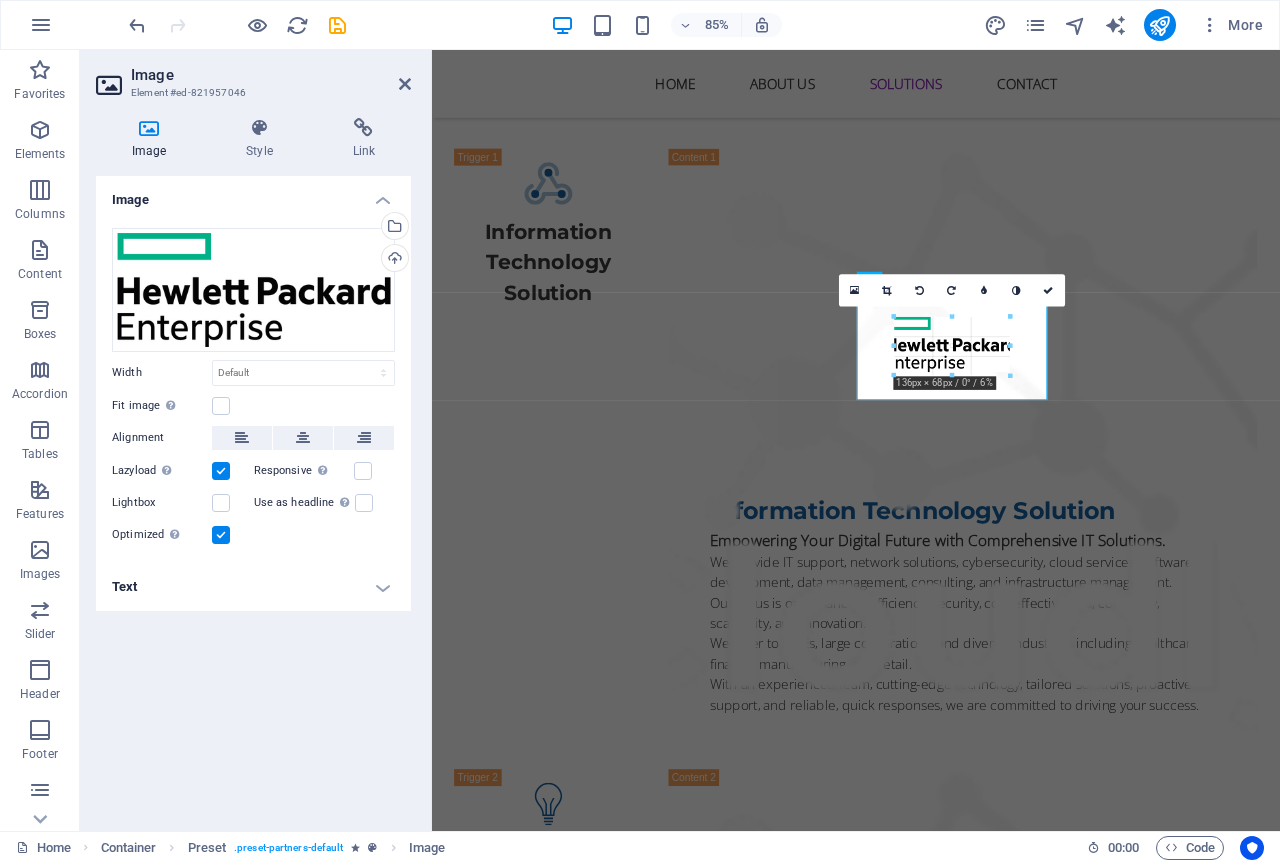 type on "136" 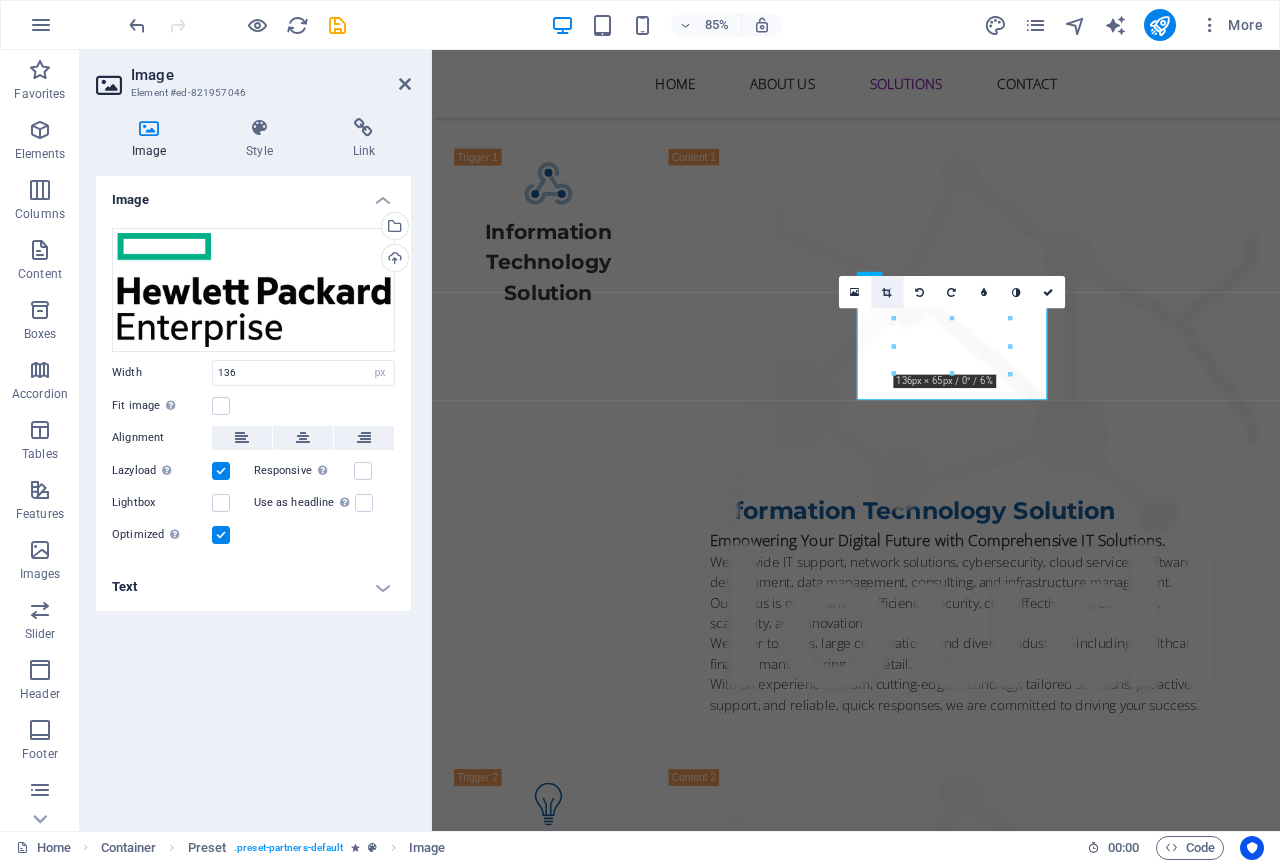 click at bounding box center [886, 292] 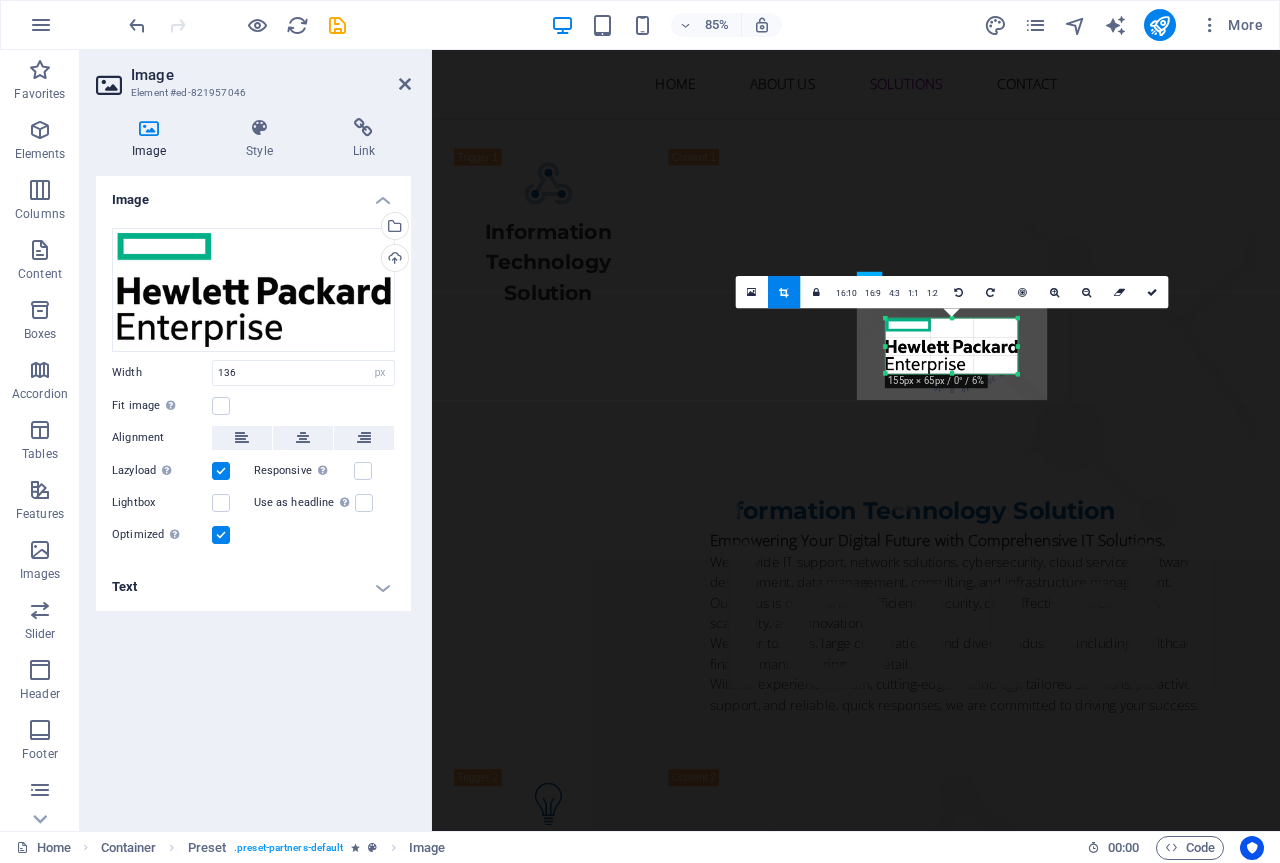 drag, startPoint x: 895, startPoint y: 347, endPoint x: 878, endPoint y: 342, distance: 17.720045 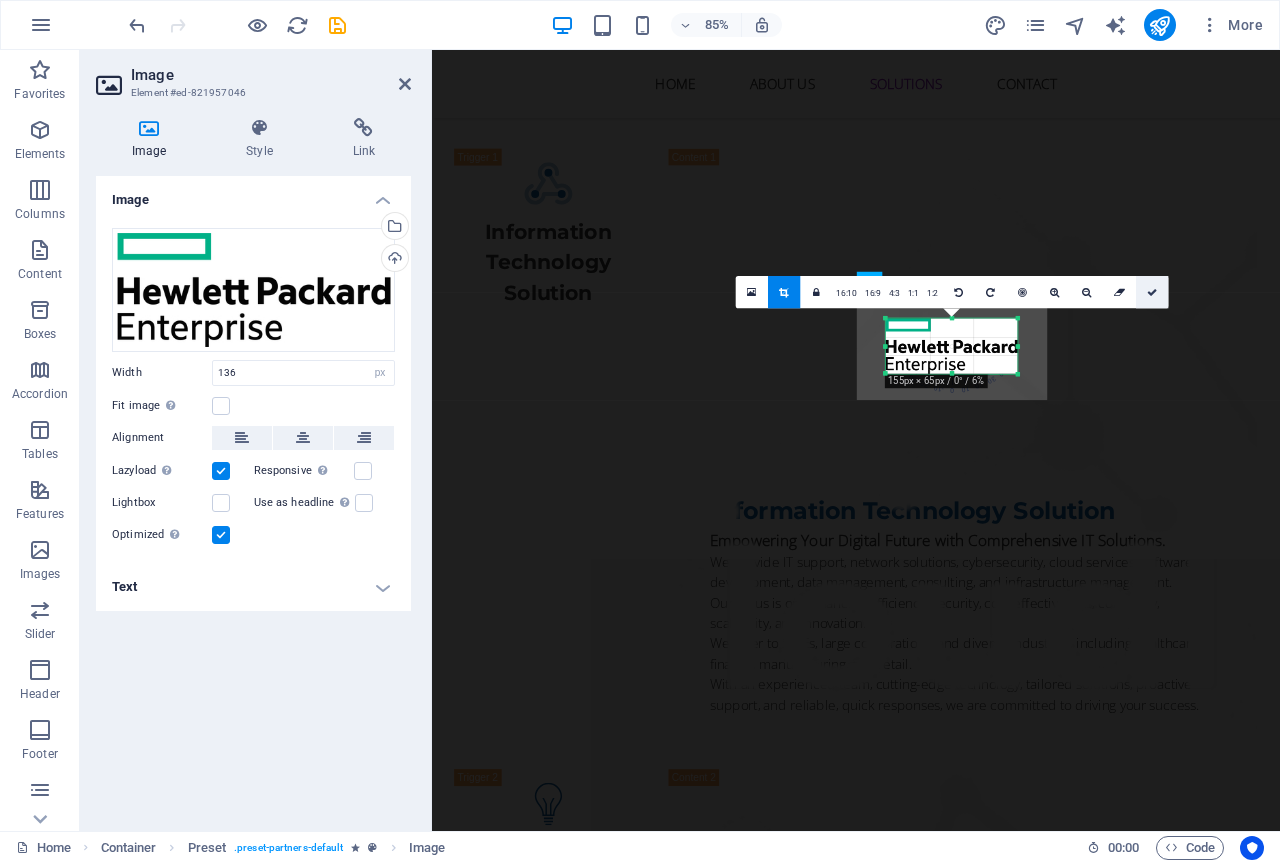 click at bounding box center (1152, 292) 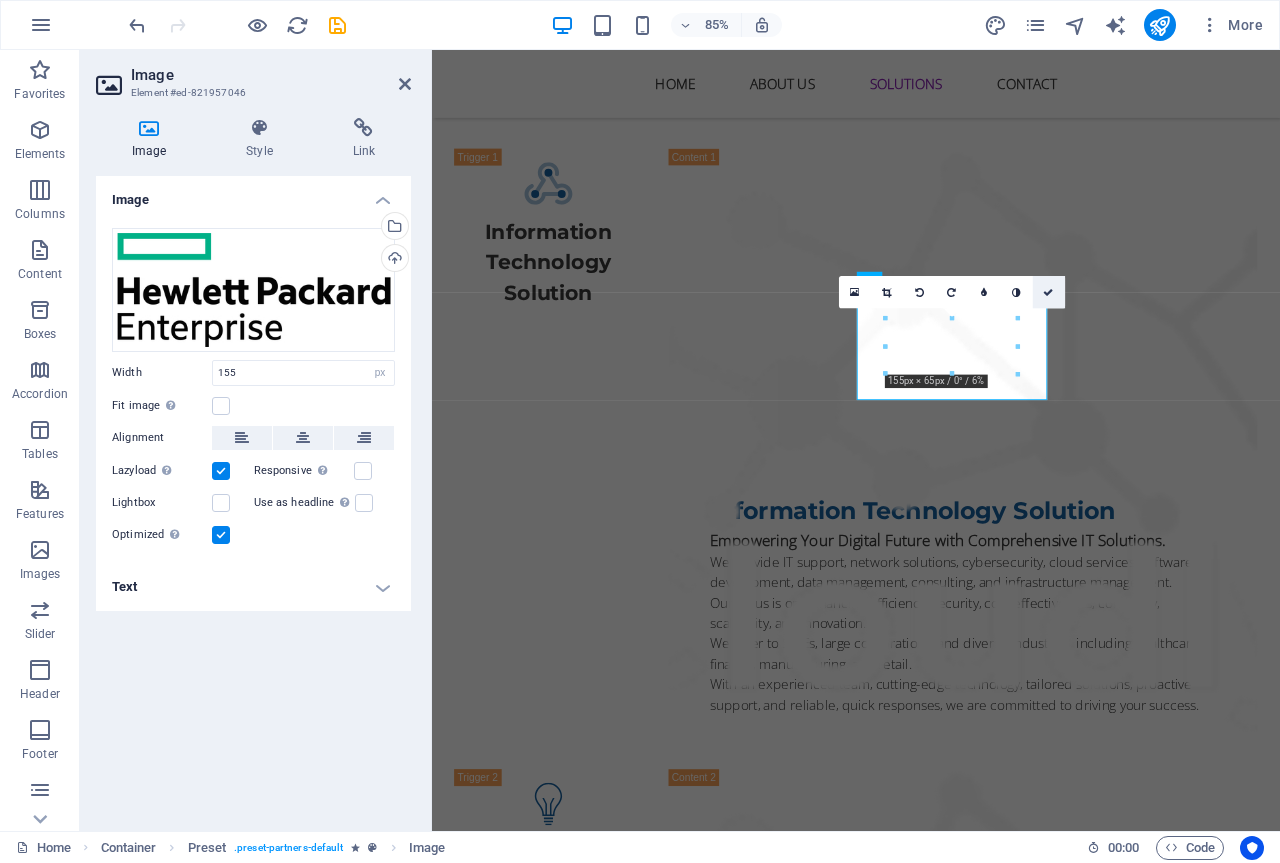 click at bounding box center (1049, 292) 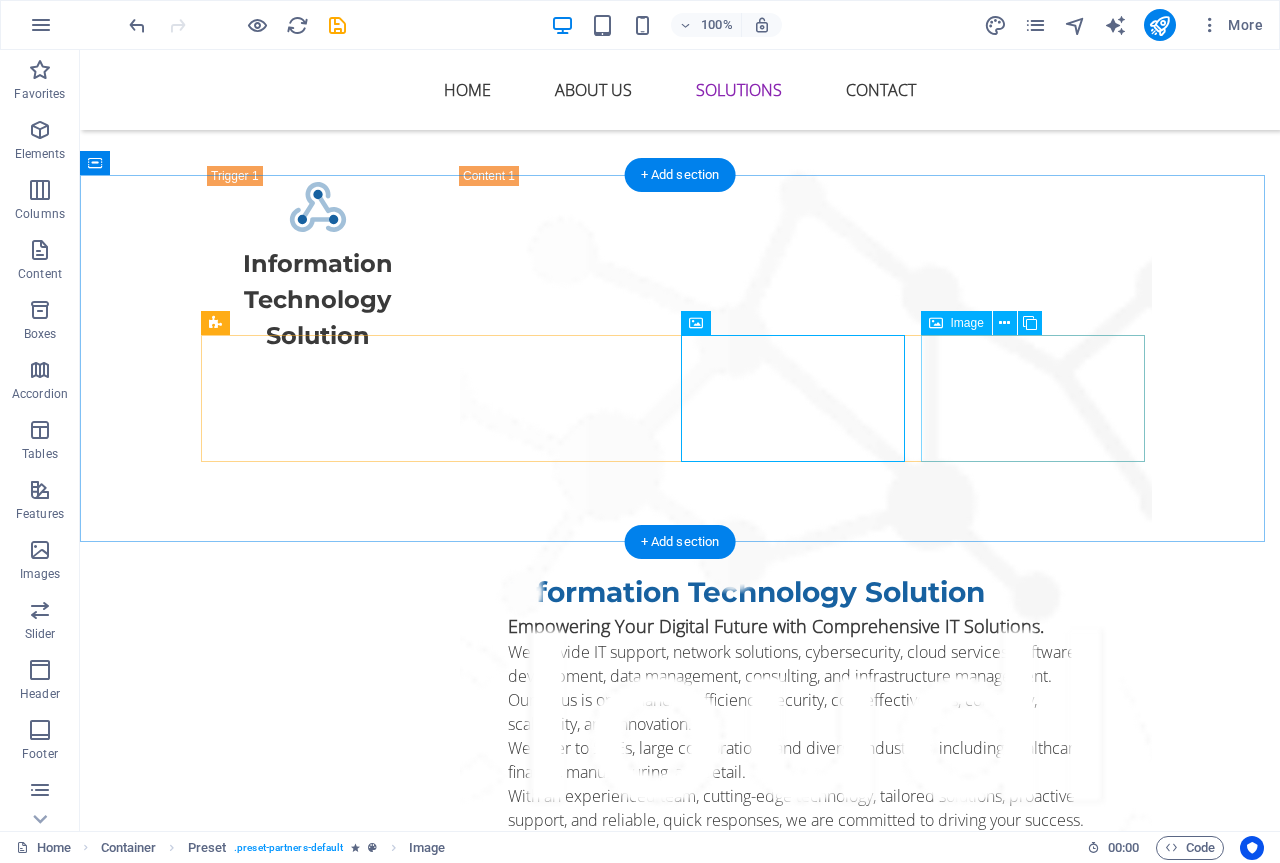 click at bounding box center [320, 3184] 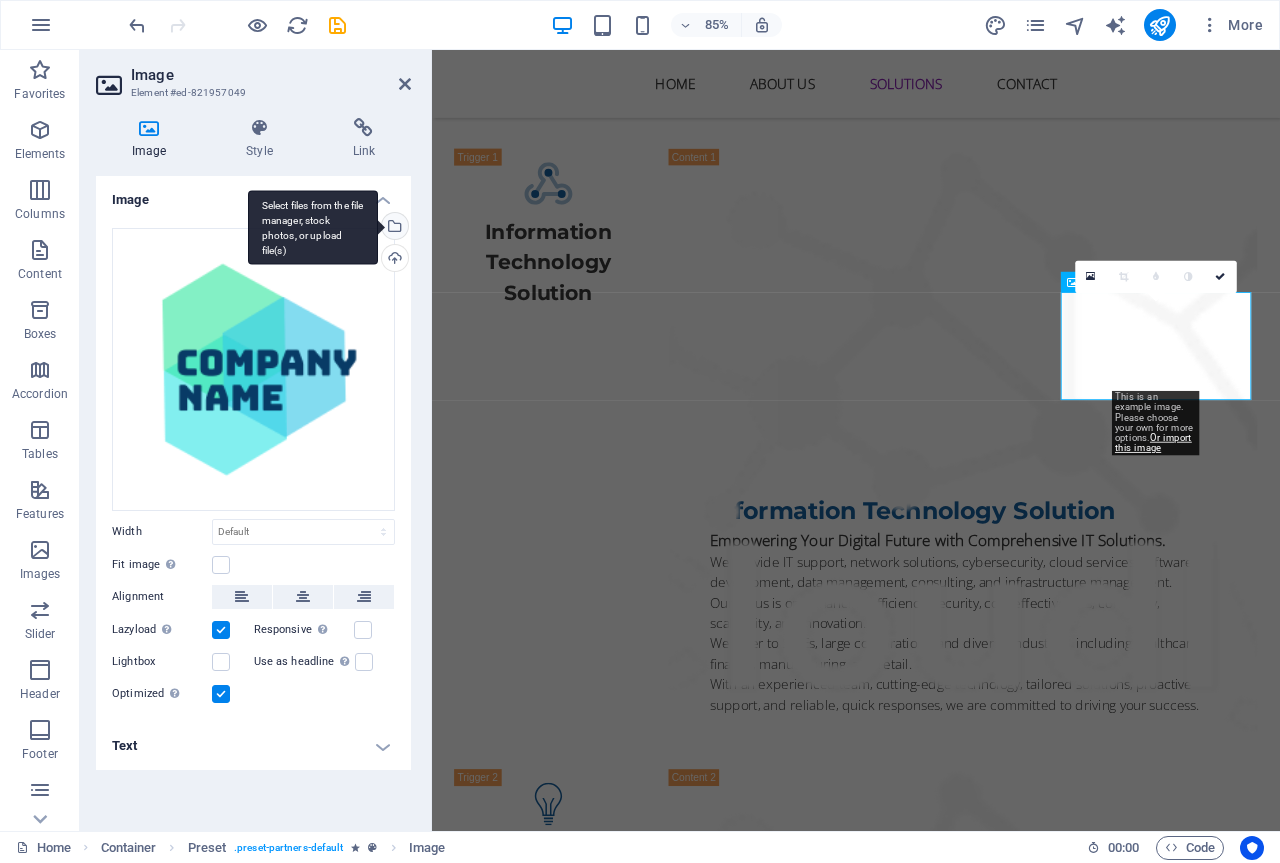 click on "Select files from the file manager, stock photos, or upload file(s)" at bounding box center (393, 228) 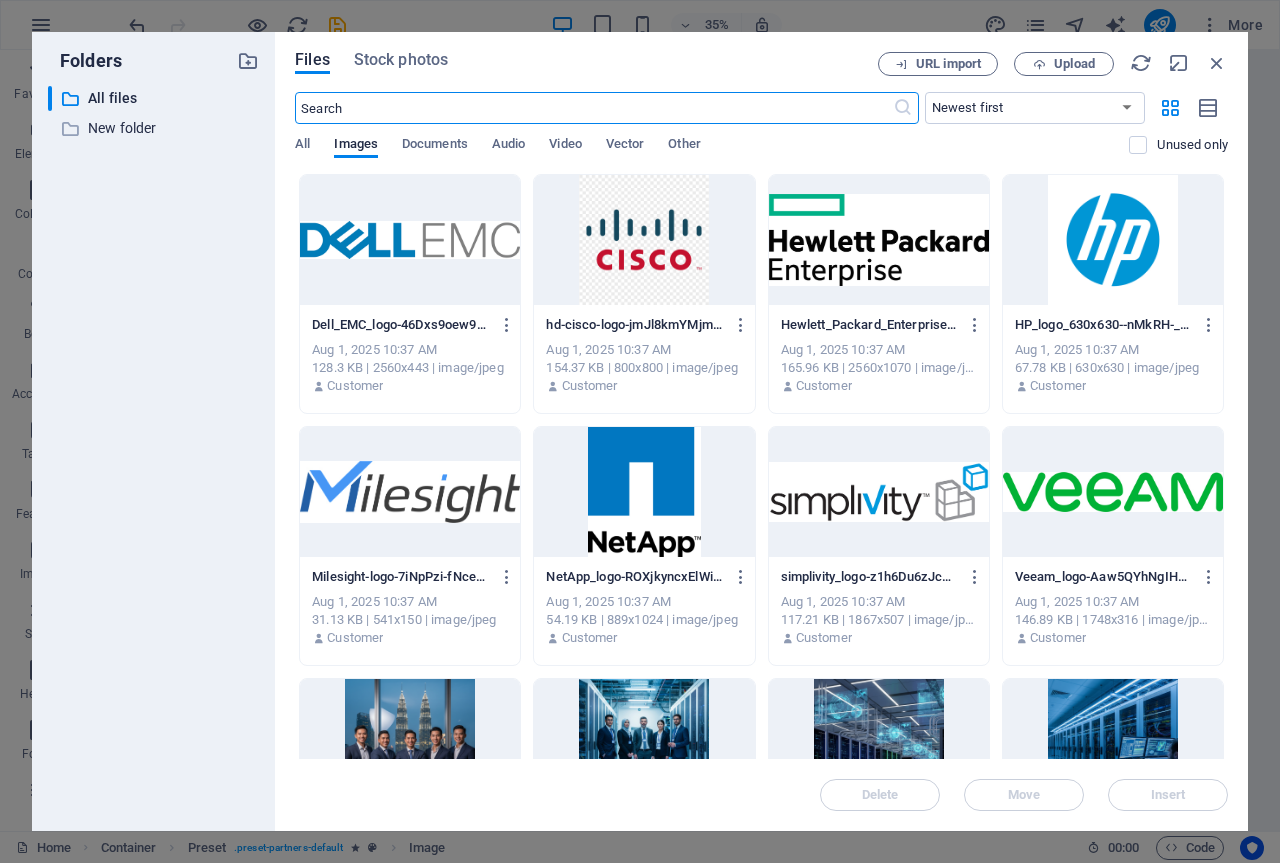 scroll, scrollTop: 3929, scrollLeft: 0, axis: vertical 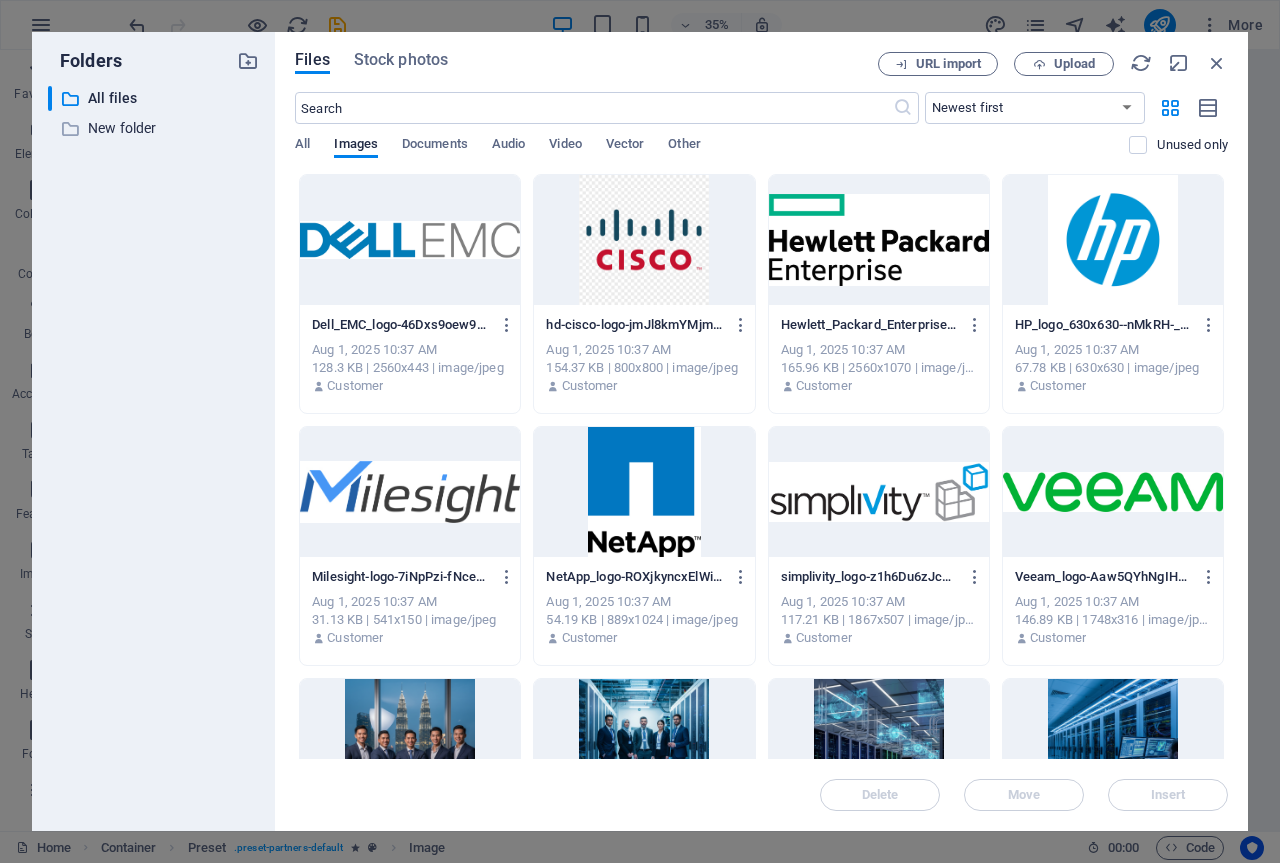 click at bounding box center (410, 240) 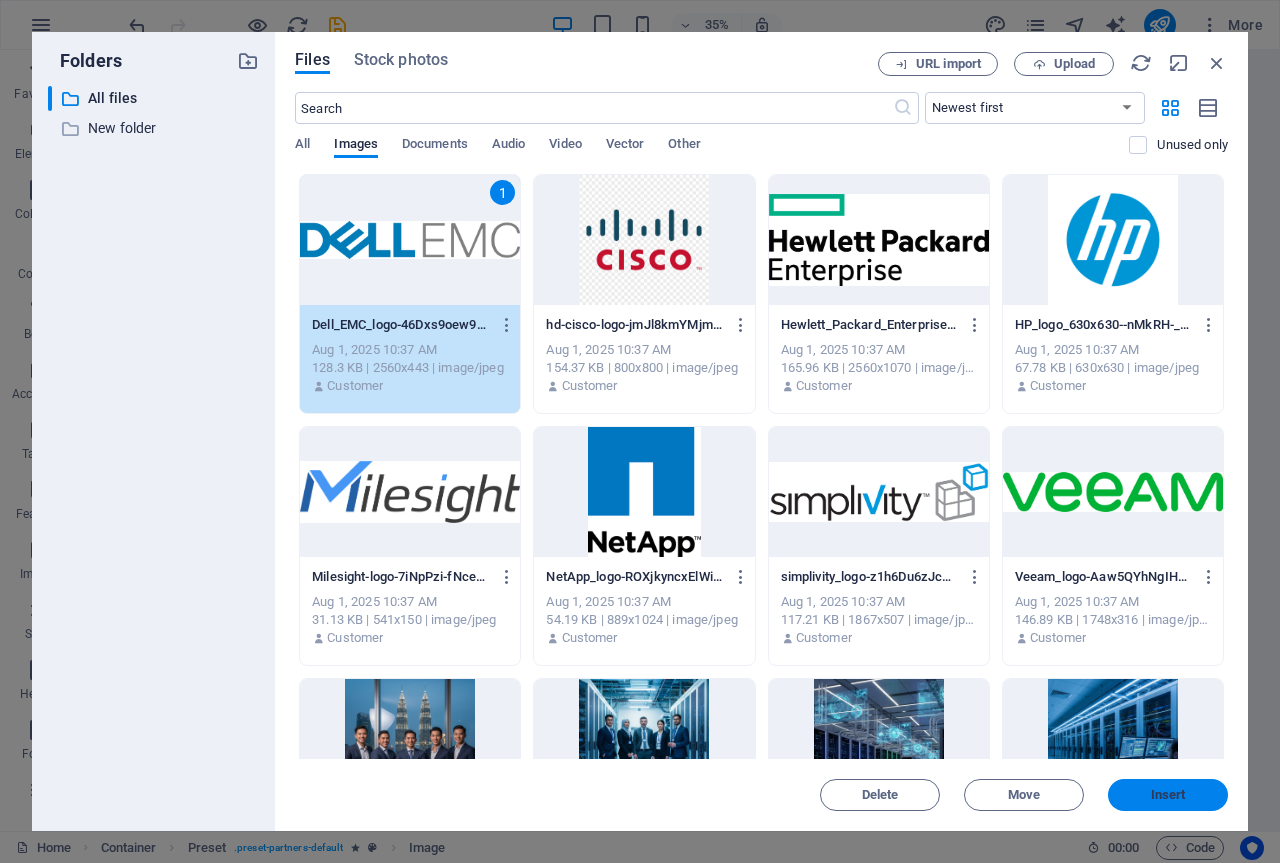 click on "Insert" at bounding box center [1168, 795] 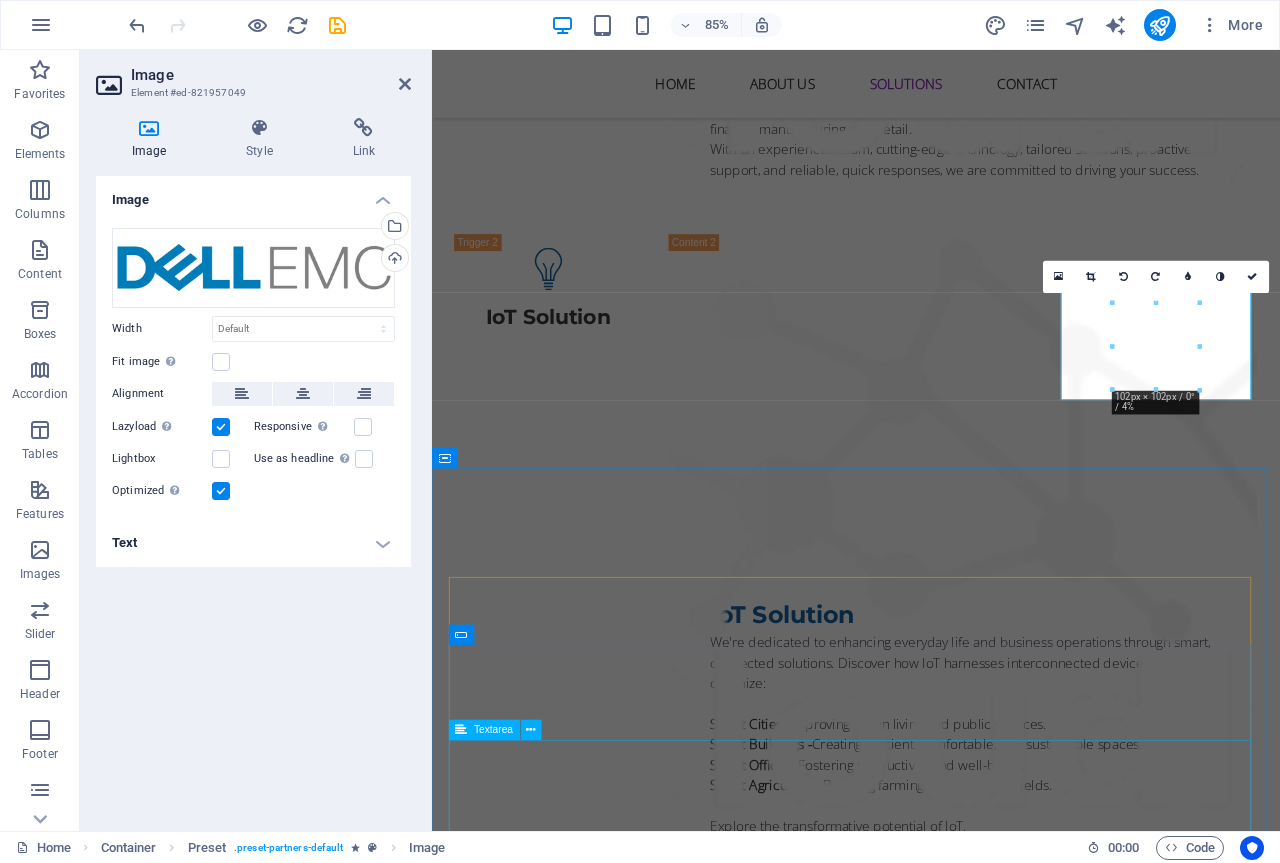 scroll, scrollTop: 3300, scrollLeft: 0, axis: vertical 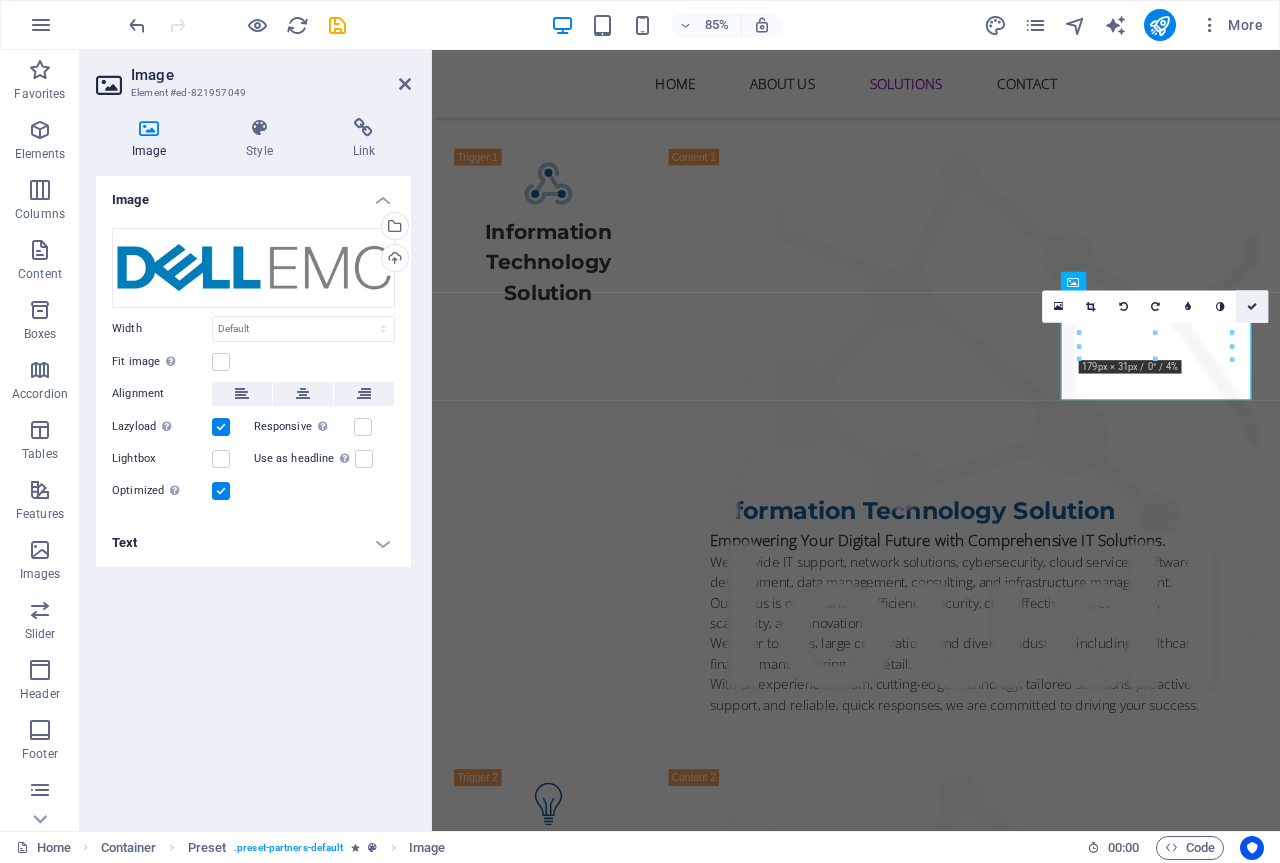 click at bounding box center (1252, 307) 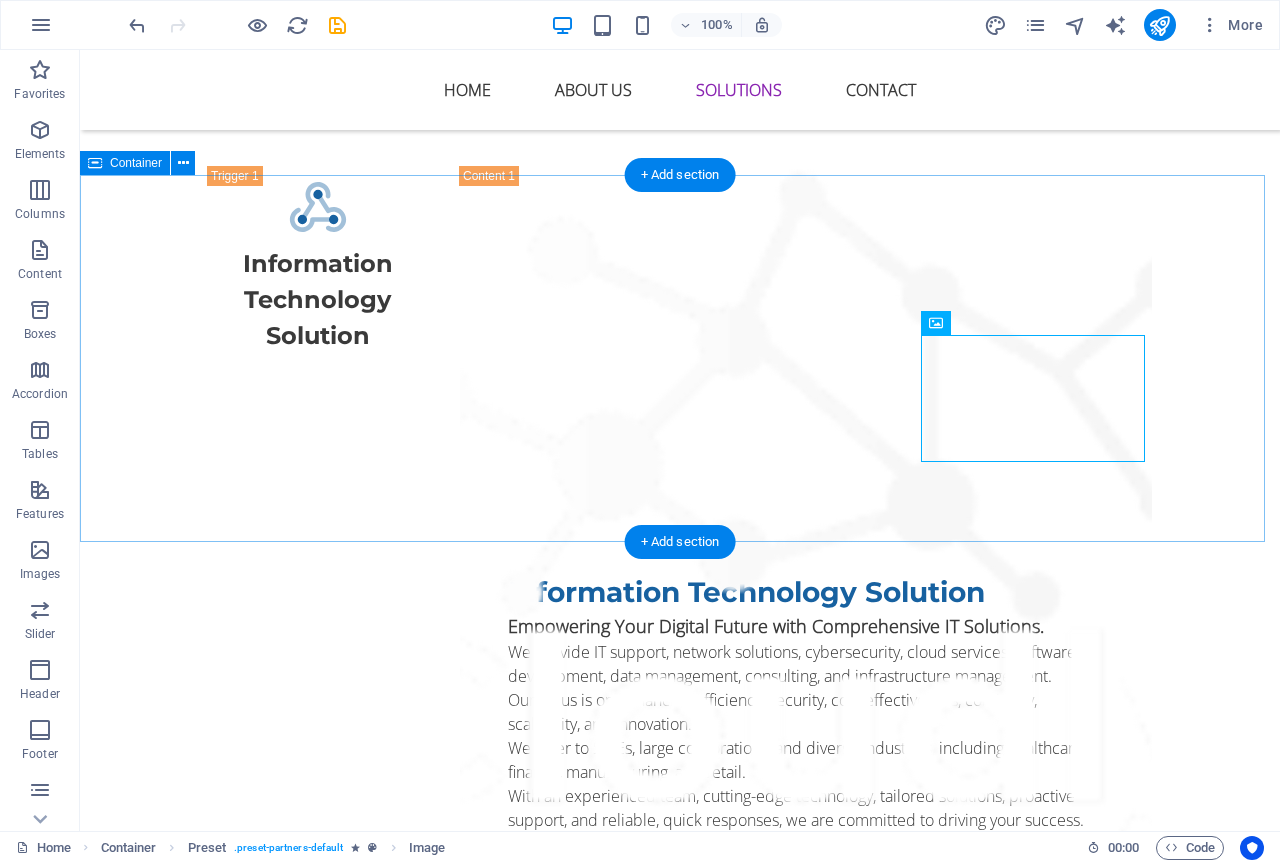 click on "Technology Partner" at bounding box center [680, 2942] 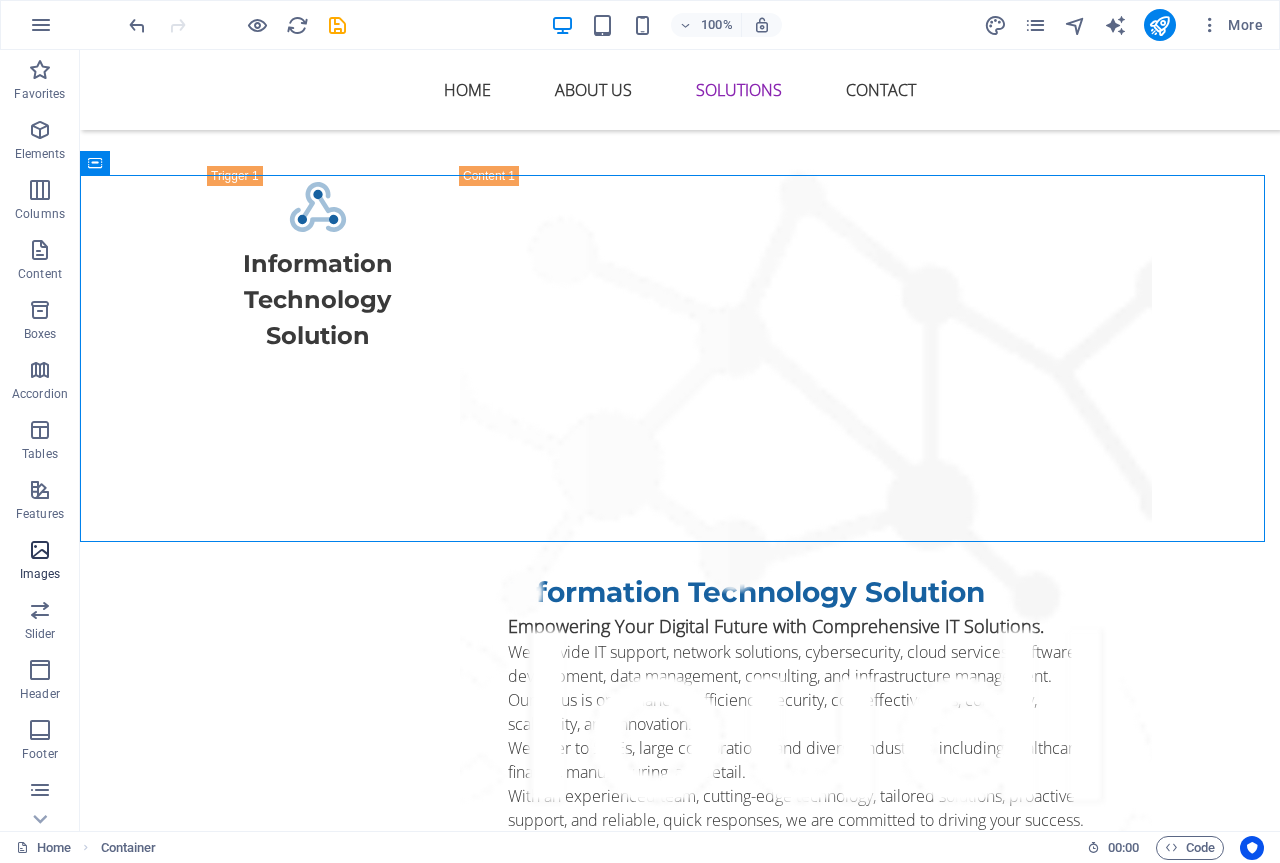 click at bounding box center [40, 550] 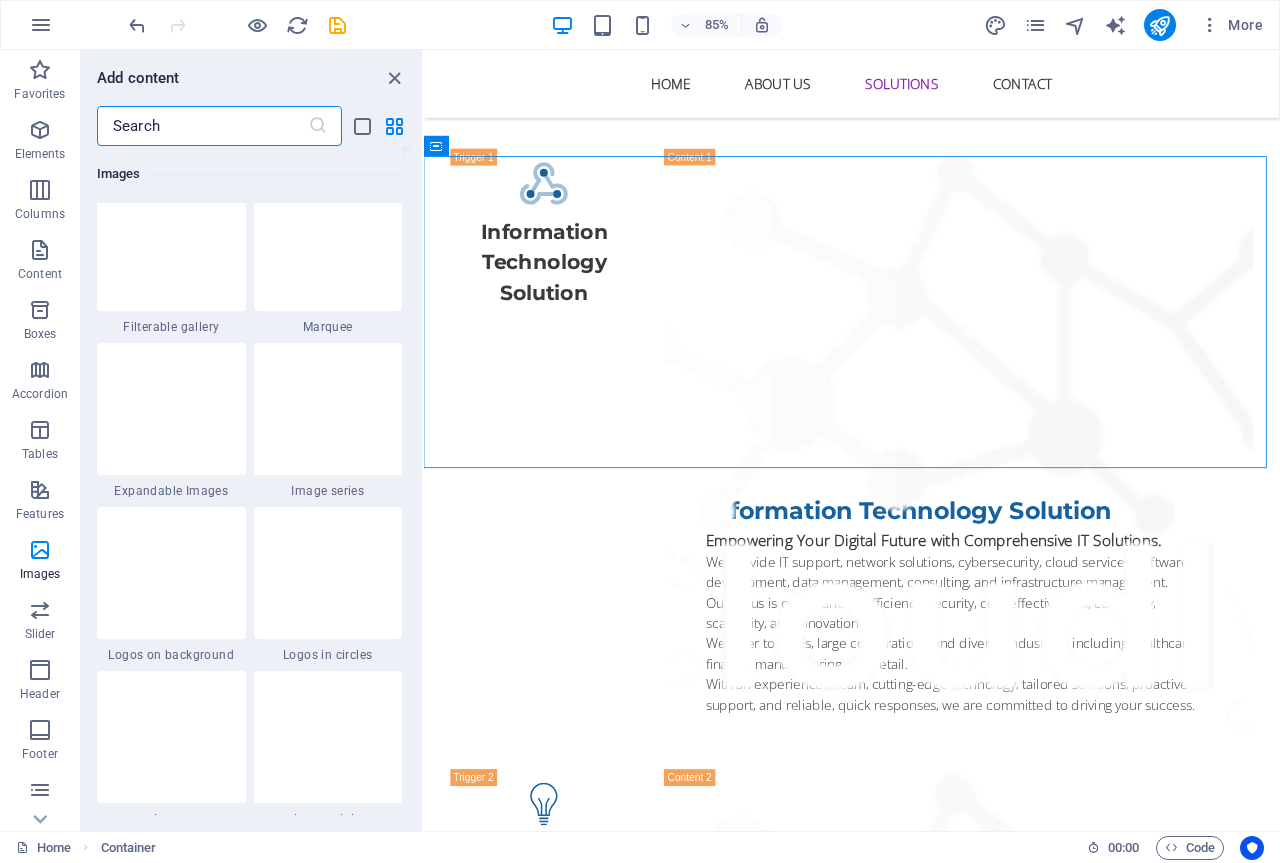 scroll, scrollTop: 10640, scrollLeft: 0, axis: vertical 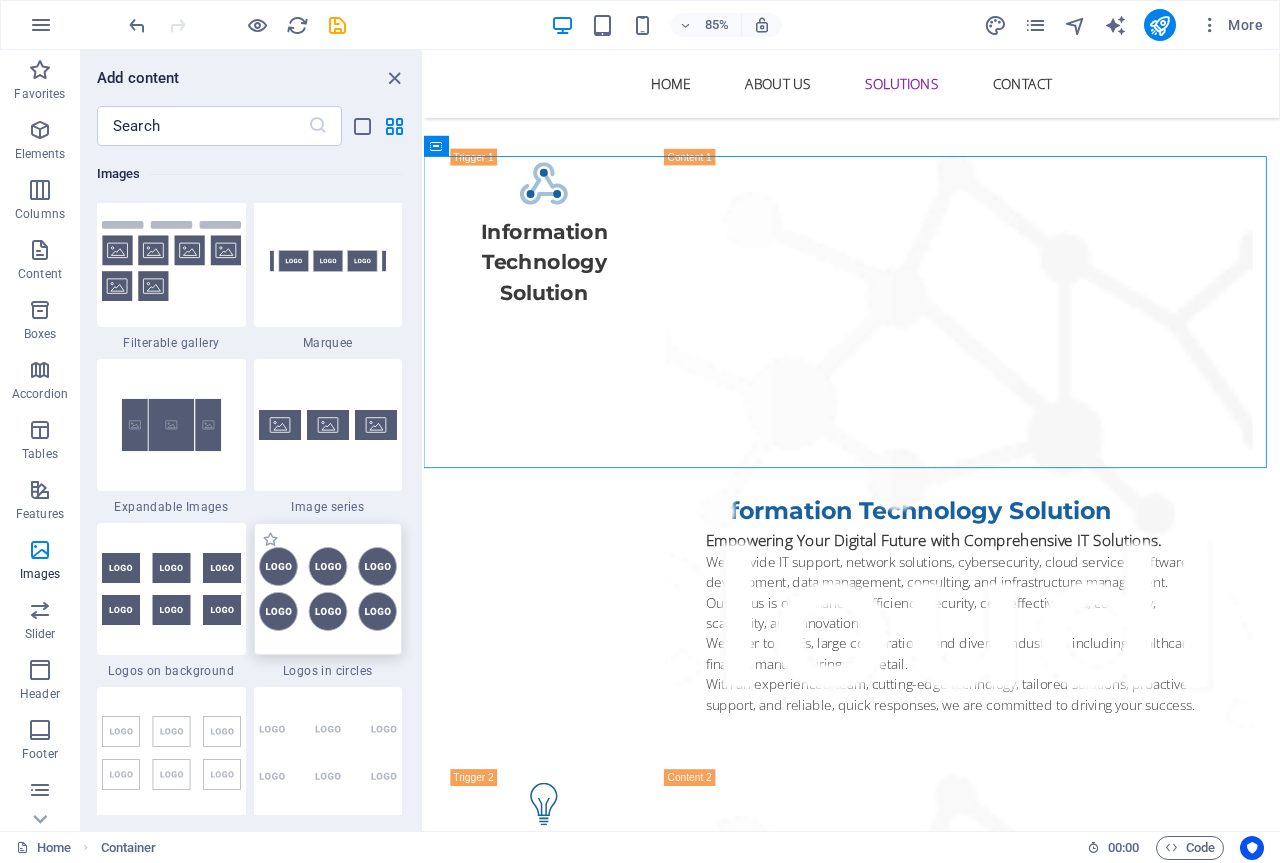 click at bounding box center [328, 589] 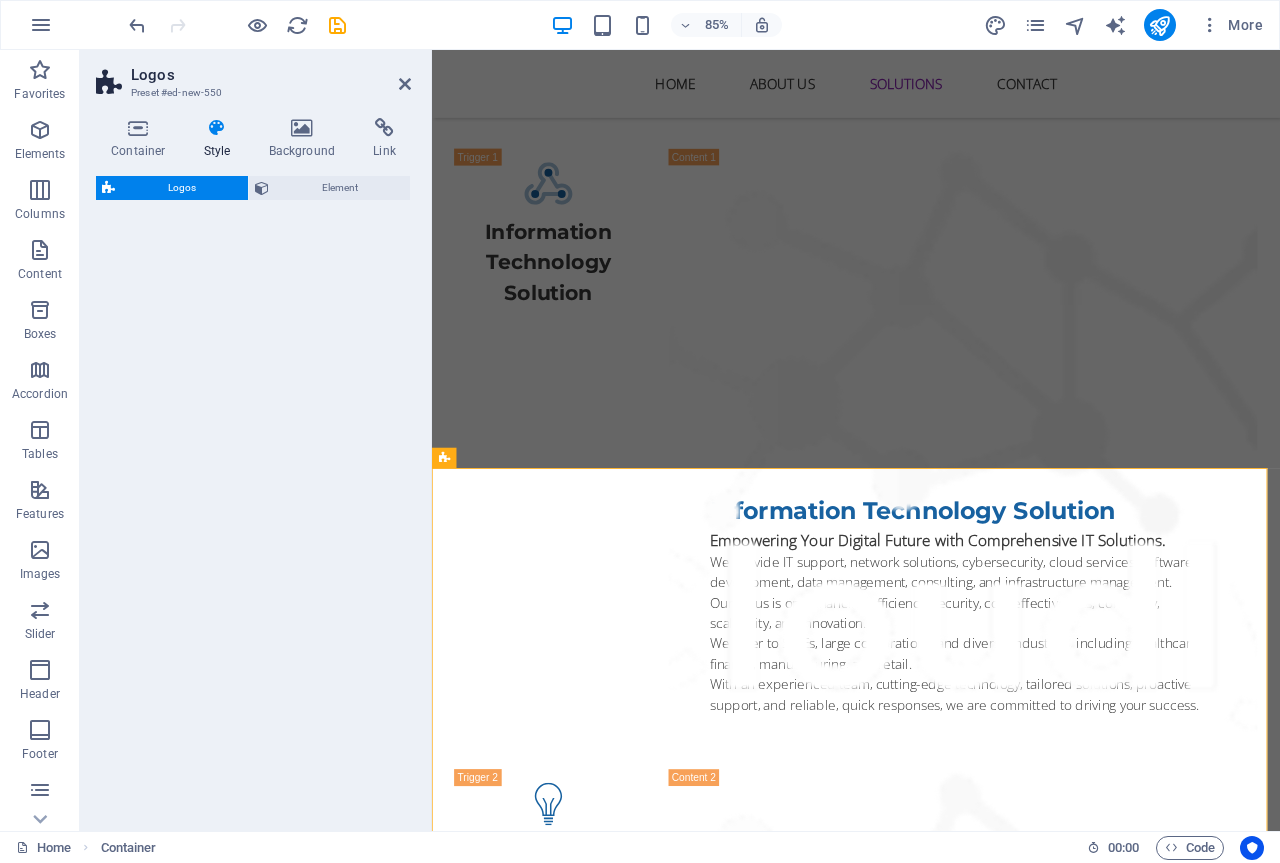 select on "rem" 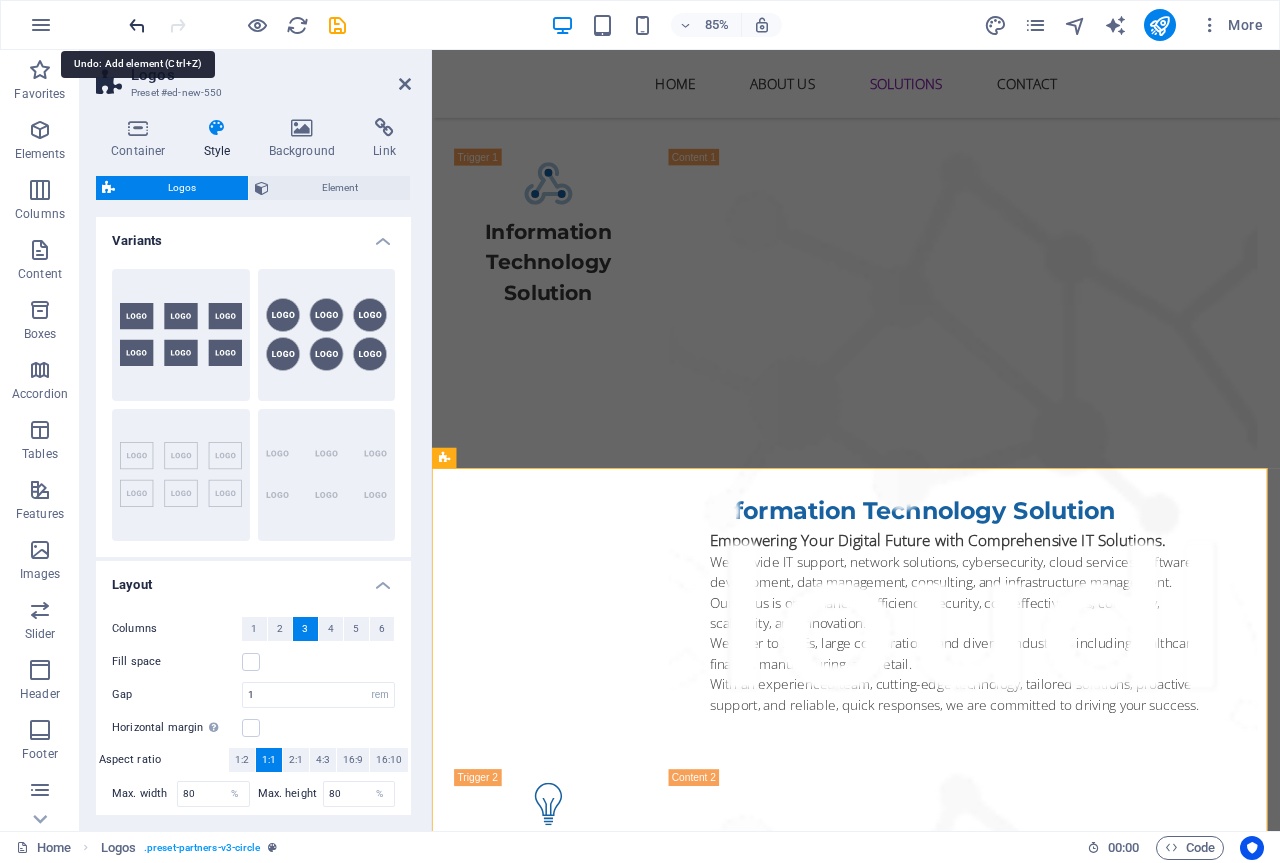 click at bounding box center [137, 25] 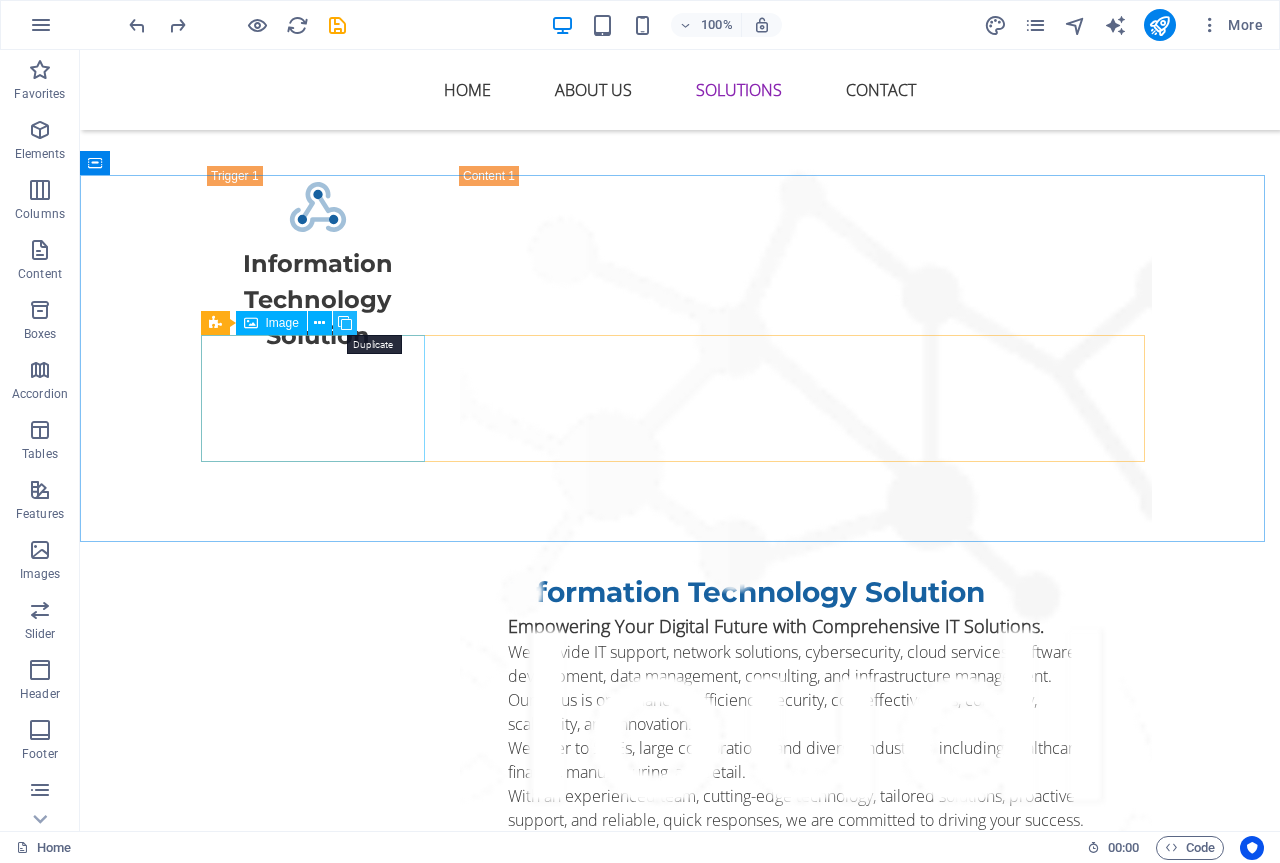 click at bounding box center (345, 323) 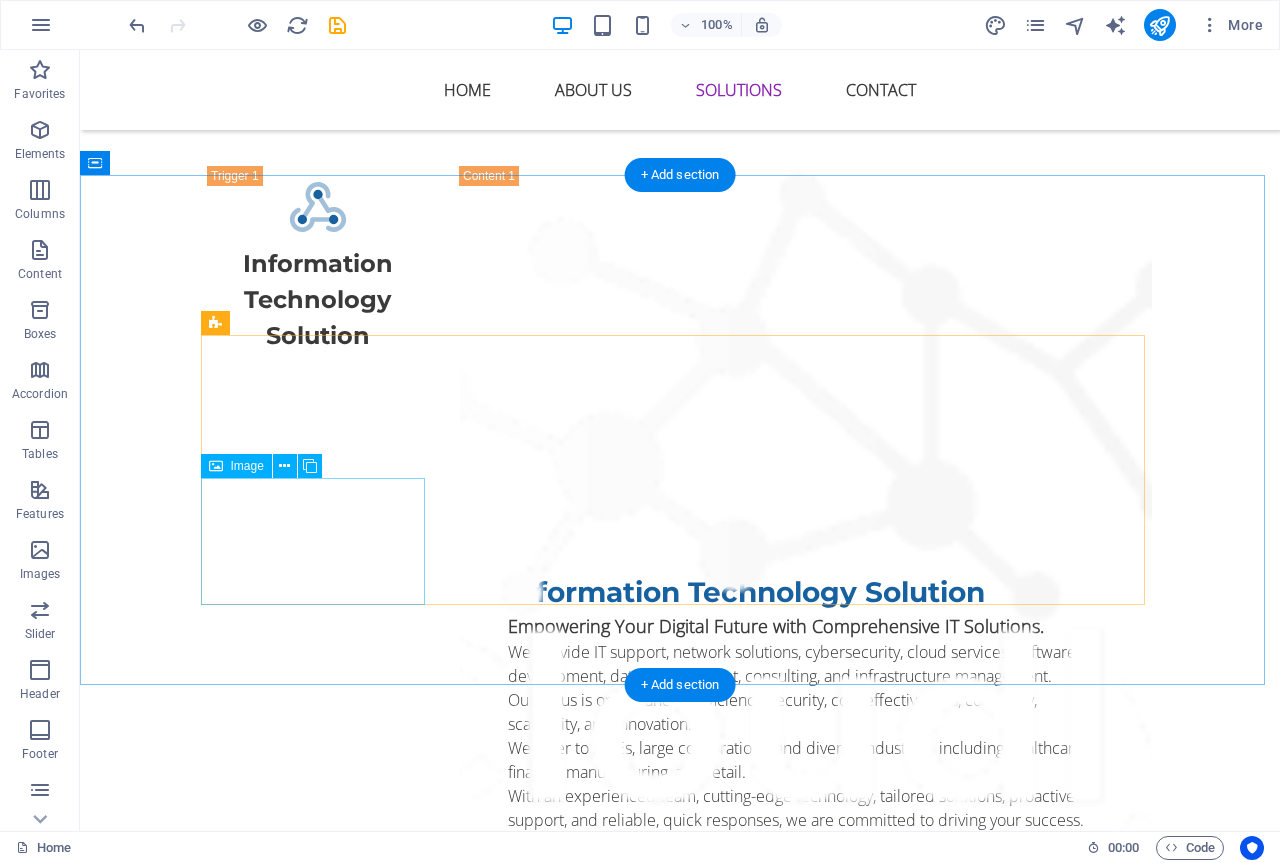 click at bounding box center [320, 3319] 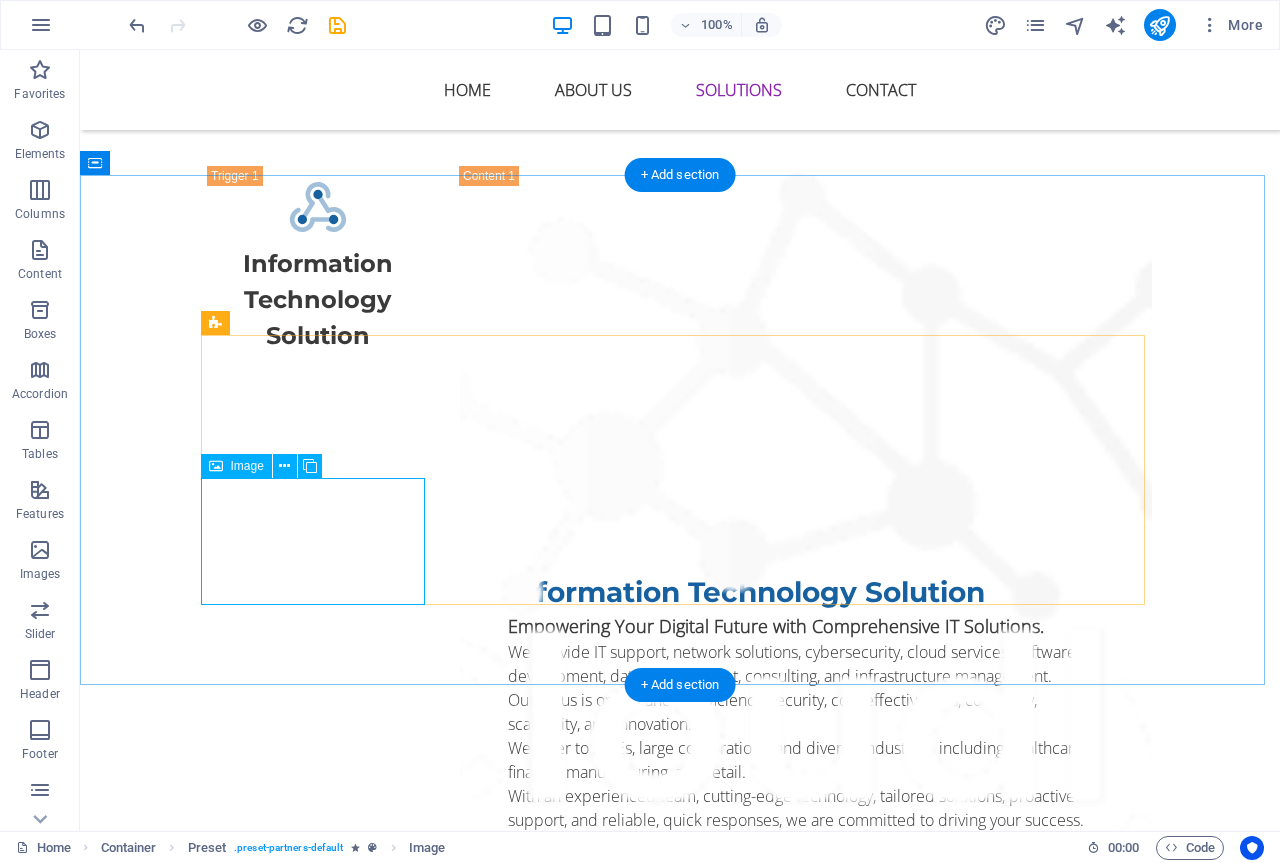 click at bounding box center (320, 3319) 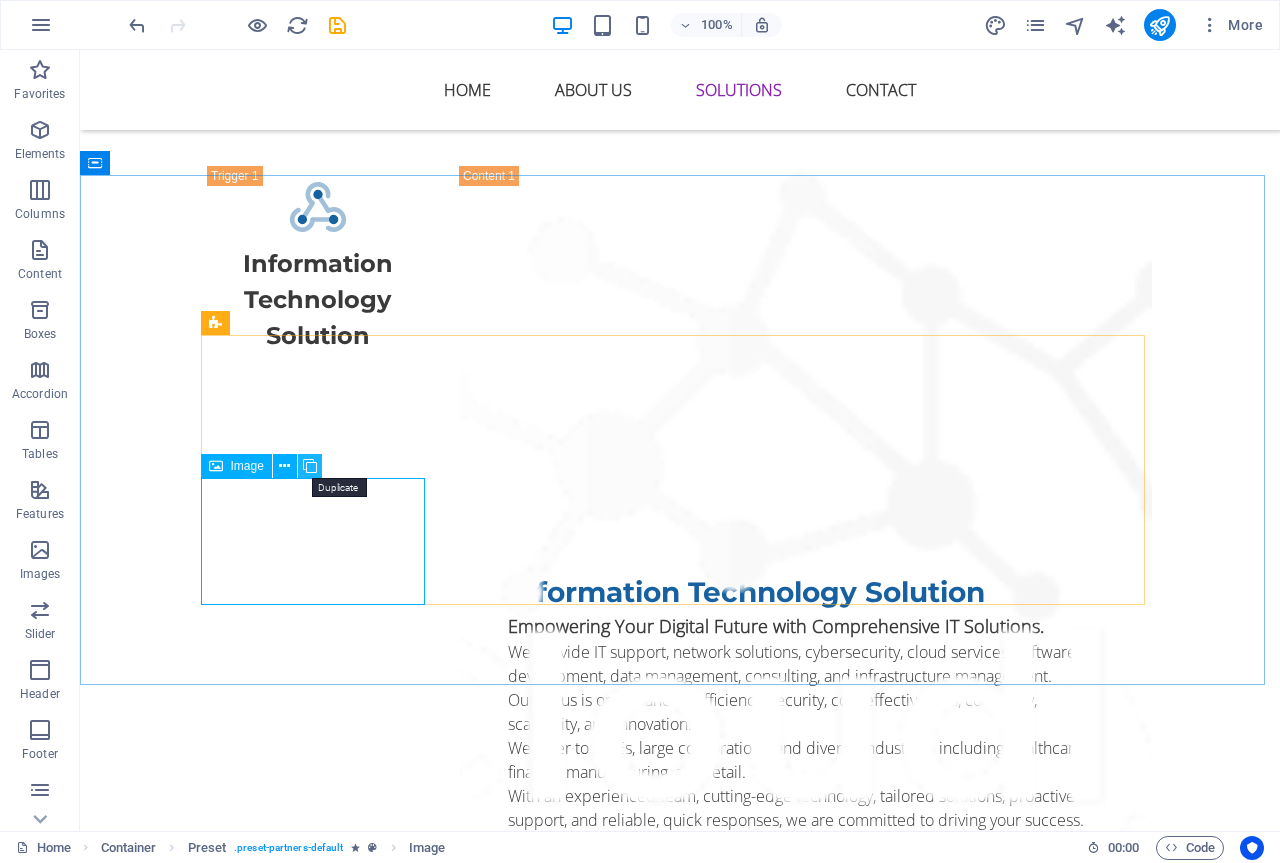 click at bounding box center [310, 466] 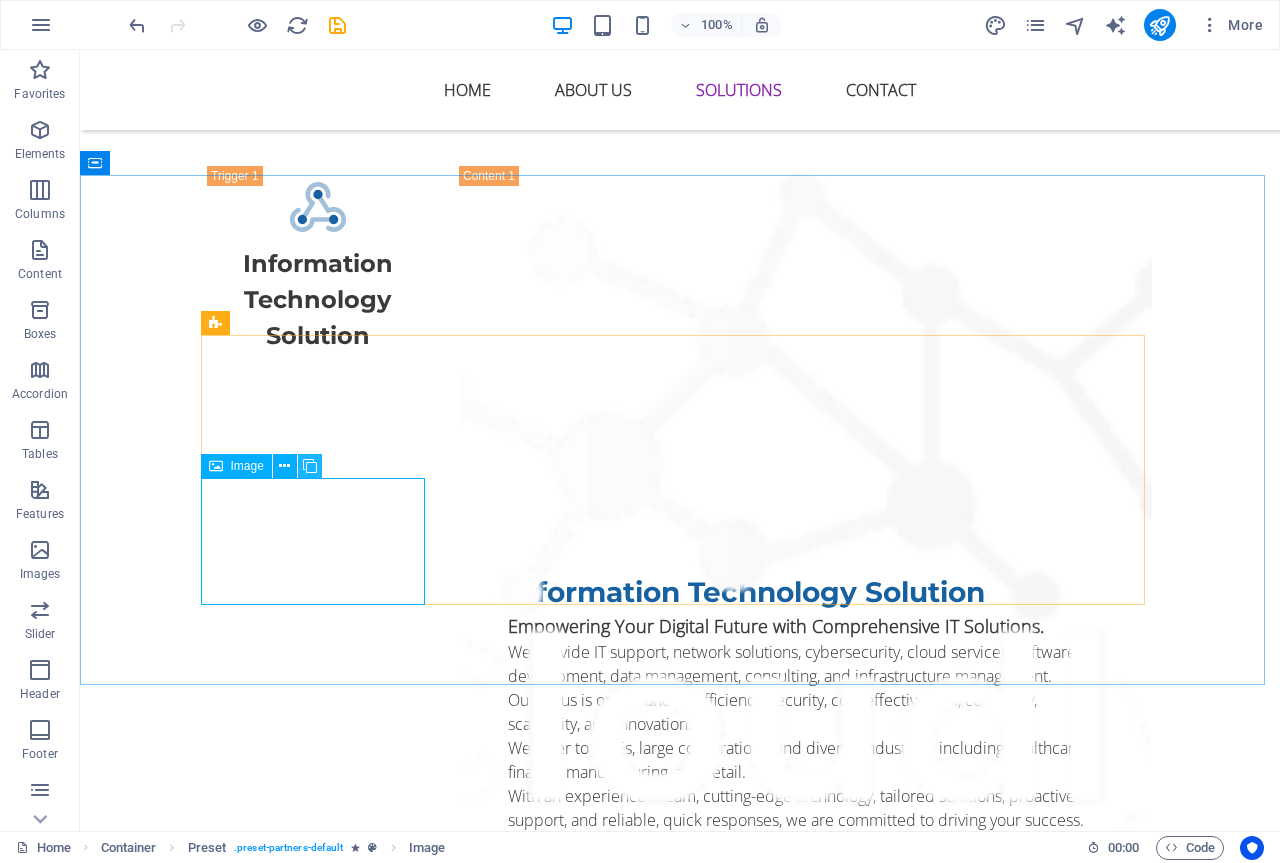 click at bounding box center (310, 466) 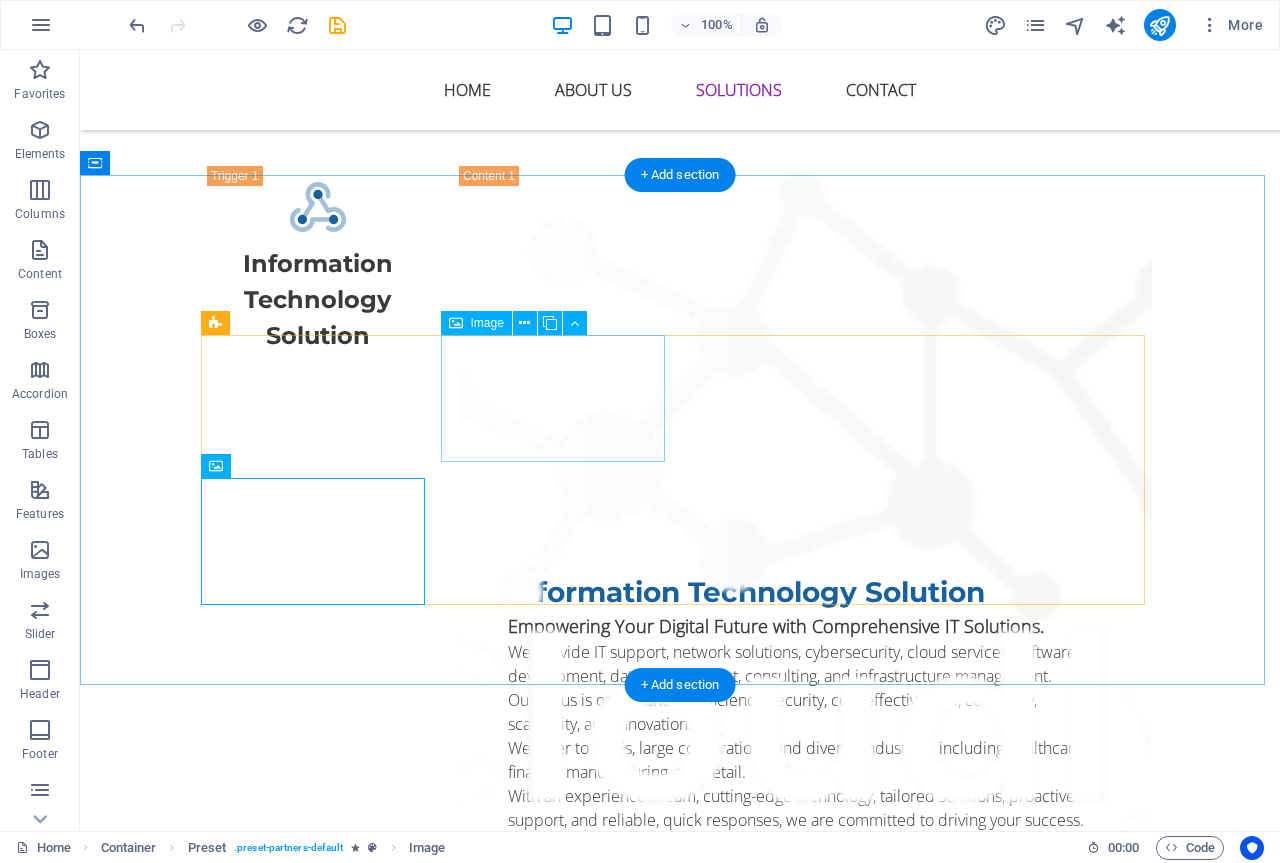 click at bounding box center (320, 2914) 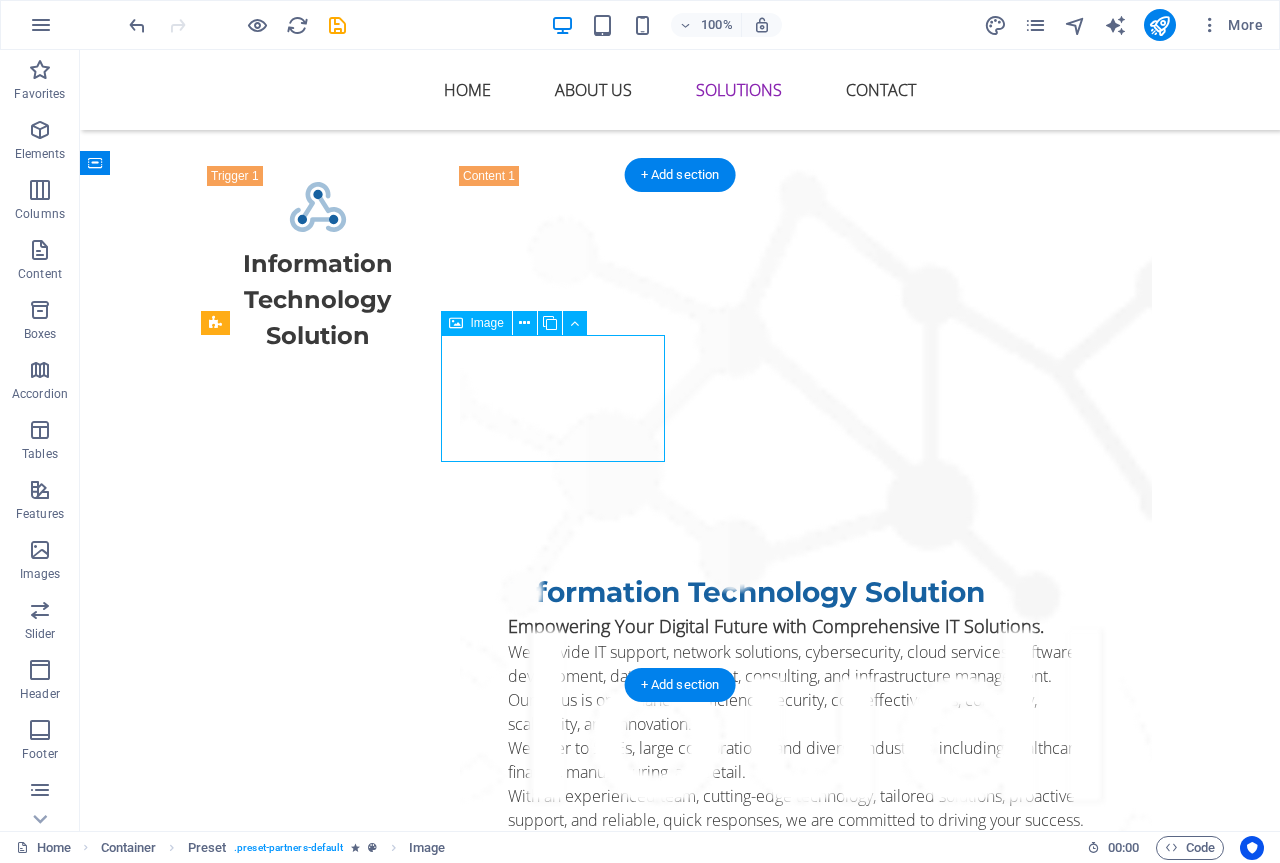 click at bounding box center [320, 2914] 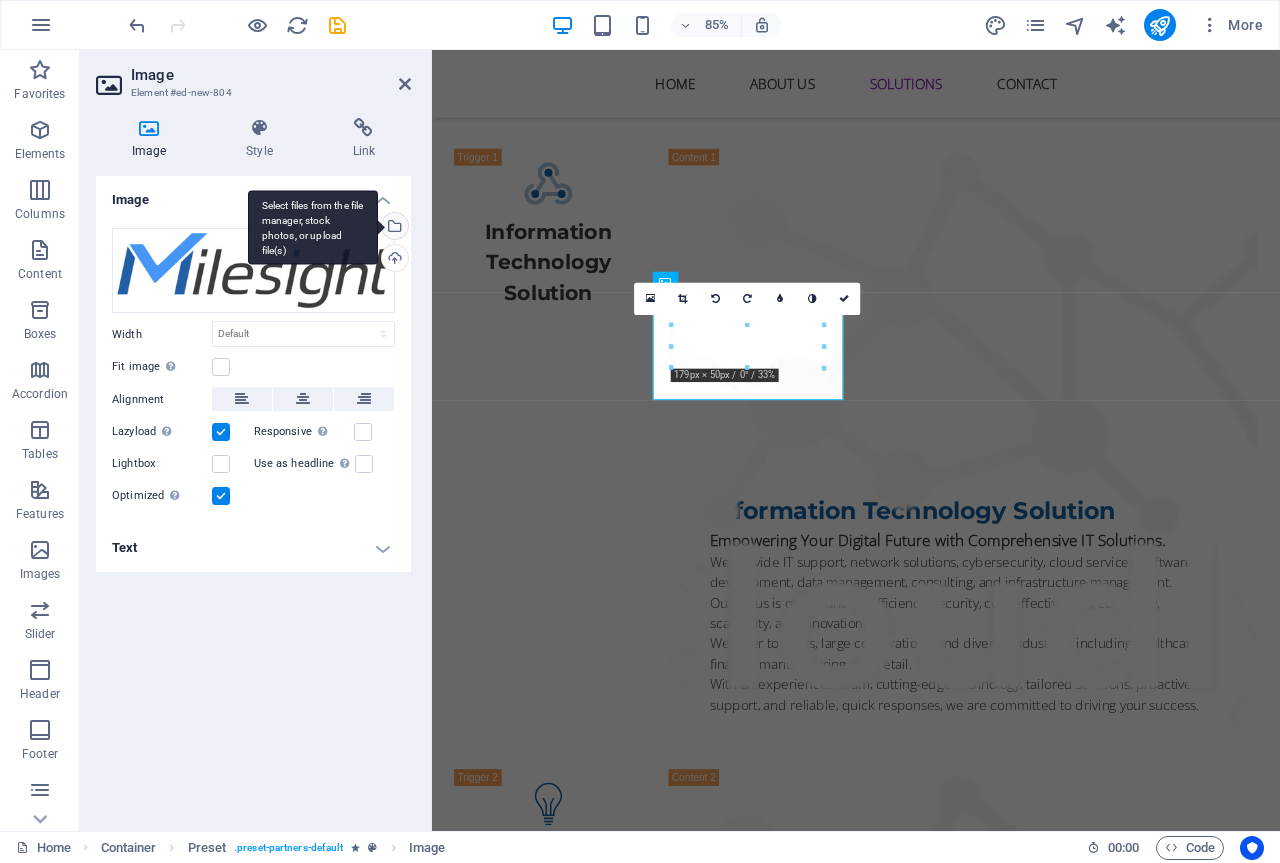 click on "Select files from the file manager, stock photos, or upload file(s)" at bounding box center (313, 227) 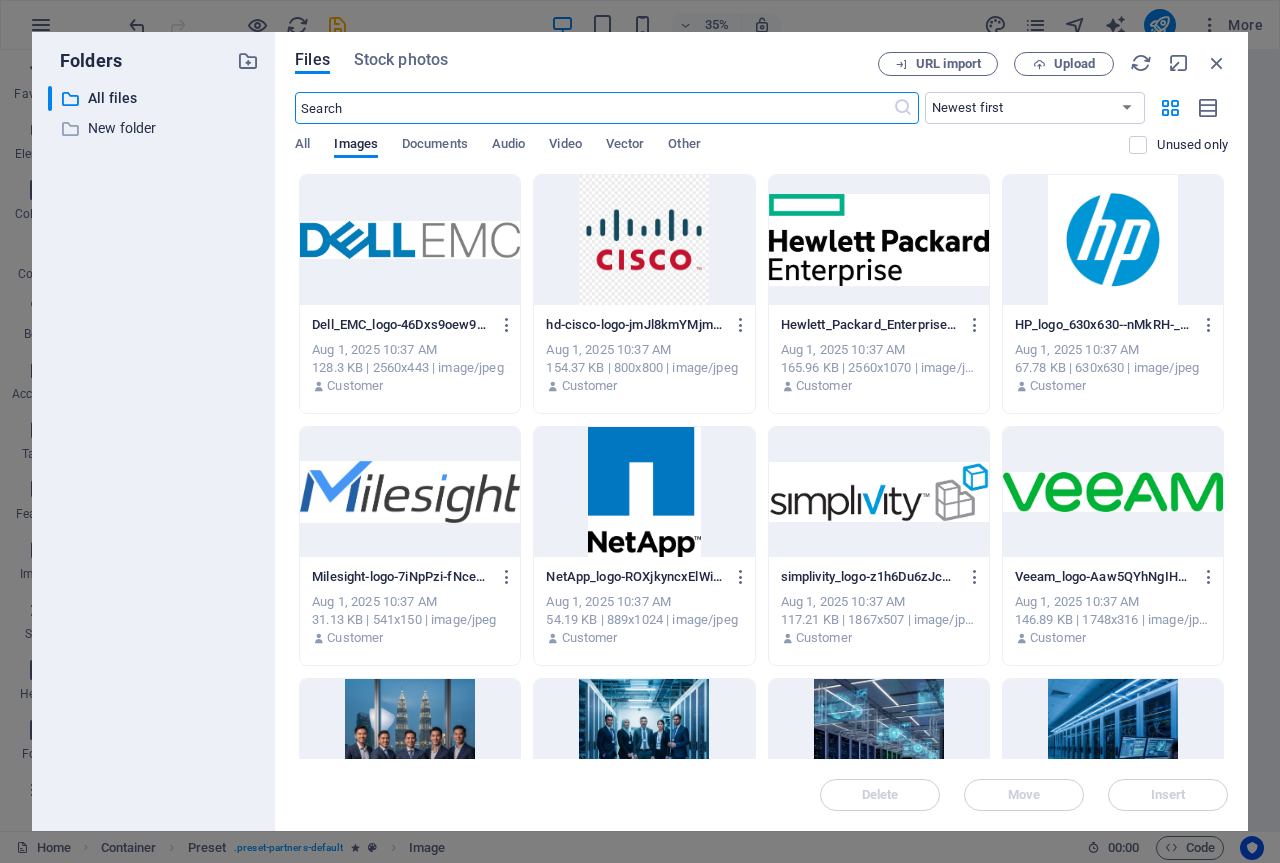 scroll, scrollTop: 4072, scrollLeft: 0, axis: vertical 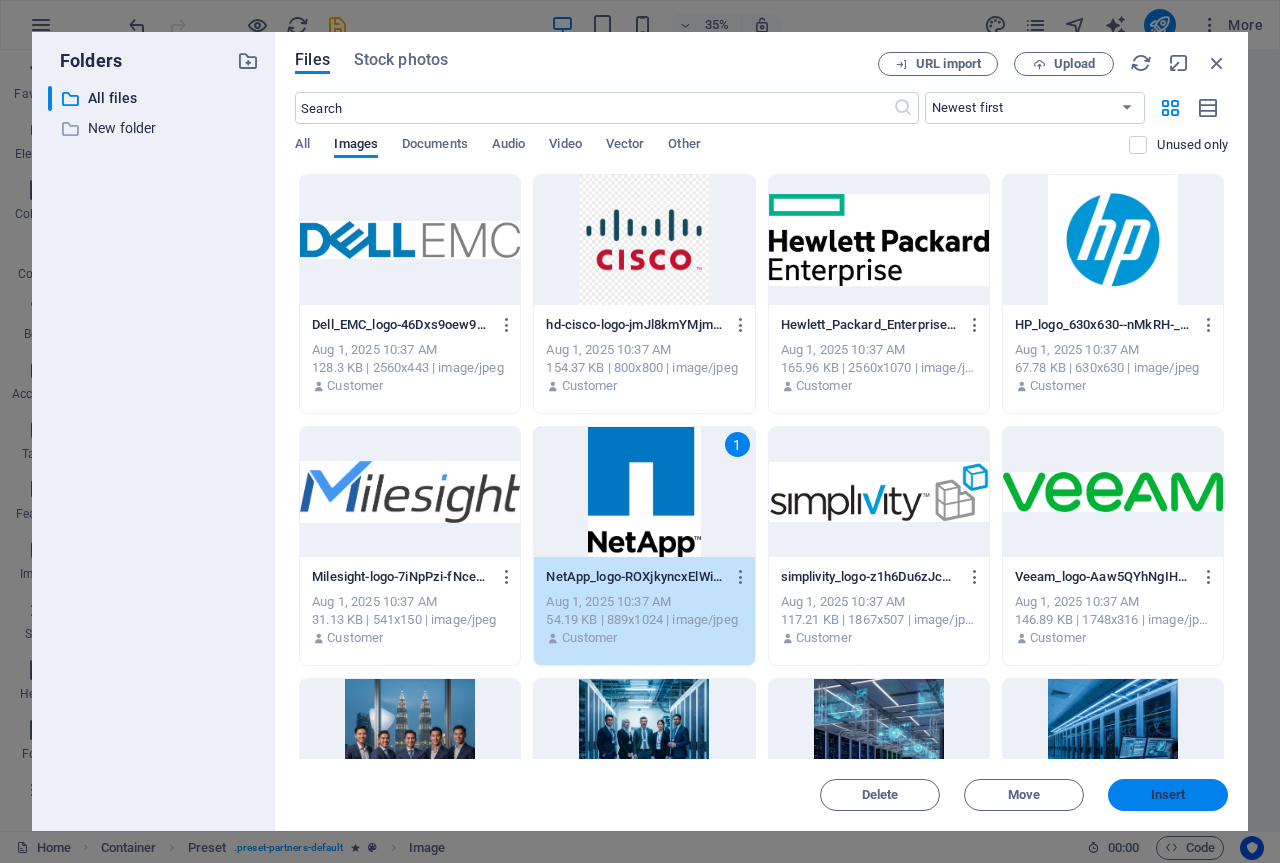 click on "Insert" at bounding box center [1168, 795] 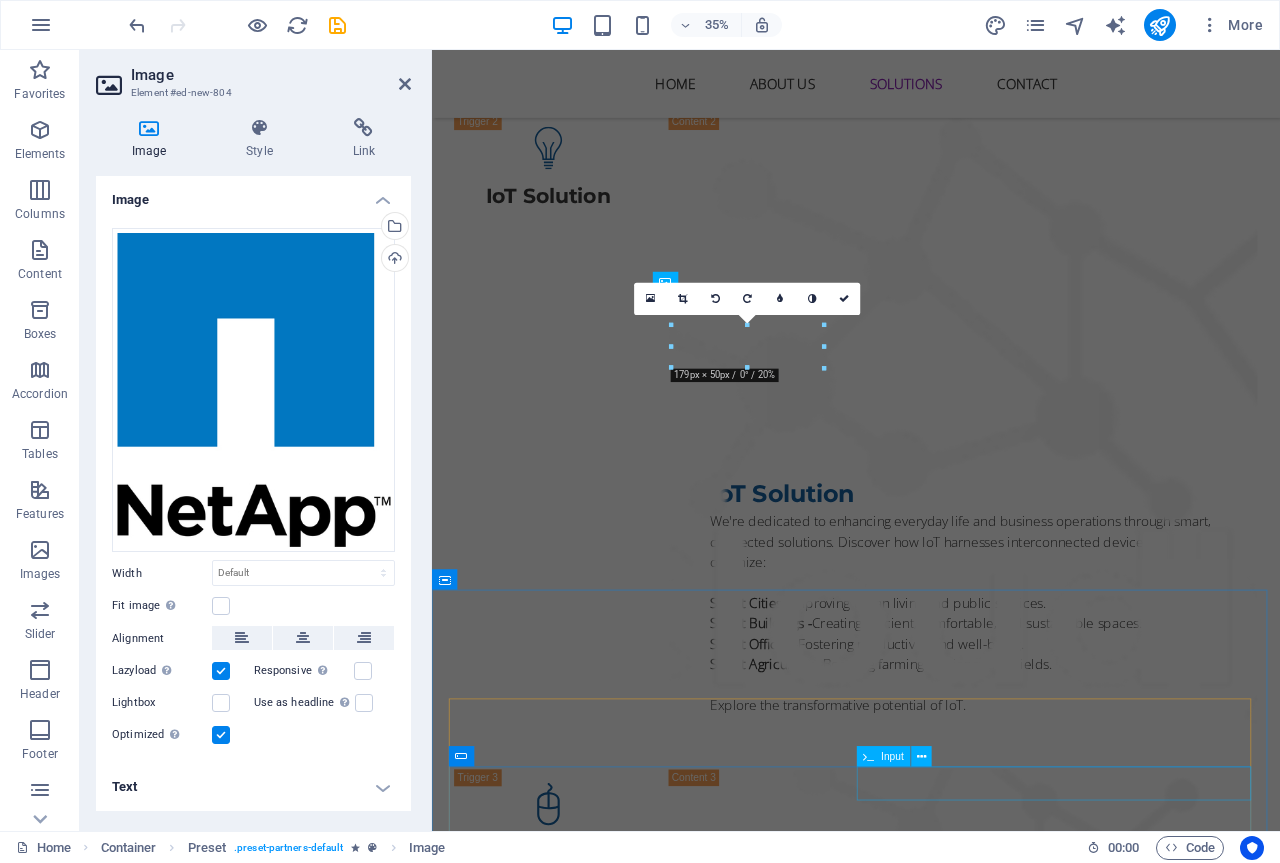 scroll, scrollTop: 3300, scrollLeft: 0, axis: vertical 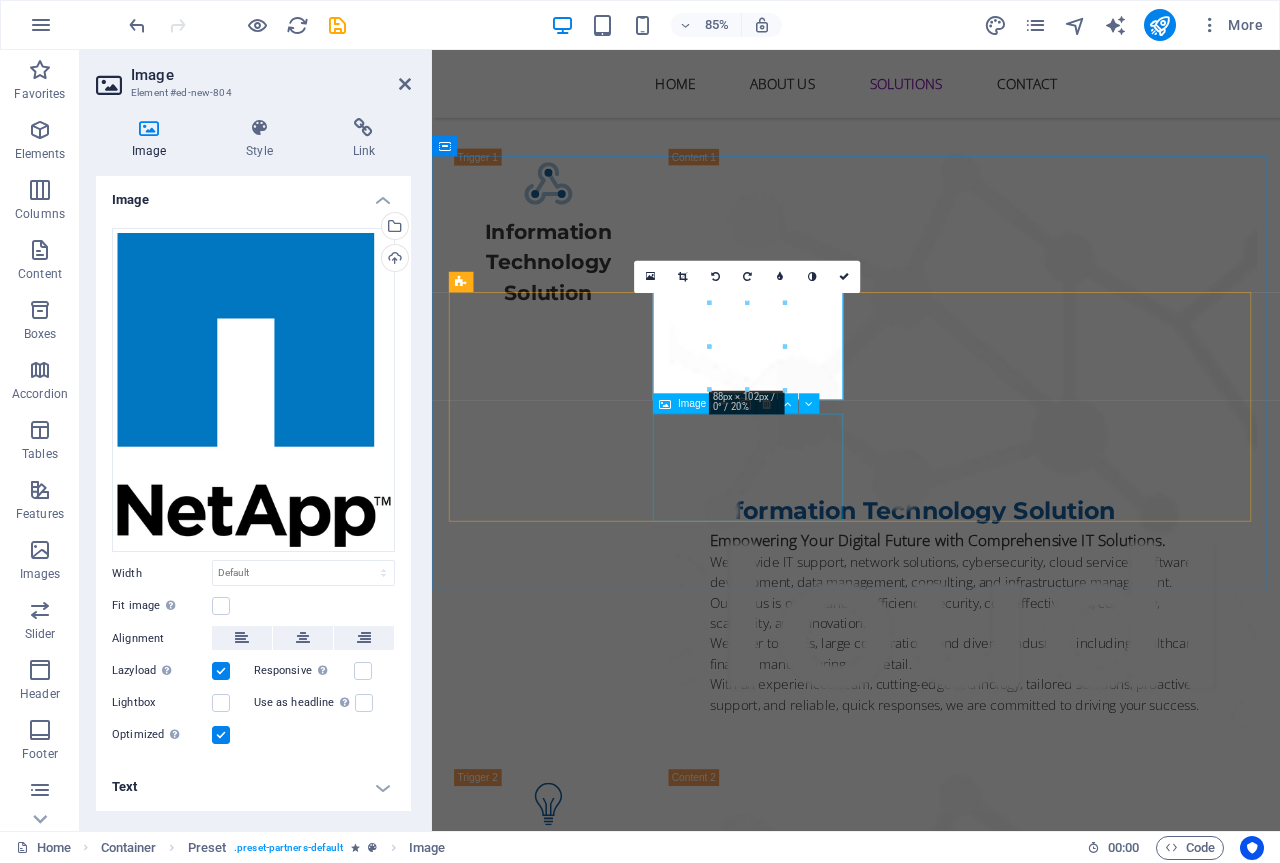 click at bounding box center [571, 3454] 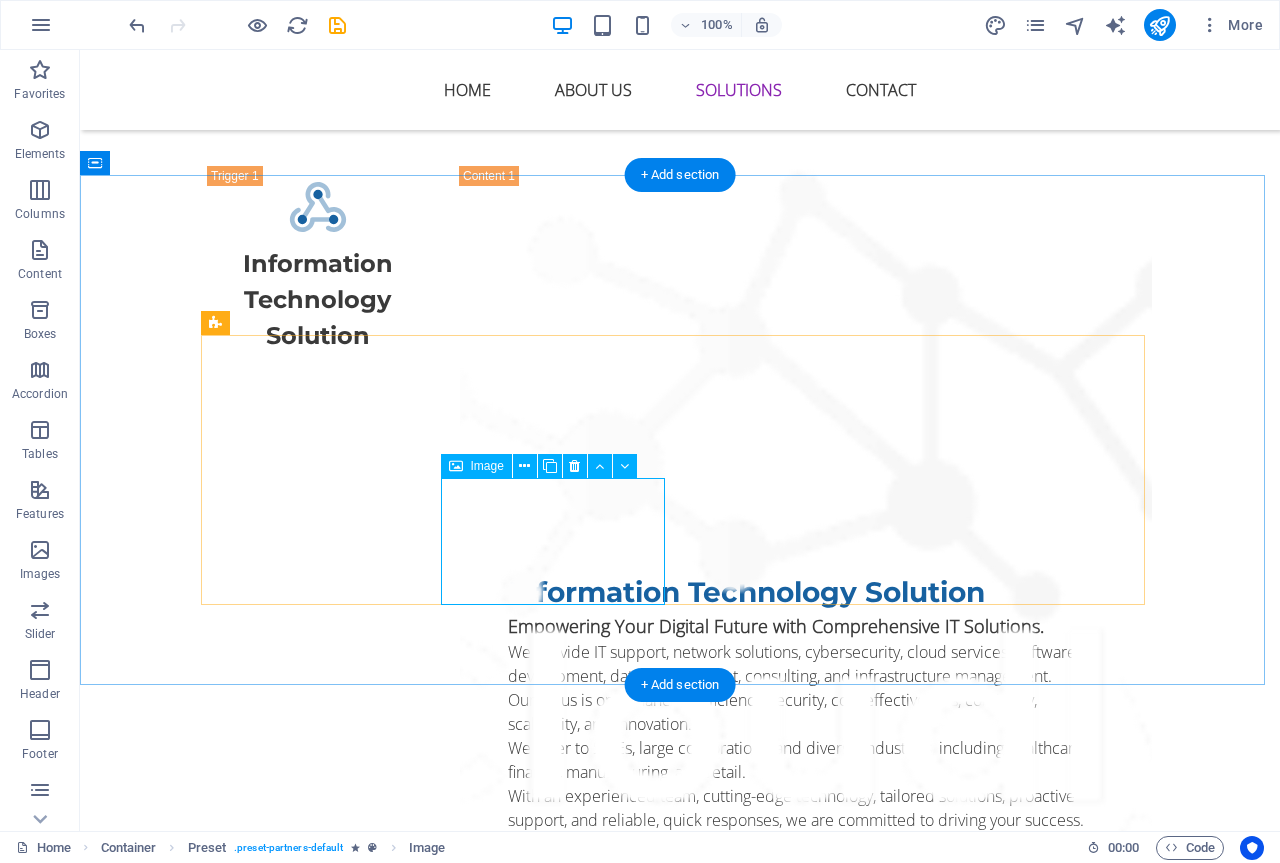click at bounding box center [320, 3454] 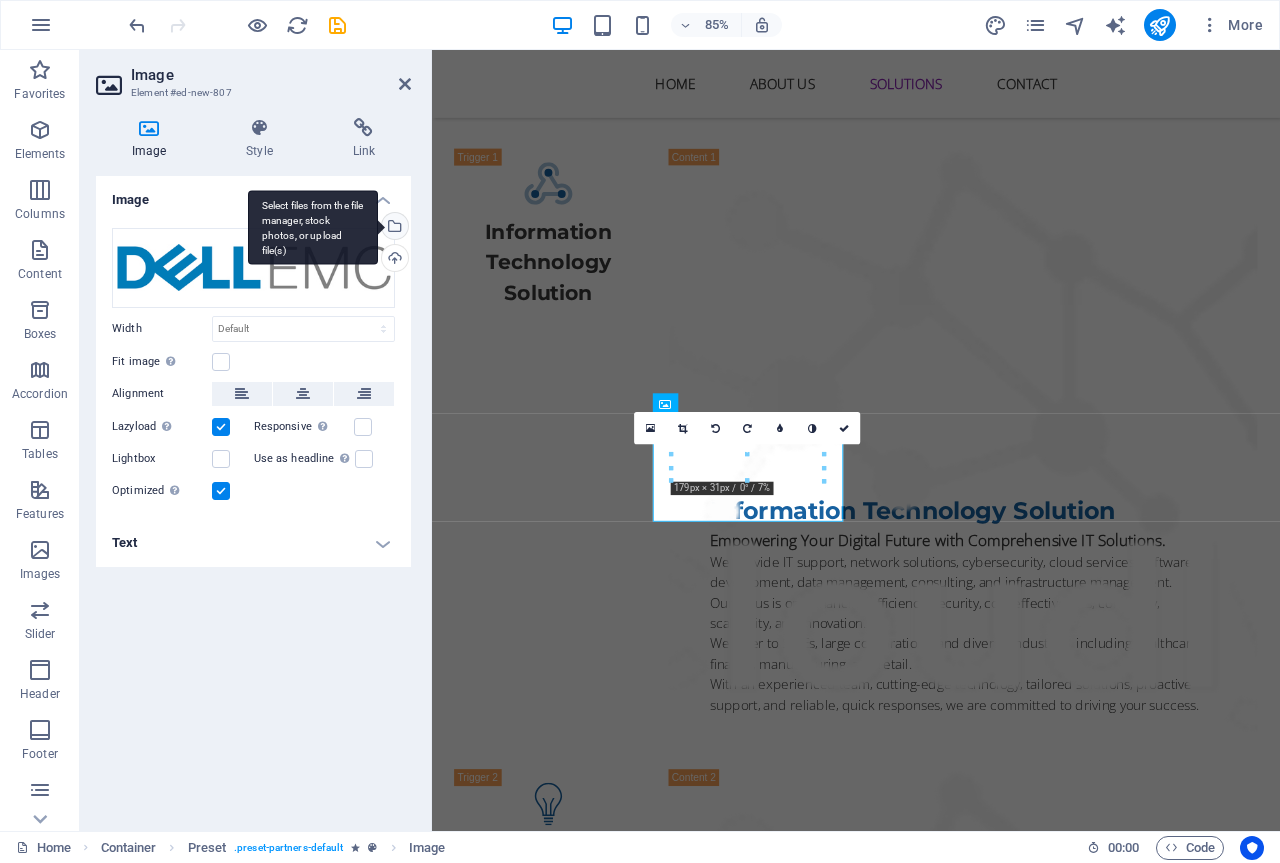 click on "Select files from the file manager, stock photos, or upload file(s)" at bounding box center [393, 228] 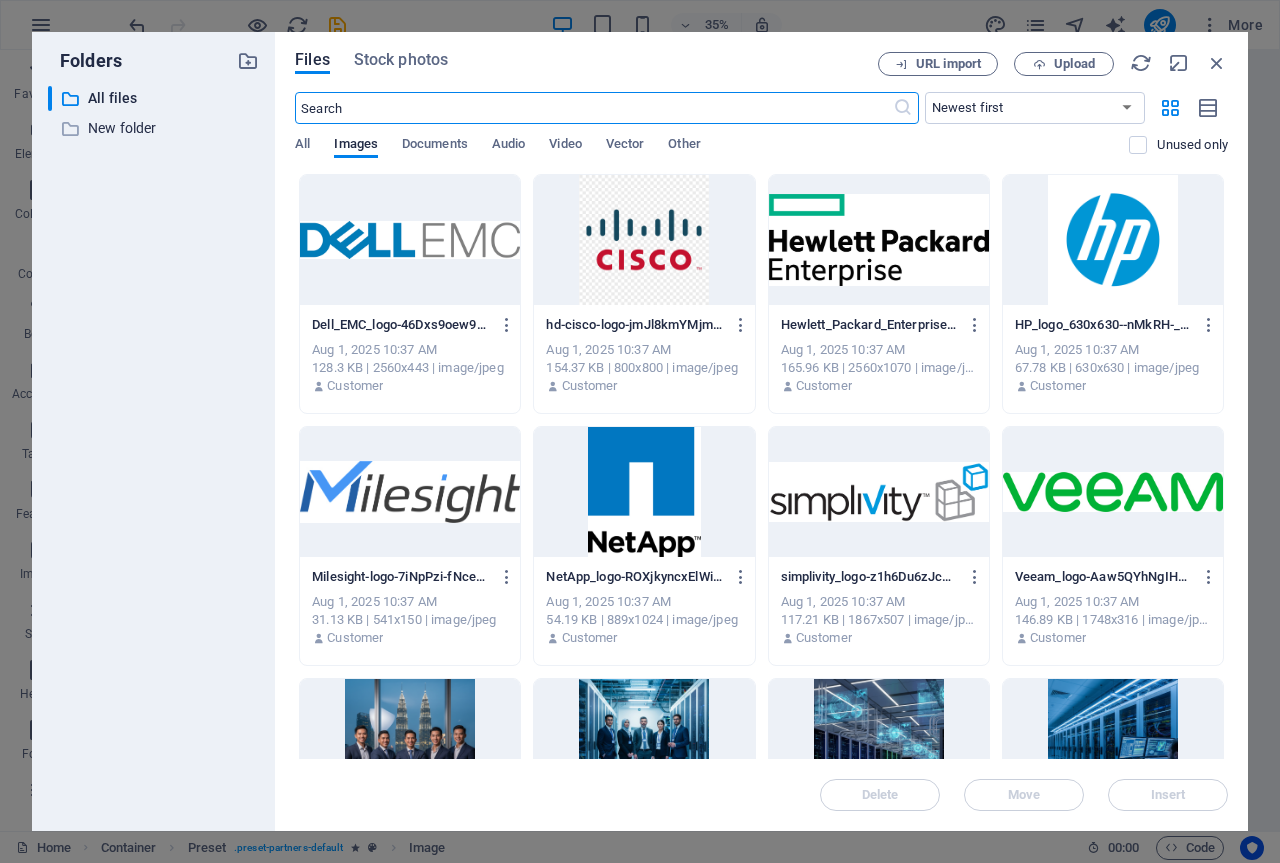 scroll, scrollTop: 4072, scrollLeft: 0, axis: vertical 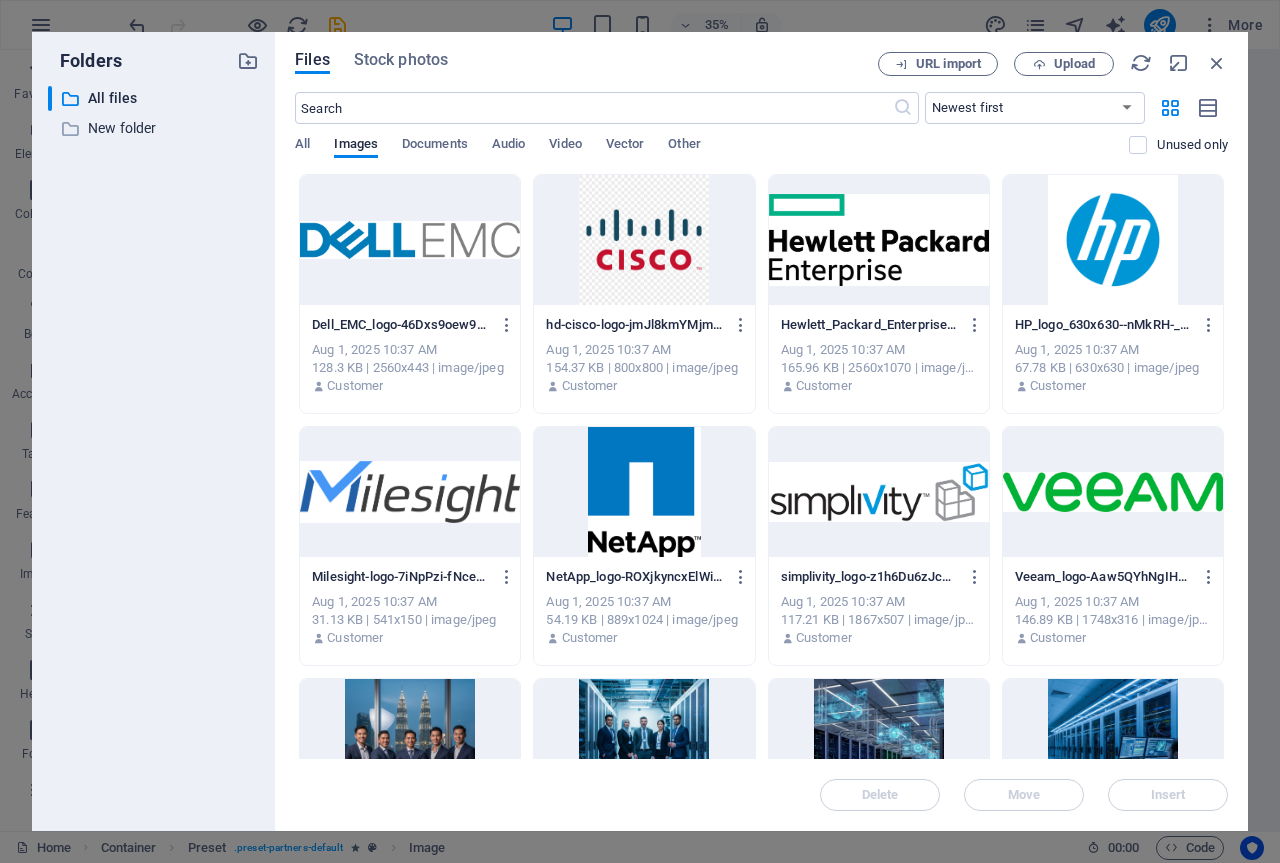 click at bounding box center [879, 492] 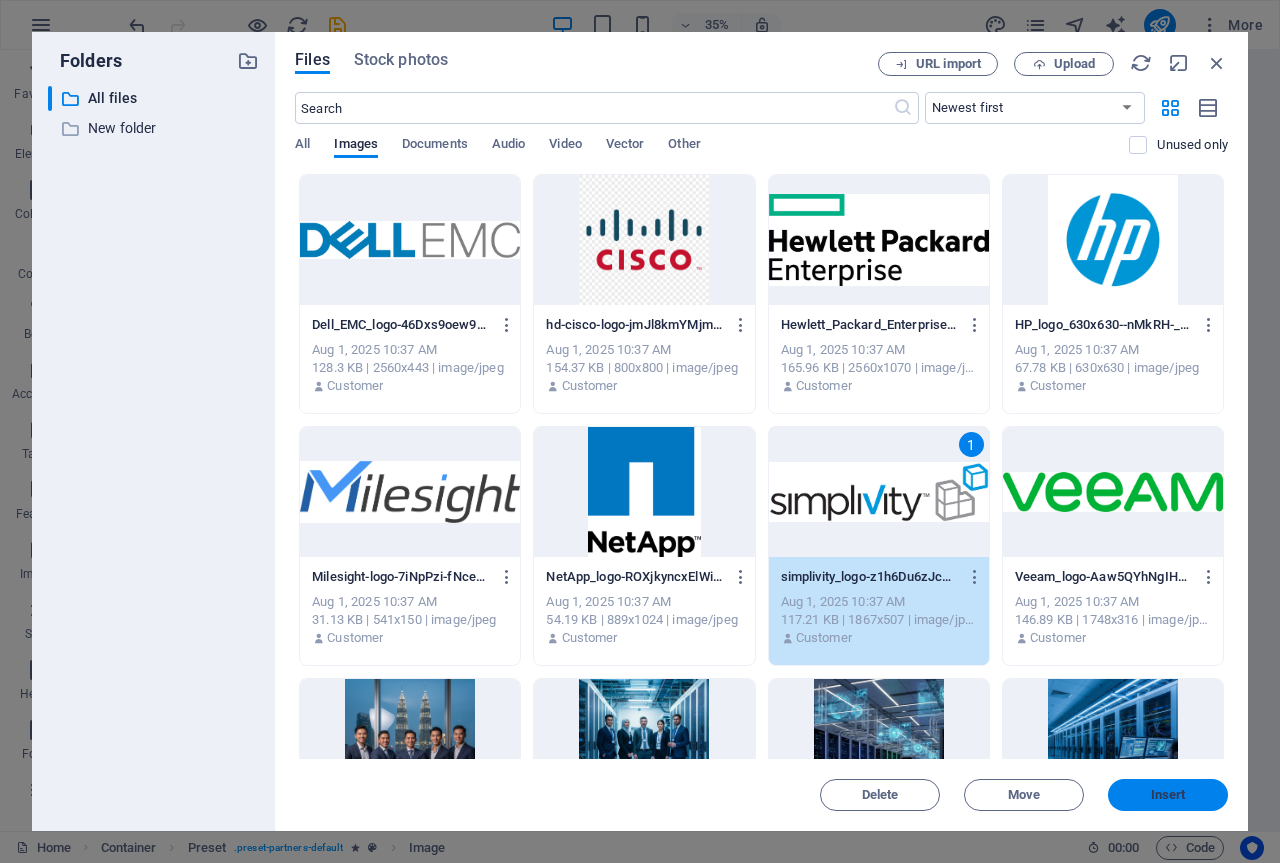 click on "Insert" at bounding box center [1168, 795] 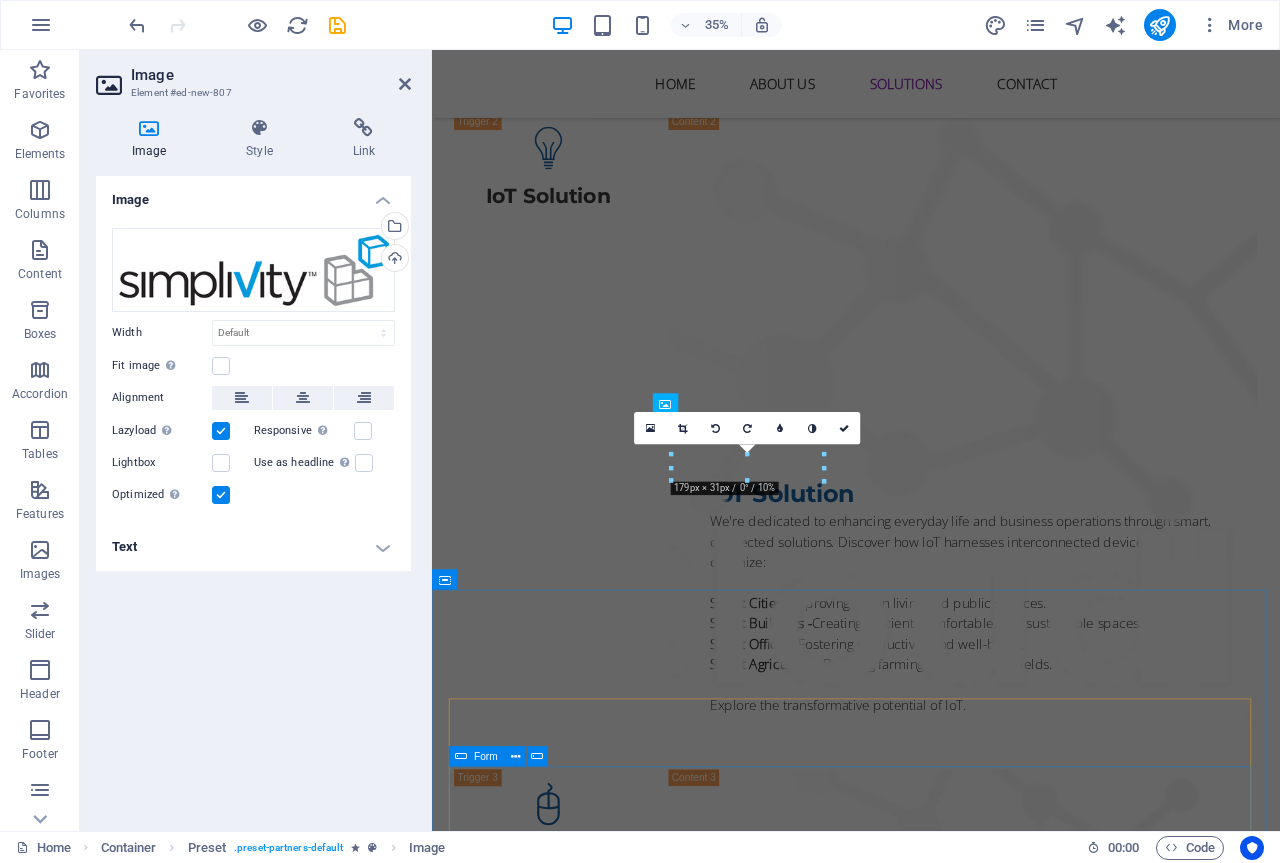 scroll, scrollTop: 3300, scrollLeft: 0, axis: vertical 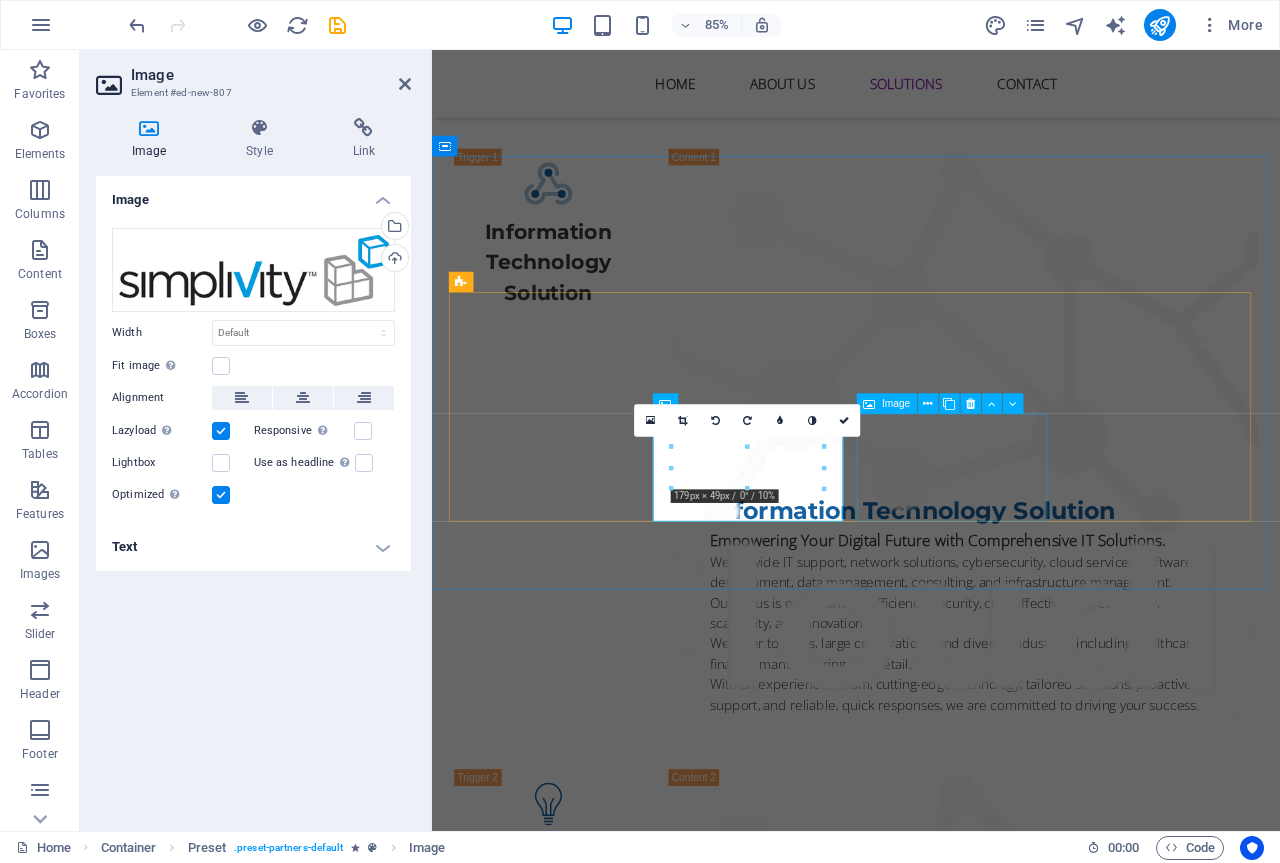 click at bounding box center [571, 3589] 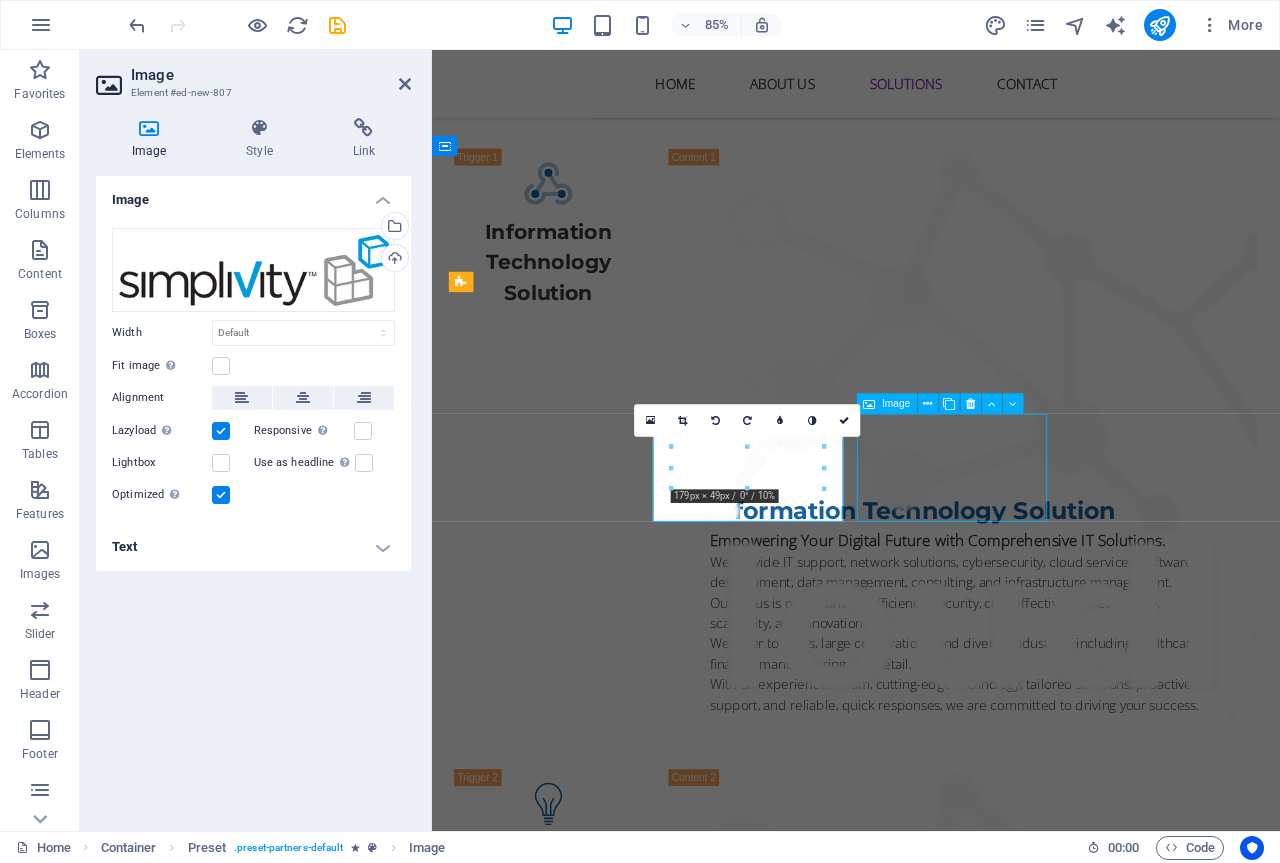 click at bounding box center (571, 3589) 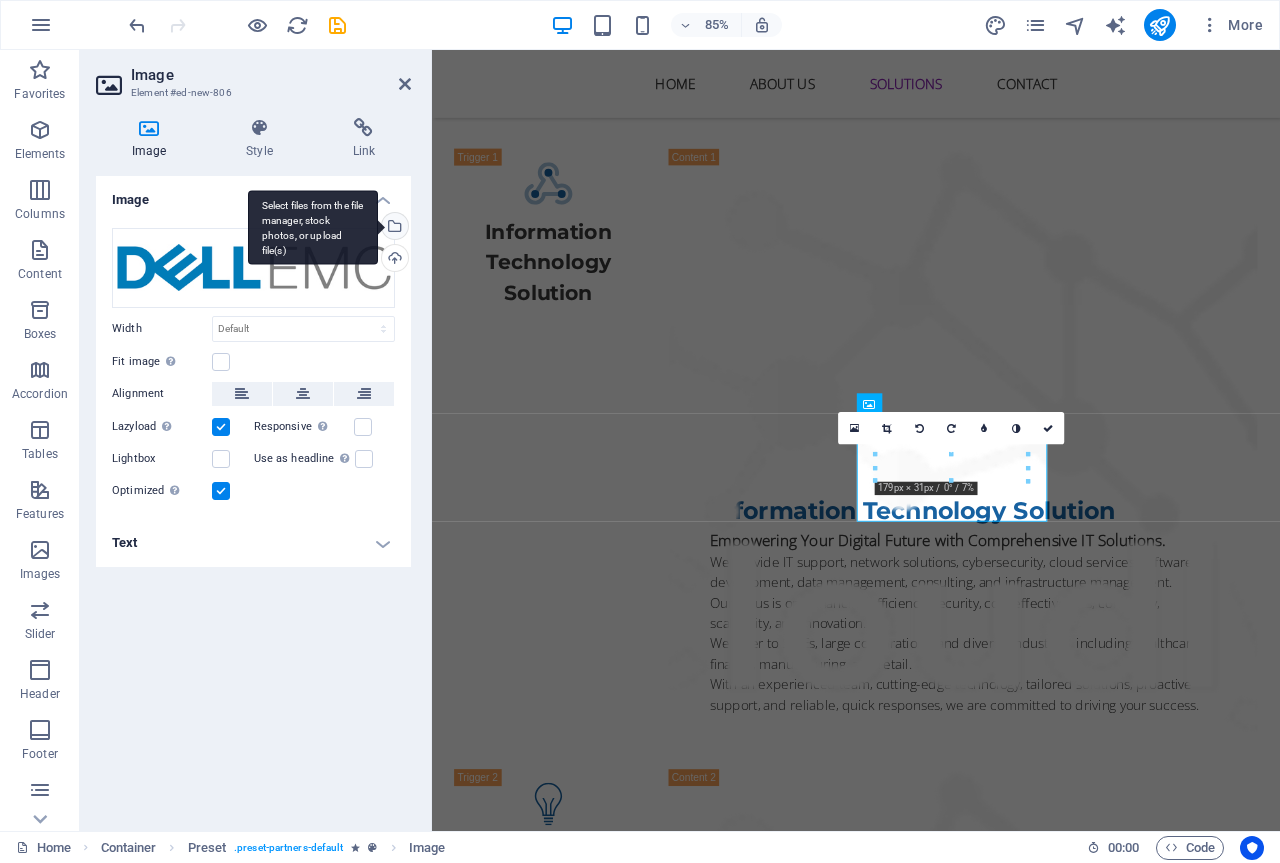 click on "Select files from the file manager, stock photos, or upload file(s)" at bounding box center (313, 227) 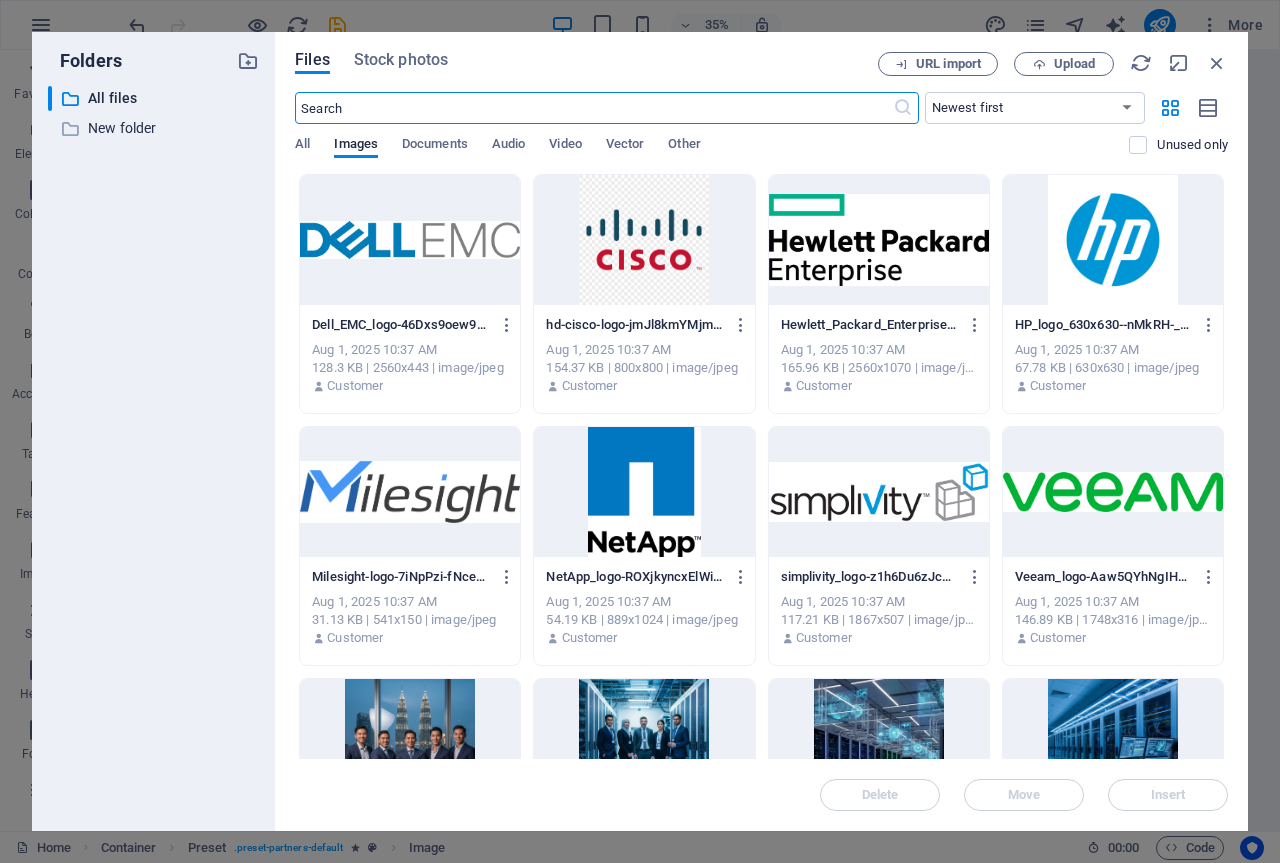 scroll, scrollTop: 4072, scrollLeft: 0, axis: vertical 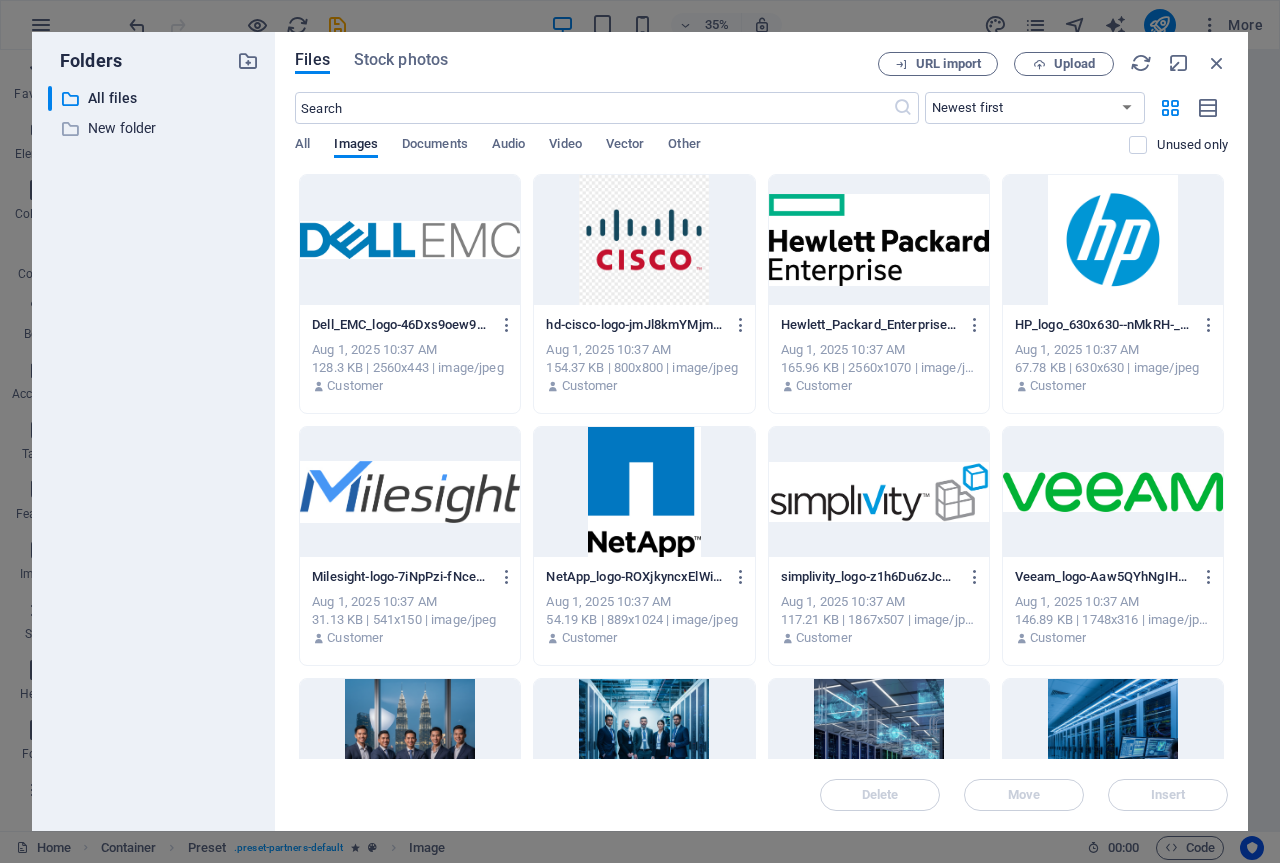 click at bounding box center (1113, 492) 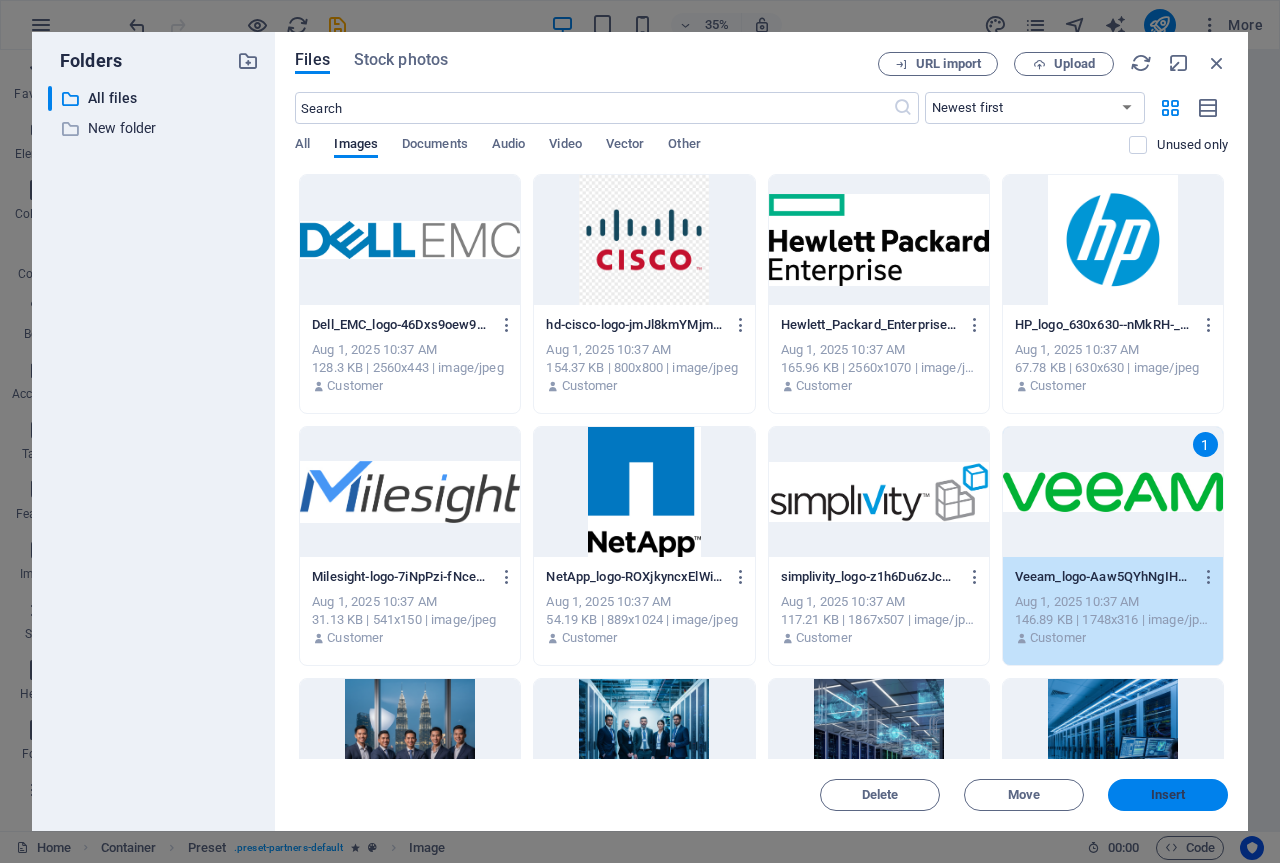click on "Insert" at bounding box center [1168, 795] 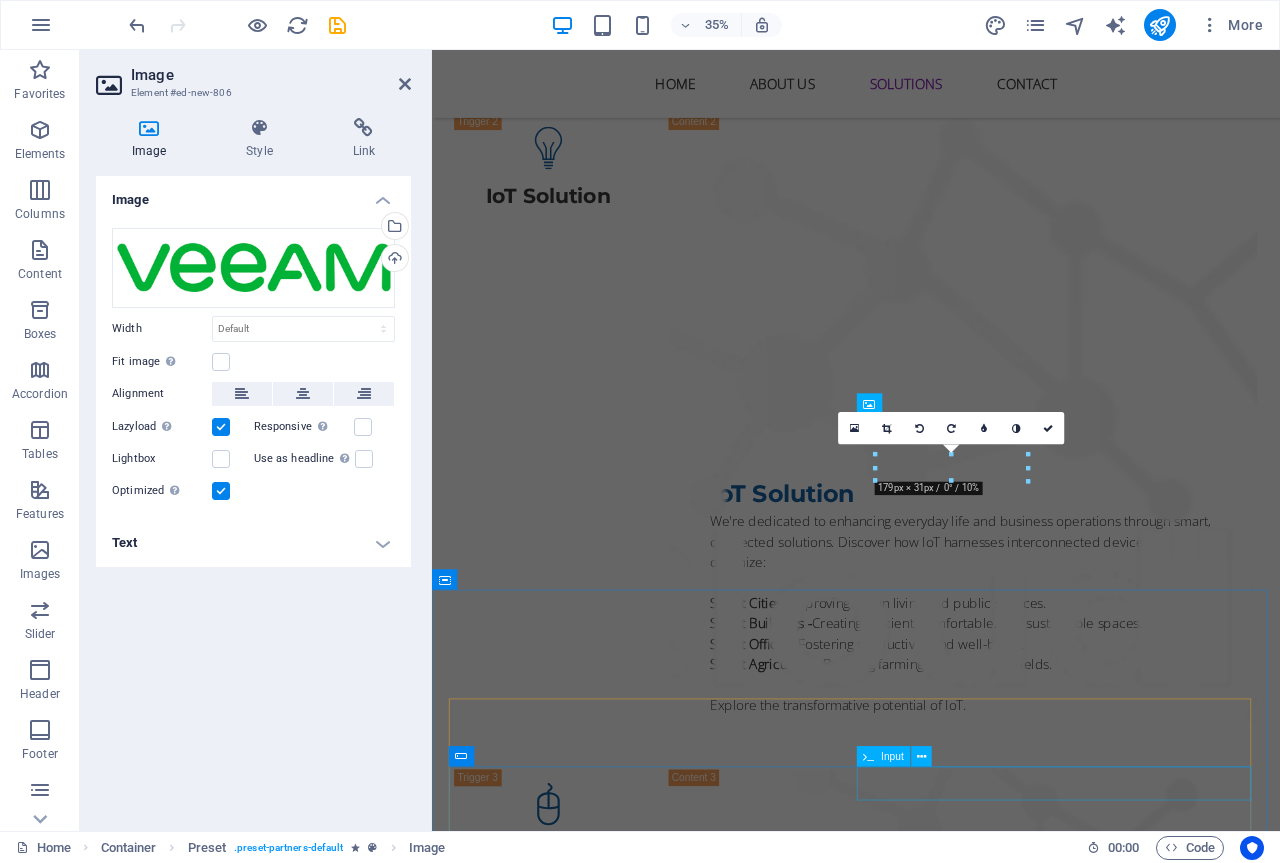 scroll, scrollTop: 3300, scrollLeft: 0, axis: vertical 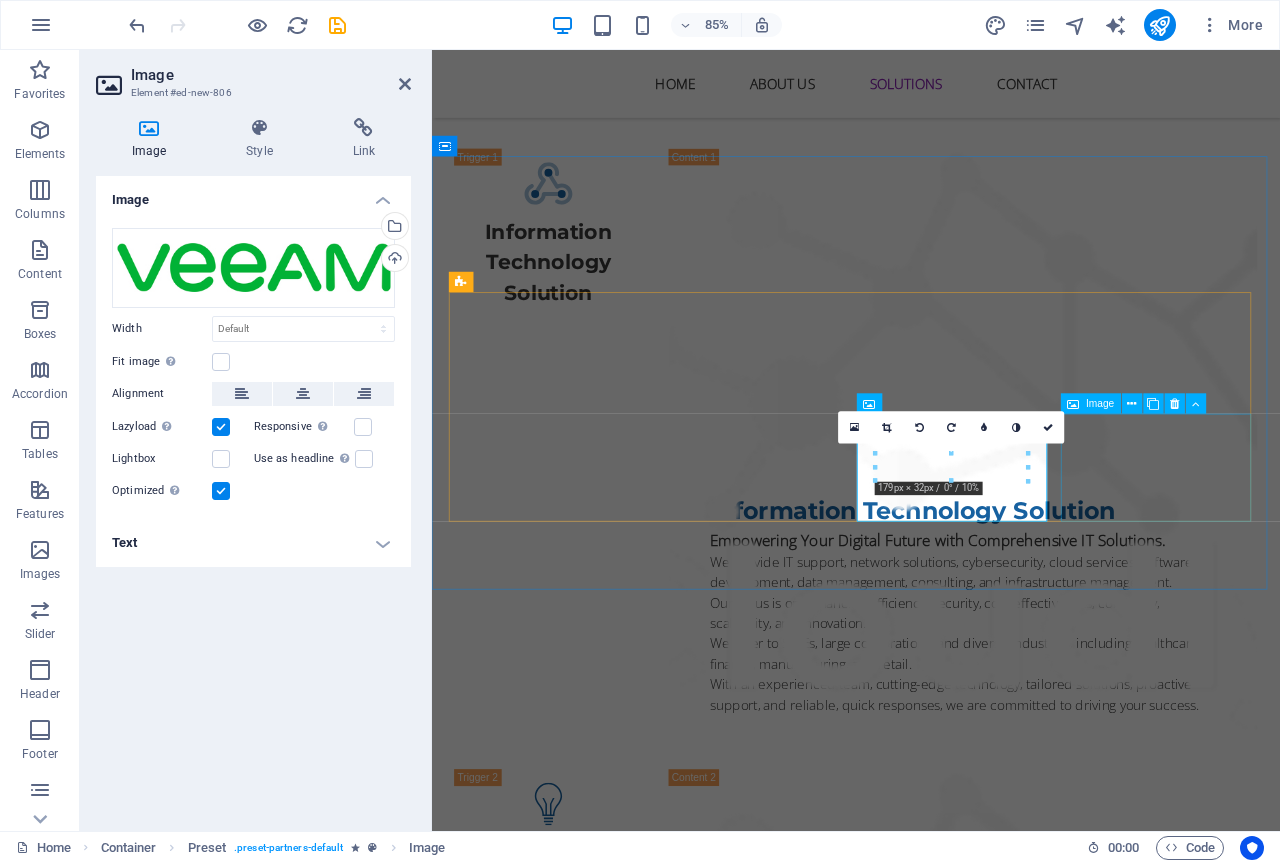click at bounding box center [571, 3724] 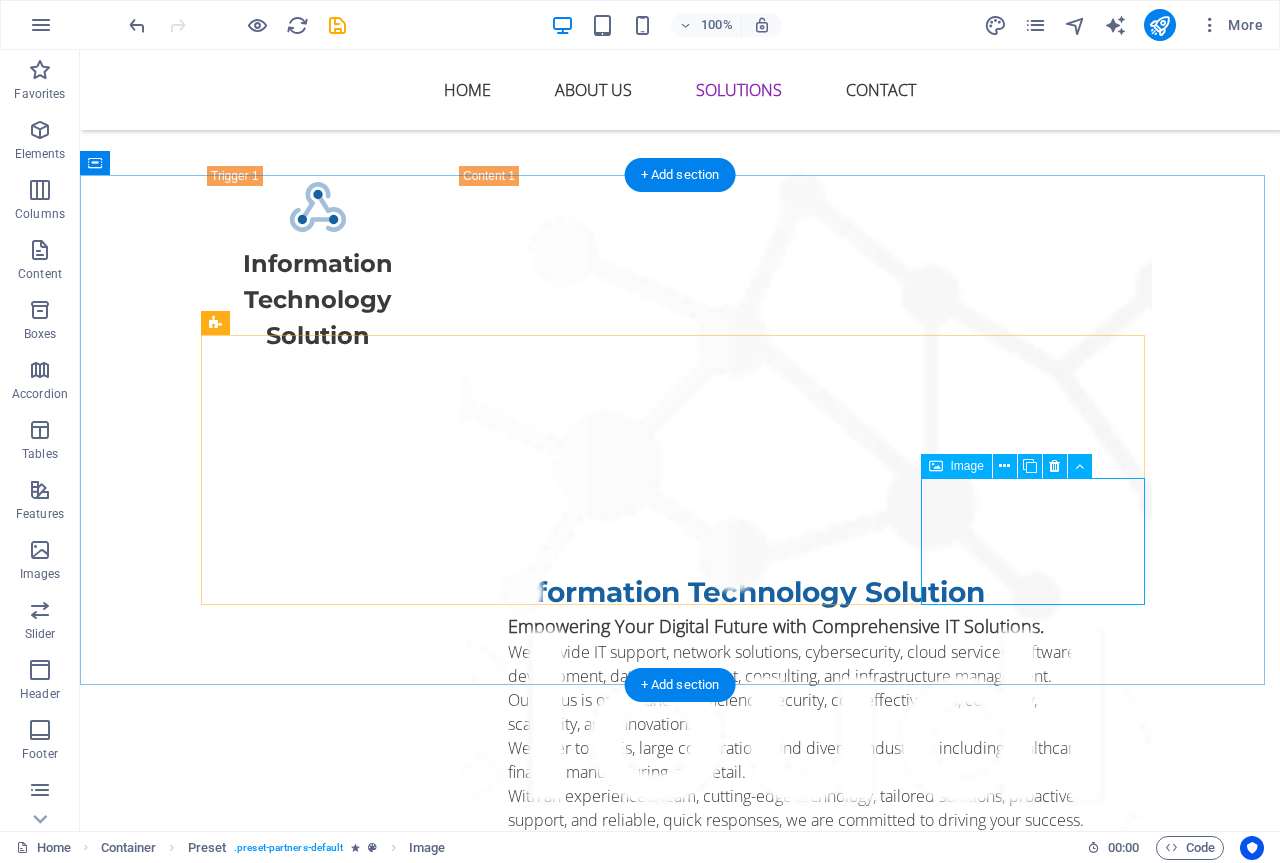 click at bounding box center [320, 3724] 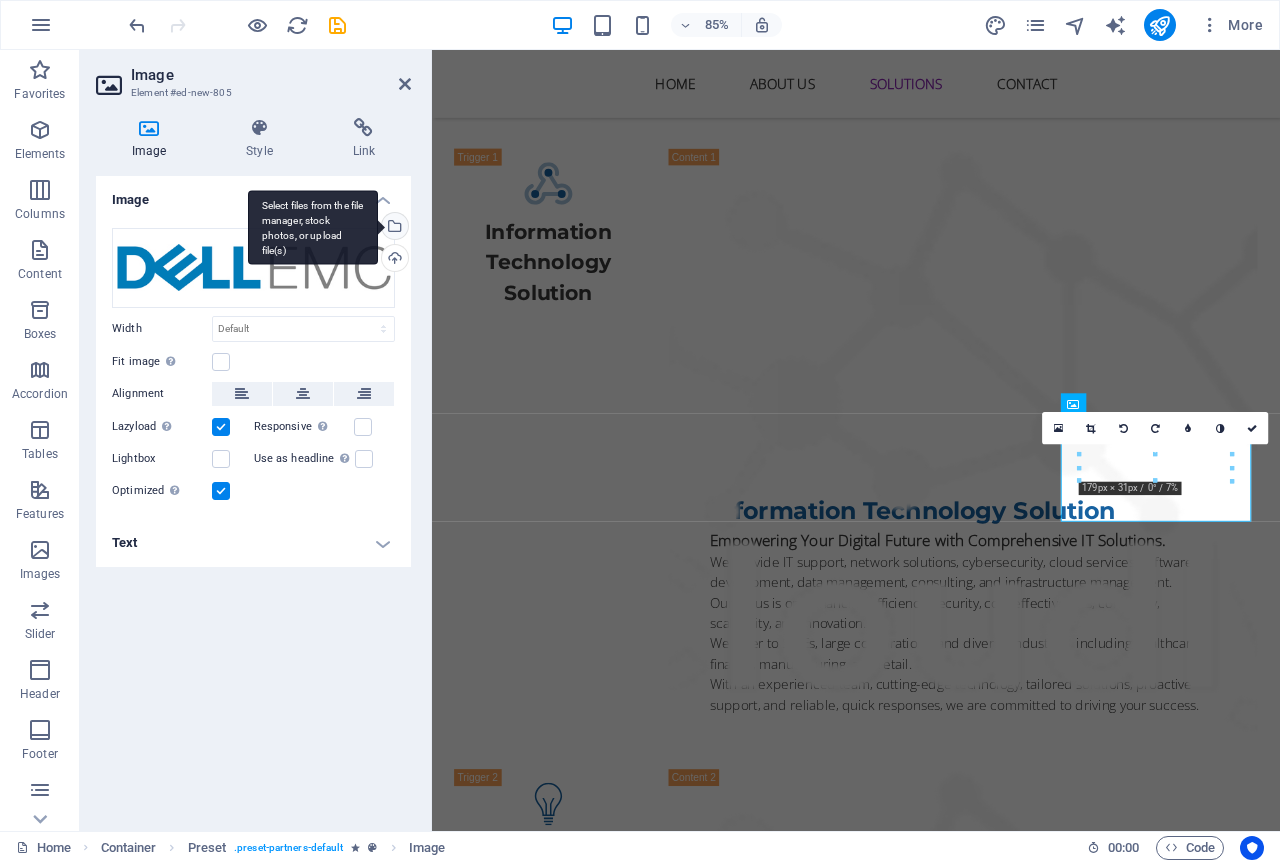 click on "Select files from the file manager, stock photos, or upload file(s)" at bounding box center (393, 228) 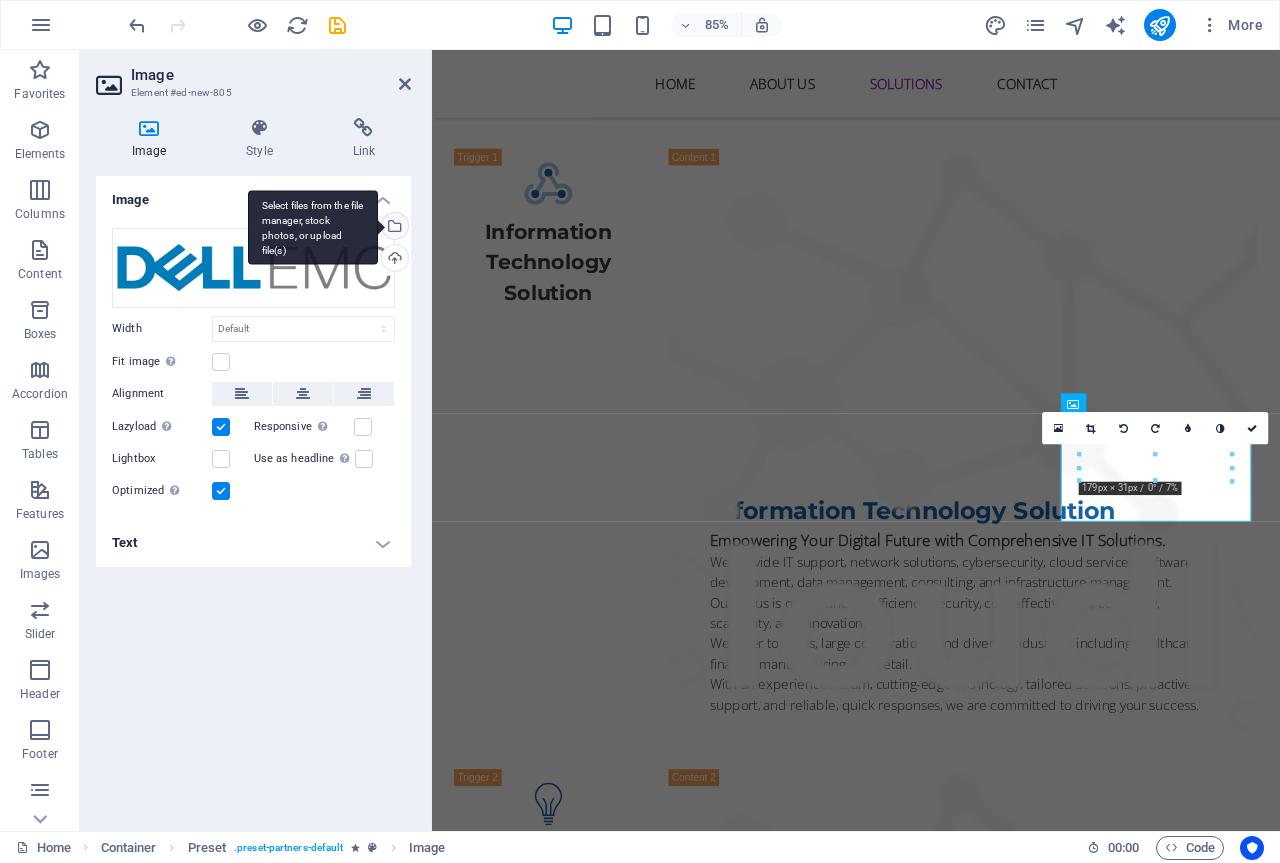 scroll, scrollTop: 4072, scrollLeft: 0, axis: vertical 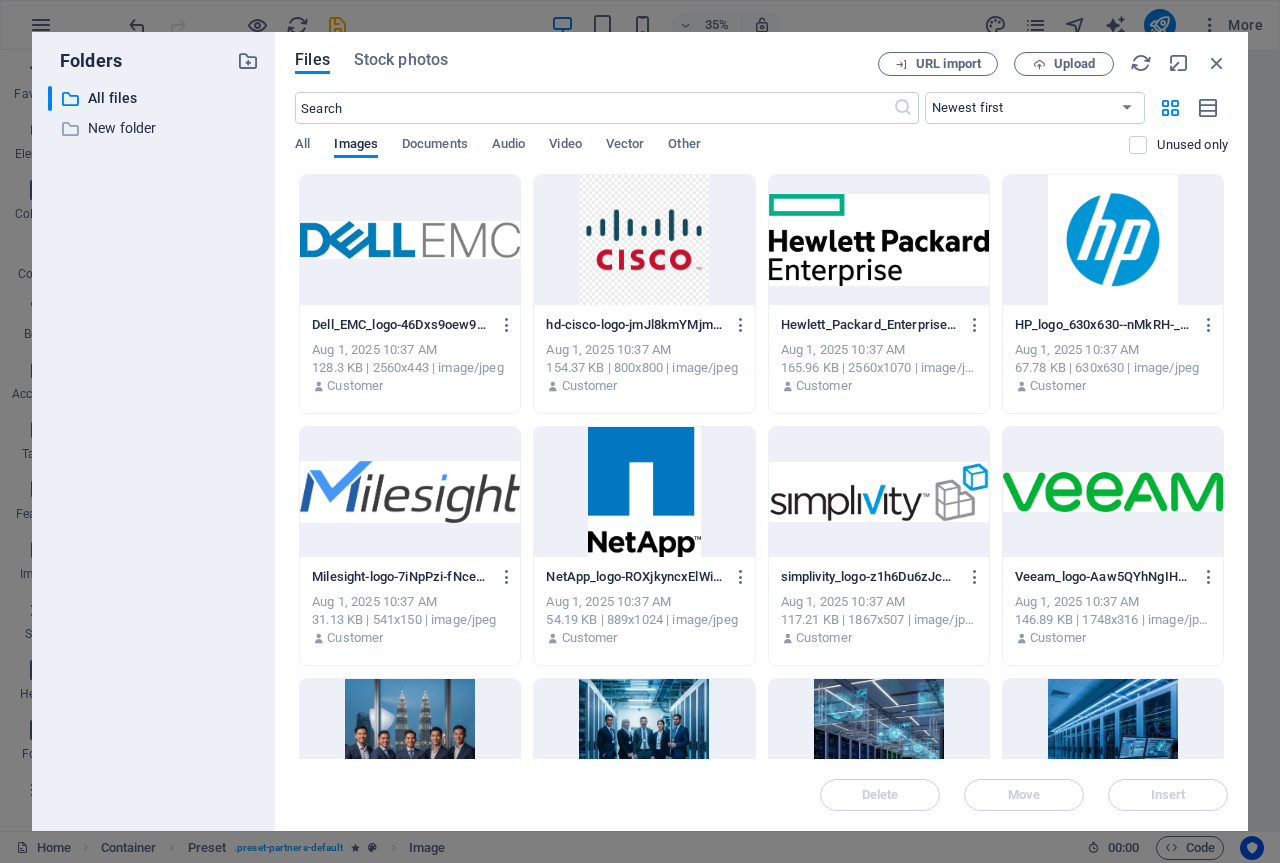 click at bounding box center [644, 240] 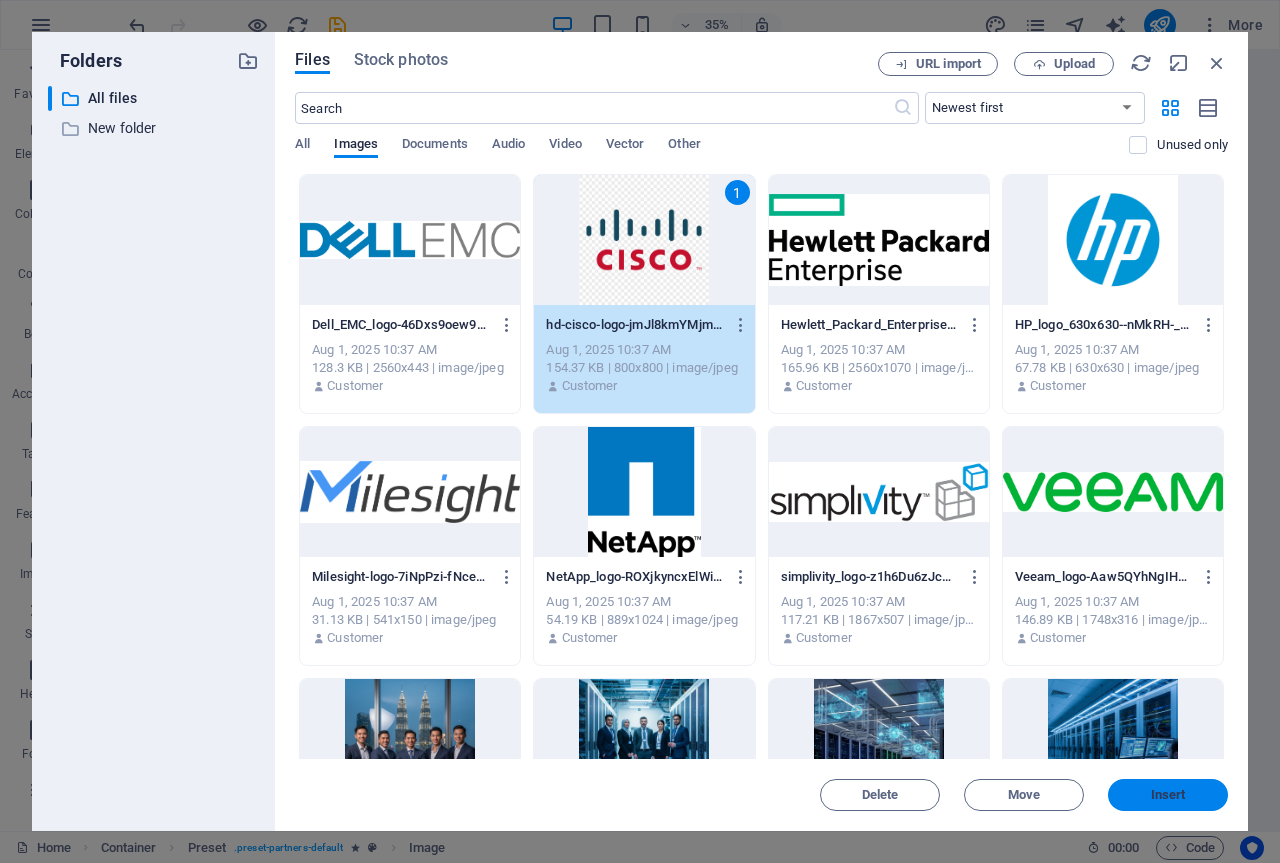 click on "Insert" at bounding box center (1168, 795) 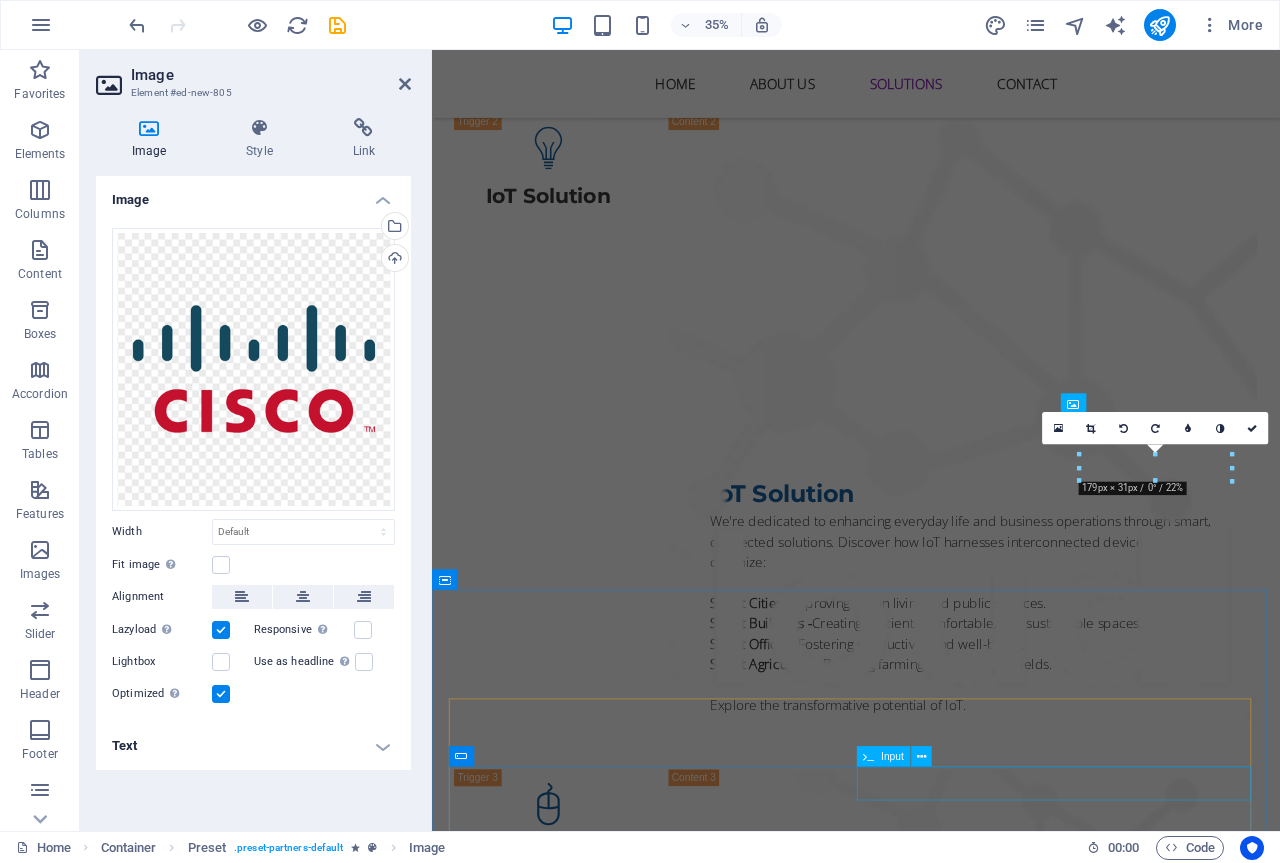 scroll, scrollTop: 3300, scrollLeft: 0, axis: vertical 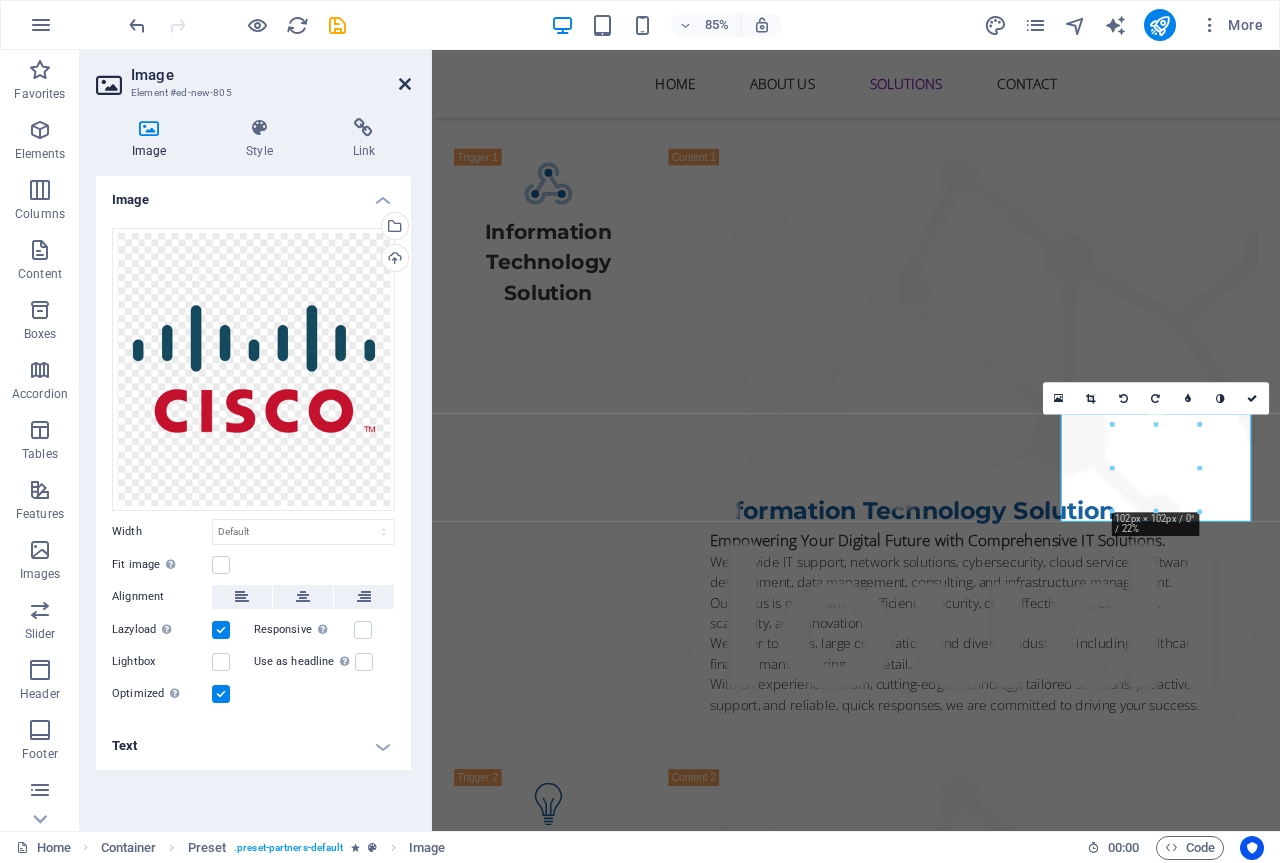 click at bounding box center [405, 84] 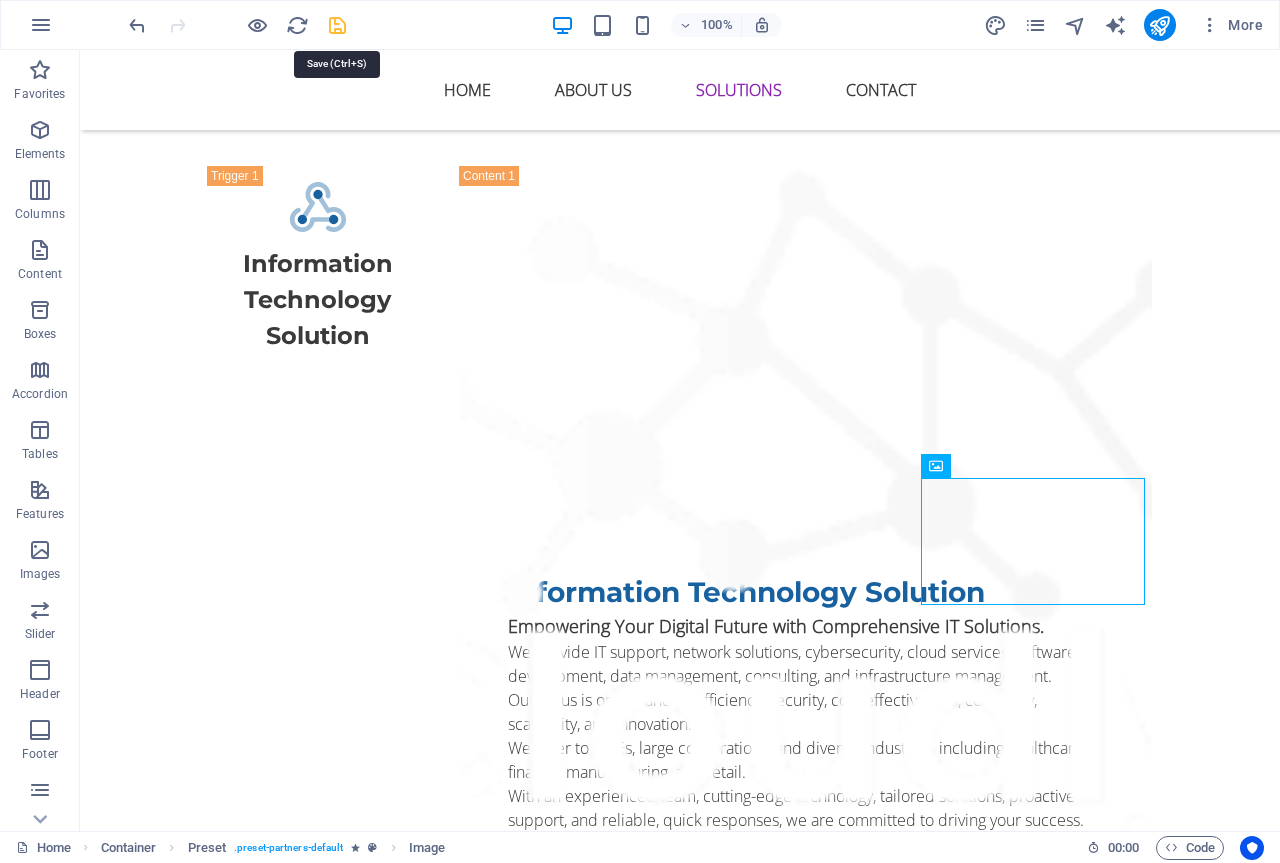 click at bounding box center (337, 25) 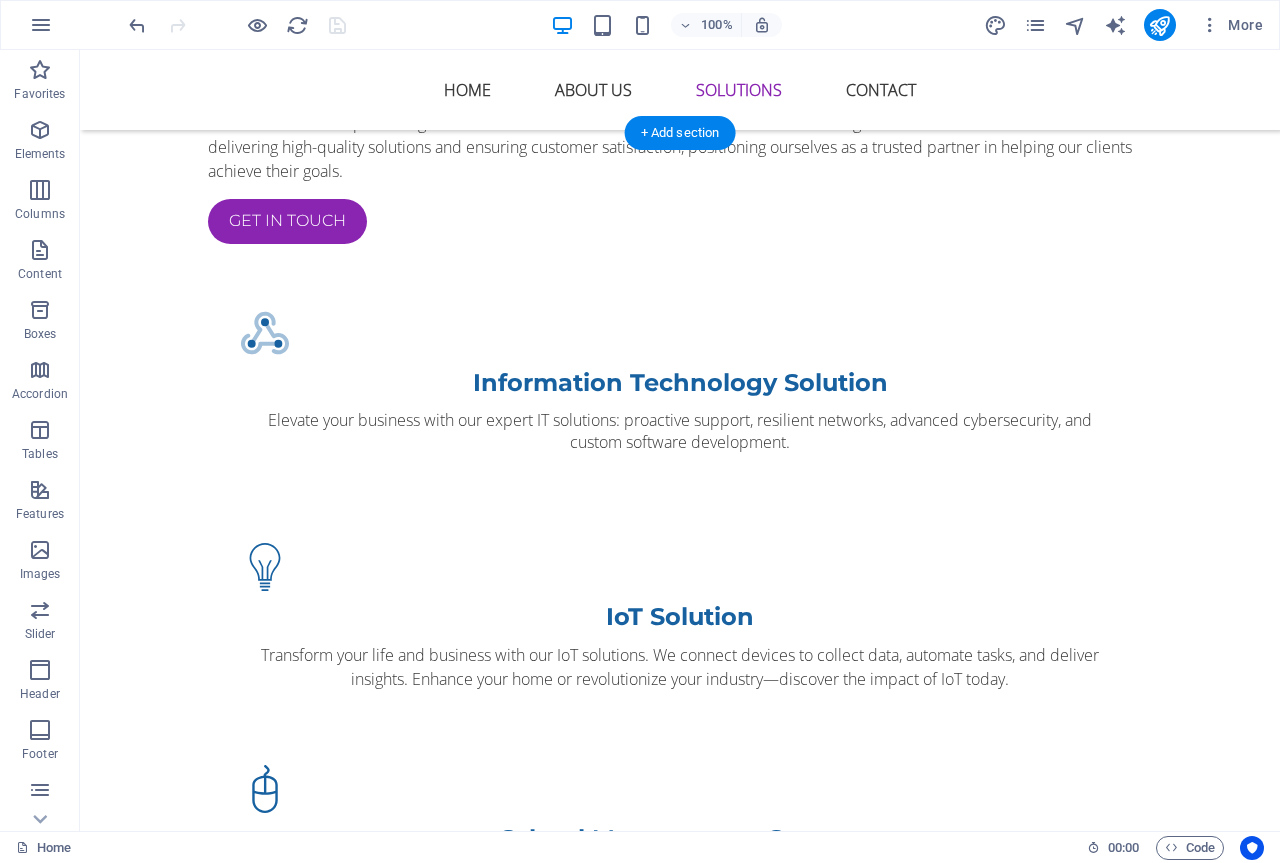 scroll, scrollTop: 1700, scrollLeft: 0, axis: vertical 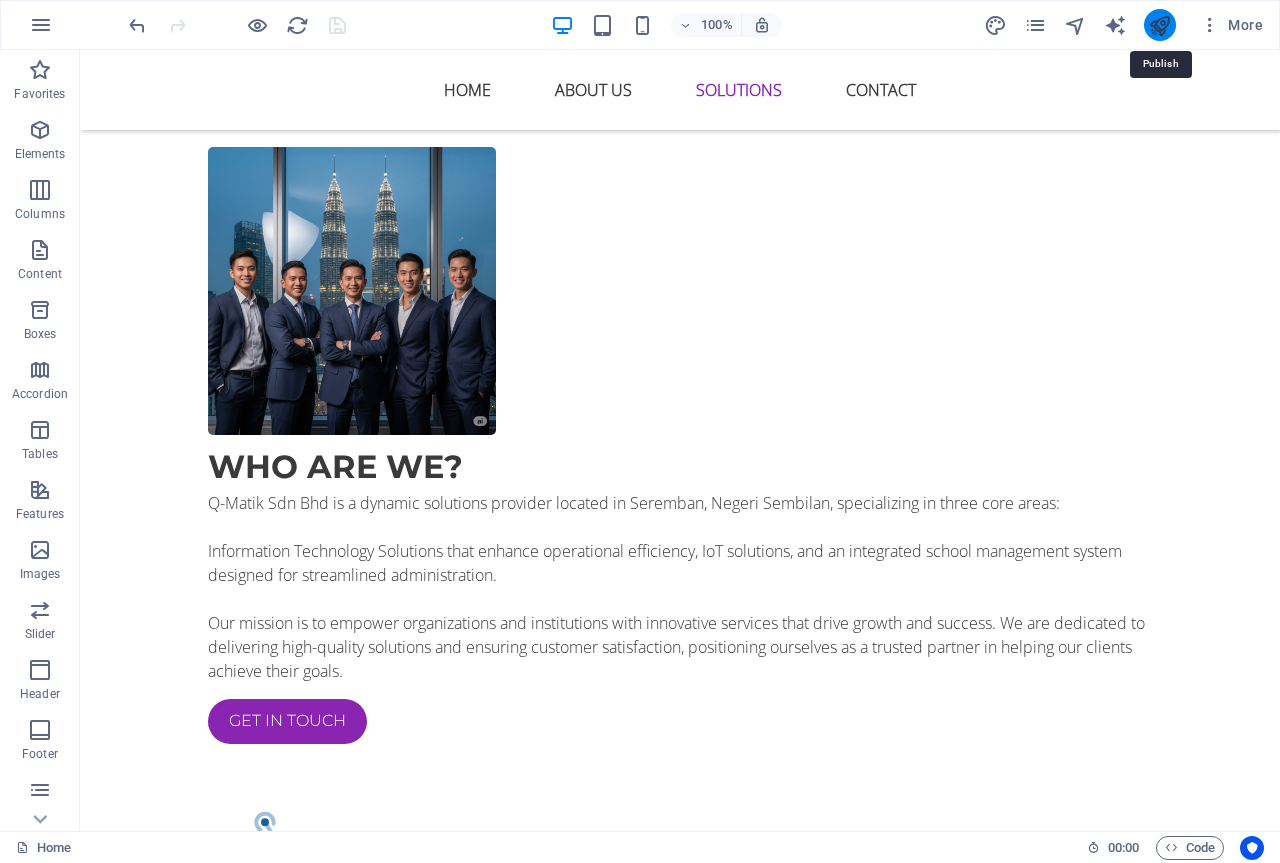 click at bounding box center [1159, 25] 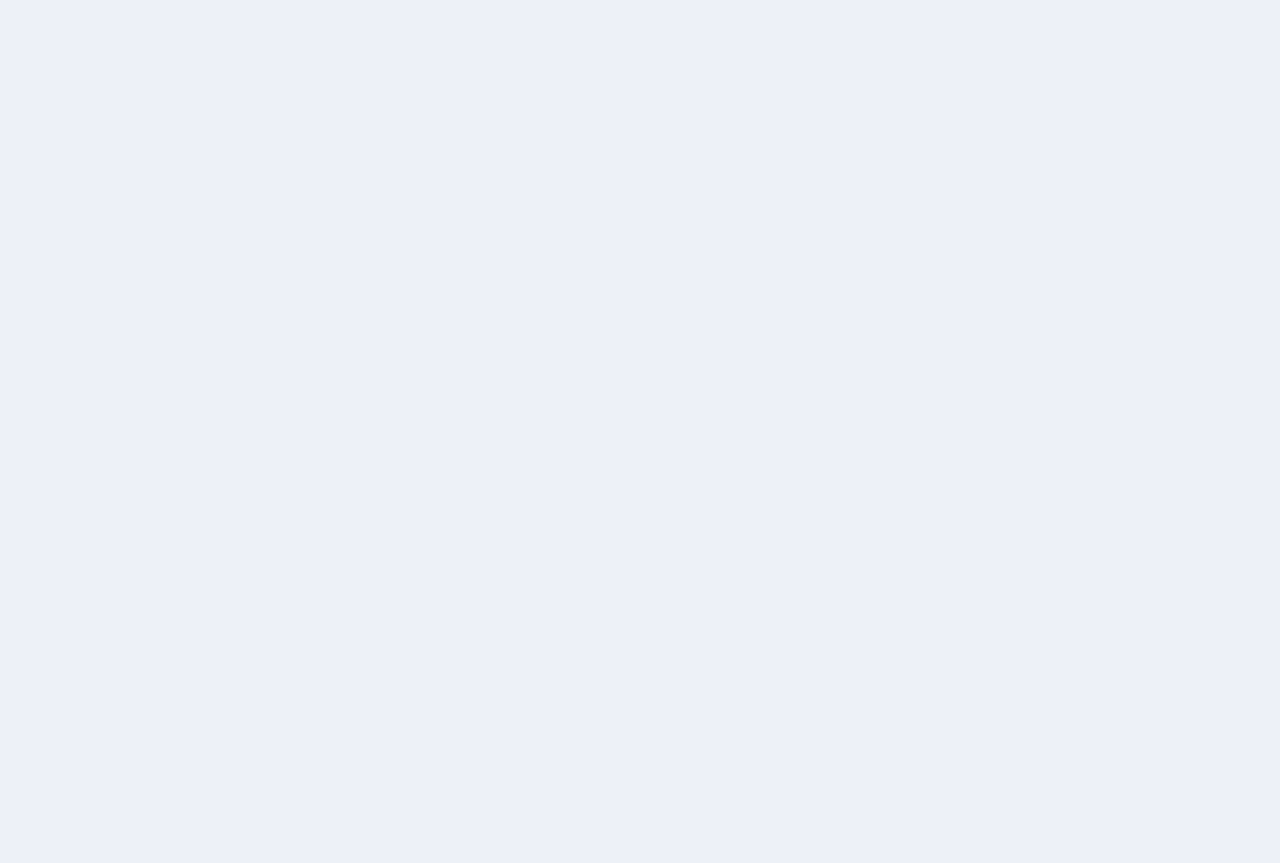 scroll, scrollTop: 0, scrollLeft: 0, axis: both 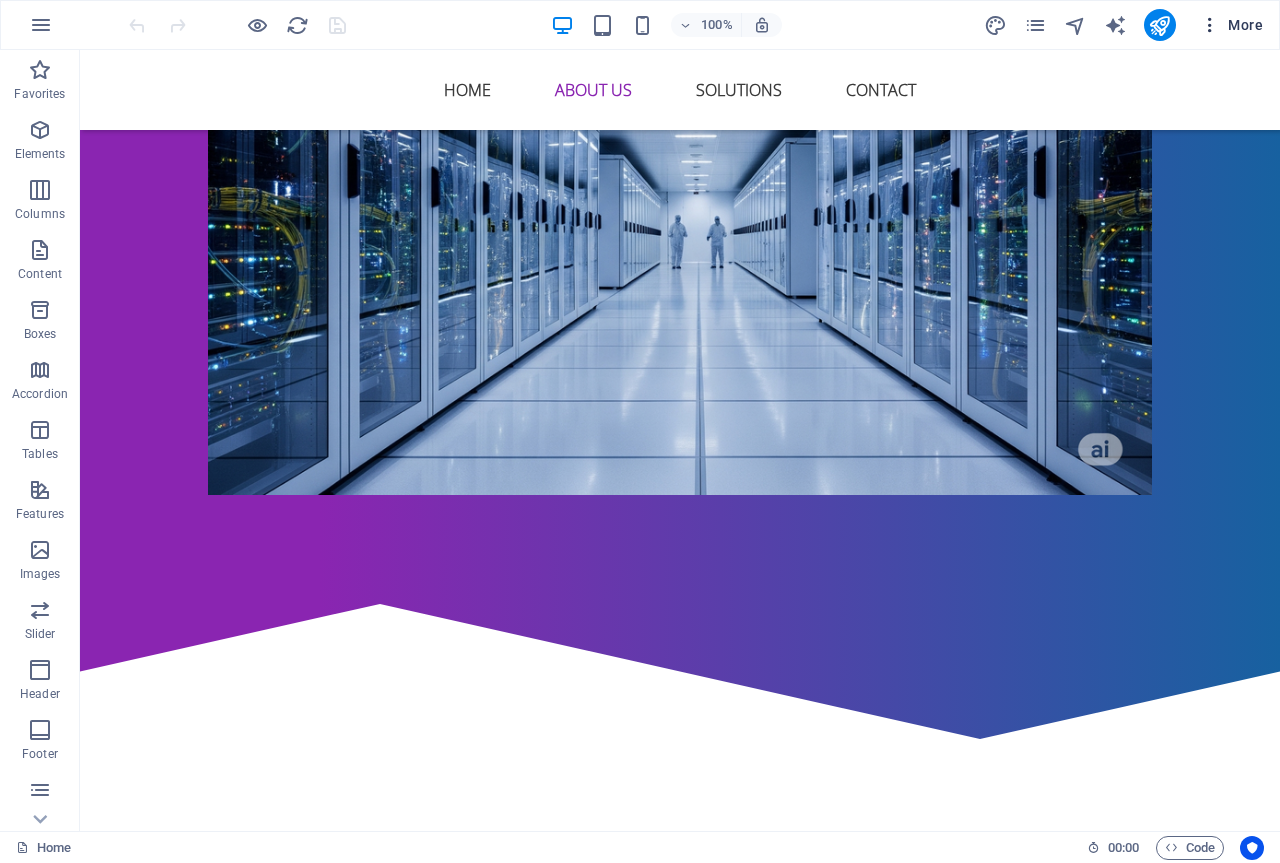 click at bounding box center (1210, 25) 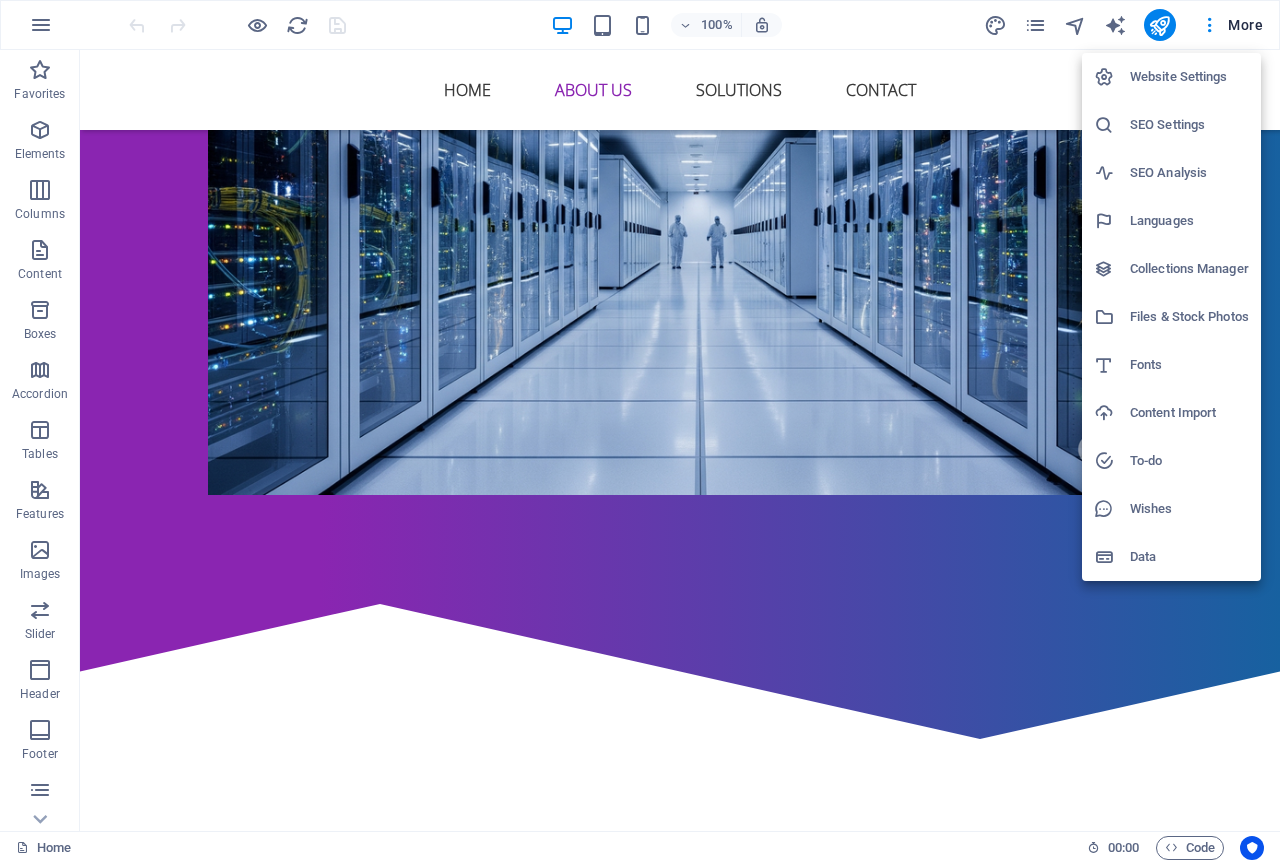 click on "Files & Stock Photos" at bounding box center [1189, 317] 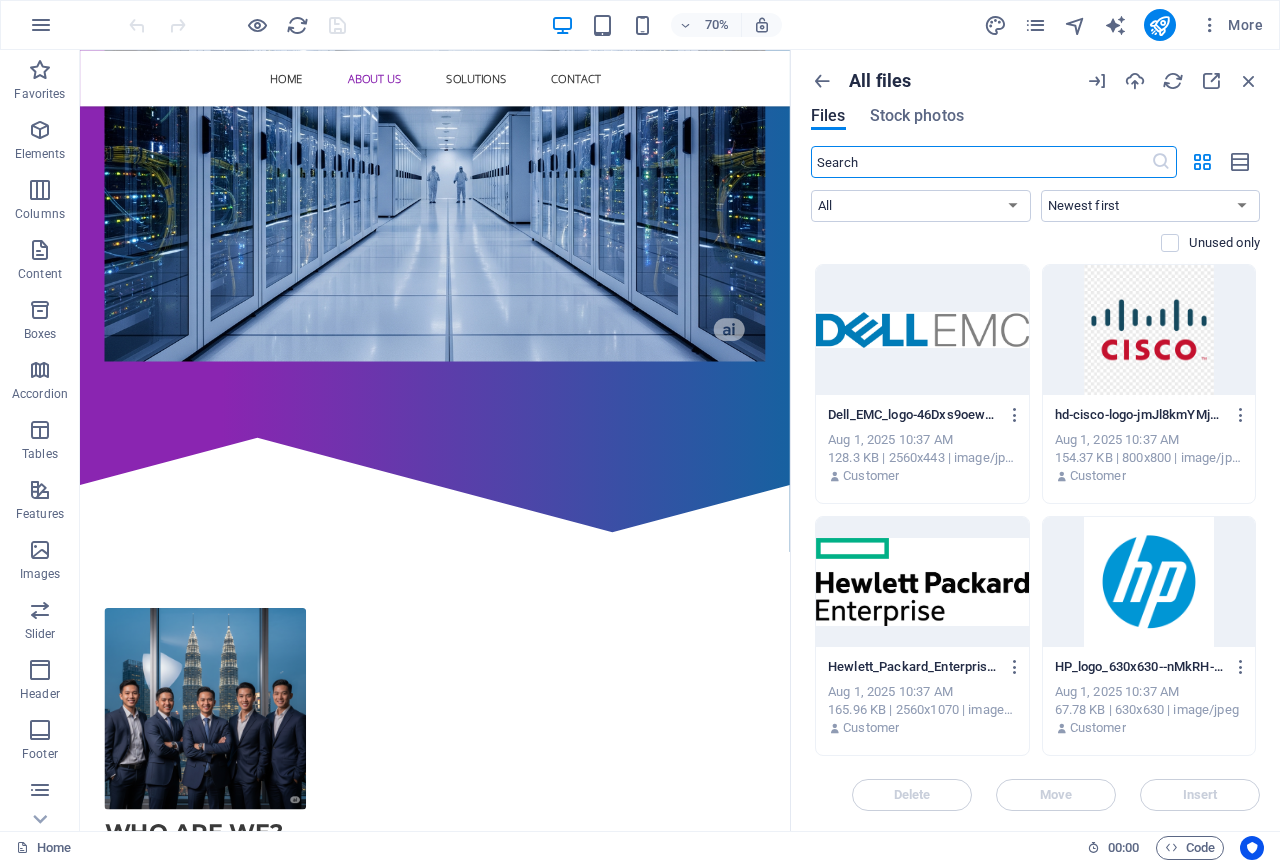 scroll, scrollTop: 1108, scrollLeft: 0, axis: vertical 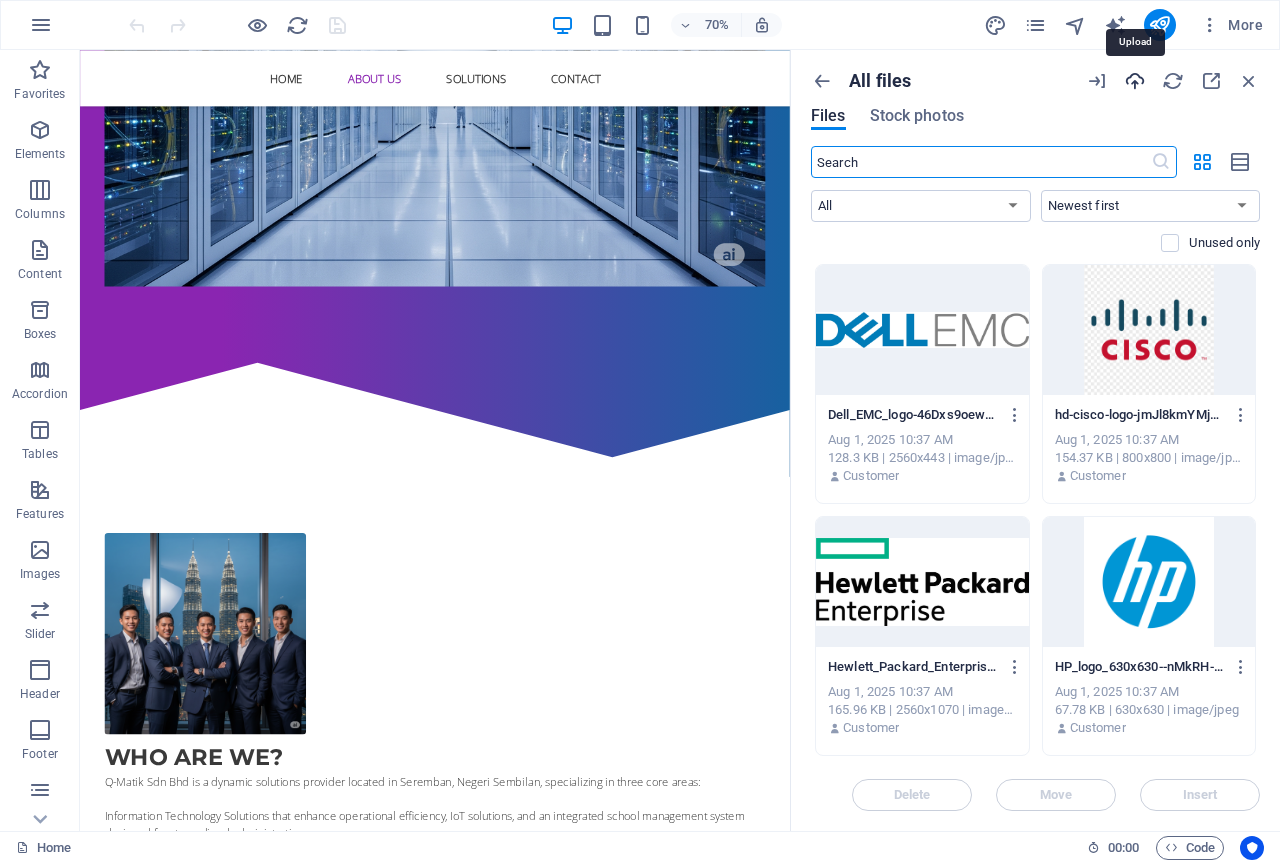 click at bounding box center [1135, 81] 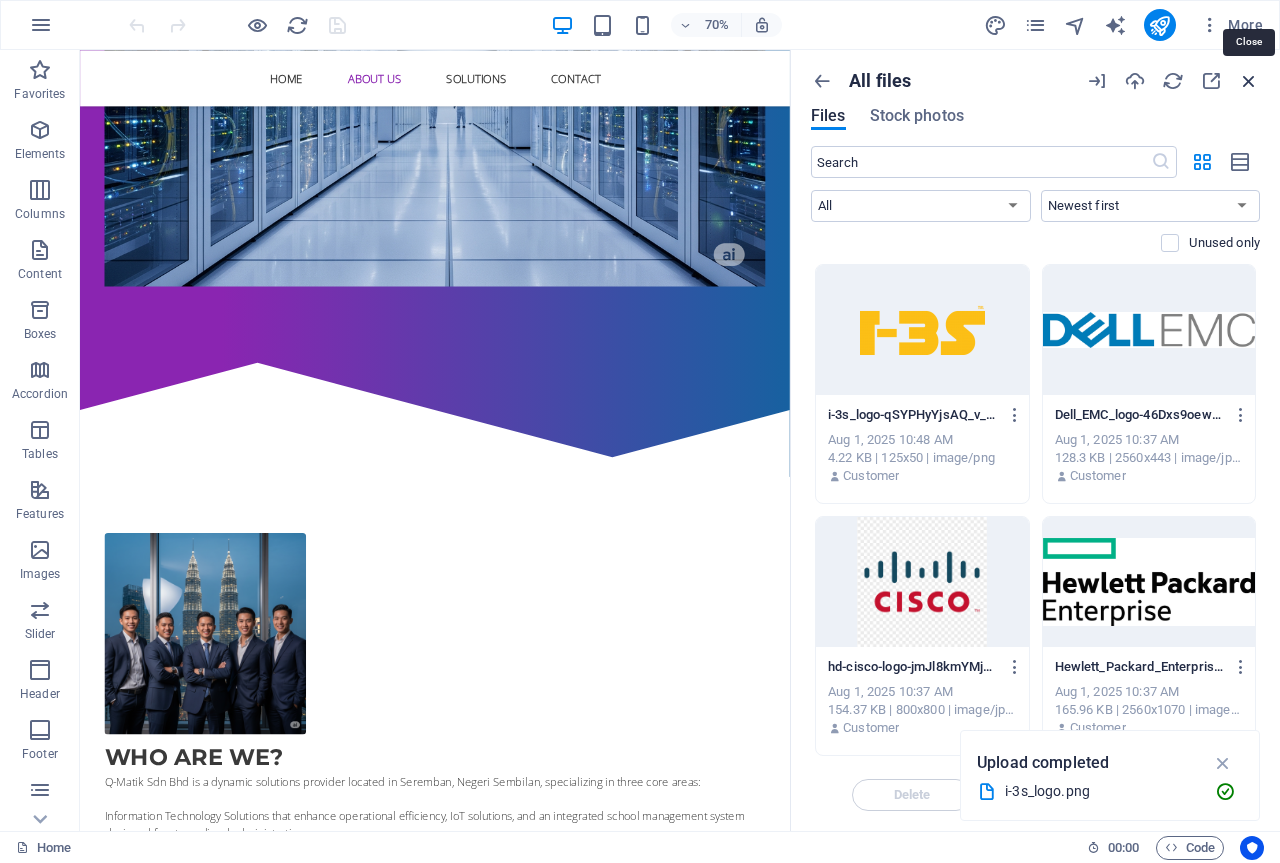 click at bounding box center [1249, 81] 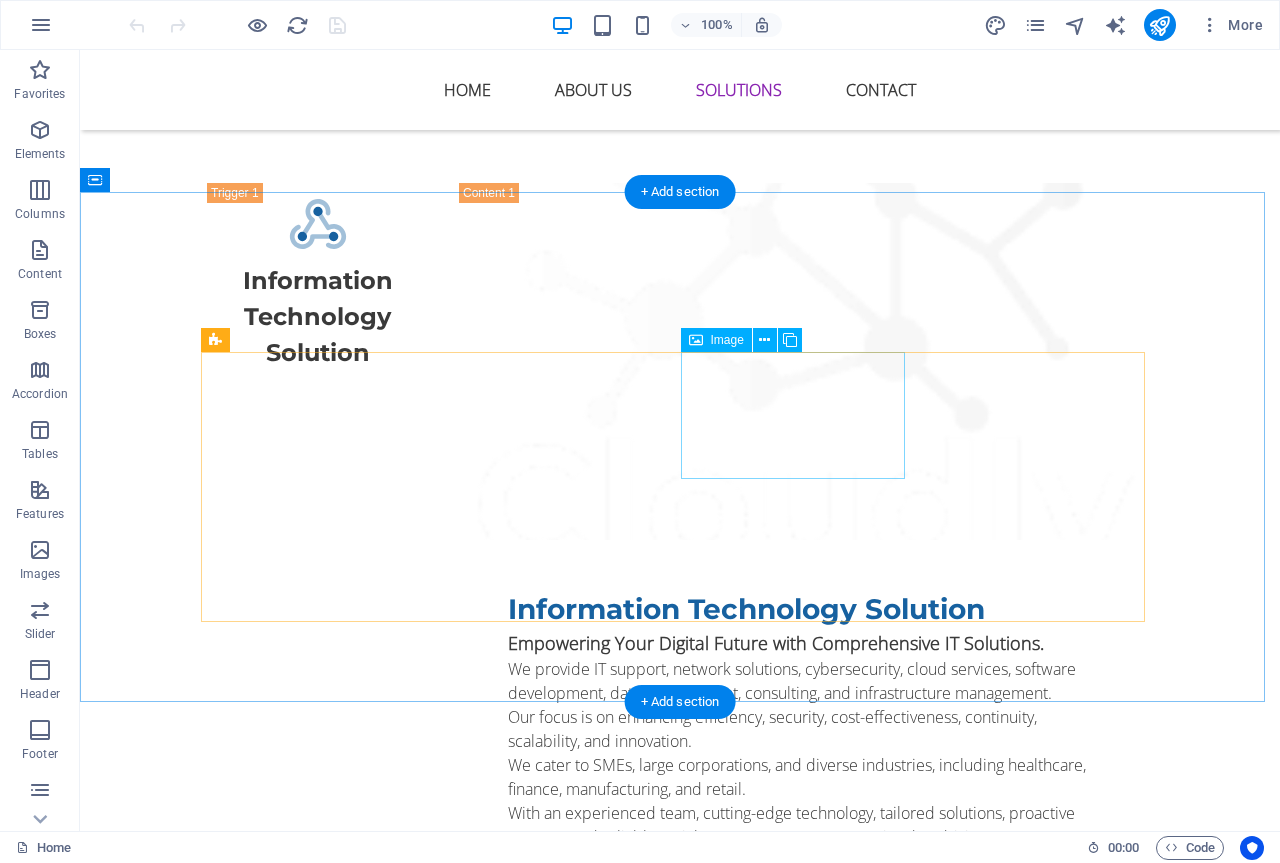 scroll, scrollTop: 3400, scrollLeft: 0, axis: vertical 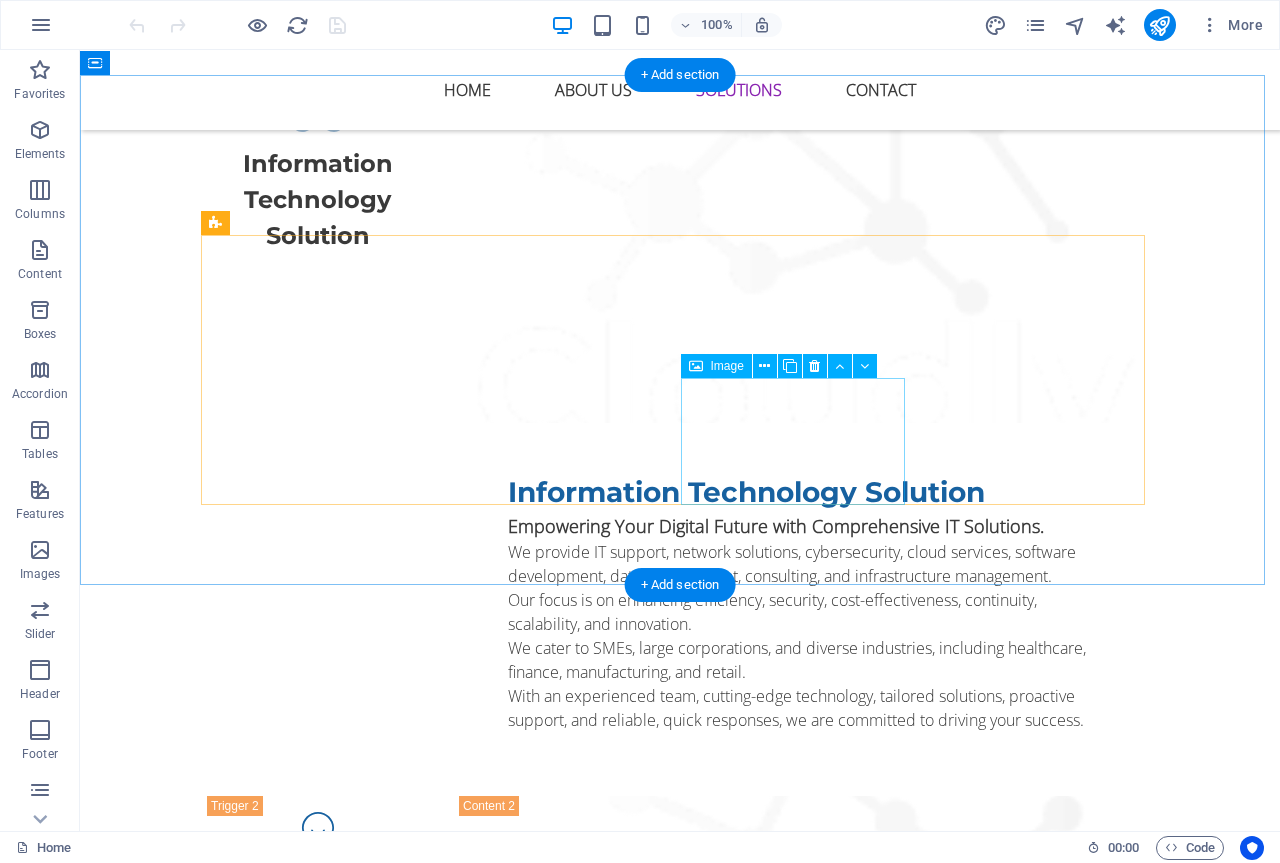 click at bounding box center (320, 3489) 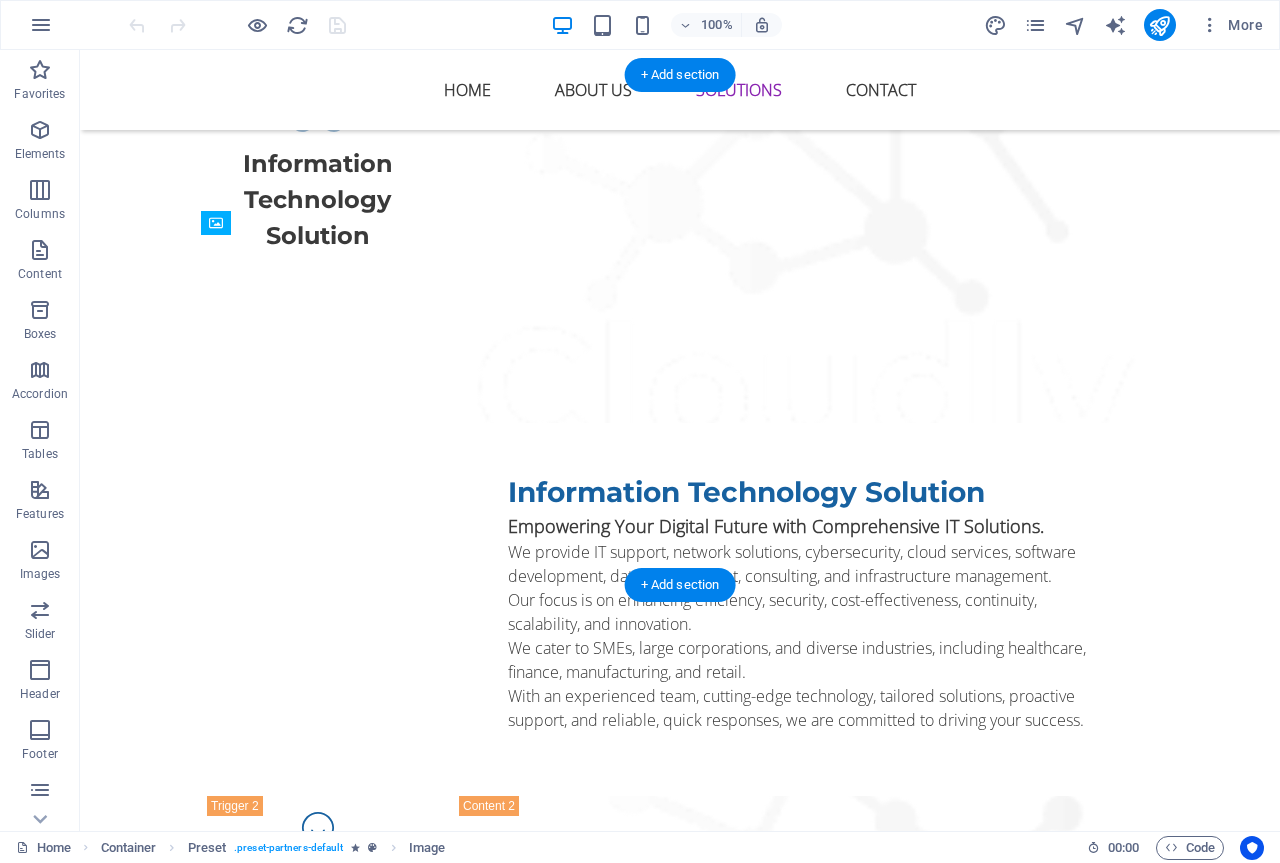 drag, startPoint x: 555, startPoint y: 290, endPoint x: 768, endPoint y: 445, distance: 263.4274 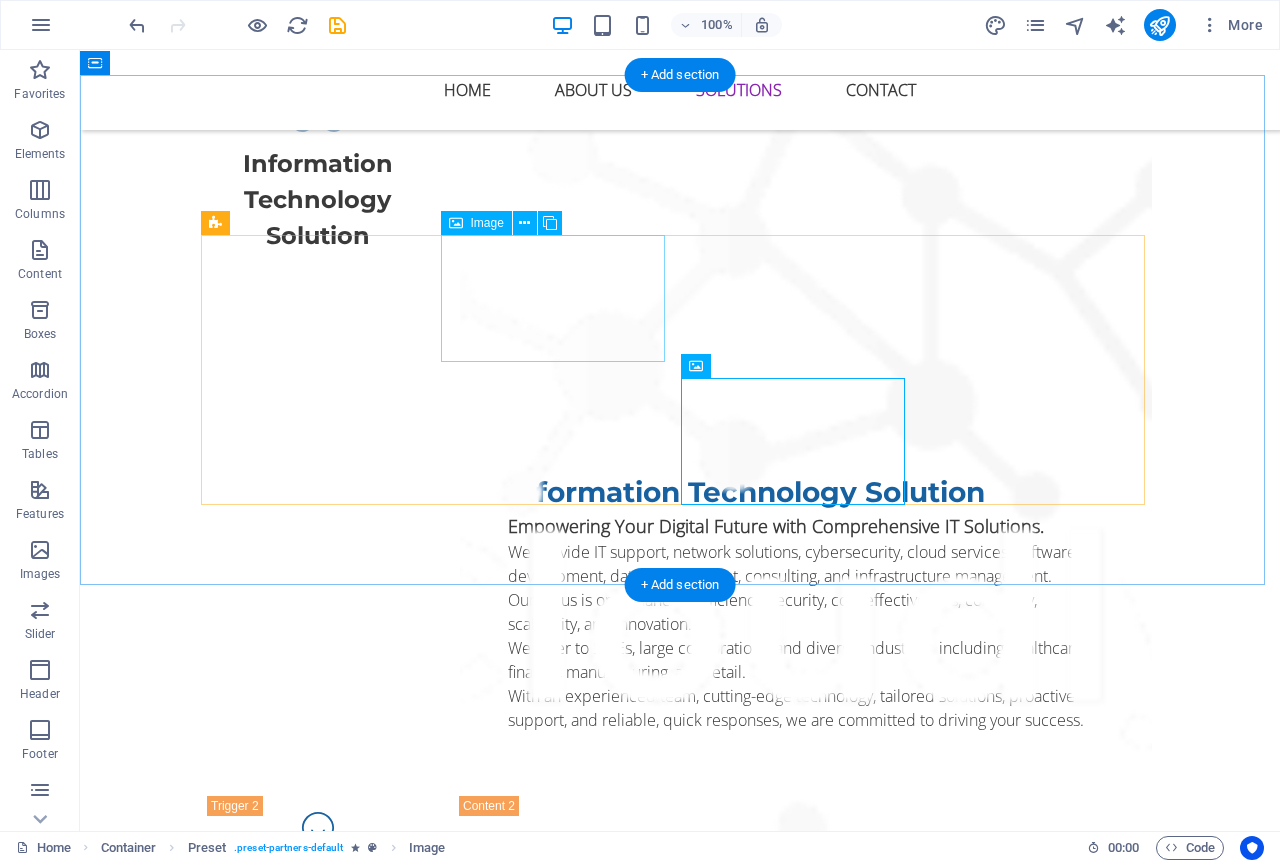 click at bounding box center (320, 2814) 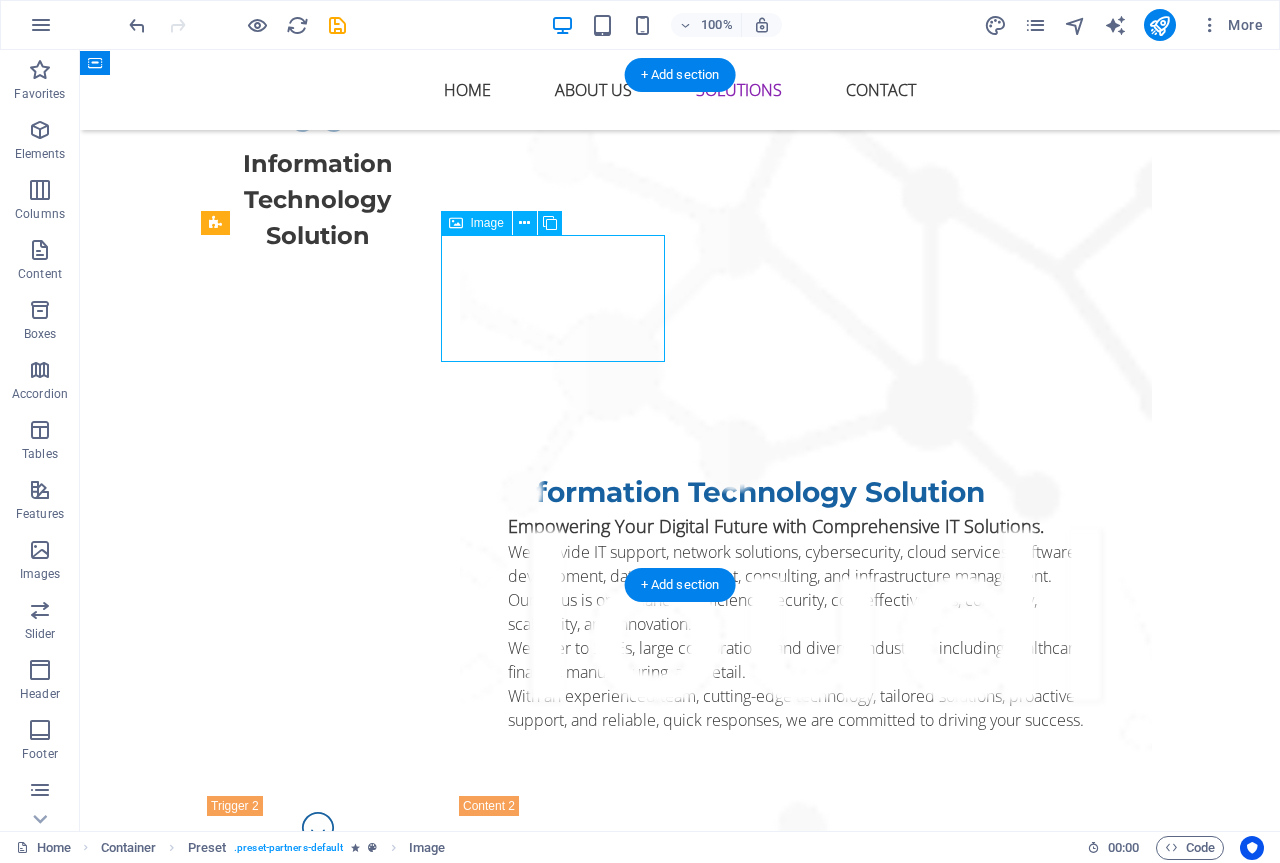 click at bounding box center [320, 2814] 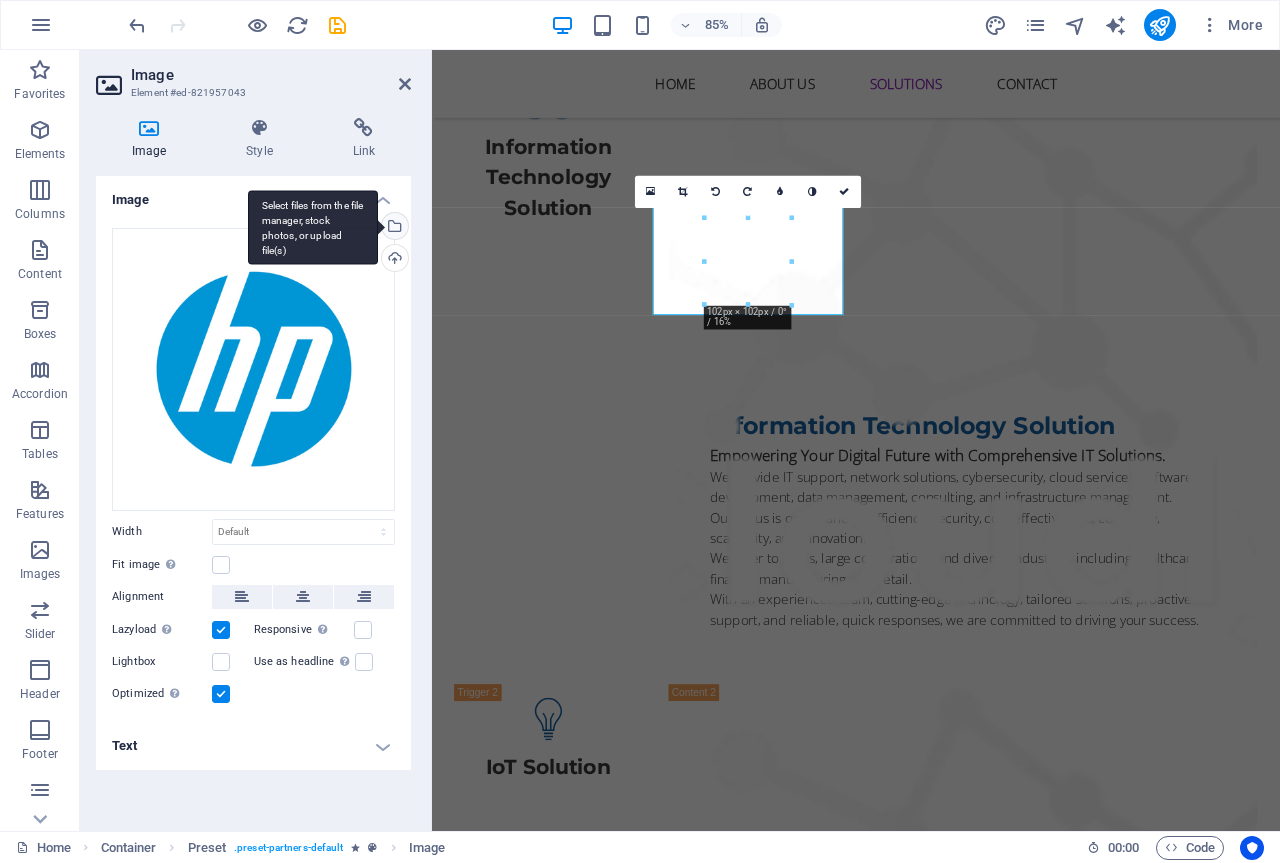 click on "Select files from the file manager, stock photos, or upload file(s)" at bounding box center (313, 227) 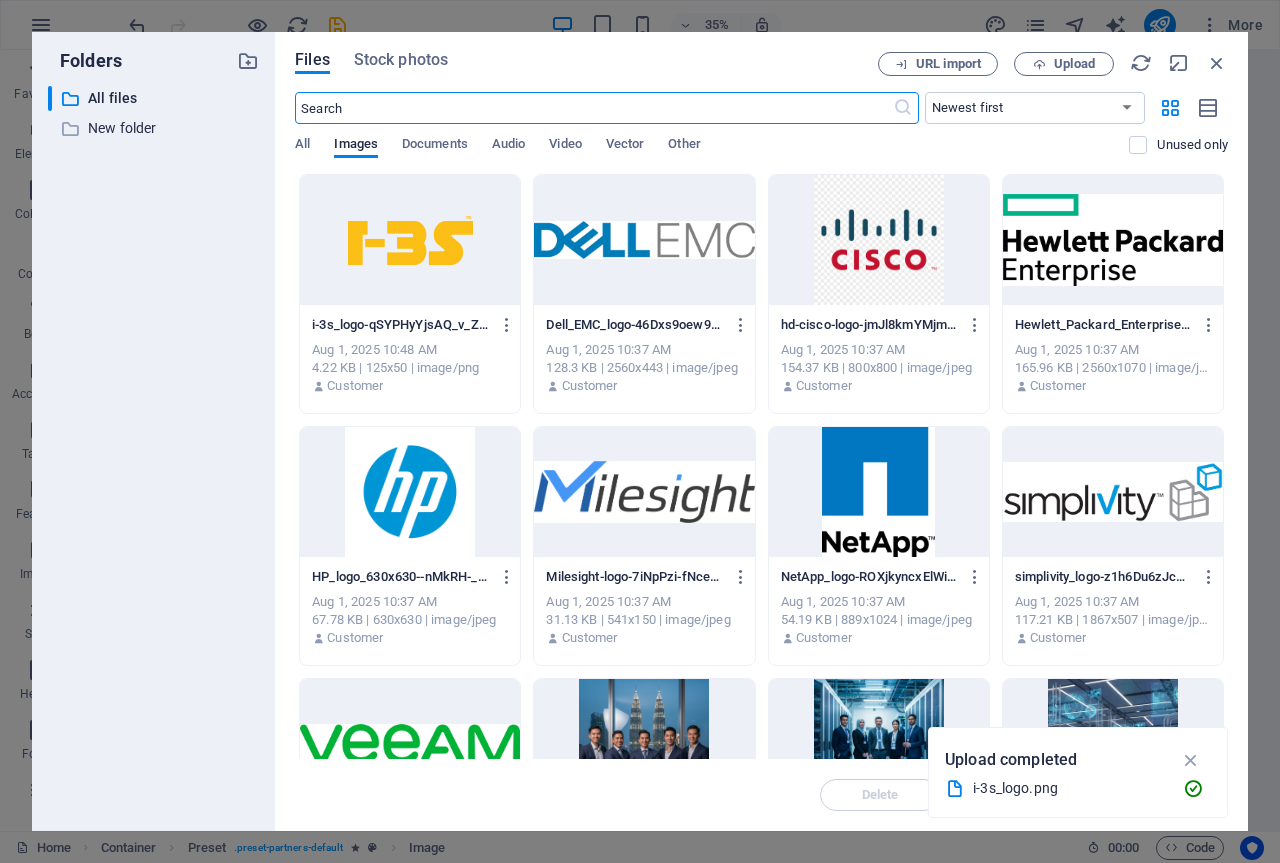 scroll, scrollTop: 4072, scrollLeft: 0, axis: vertical 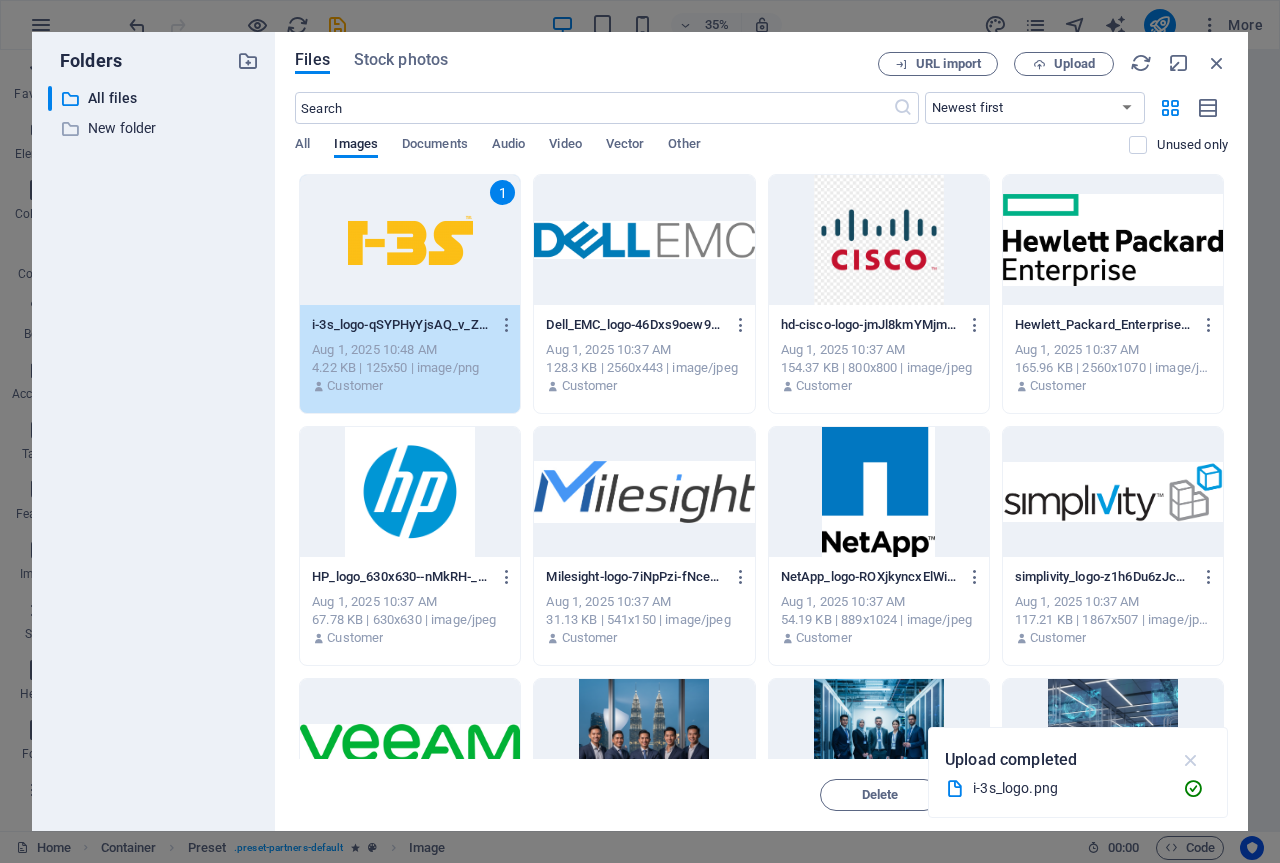 click at bounding box center [1191, 760] 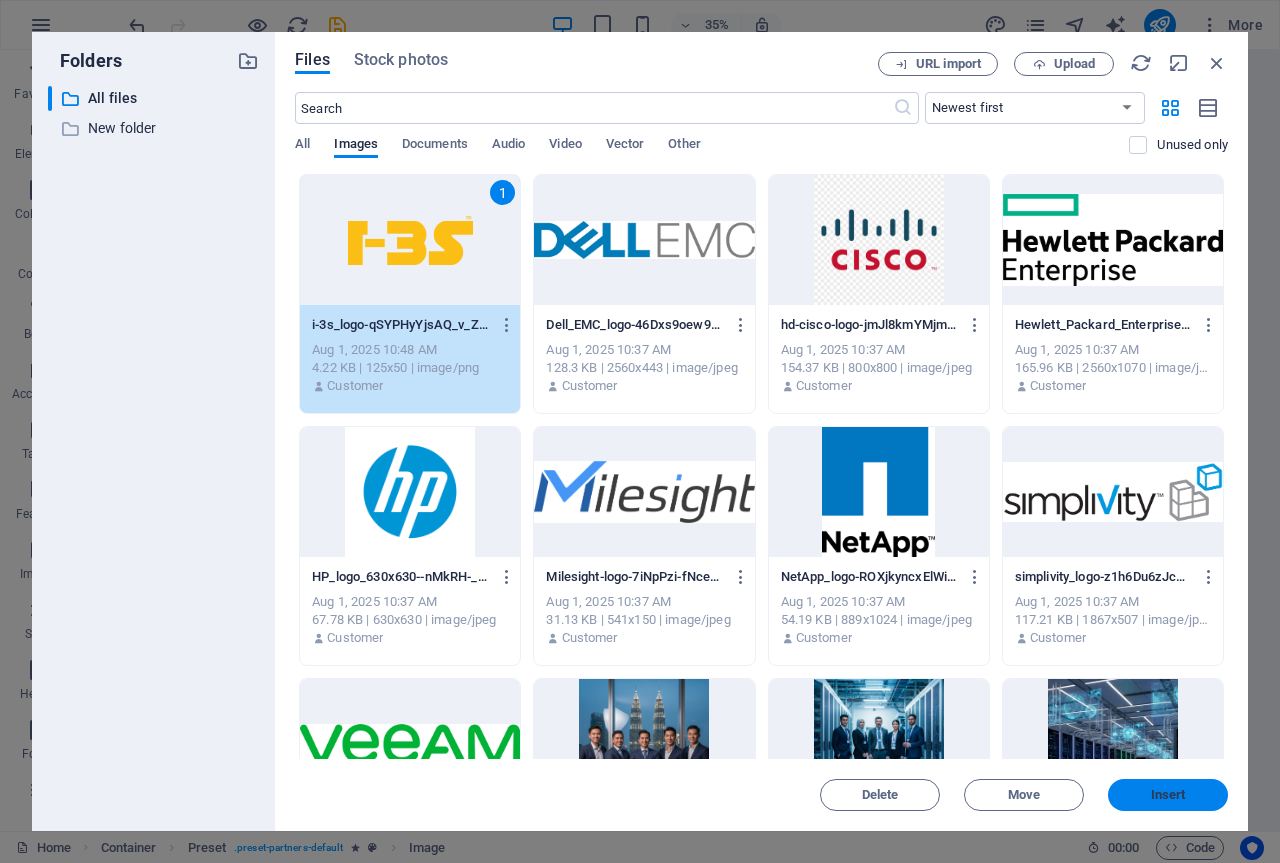 click on "Insert" at bounding box center [1168, 795] 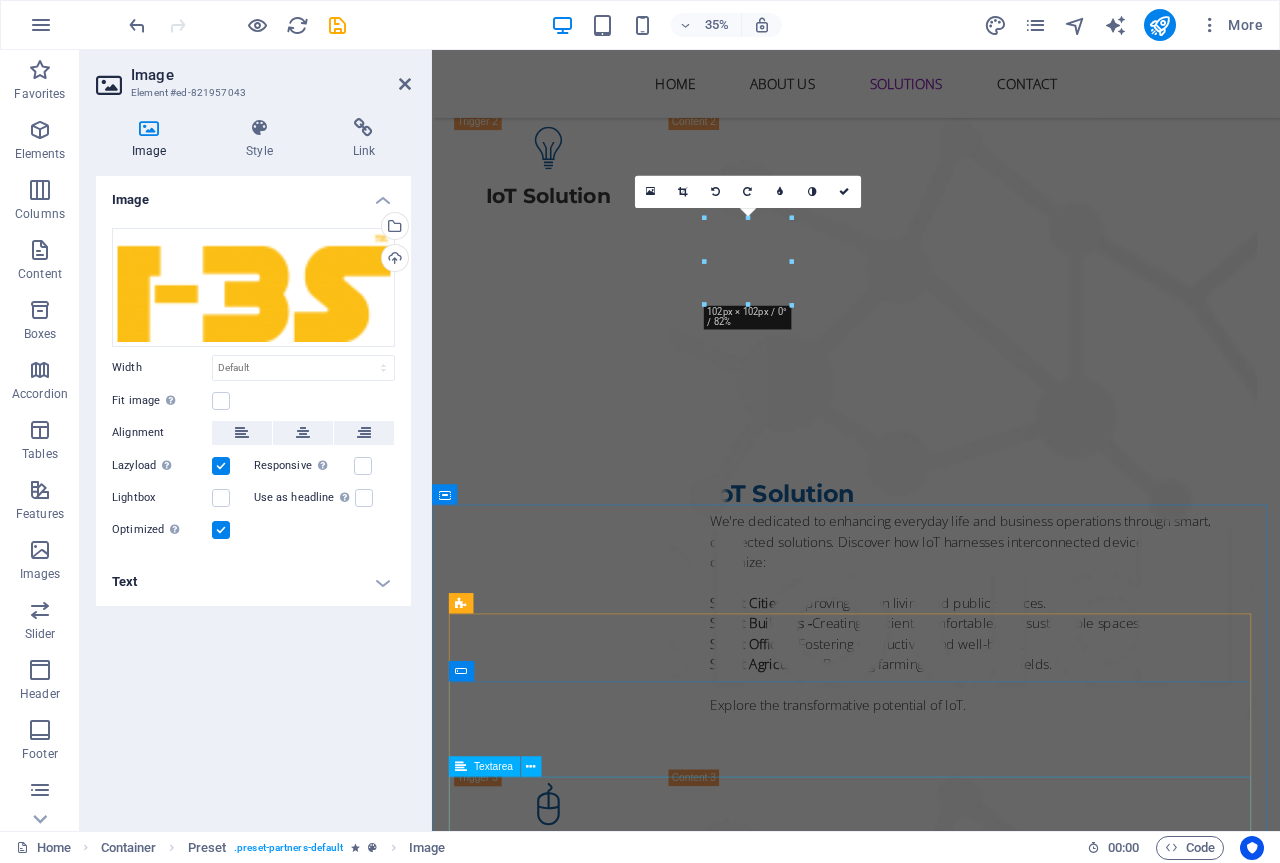 scroll, scrollTop: 3400, scrollLeft: 0, axis: vertical 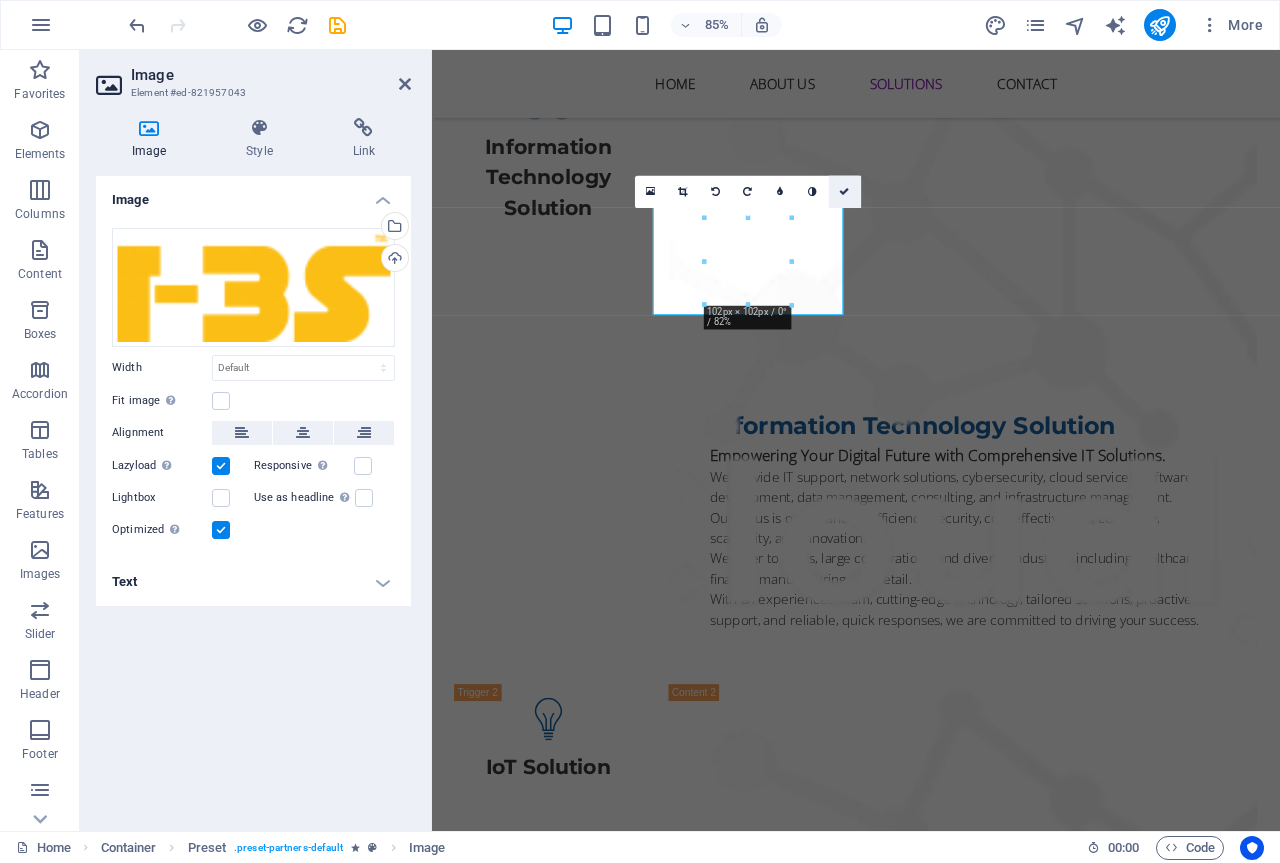 click at bounding box center (845, 192) 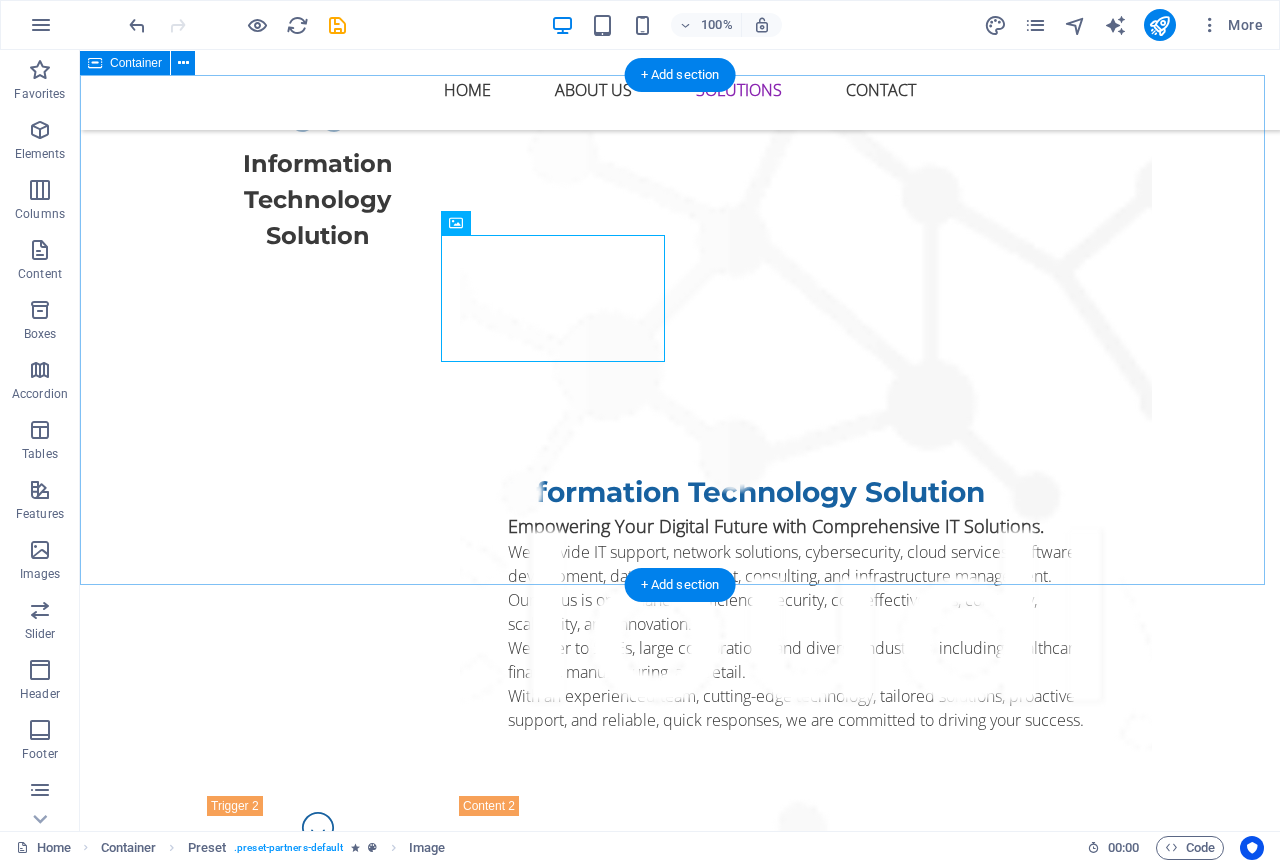 click on "Technology Partner" at bounding box center [680, 3112] 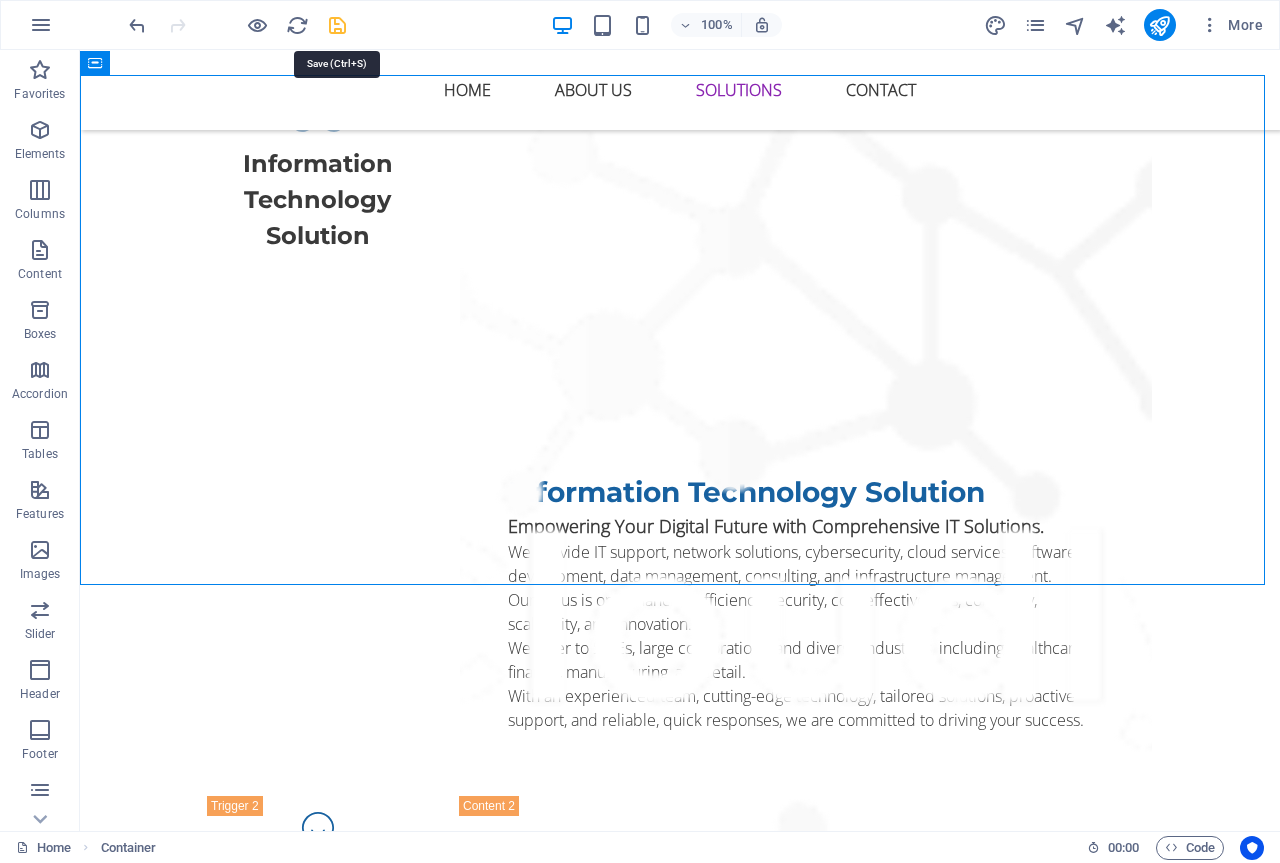 click at bounding box center (337, 25) 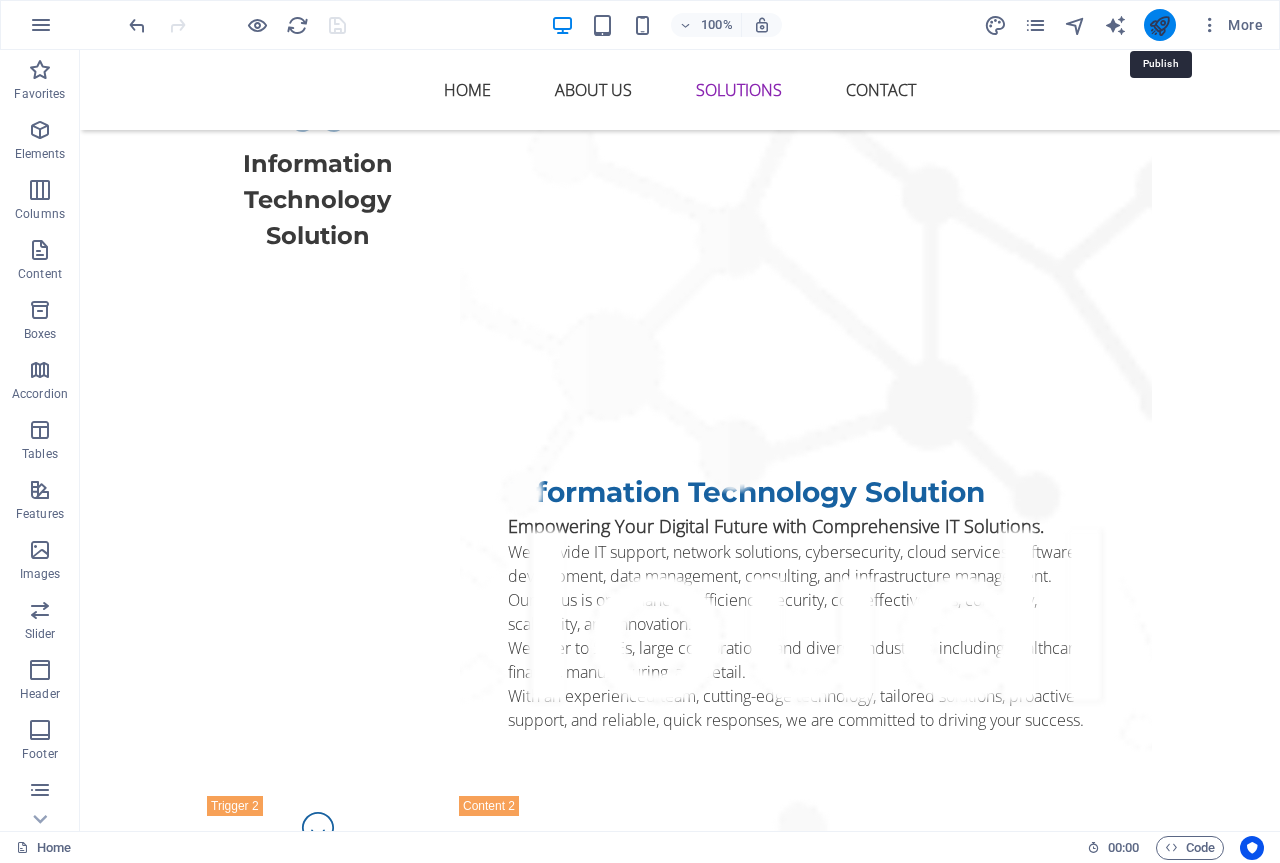click at bounding box center (1159, 25) 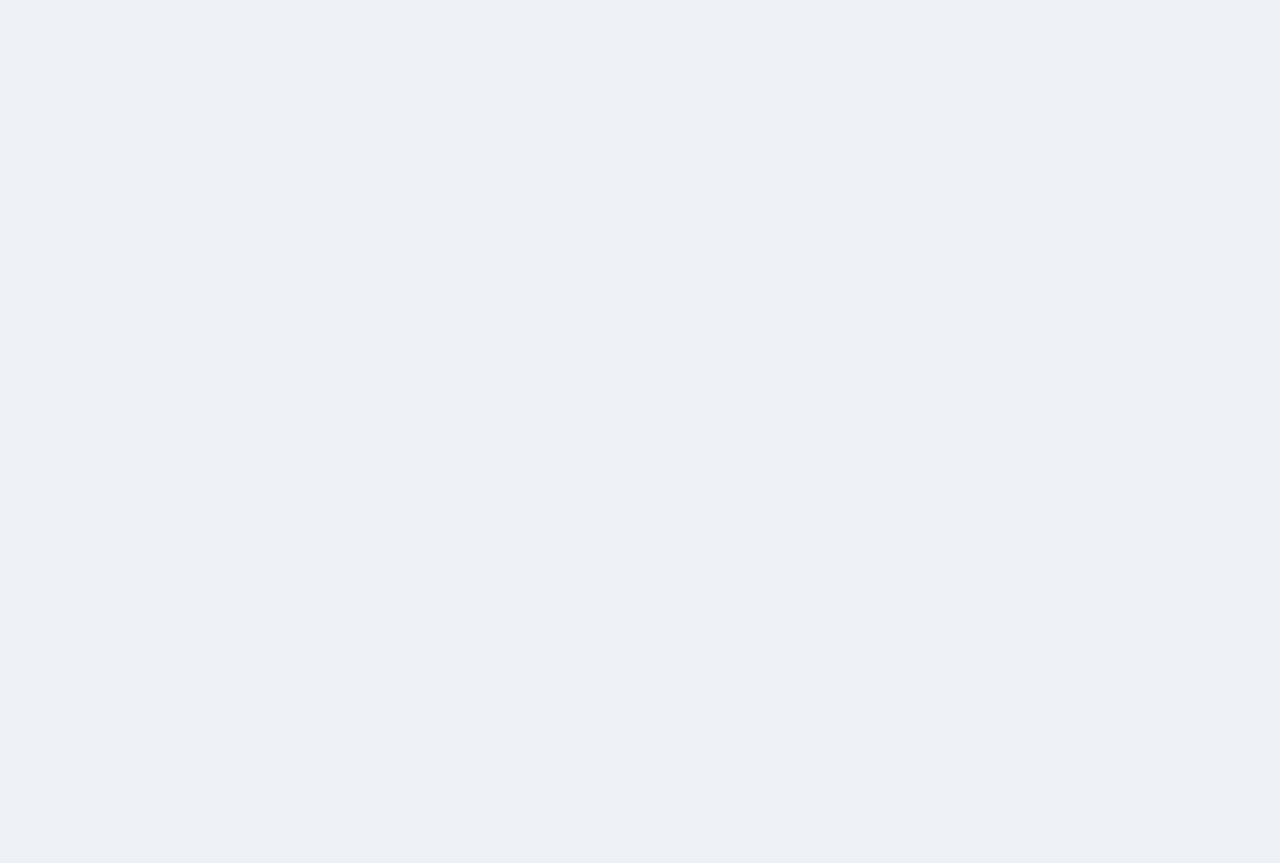 scroll, scrollTop: 0, scrollLeft: 0, axis: both 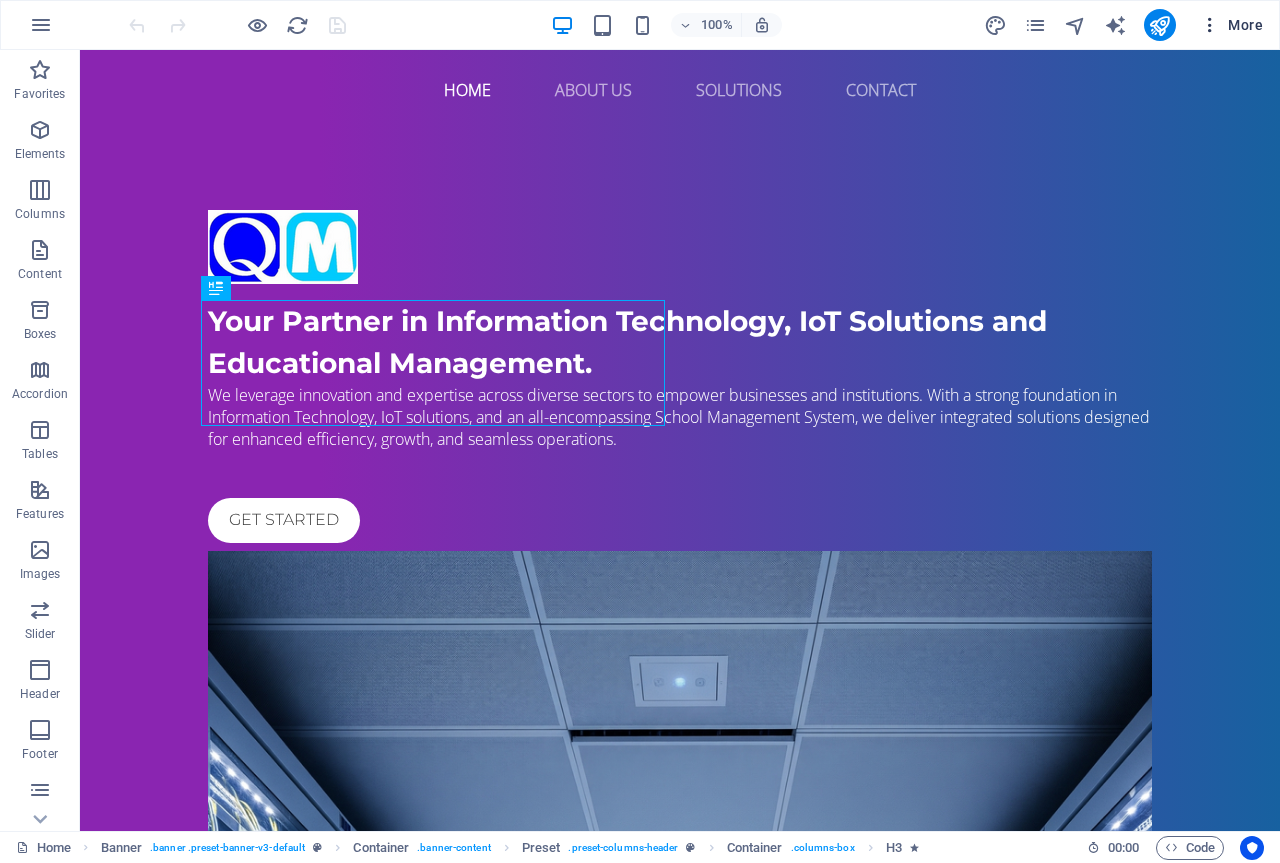 click at bounding box center [1210, 25] 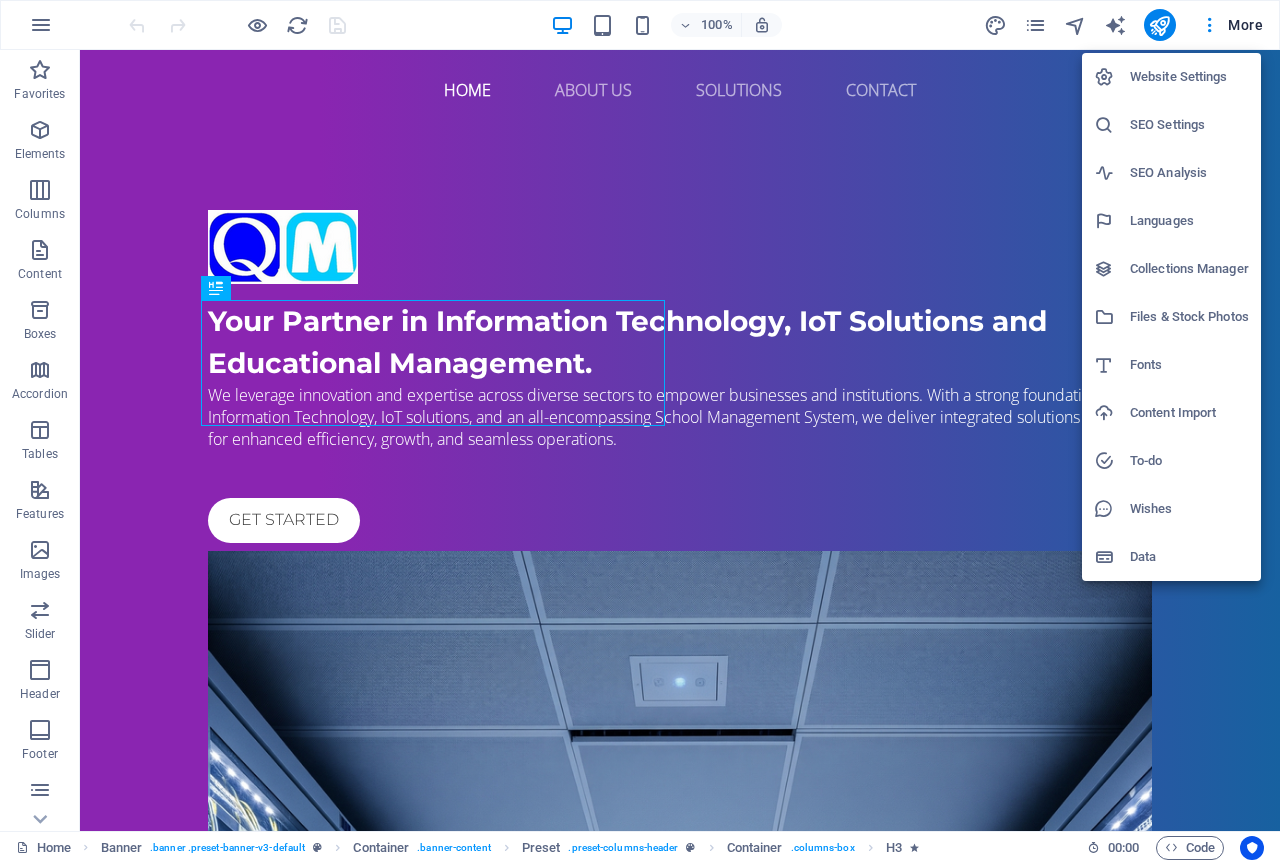 click on "Files & Stock Photos" at bounding box center [1189, 317] 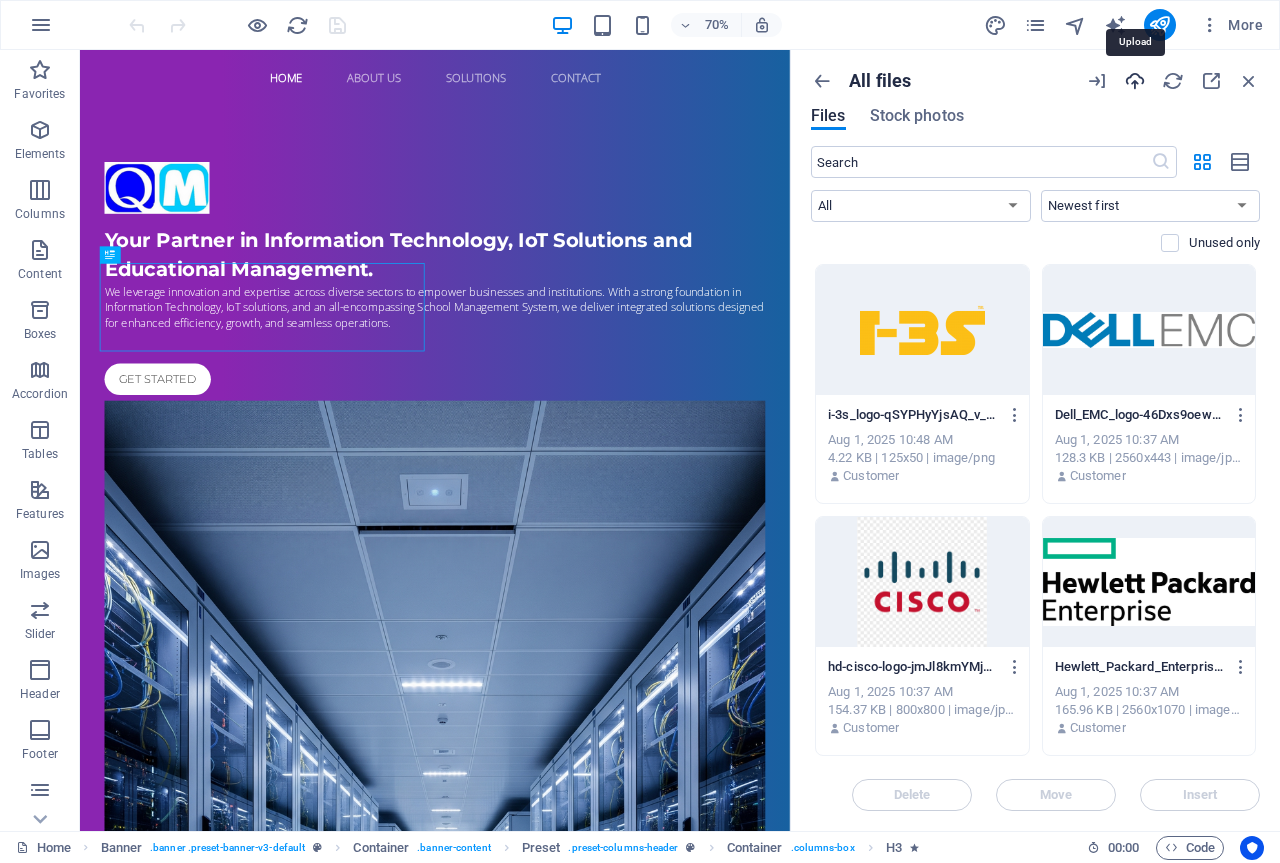 click at bounding box center (1135, 81) 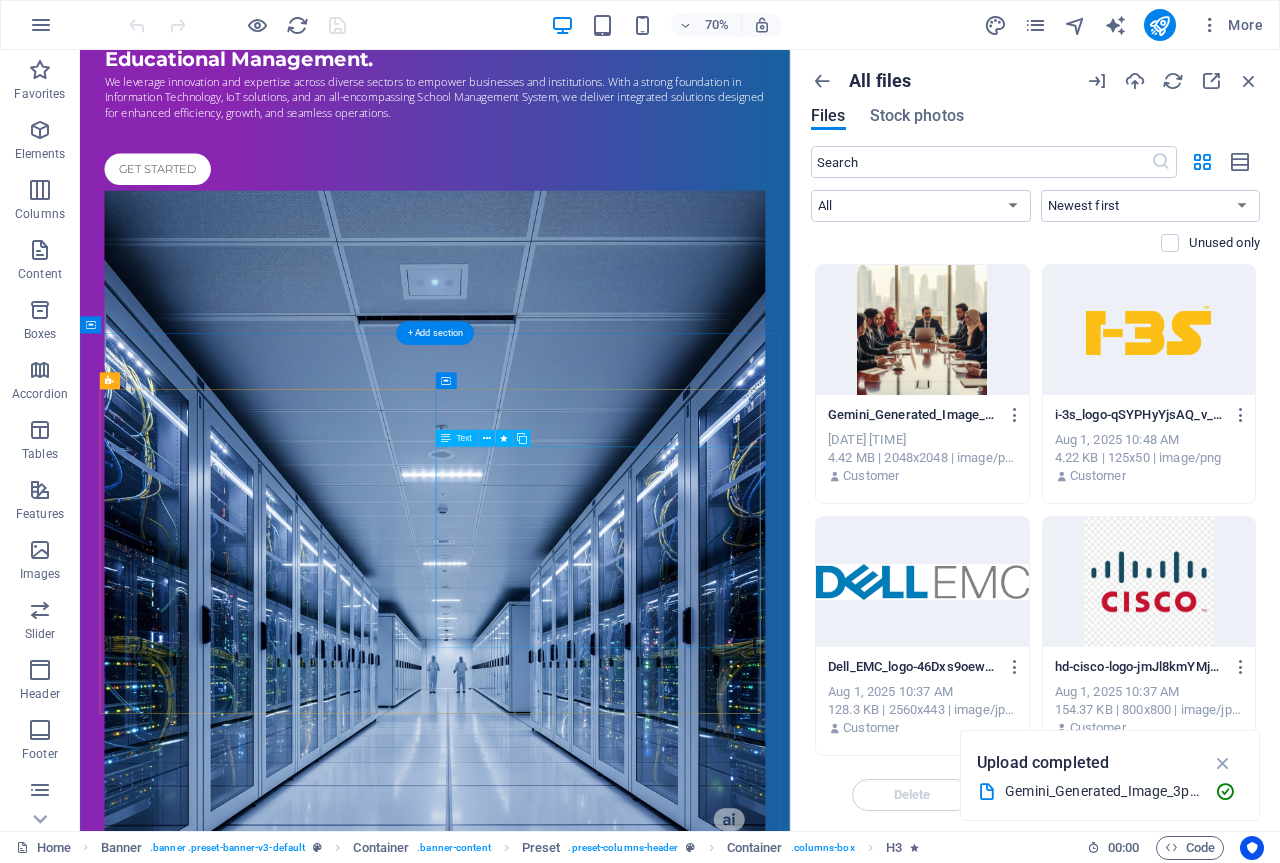 scroll, scrollTop: 600, scrollLeft: 0, axis: vertical 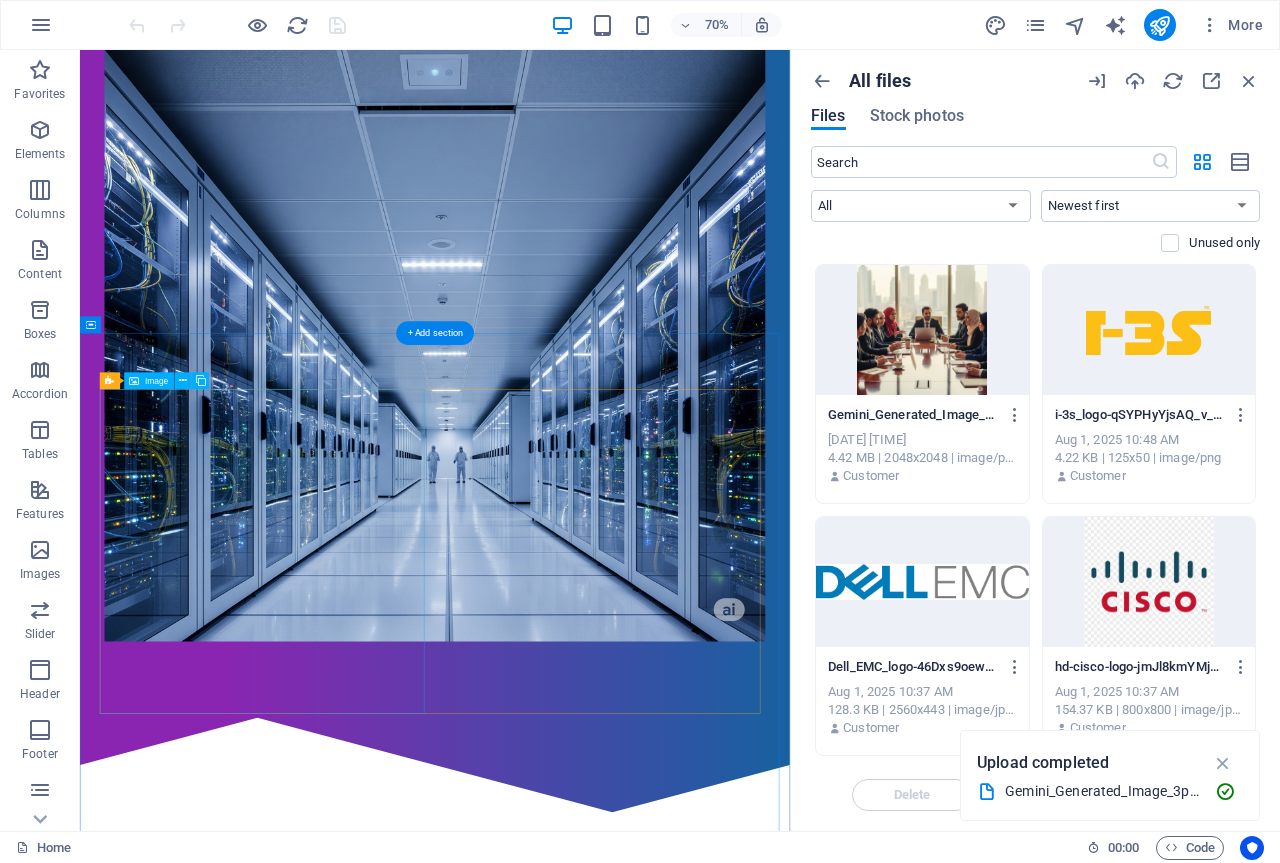 click at bounding box center (259, 1391) 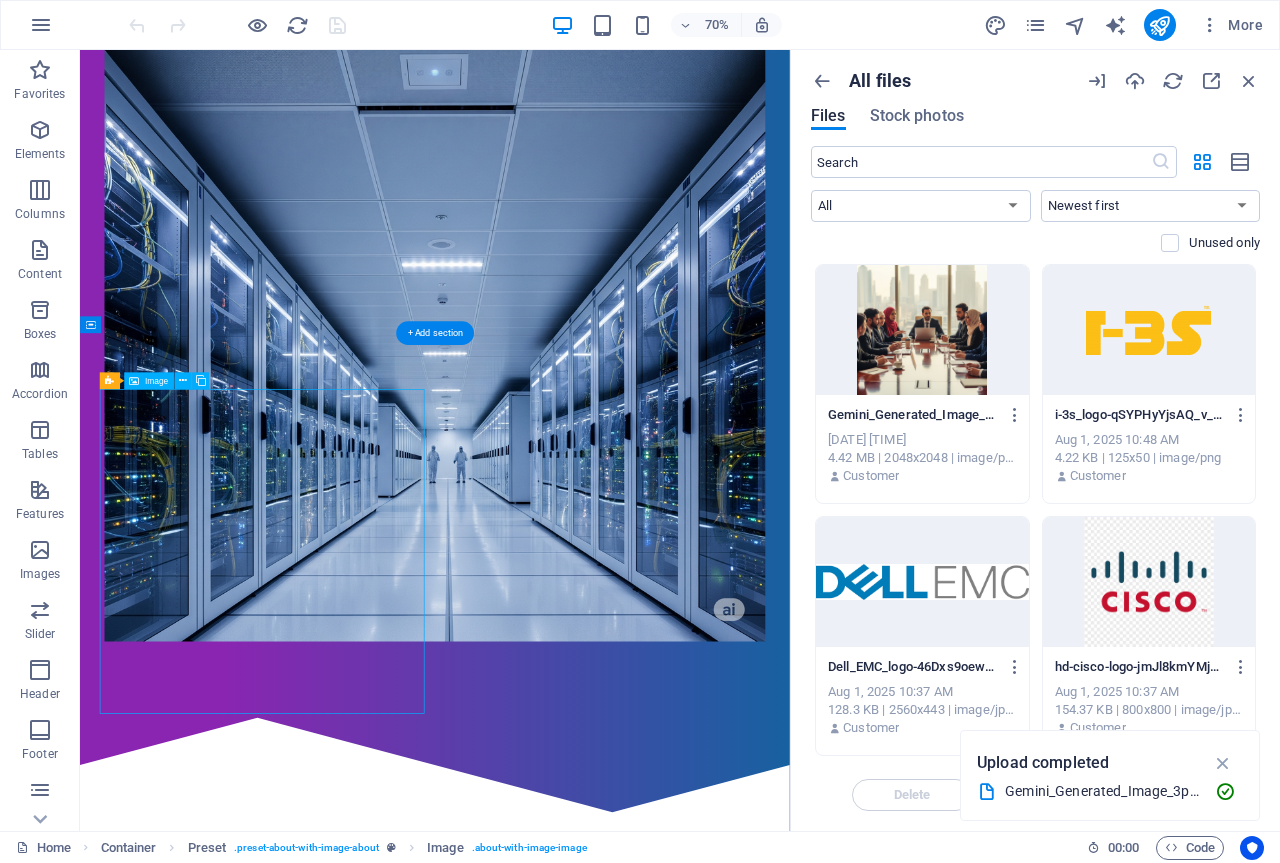 click at bounding box center (259, 1391) 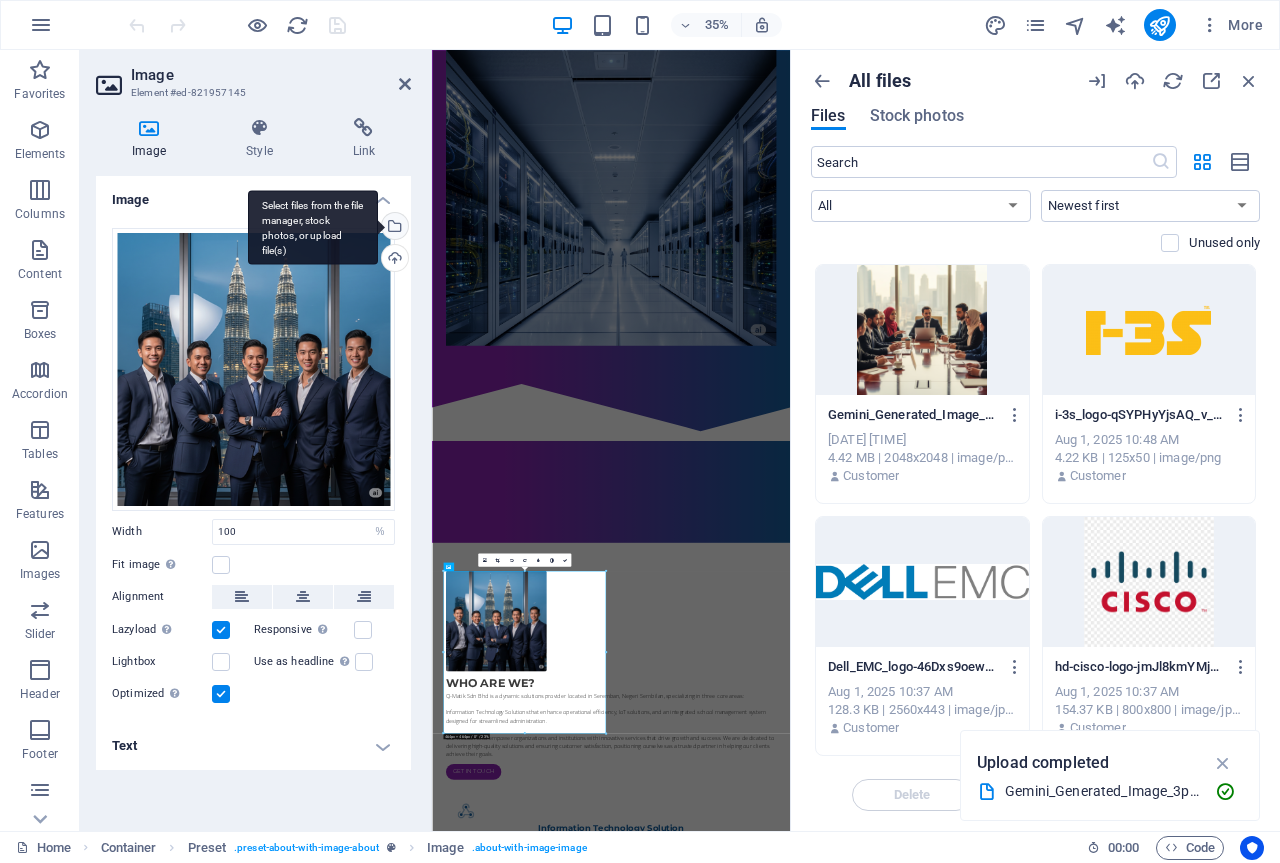 click on "Select files from the file manager, stock photos, or upload file(s)" at bounding box center [393, 228] 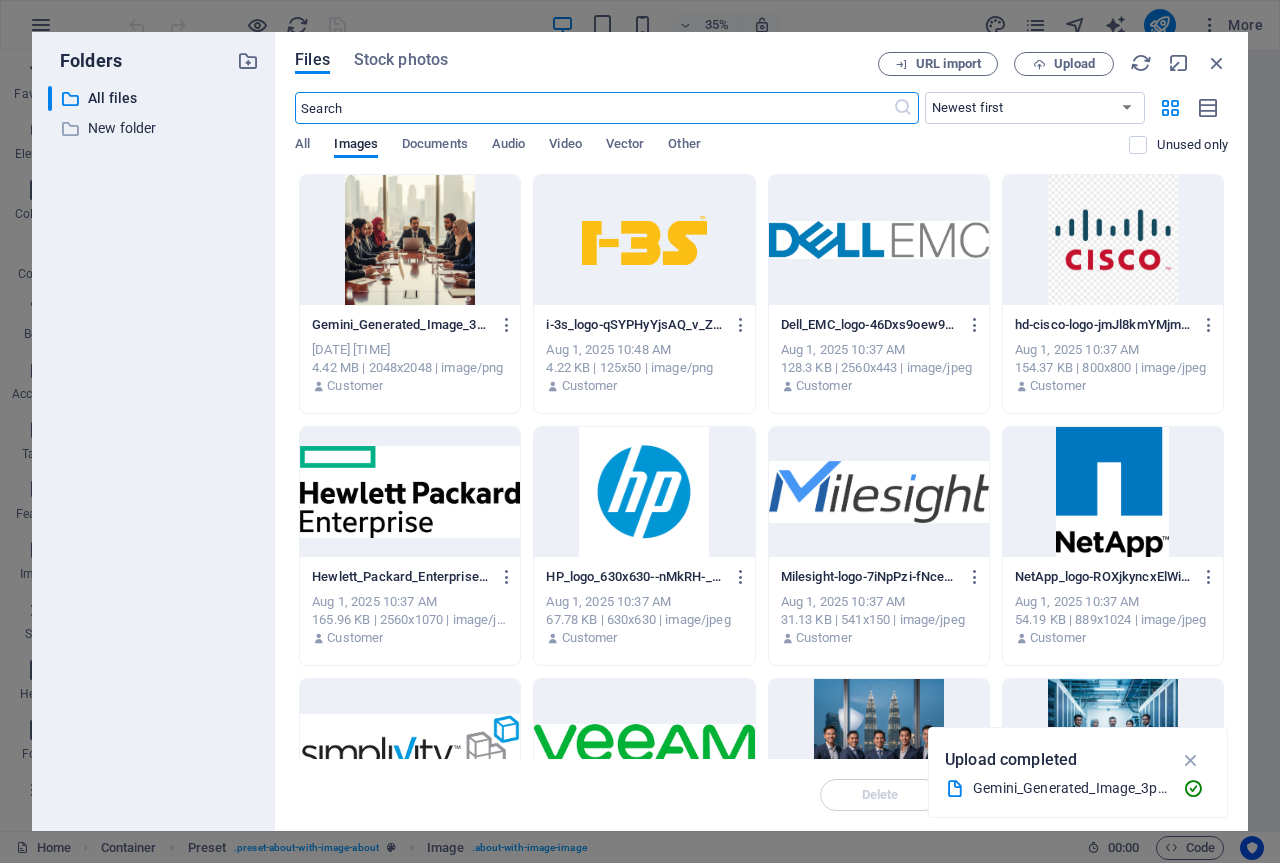 click at bounding box center [410, 240] 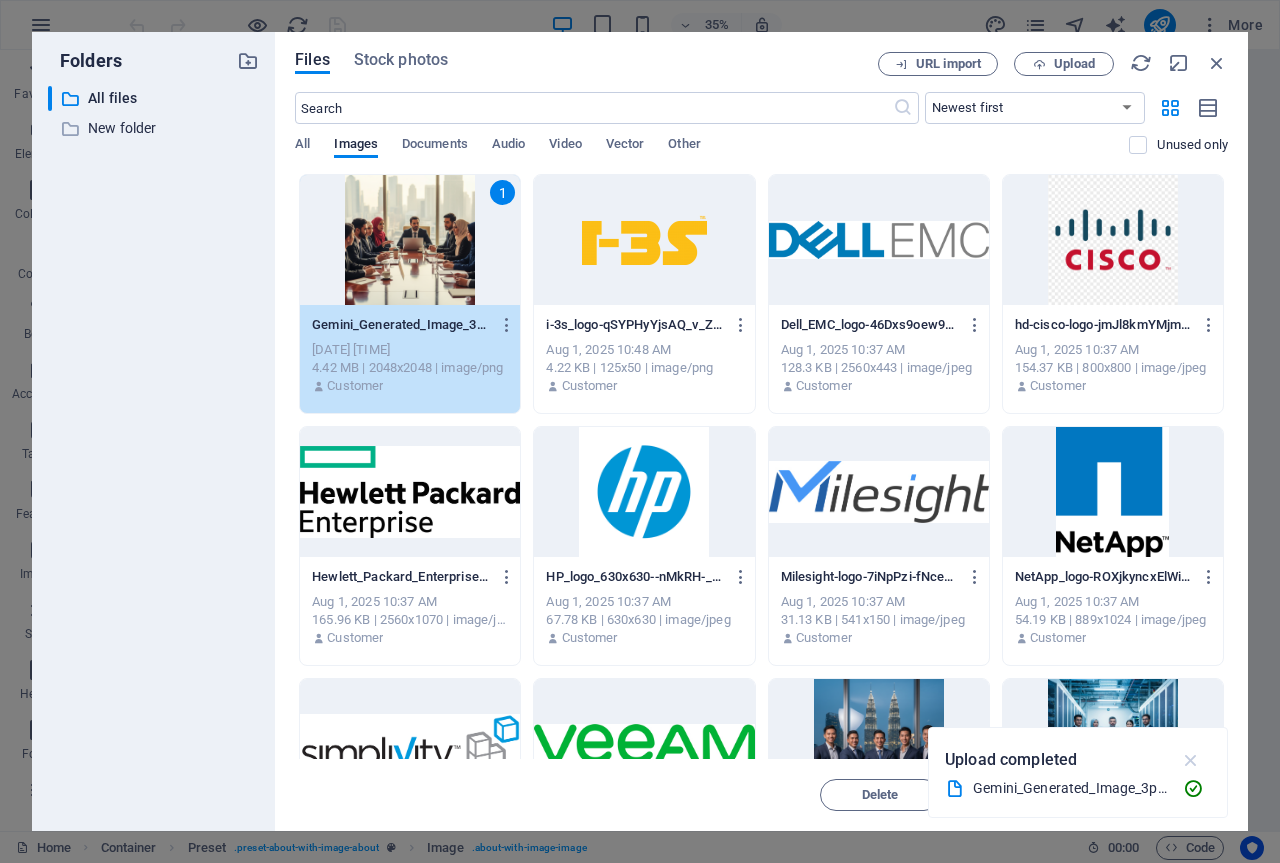 click at bounding box center (1191, 760) 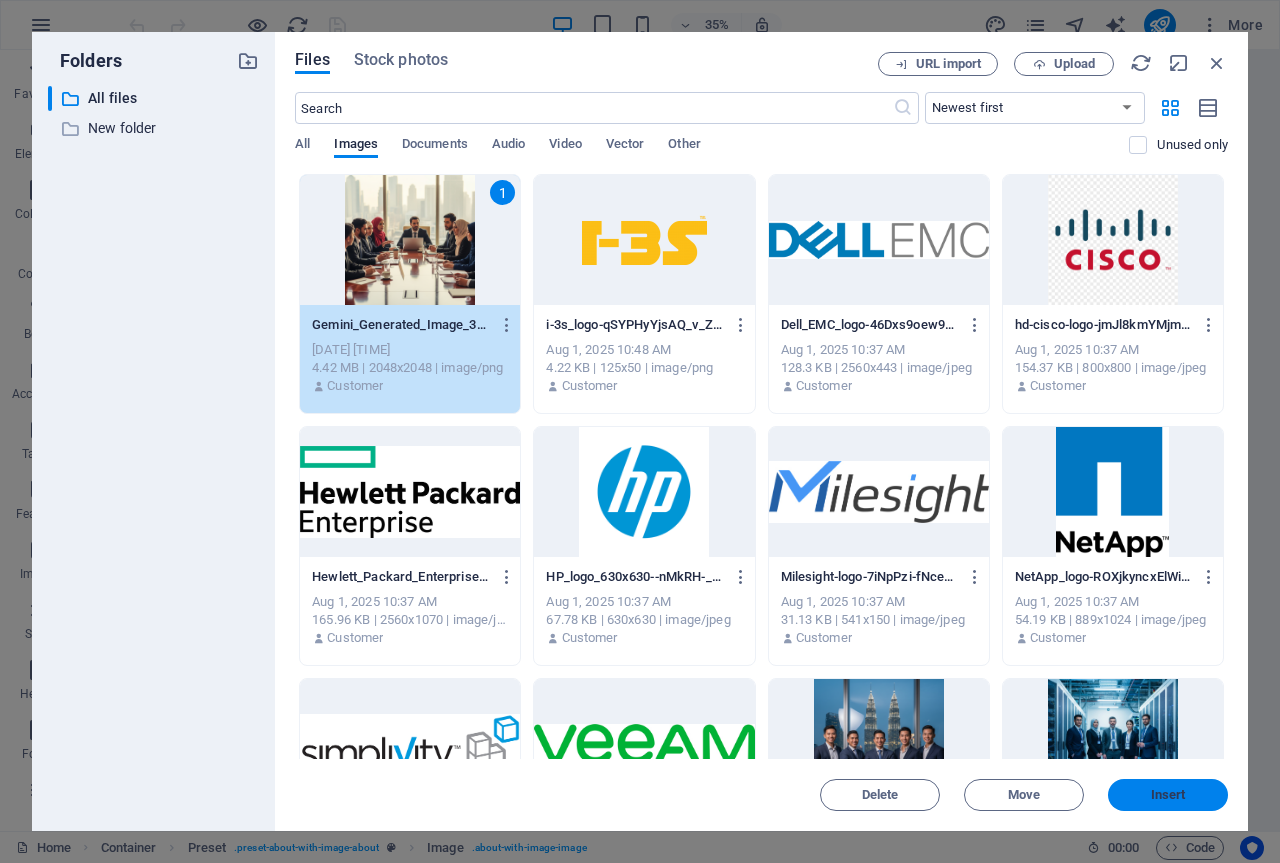 click on "Insert" at bounding box center [1168, 795] 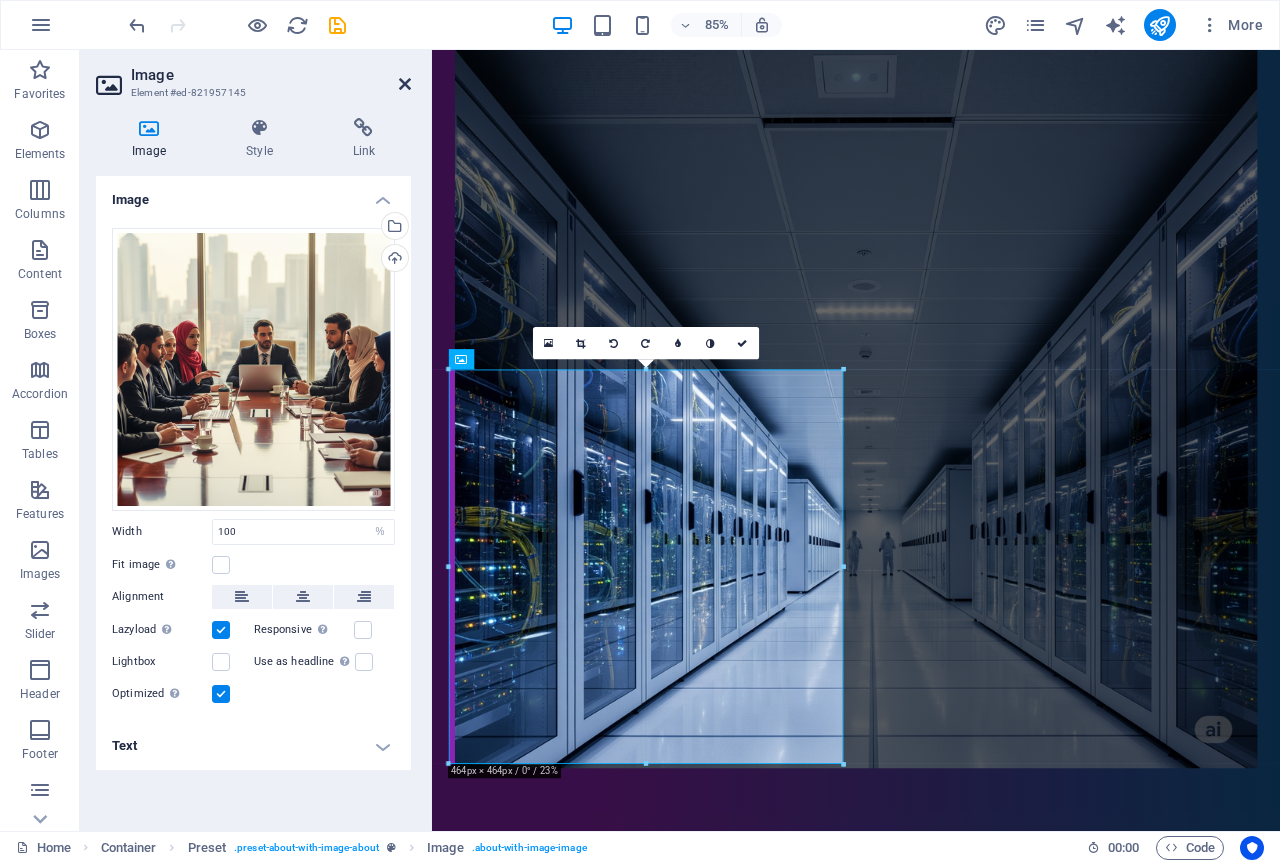 click at bounding box center [405, 84] 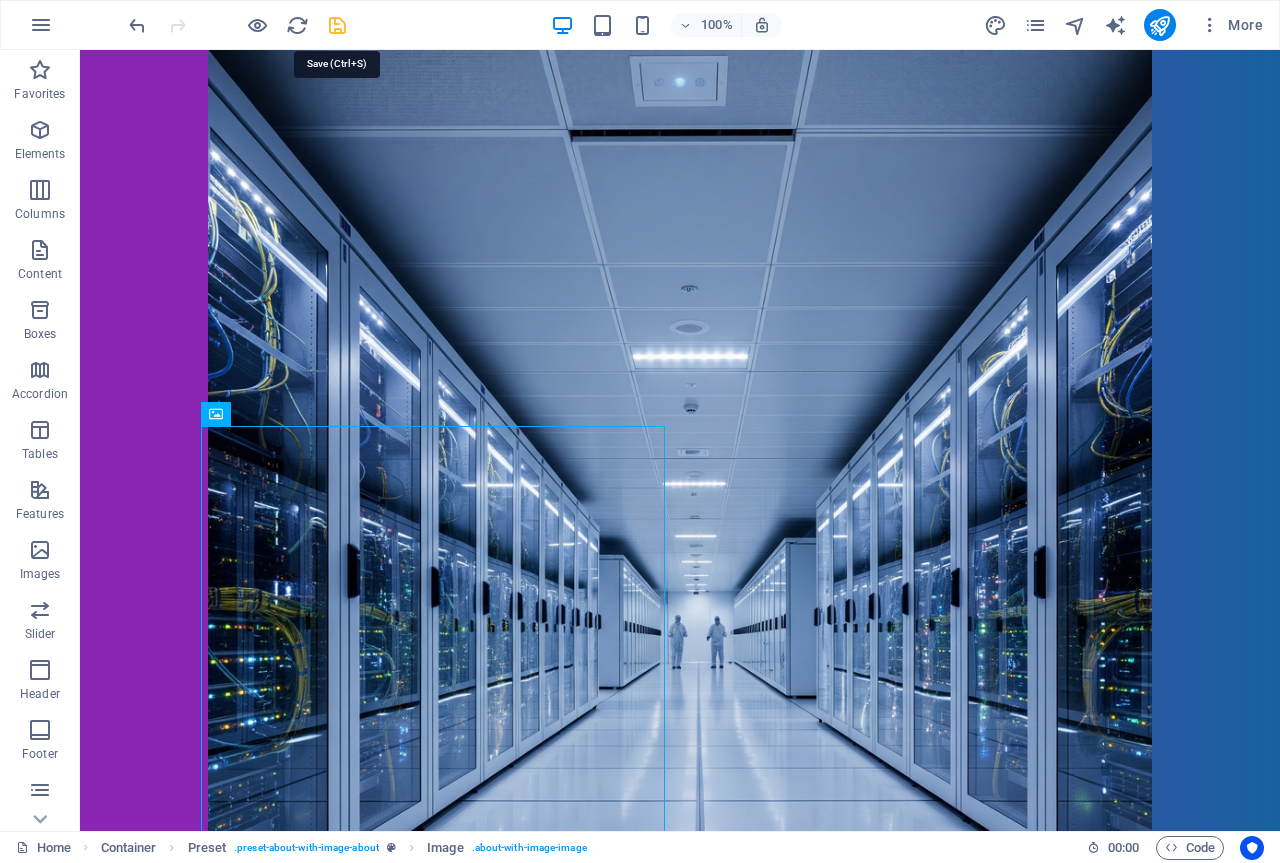 click at bounding box center [337, 25] 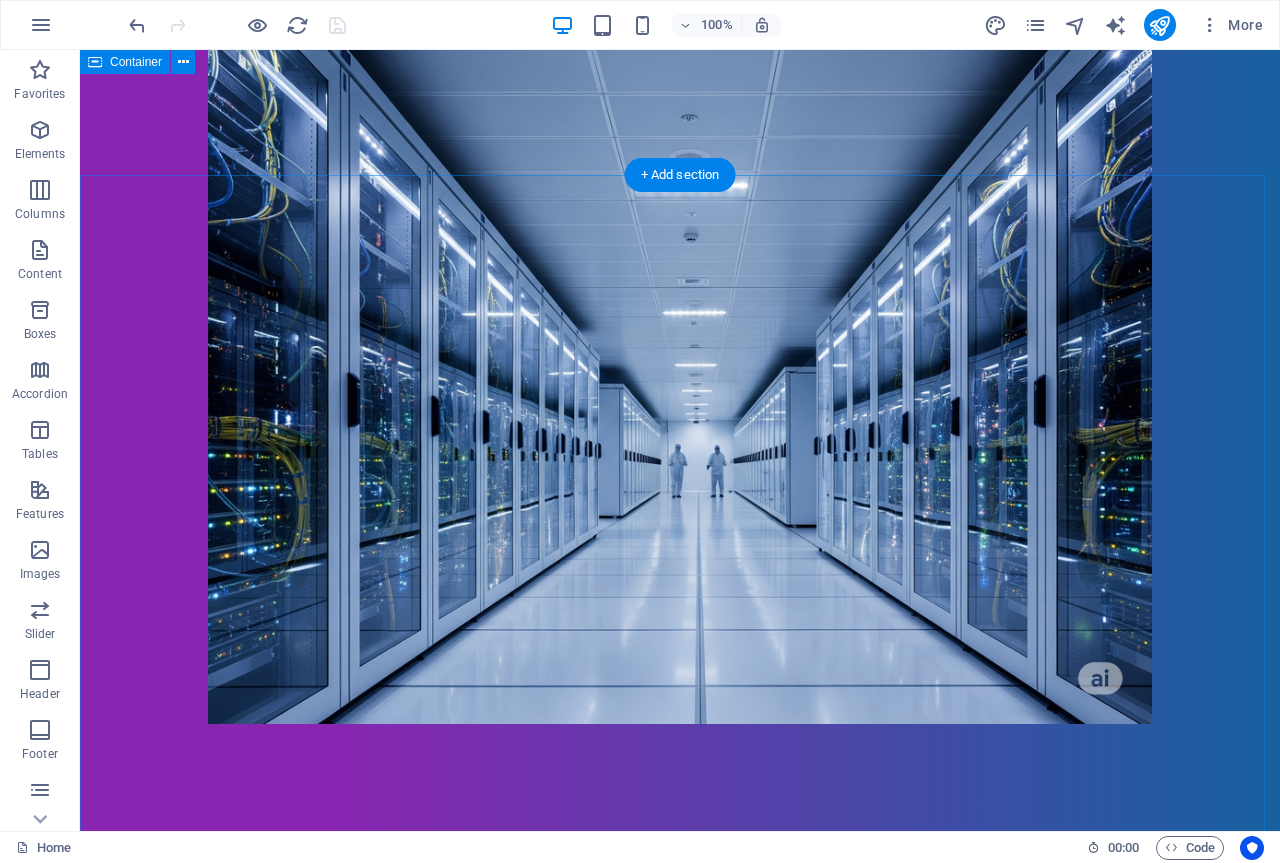 scroll, scrollTop: 400, scrollLeft: 0, axis: vertical 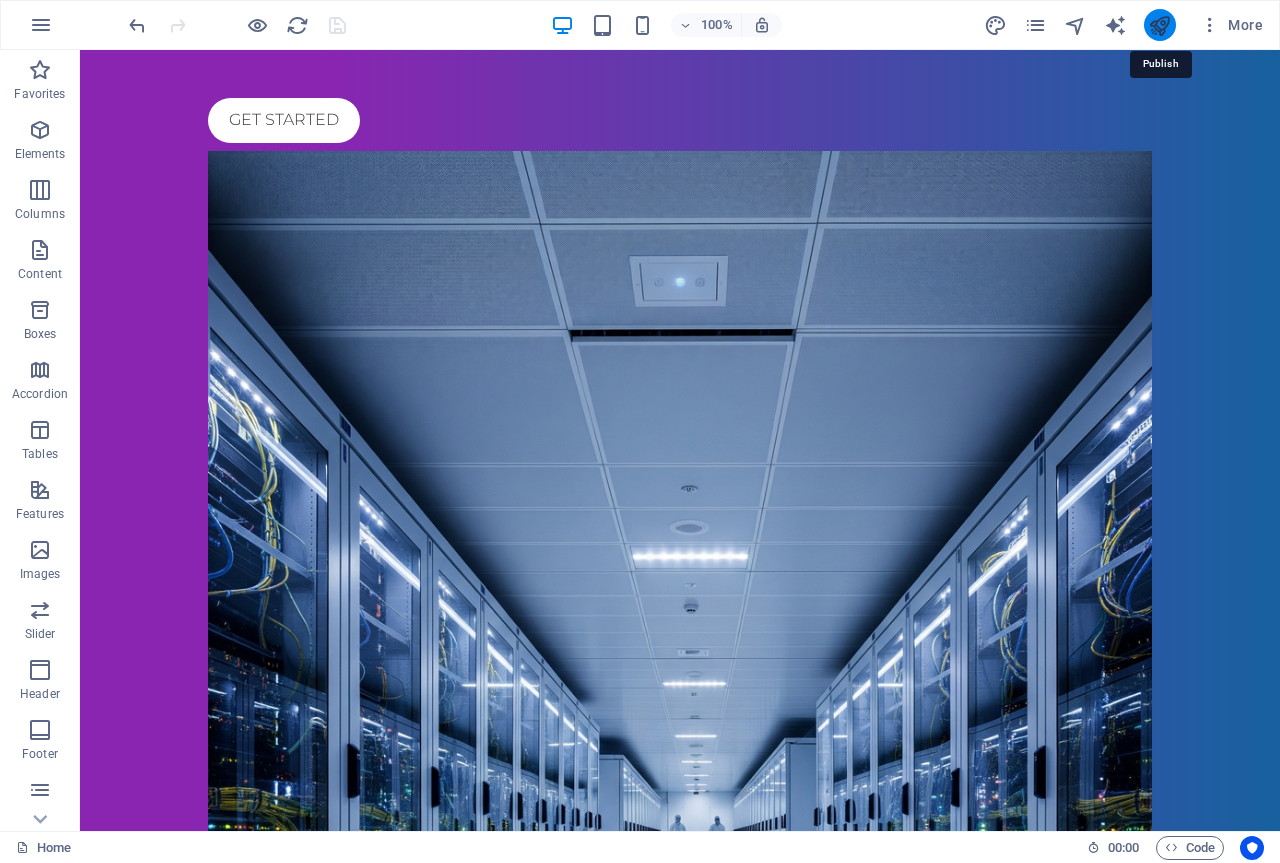 click at bounding box center (1159, 25) 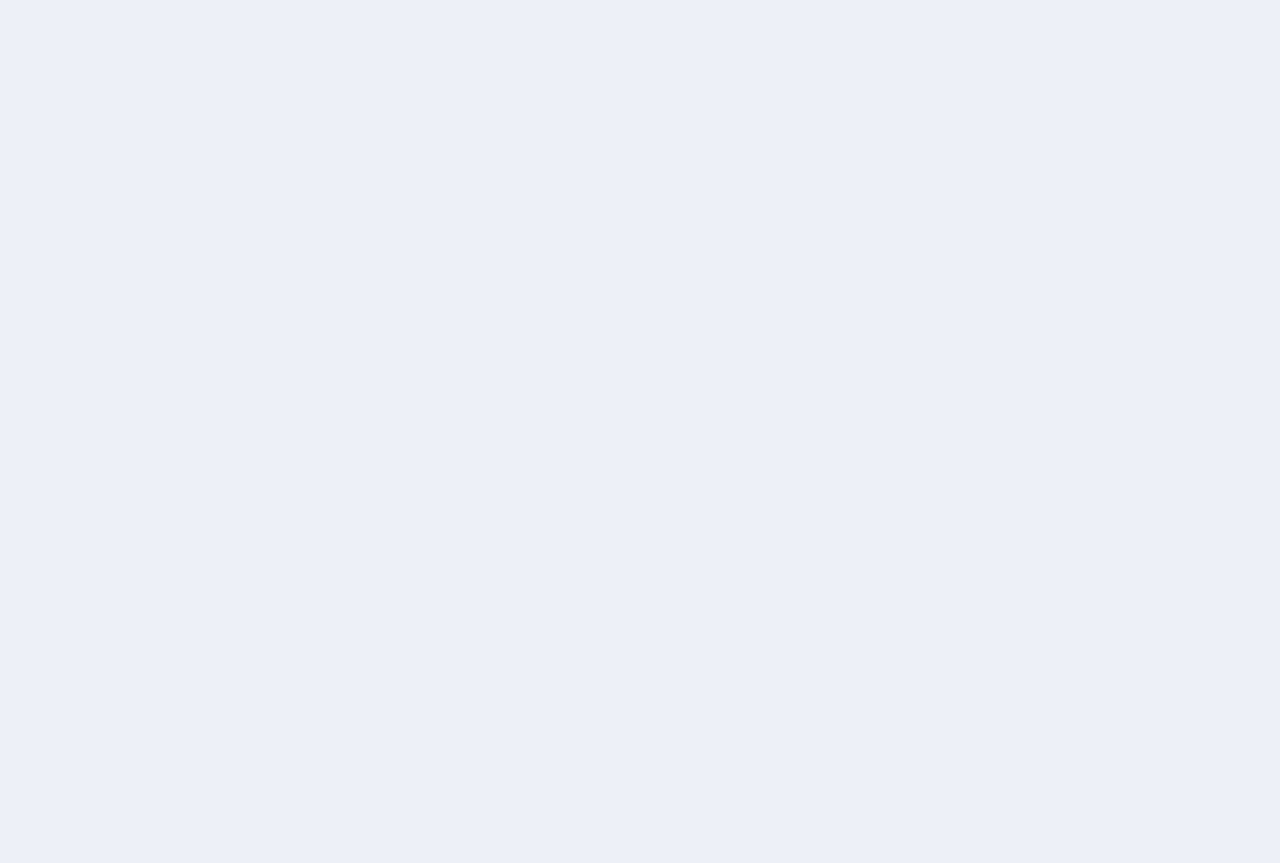 scroll, scrollTop: 0, scrollLeft: 0, axis: both 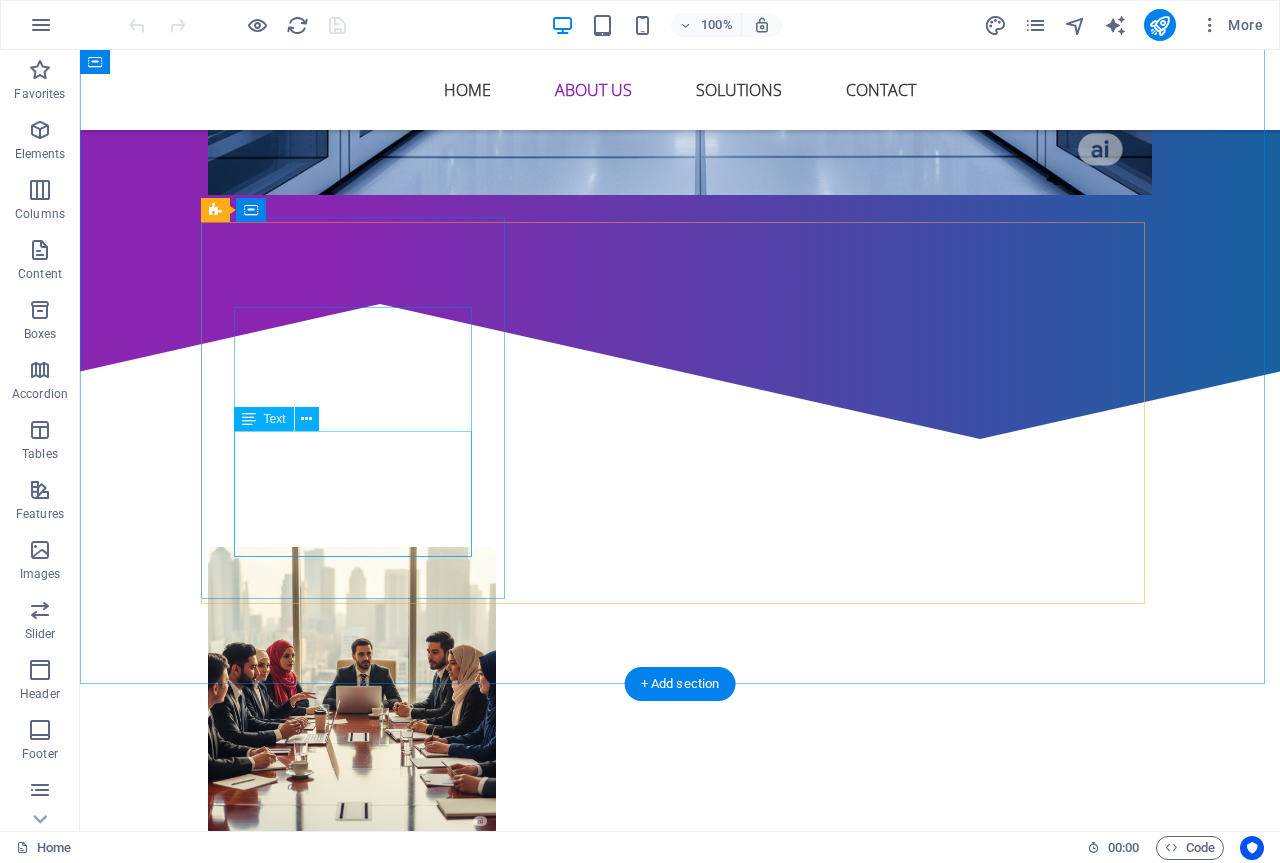 click on "Elevate your business with our expert IT solutions: proactive support, resilient networks, advanced cybersecurity, and custom software development." at bounding box center (680, 1326) 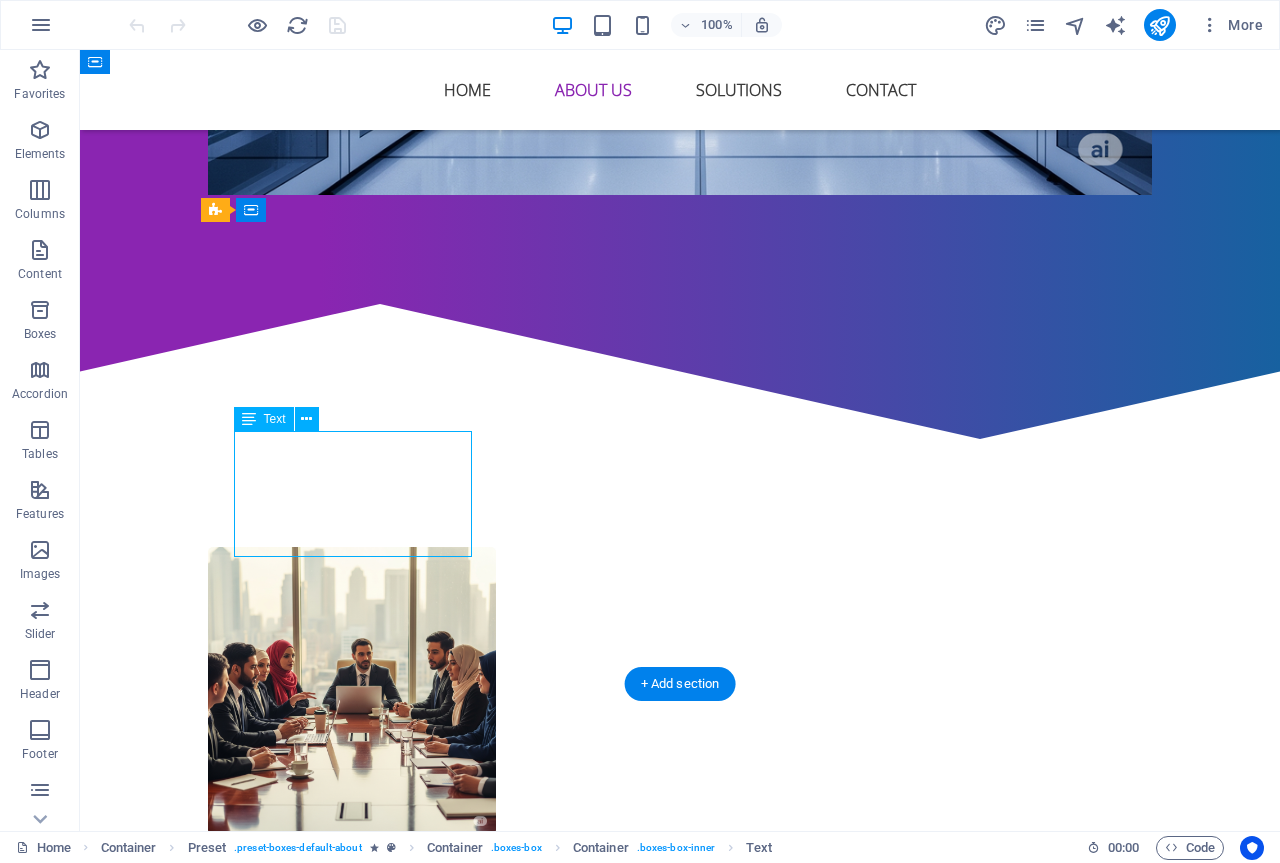 click on "Elevate your business with our expert IT solutions: proactive support, resilient networks, advanced cybersecurity, and custom software development." at bounding box center (680, 1326) 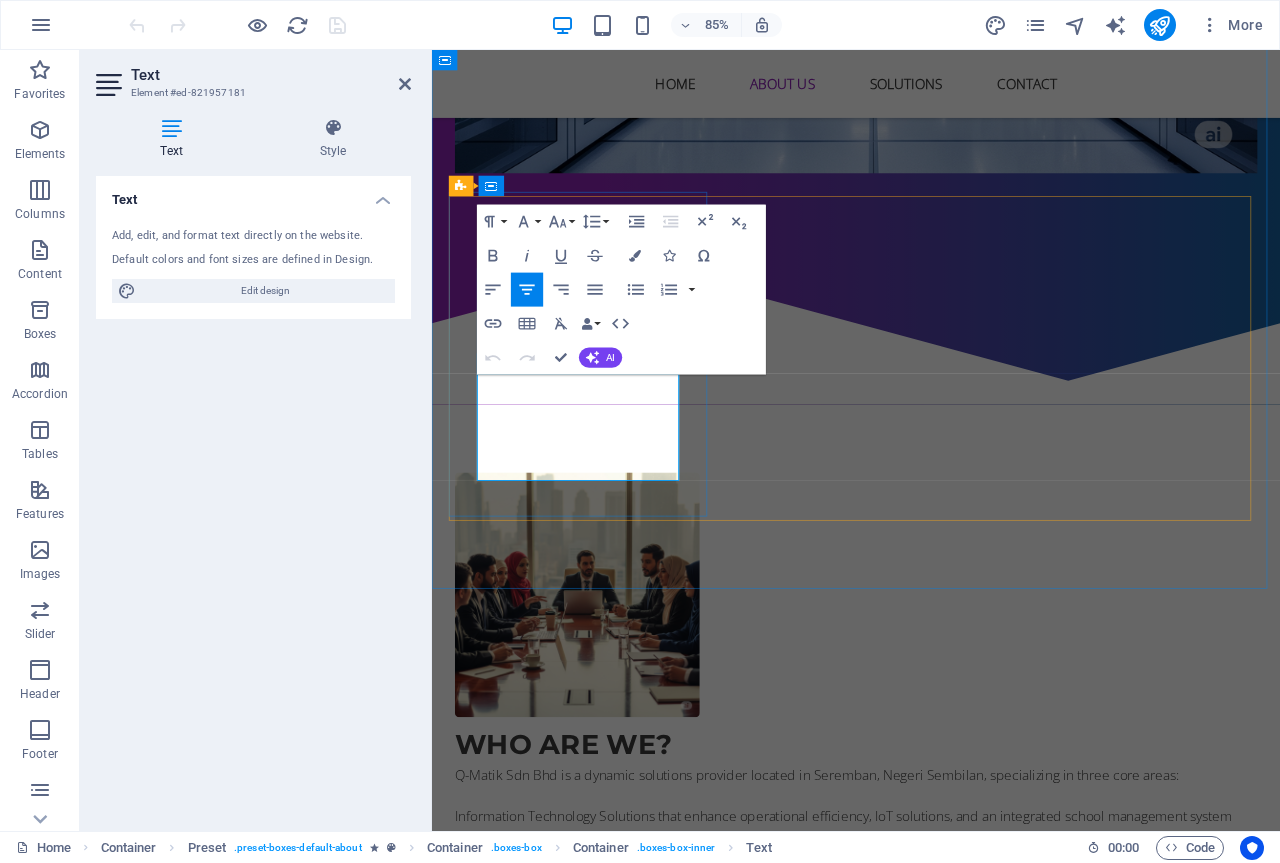 click on "Elevate your business with our expert IT solutions: proactive support, resilient networks, advanced cybersecurity, and custom software development." at bounding box center (931, 1326) 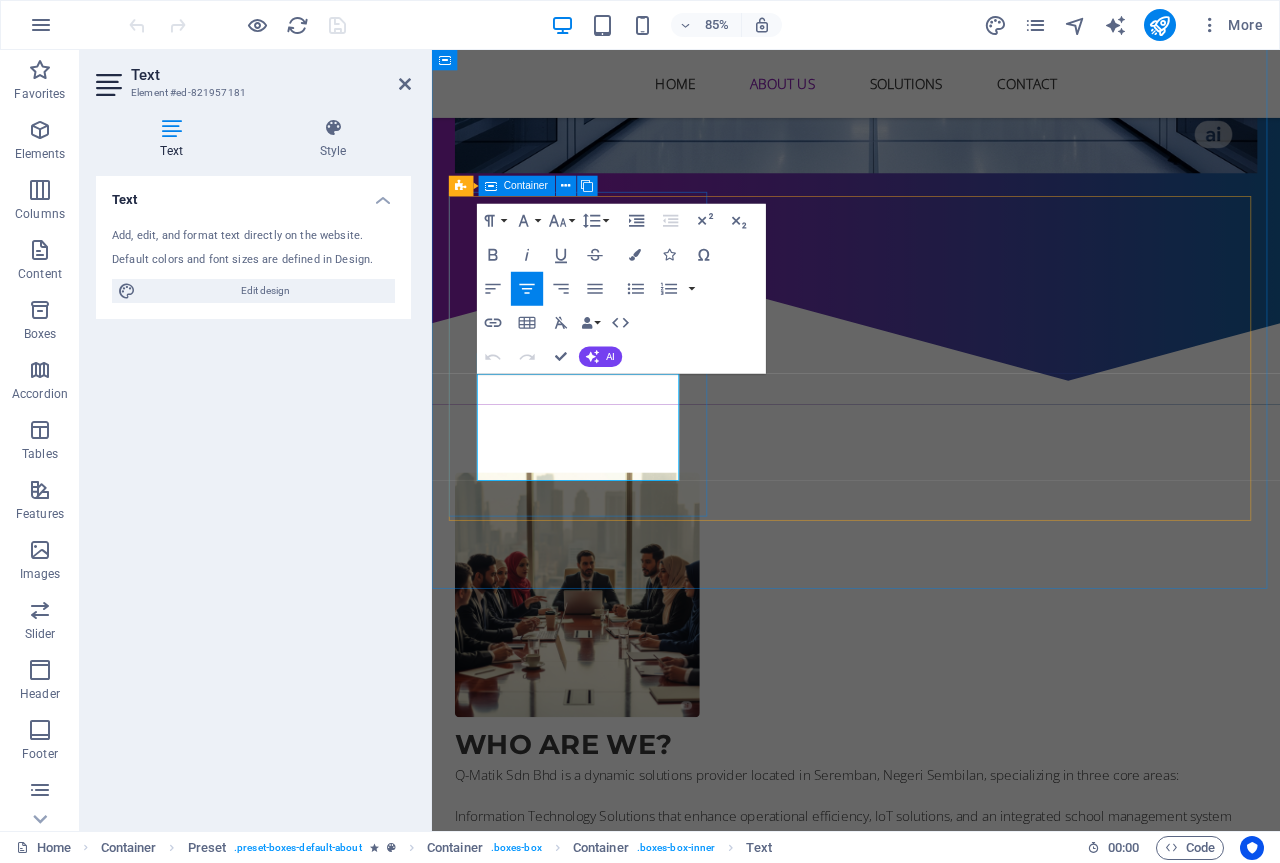 type 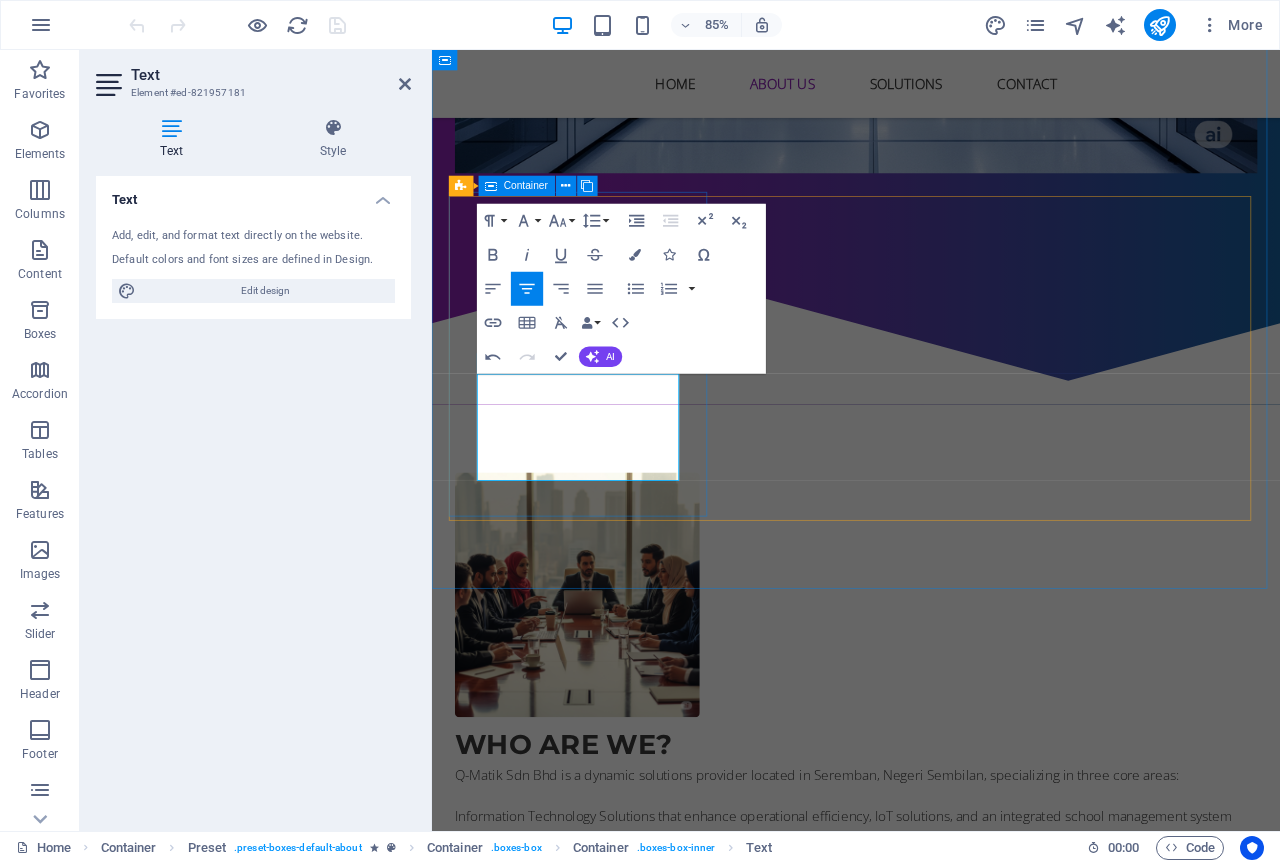 scroll, scrollTop: 1291, scrollLeft: 0, axis: vertical 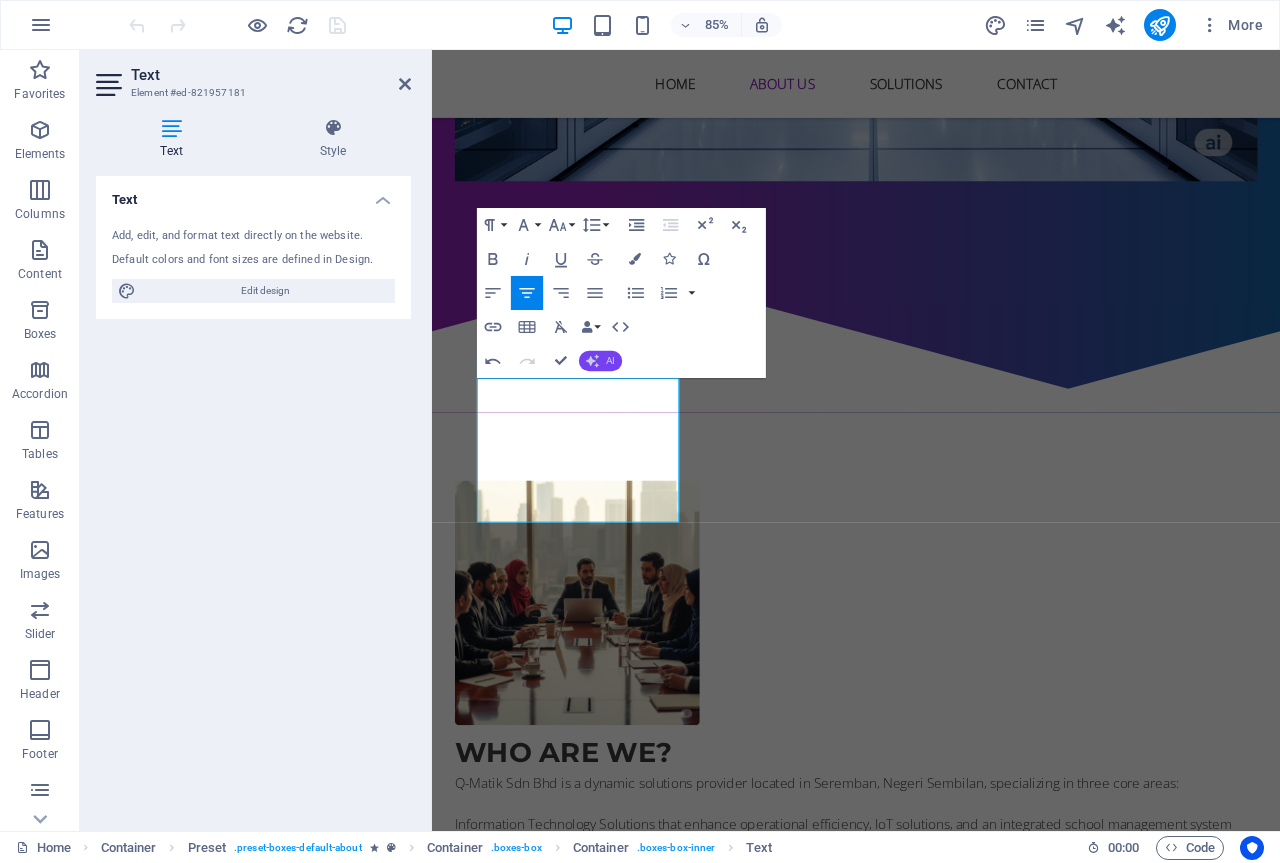 click on "AI" at bounding box center (610, 361) 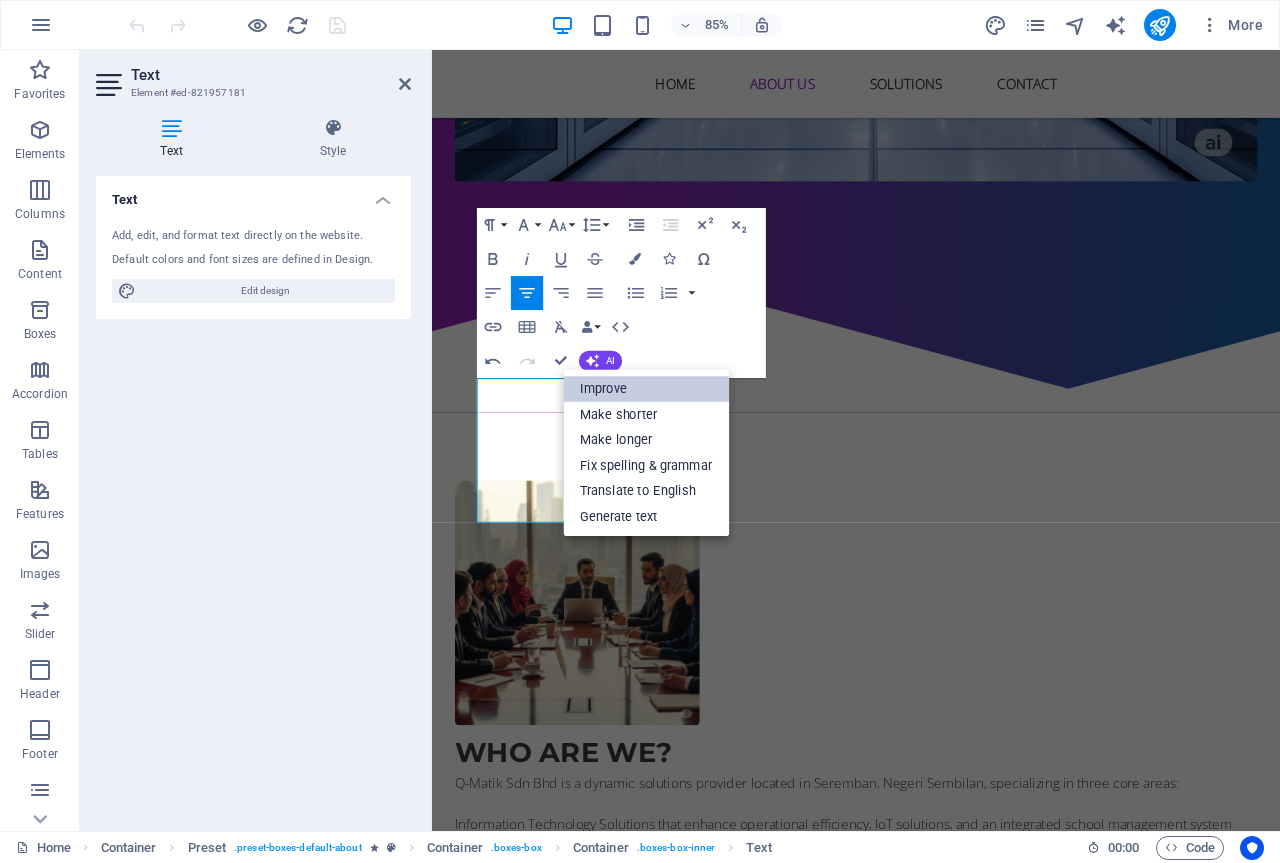 click on "Improve" at bounding box center (646, 389) 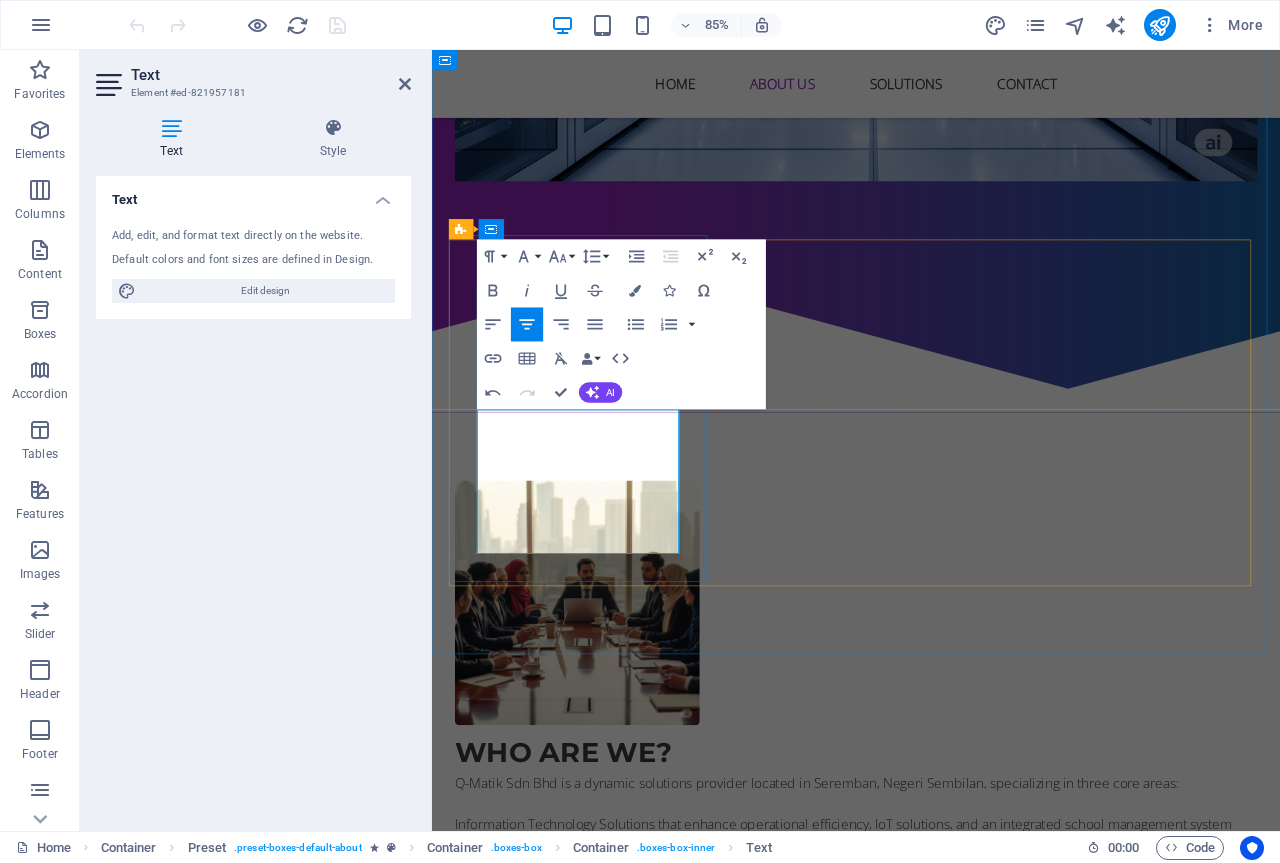 scroll, scrollTop: 1249, scrollLeft: 0, axis: vertical 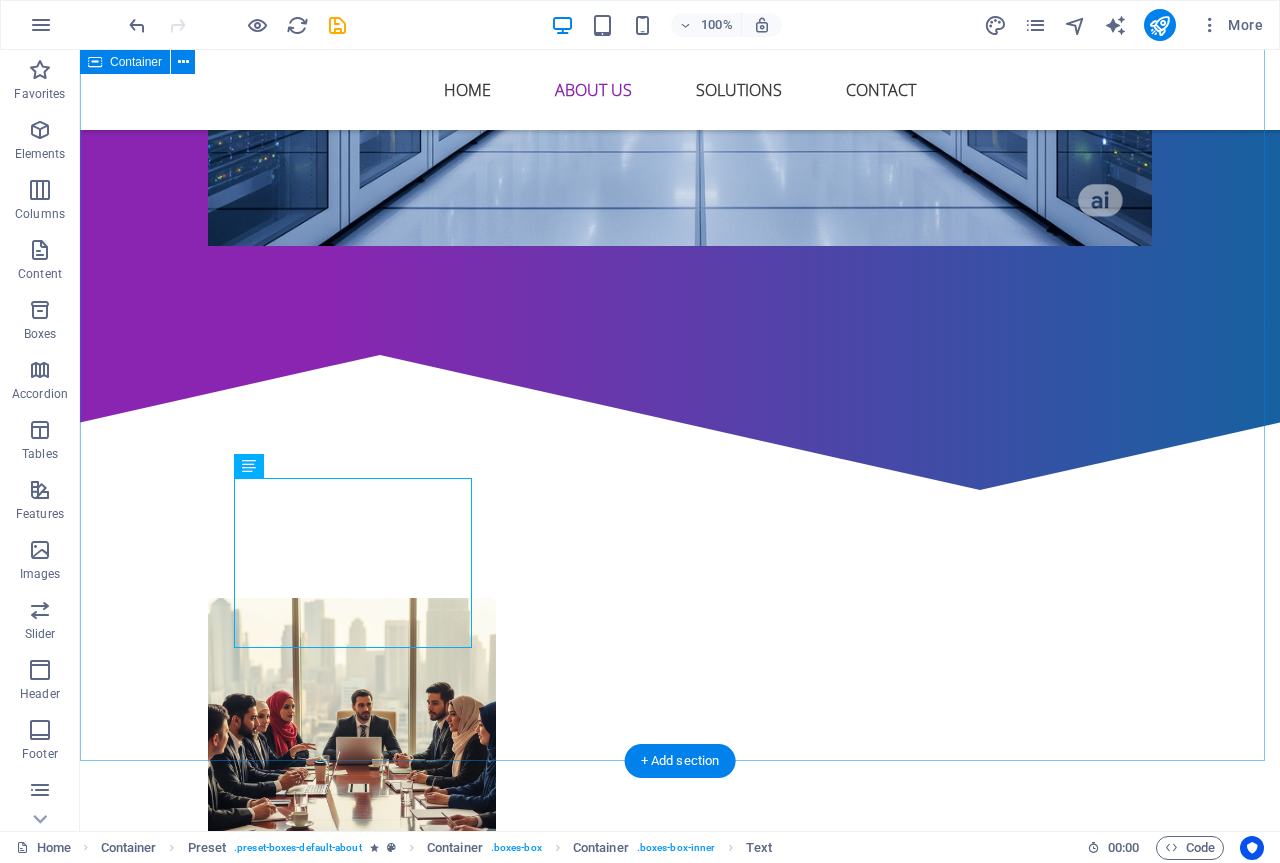 click on "Who are we? Q-Matik Sdn Bhd is a dynamic solutions provider located in [CITY], [STATE], specializing in three core areas:  Information Technology Solutions that enhance operational efficiency, IoT solutions, and an integrated school management system designed for streamlined administration. Our mission is to empower organizations and institutions with innovative services that drive growth and success. We are dedicated to delivering high-quality solutions and ensuring customer satisfaction, positioning ourselves as a trusted partner in helping our clients achieve their goals. Get in touch .fa-secondary{opacity:.4} Information Technology Solution Elevate your business with our expert IT solutions, including proactive support, resilient networks, advanced cybersecurity, surveillance monitoring systems, and custom software development. IoT Solution School Management System Transform your school with Q-Matik's cloud-based Management System for streamlined admissions, academics, fees, and communication." at bounding box center (680, 1247) 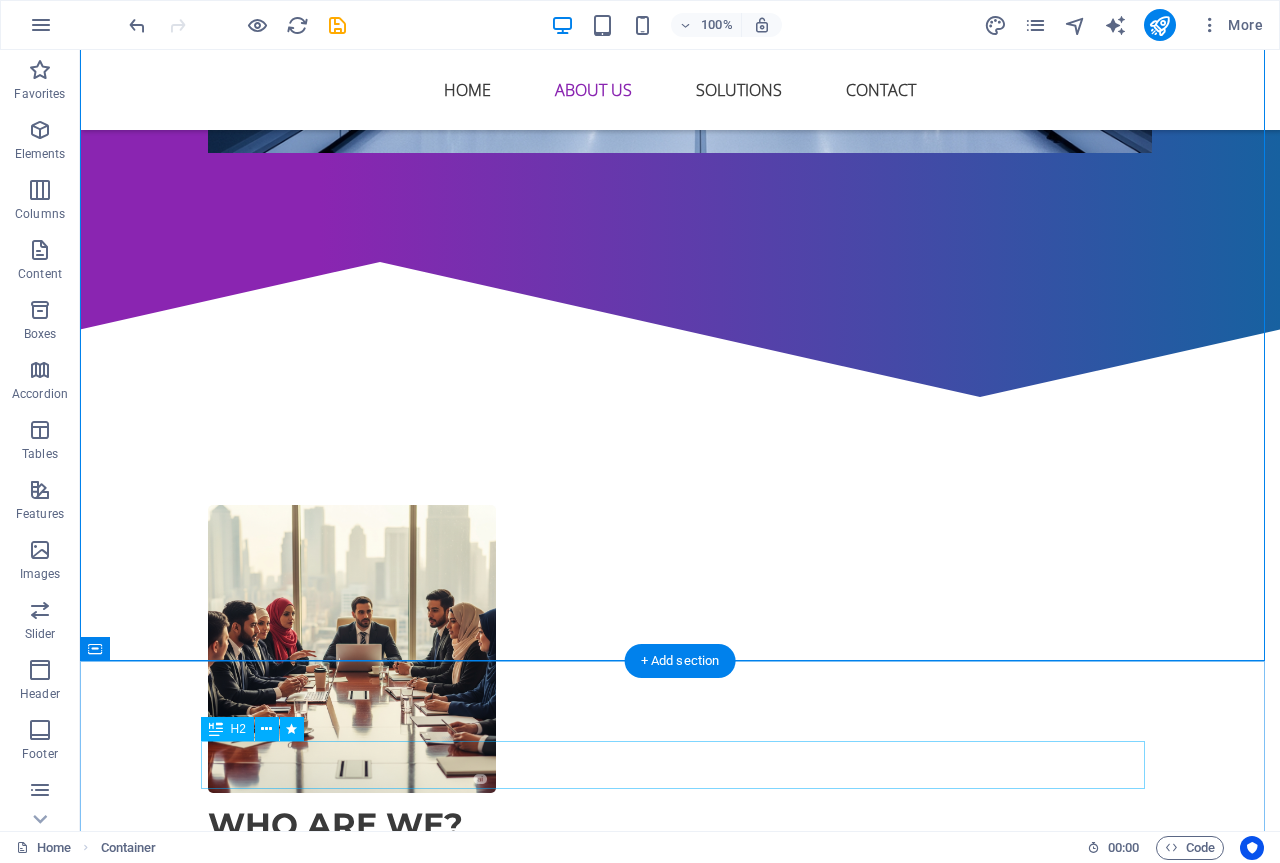 scroll, scrollTop: 1349, scrollLeft: 0, axis: vertical 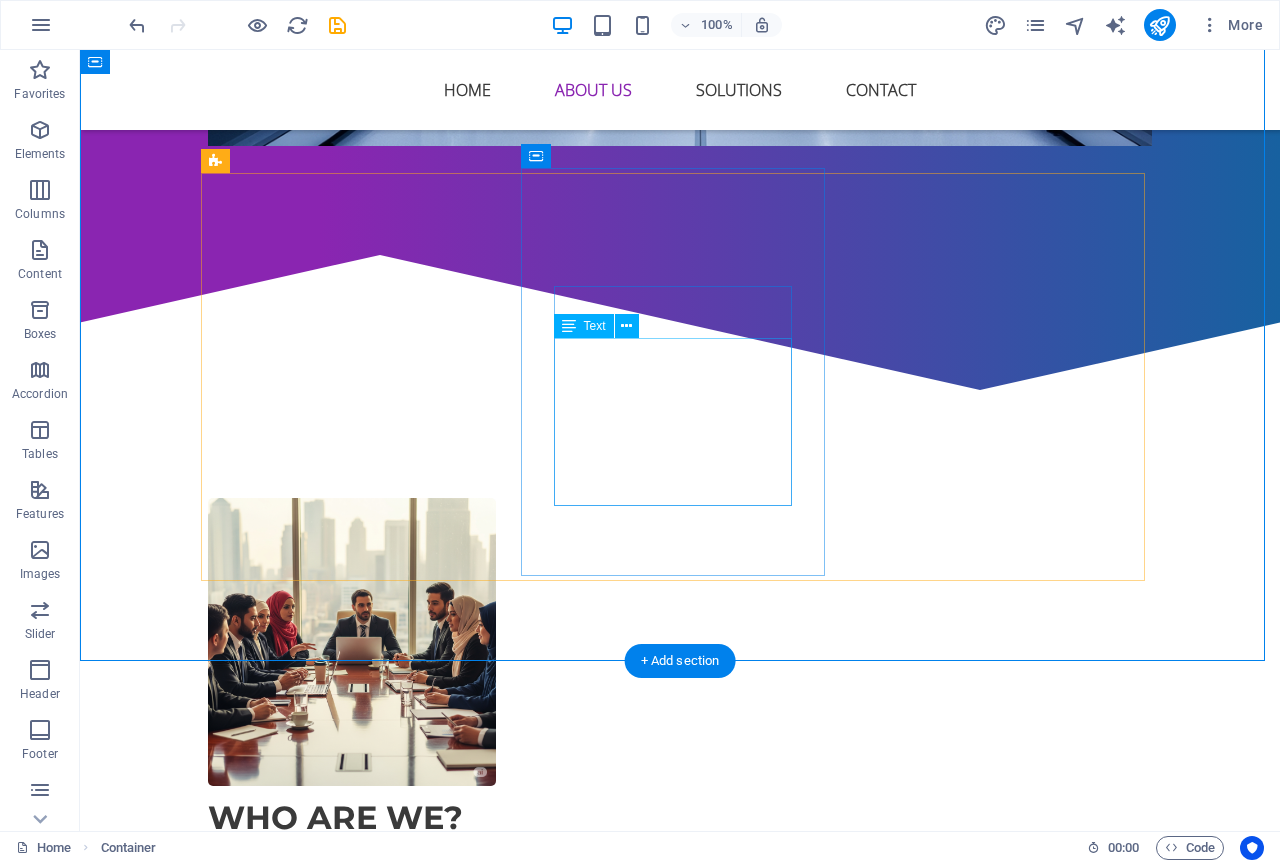 click on "Transform your life and business with our IoT solutions. We connect devices to collect data, automate tasks, and deliver insights. Enhance your home or revolutionize your industry—discover the impact of IoT today." at bounding box center (680, 1513) 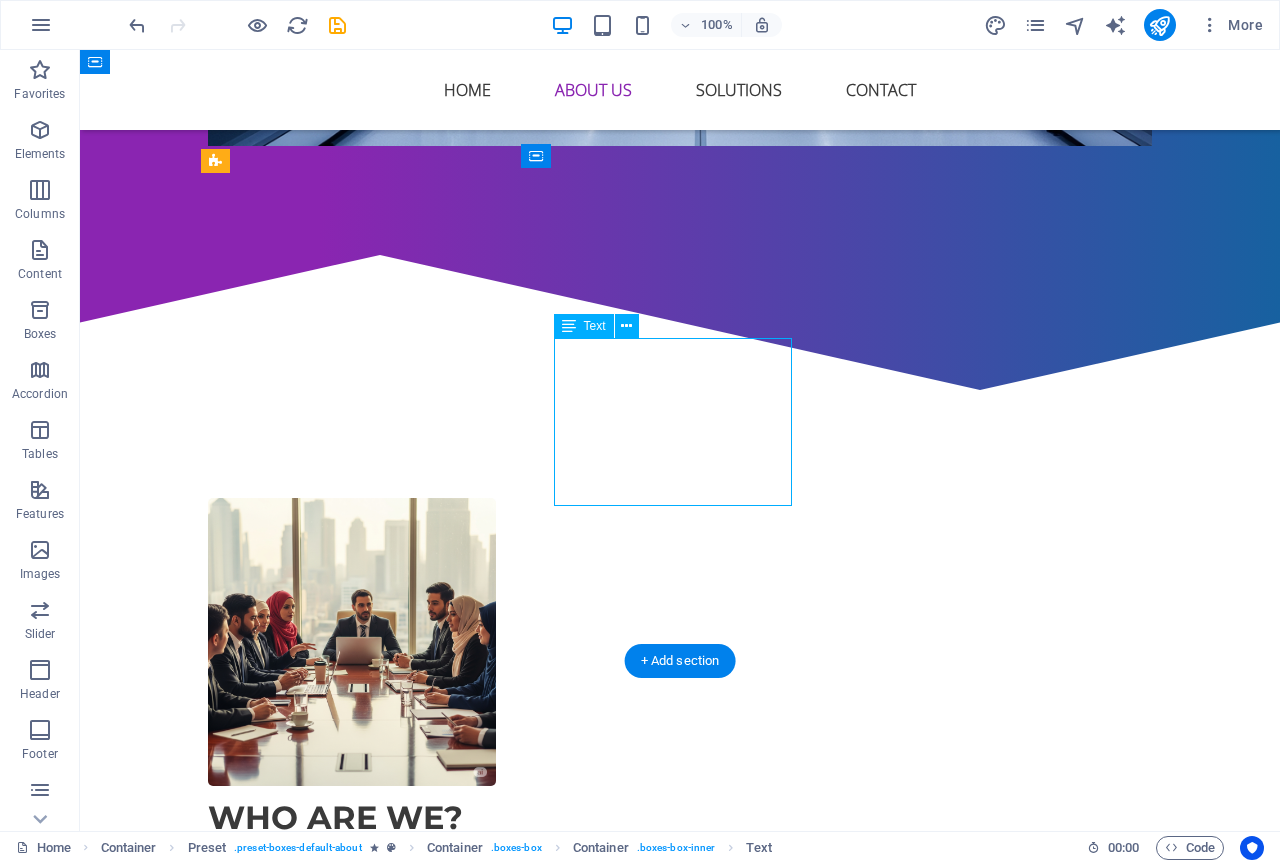 click on "Transform your life and business with our IoT solutions. We connect devices to collect data, automate tasks, and deliver insights. Enhance your home or revolutionize your industry—discover the impact of IoT today." at bounding box center (680, 1513) 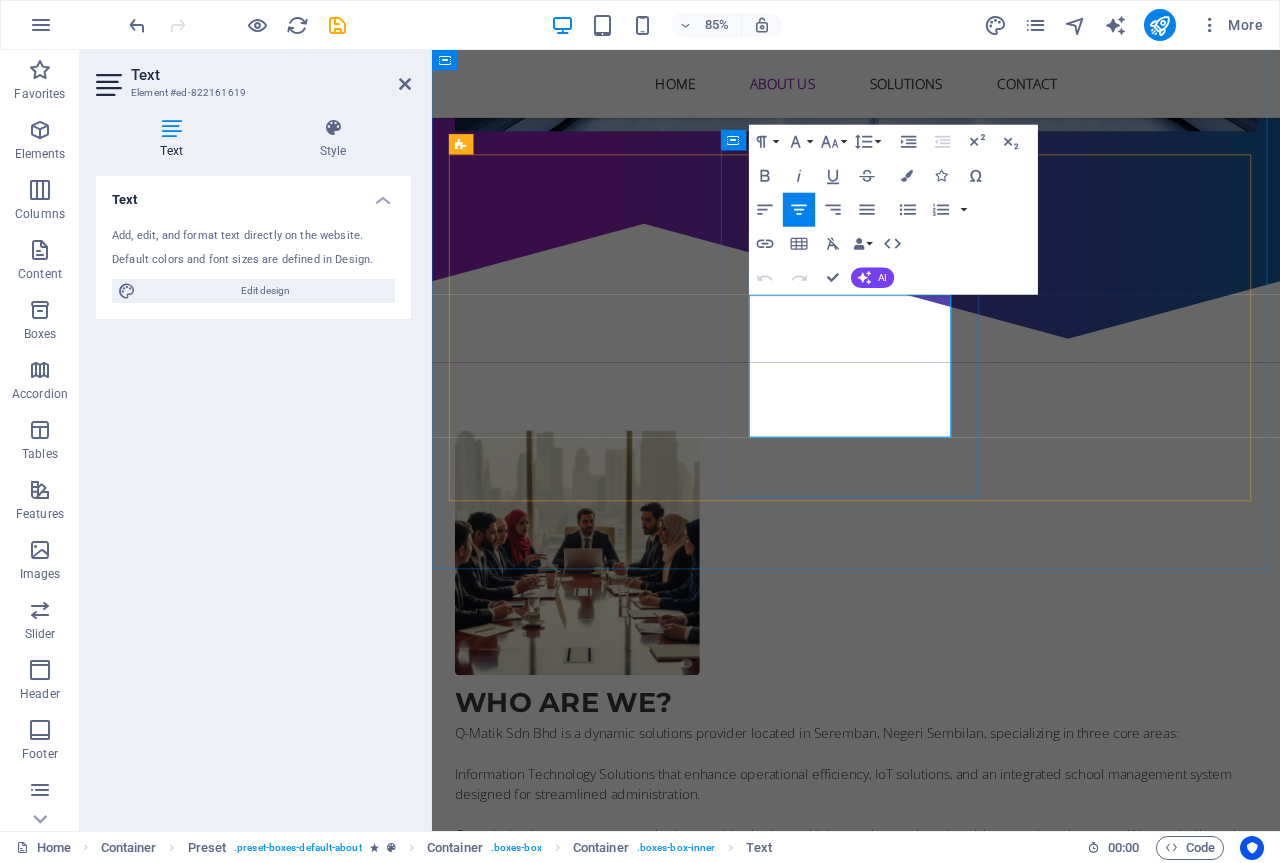 click on "Transform your life and business with our IoT solutions. We connect devices to collect data, automate tasks, and deliver insights. Enhance your home or revolutionize your industry—discover the impact of IoT today." at bounding box center (931, 1513) 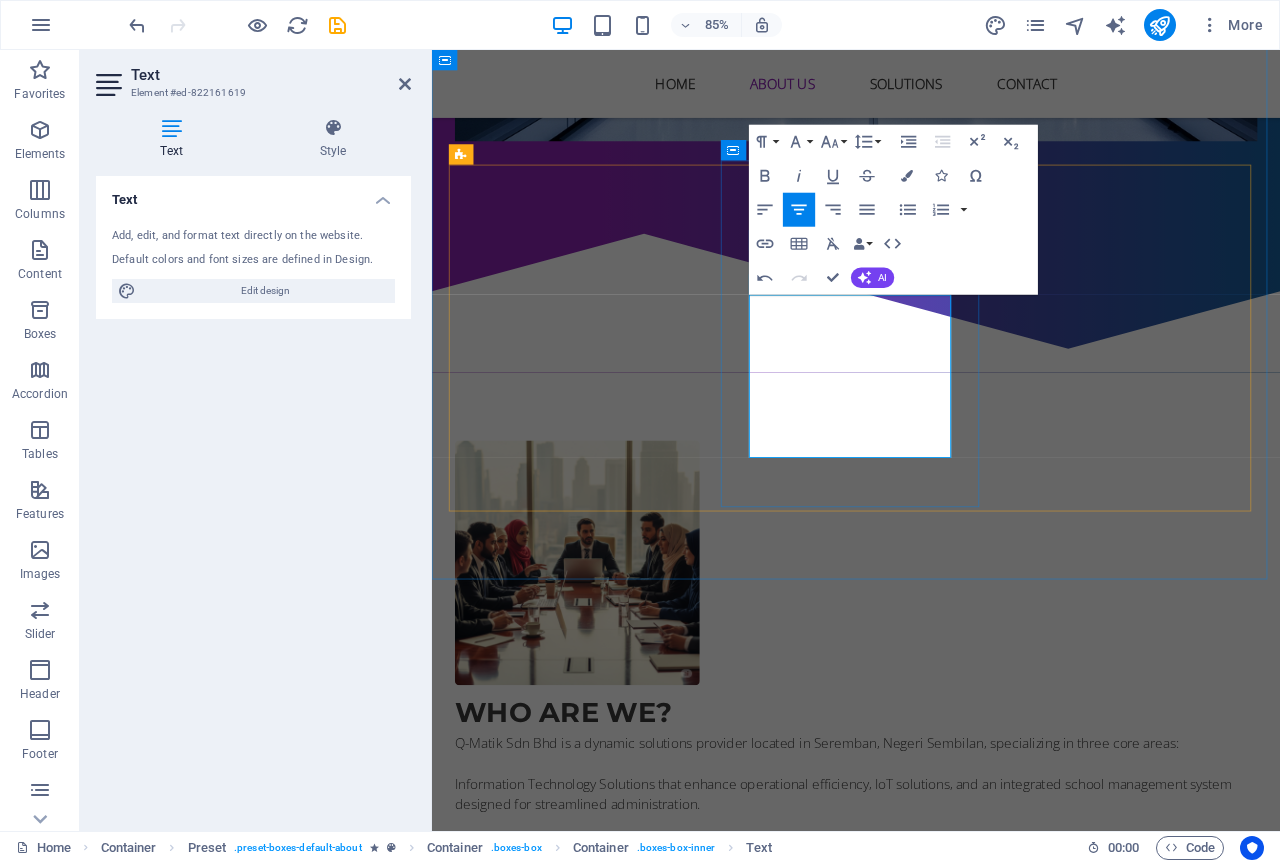 type 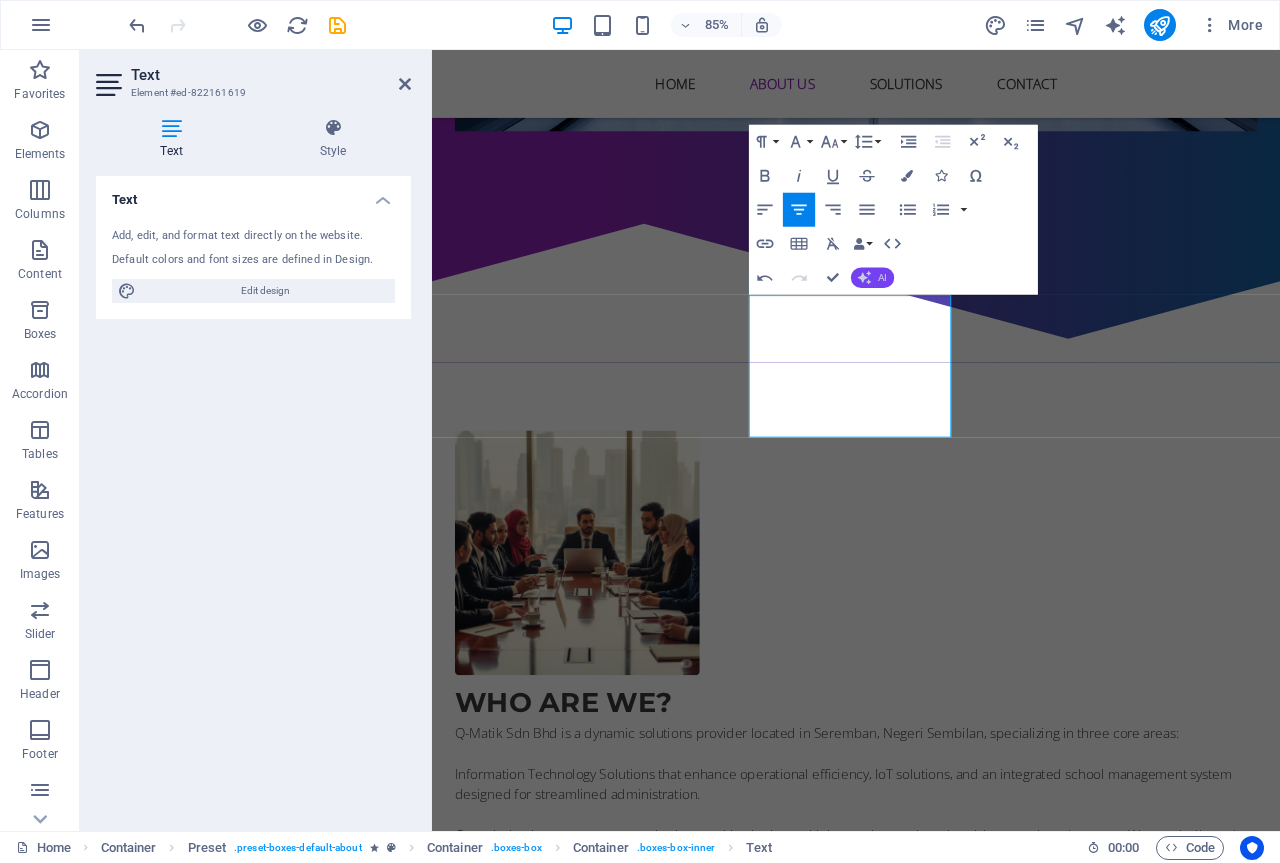 click on "AI" at bounding box center (872, 278) 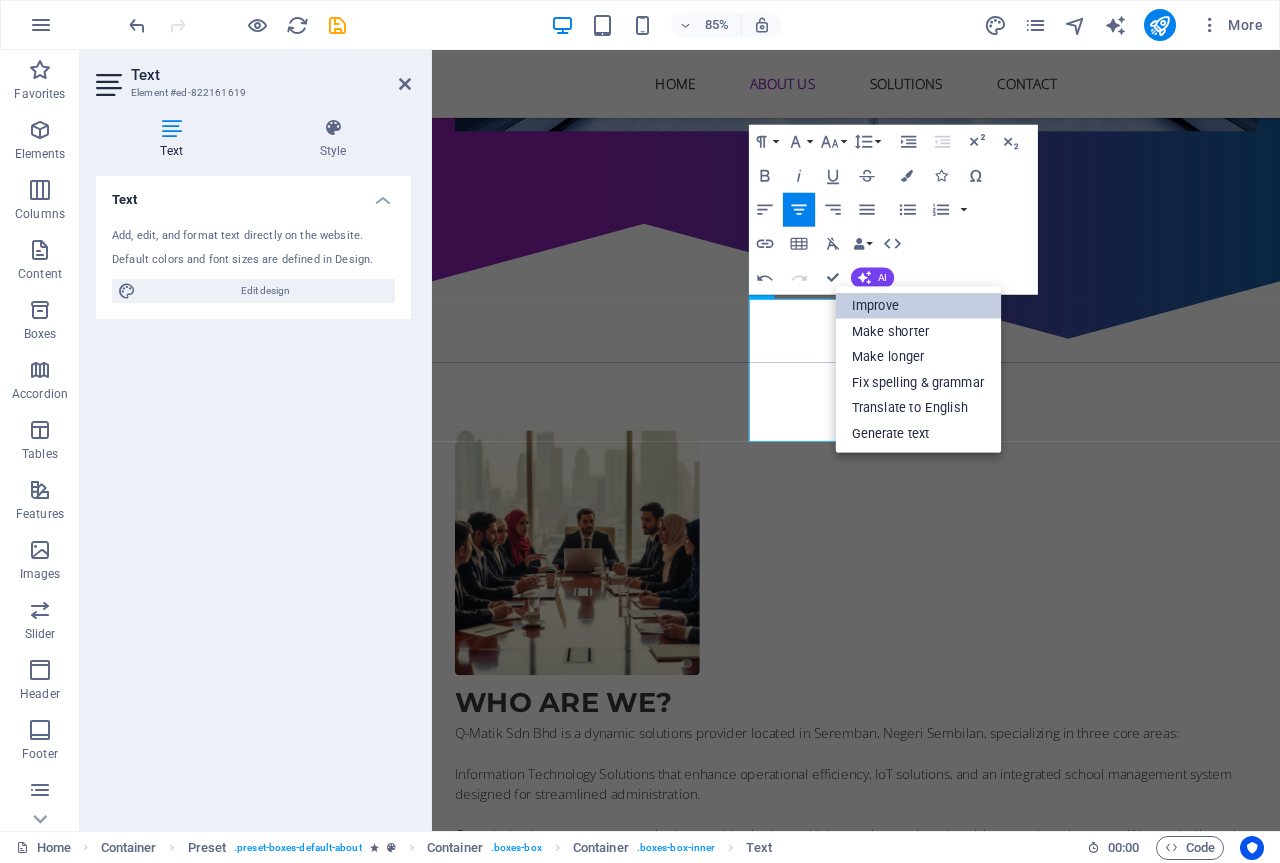click on "Improve" at bounding box center (918, 306) 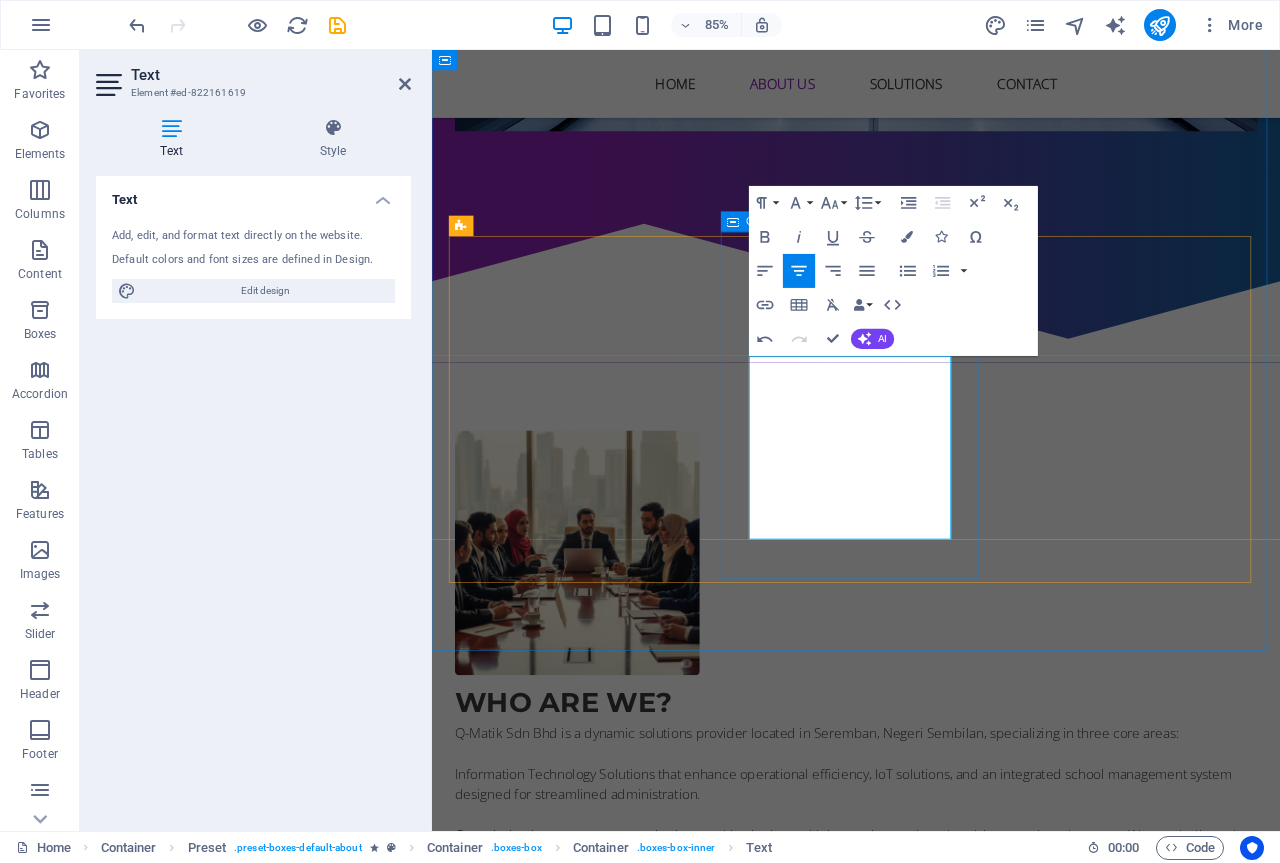 scroll, scrollTop: 1253, scrollLeft: 0, axis: vertical 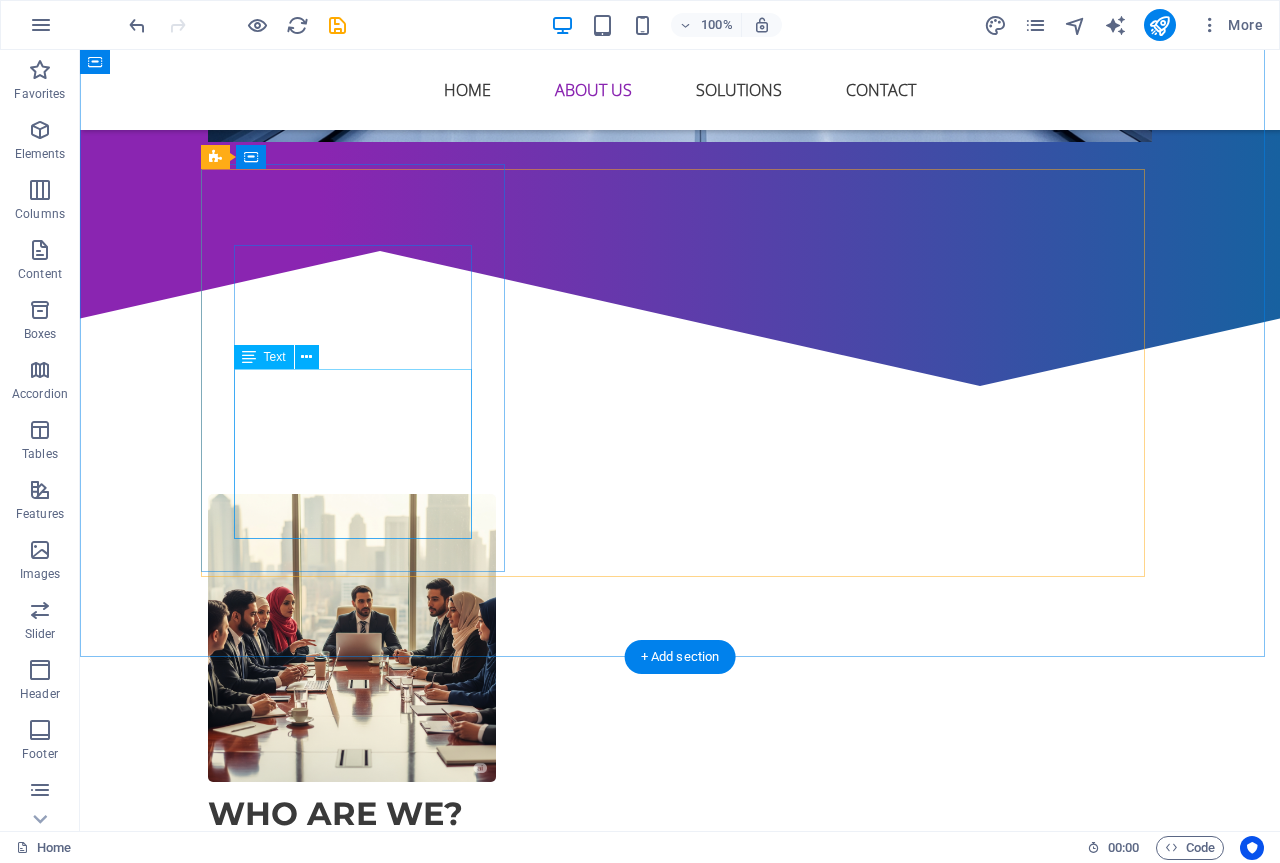 click on "Elevate your business with our expert IT solutions, including proactive support, resilient networks, advanced cybersecurity, surveillance monitoring systems, and custom software development." at bounding box center [680, 1273] 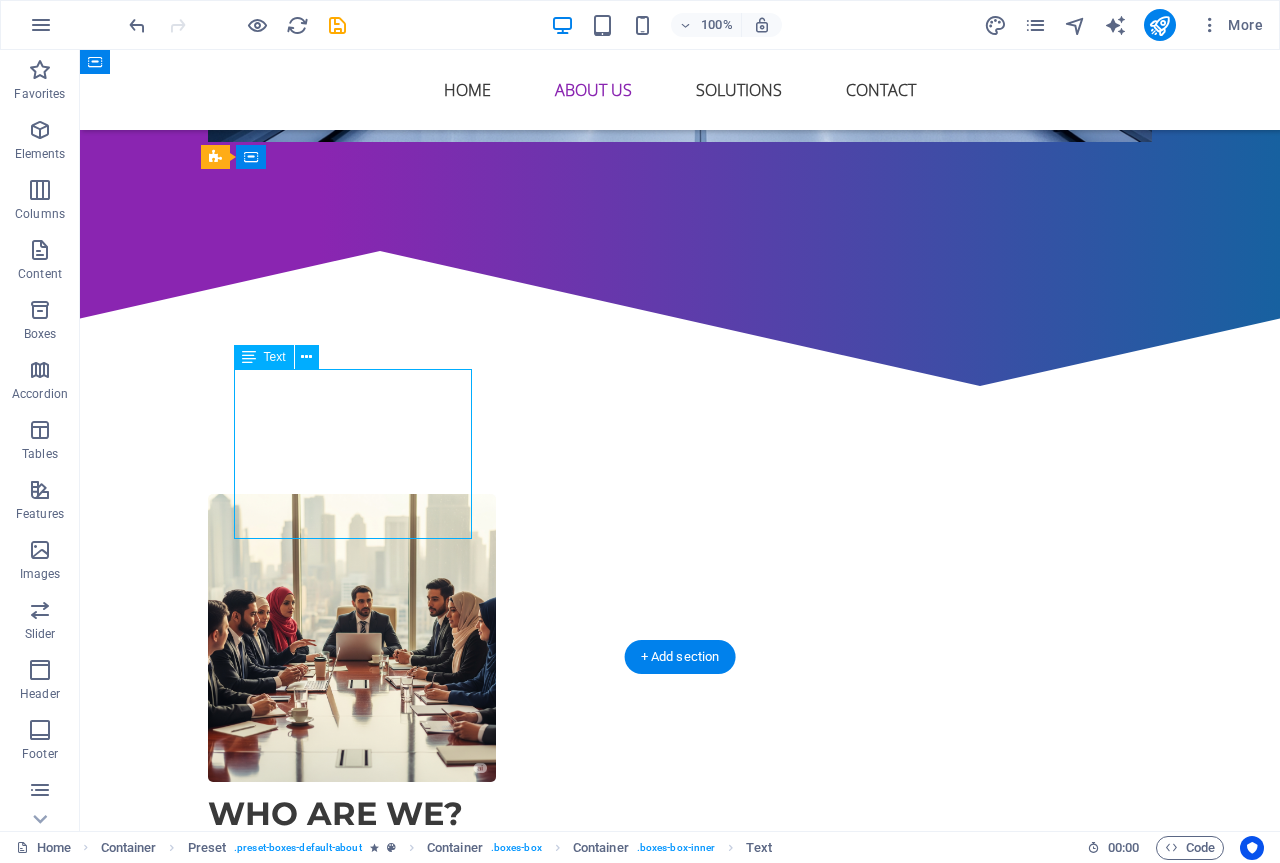 click on "Elevate your business with our expert IT solutions, including proactive support, resilient networks, advanced cybersecurity, surveillance monitoring systems, and custom software development." at bounding box center [680, 1273] 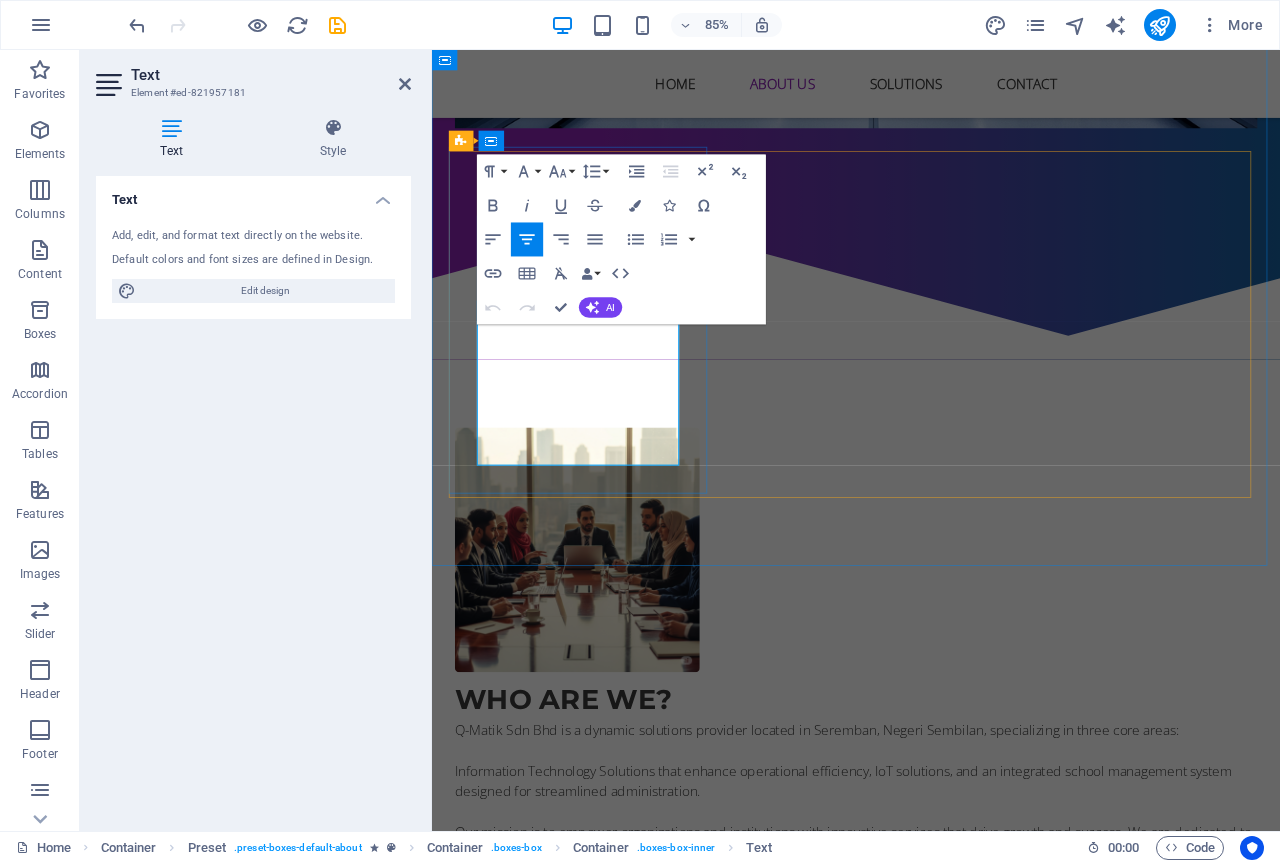drag, startPoint x: 611, startPoint y: 468, endPoint x: 626, endPoint y: 487, distance: 24.207438 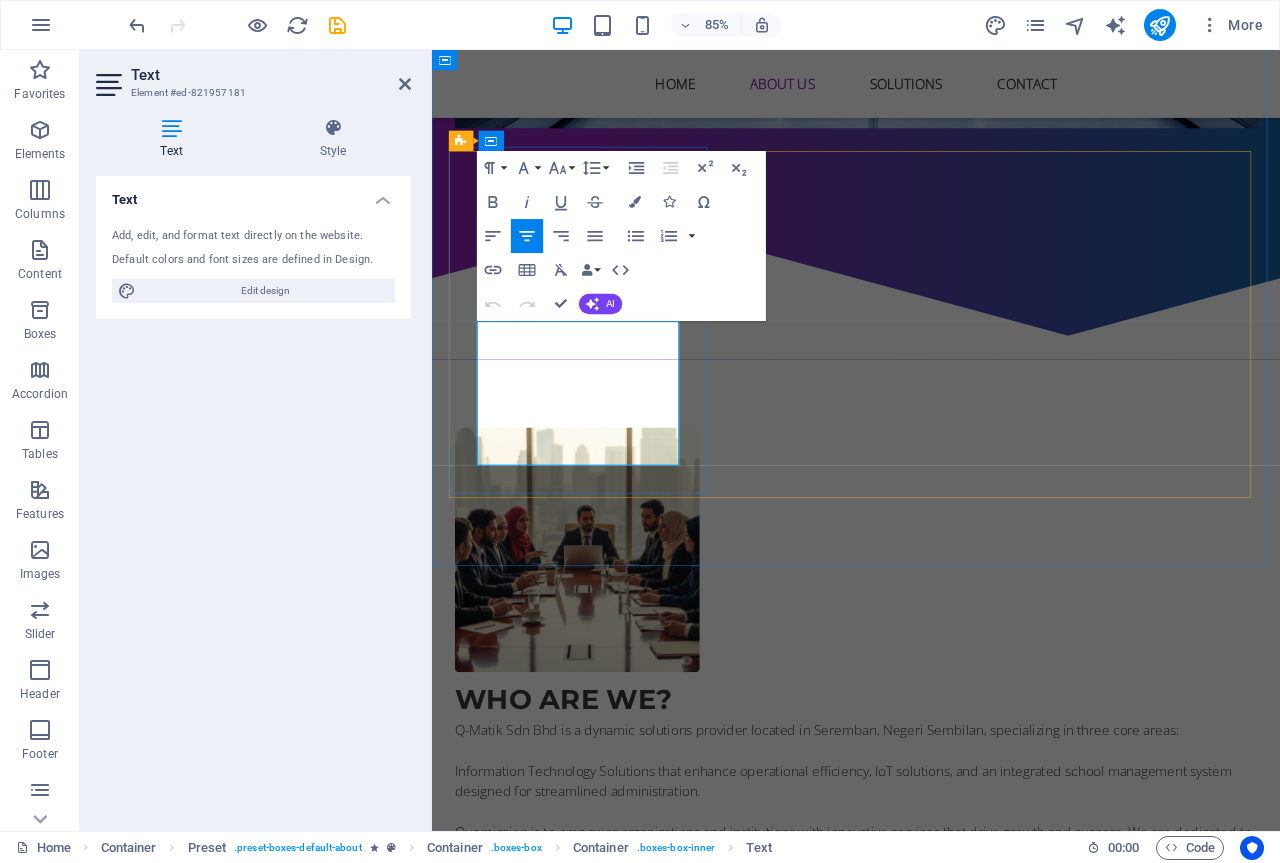 copy on "surveillance monitoring systems" 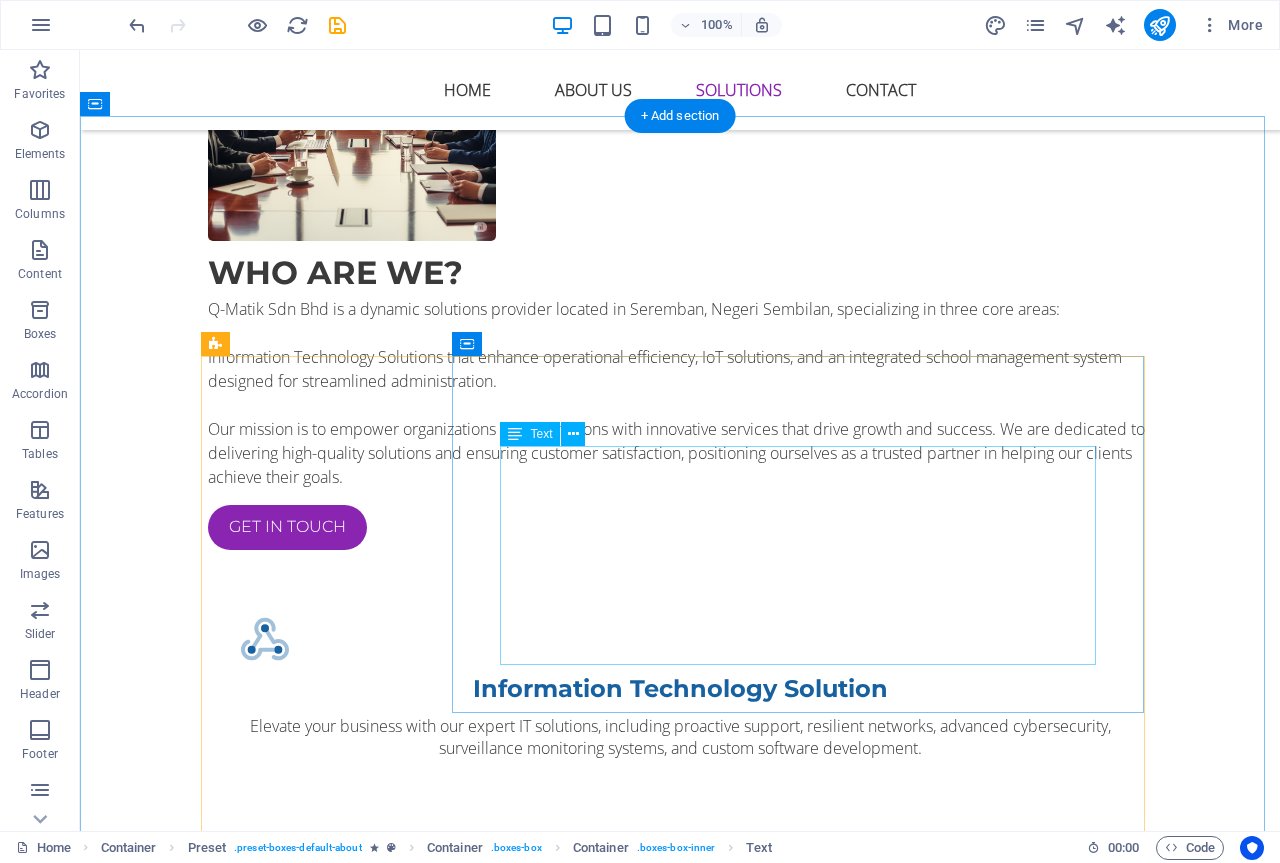 scroll, scrollTop: 1953, scrollLeft: 0, axis: vertical 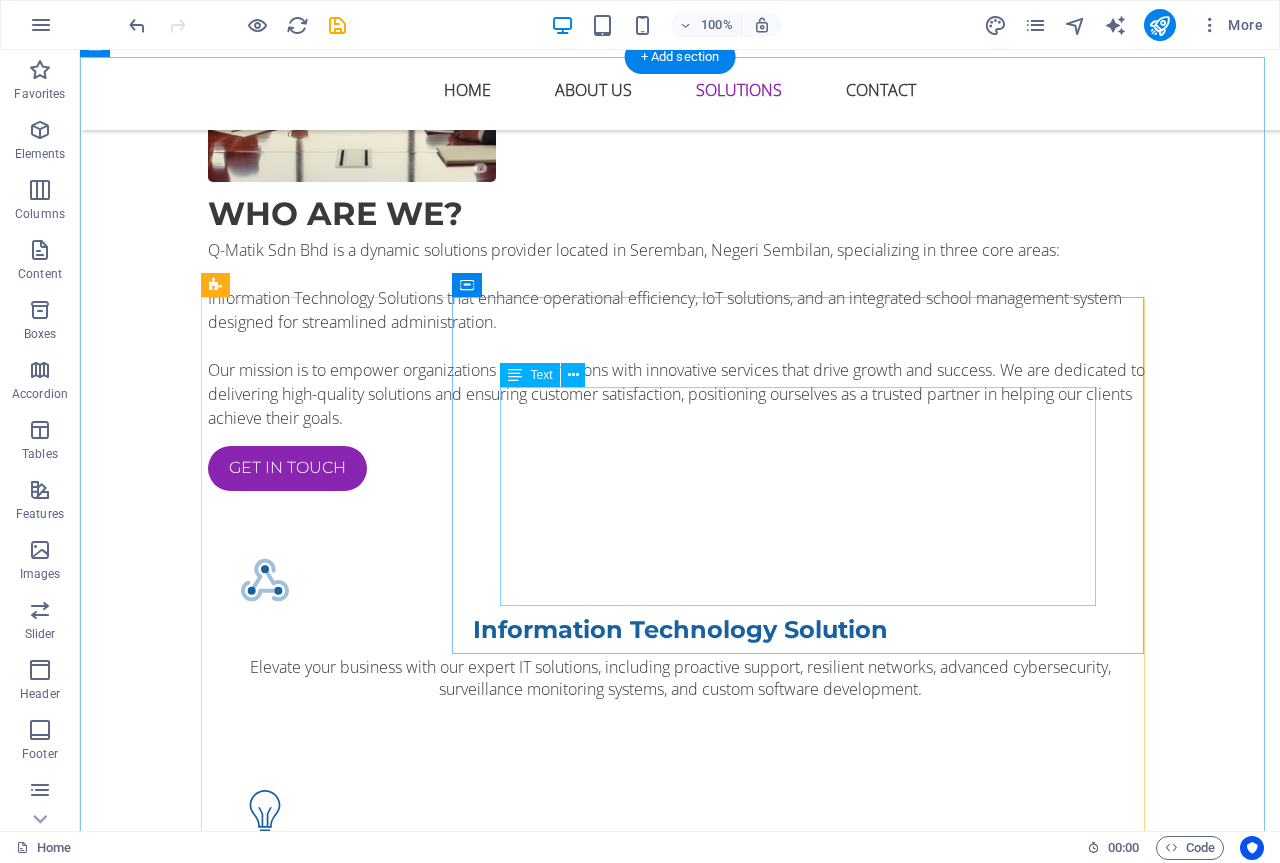 click on "Empowering Your Digital Future with Comprehensive IT Solutions.    We provide IT support, network solutions, cybersecurity, cloud services, software development, data management, consulting, and infrastructure management.   Our focus is on enhancing efficiency, security, cost-effectiveness, continuity, scalability, and innovation.   We cater to SMEs, large corporations, and diverse industries, including healthcare, finance, manufacturing, and retail.   With an experienced team, cutting-edge technology, tailored solutions, proactive support, and reliable, quick responses, we are committed to driving your success." at bounding box center [806, 2093] 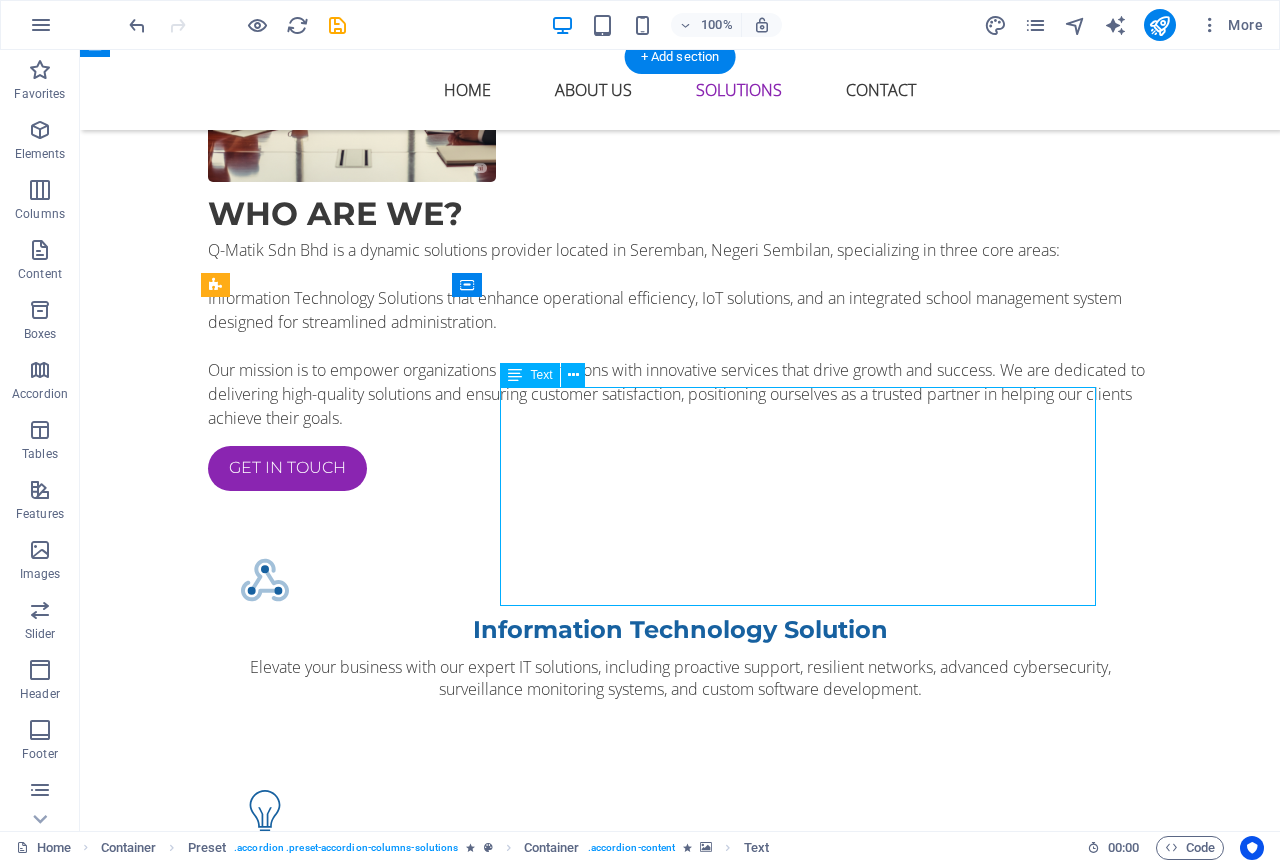 click on "Empowering Your Digital Future with Comprehensive IT Solutions.    We provide IT support, network solutions, cybersecurity, cloud services, software development, data management, consulting, and infrastructure management.   Our focus is on enhancing efficiency, security, cost-effectiveness, continuity, scalability, and innovation.   We cater to SMEs, large corporations, and diverse industries, including healthcare, finance, manufacturing, and retail.   With an experienced team, cutting-edge technology, tailored solutions, proactive support, and reliable, quick responses, we are committed to driving your success." at bounding box center (806, 2093) 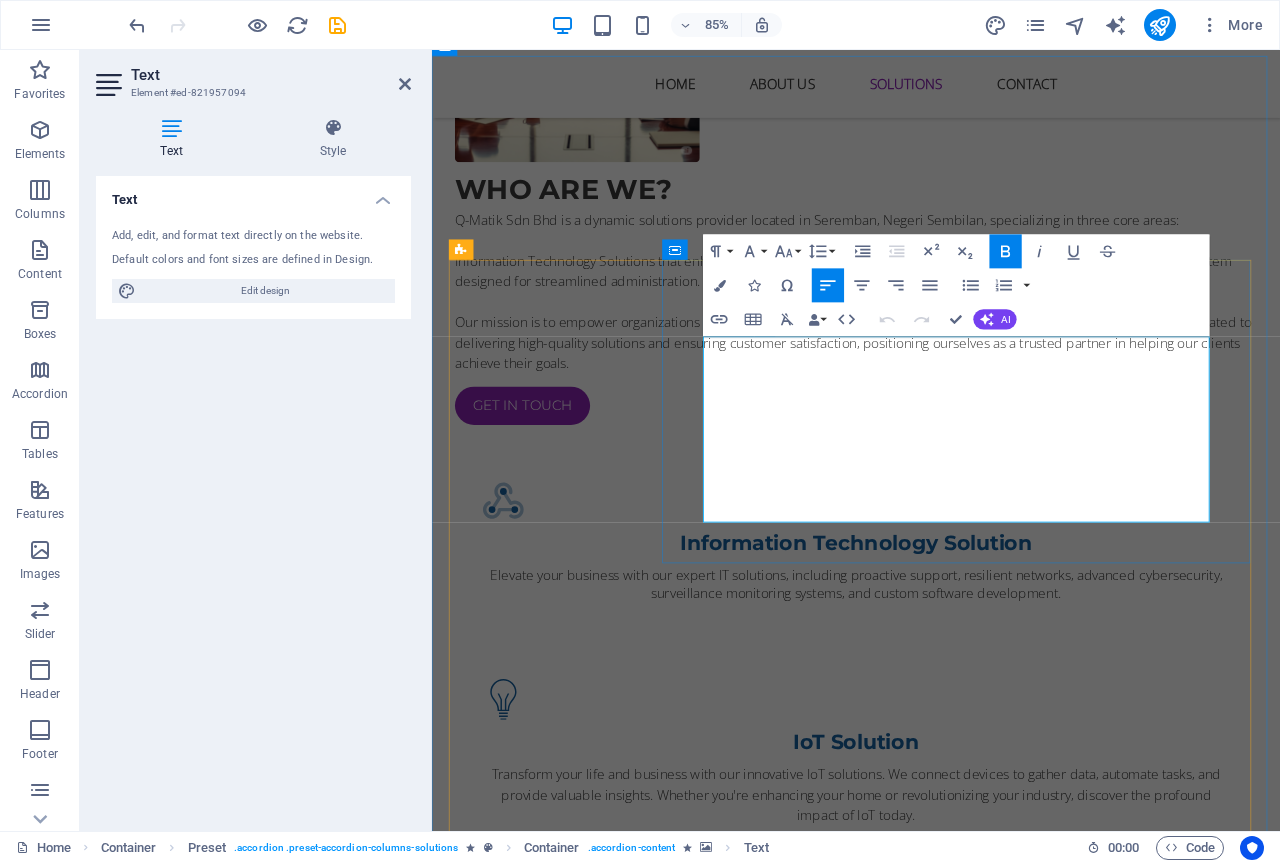 click on "Empowering Your Digital Future with Comprehensive IT Solutions.    We provide IT support, network solutions, cybersecurity, cloud services, software development, data management, consulting, and infrastructure management.   Our focus is on enhancing efficiency, security, cost-effectiveness, continuity, scalability, and innovation.   We cater to SMEs, large corporations, and diverse industries, including healthcare, finance, manufacturing, and retail.   With an experienced team, cutting-edge technology, tailored solutions, proactive support, and reliable, quick responses, we are committed to driving your success." at bounding box center [1057, 2093] 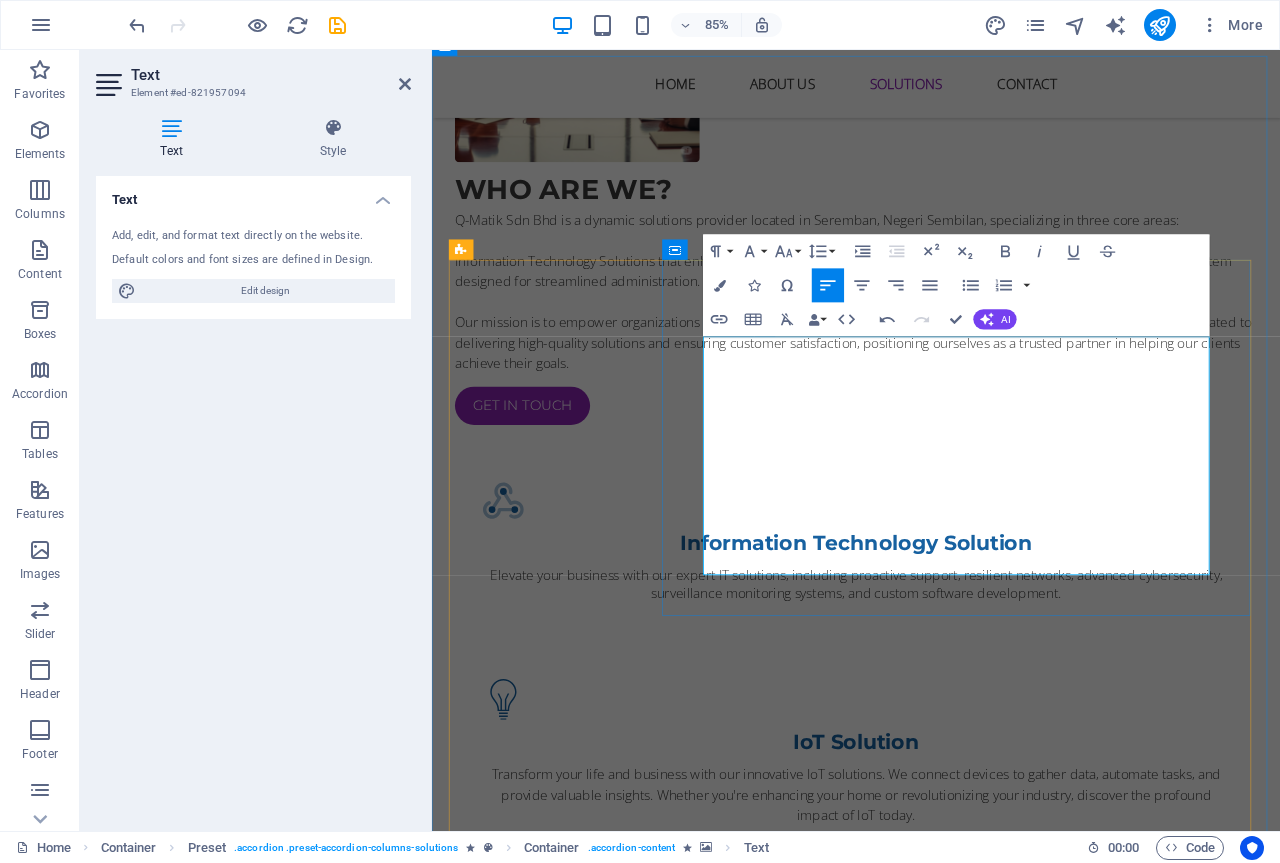 type 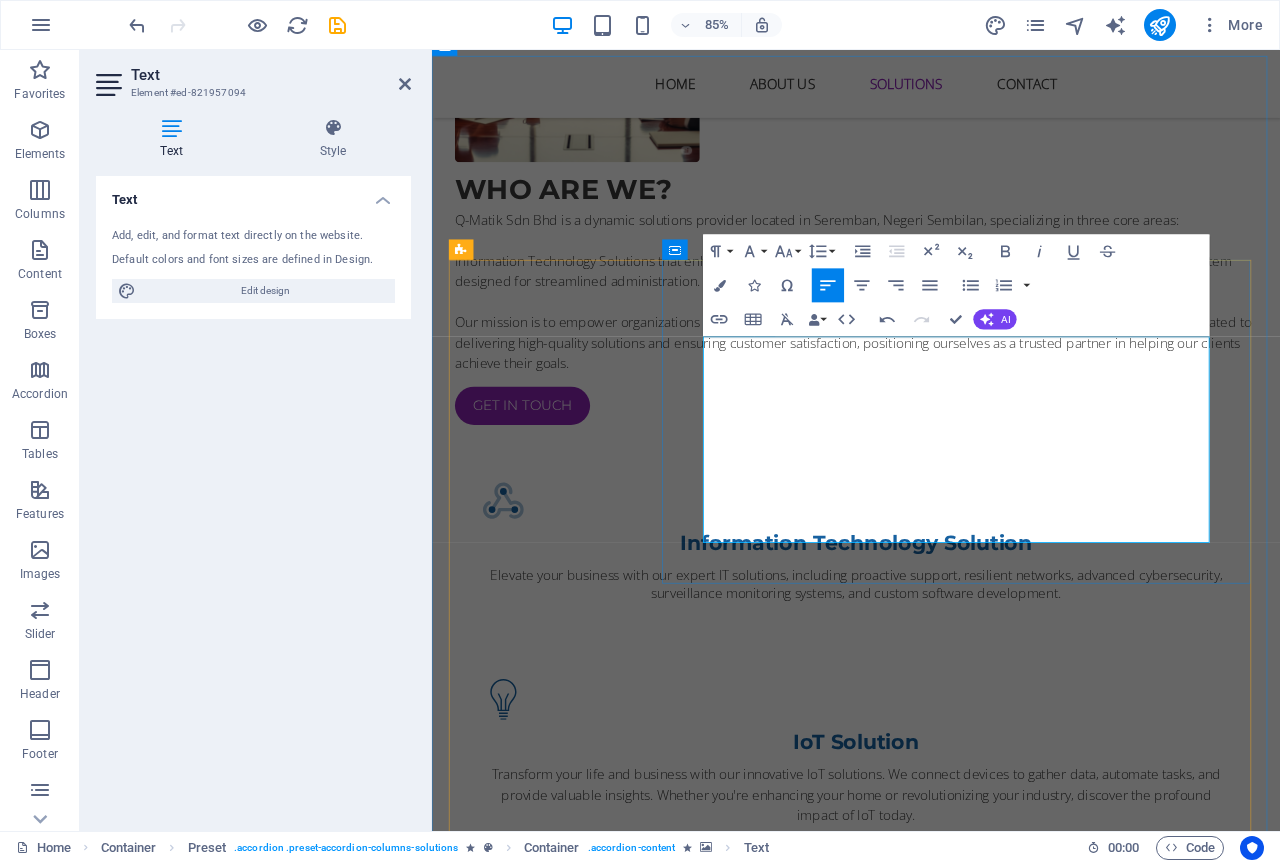 click on "surveillance monitoring systems, cloud services, software development, data management, consulting, and infrastructure management.   Our focus is on enhancing efficiency, security, cost-effectiveness, continuity, scalability, and innovation.   We cater to SMEs, large corporations, and diverse industries, including healthcare, finance, manufacturing, and retail.   With an experienced team, cutting-edge technology, tailored solutions, proactive support, and reliable, quick responses, we are committed to driving your success." at bounding box center [1057, 2147] 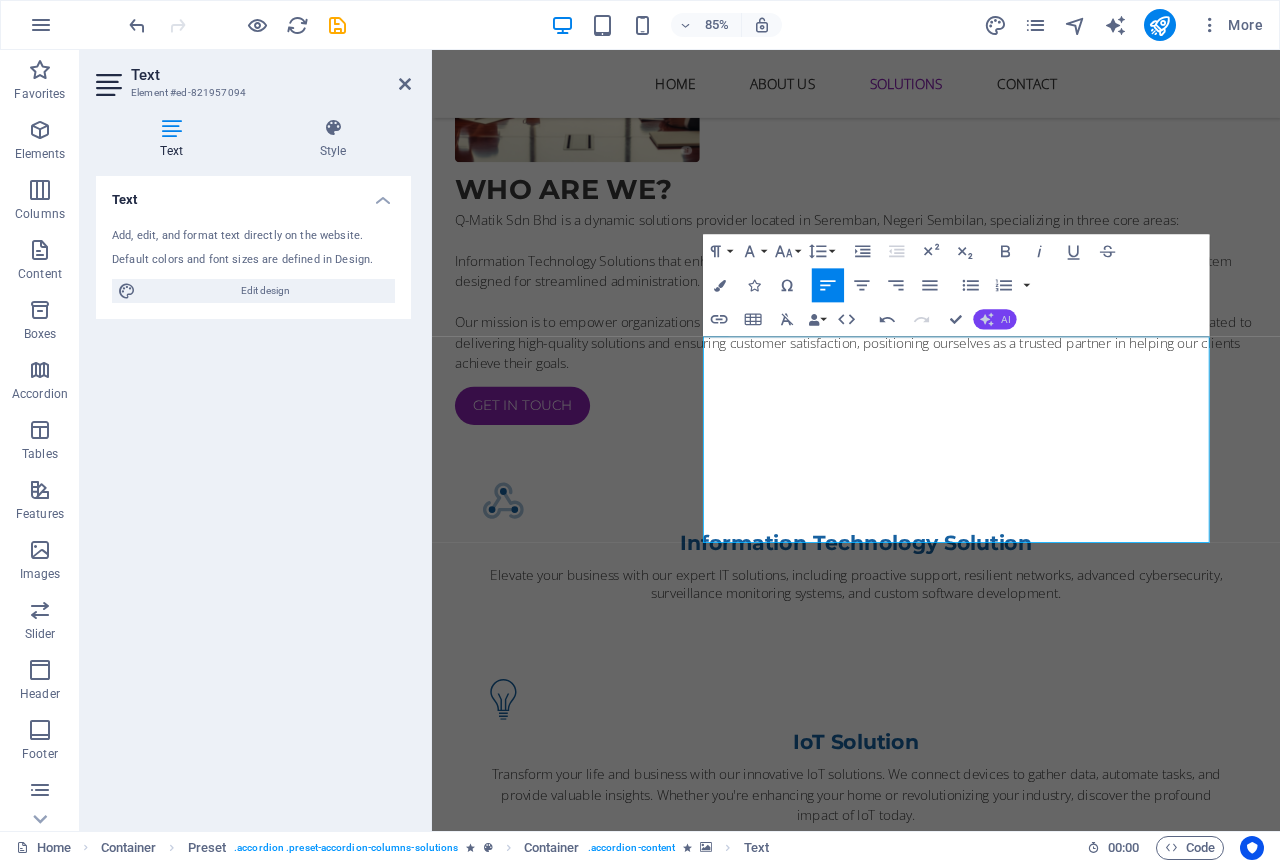 click on "AI" at bounding box center [1005, 319] 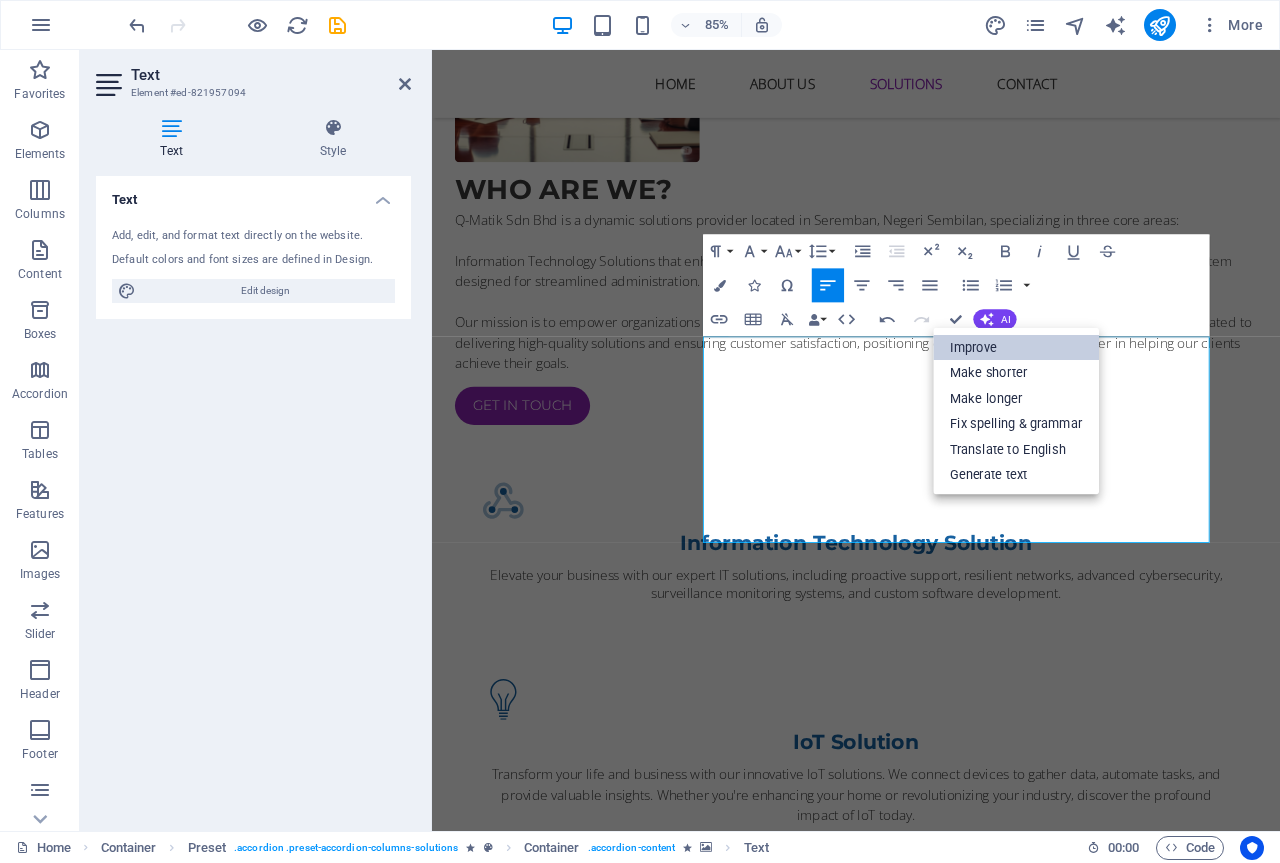 click on "Improve" at bounding box center [1016, 347] 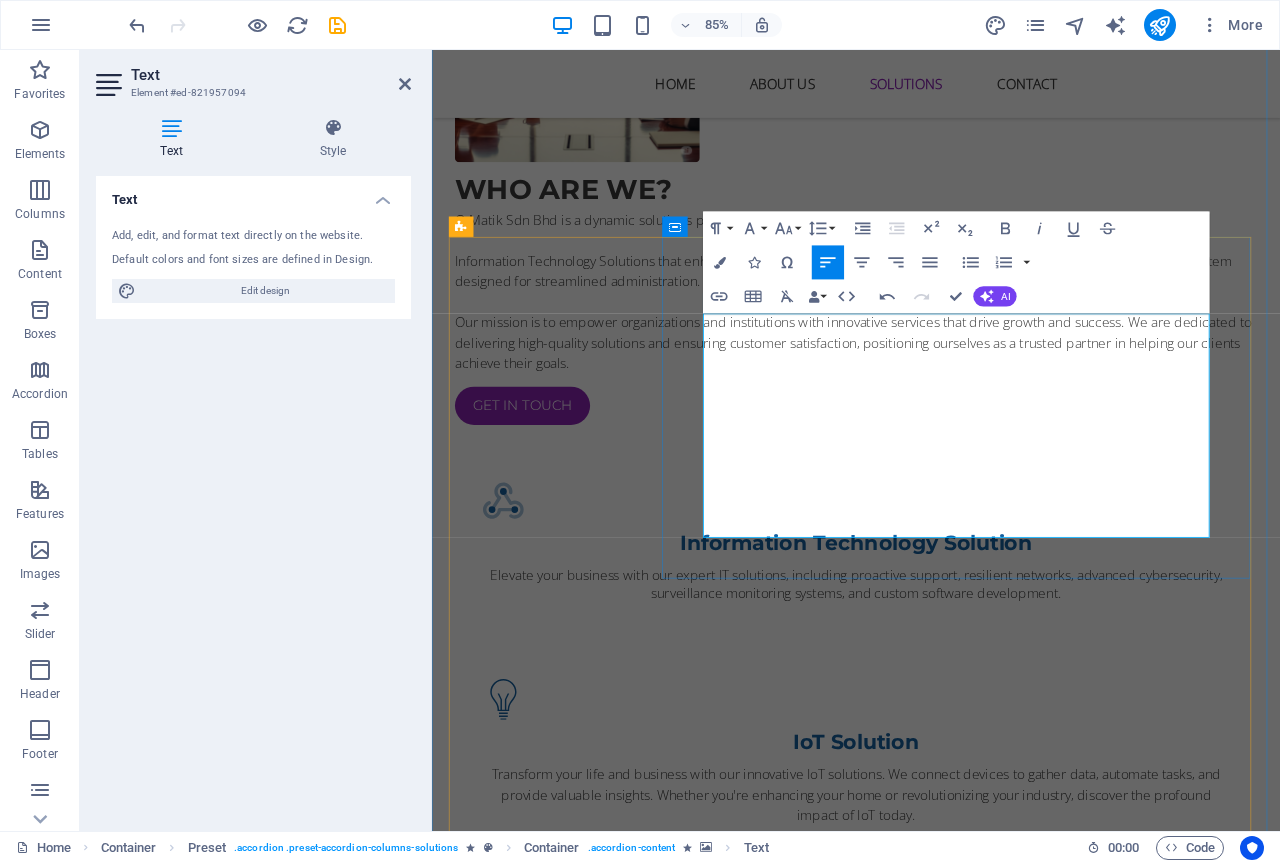 scroll, scrollTop: 2053, scrollLeft: 0, axis: vertical 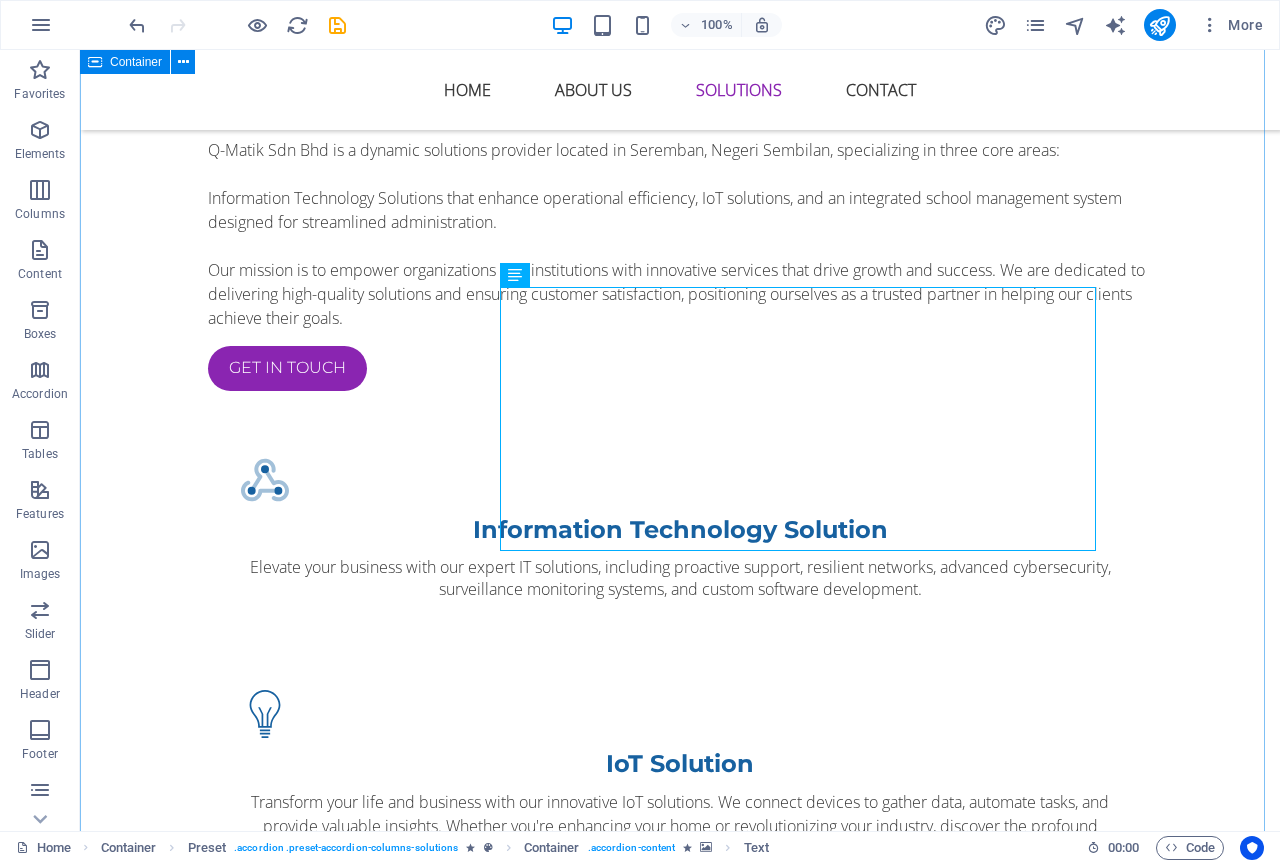 click on "All our Solutions for you Q-Matik Sdn Bhd  provides comprehensive  IT business solutions , professional  debt collection services , and integrated  school management systems  to empower your success. .fa-secondary{opacity:.4} Information Technology Solution Information Technology Solution Empower Your Digital Future with Comprehensive IT Solutions.   We offer a full spectrum of services, including IT support, network solutions, cybersecurity, surveillance monitoring systems, cloud services, software development, data management, consulting, and infrastructure management.   Our mission is to enhance efficiency, security, cost-effectiveness, continuity, scalability, and innovation.   We serve SMEs, large corporations, and a variety of industries such as healthcare, finance, manufacturing, and retail.   With our experienced team, cutting-edge technology, customized solutions, proactive support, and prompt responses, we are dedicated to driving your success. IoT Solution IoT Solution Smart Citie s - Features" at bounding box center [680, 2545] 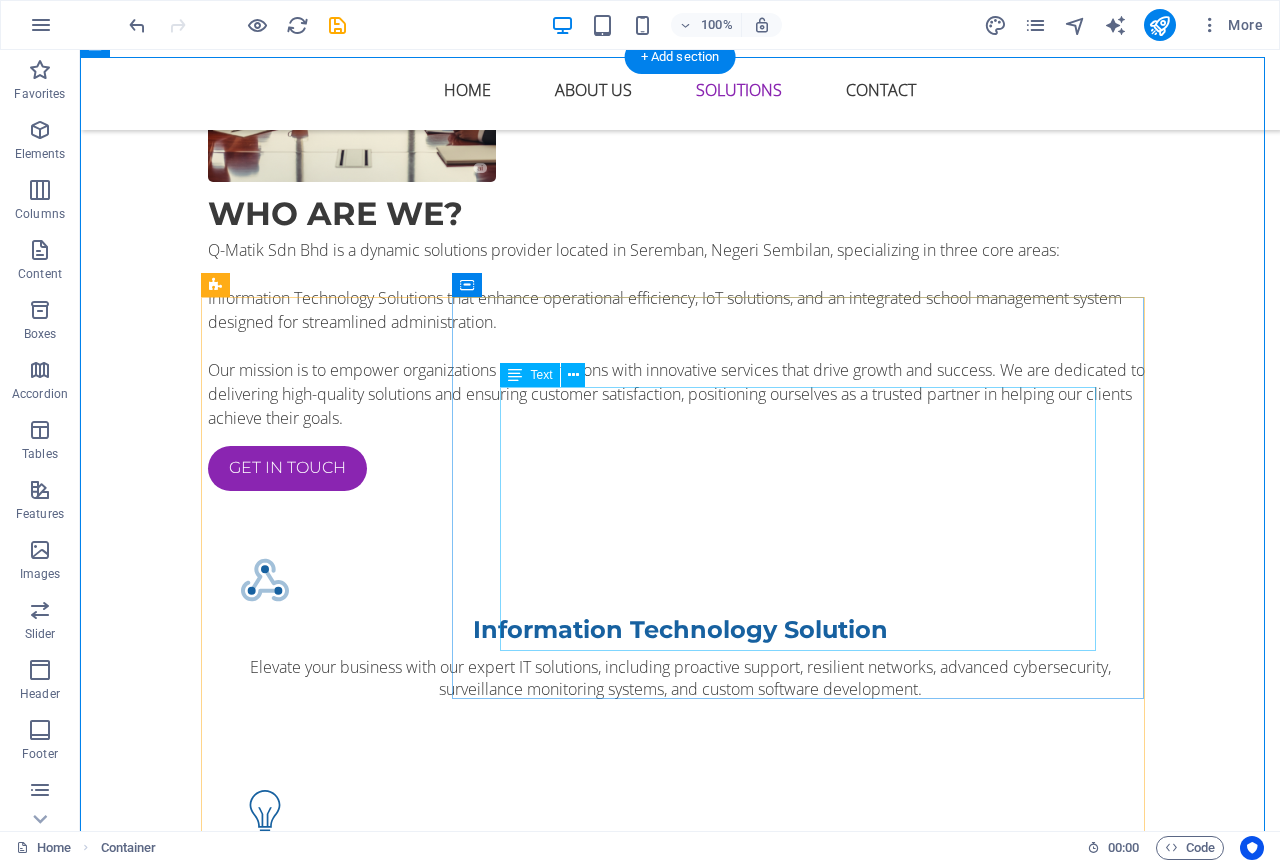 scroll, scrollTop: 2053, scrollLeft: 0, axis: vertical 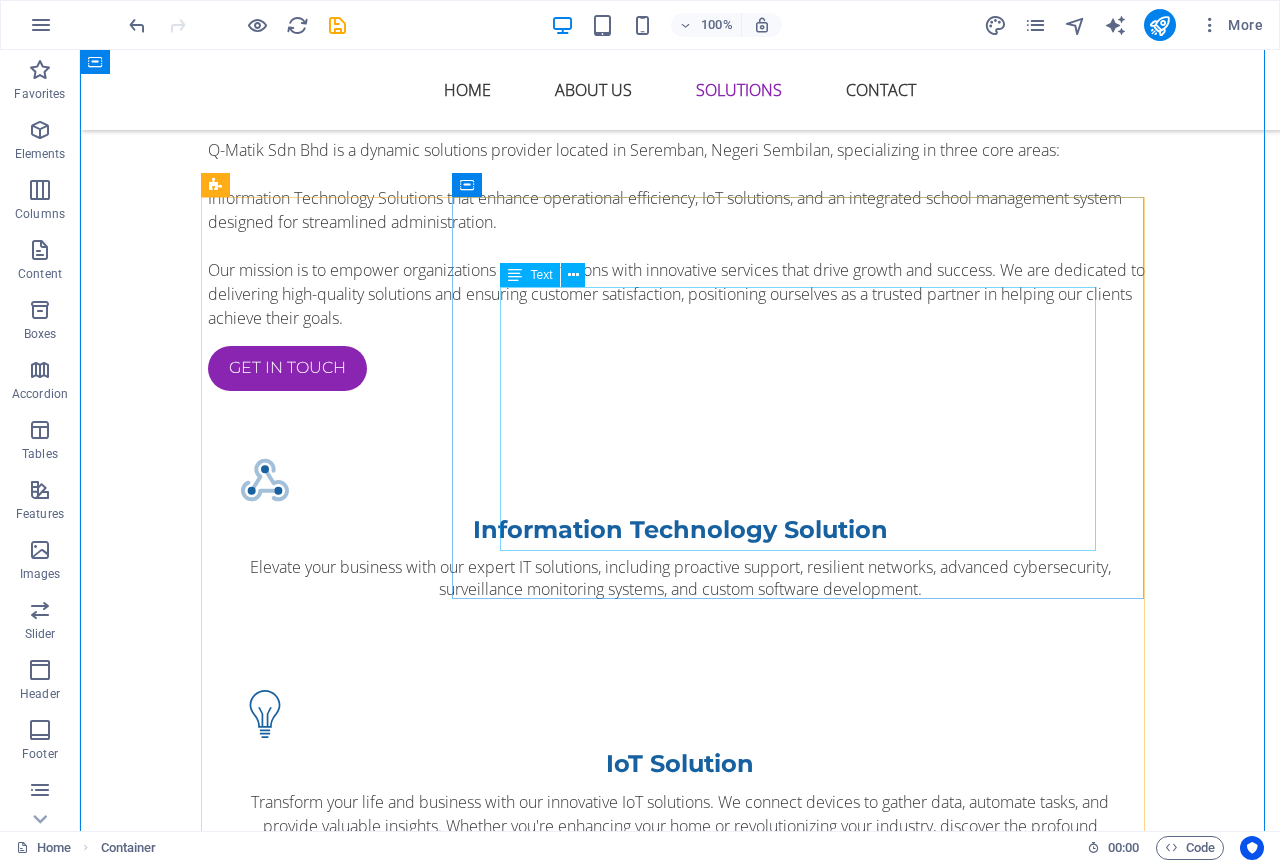 click on "Empower Your Digital Future with Comprehensive IT Solutions.   We offer a full spectrum of services, including IT support, network solutions, cybersecurity, surveillance monitoring systems, cloud services, software development, data management, consulting, and infrastructure management.   Our mission is to enhance efficiency, security, cost-effectiveness, continuity, scalability, and innovation.   We serve SMEs, large corporations, and a variety of industries such as healthcare, finance, manufacturing, and retail.   With our experienced team, cutting-edge technology, customized solutions, proactive support, and prompt responses, we are dedicated to driving your success." at bounding box center (806, 2049) 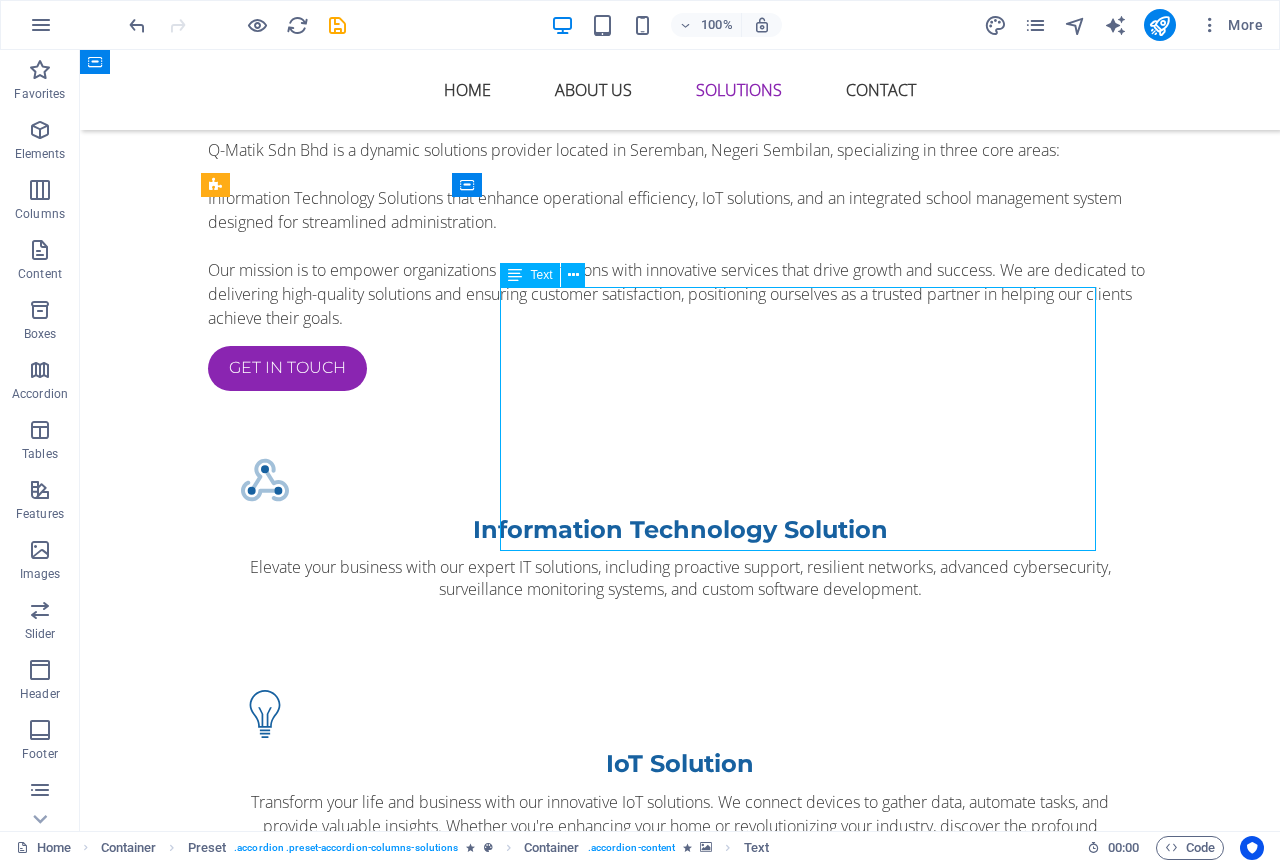 click on "Empower Your Digital Future with Comprehensive IT Solutions.   We offer a full spectrum of services, including IT support, network solutions, cybersecurity, surveillance monitoring systems, cloud services, software development, data management, consulting, and infrastructure management.   Our mission is to enhance efficiency, security, cost-effectiveness, continuity, scalability, and innovation.   We serve SMEs, large corporations, and a variety of industries such as healthcare, finance, manufacturing, and retail.   With our experienced team, cutting-edge technology, customized solutions, proactive support, and prompt responses, we are dedicated to driving your success." at bounding box center [806, 2049] 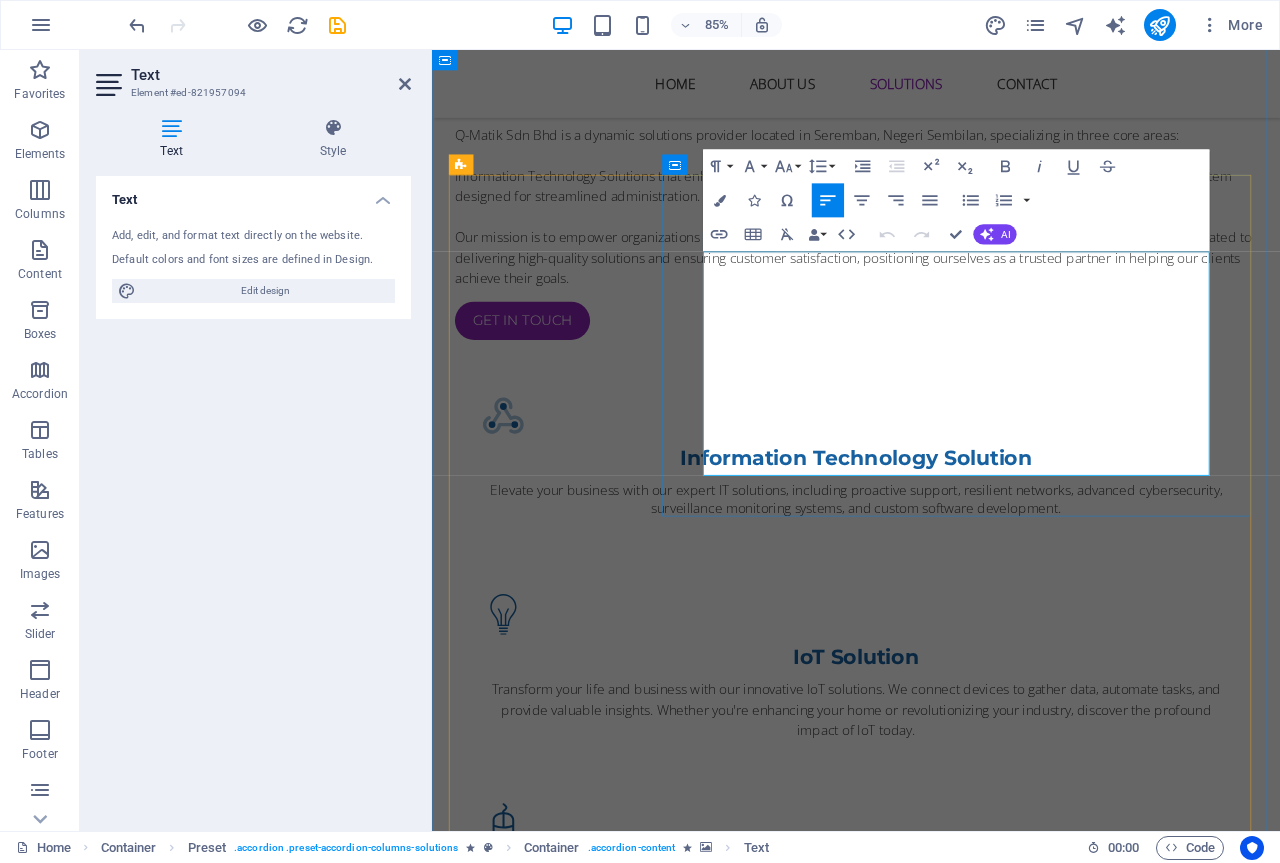 click on "Empower Your Digital Future with Comprehensive IT Solutions.   We offer a full spectrum of services, including IT support, network solutions, cybersecurity, surveillance monitoring systems, cloud services, software development, data management, consulting, and infrastructure management.   Our mission is to enhance efficiency, security, cost-effectiveness, continuity, scalability, and innovation.   We serve SMEs, large corporations, and a variety of industries such as healthcare, finance, manufacturing, and retail.   With our experienced team, cutting-edge technology, customized solutions, proactive support, and prompt responses, we are dedicated to driving your success." at bounding box center [1057, 2049] 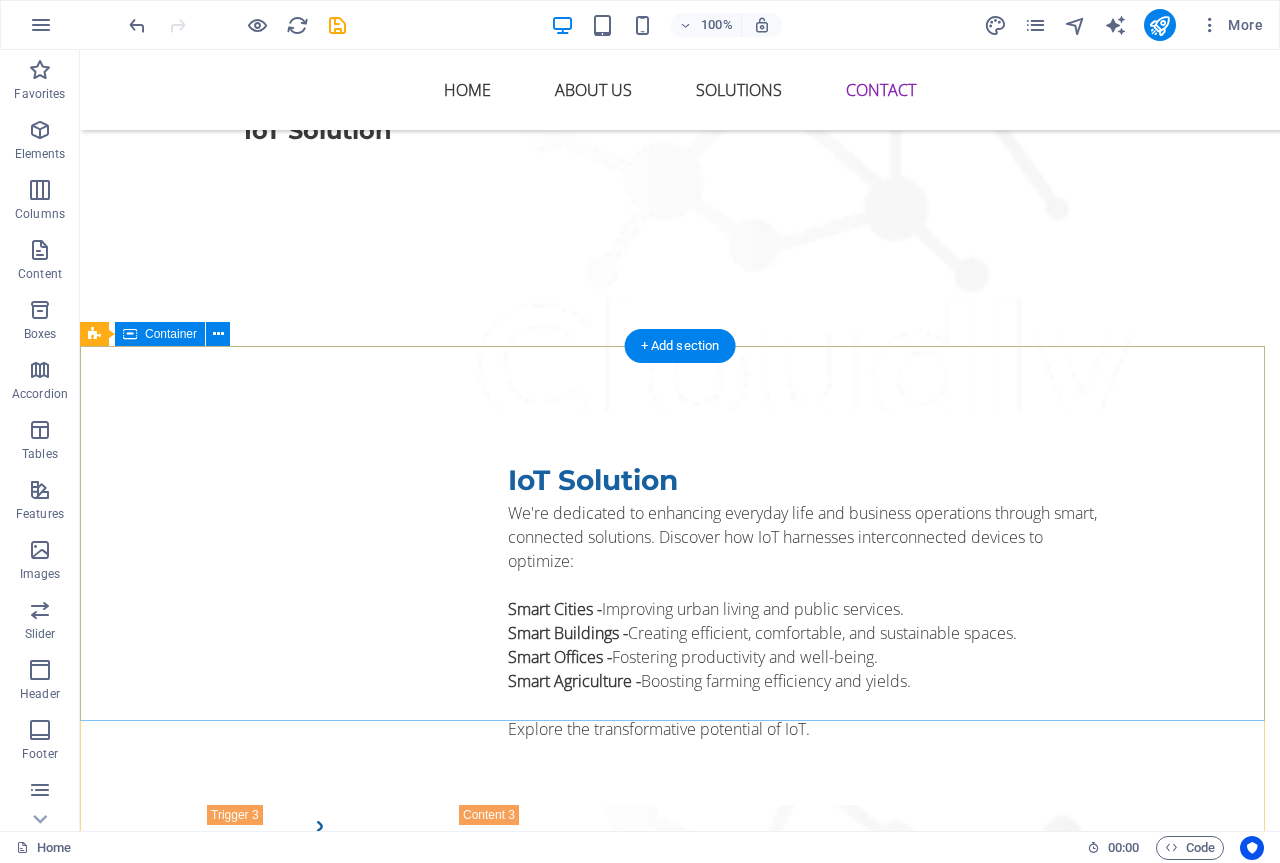 scroll, scrollTop: 4481, scrollLeft: 0, axis: vertical 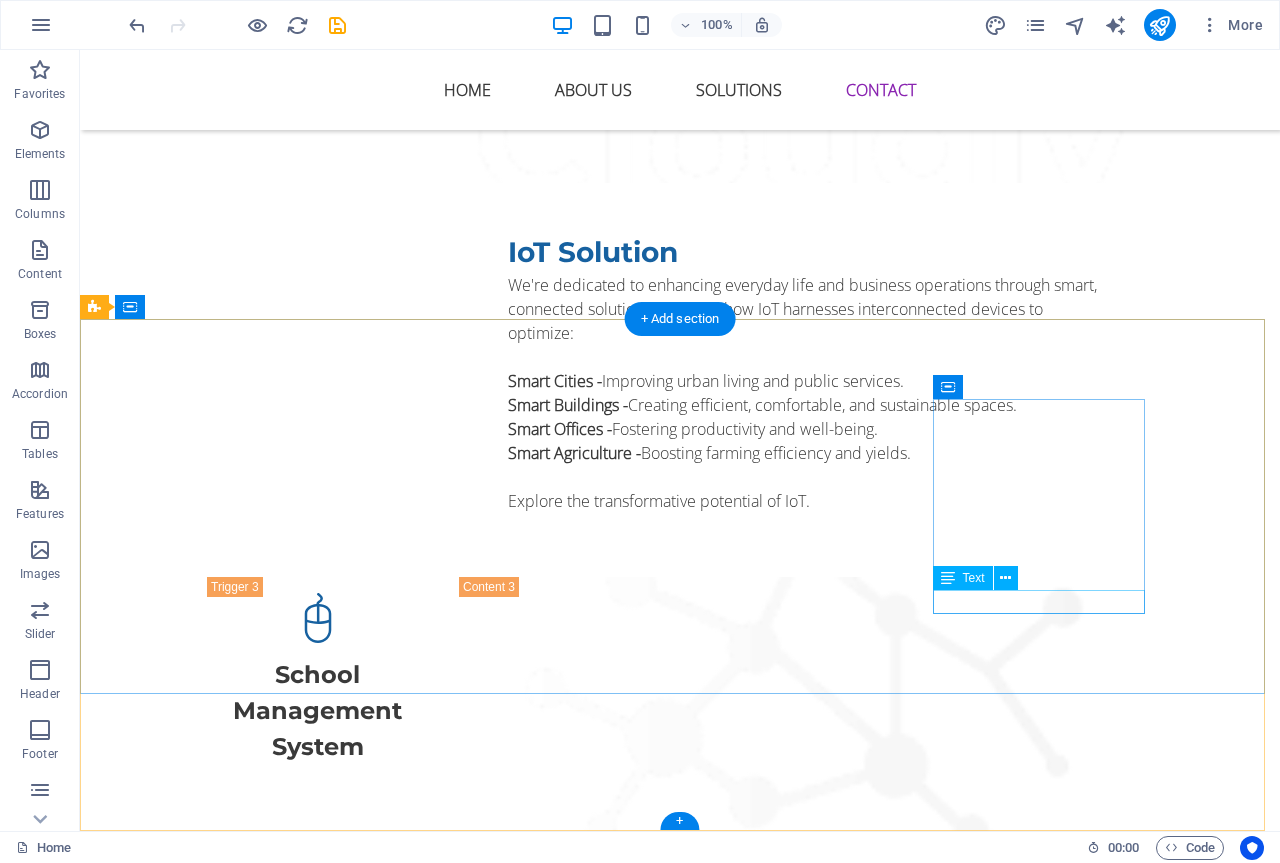 click on "Phone: [PHONE]" at bounding box center [568, 4014] 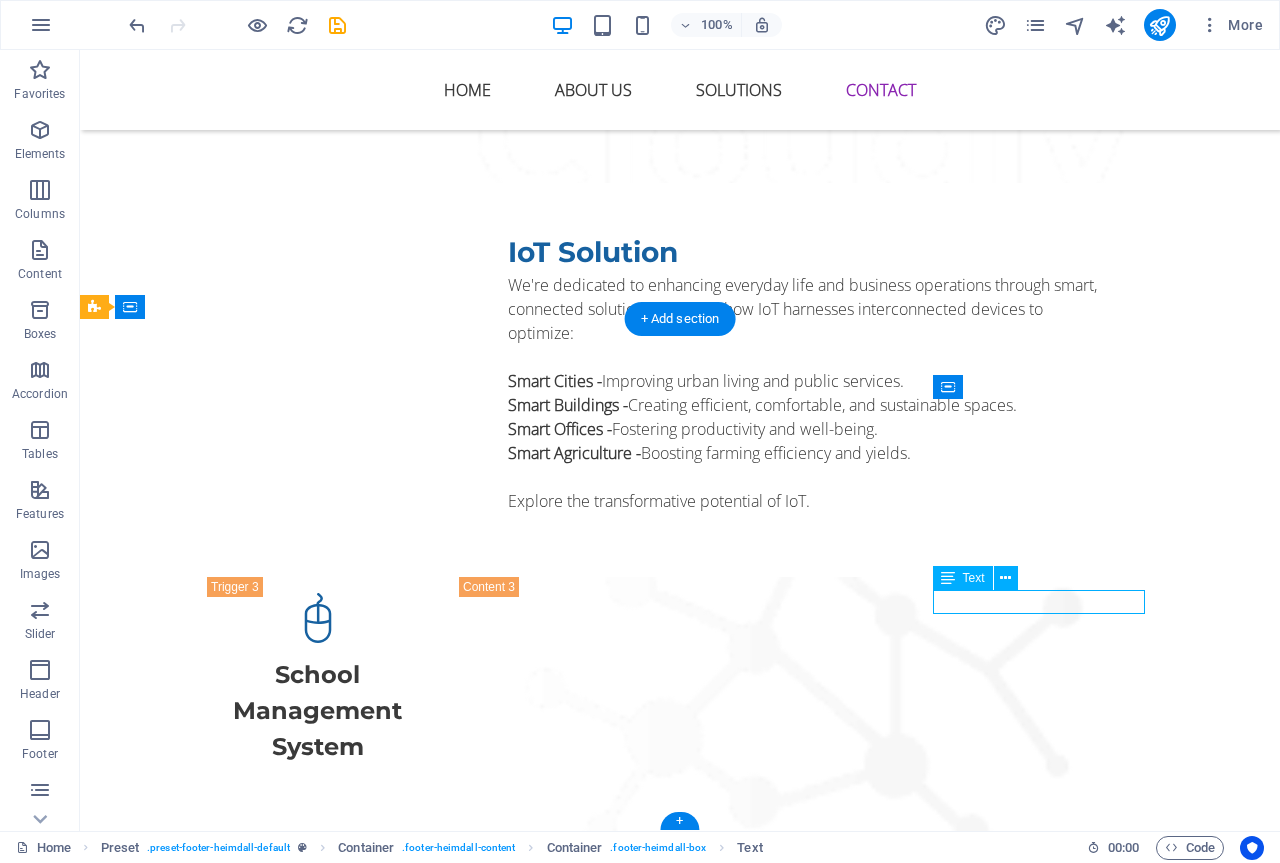 click on "Phone: [PHONE]" at bounding box center (568, 4014) 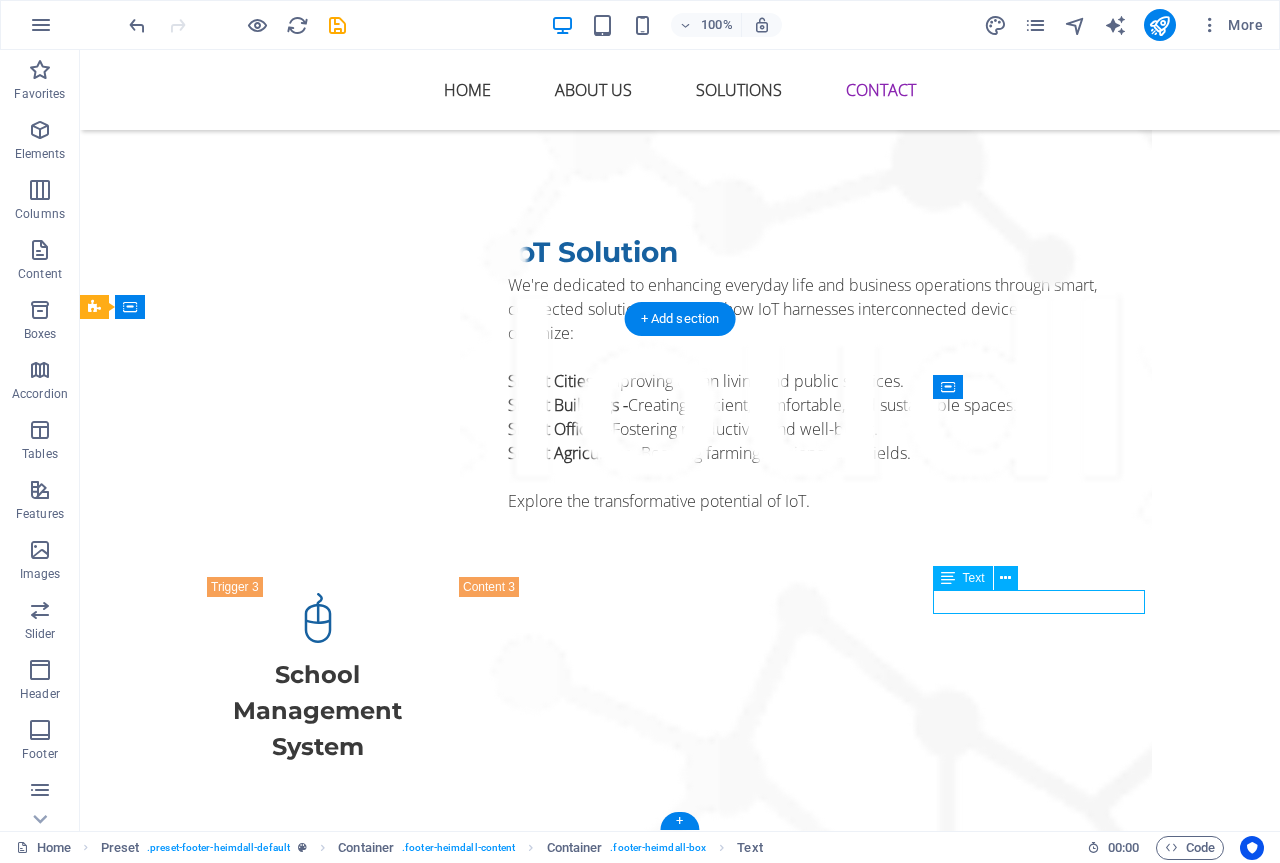 scroll, scrollTop: 4343, scrollLeft: 0, axis: vertical 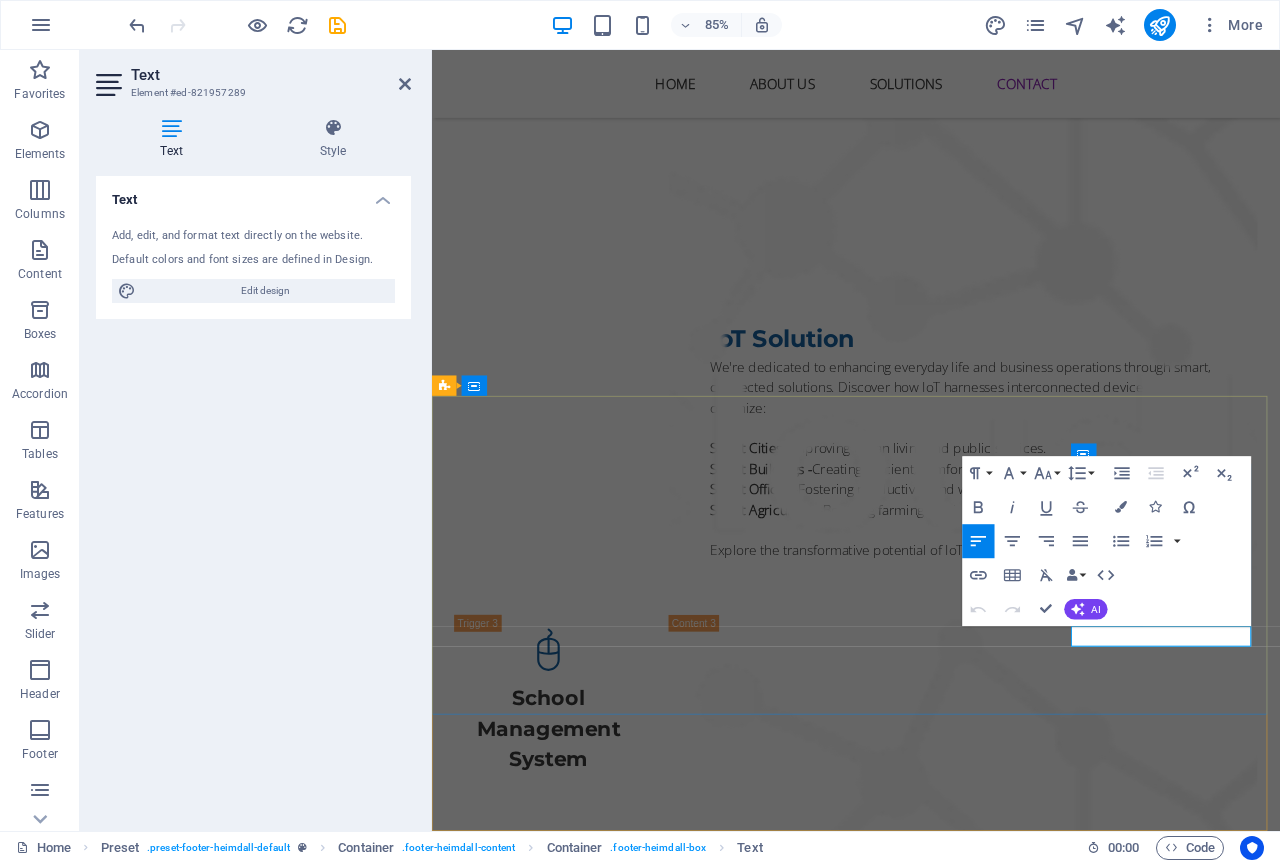 click on "Phone: [PHONE]" at bounding box center [920, 4152] 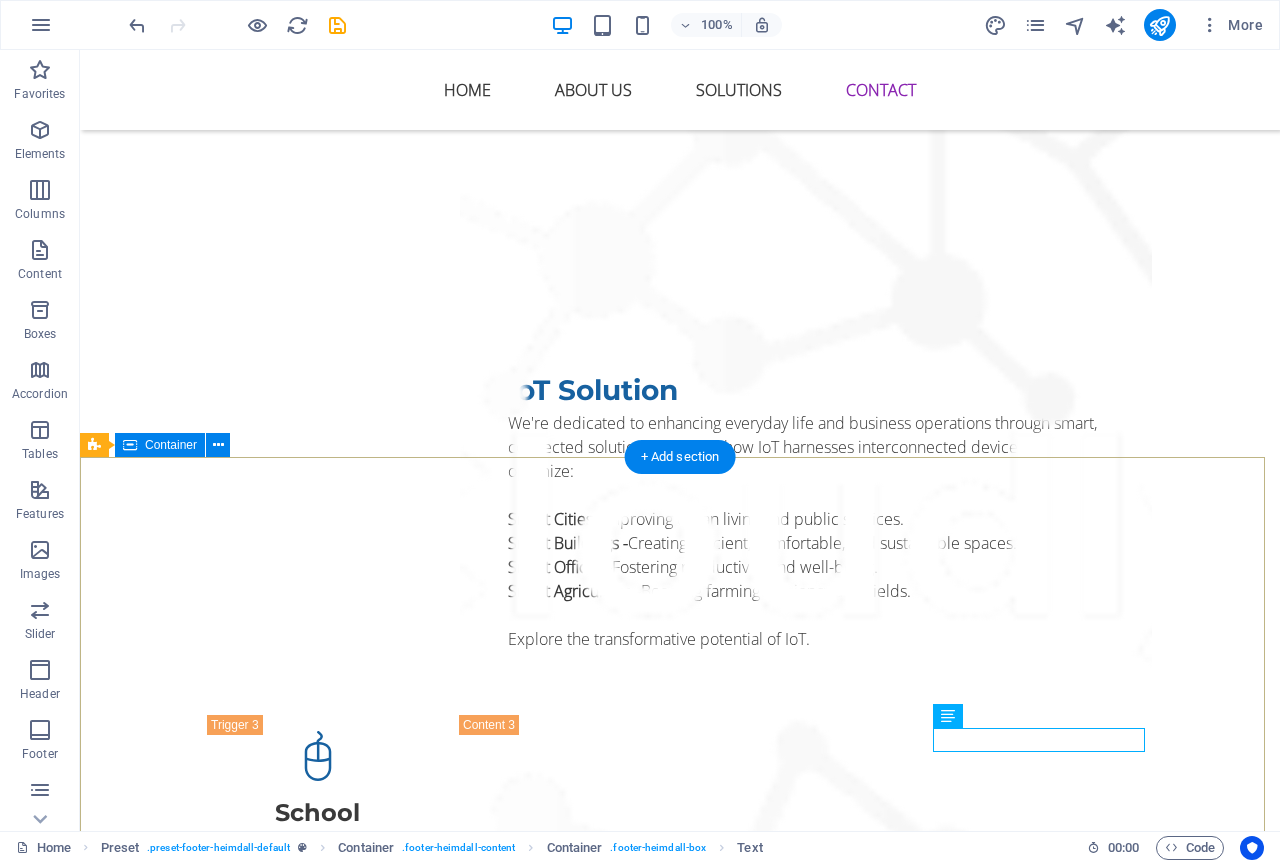 click on "We provide customized solutions for IT services, IoT solutions, and School Management Systems. Our commitment is to empower businesses and educational institutions with innovative tools that enhance efficiency and foster growth. Trust our expertise to help your organization thrive in these essential areas. Navigation Home About Solutions Contact Contact us [NUMBER], [STREET] [BUSINESS_CENTER] [AREA] [POSTAL_CODE] [CITY] [STATE], [COUNTRY]  info@qmatik.net Phone: [PHONE]" at bounding box center (680, 3954) 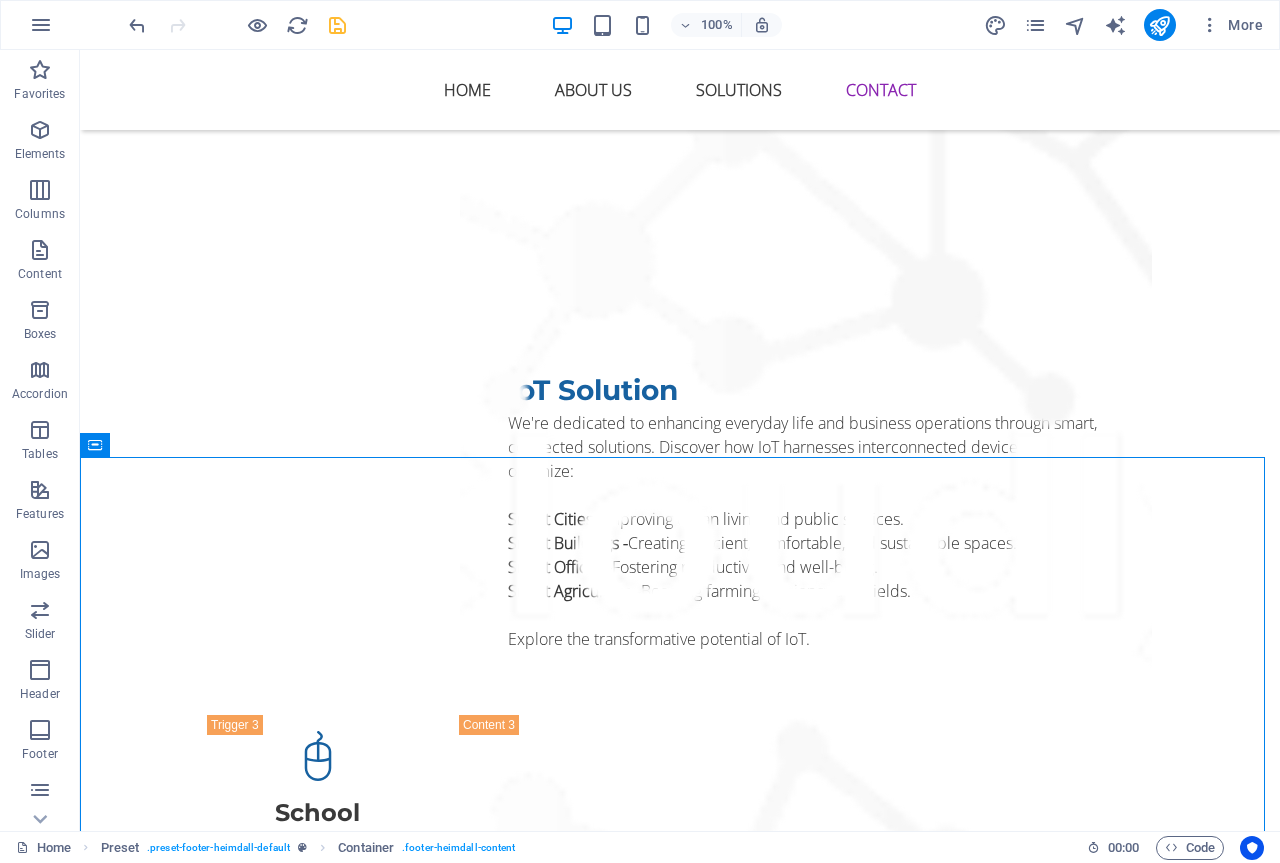 click at bounding box center [337, 25] 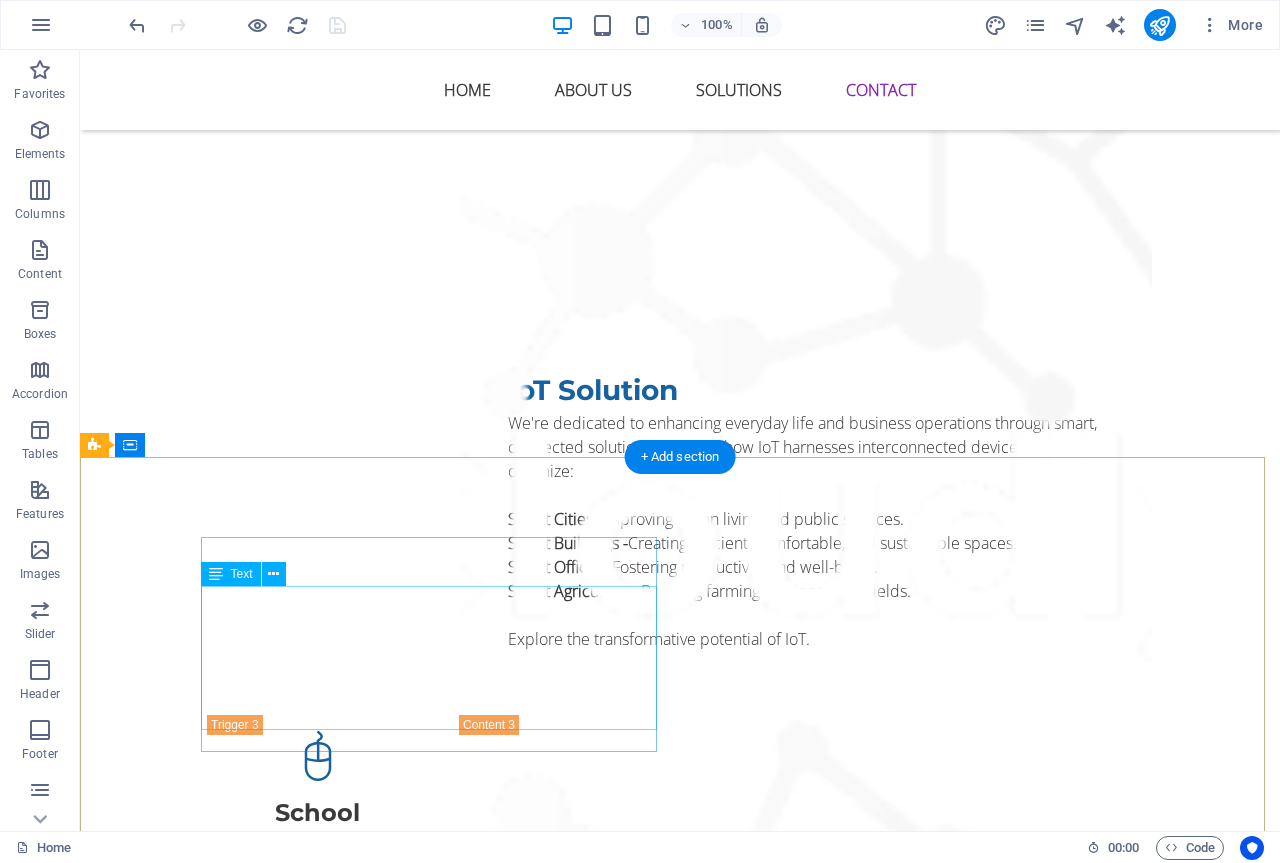 click on "We provide customized solutions for IT services, IoT solutions, and School Management Systems. Our commitment is to empower businesses and educational institutions with innovative tools that enhance efficiency and foster growth. Trust our expertise to help your organization thrive in these essential areas." at bounding box center [568, 3830] 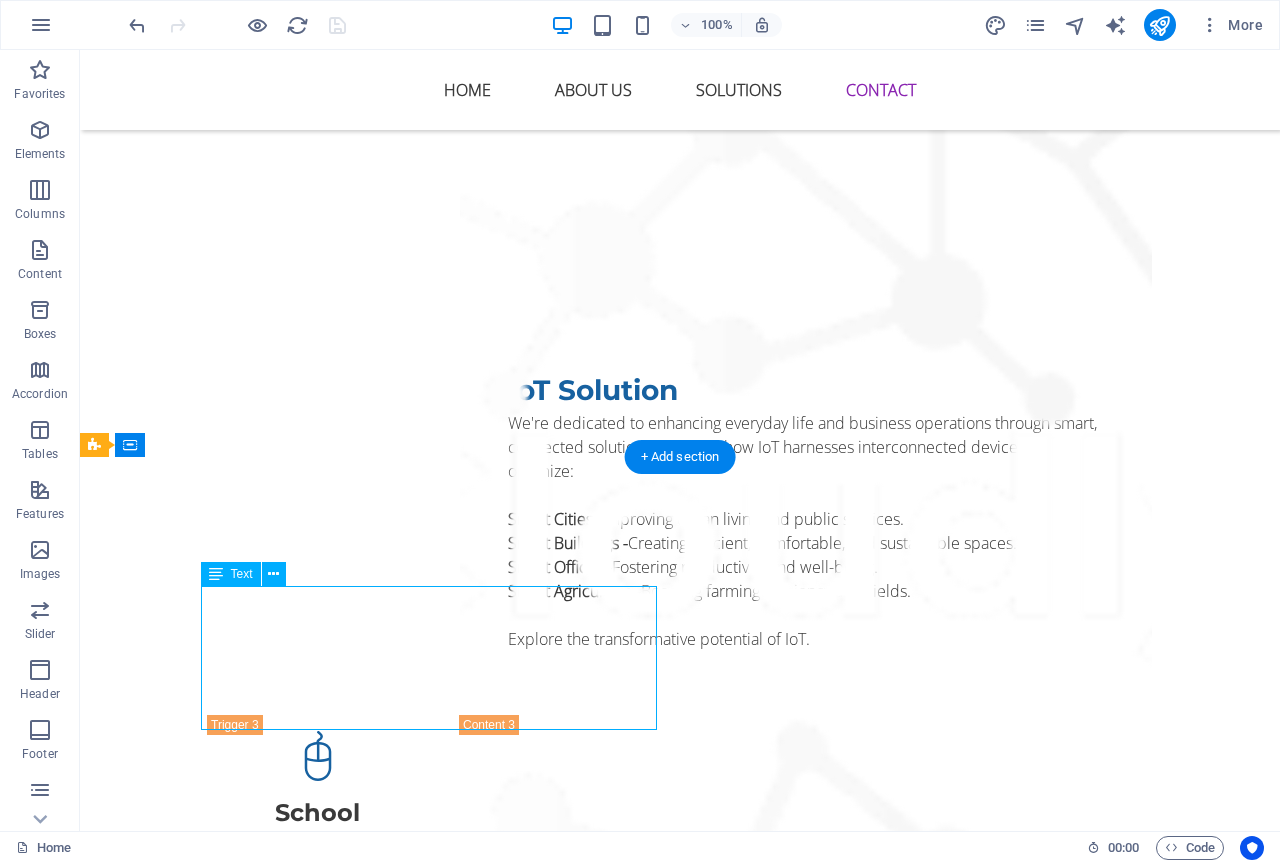 click on "We provide customized solutions for IT services, IoT solutions, and School Management Systems. Our commitment is to empower businesses and educational institutions with innovative tools that enhance efficiency and foster growth. Trust our expertise to help your organization thrive in these essential areas." at bounding box center (568, 3830) 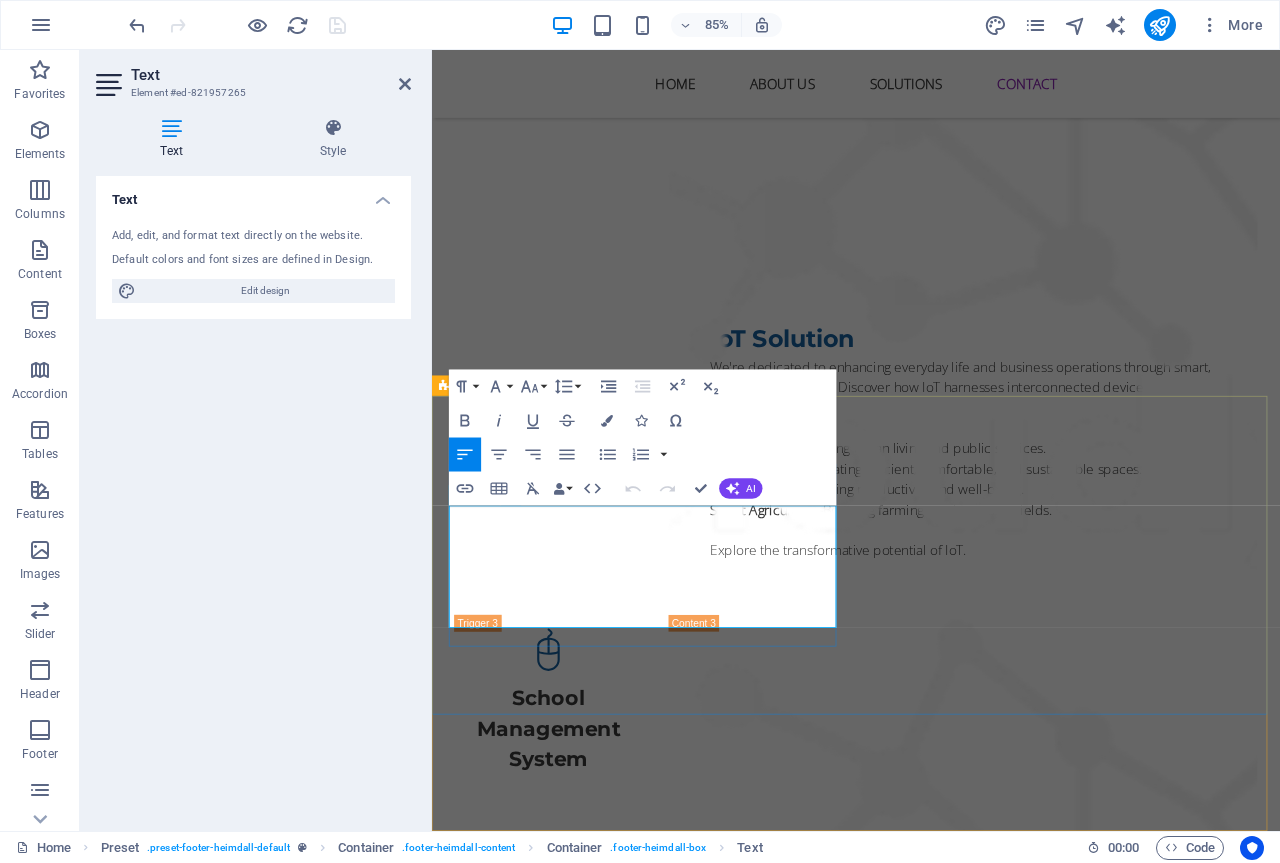 click on "We provide customized solutions for IT services, IoT solutions, and School Management Systems. Our commitment is to empower businesses and educational institutions with innovative tools that enhance efficiency and foster growth. Trust our expertise to help your organization thrive in these essential areas." at bounding box center [920, 3830] 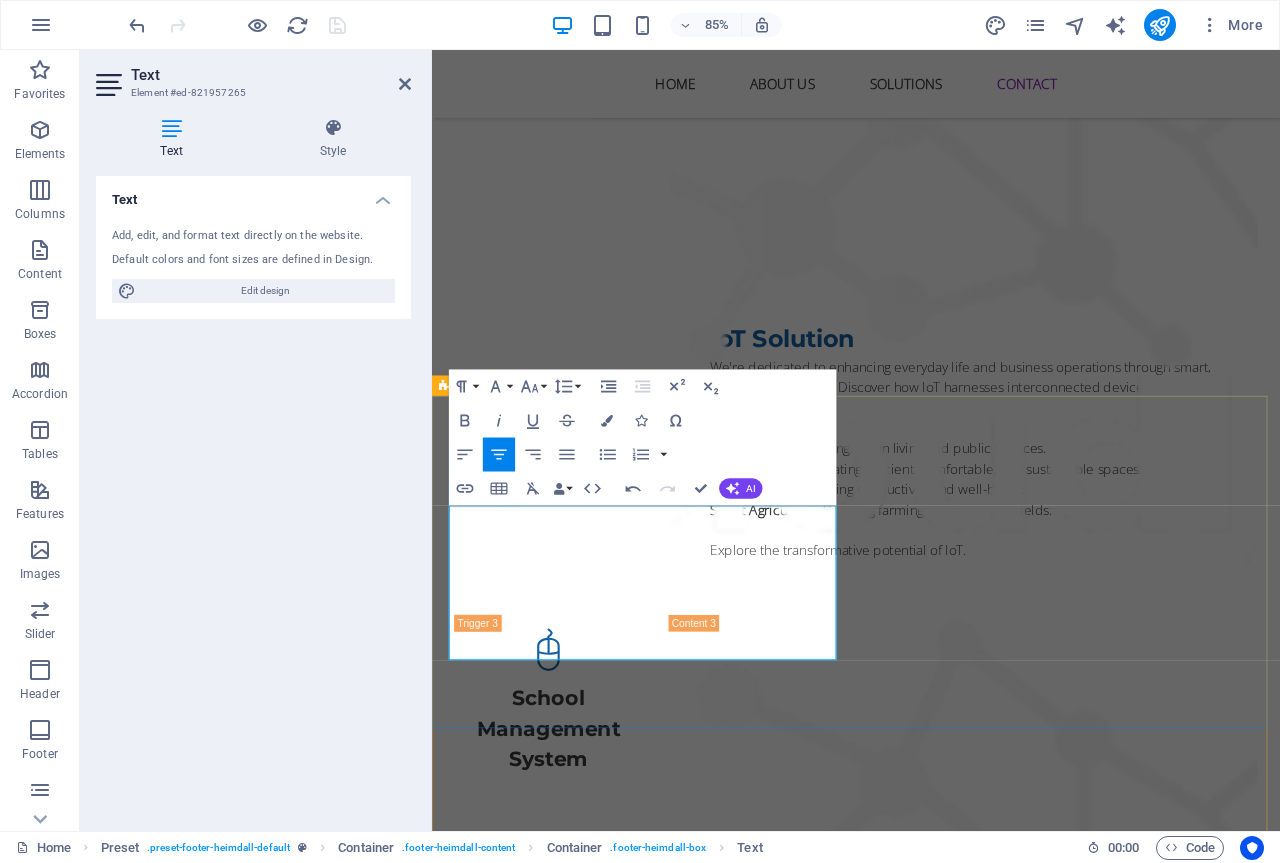 type 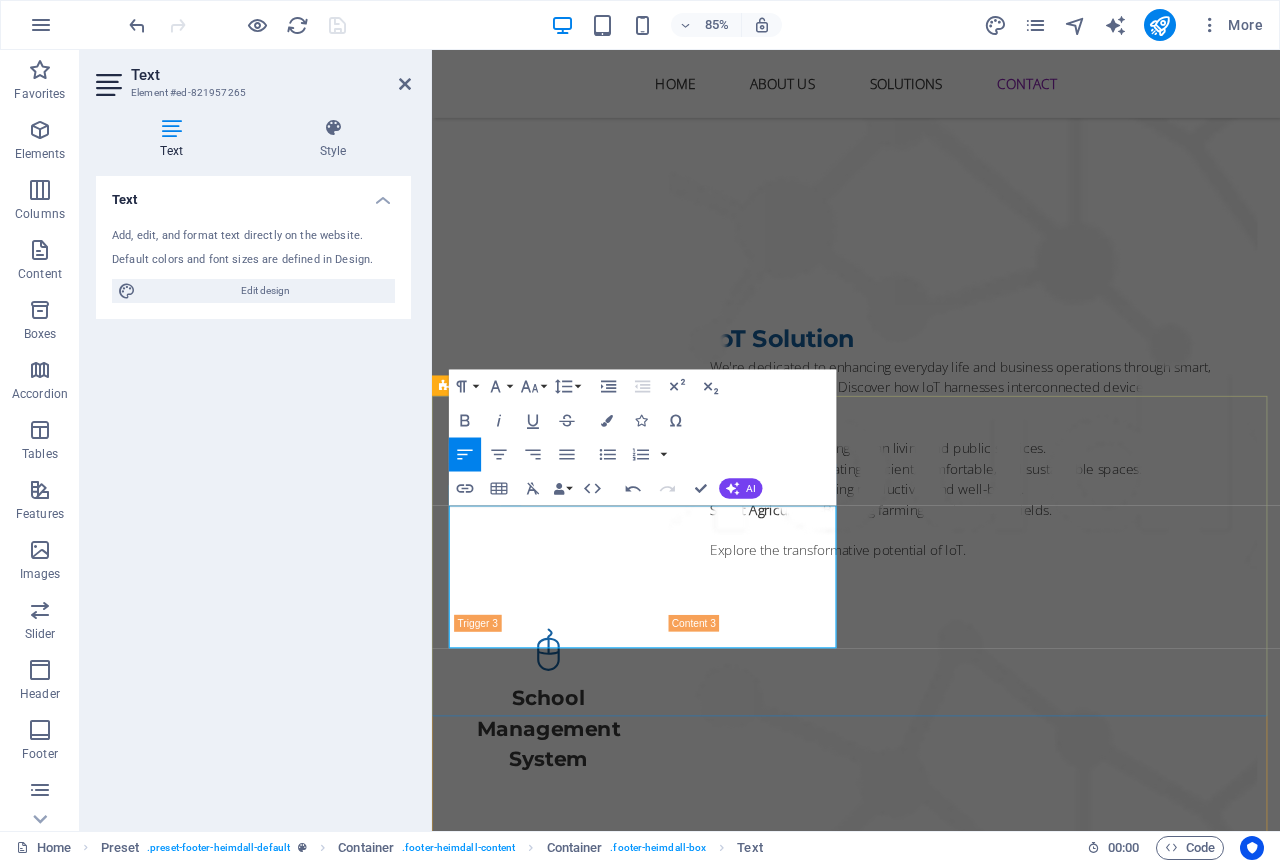click on "We provide customized solutions for IT services, IoT solutions, Surveillance monitoring systems" at bounding box center (920, 3806) 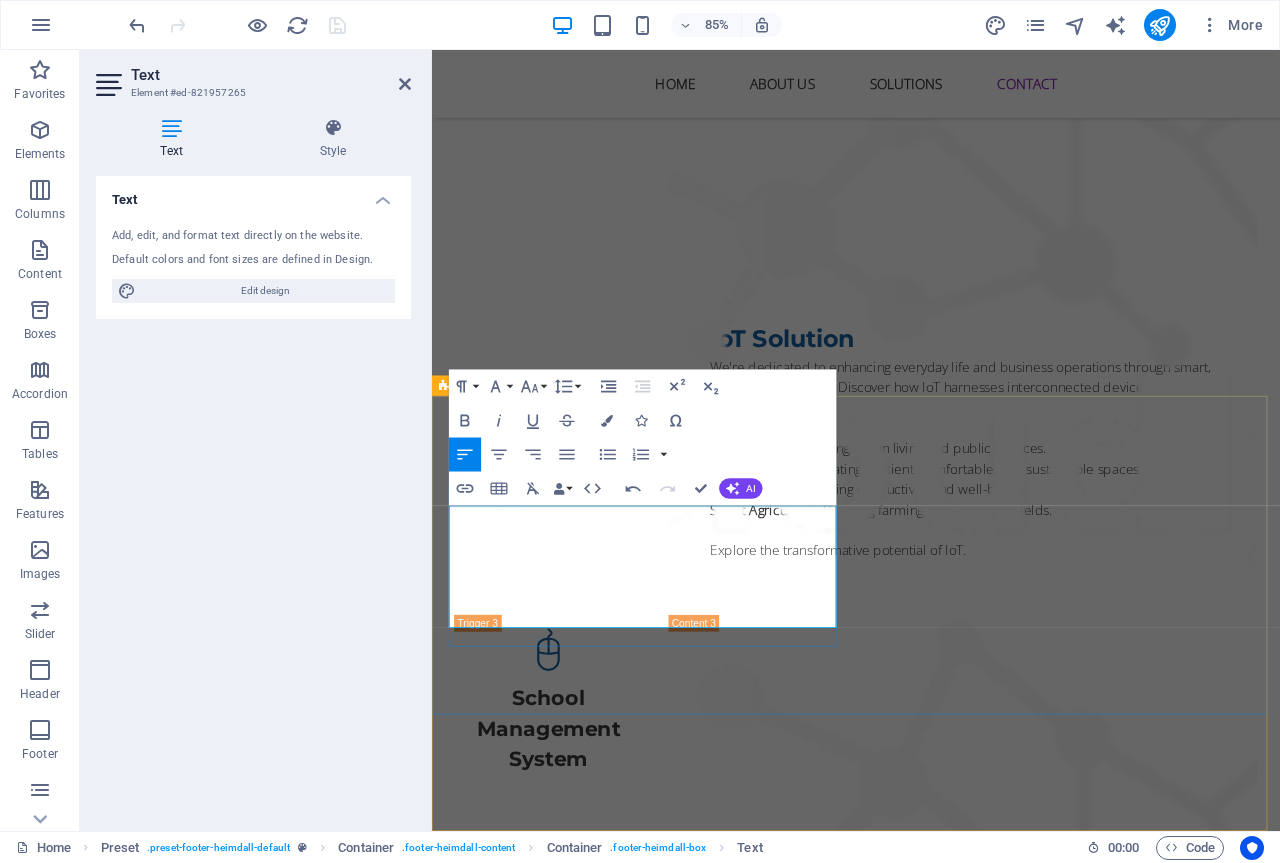 click on "We provide customized solutions for IT services, IoT solutions, Surveillance Monitoring Systems  and School Management Systems. Our commitment is to empower businesses and educational institutions with innovative tools that enhance efficiency and foster growth. Trust our expertise to help your organization thrive in these essential areas." at bounding box center (920, 3830) 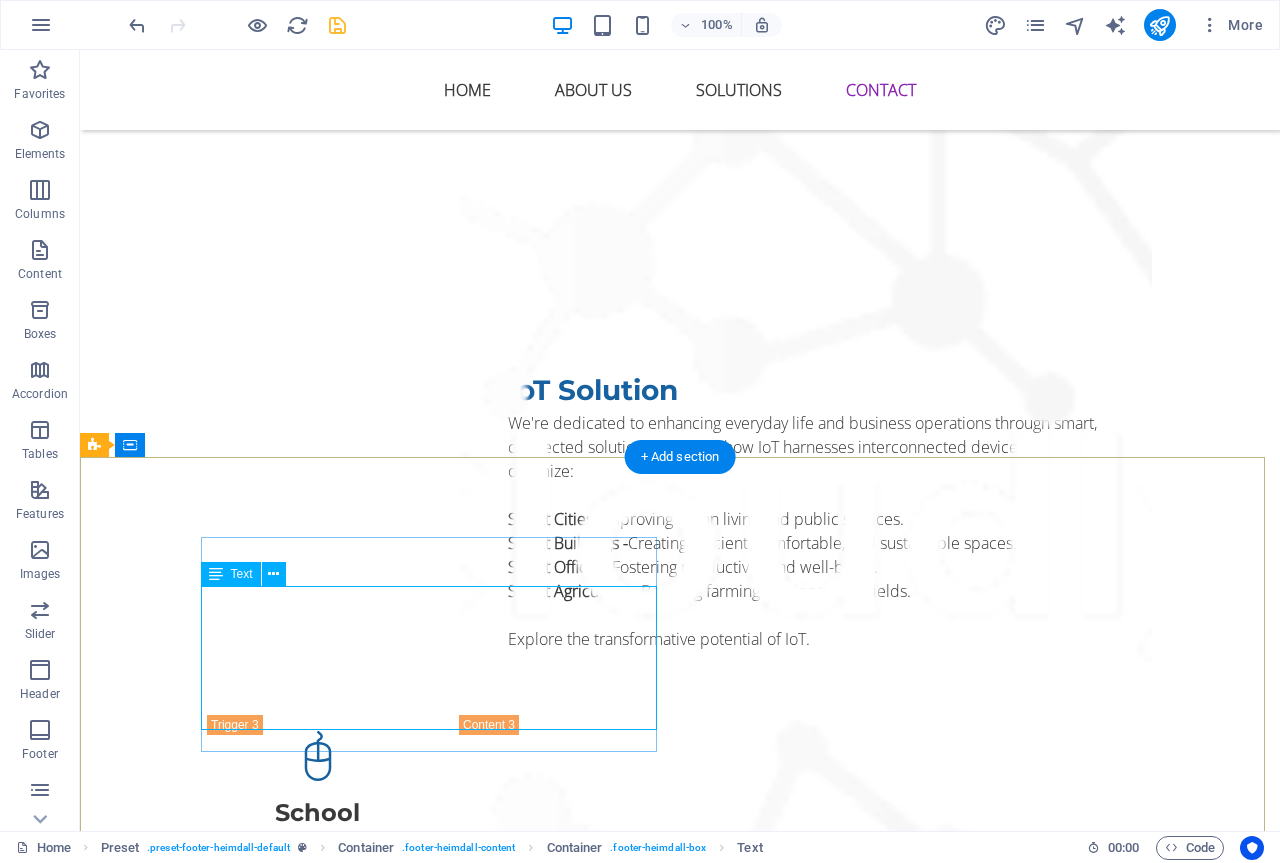 click on "We provide customized solutions for IT services, IoT solutions, Surveillance Monitoring Systems and School Management Systems. Our commitment is to empower businesses and educational institutions with innovative tools that enhance efficiency and foster growth. Trust our expertise to help your organization thrive in these essential areas." at bounding box center [568, 3830] 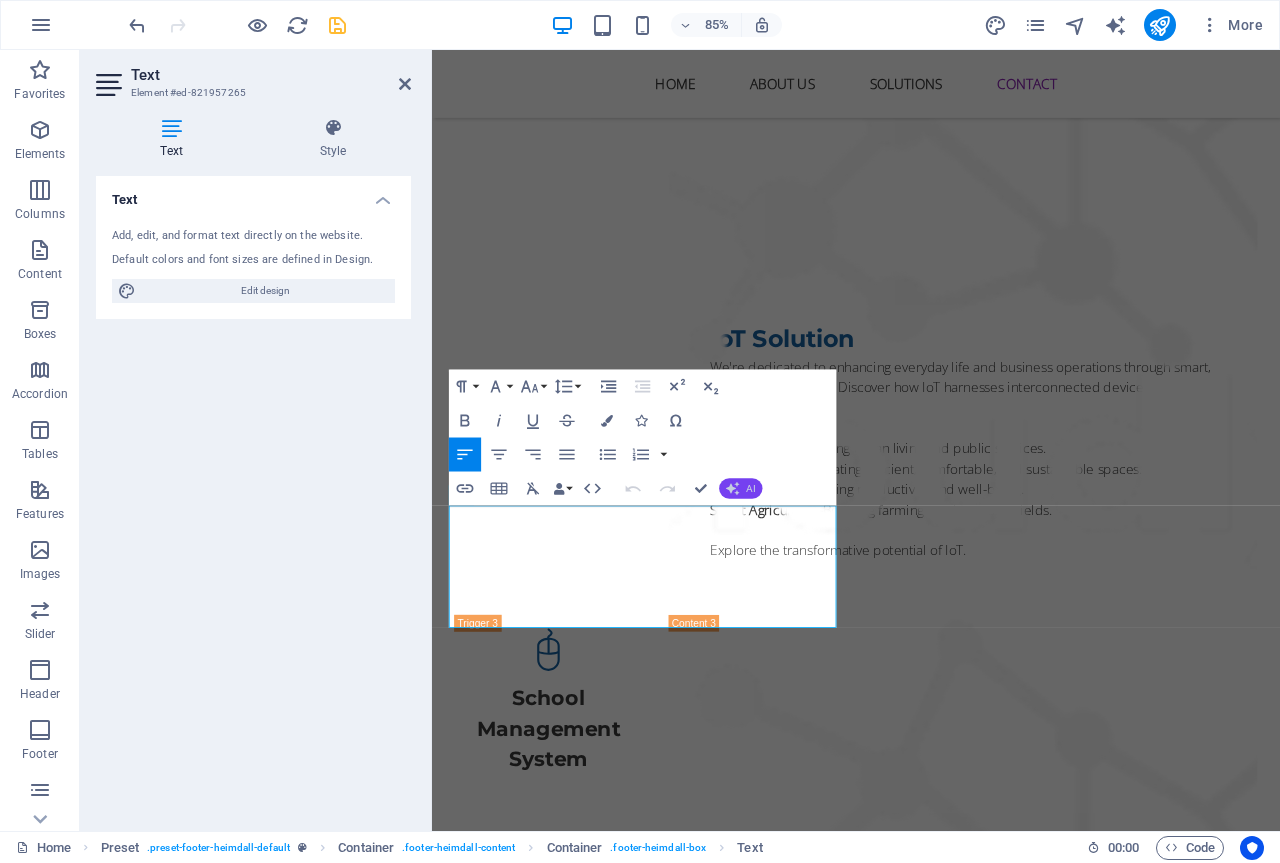 click on "AI" at bounding box center [740, 488] 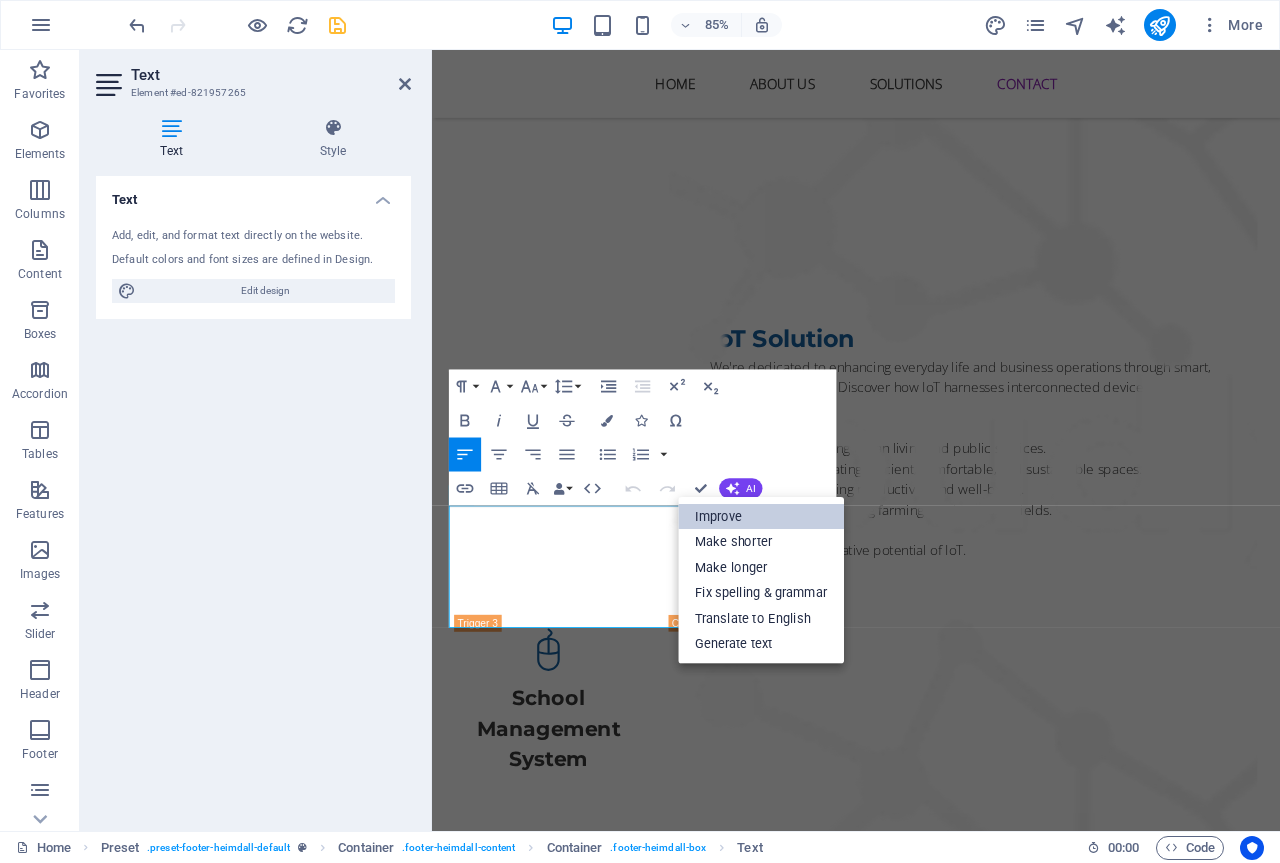 click on "Improve" at bounding box center (761, 516) 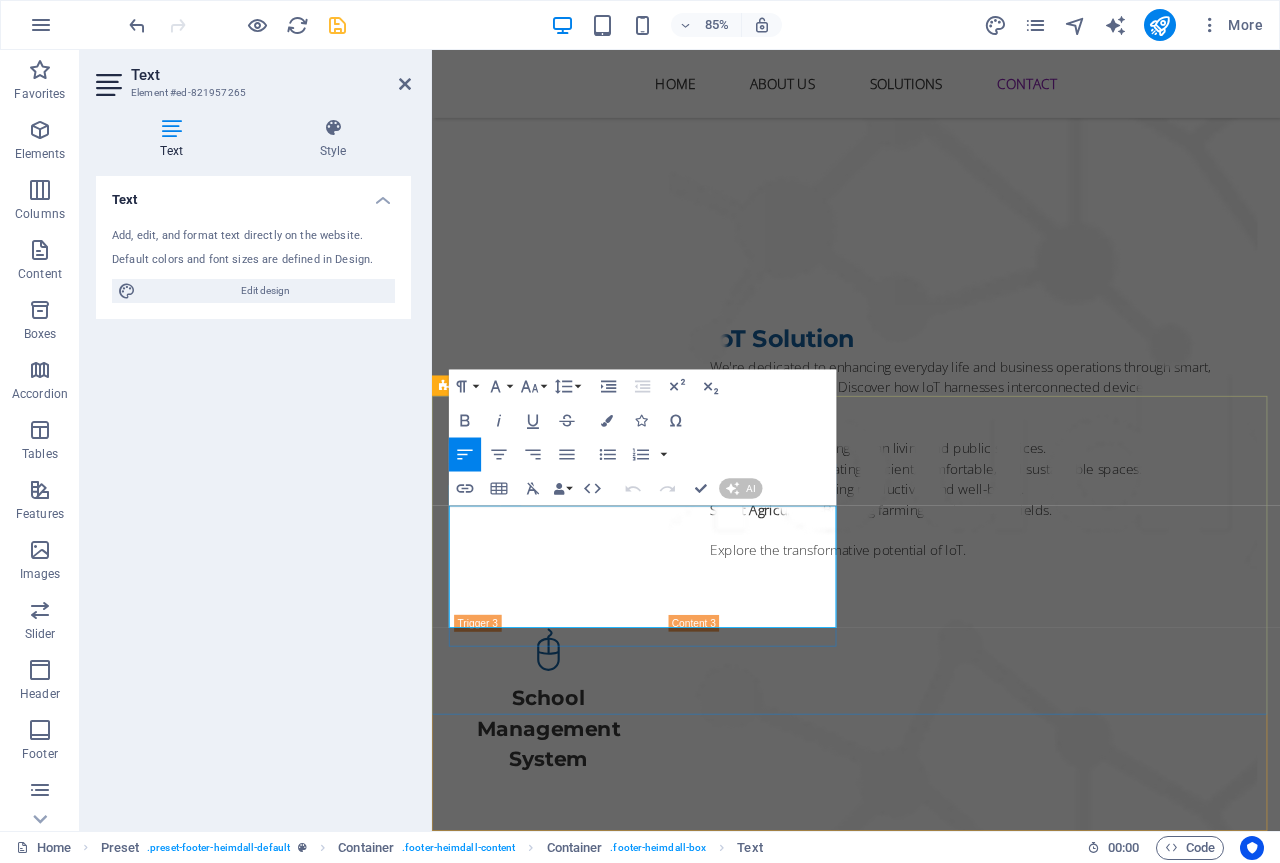 type 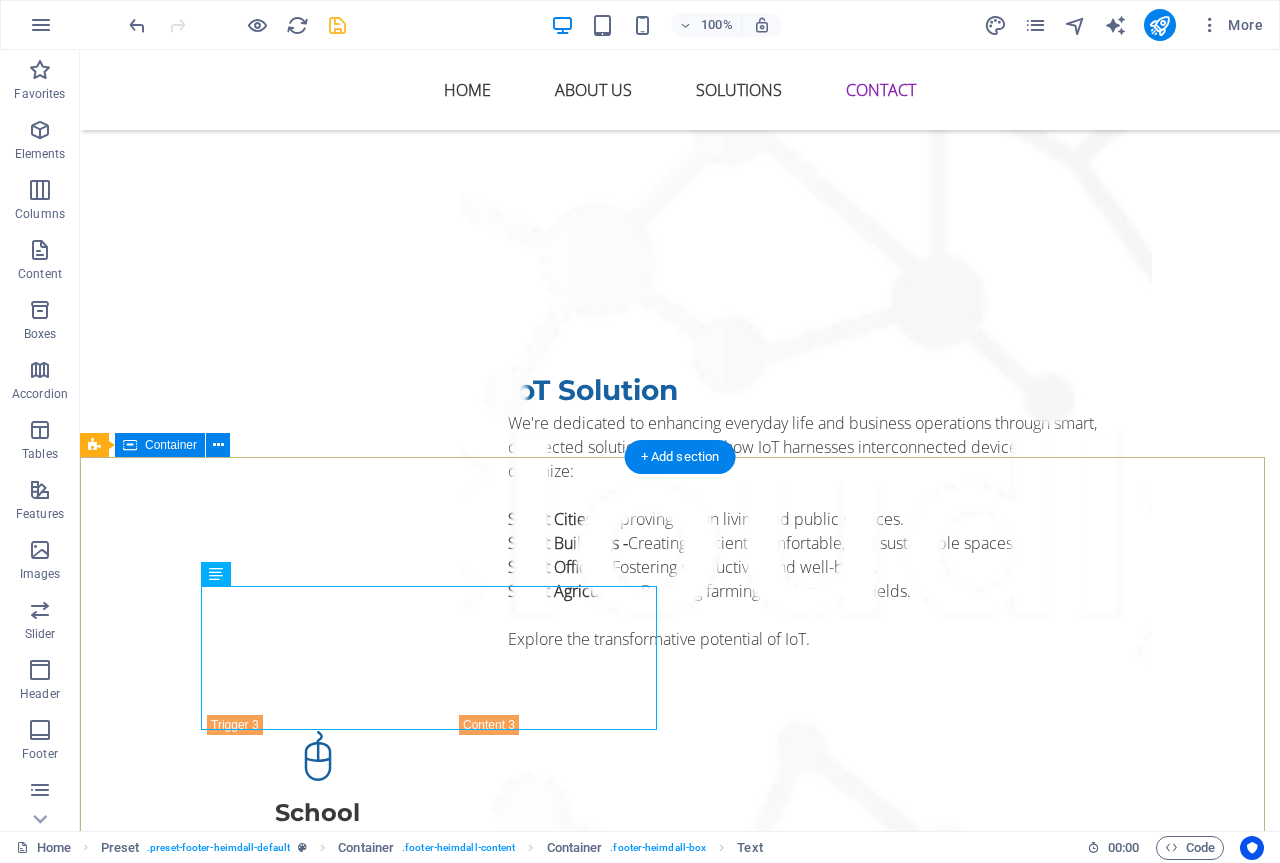 click on "We offer tailored solutions for IT services, IoT applications, surveillance monitoring systems, and school management systems. Our mission is to empower businesses and educational institutions with innovative tools that boost efficiency and drive growth. Rely on our expertise to help your organization excel in these critical areas. Navigation Home About Solutions Contact Contact us [NUMBER], [STREET] [BUSINESS_CENTER] [AREA] [POSTAL_CODE] [CITY] [STATE], [COUNTRY]  info@qmatik.net Phone: [PHONE]" at bounding box center [680, 3954] 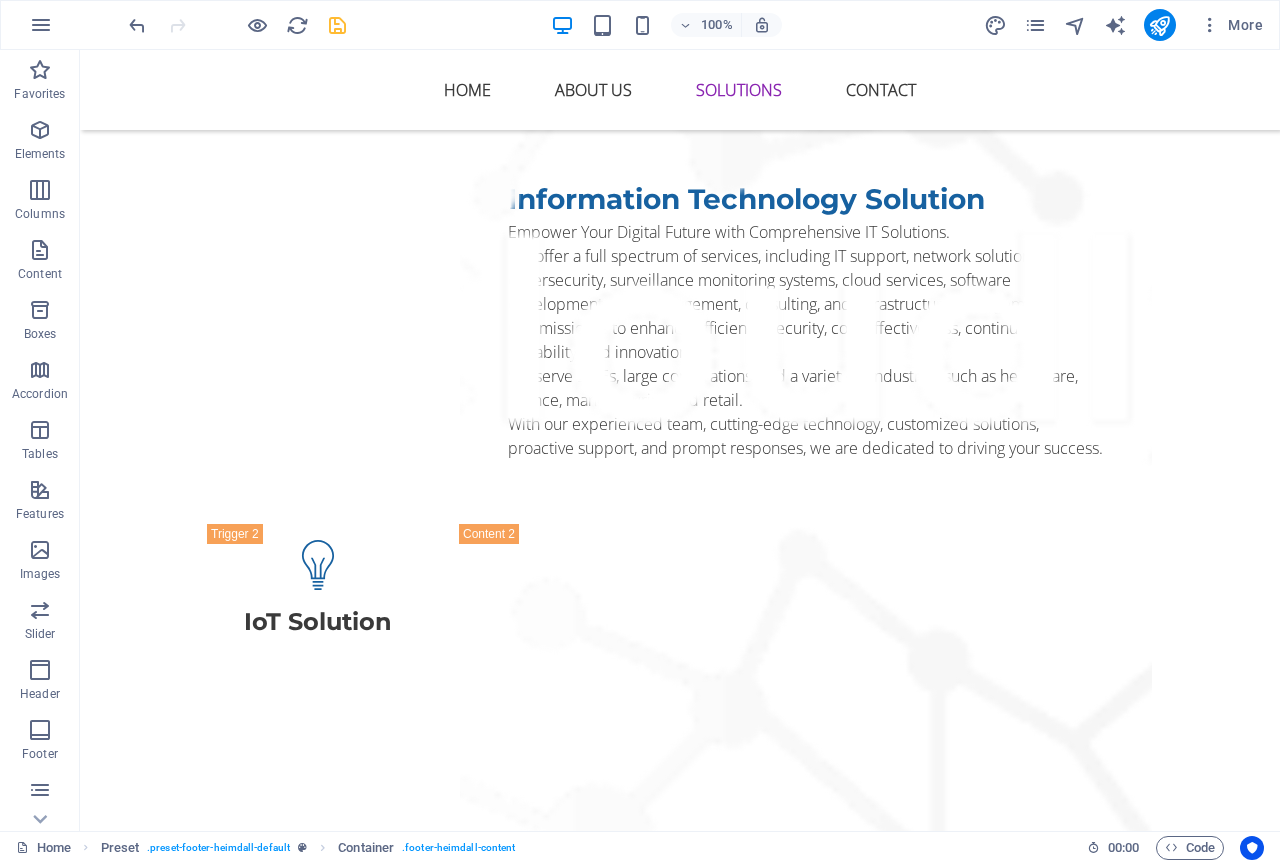 scroll, scrollTop: 3681, scrollLeft: 0, axis: vertical 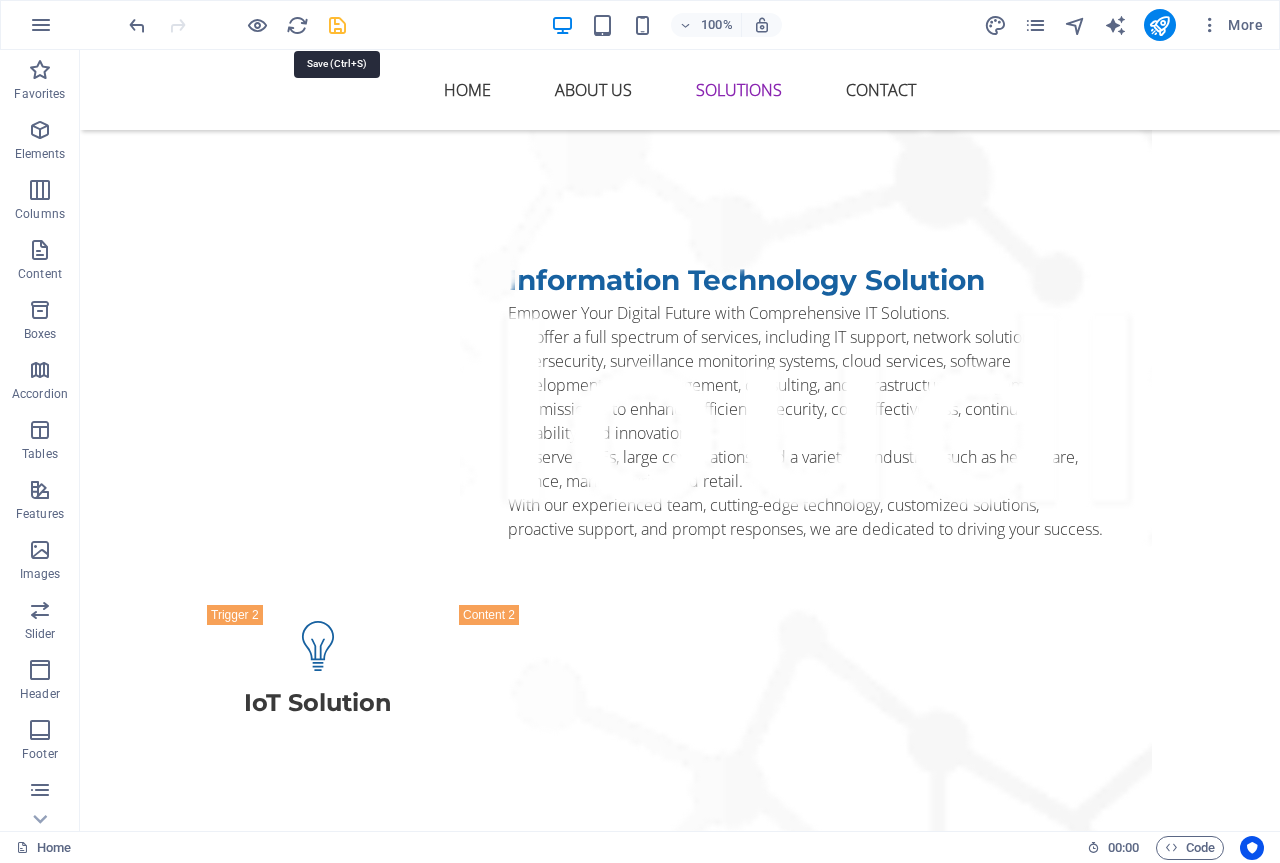click at bounding box center (337, 25) 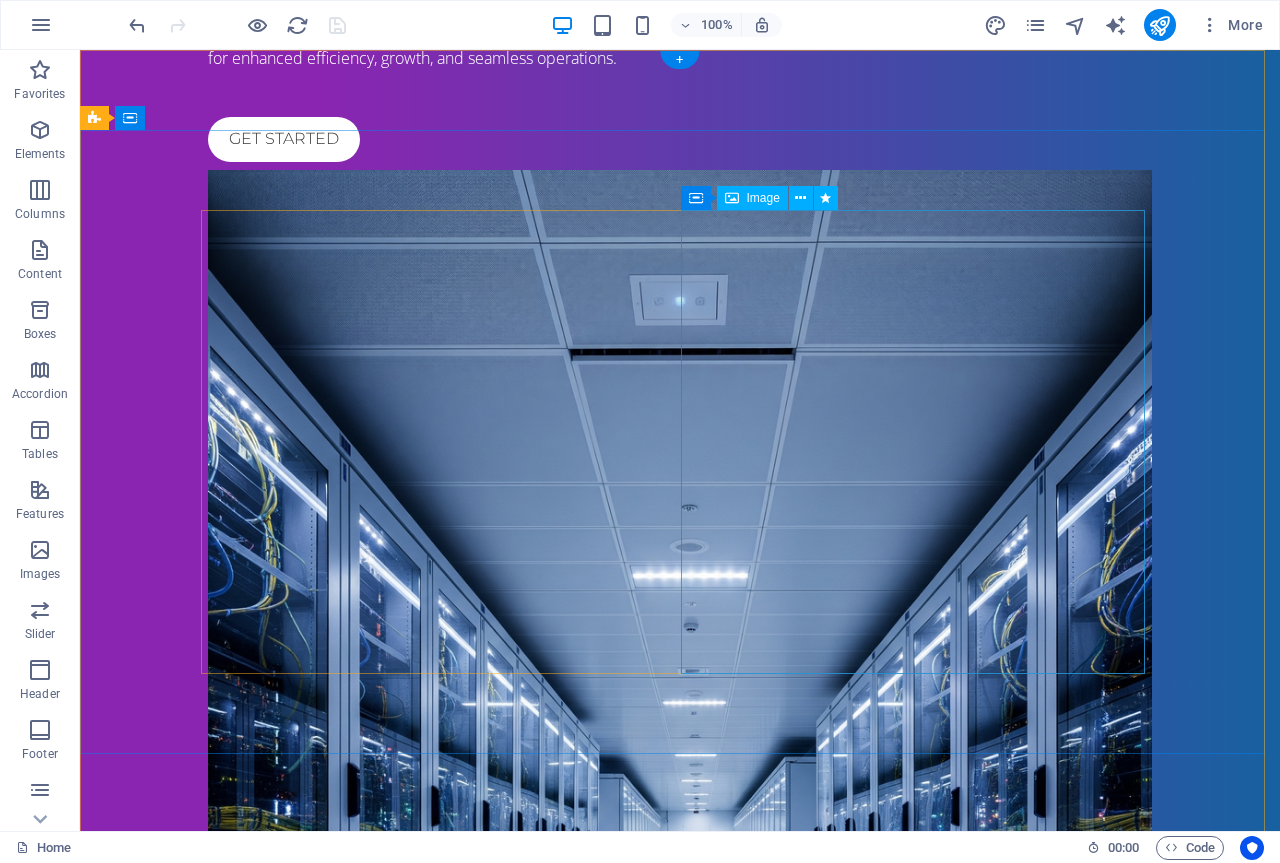 scroll, scrollTop: 0, scrollLeft: 0, axis: both 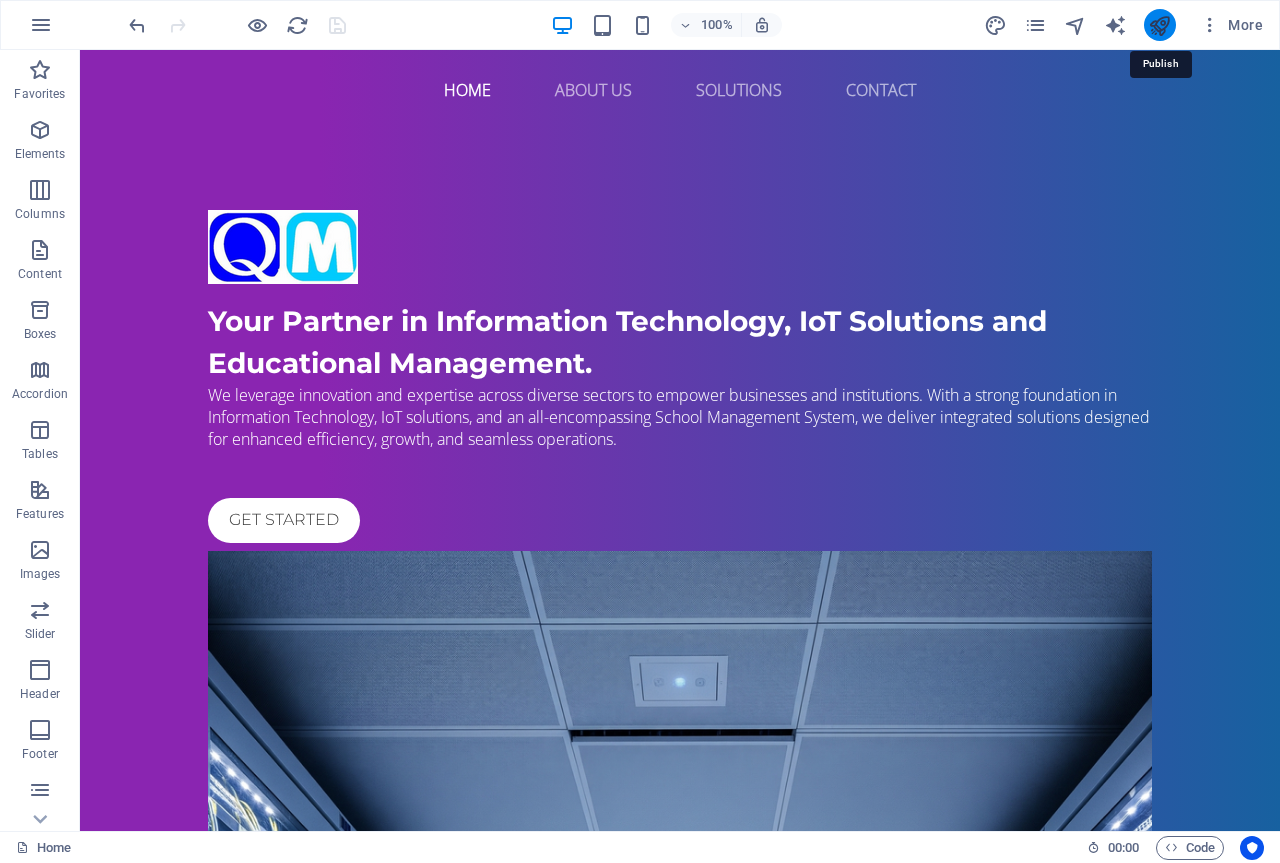 click at bounding box center (1159, 25) 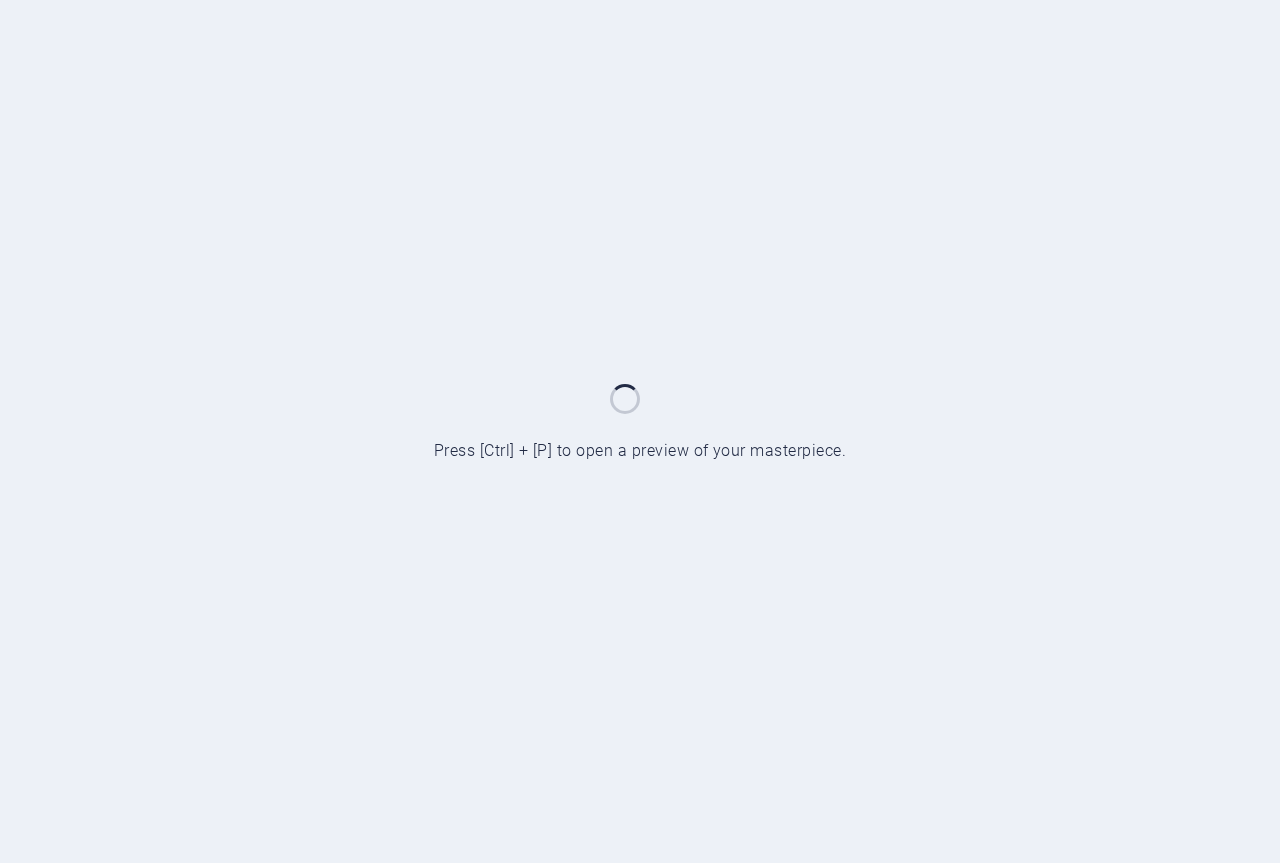 scroll, scrollTop: 0, scrollLeft: 0, axis: both 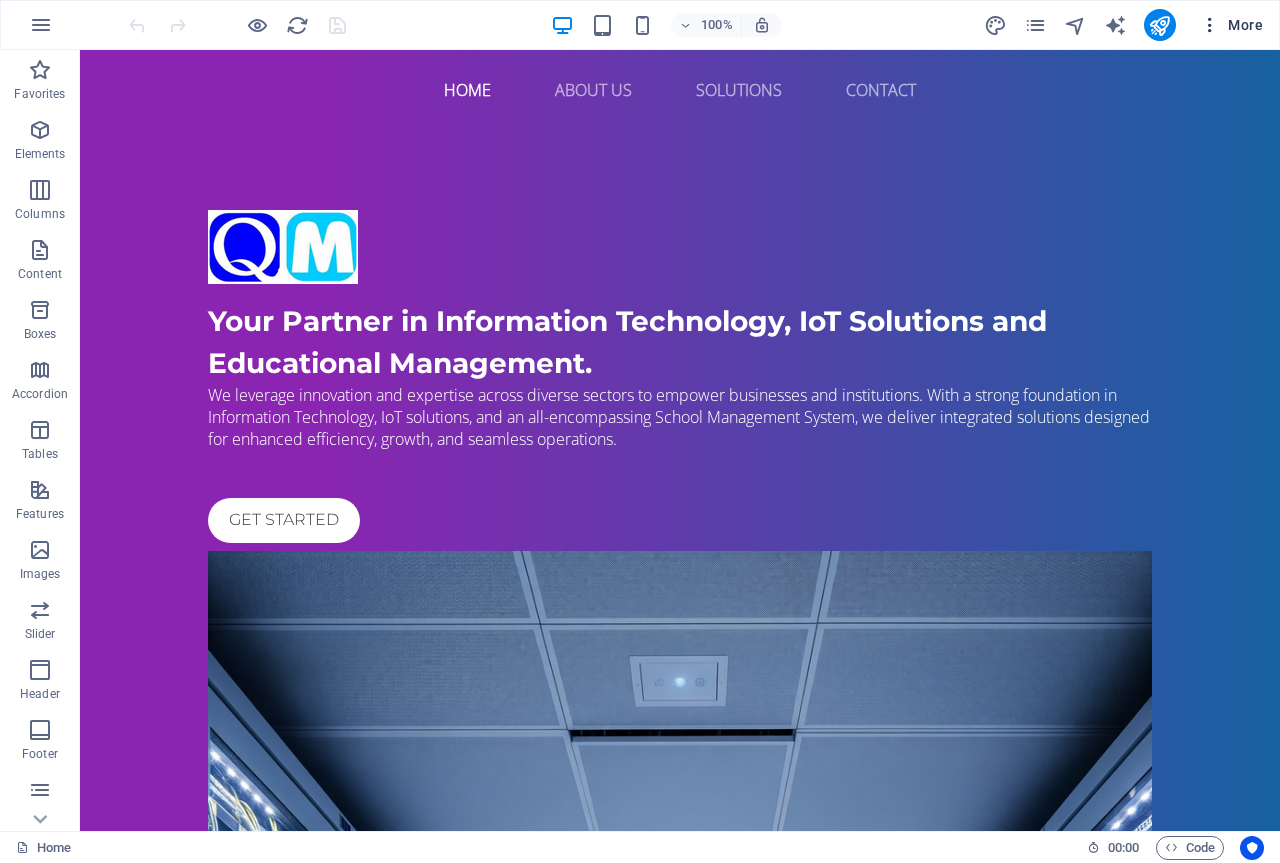 click at bounding box center [1210, 25] 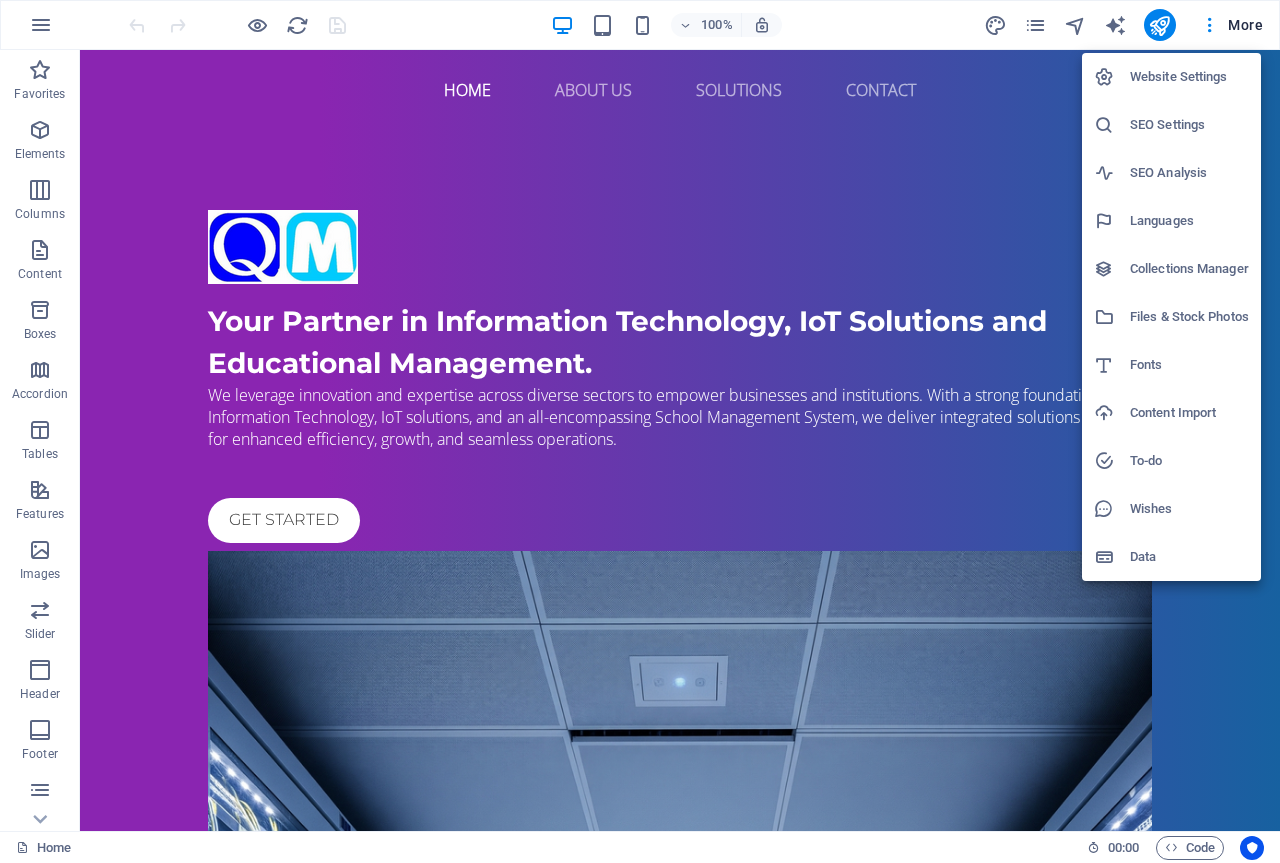 click on "Website Settings" at bounding box center [1189, 77] 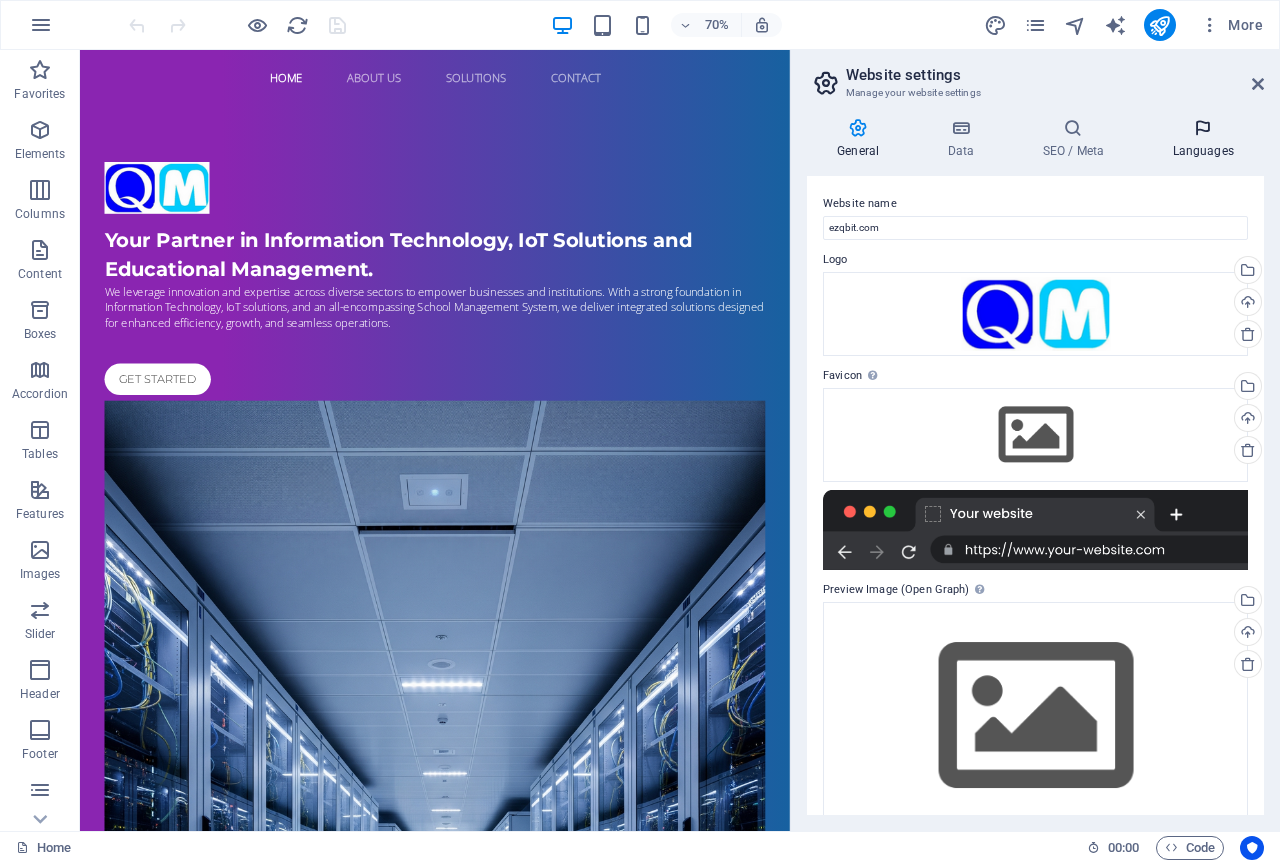 click on "Languages" at bounding box center (1203, 139) 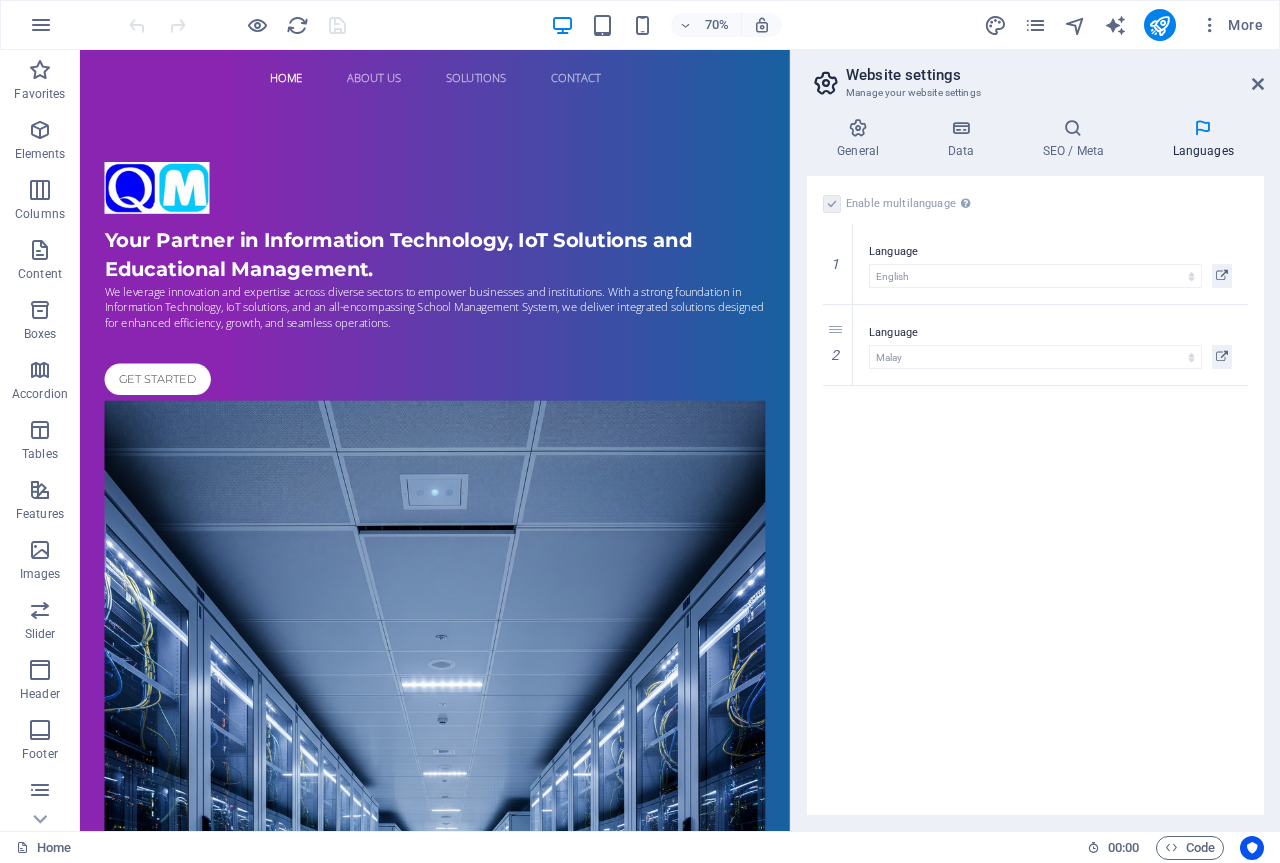 click at bounding box center [832, 204] 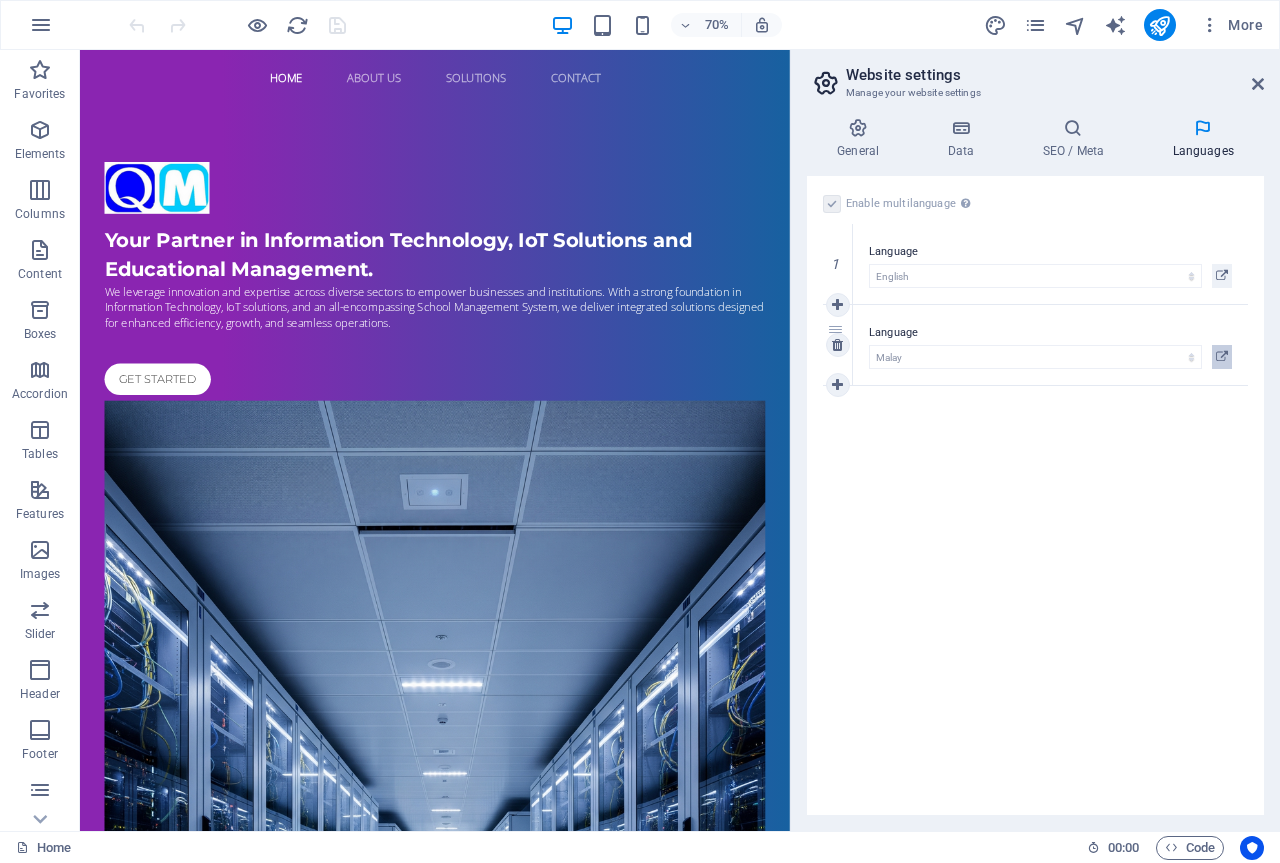 click at bounding box center [1222, 357] 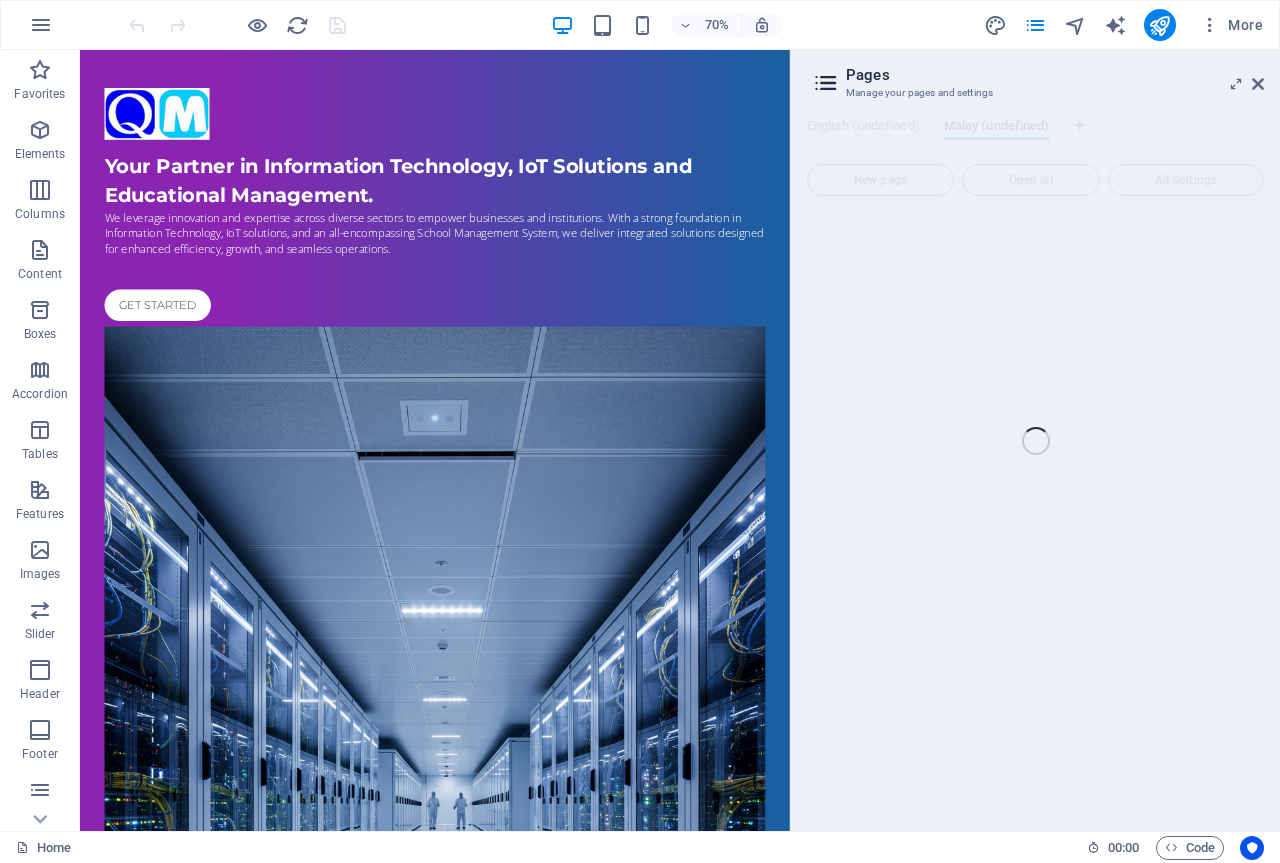 scroll, scrollTop: 0, scrollLeft: 0, axis: both 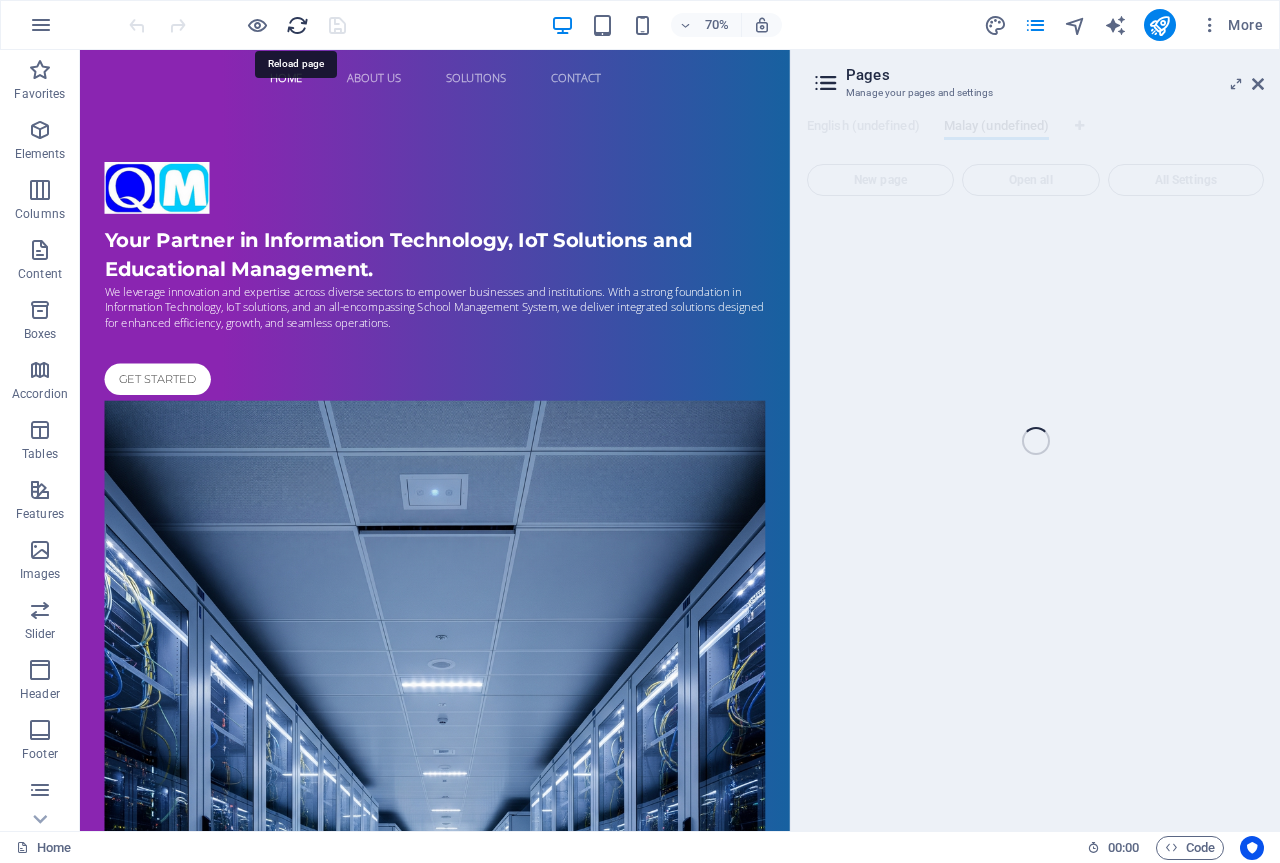click at bounding box center (297, 25) 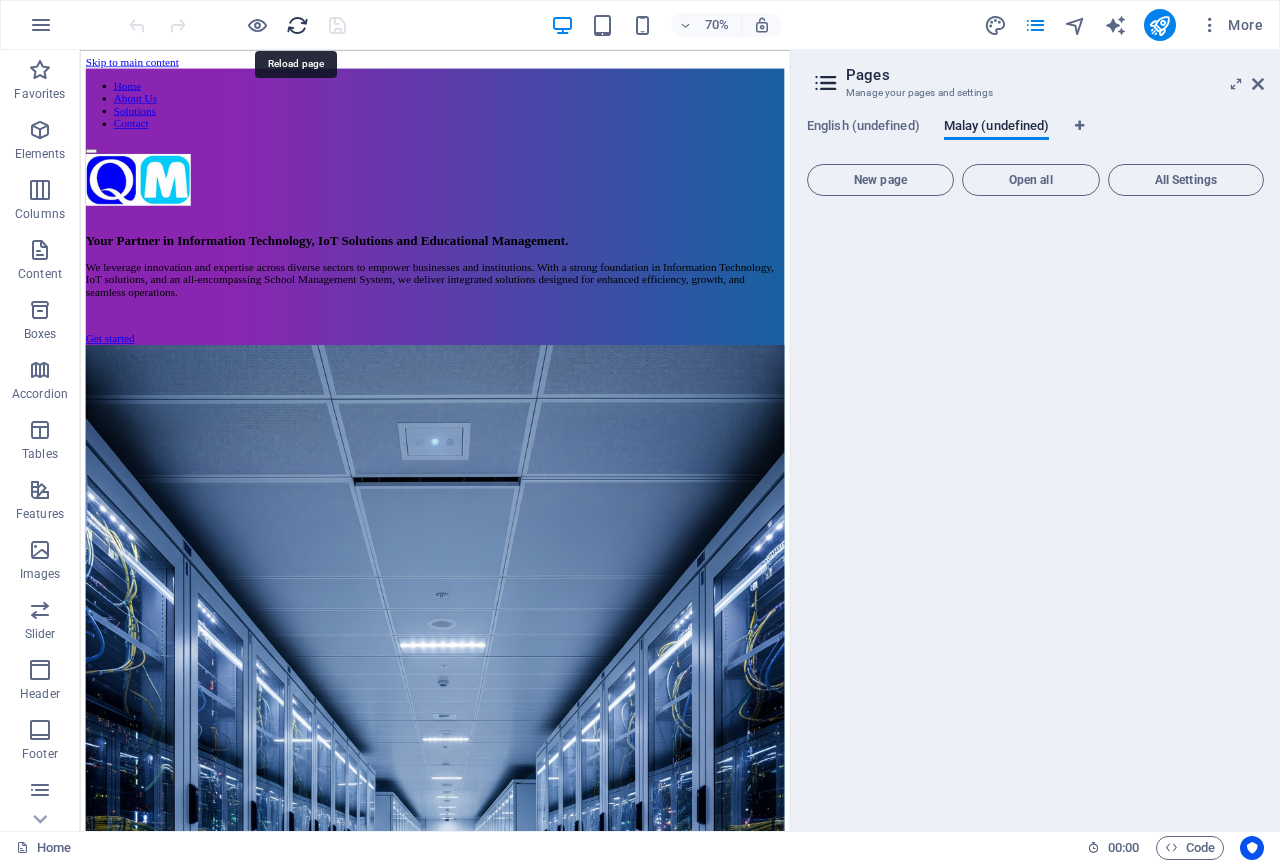 scroll, scrollTop: 0, scrollLeft: 0, axis: both 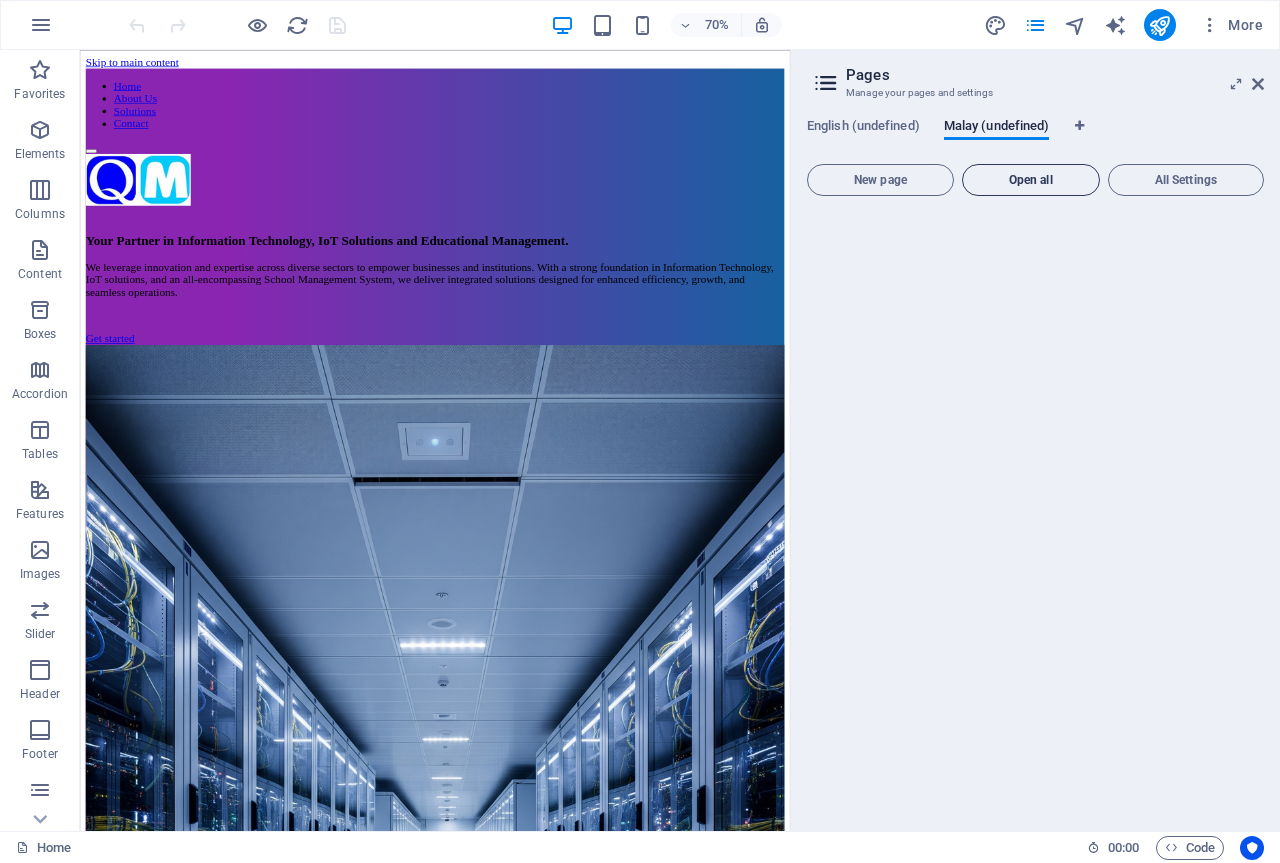 click on "Open all" at bounding box center [1031, 180] 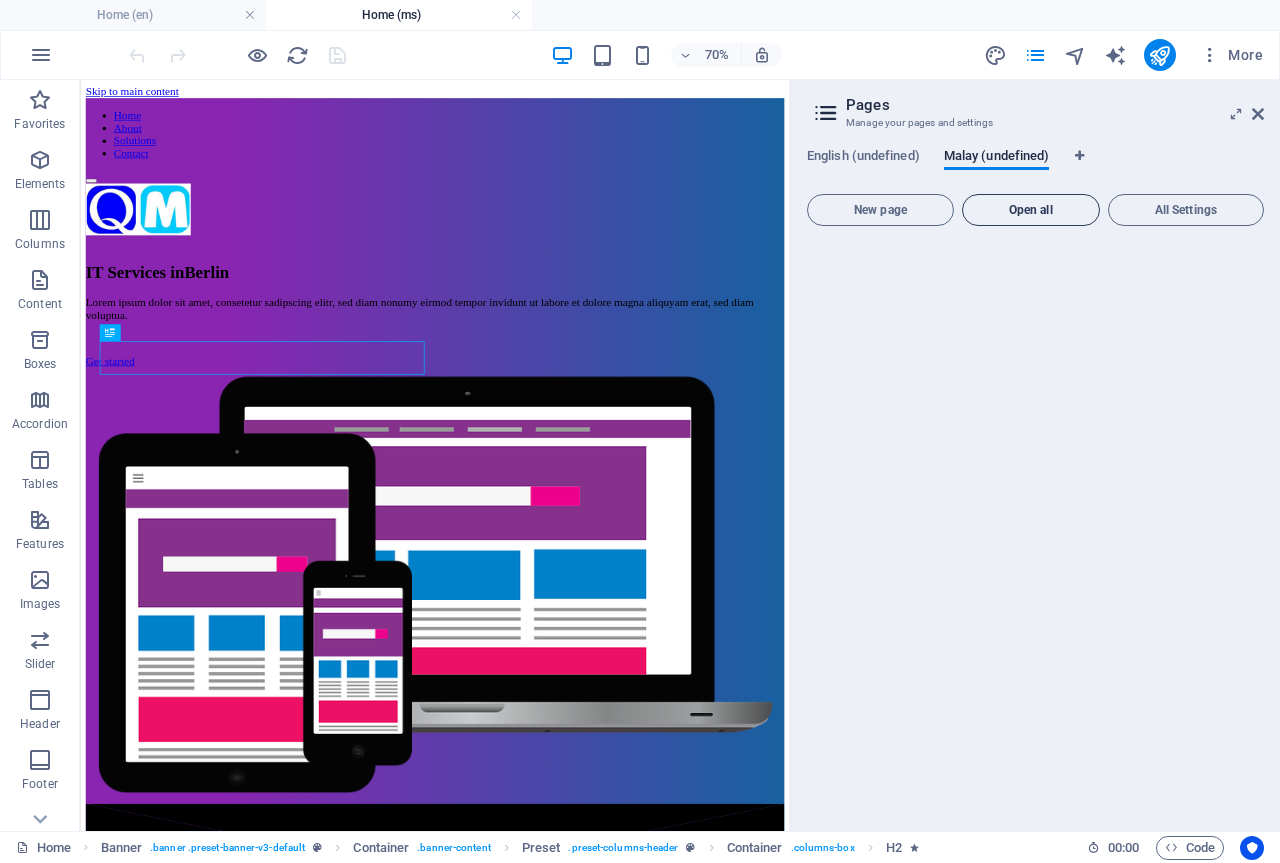 scroll, scrollTop: 0, scrollLeft: 0, axis: both 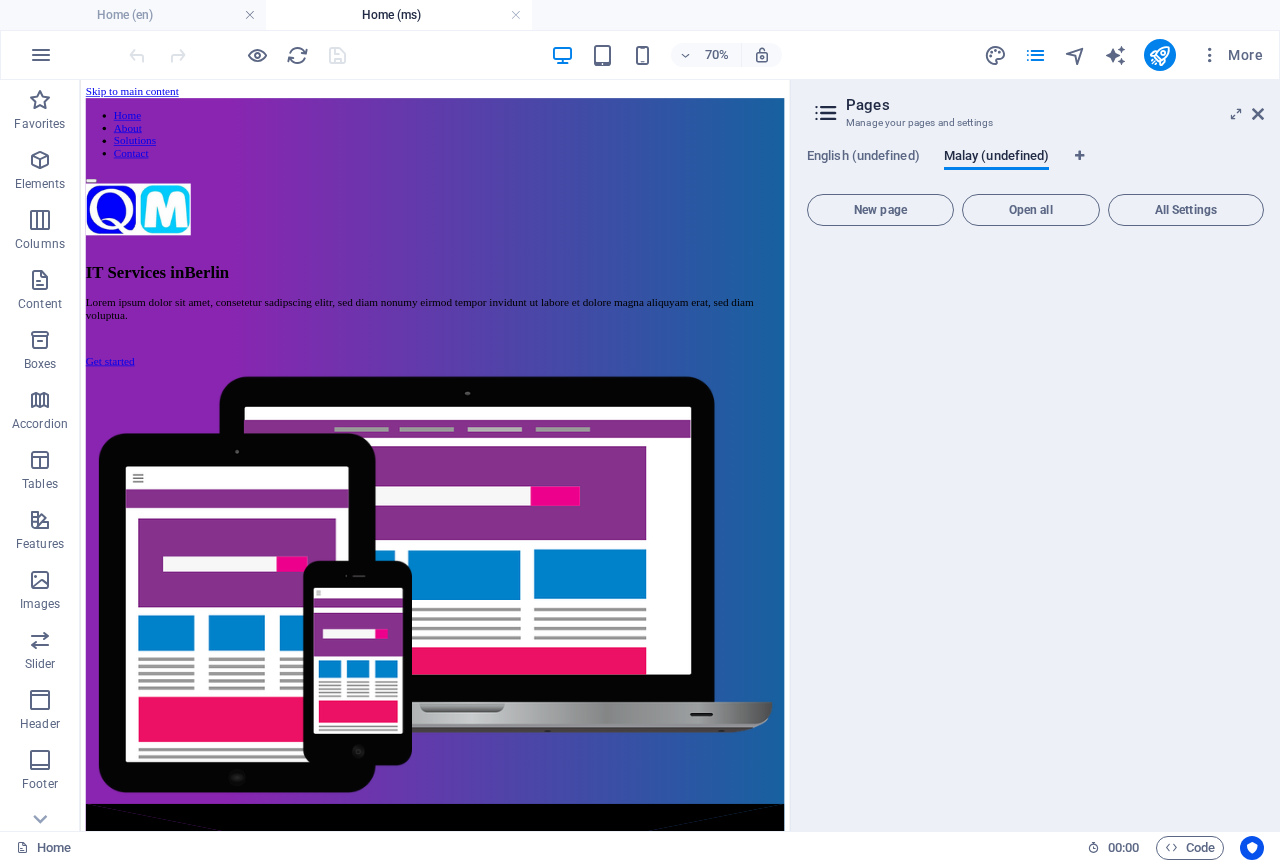 drag, startPoint x: 1087, startPoint y: 247, endPoint x: 878, endPoint y: 224, distance: 210.26175 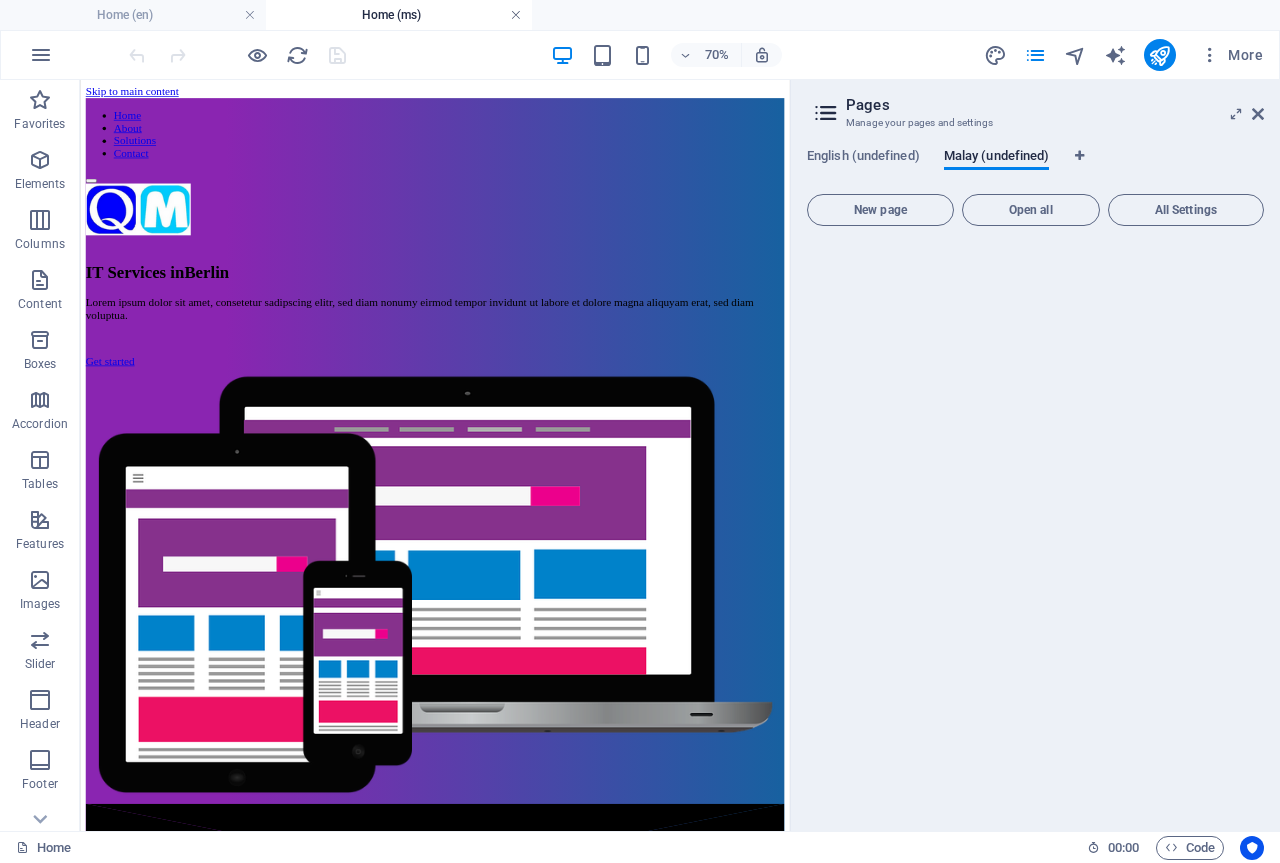 click at bounding box center (516, 15) 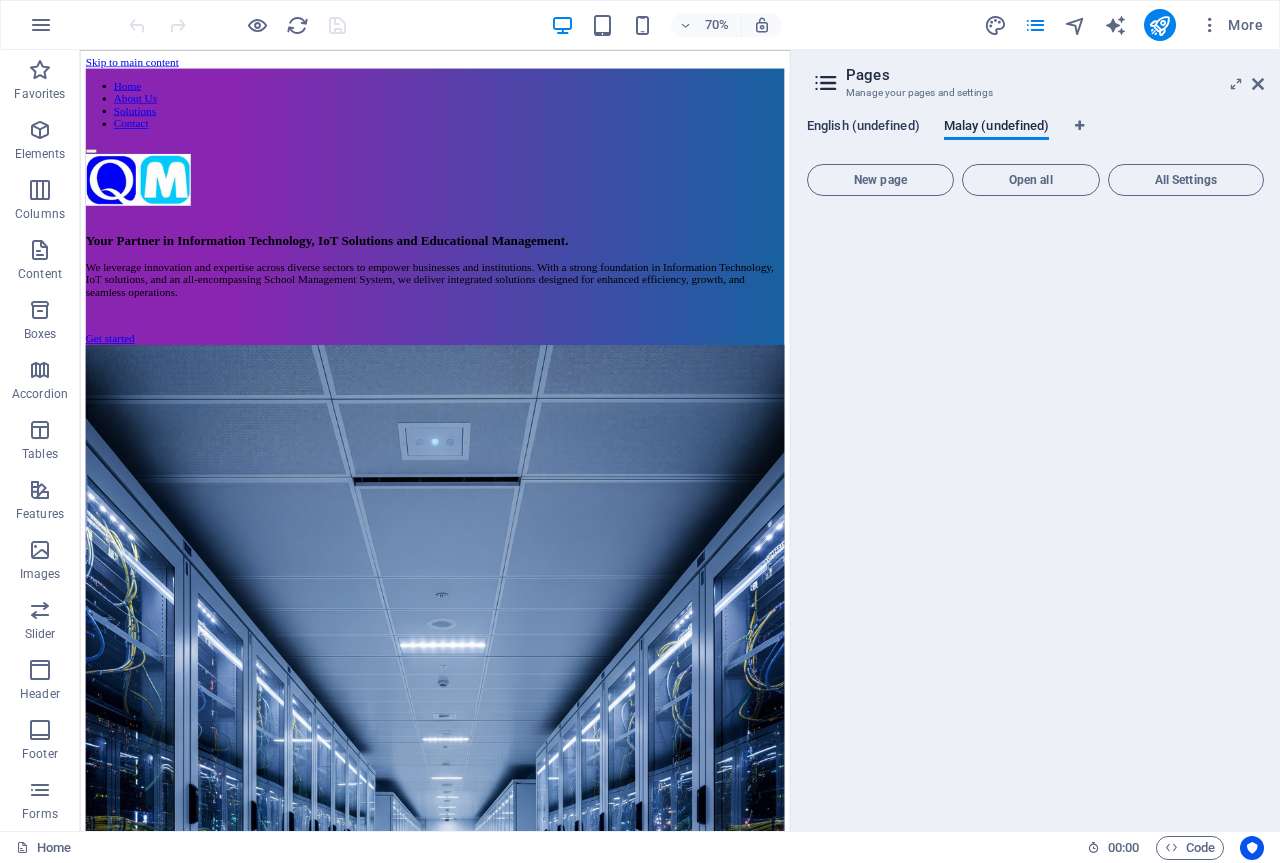 click on "English (undefined)" at bounding box center (863, 128) 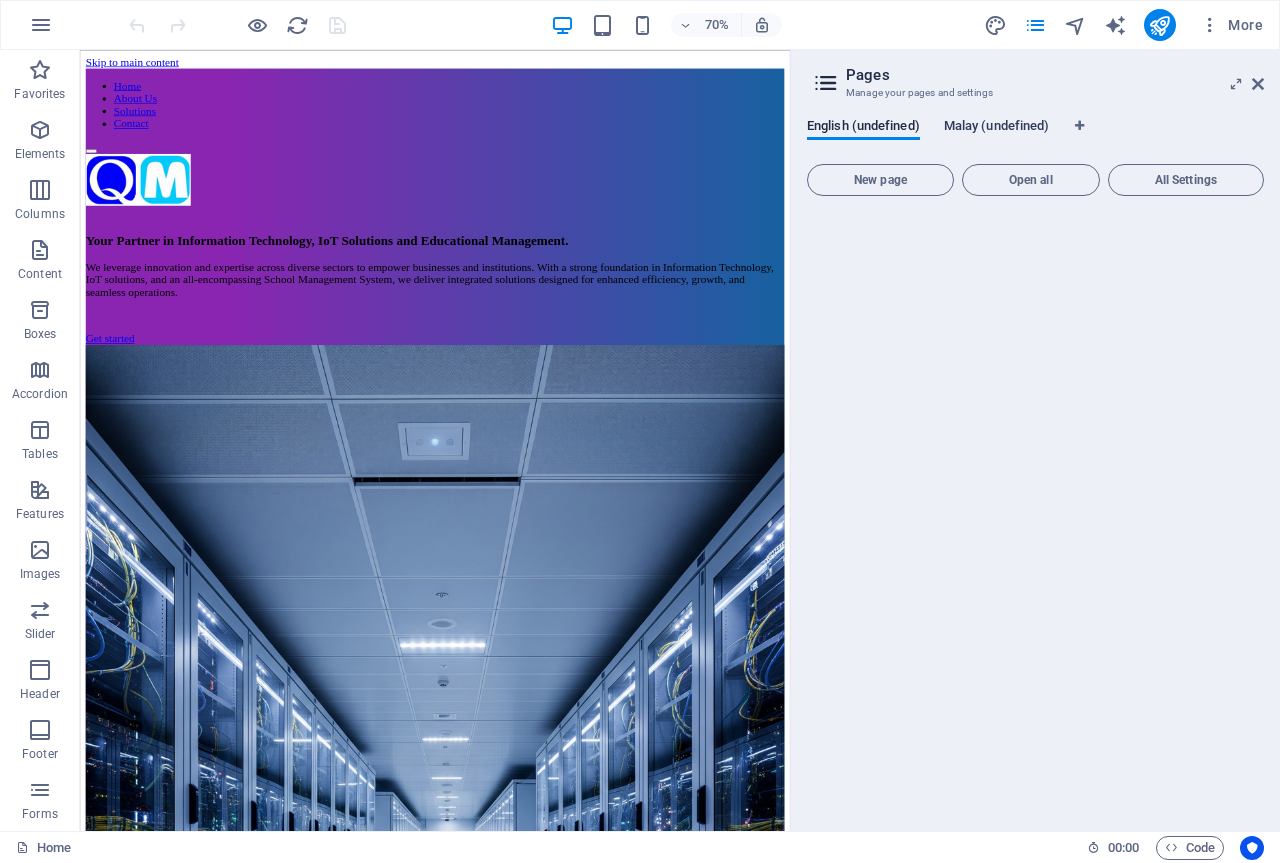 click on "Malay (undefined)" at bounding box center (997, 128) 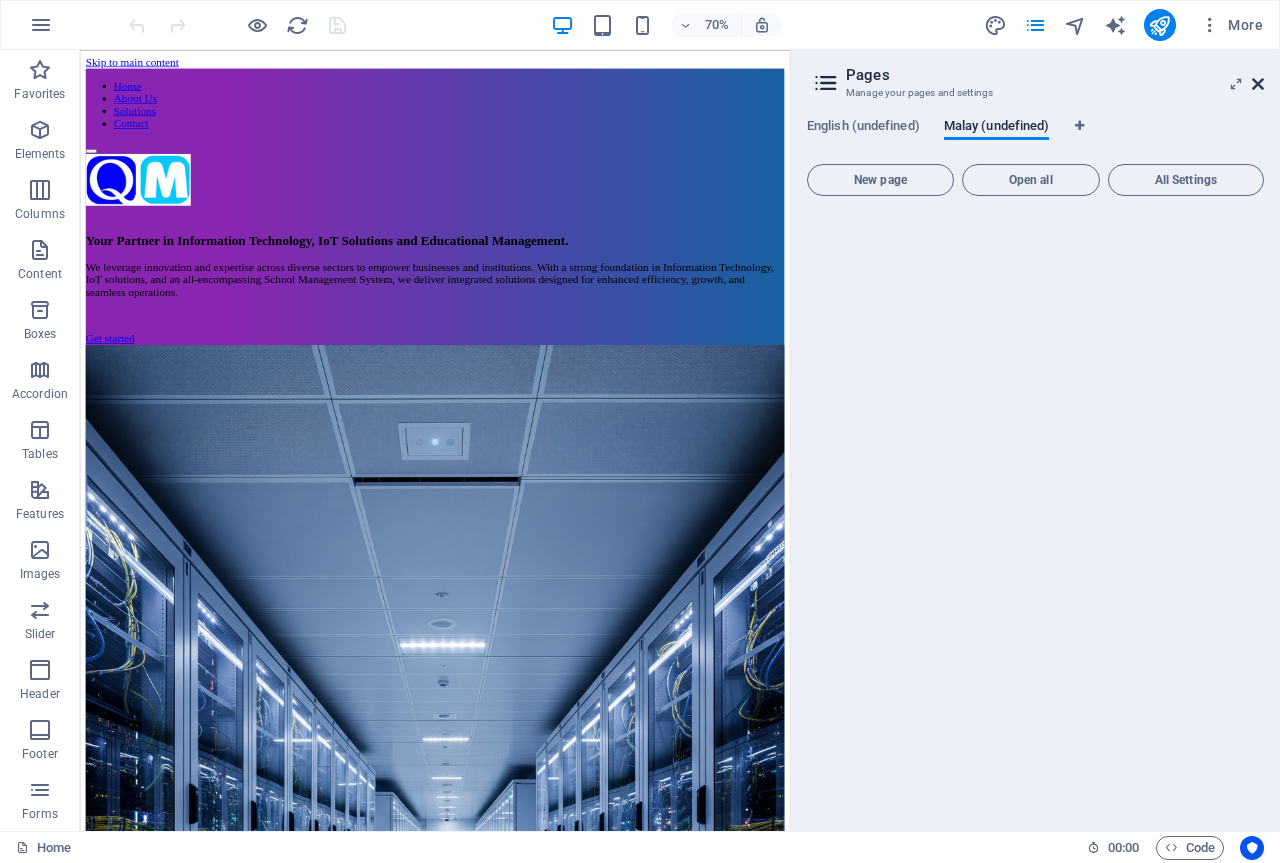 click at bounding box center (1258, 84) 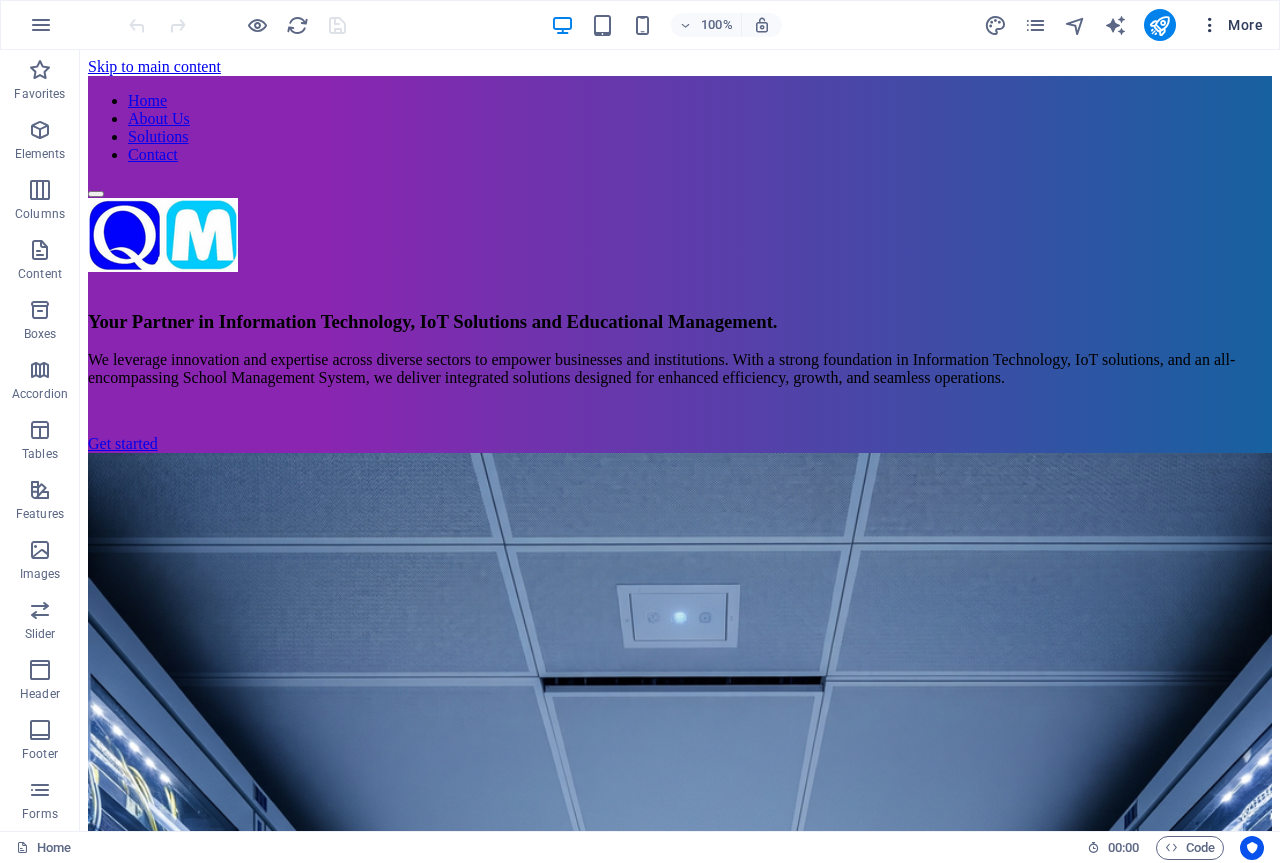 click at bounding box center [1210, 25] 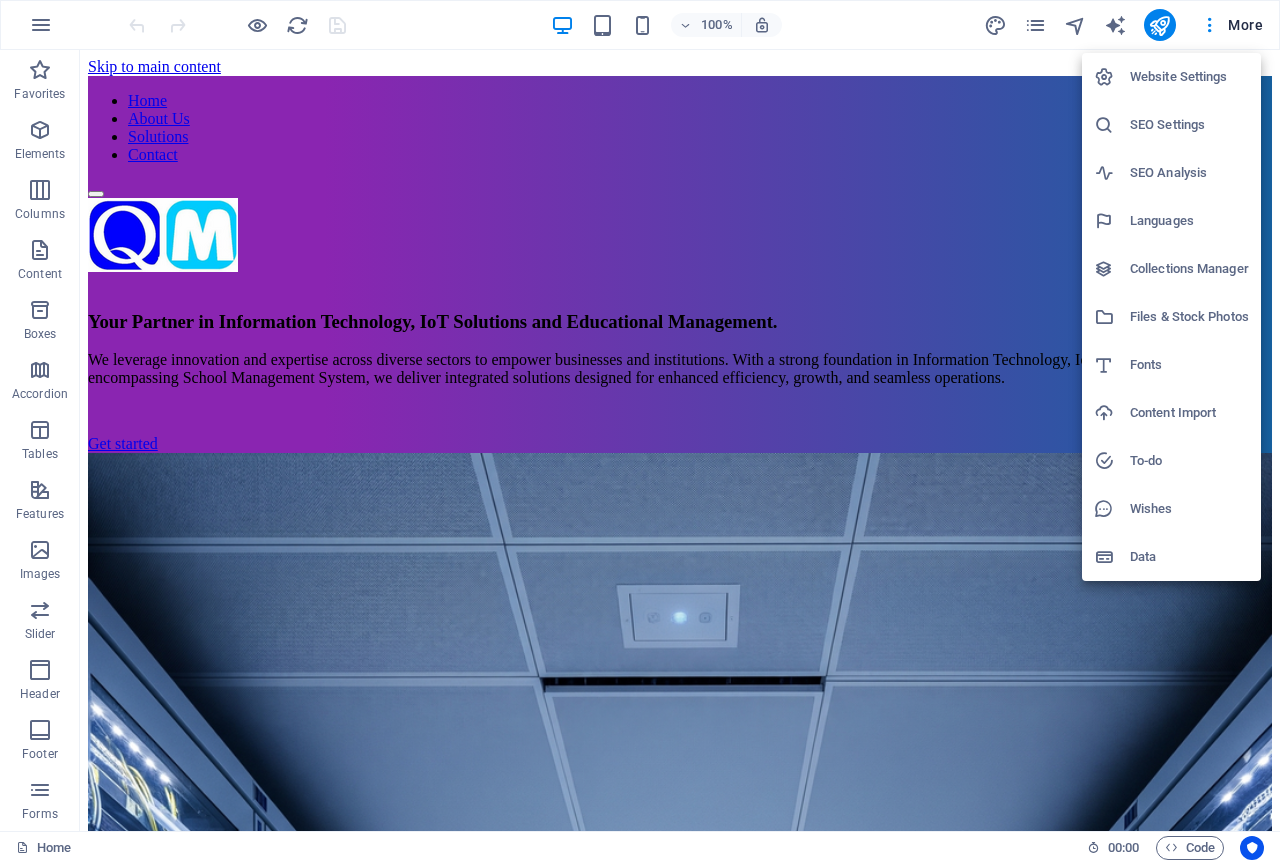 click on "Website Settings" at bounding box center (1189, 77) 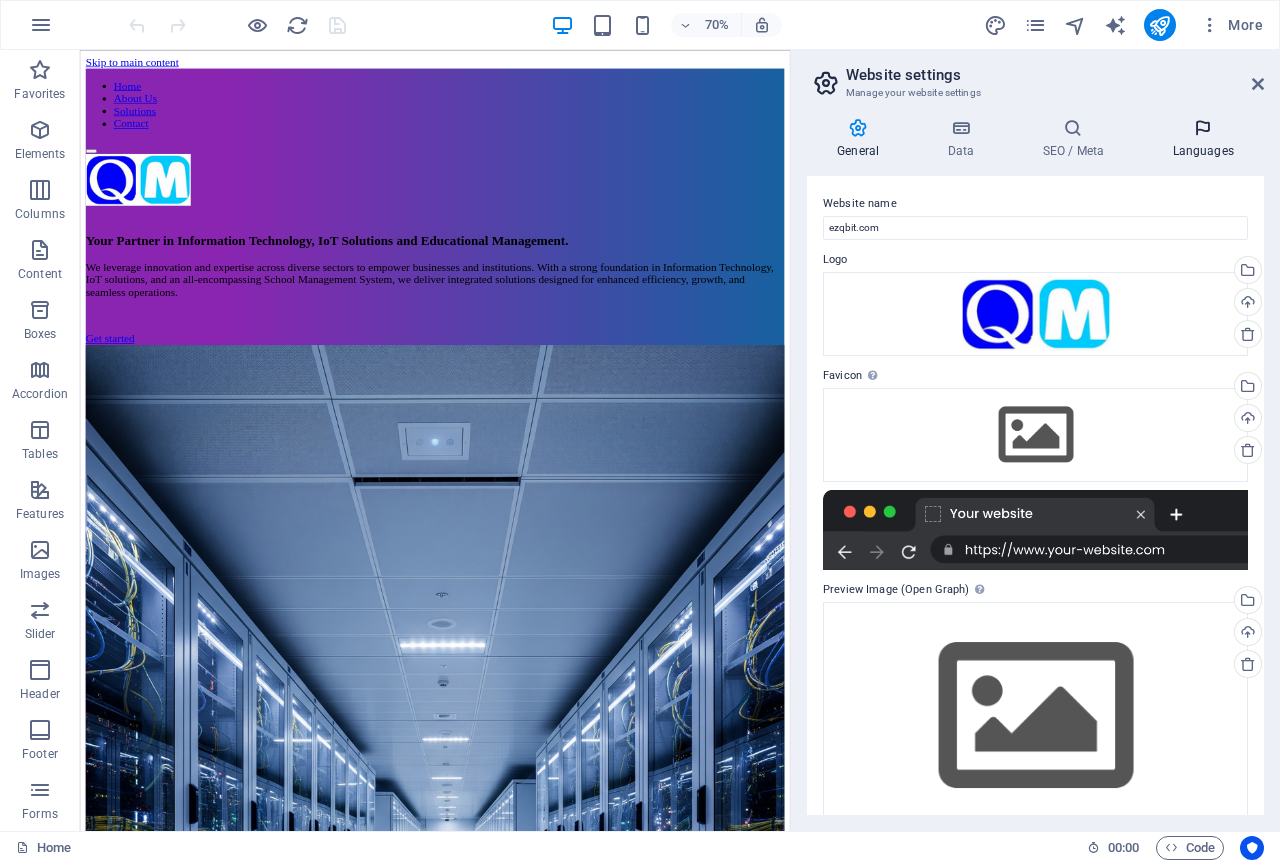 click on "Languages" at bounding box center [1203, 139] 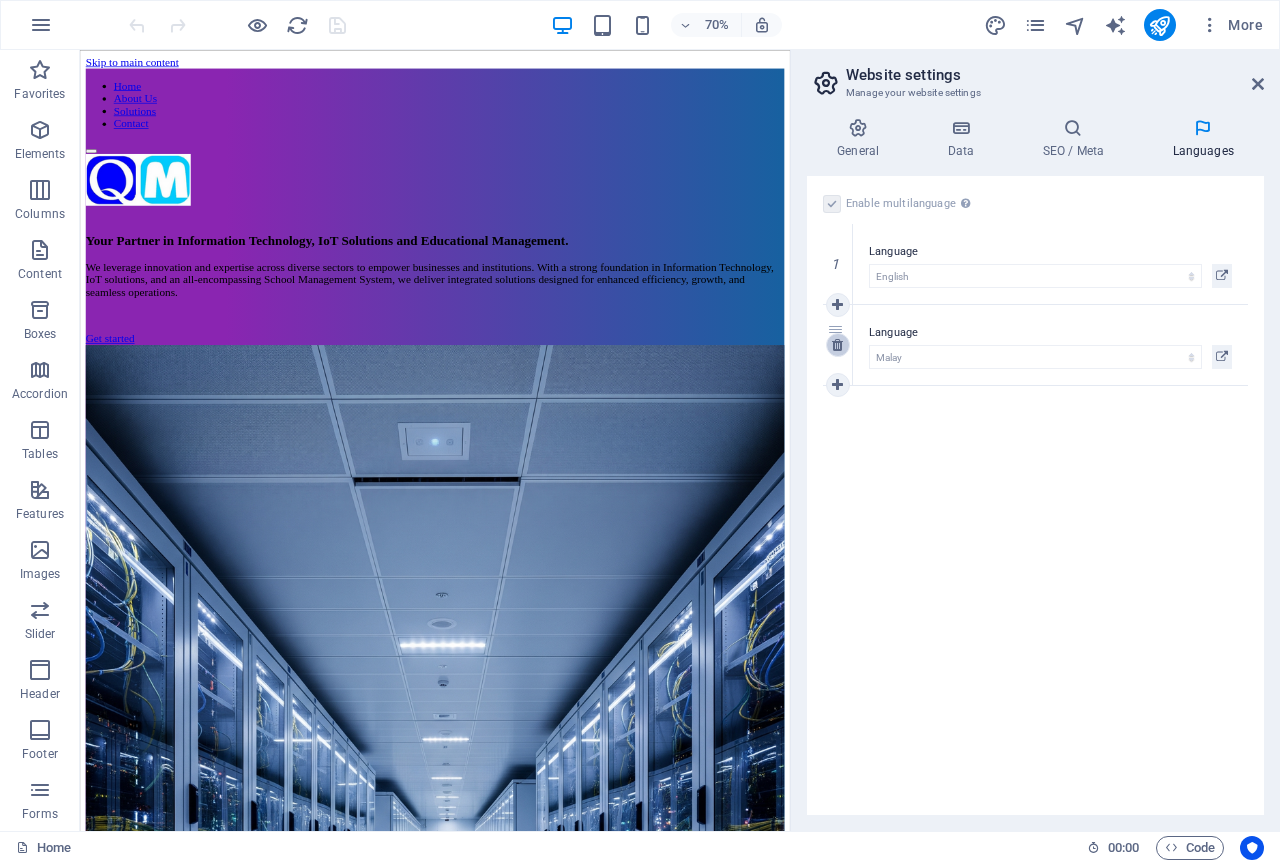 click at bounding box center (837, 345) 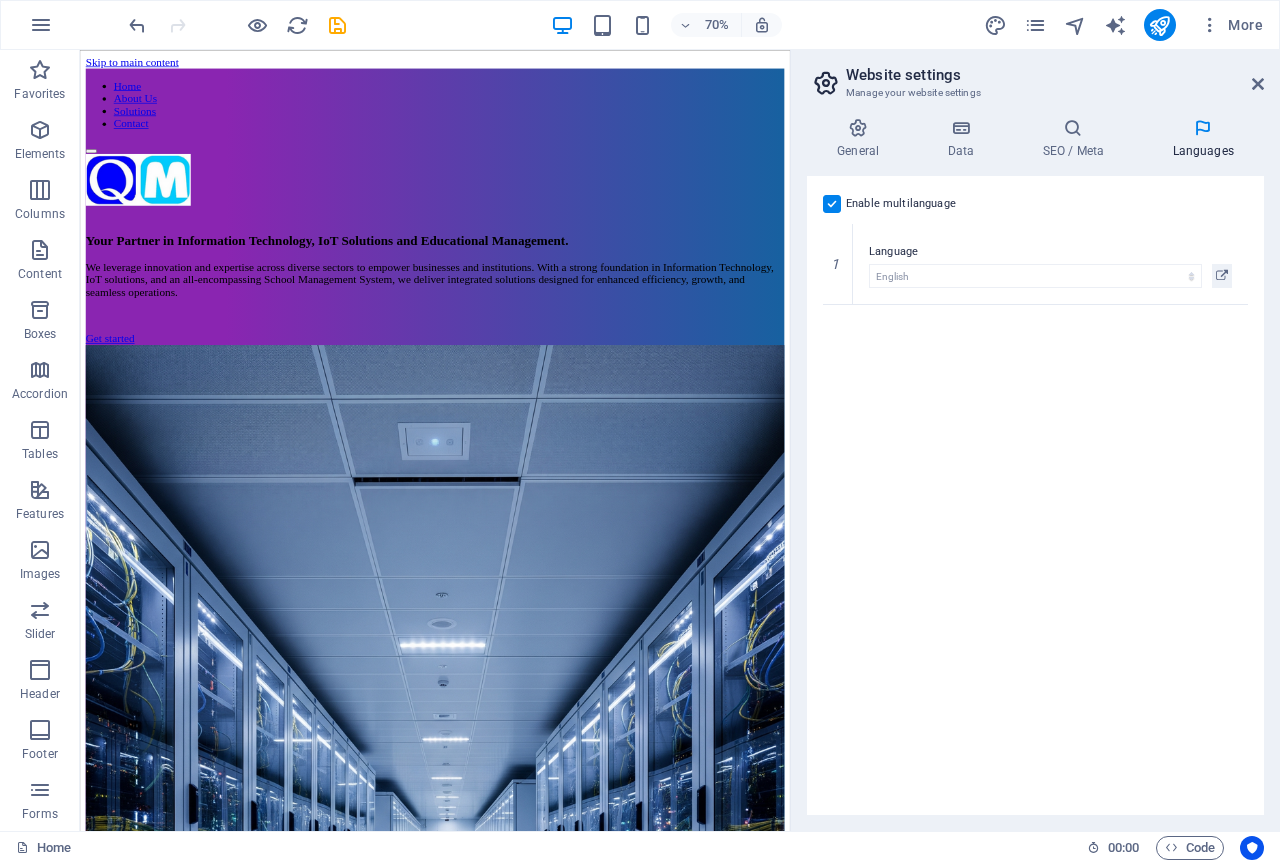 click on "Enable multilanguage To disable multilanguage delete all languages until only one language remains. Website language Abkhazian Afar Afrikaans Akan Albanian Amharic Arabic Aragonese Armenian Assamese Avaric Avestan Aymara Azerbaijani Bambara Bashkir Basque Belarusian Bengali Bihari languages Bislama Bokmål Bosnian Breton Bulgarian Burmese Catalan Central Khmer Chamorro Chechen Chinese Church Slavic Chuvash Cornish Corsican Cree Croatian Czech Danish Dutch Dzongkha English Esperanto Estonian Ewe Faroese Farsi (Persian) Fijian Finnish French Fulah Gaelic Galician Ganda Georgian German Greek Greenlandic Guaraní Gujarati Haitian Creole Hausa Hebrew Herero Hindi Hiri Motu Hungarian Icelandic Ido Igbo Indonesian Interlingua Interlingue Inuktitut Inupiaq Irish Italian Japanese Javanese Kannada Kanuri Kashmiri Kazakh Kikuyu Kinyarwanda Komi Kongo Korean Kurdish Kwanyama Kyrgyz Lao Latin Latvian Limburgish Lingala Lithuanian Luba-Katanga Luxembourgish Macedonian Malagasy Malay Malayalam Maldivian Maltese Manx Maori 1" at bounding box center [1035, 495] 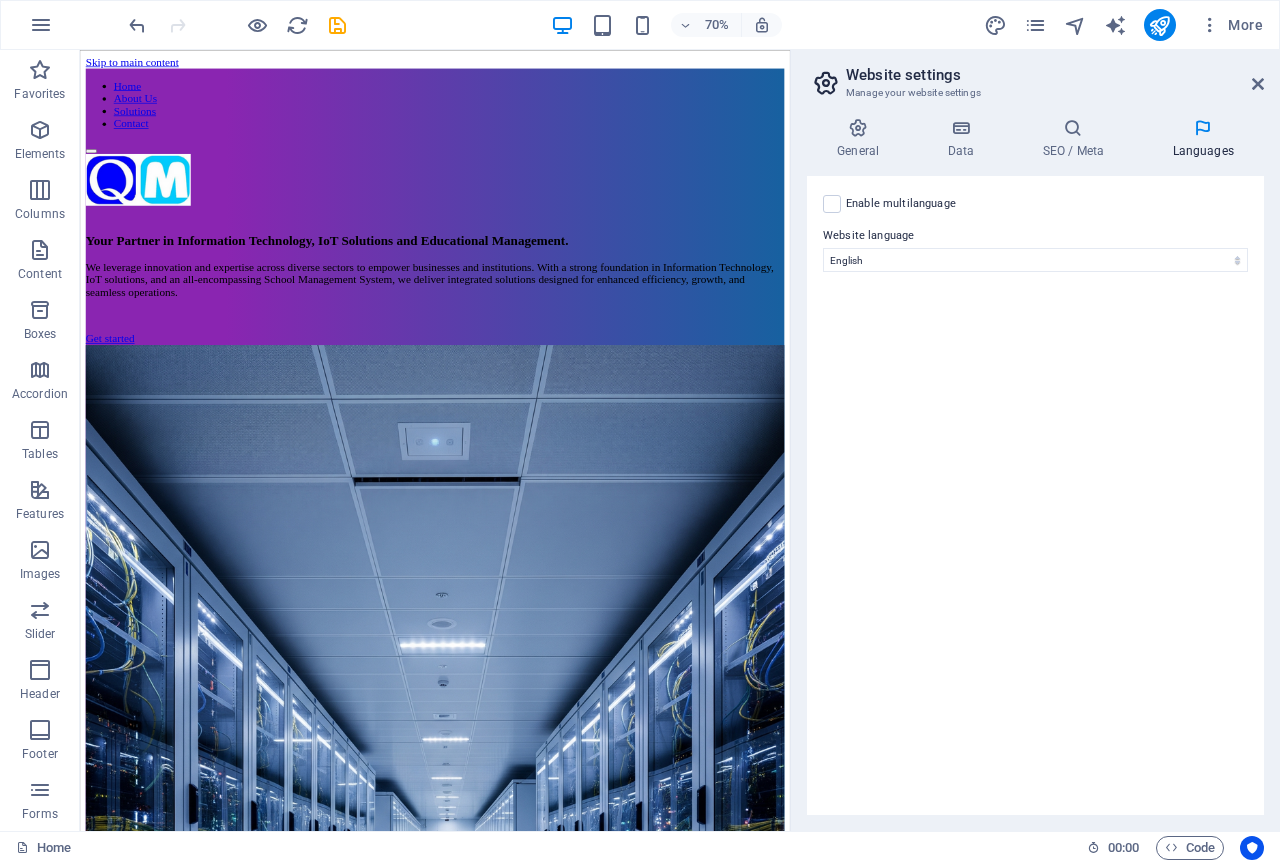 click on "Enable multilanguage To disable multilanguage delete all languages until only one language remains. Website language Abkhazian Afar Afrikaans Akan Albanian Amharic Arabic Aragonese Armenian Assamese Avaric Avestan Aymara Azerbaijani Bambara Bashkir Basque Belarusian Bengali Bihari languages Bislama Bokmål Bosnian Breton Bulgarian Burmese Catalan Central Khmer Chamorro Chechen Chinese Church Slavic Chuvash Cornish Corsican Cree Croatian Czech Danish Dutch Dzongkha English Esperanto Estonian Ewe Faroese Farsi (Persian) Fijian Finnish French Fulah Gaelic Galician Ganda Georgian German Greek Greenlandic Guaraní Gujarati Haitian Creole Hausa Hebrew Herero Hindi Hiri Motu Hungarian Icelandic Ido Igbo Indonesian Interlingua Interlingue Inuktitut Inupiaq Irish Italian Japanese Javanese Kannada Kanuri Kashmiri Kazakh Kikuyu Kinyarwanda Komi Kongo Korean Kurdish Kwanyama Kyrgyz Lao Latin Latvian Limburgish Lingala Lithuanian Luba-Katanga Luxembourgish Macedonian Malagasy Malay Malayalam Maldivian Maltese Manx Maori 1" at bounding box center (1035, 495) 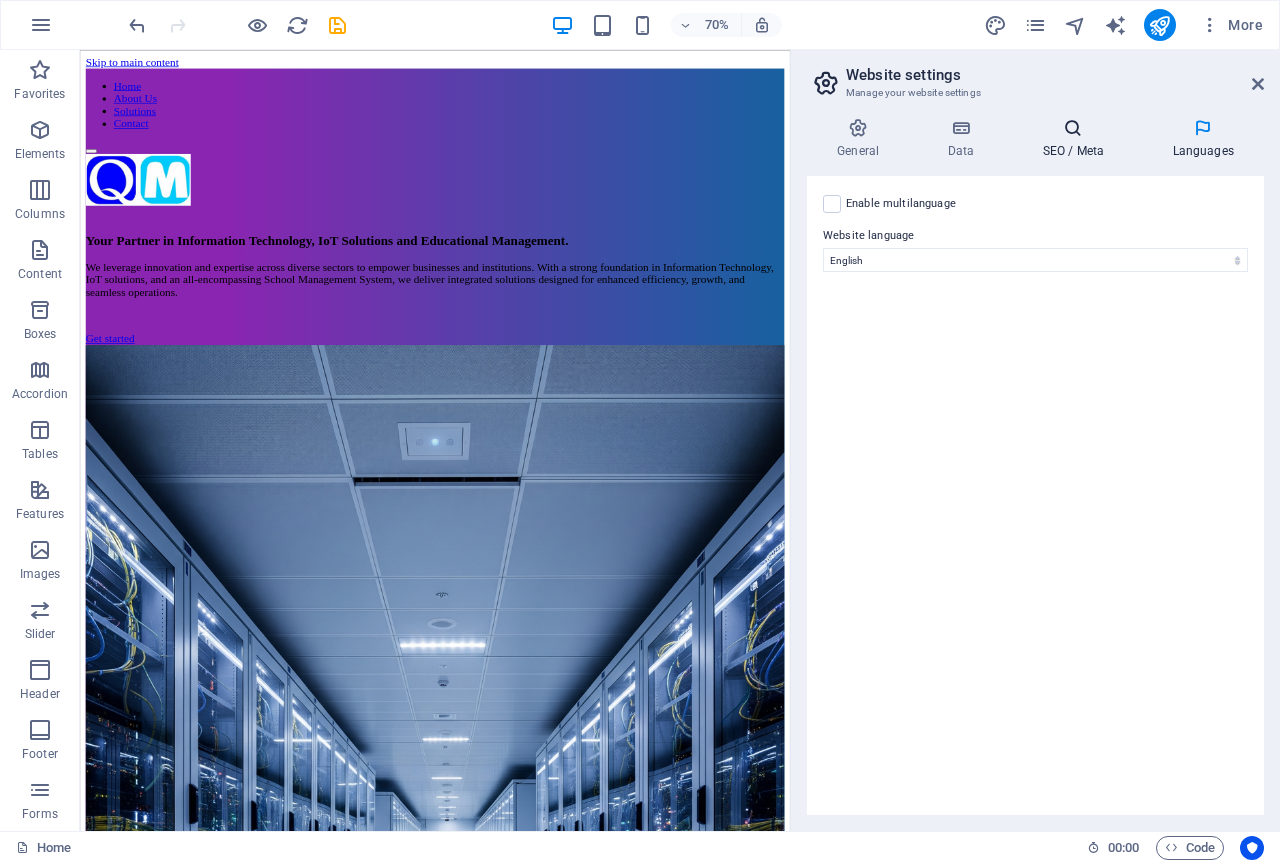 click at bounding box center [1073, 128] 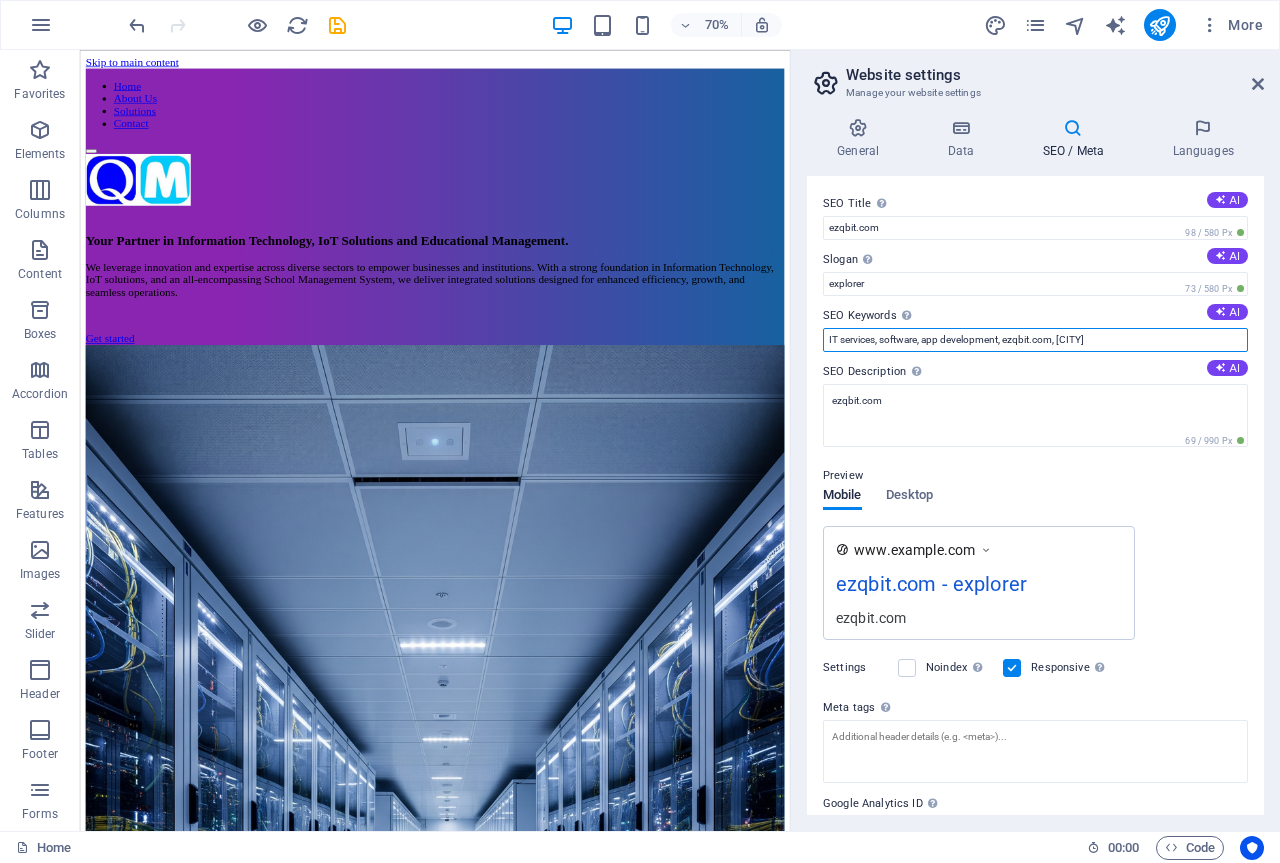 click on "IT services, software, app development, ezqbit.com, [CITY]" at bounding box center [1035, 340] 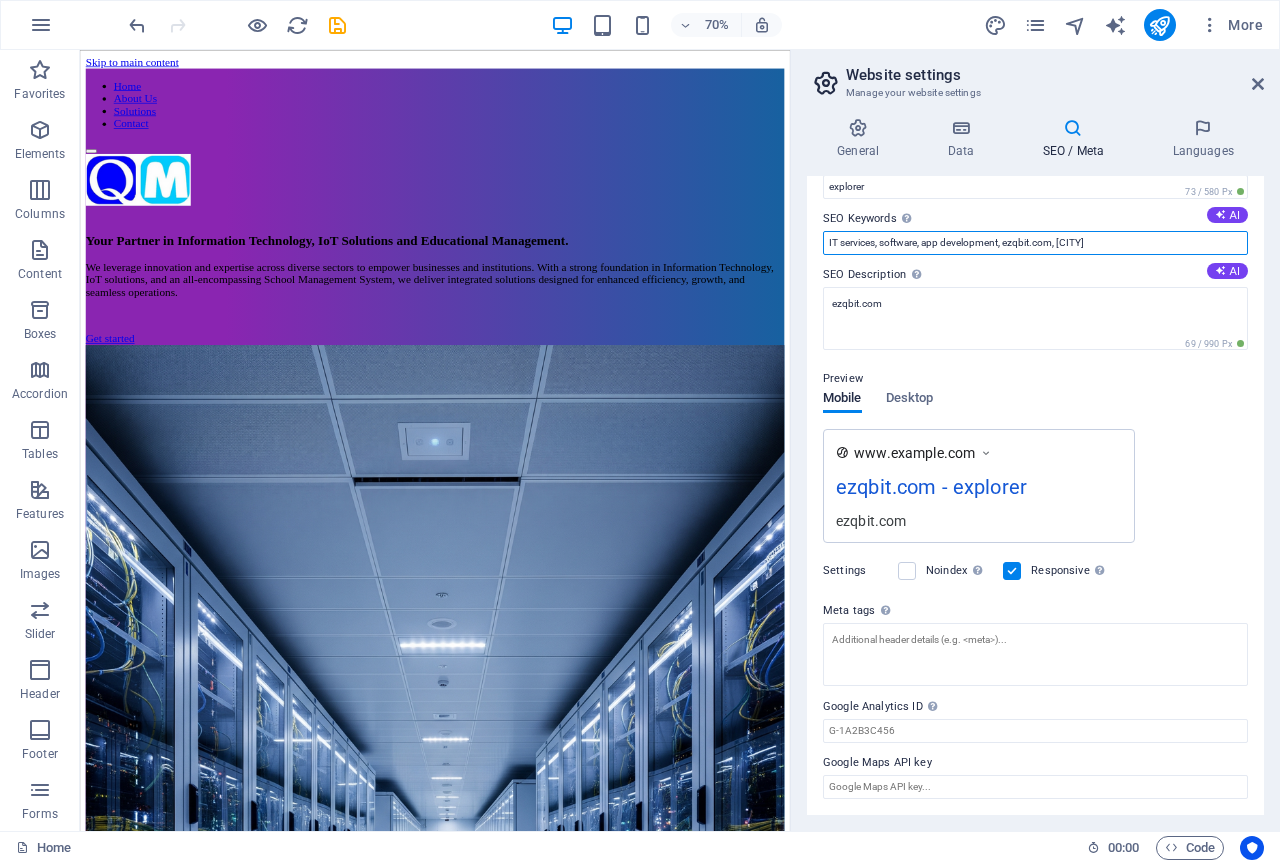 scroll, scrollTop: 0, scrollLeft: 0, axis: both 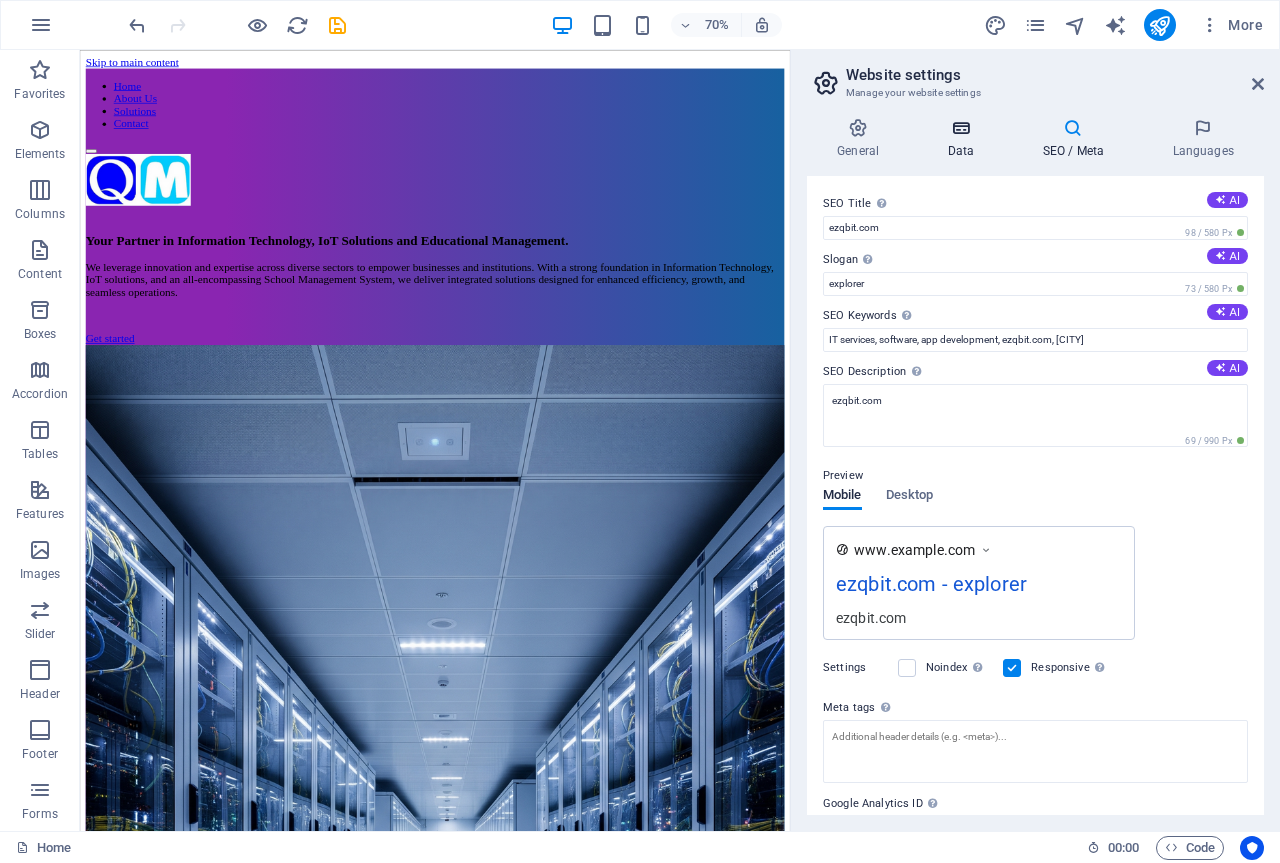 click at bounding box center [960, 128] 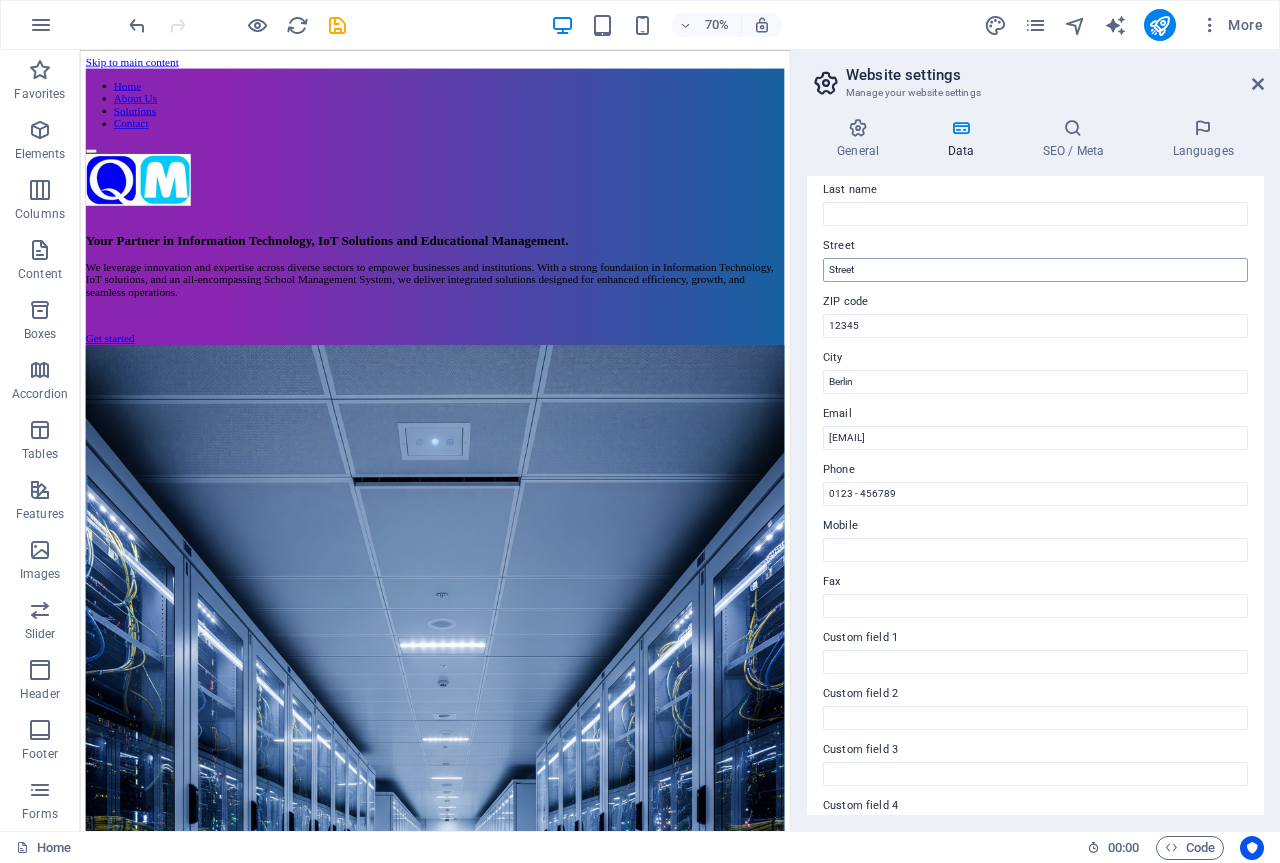 scroll, scrollTop: 0, scrollLeft: 0, axis: both 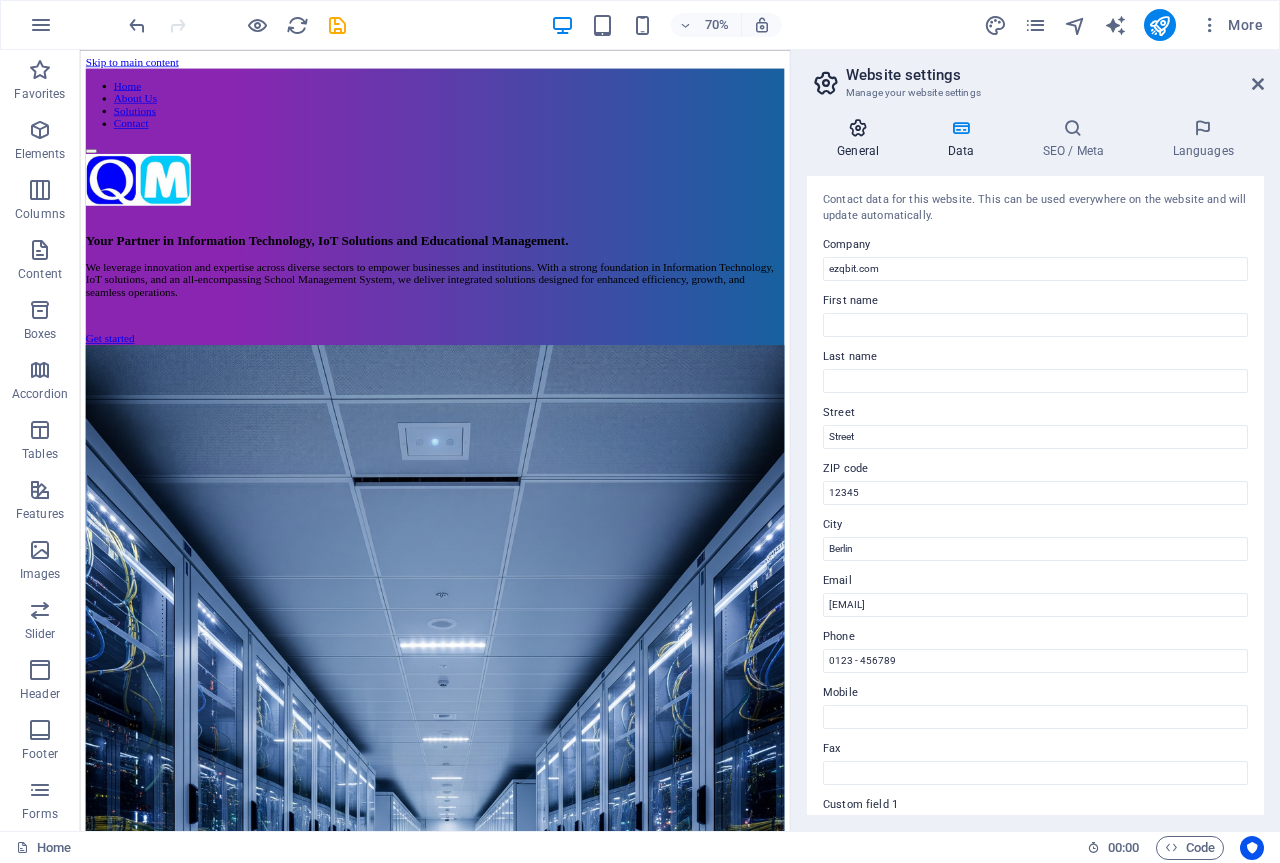 click on "General" at bounding box center [862, 139] 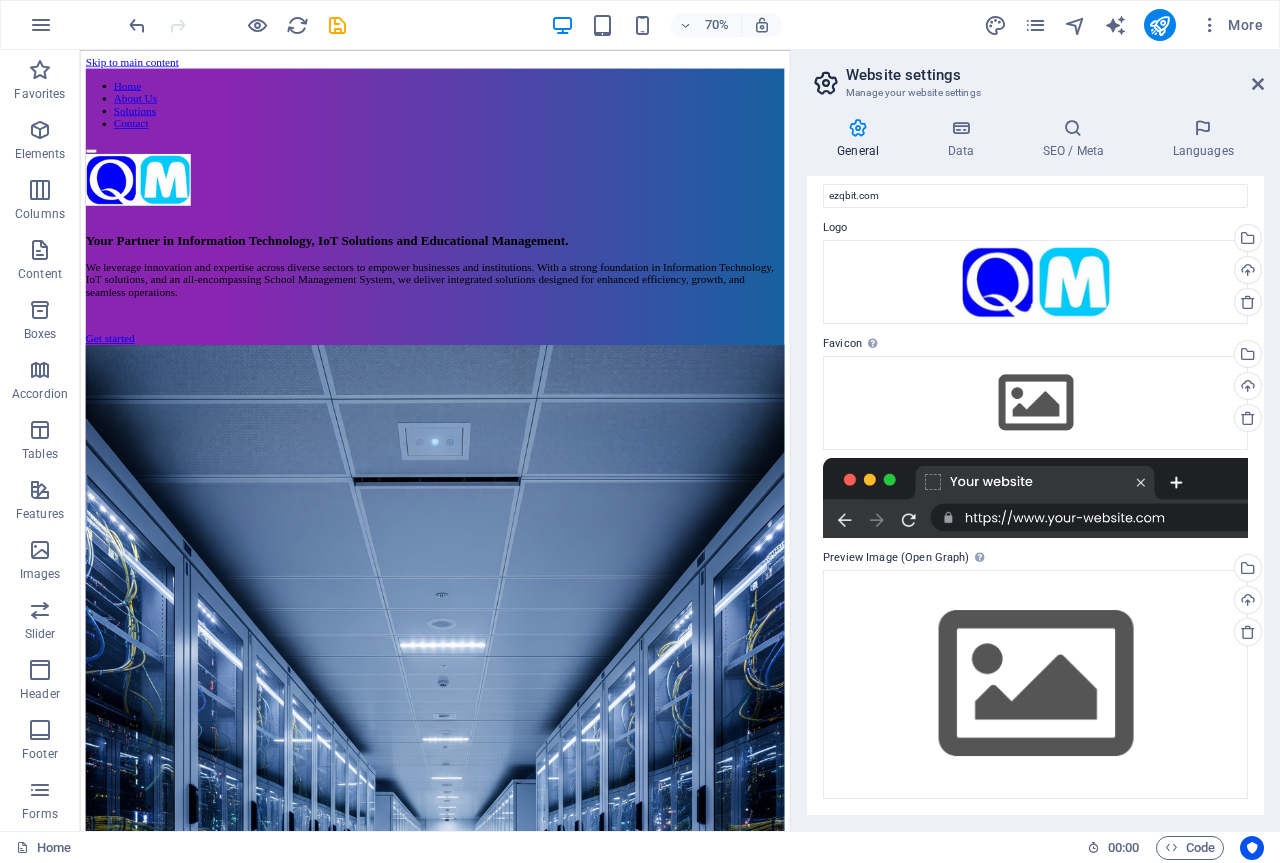 scroll, scrollTop: 0, scrollLeft: 0, axis: both 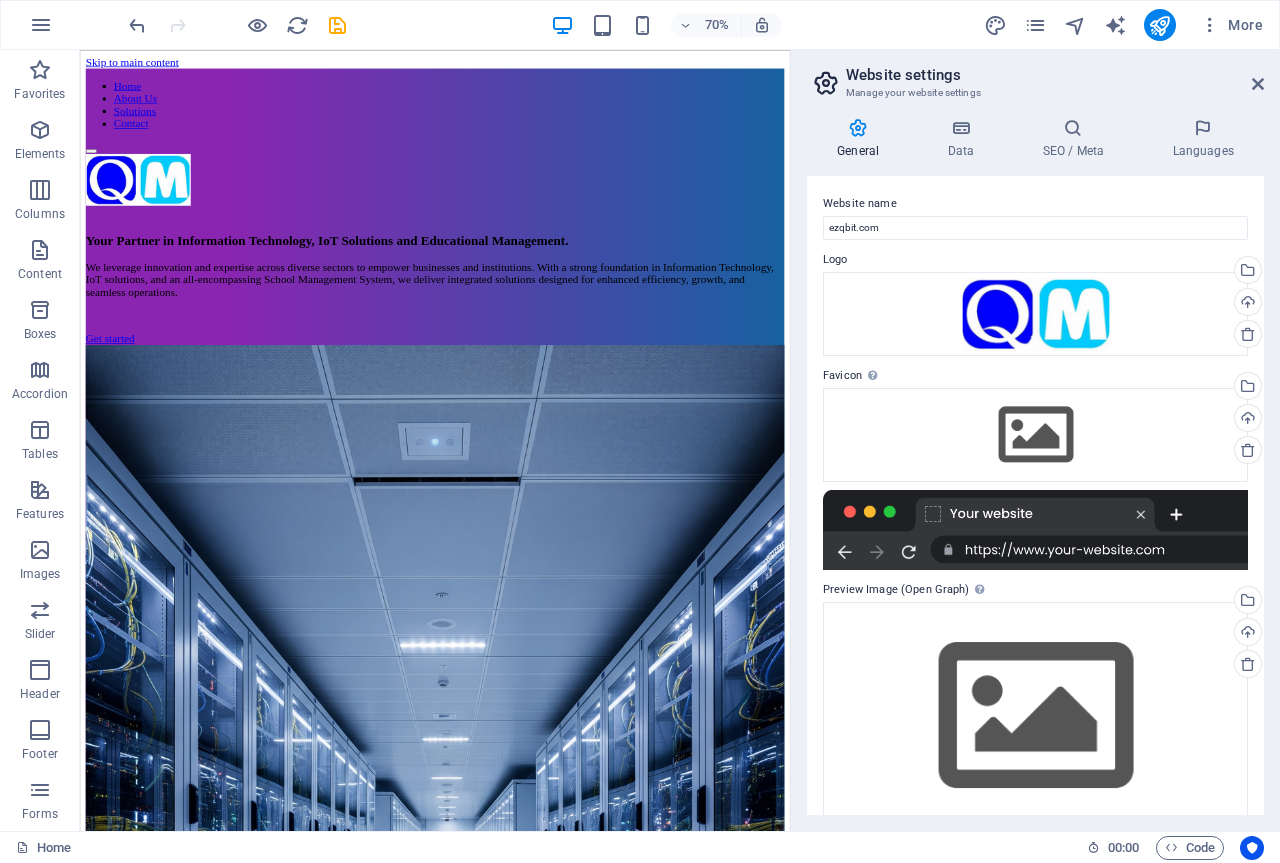 click at bounding box center (858, 128) 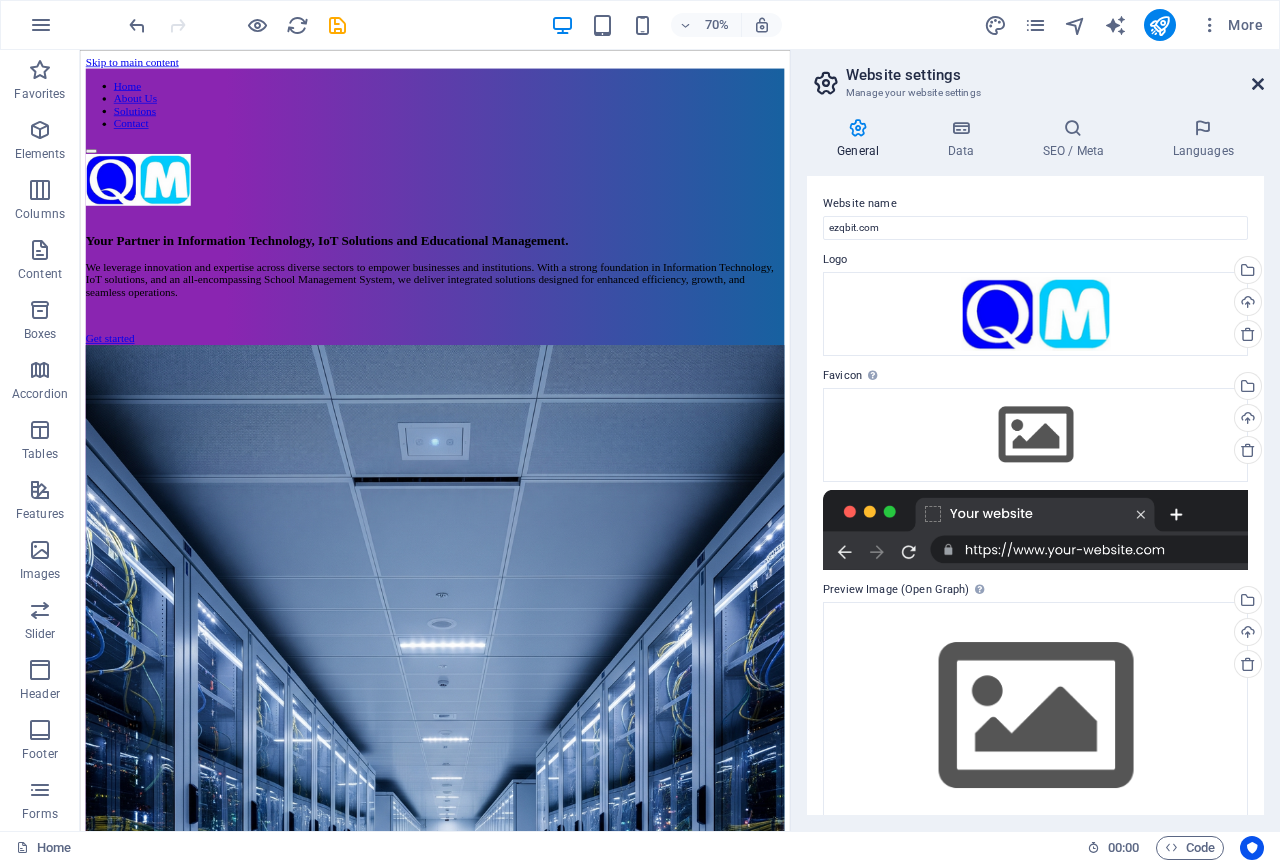 click at bounding box center [1258, 84] 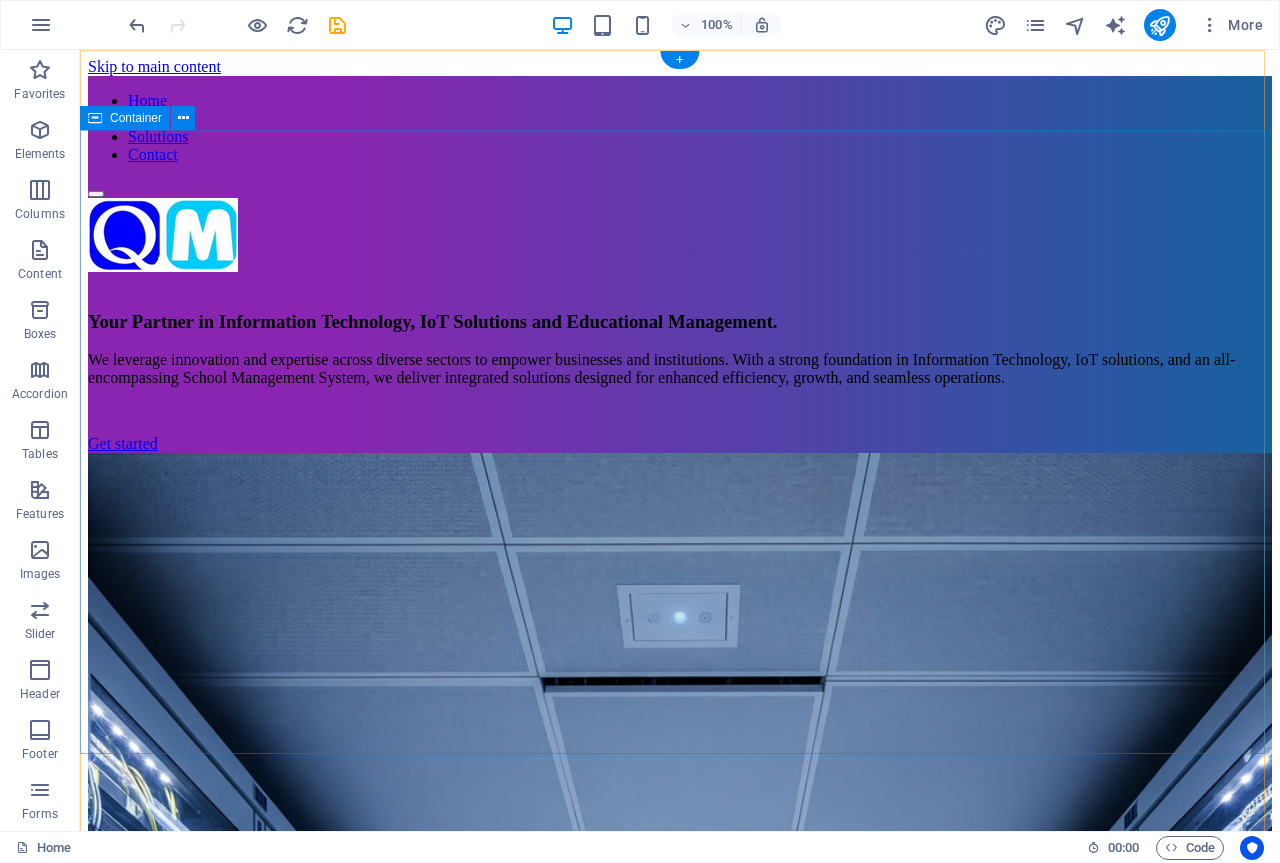 click on "Your Partner in Information Technology, IoT Solutions and Educational Management. We leverage innovation and expertise across diverse sectors to empower businesses and institutions. With a strong foundation in Information Technology, IoT solutions, and an all-encompassing School Management System, we deliver integrated solutions designed for enhanced efficiency, growth, and seamless operations. Get started" at bounding box center [680, 919] 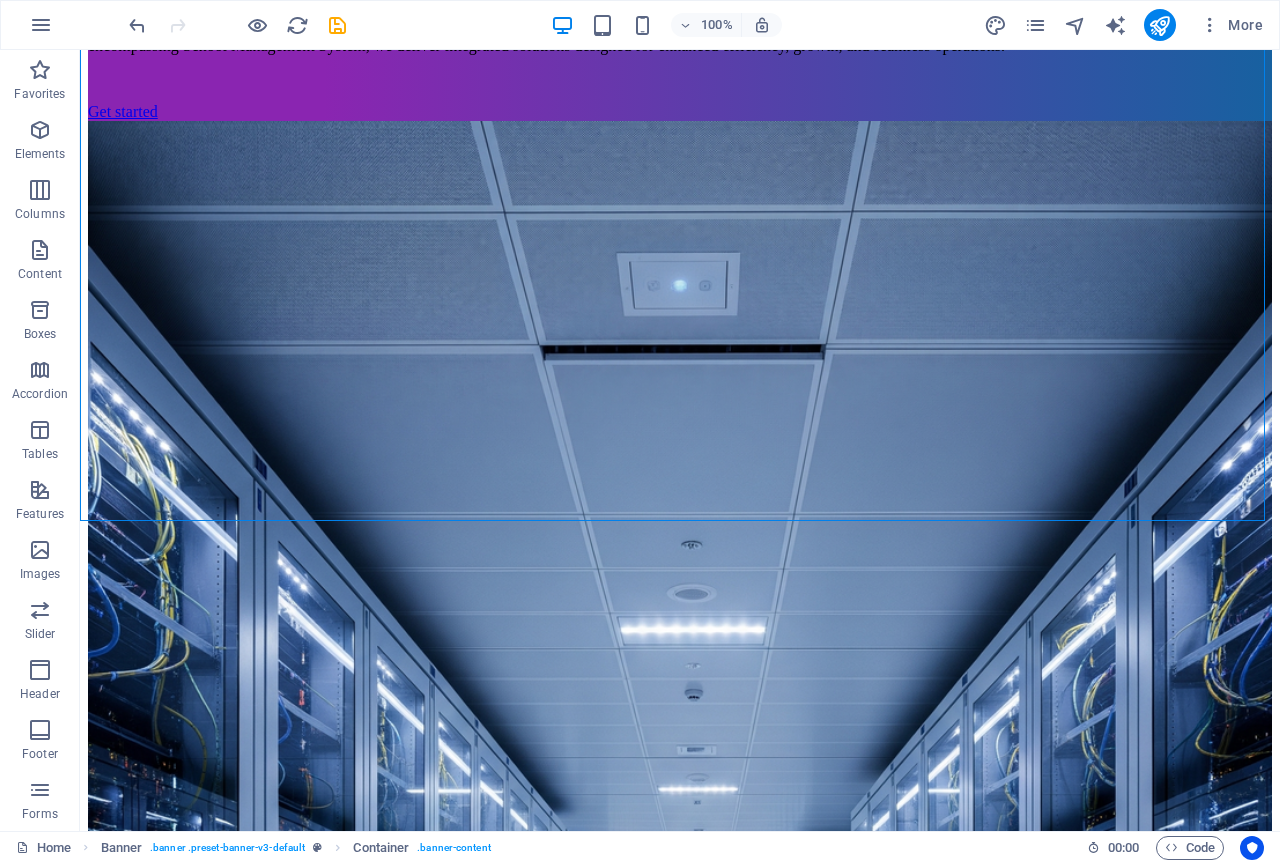scroll, scrollTop: 396, scrollLeft: 0, axis: vertical 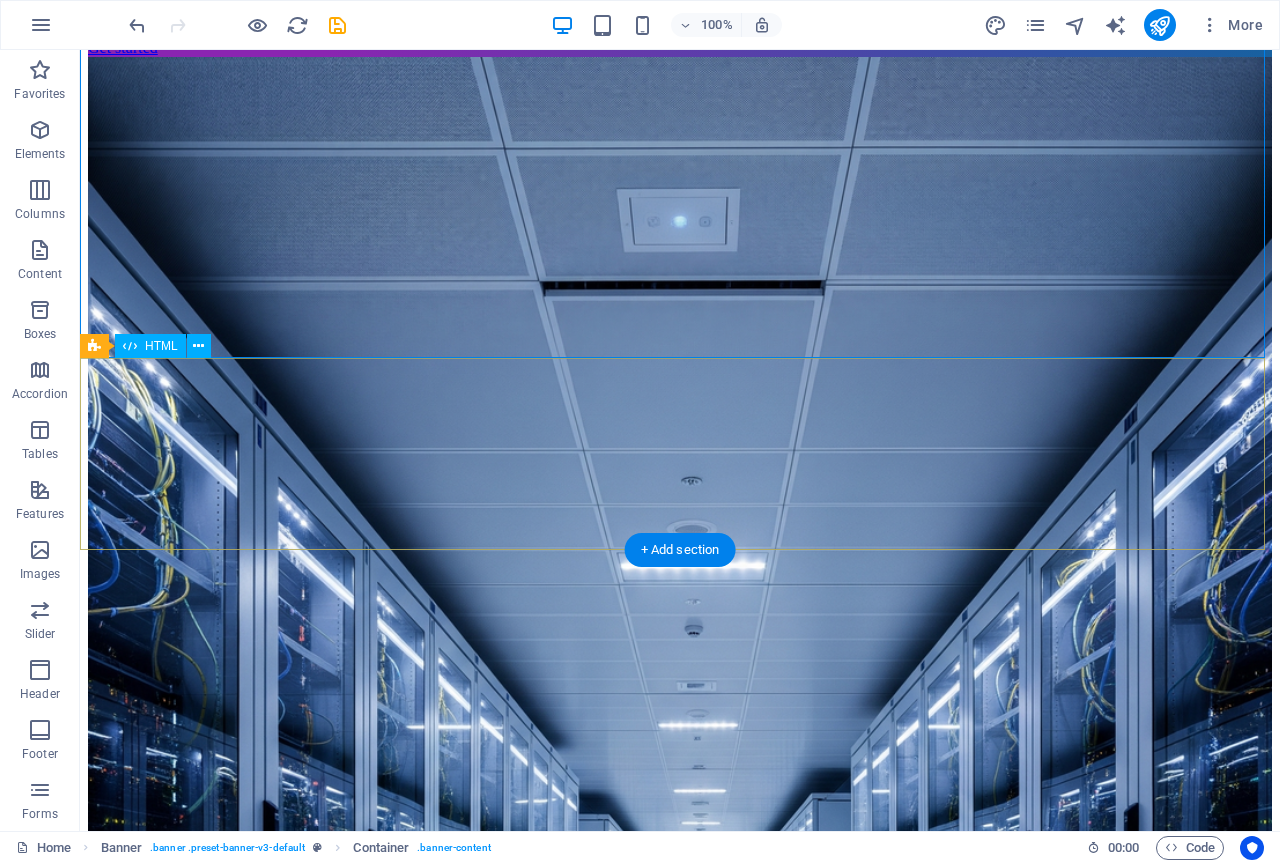 click at bounding box center [680, 1416] 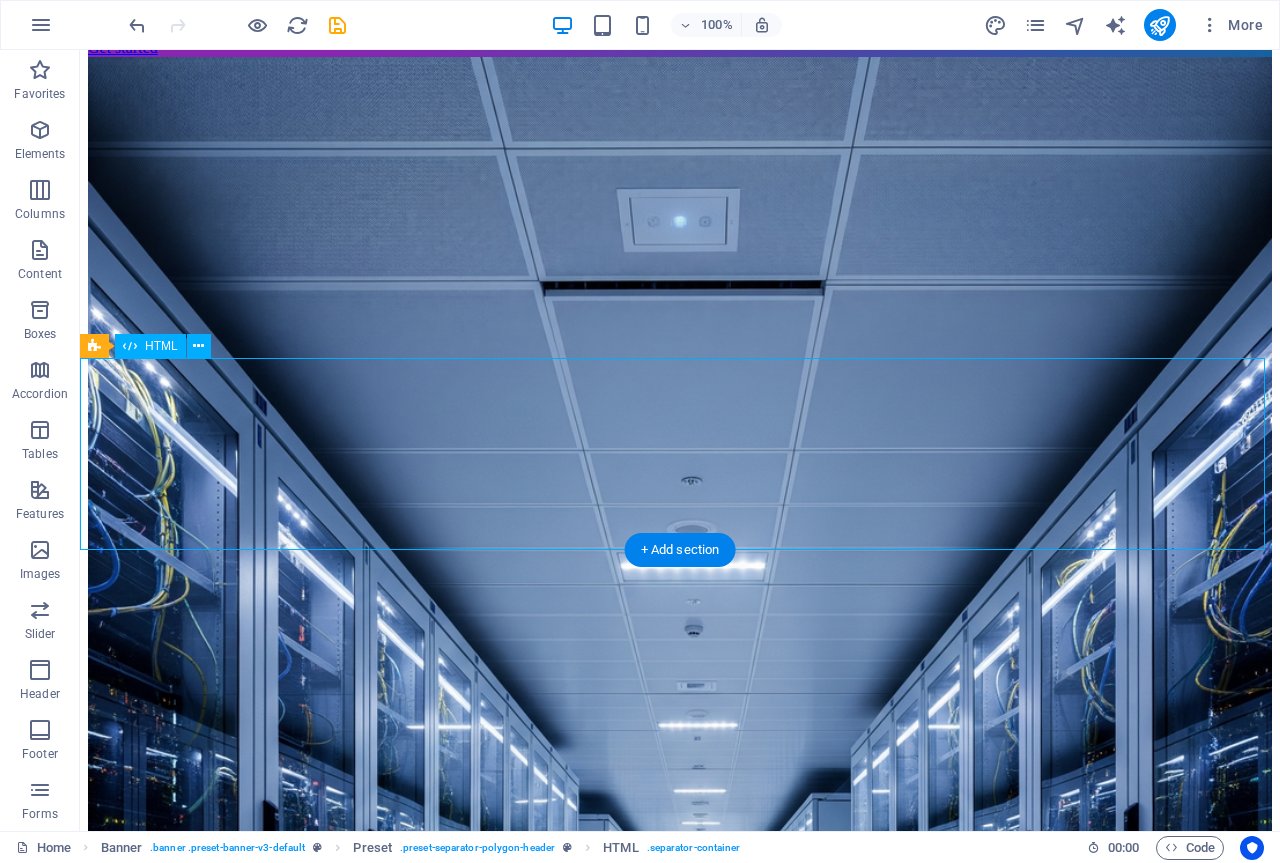 click at bounding box center (680, 1416) 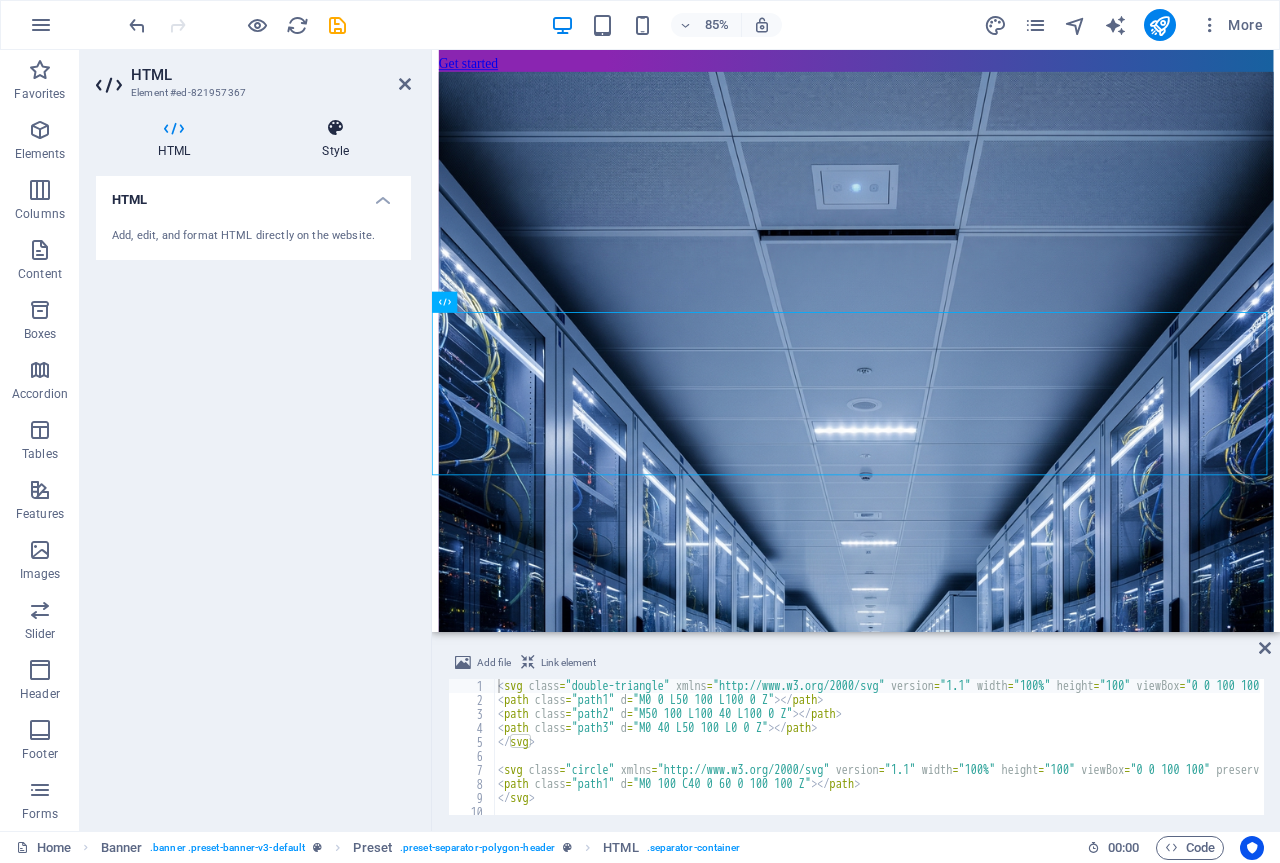 click at bounding box center [335, 128] 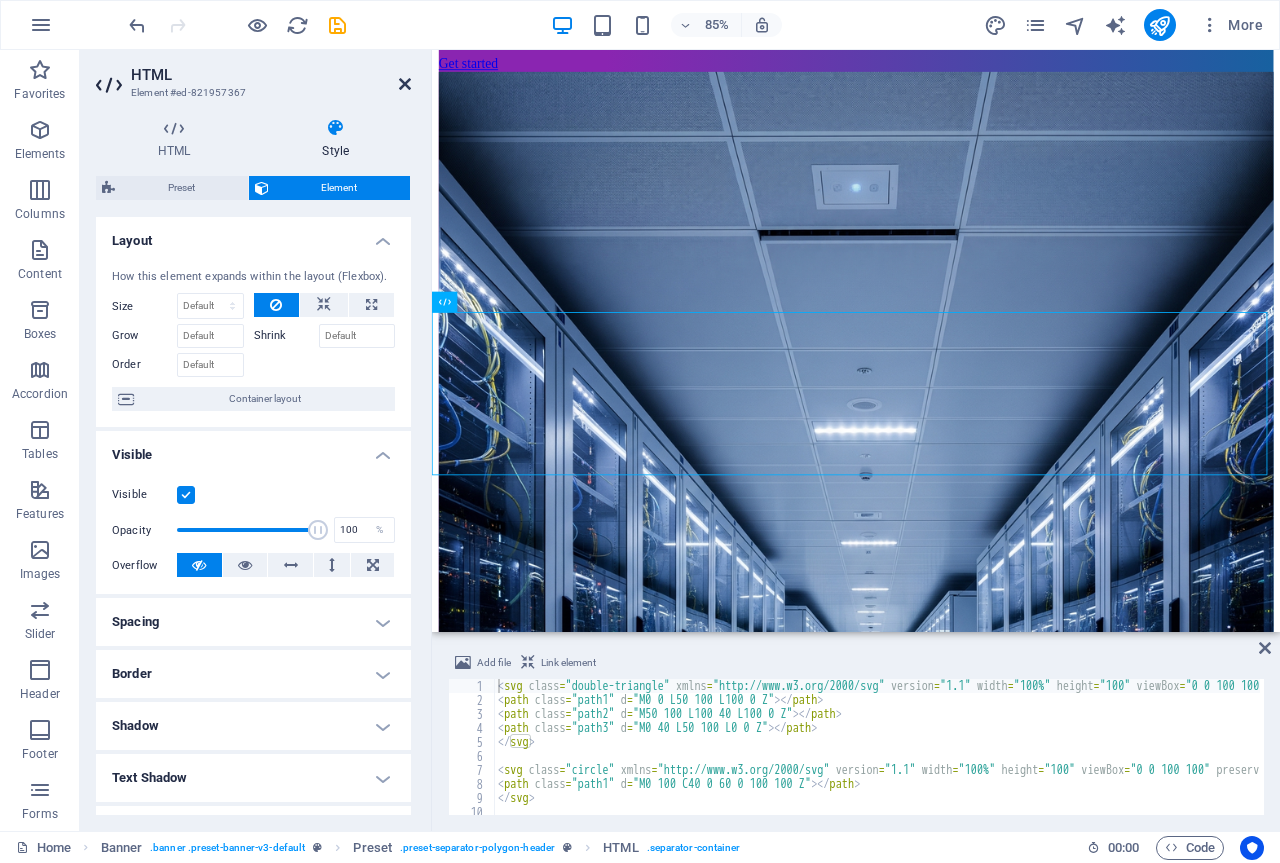 click at bounding box center [405, 84] 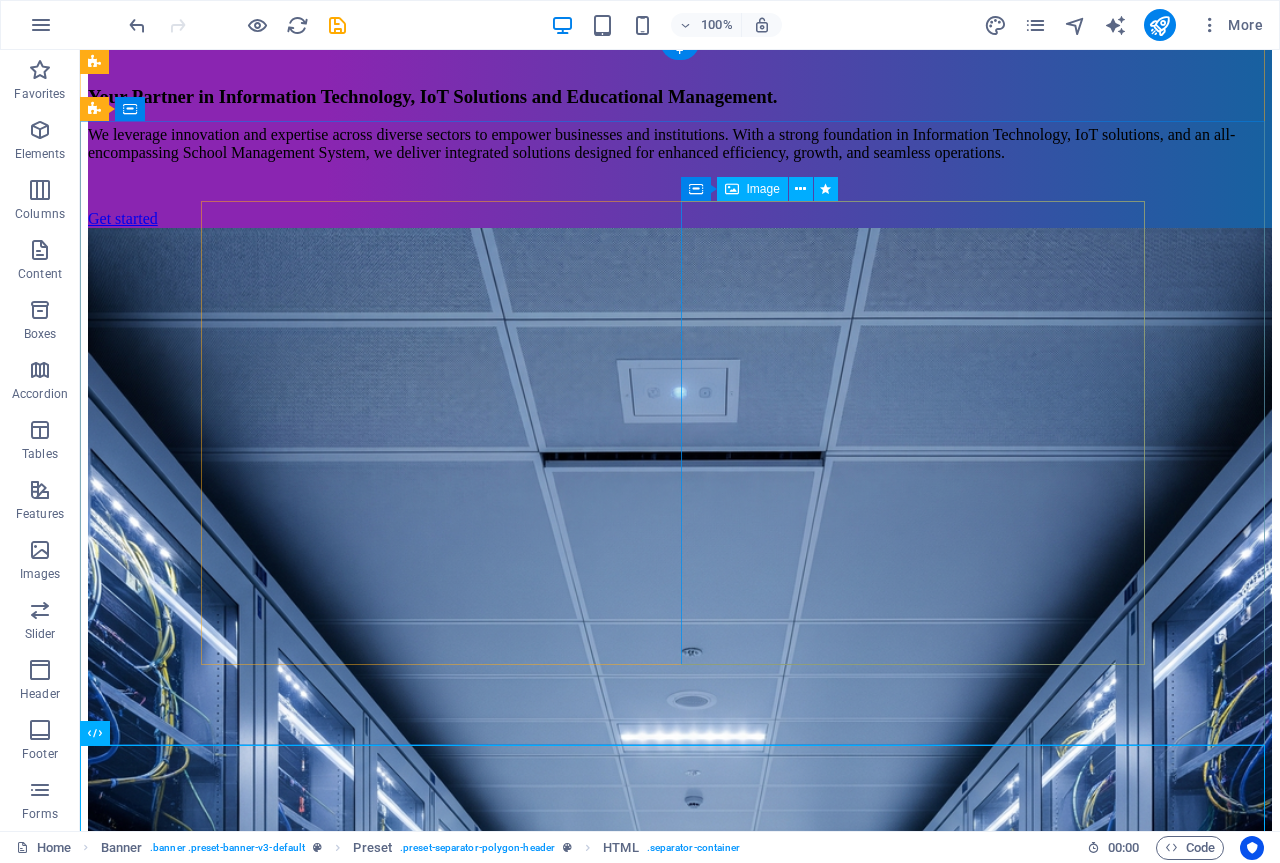scroll, scrollTop: 0, scrollLeft: 0, axis: both 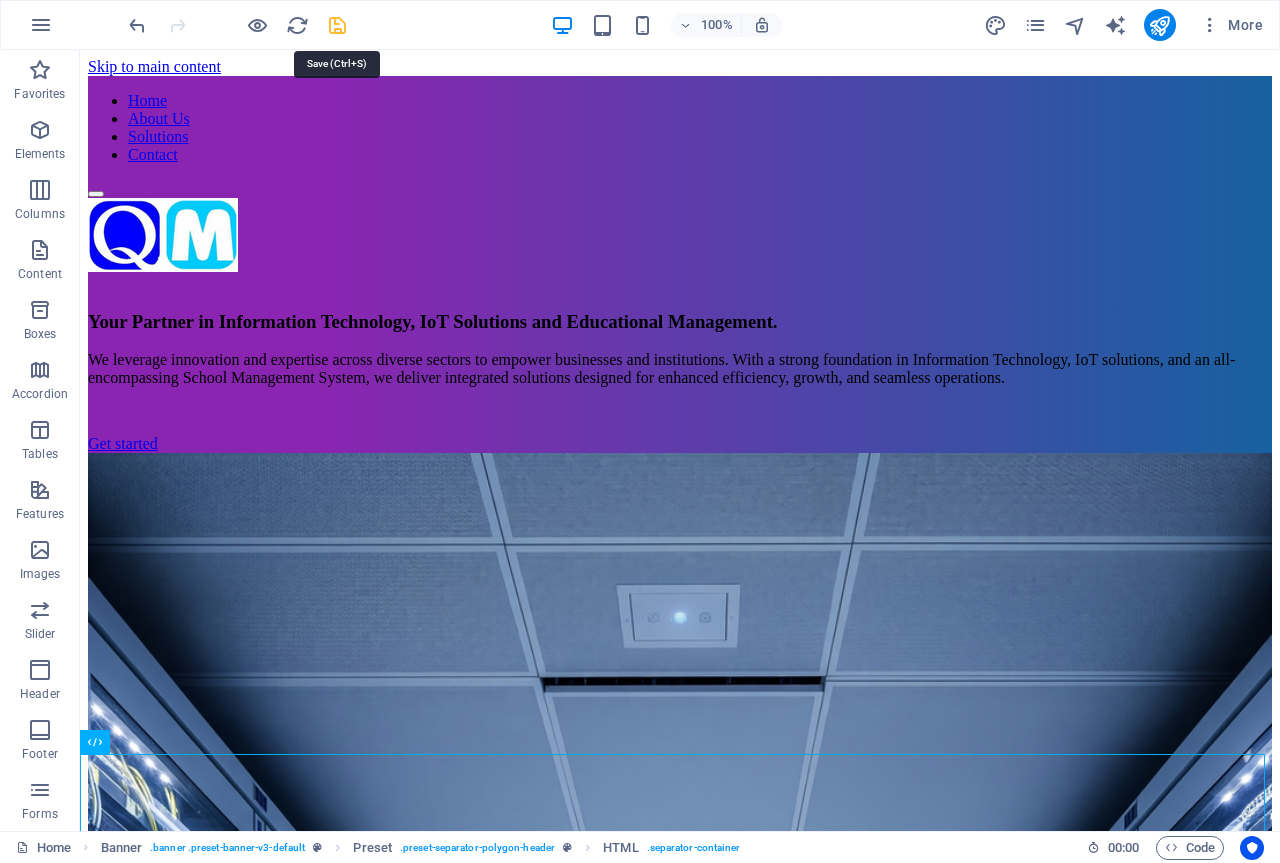 click at bounding box center (337, 25) 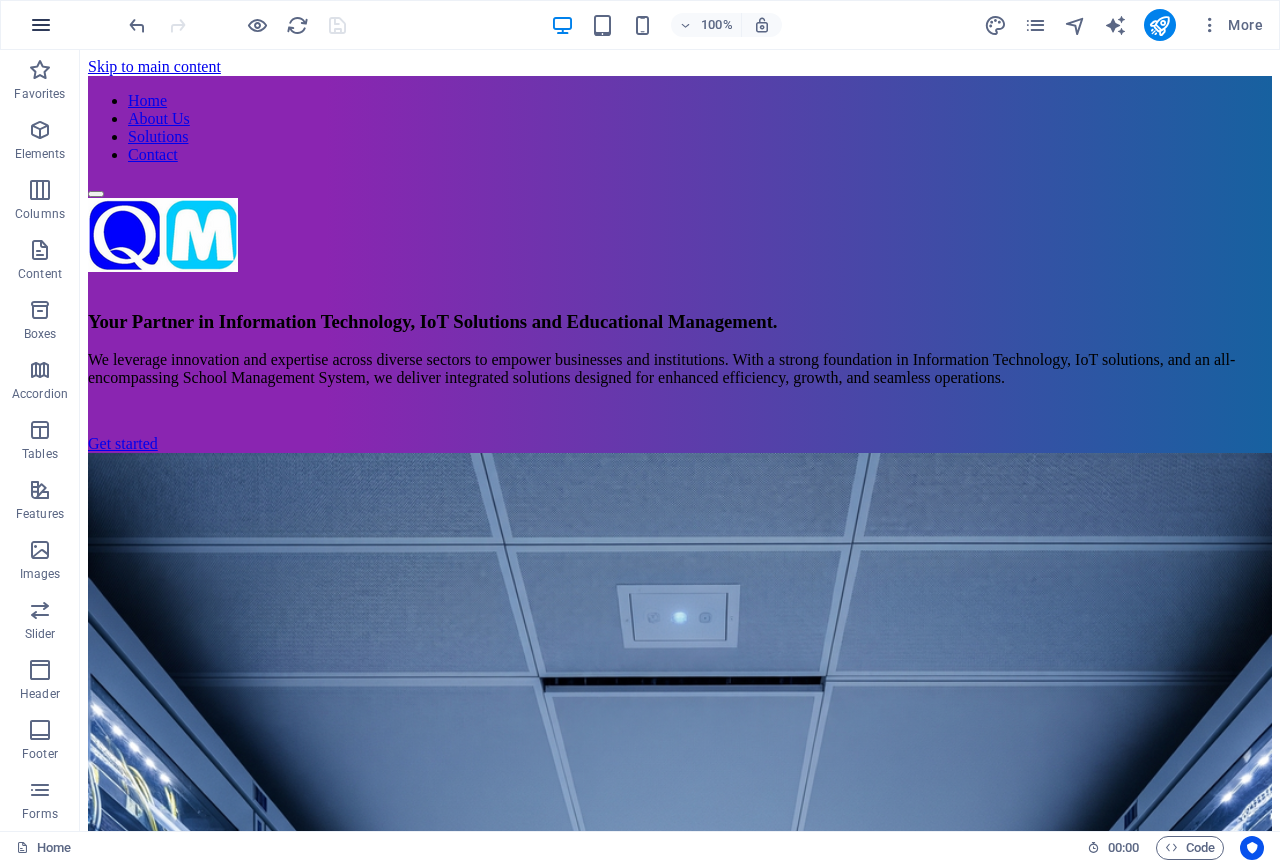 click at bounding box center [41, 25] 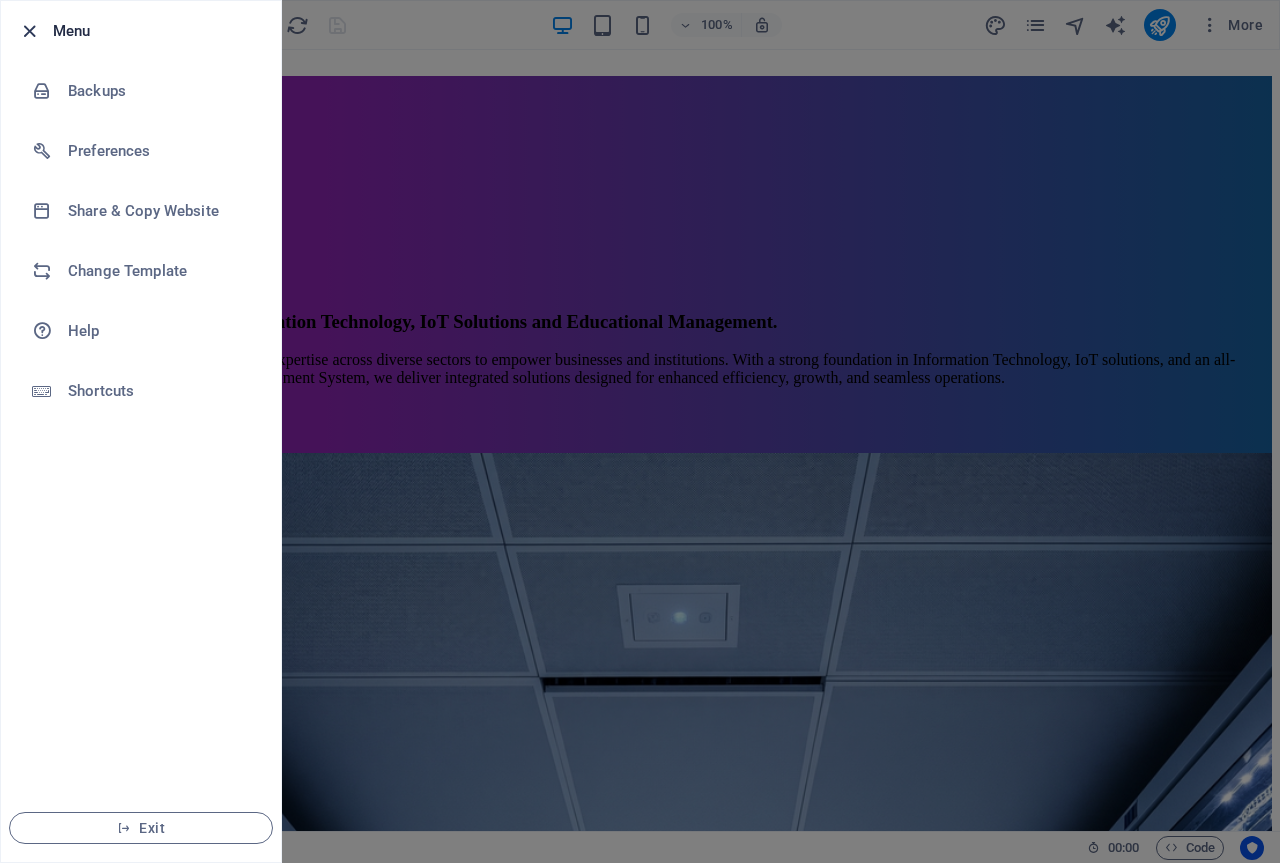 click at bounding box center [29, 31] 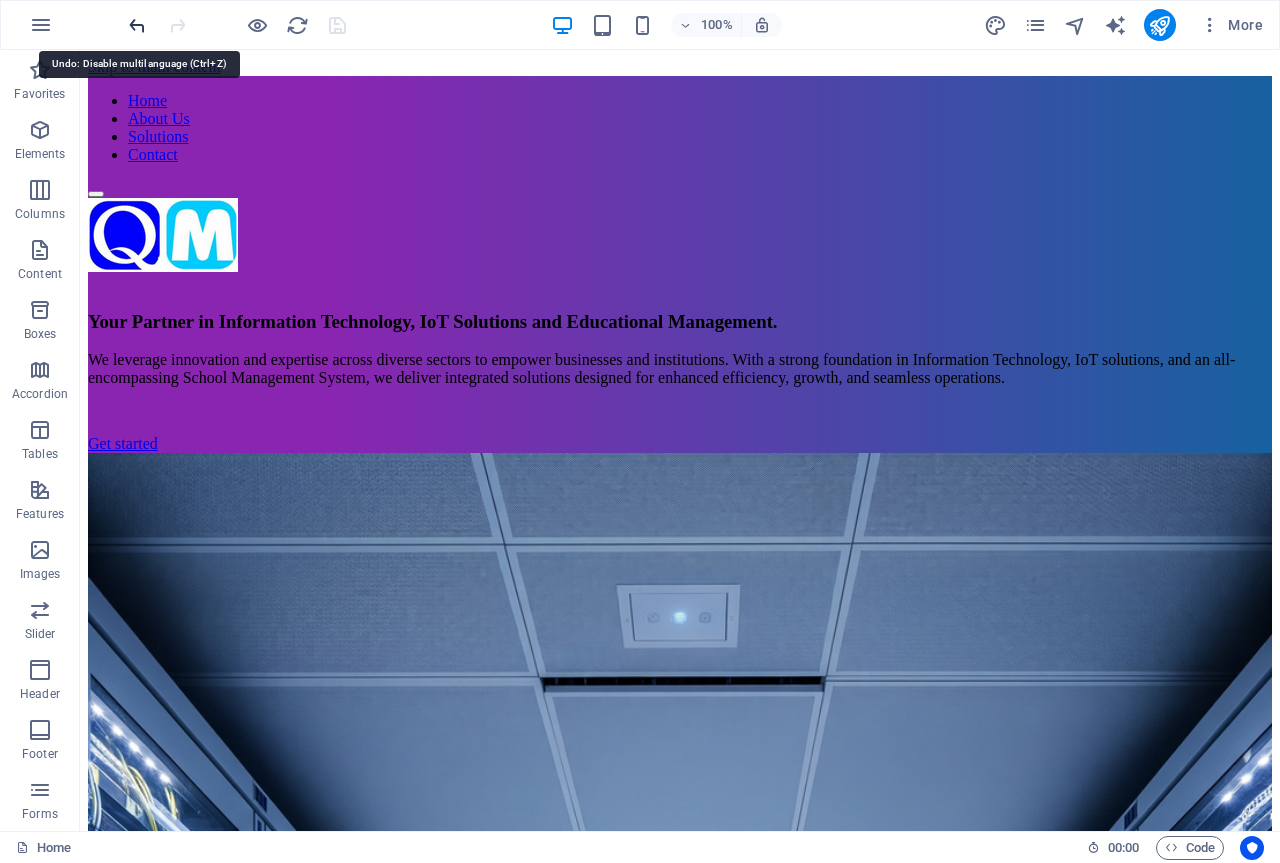 click at bounding box center [137, 25] 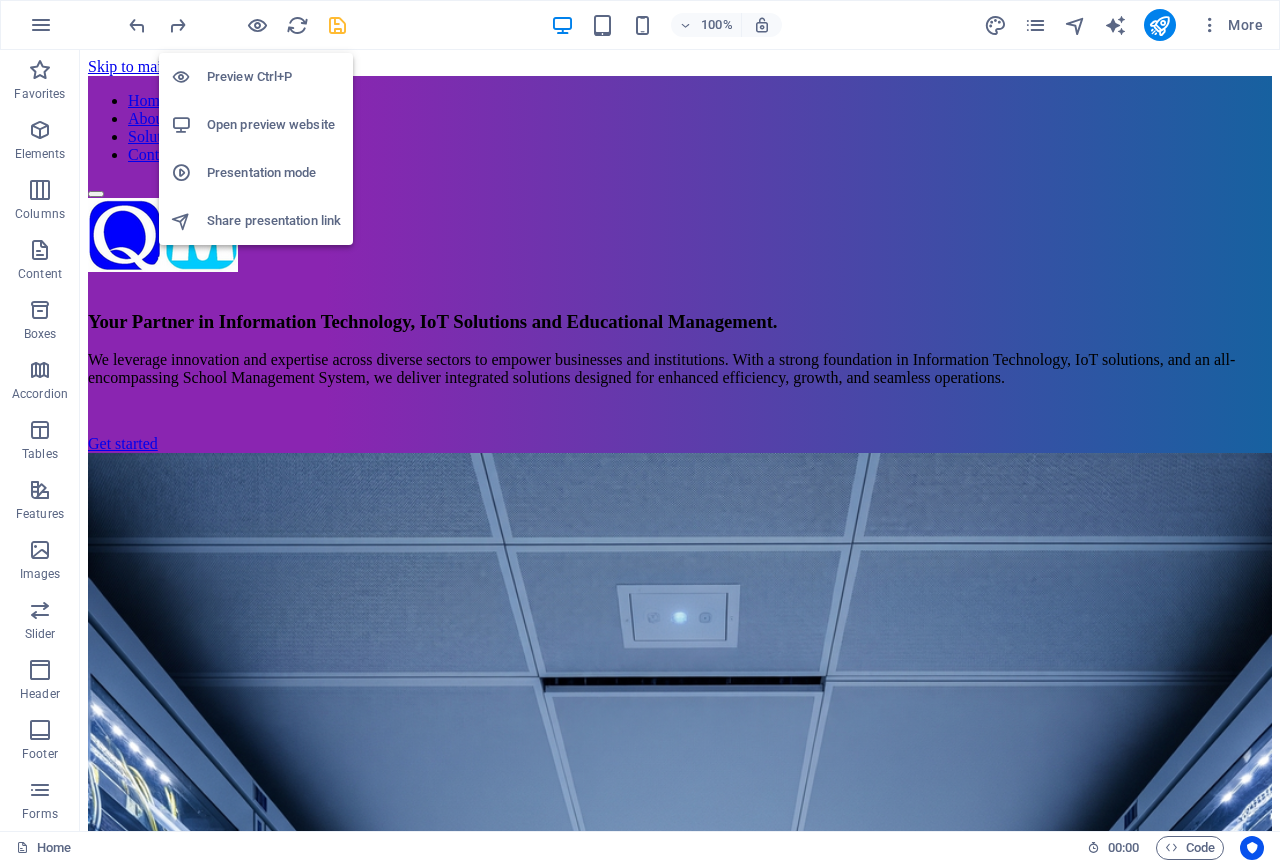 click on "Preview Ctrl+P" at bounding box center (274, 77) 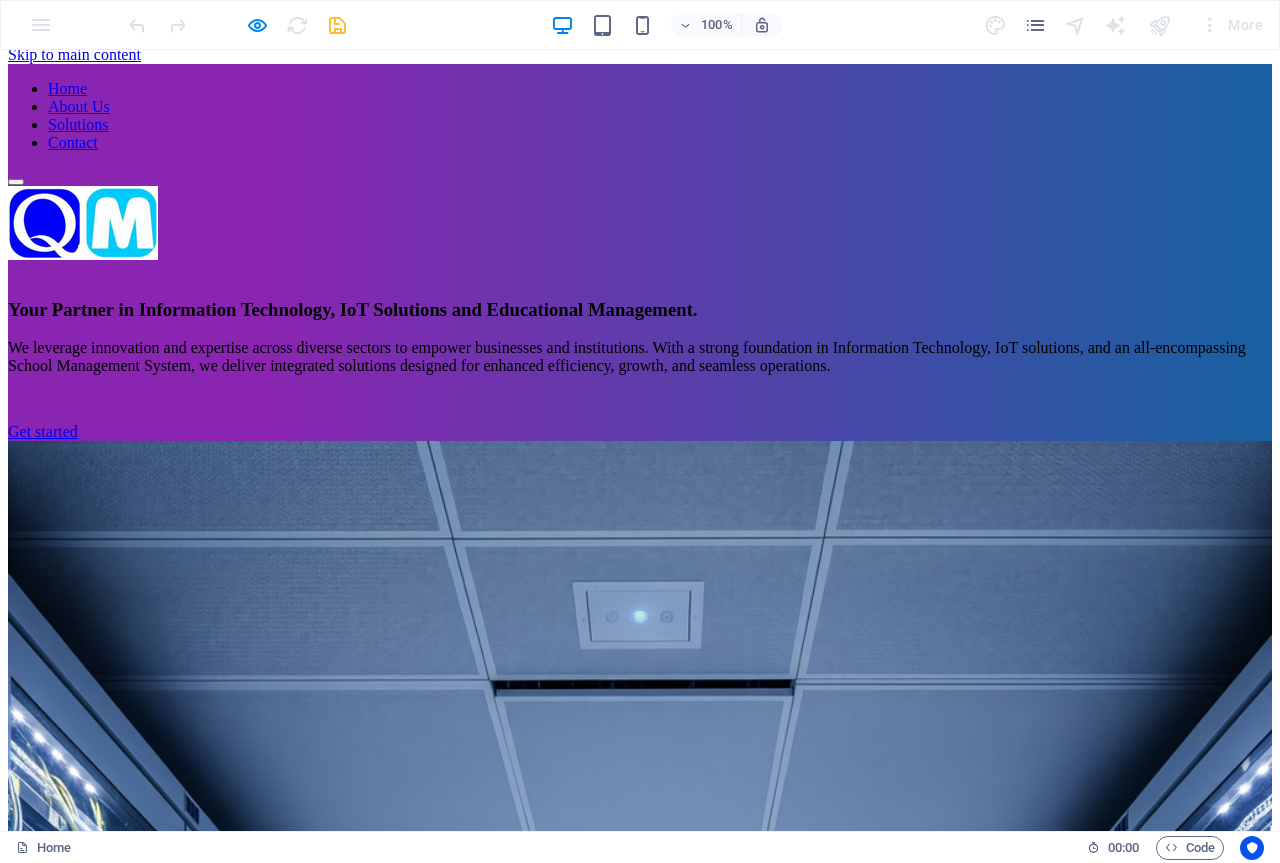 scroll, scrollTop: 0, scrollLeft: 0, axis: both 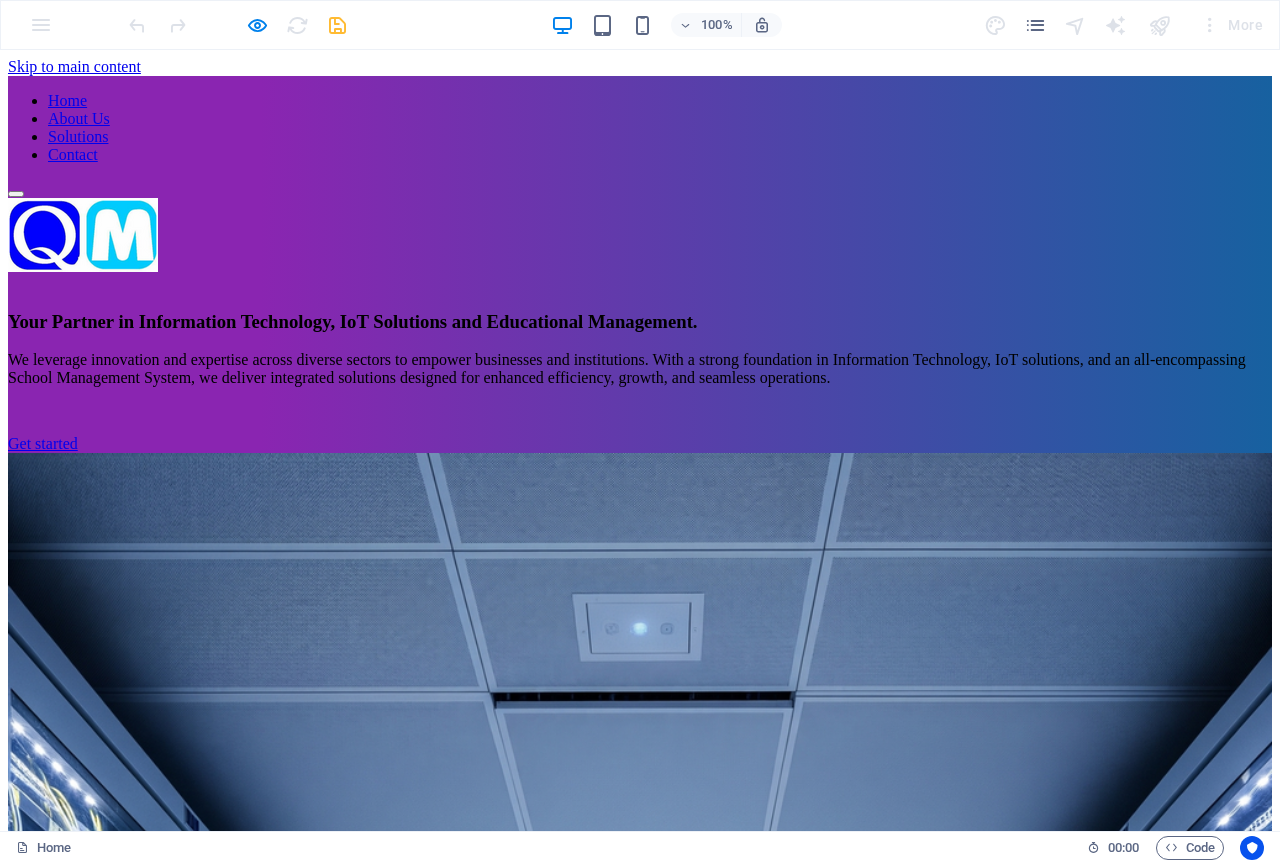 click on "About Us" at bounding box center [79, 118] 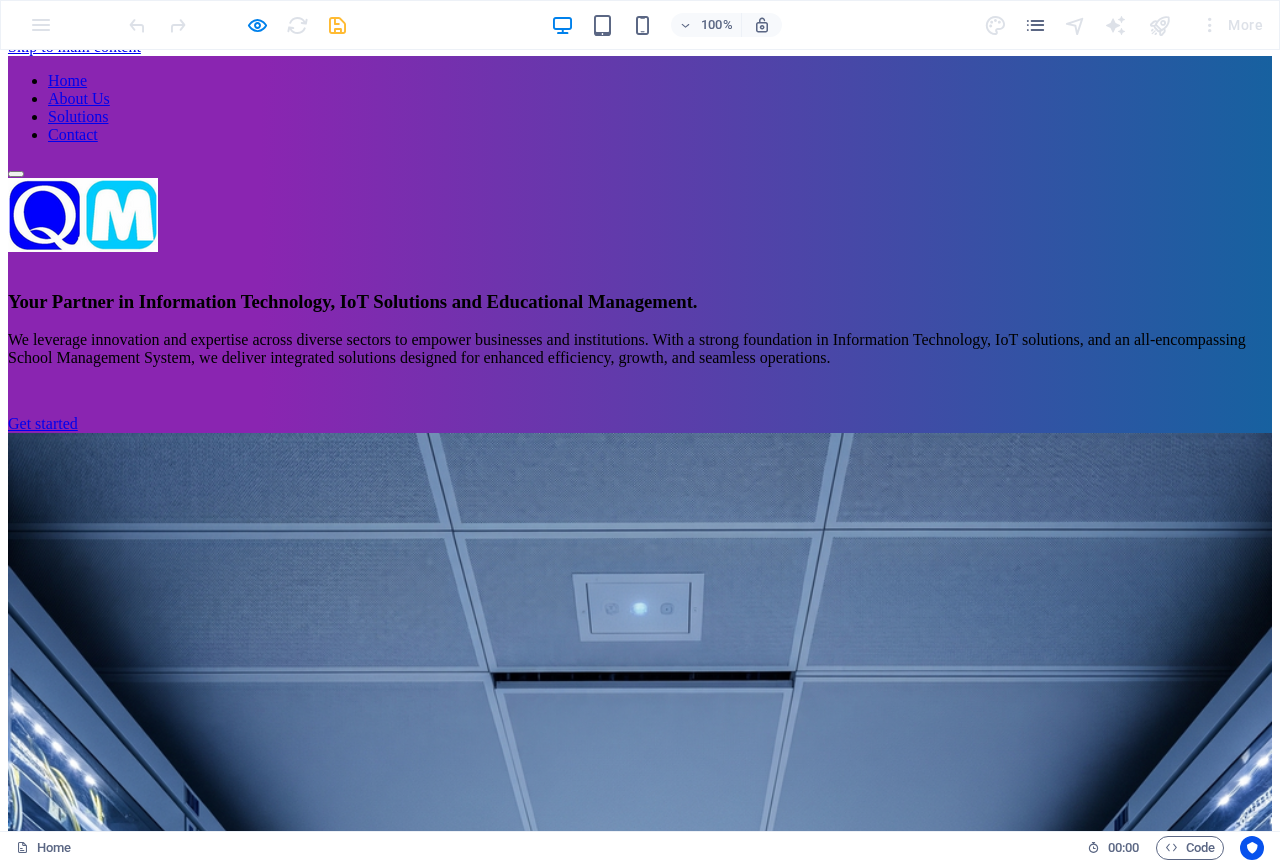 scroll, scrollTop: 0, scrollLeft: 0, axis: both 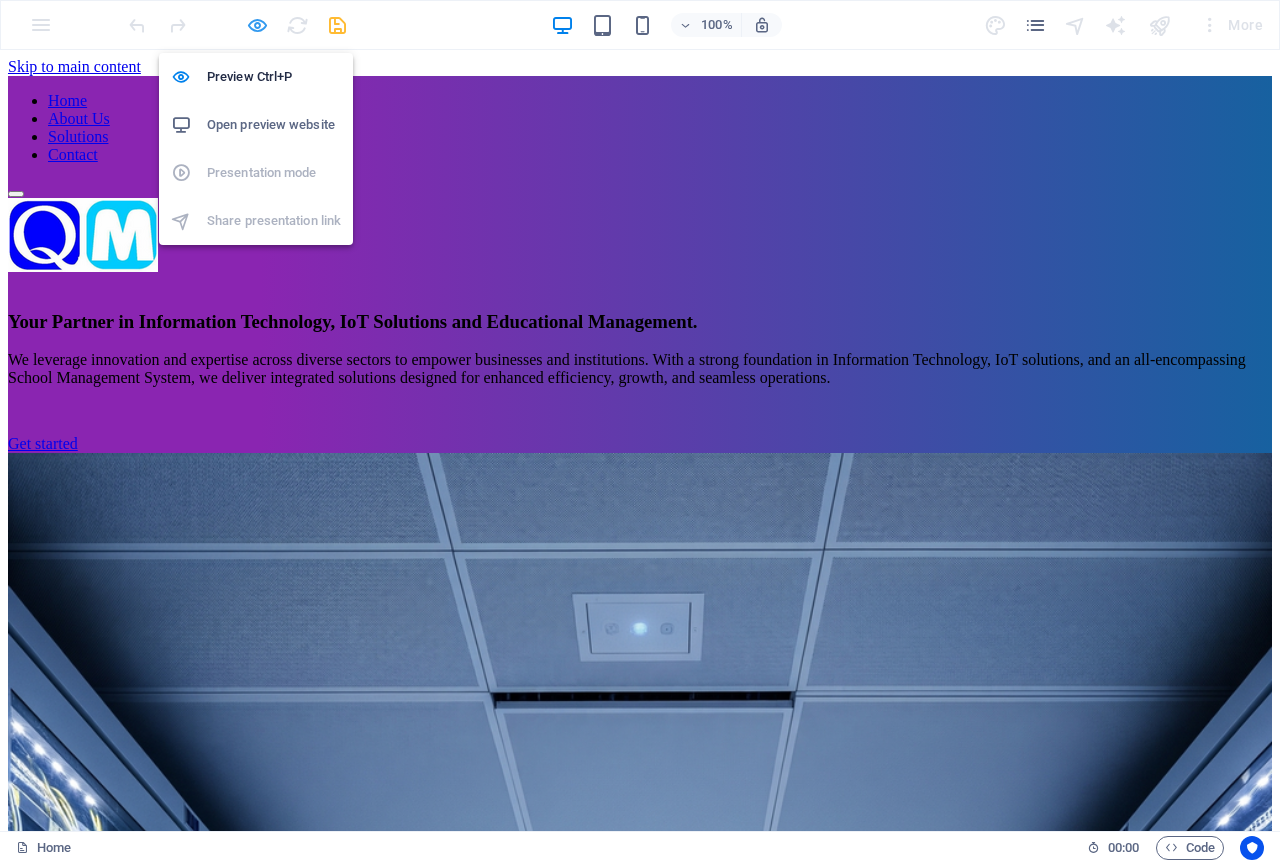 click at bounding box center [257, 25] 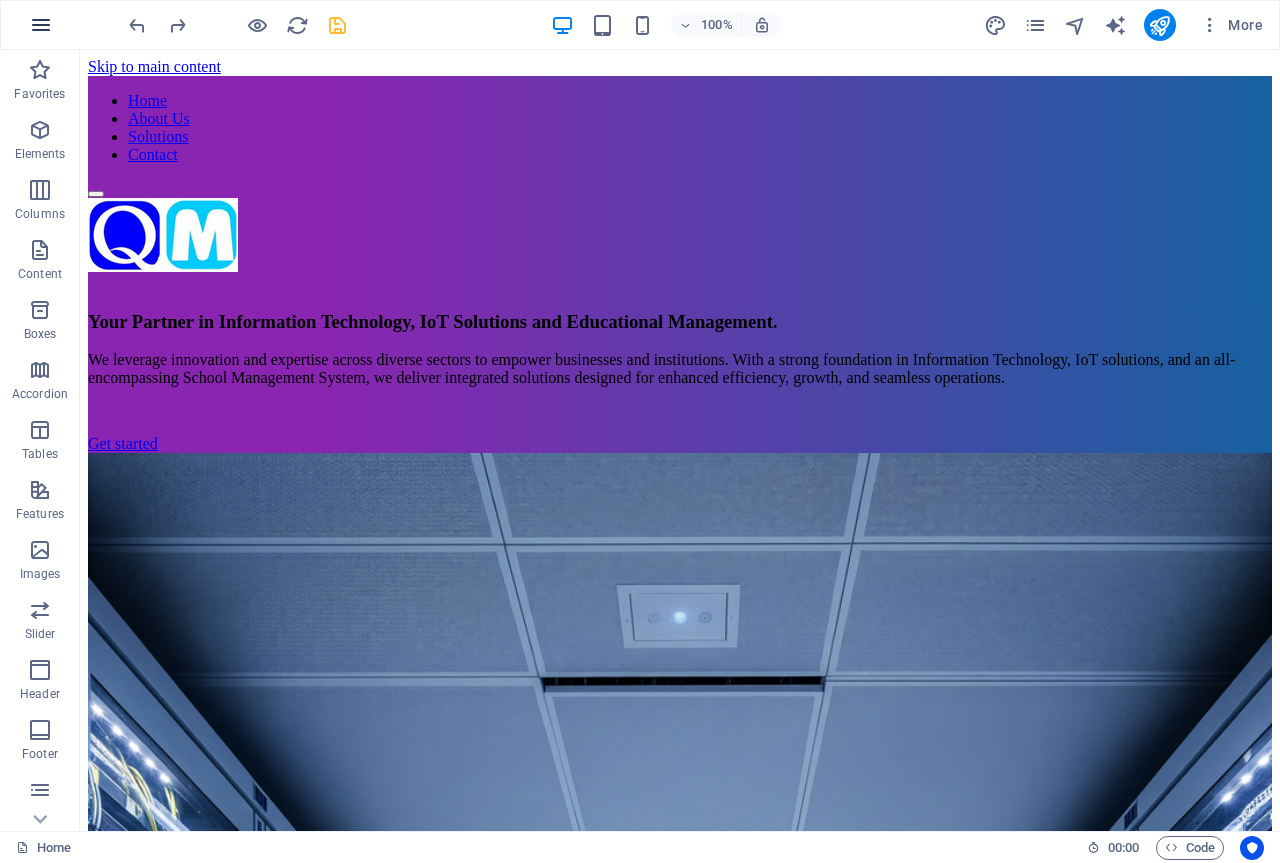 click at bounding box center [41, 25] 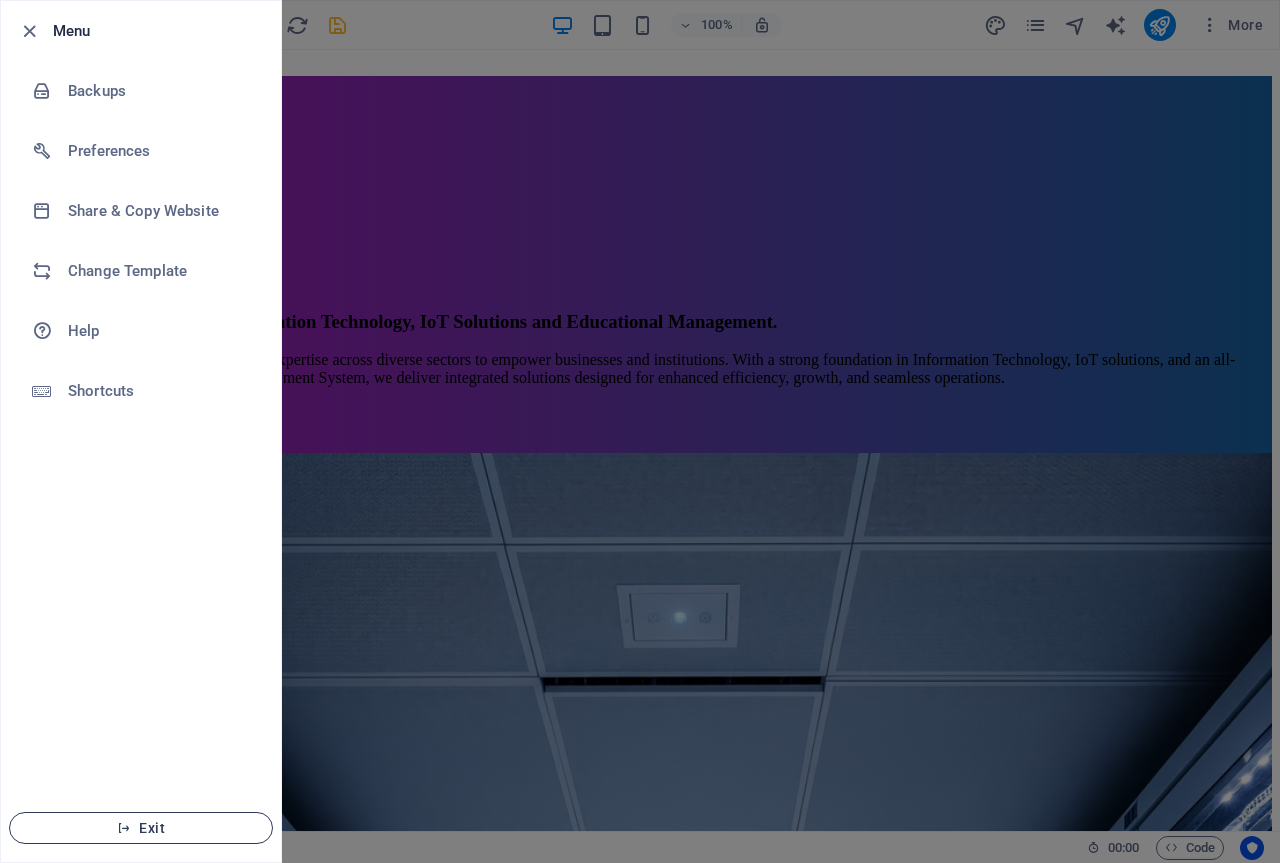click on "Exit" at bounding box center (141, 828) 